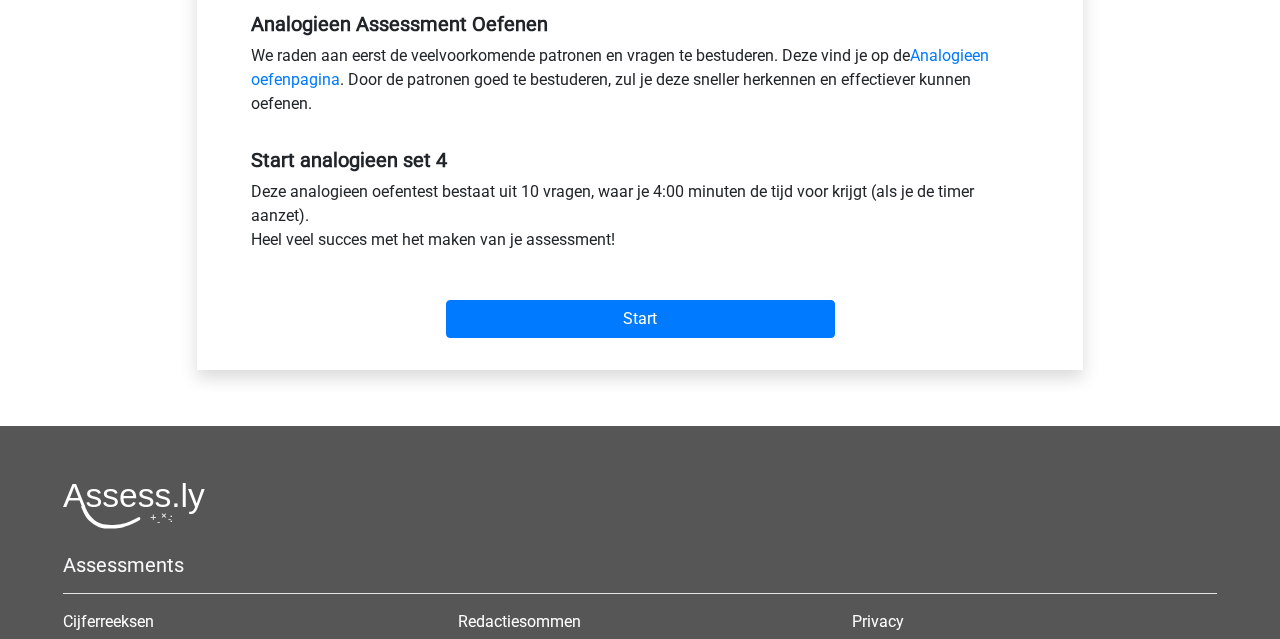 scroll, scrollTop: 624, scrollLeft: 0, axis: vertical 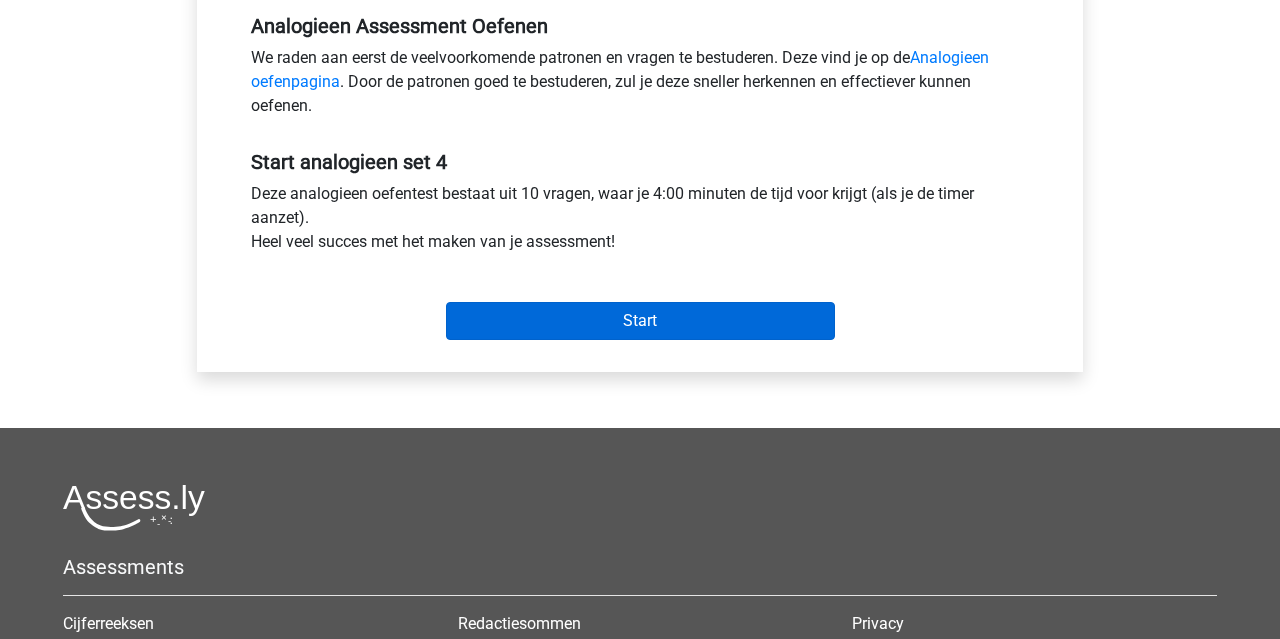 click on "Start" at bounding box center (640, 321) 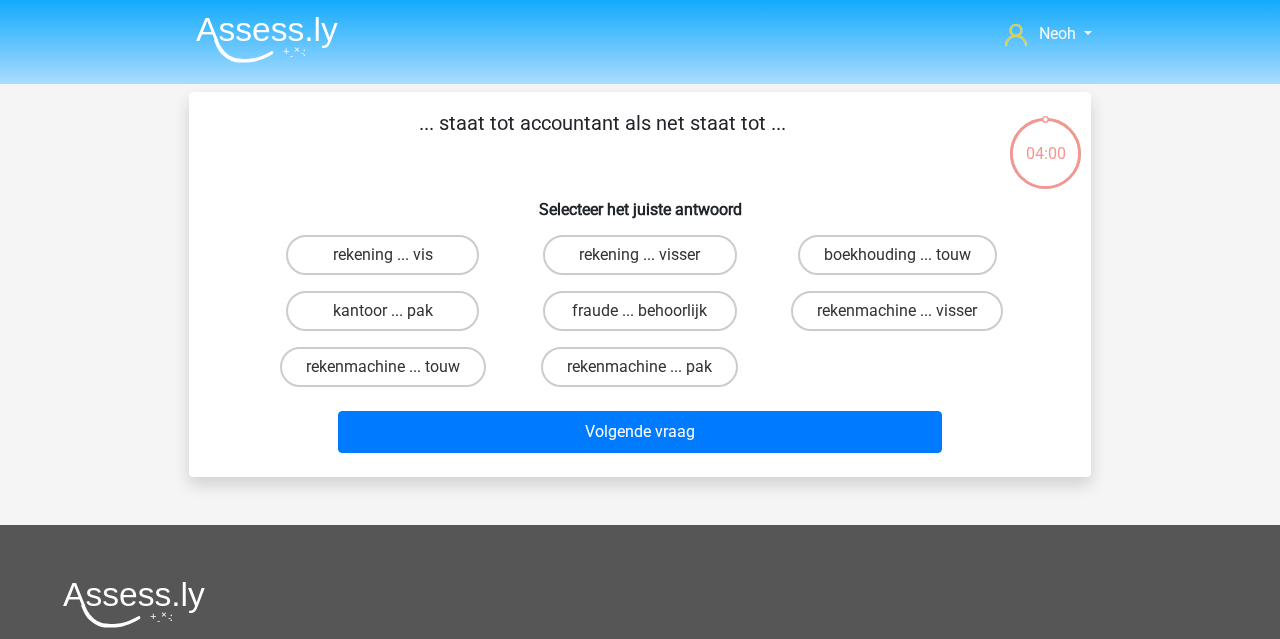 scroll, scrollTop: 0, scrollLeft: 0, axis: both 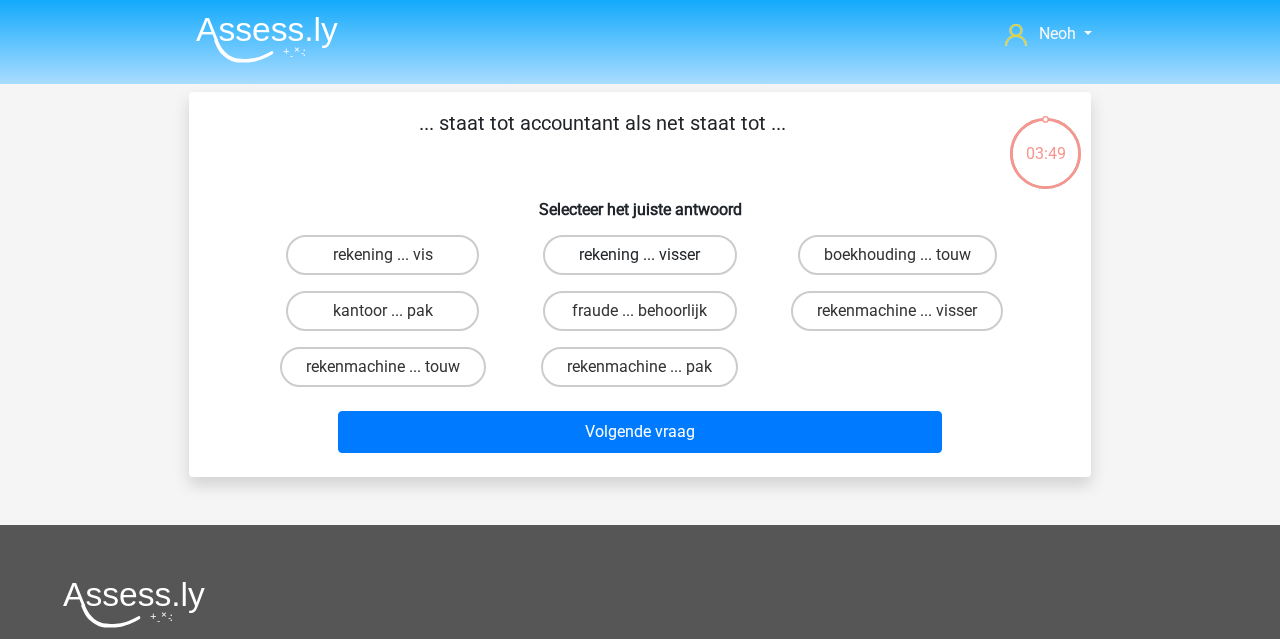 click on "rekening ... visser" at bounding box center (639, 255) 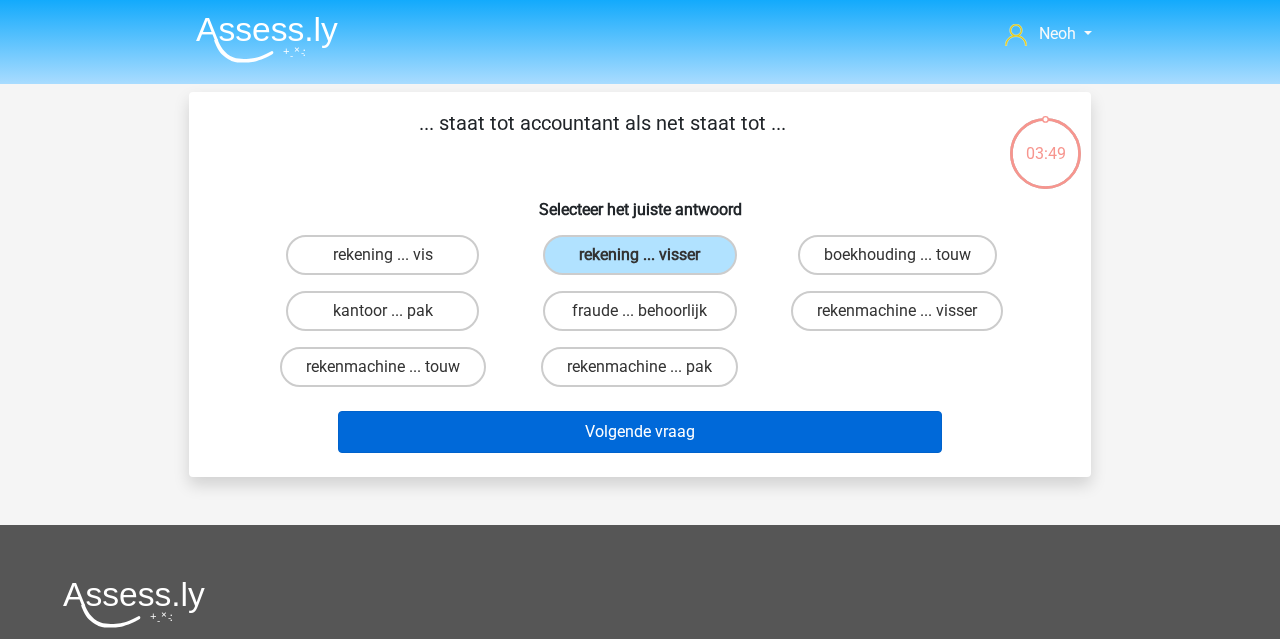 click on "Volgende vraag" at bounding box center [640, 432] 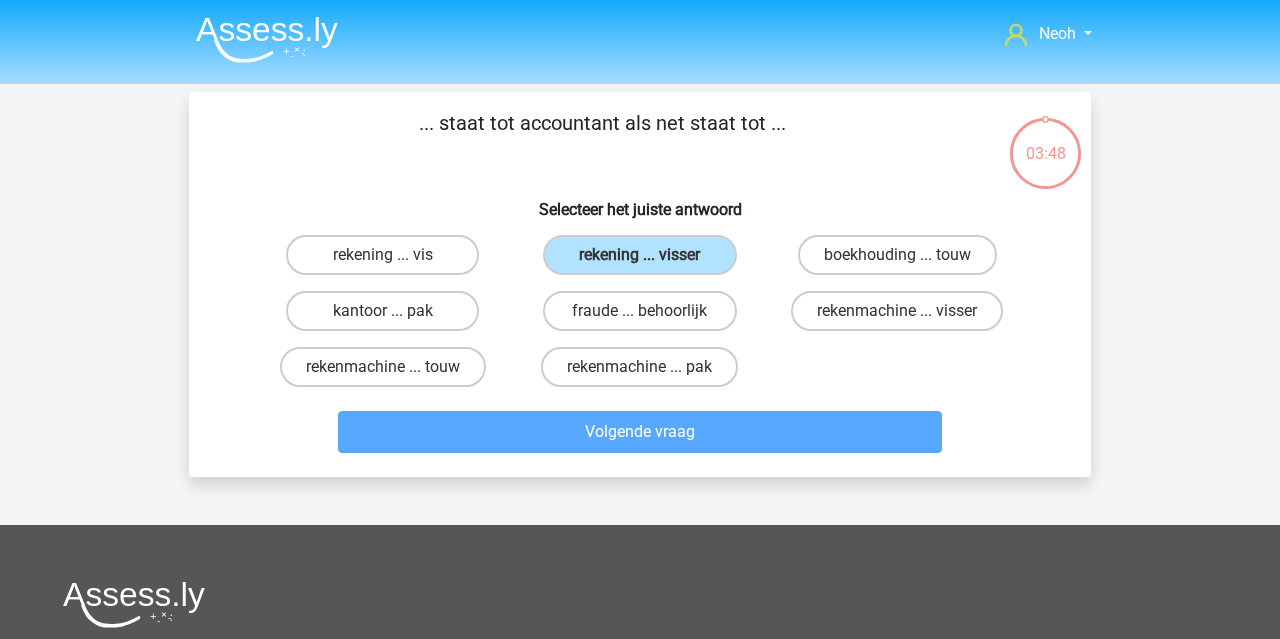 scroll, scrollTop: 92, scrollLeft: 0, axis: vertical 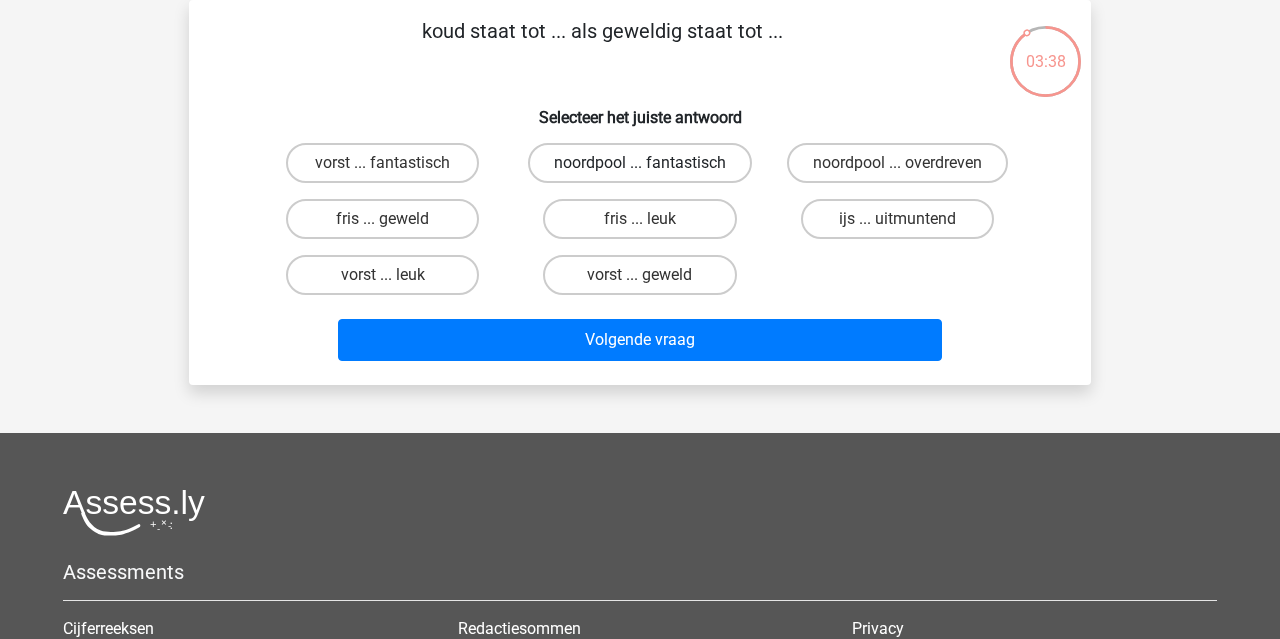 click on "noordpool ... fantastisch" at bounding box center [640, 163] 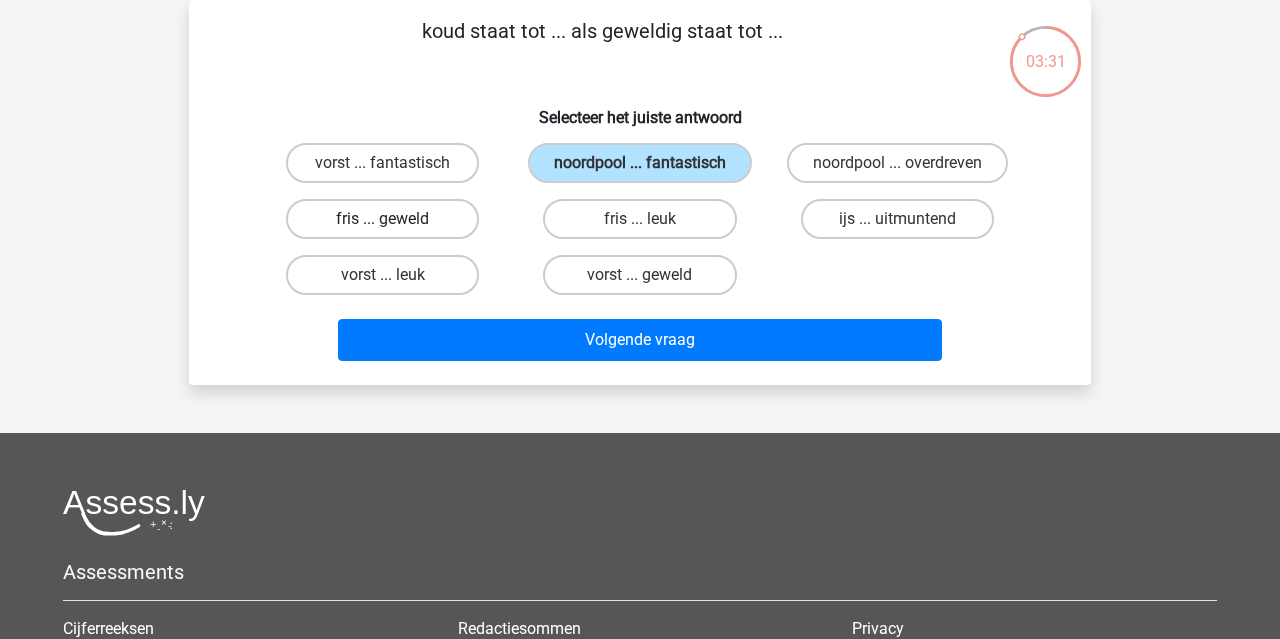 click on "fris ... geweld" at bounding box center (382, 219) 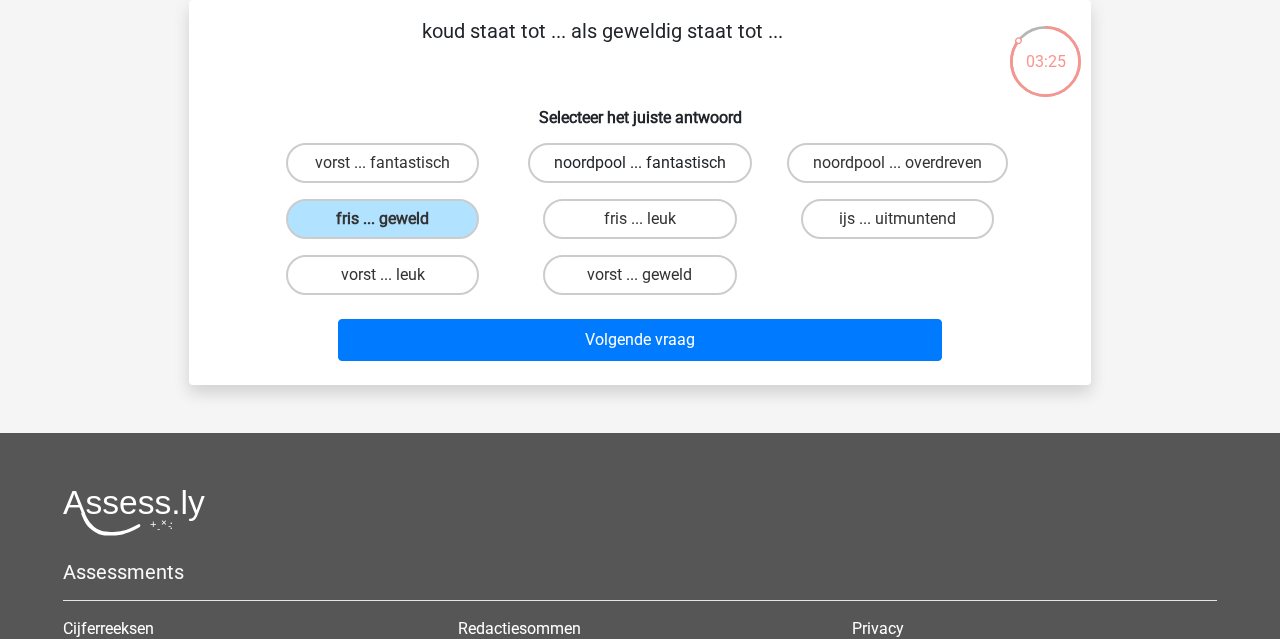 click on "noordpool ... fantastisch" at bounding box center [640, 163] 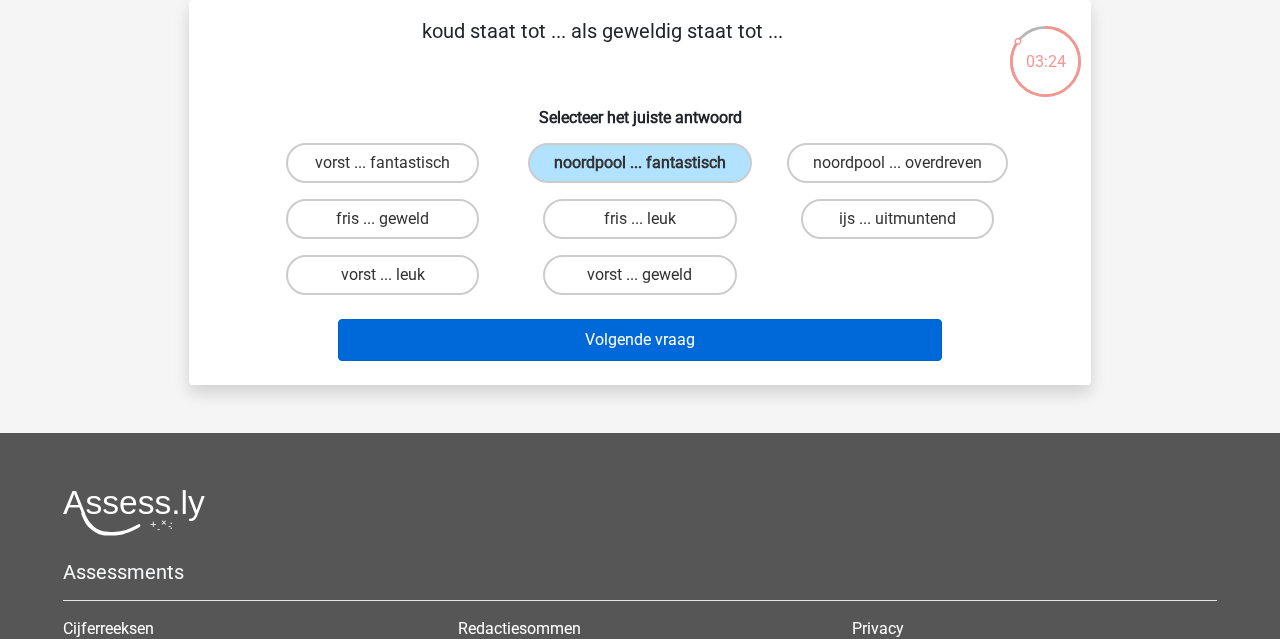 click on "Volgende vraag" at bounding box center [640, 340] 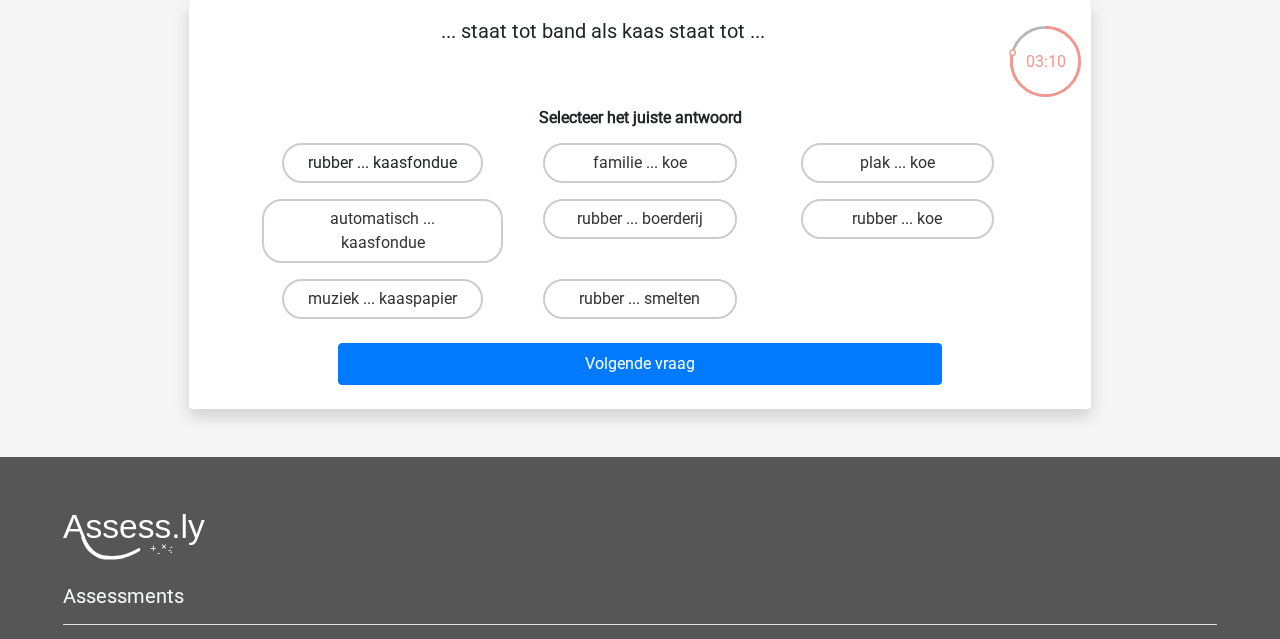 click on "rubber ... kaasfondue" at bounding box center (382, 163) 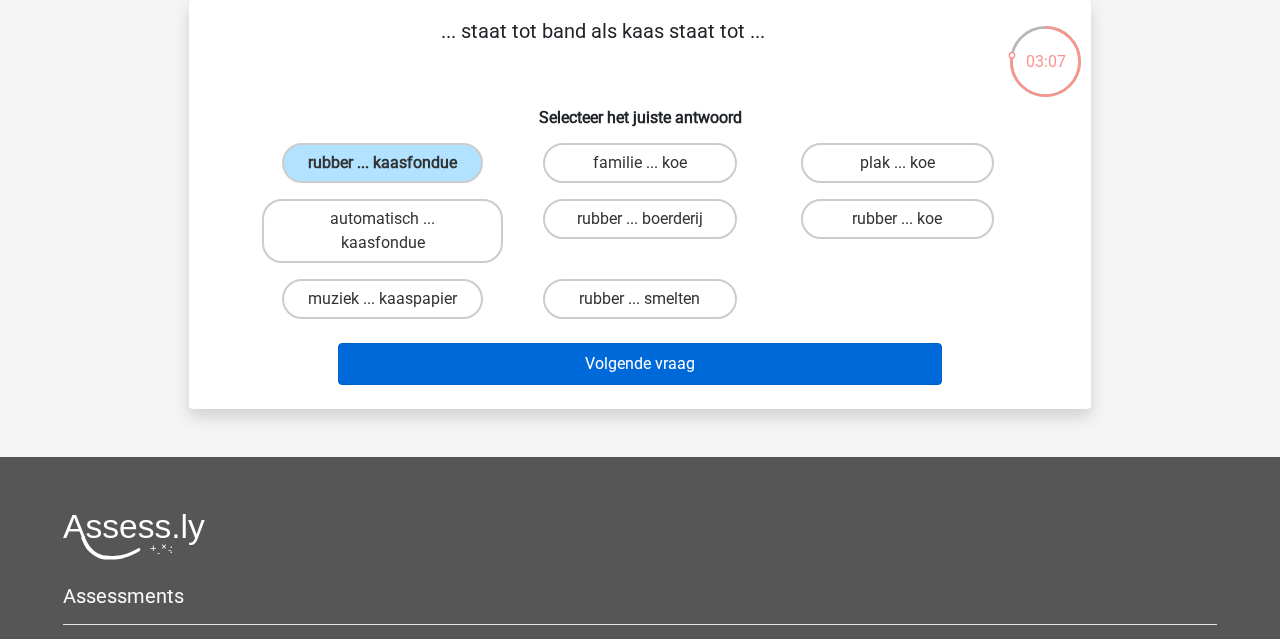 click on "Volgende vraag" at bounding box center [640, 364] 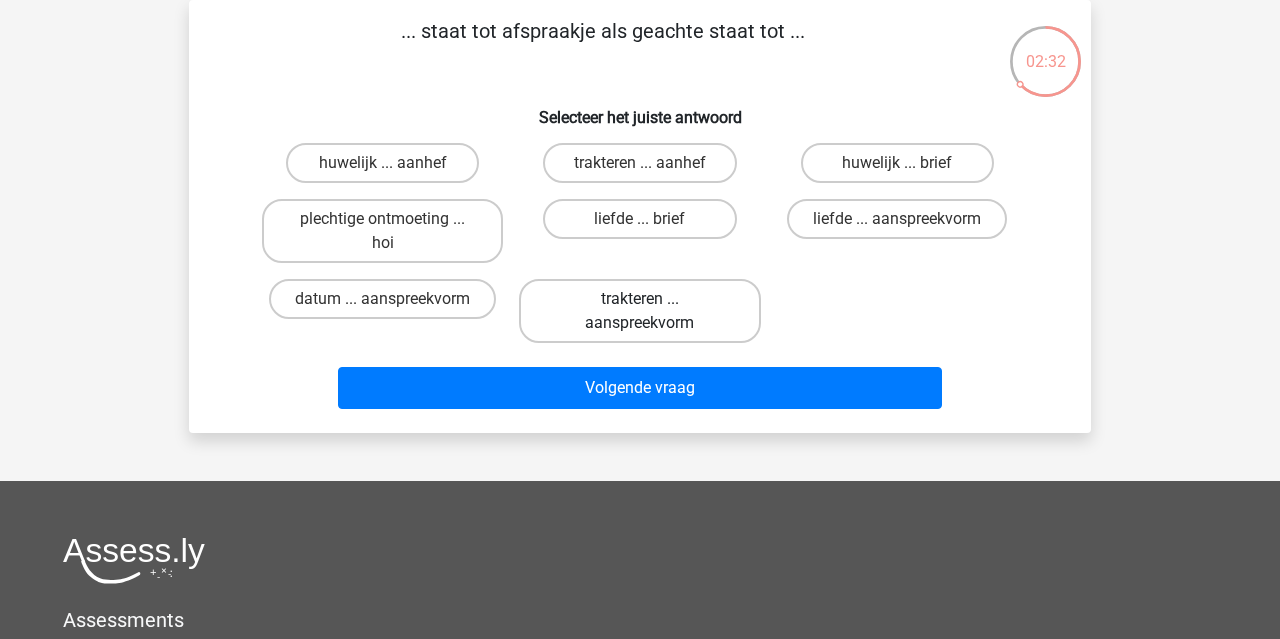 click on "trakteren ... aanspreekvorm" at bounding box center [639, 311] 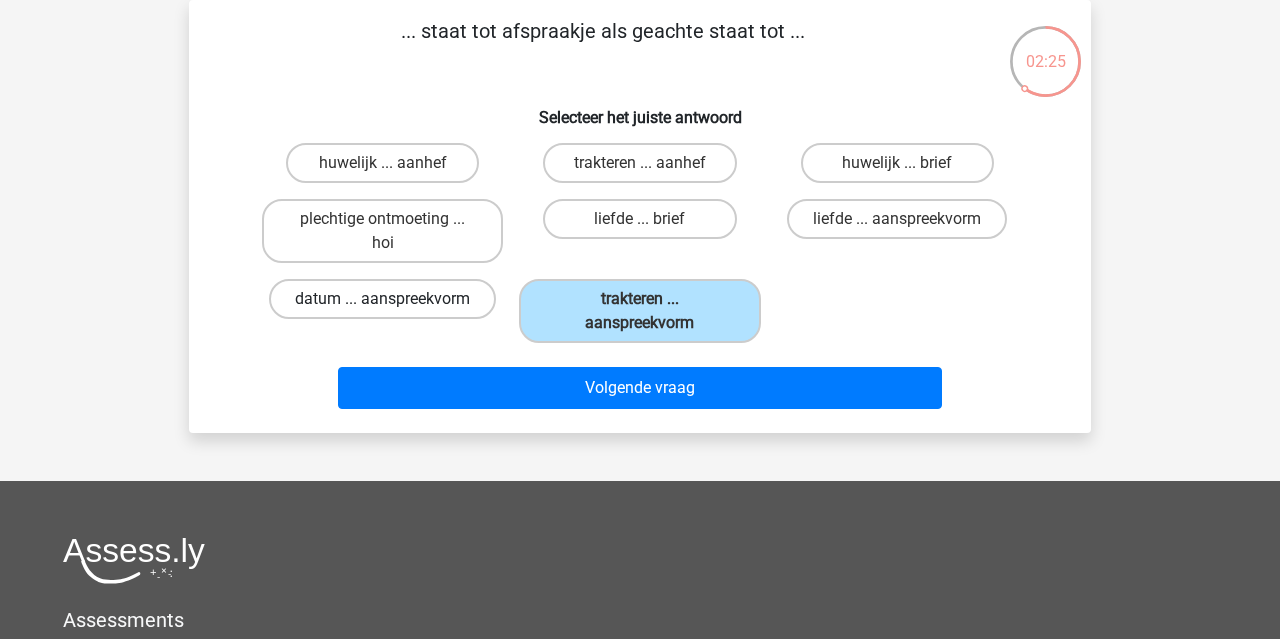 click on "datum ... aanspreekvorm" at bounding box center (382, 299) 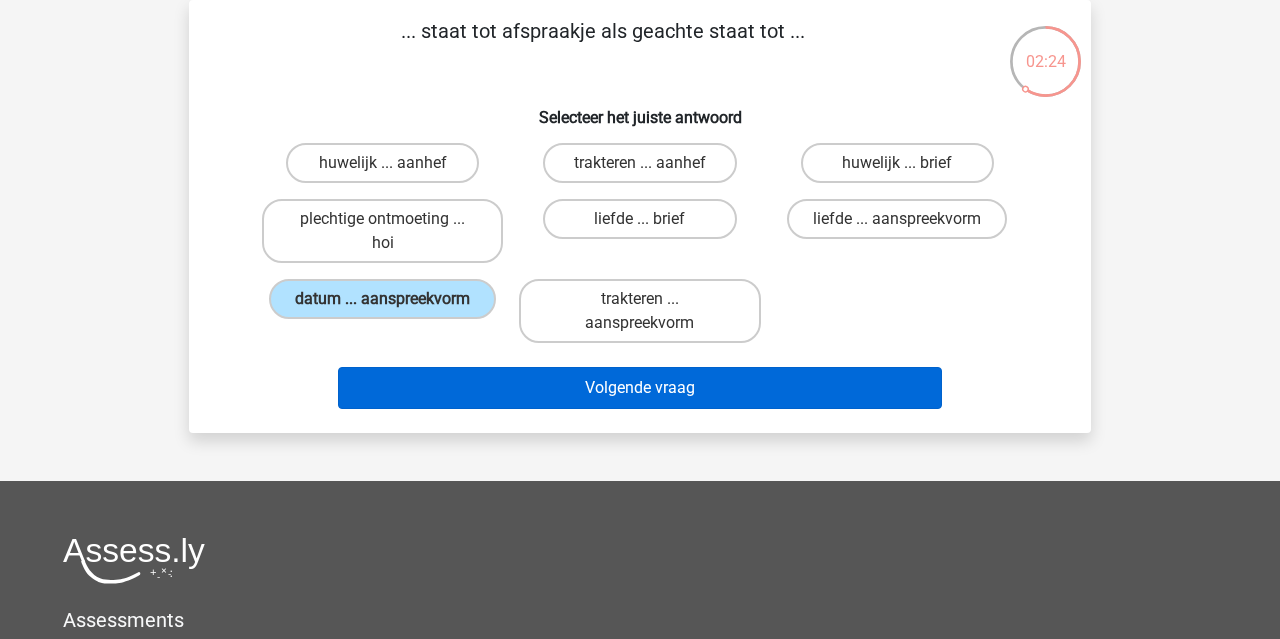 click on "Volgende vraag" at bounding box center [640, 388] 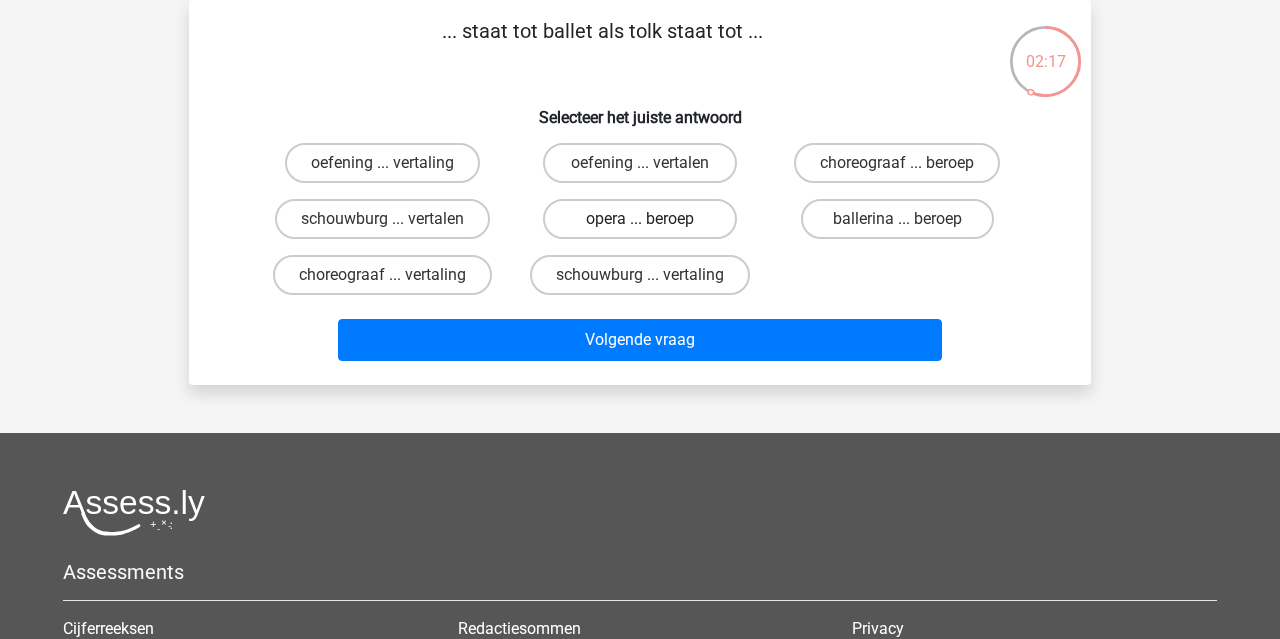 click on "opera ... beroep" at bounding box center (639, 219) 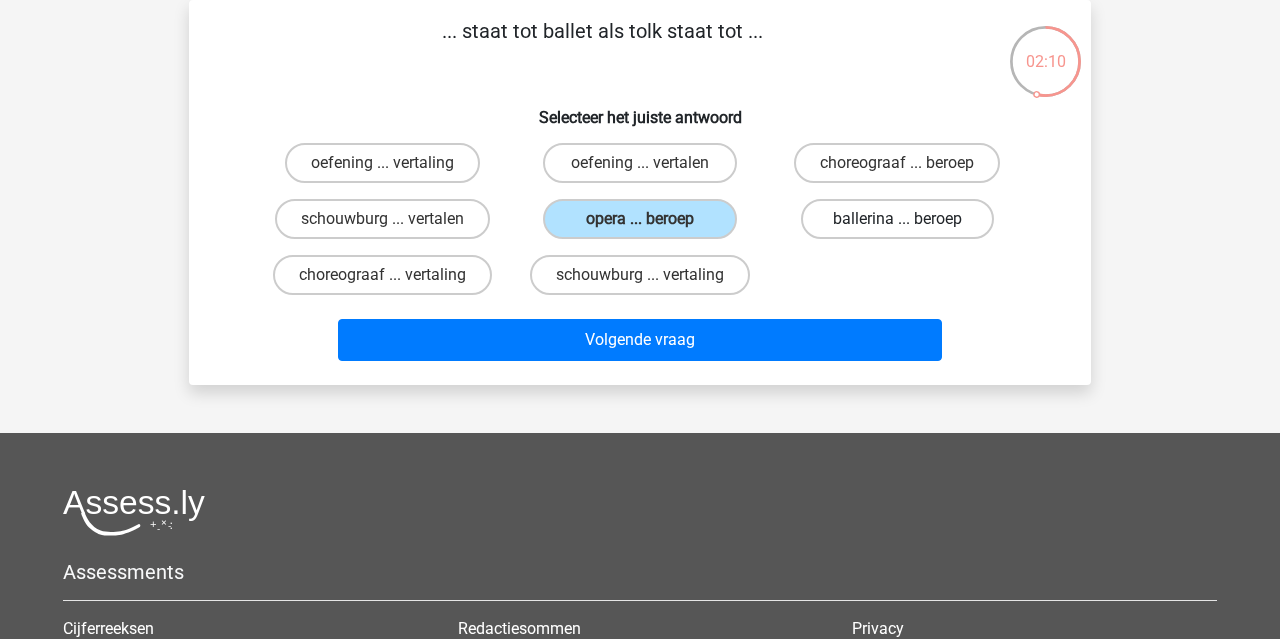 click on "ballerina ... beroep" at bounding box center [897, 219] 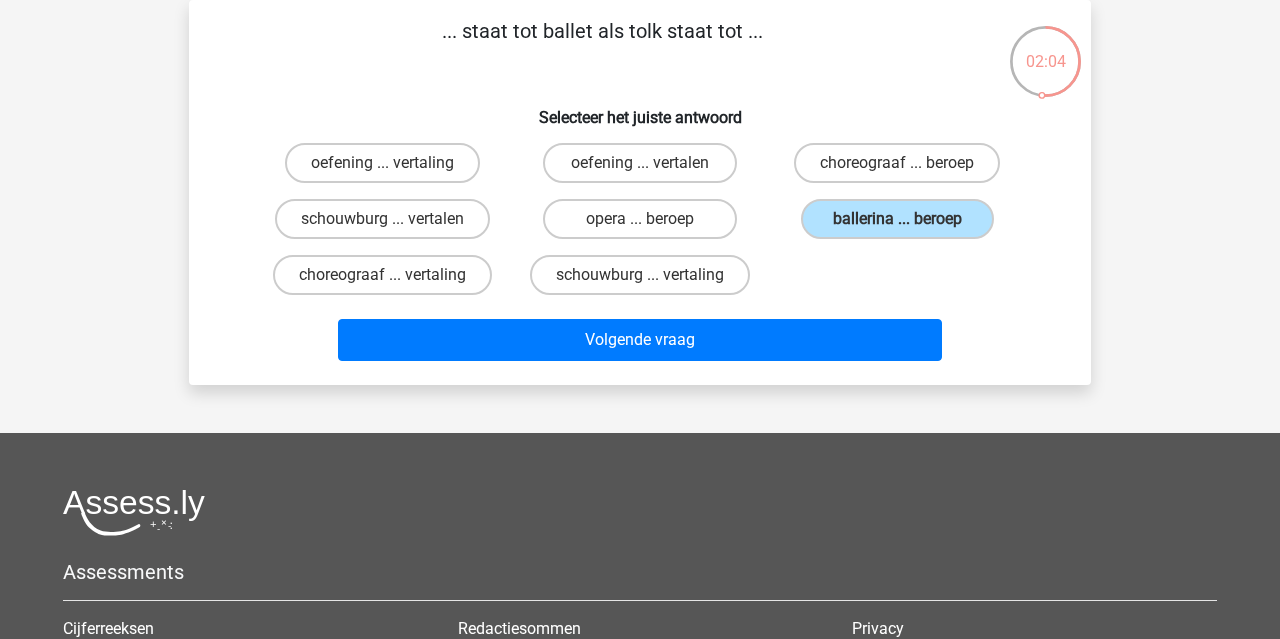 click on "oefening ... vertalen" at bounding box center [382, 163] 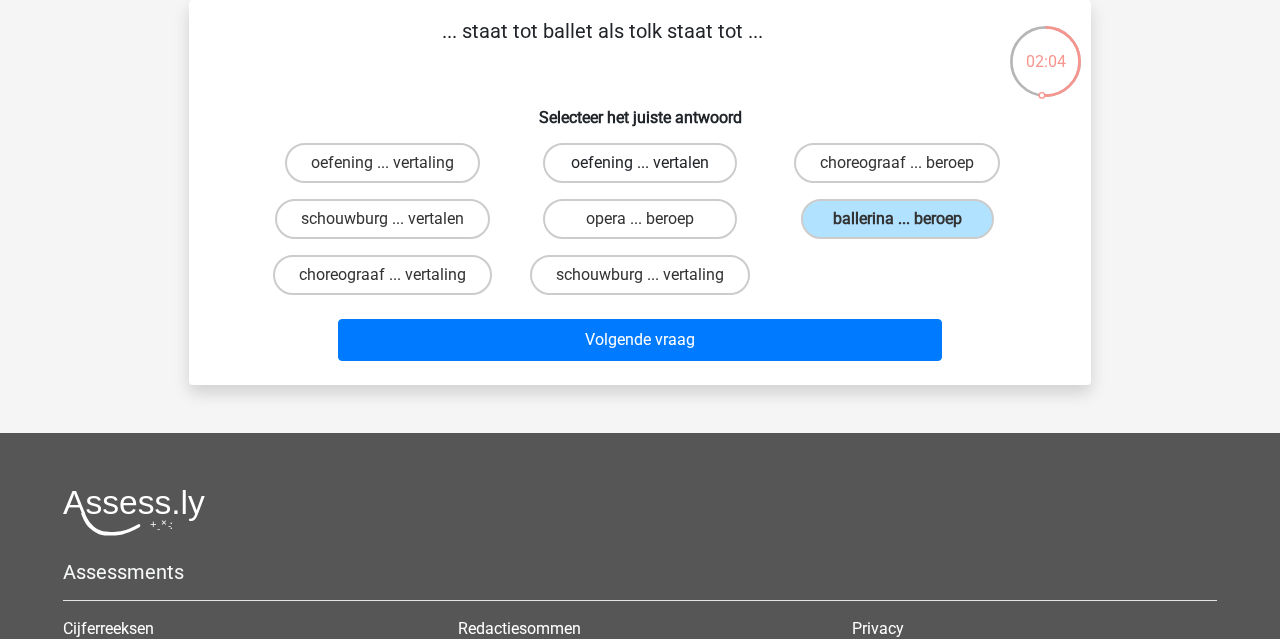 click on "oefening ... vertalen" at bounding box center [639, 163] 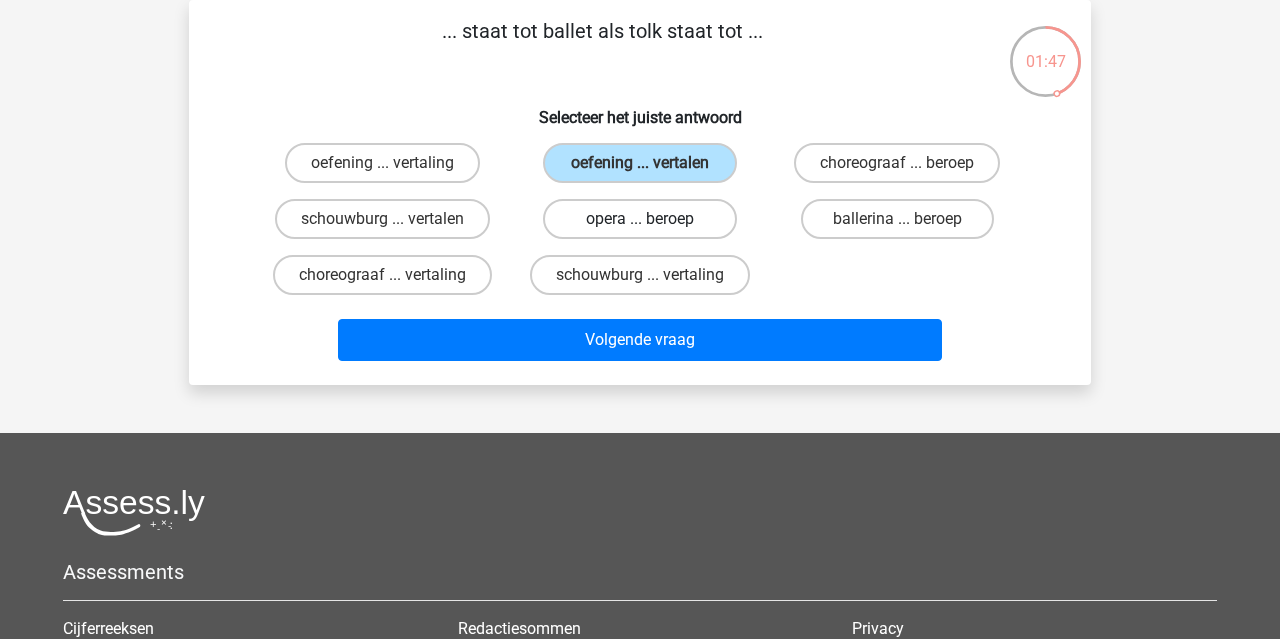 click on "opera ... beroep" at bounding box center [639, 219] 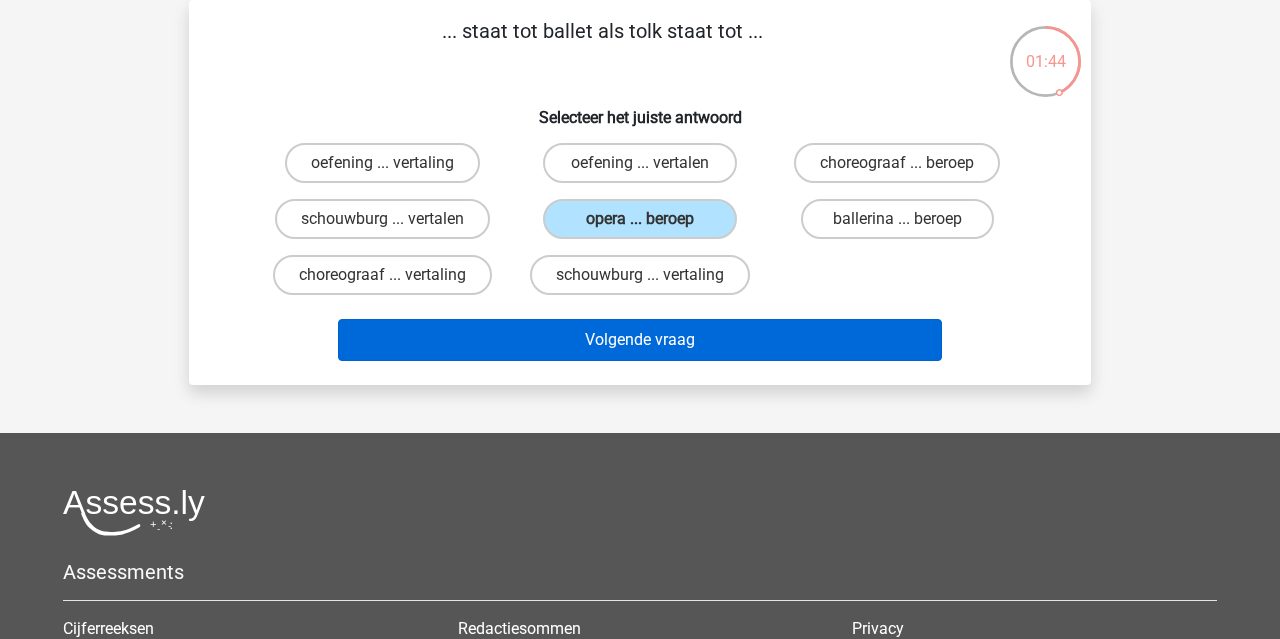 click on "Volgende vraag" at bounding box center [640, 340] 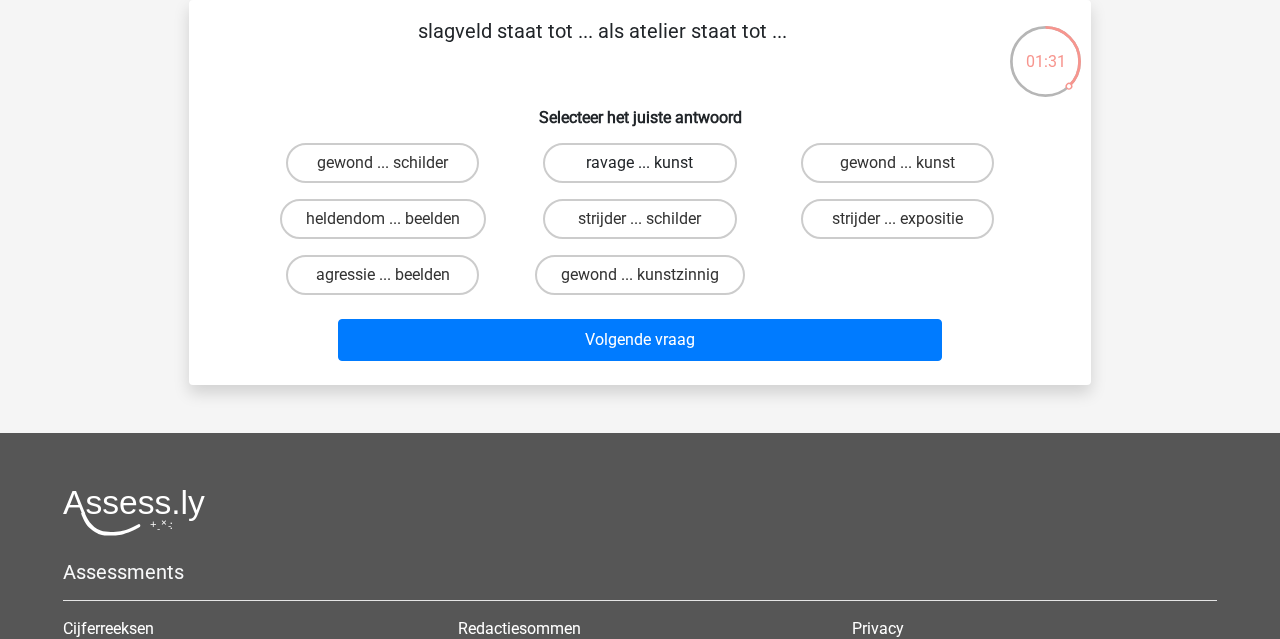 click on "ravage ... kunst" at bounding box center (639, 163) 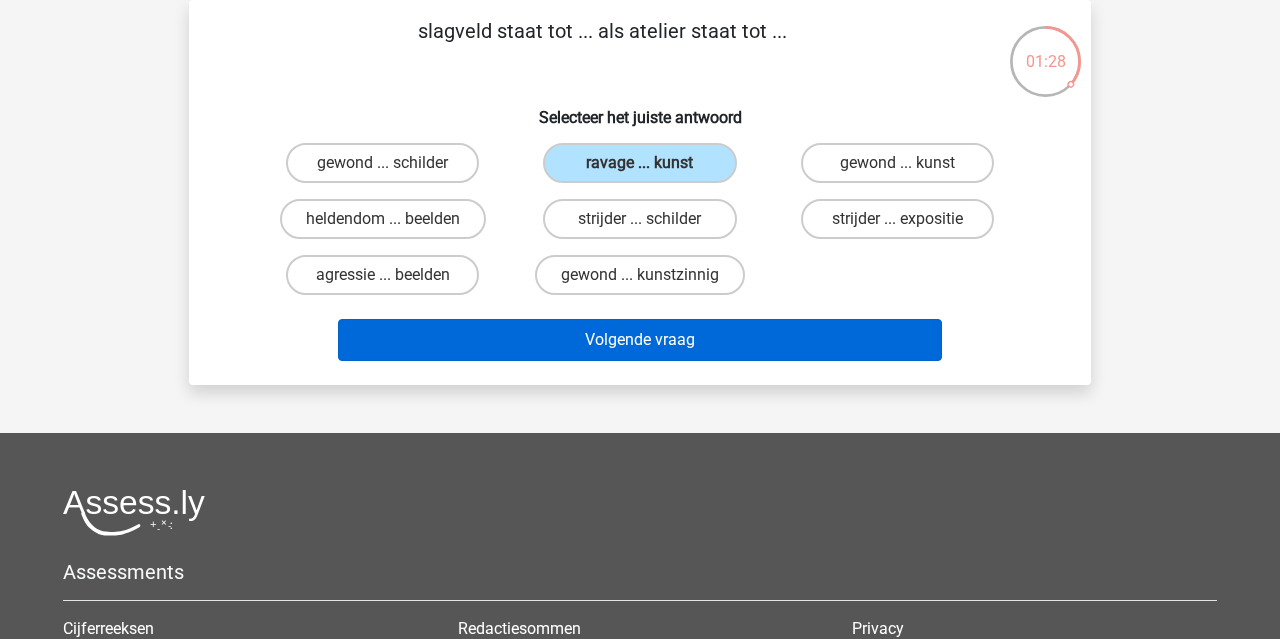 click on "Volgende vraag" at bounding box center (640, 340) 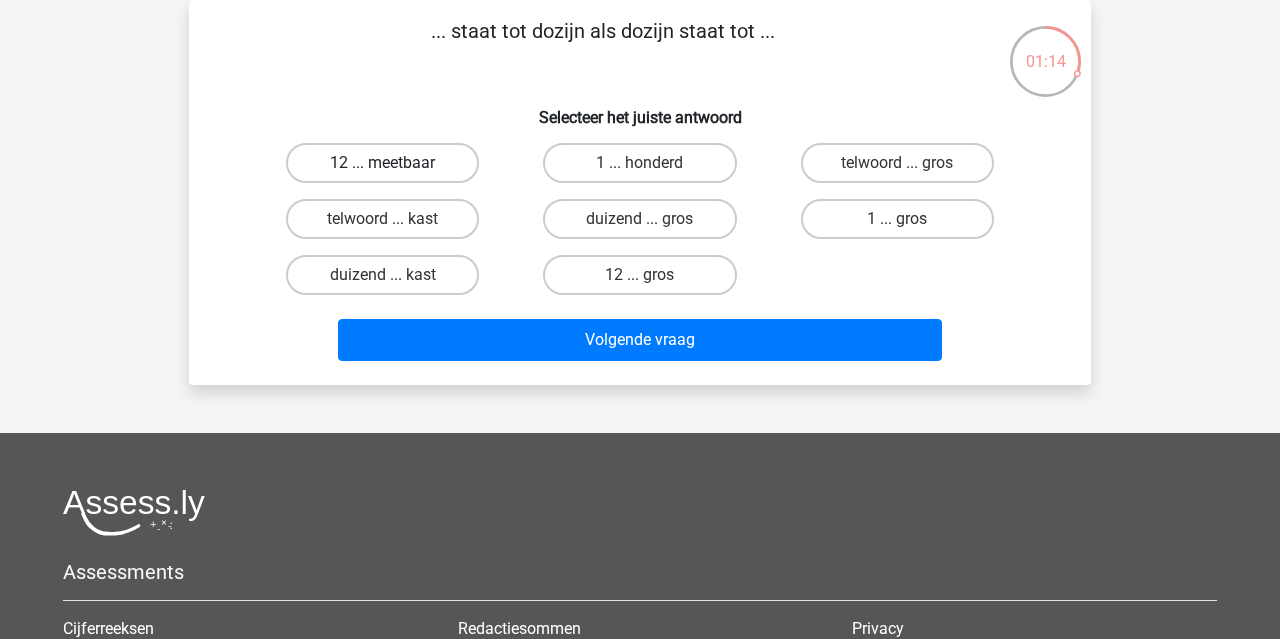 click on "12 ... meetbaar" at bounding box center [382, 163] 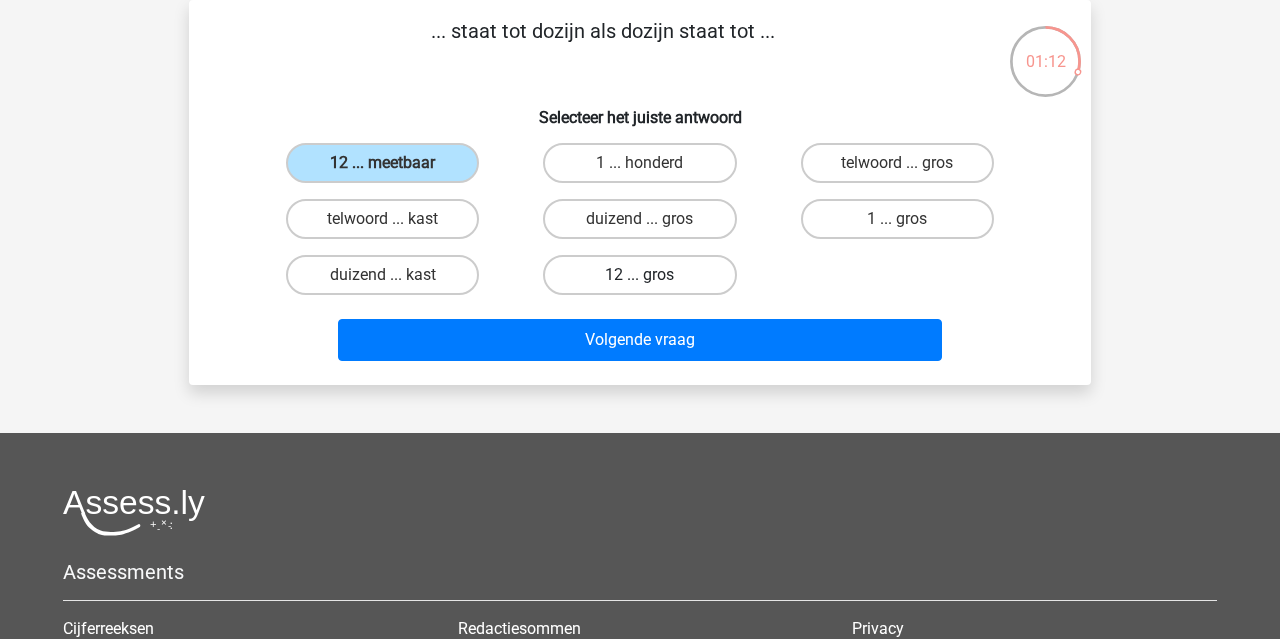 click on "12 ... gros" at bounding box center [639, 275] 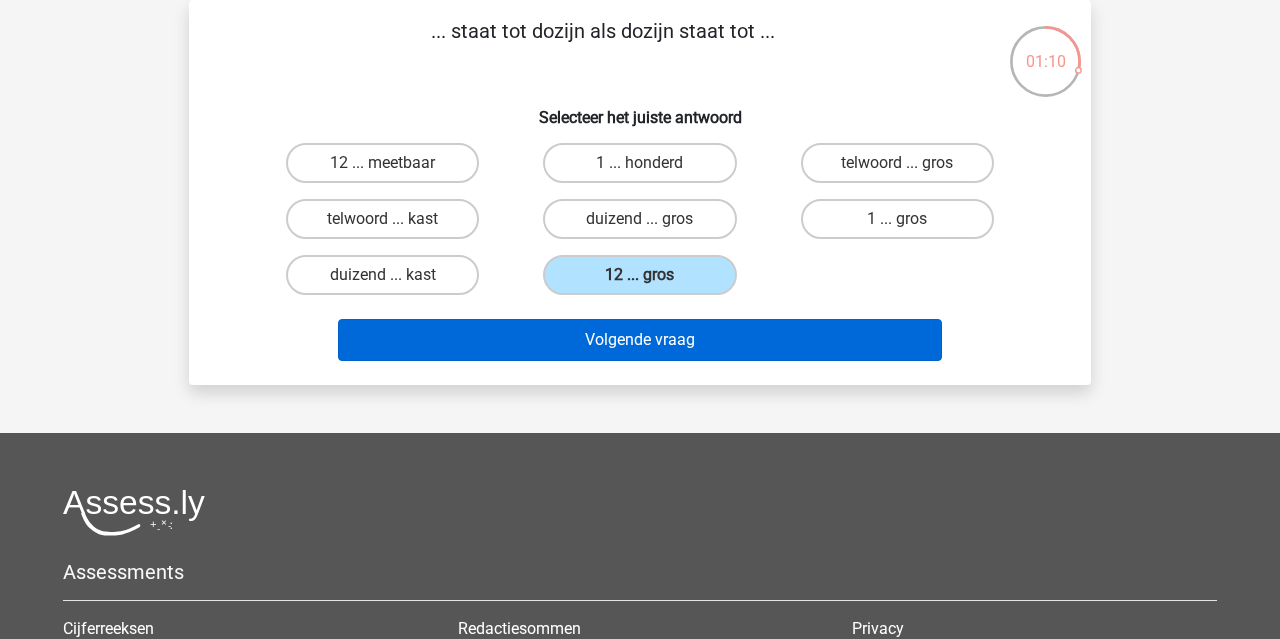 click on "Volgende vraag" at bounding box center (640, 340) 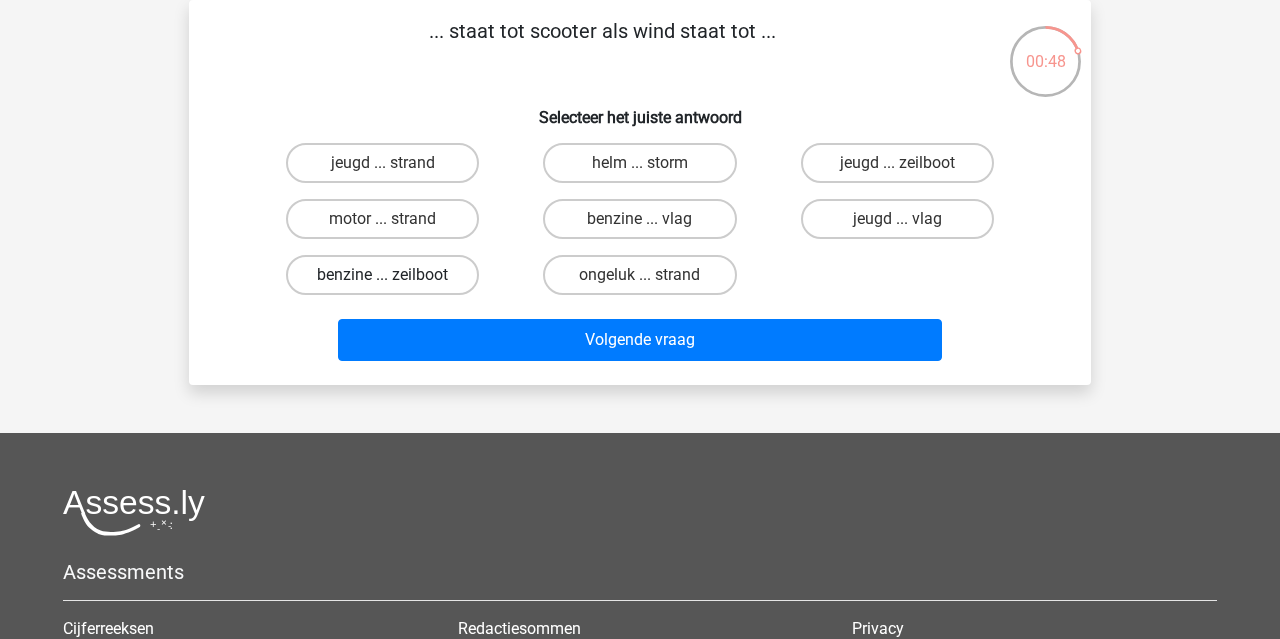 click on "benzine ... zeilboot" at bounding box center (382, 275) 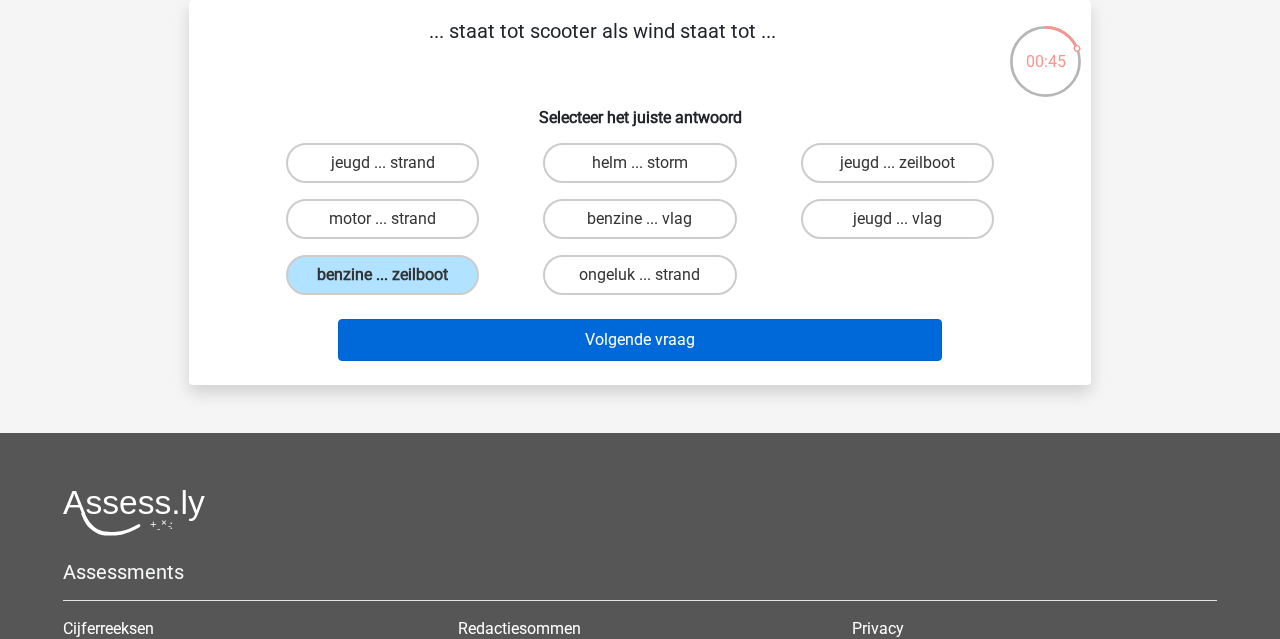 click on "Volgende vraag" at bounding box center [640, 340] 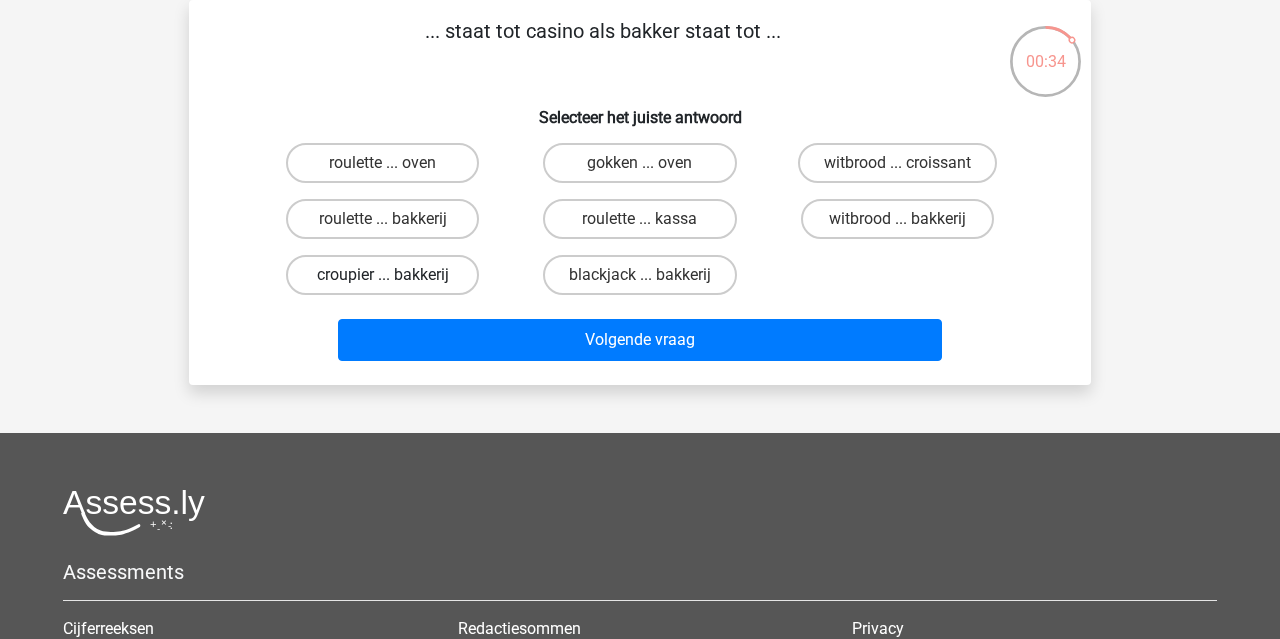 click on "croupier ... bakkerij" at bounding box center (382, 275) 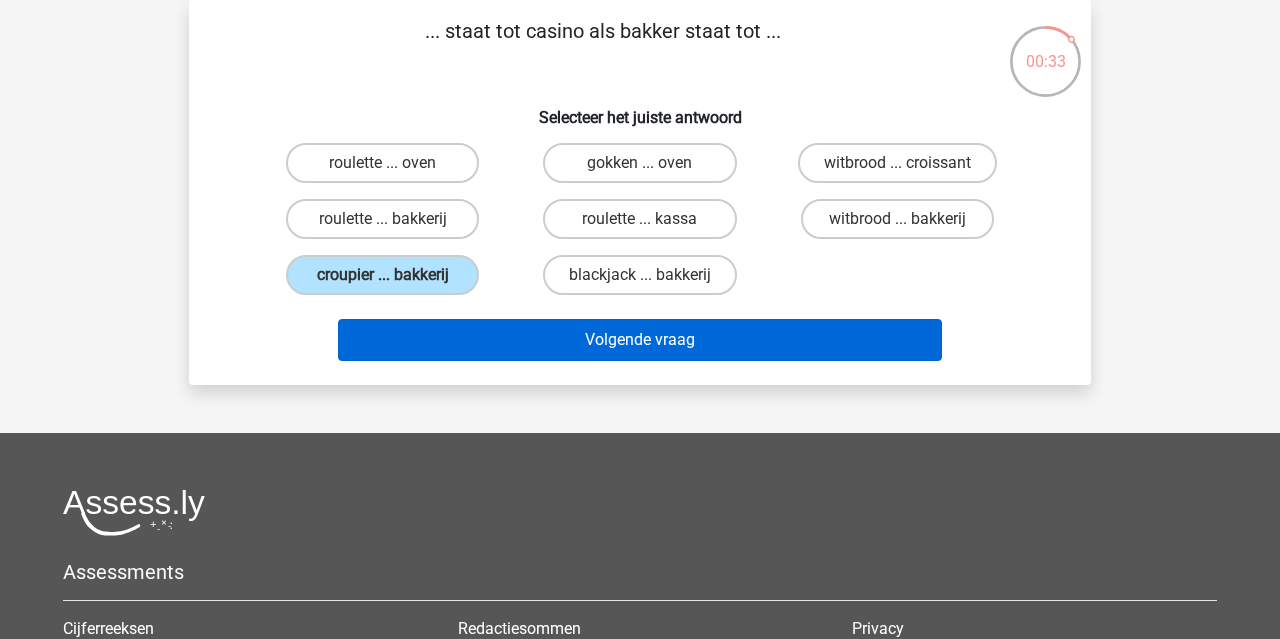click on "Volgende vraag" at bounding box center (640, 340) 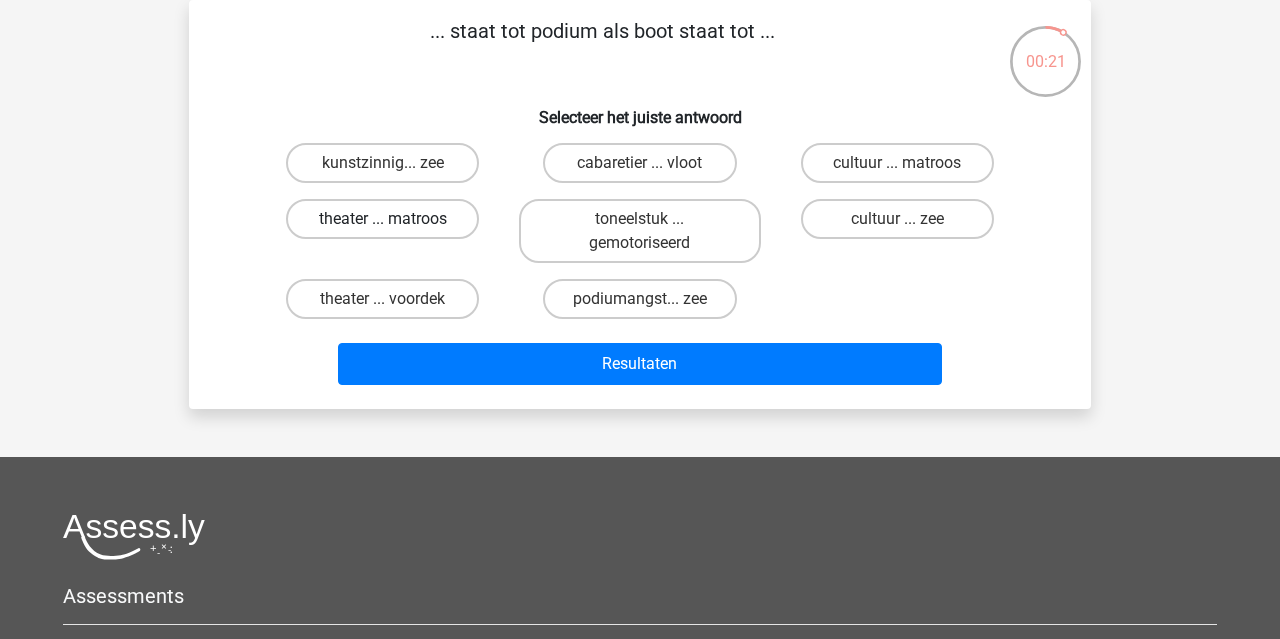 click on "theater ... matroos" at bounding box center [382, 219] 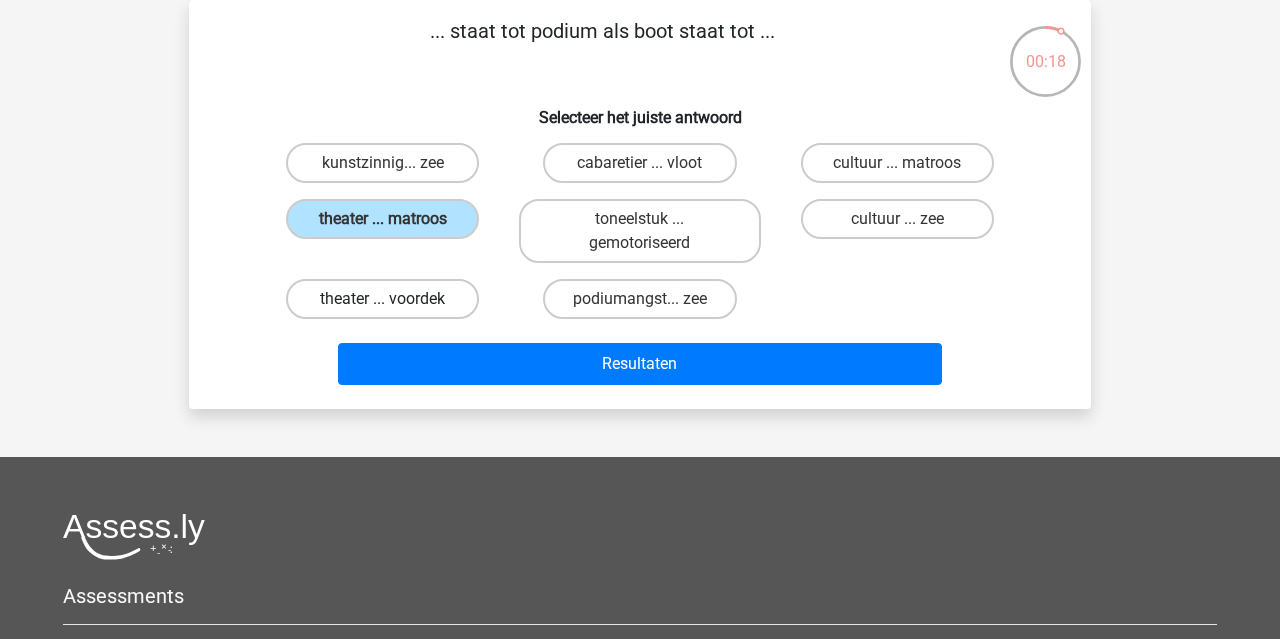 click on "theater ... voordek" at bounding box center (382, 299) 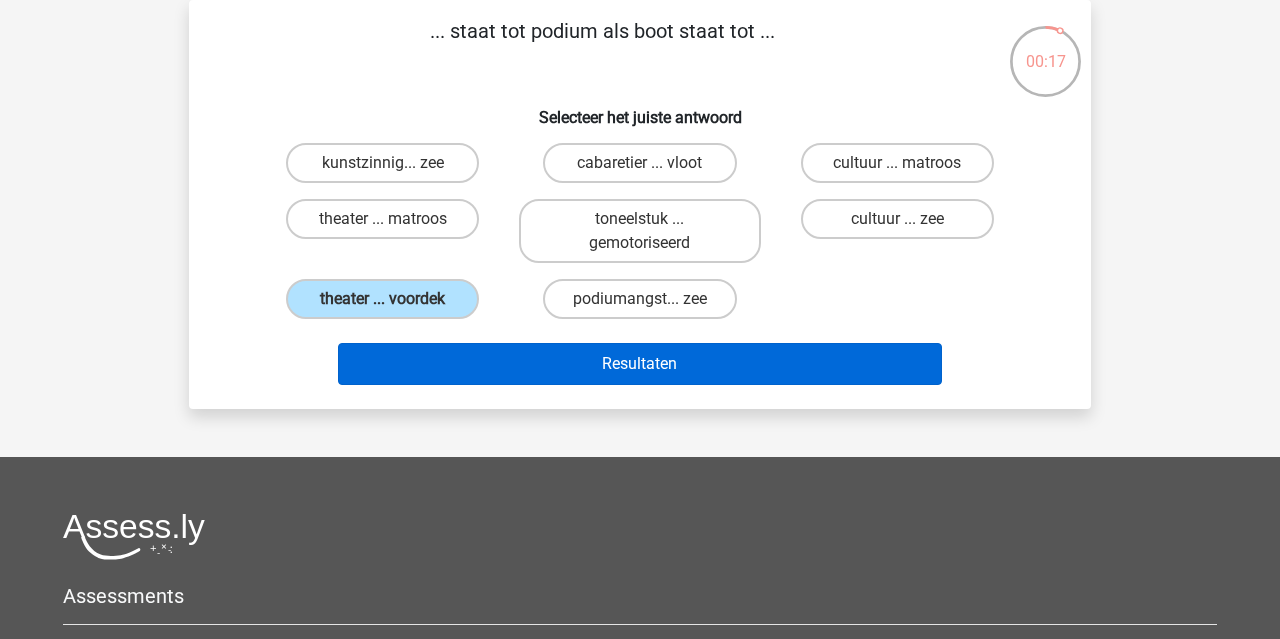 click on "Resultaten" at bounding box center (640, 364) 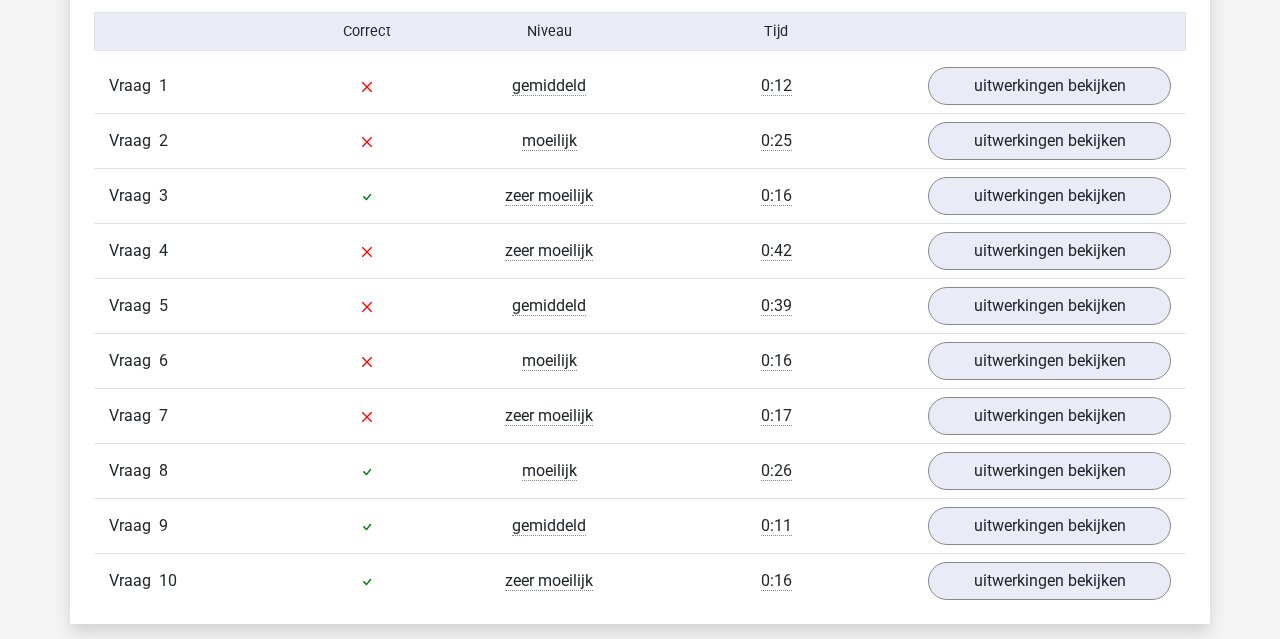 scroll, scrollTop: 1296, scrollLeft: 0, axis: vertical 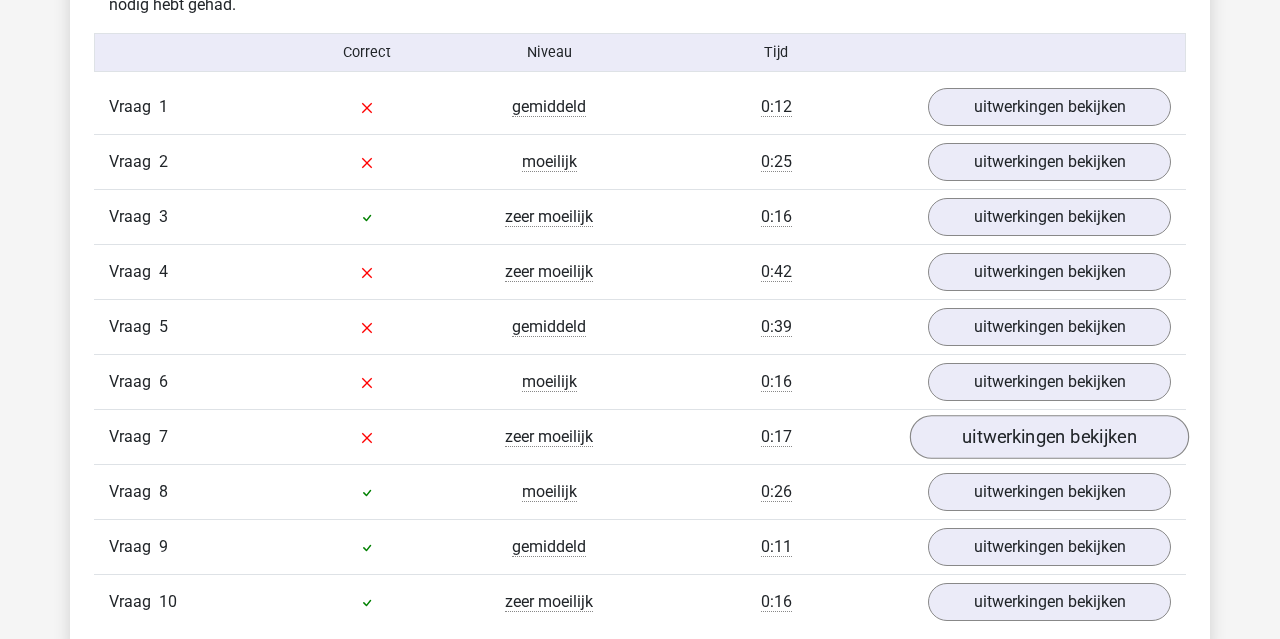 click on "uitwerkingen bekijken" at bounding box center [1049, 437] 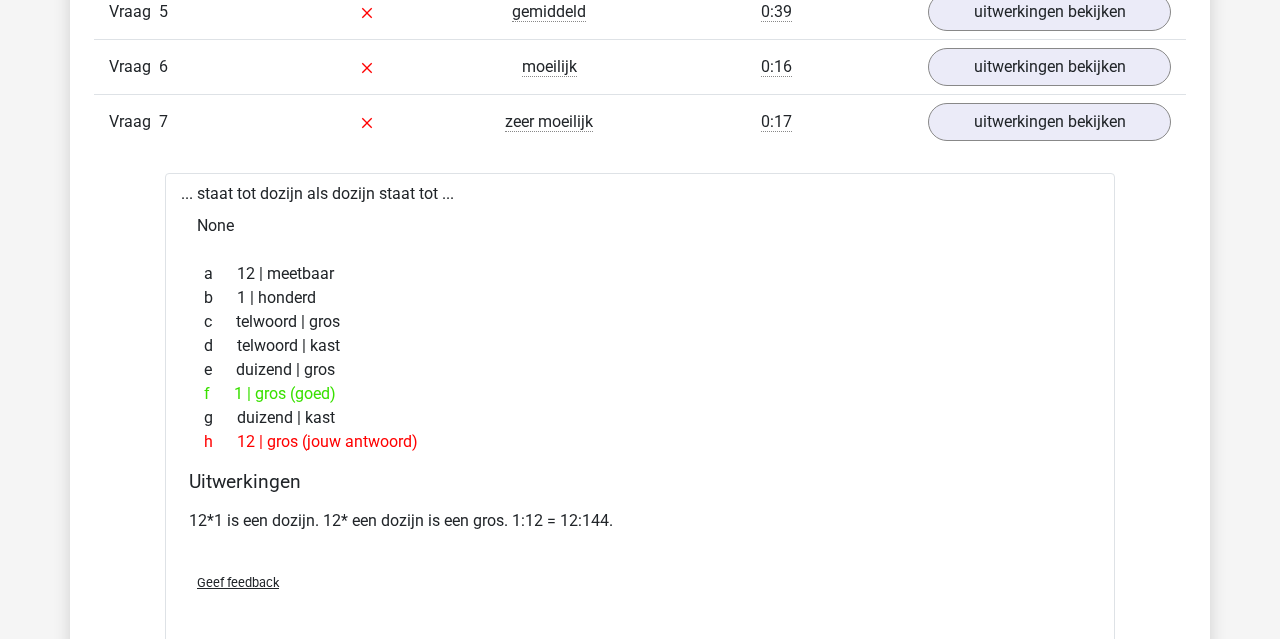 scroll, scrollTop: 1612, scrollLeft: 0, axis: vertical 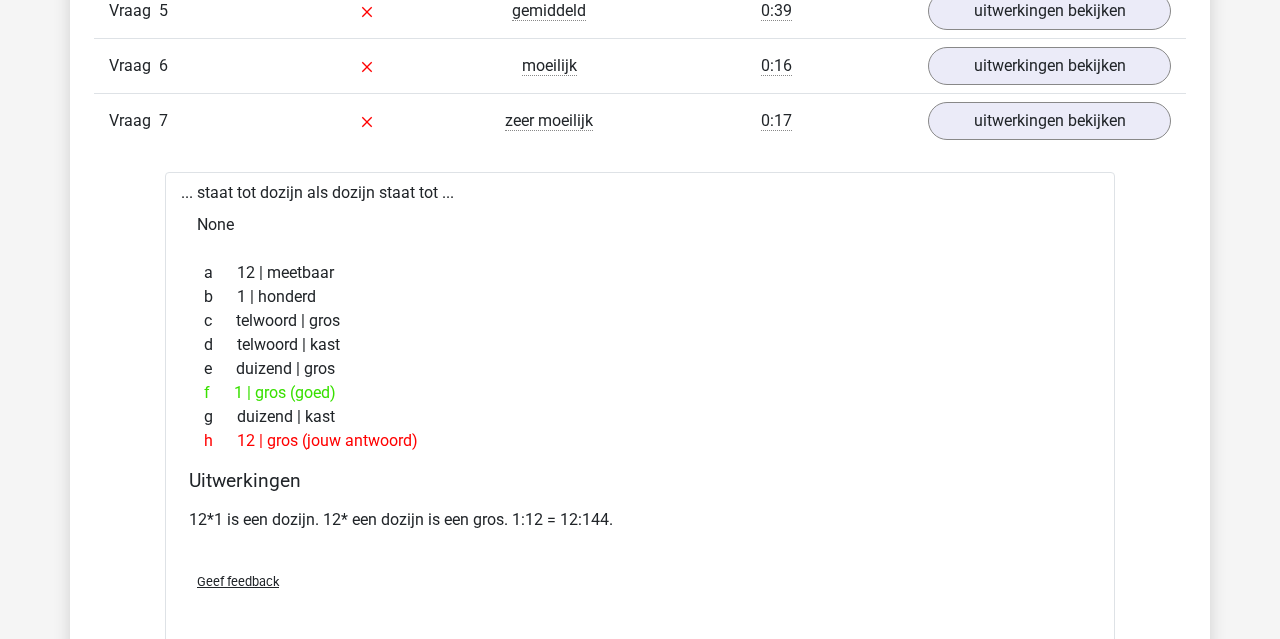 click on "Vraag
5" at bounding box center (185, 11) 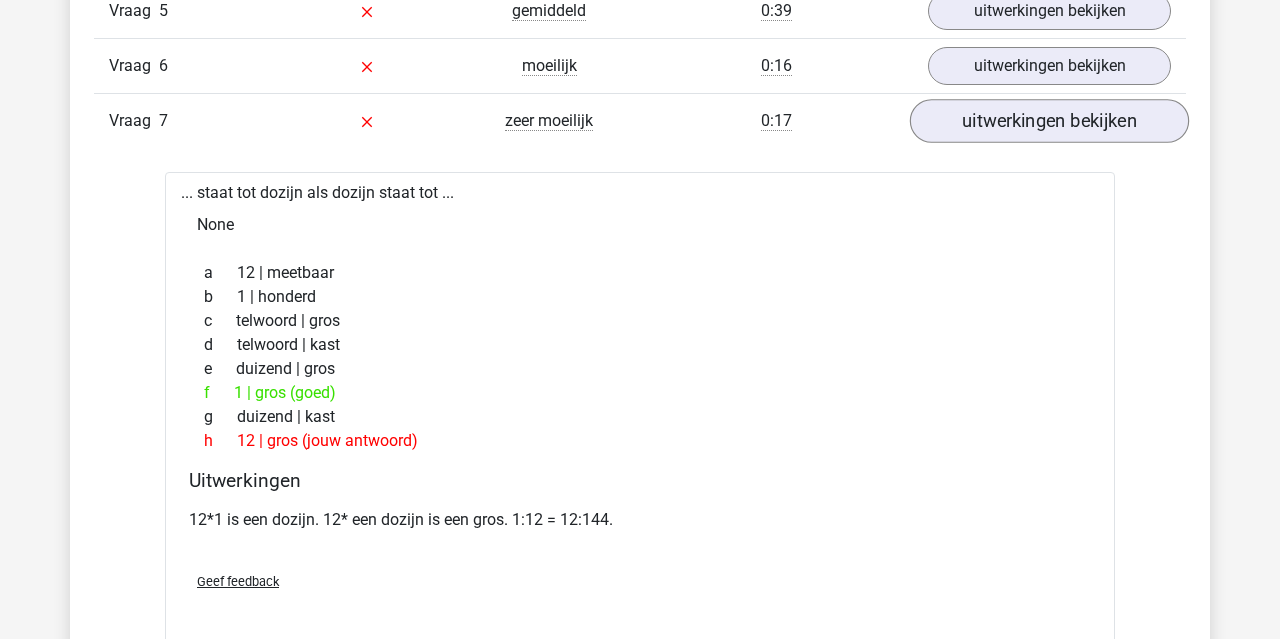 click on "uitwerkingen bekijken" at bounding box center (1049, 121) 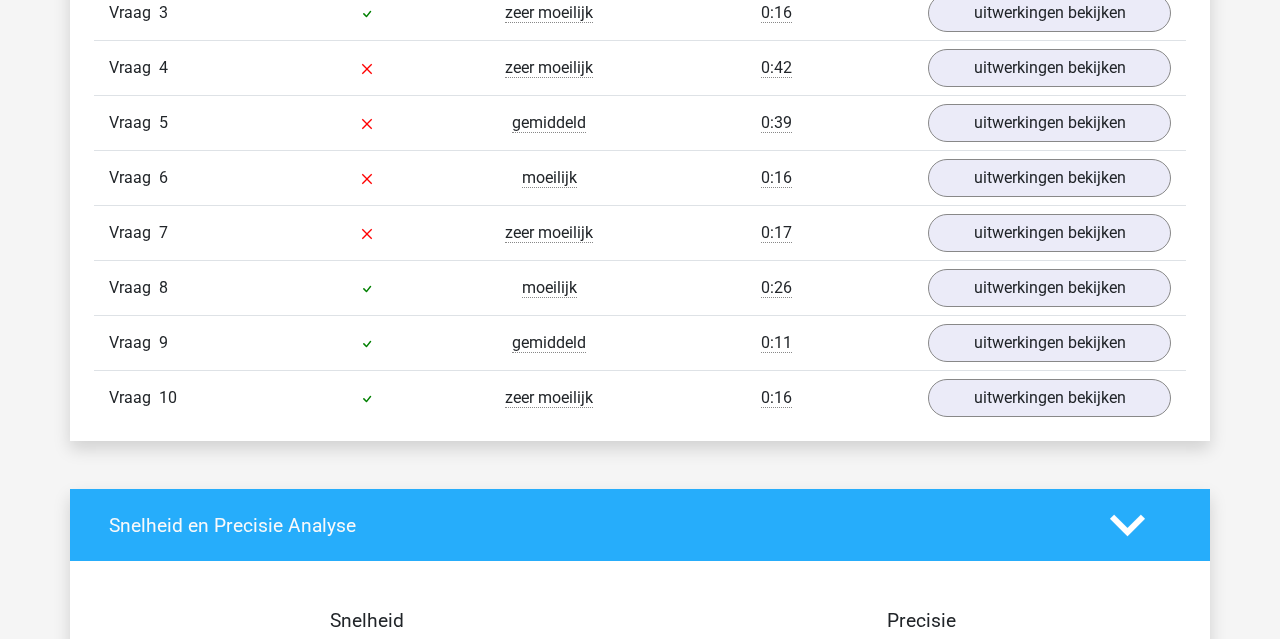 scroll, scrollTop: 1490, scrollLeft: 0, axis: vertical 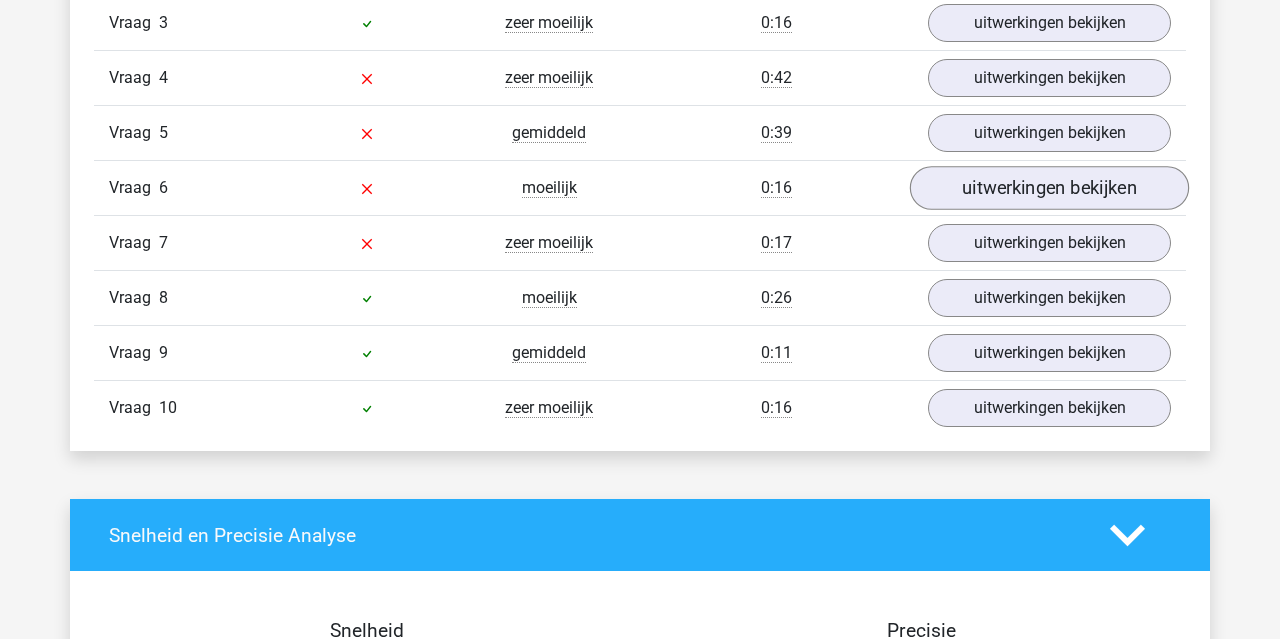 click on "uitwerkingen bekijken" at bounding box center (1049, 188) 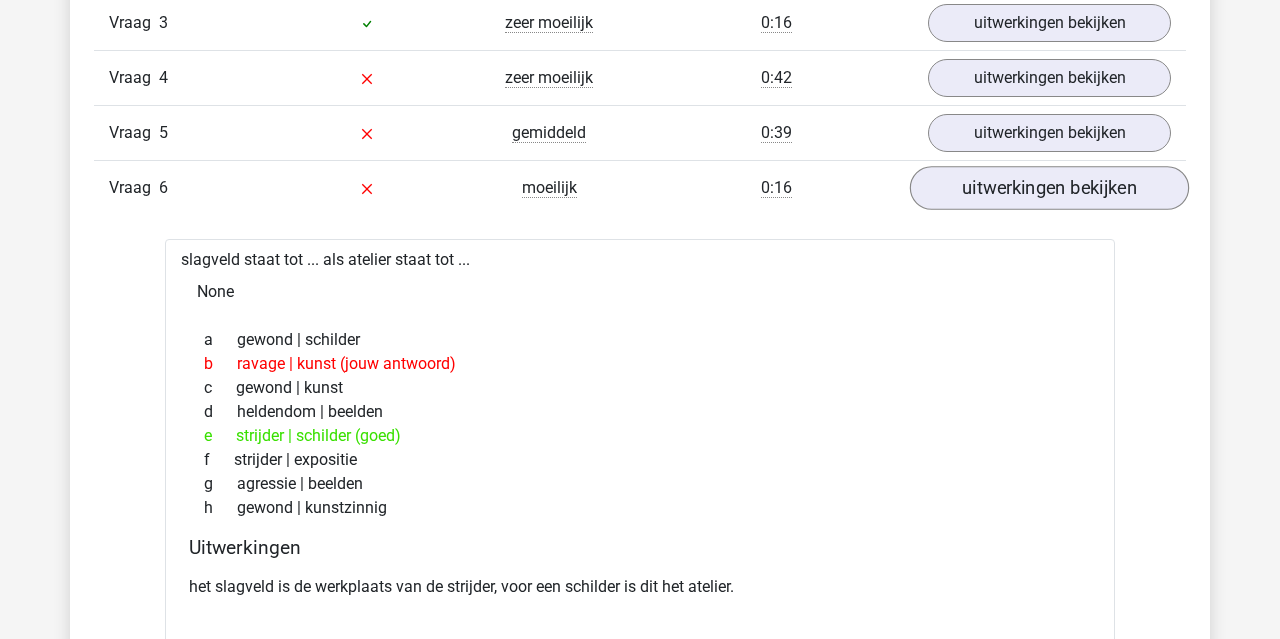 click on "uitwerkingen bekijken" at bounding box center (1049, 188) 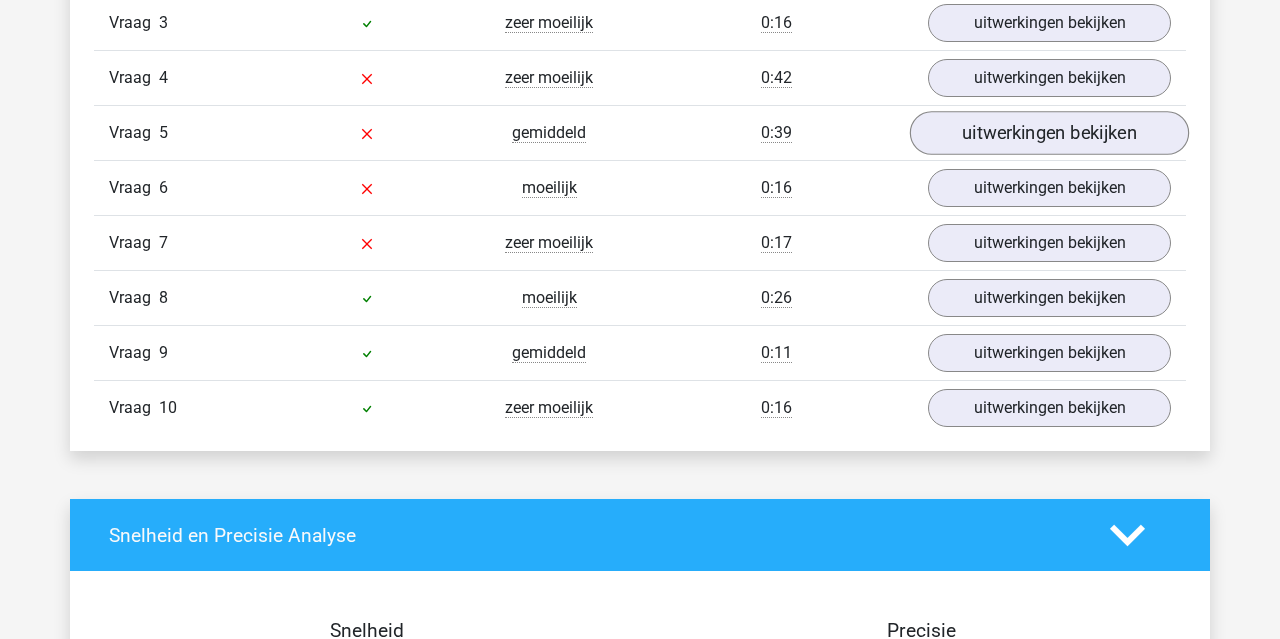 click on "uitwerkingen bekijken" at bounding box center (1049, 133) 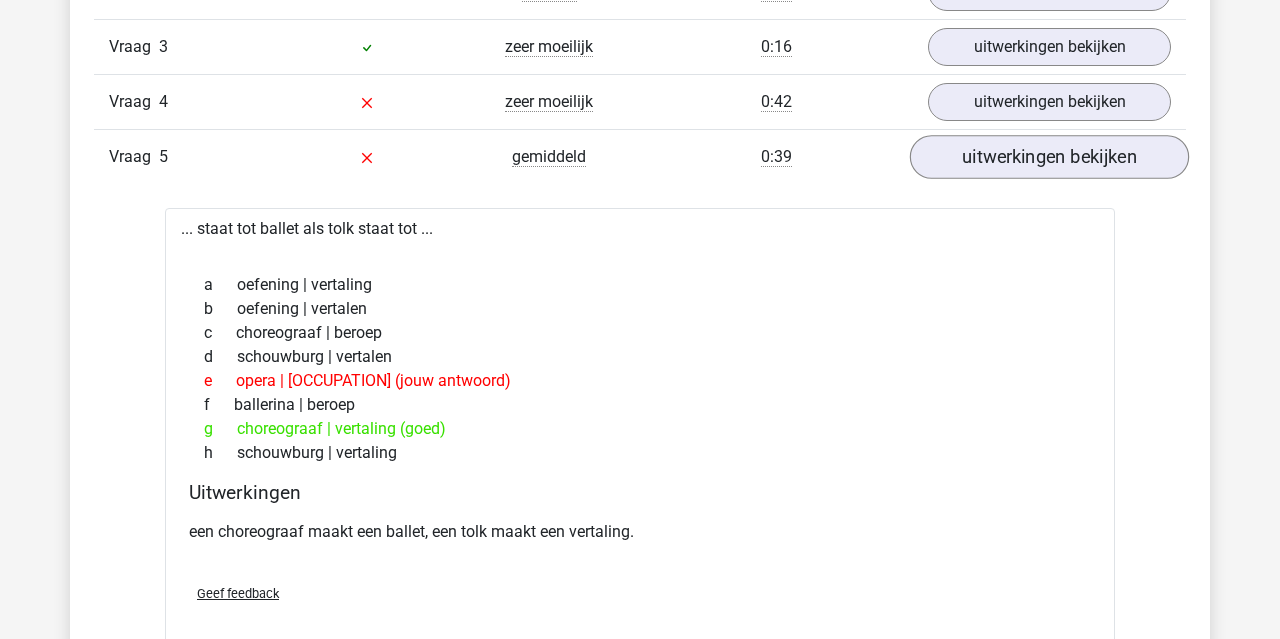 scroll, scrollTop: 1465, scrollLeft: 0, axis: vertical 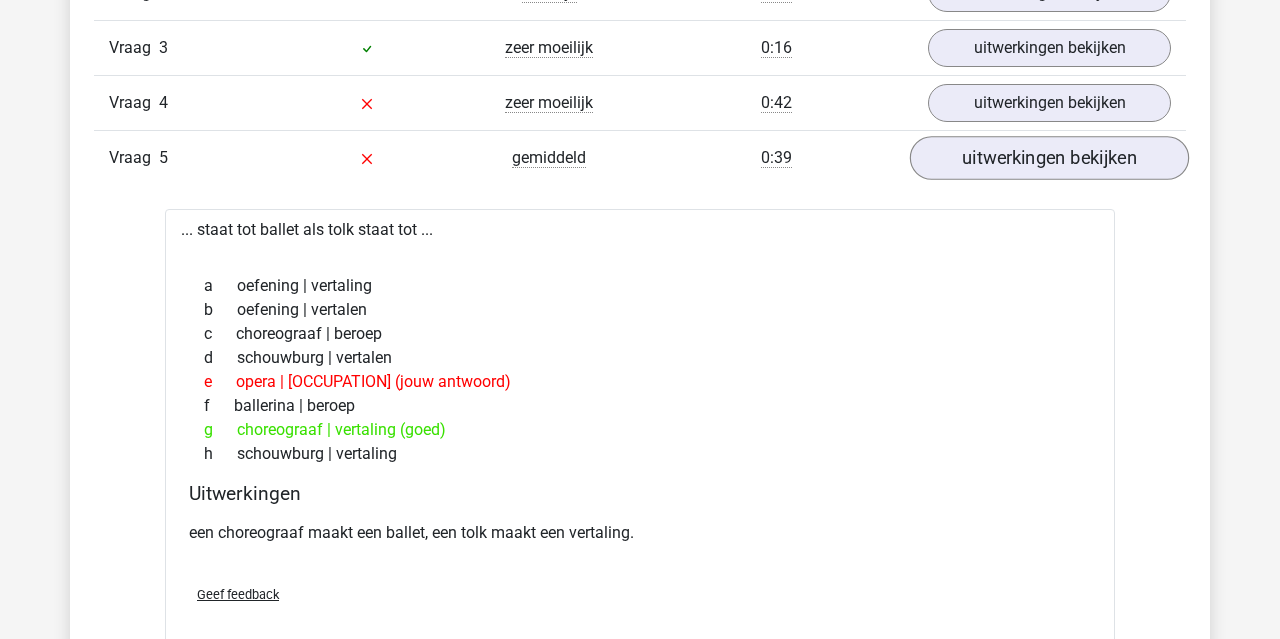 click on "uitwerkingen bekijken" at bounding box center (1049, 158) 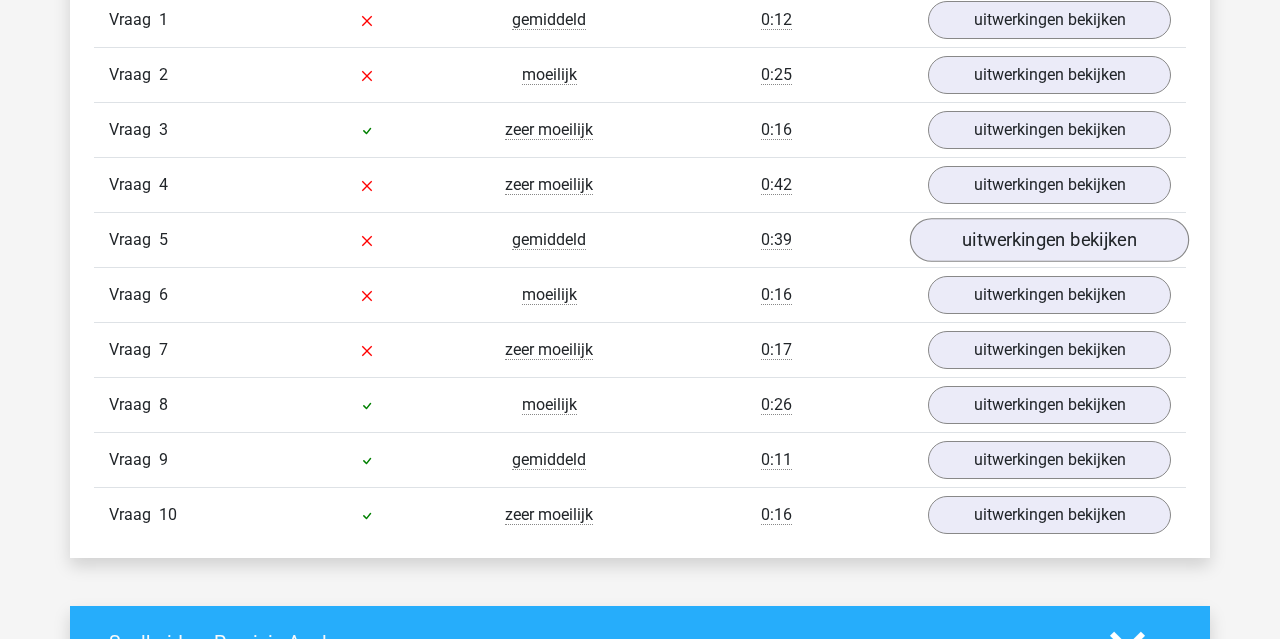 scroll, scrollTop: 1378, scrollLeft: 0, axis: vertical 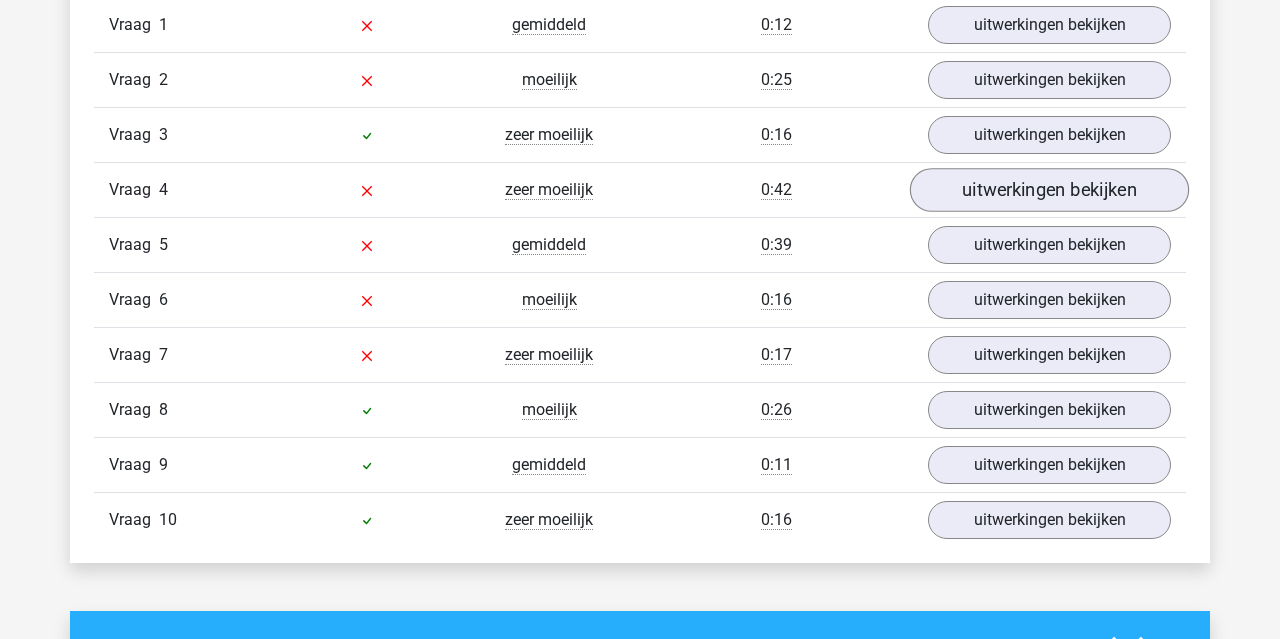 click on "uitwerkingen bekijken" at bounding box center [1049, 190] 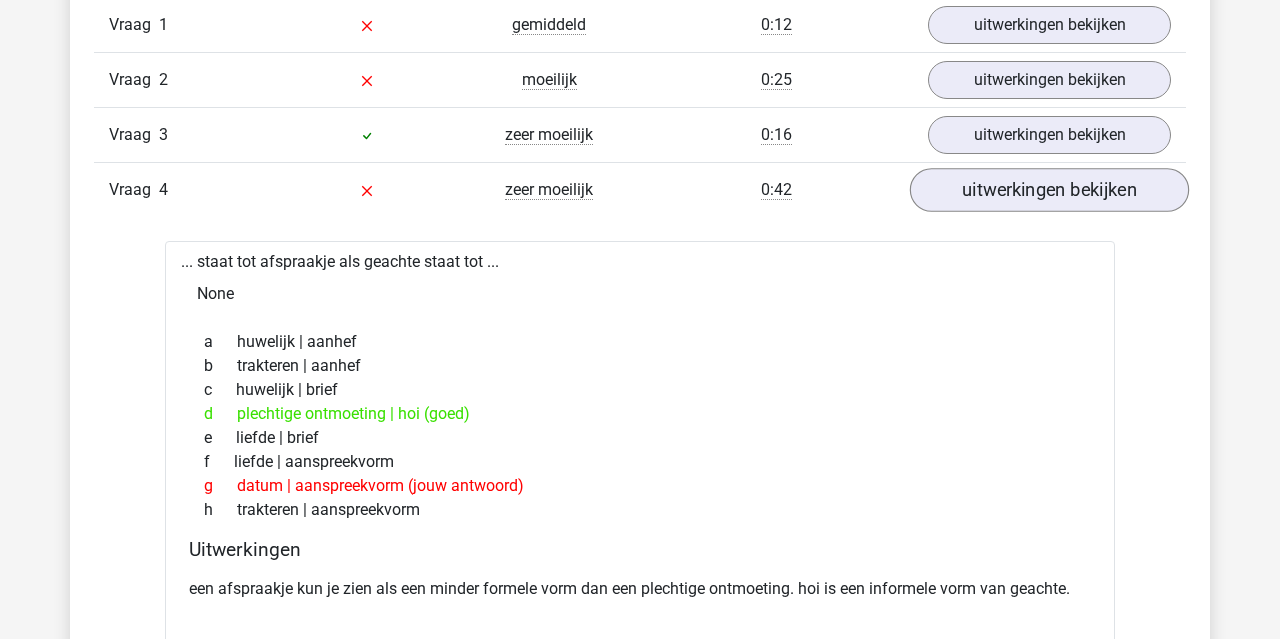 click on "uitwerkingen bekijken" at bounding box center (1049, 190) 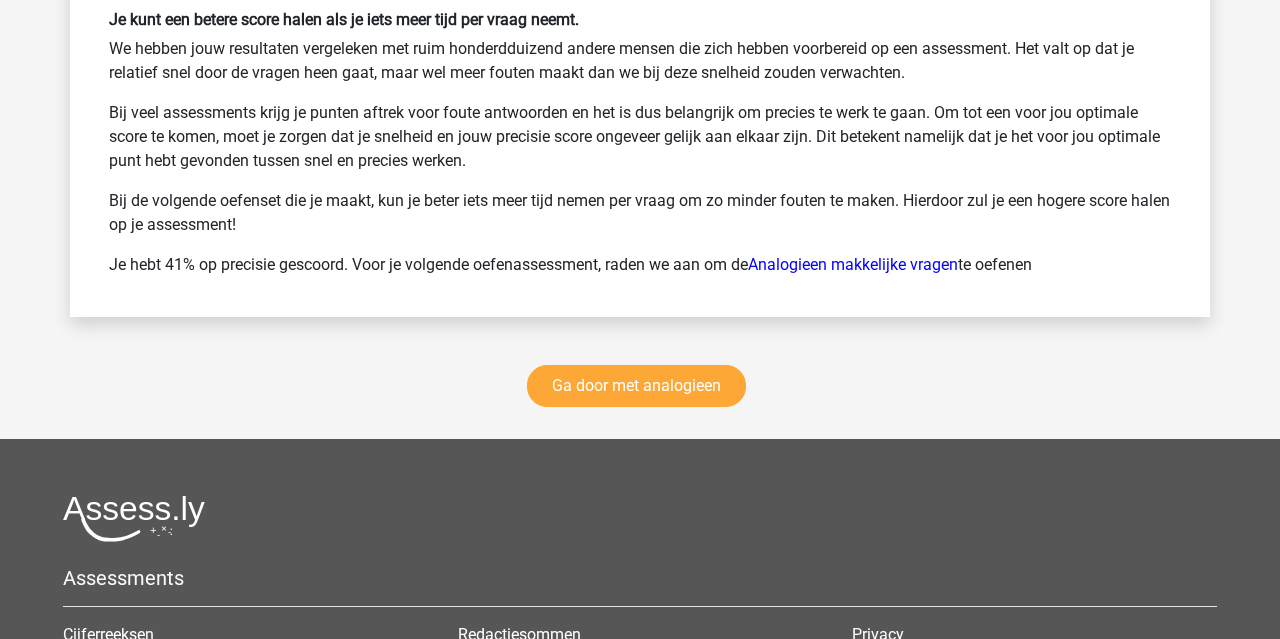 scroll, scrollTop: 3027, scrollLeft: 0, axis: vertical 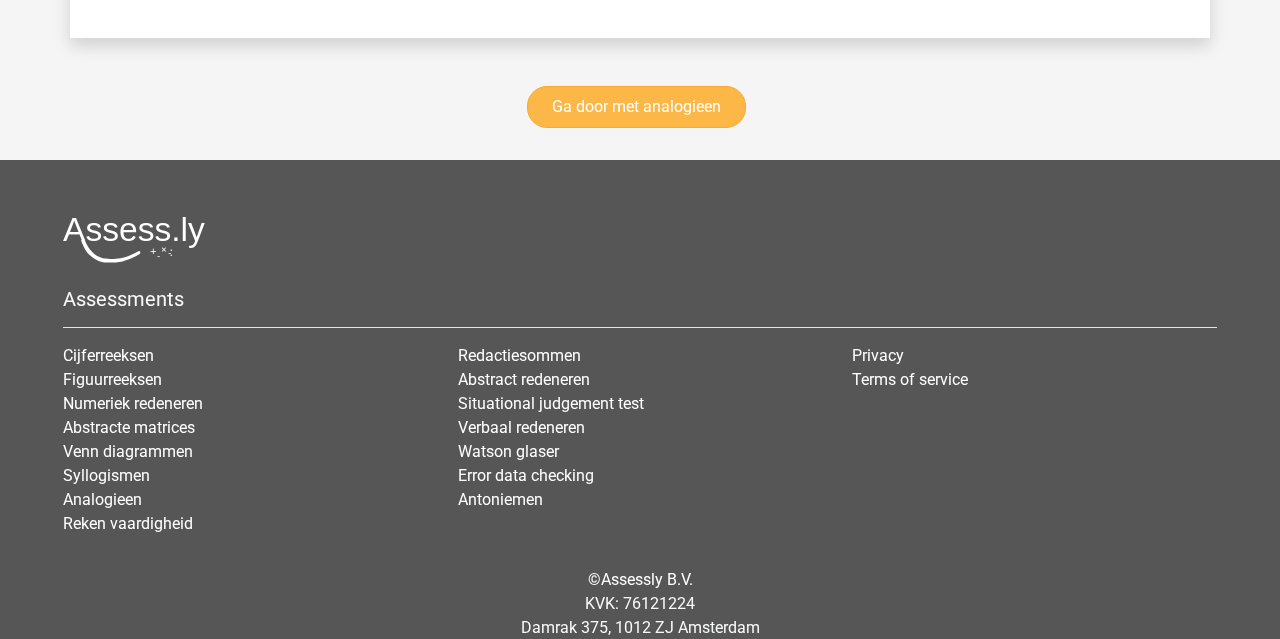 click on "Ga door met analogieen" at bounding box center [636, 107] 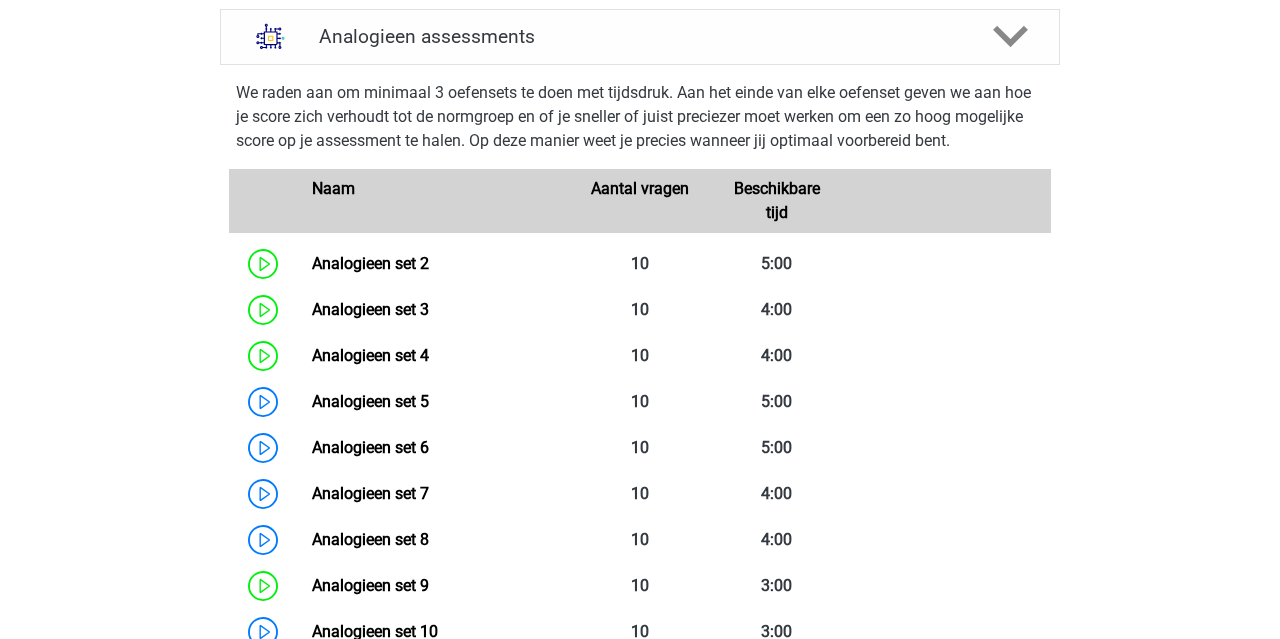 scroll, scrollTop: 821, scrollLeft: 0, axis: vertical 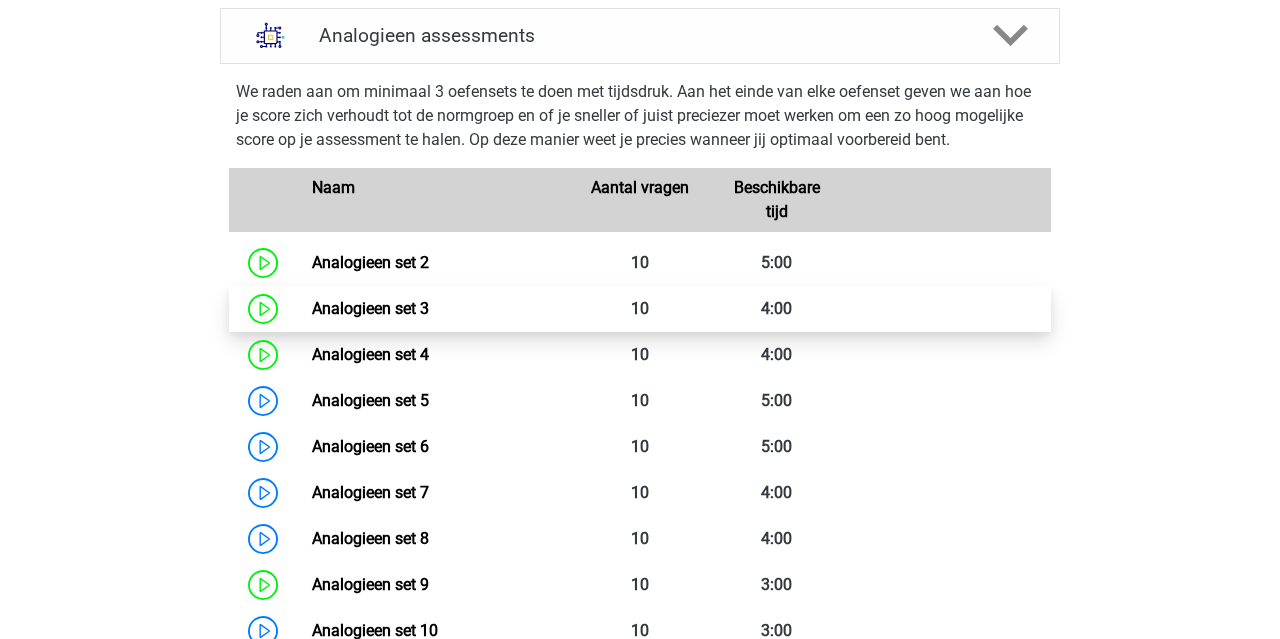 click on "Analogieen
set 3" at bounding box center (370, 308) 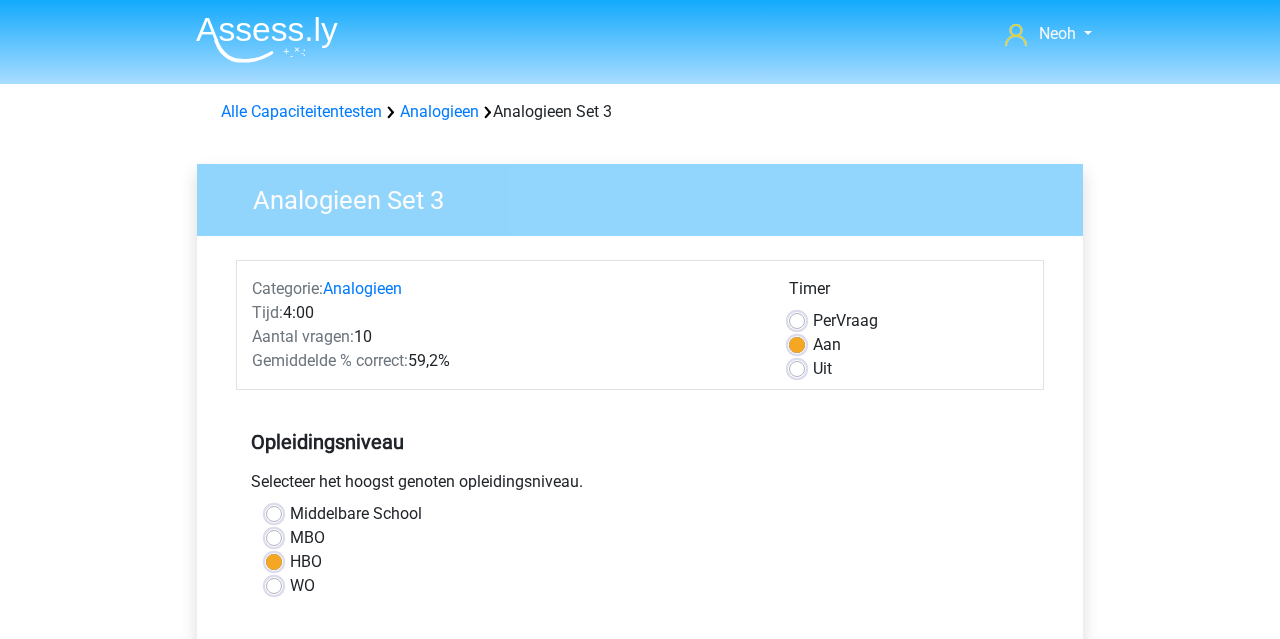 scroll, scrollTop: 17, scrollLeft: 0, axis: vertical 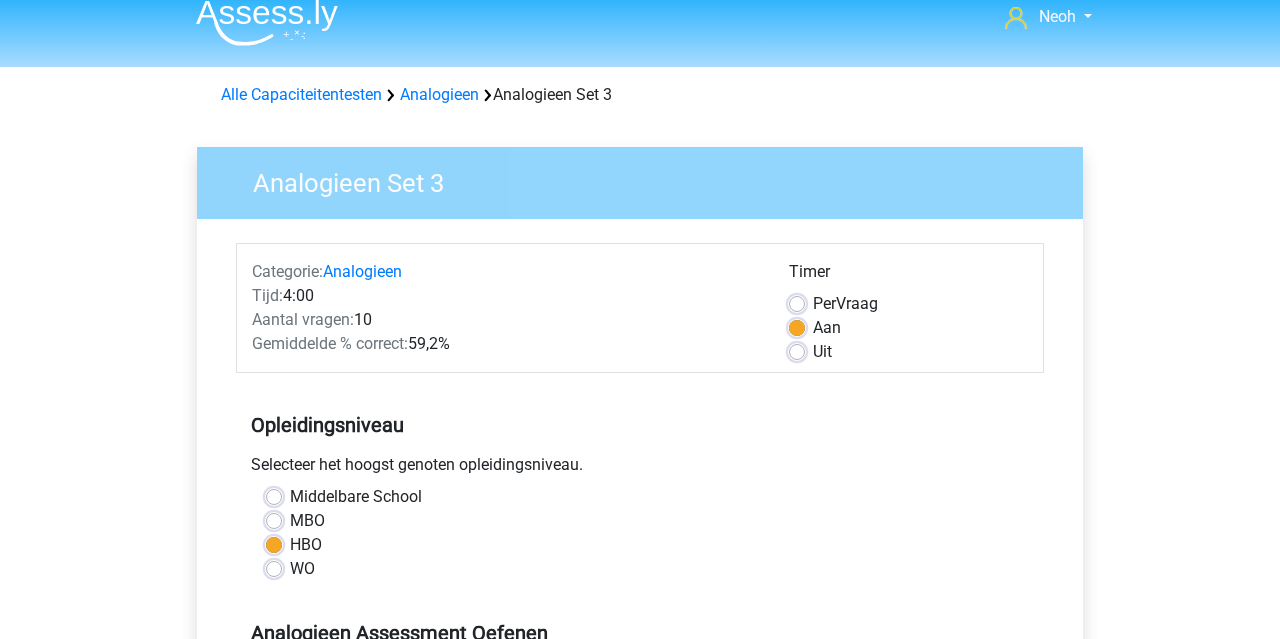 click on "Uit" at bounding box center [822, 352] 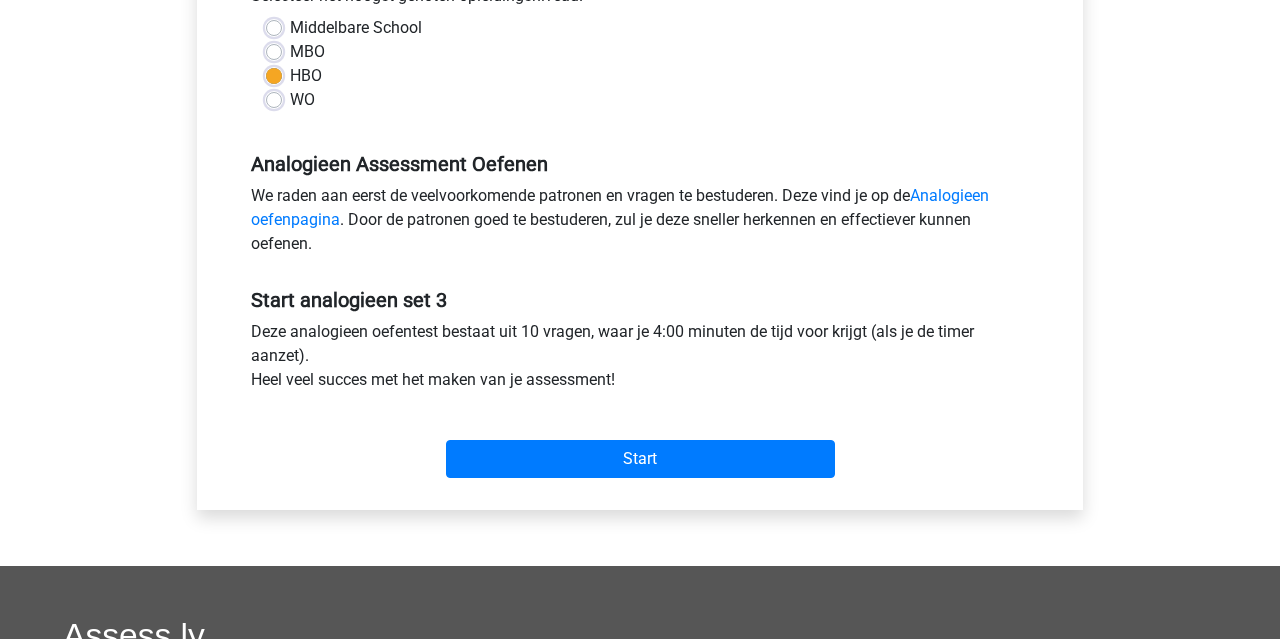 scroll, scrollTop: 493, scrollLeft: 0, axis: vertical 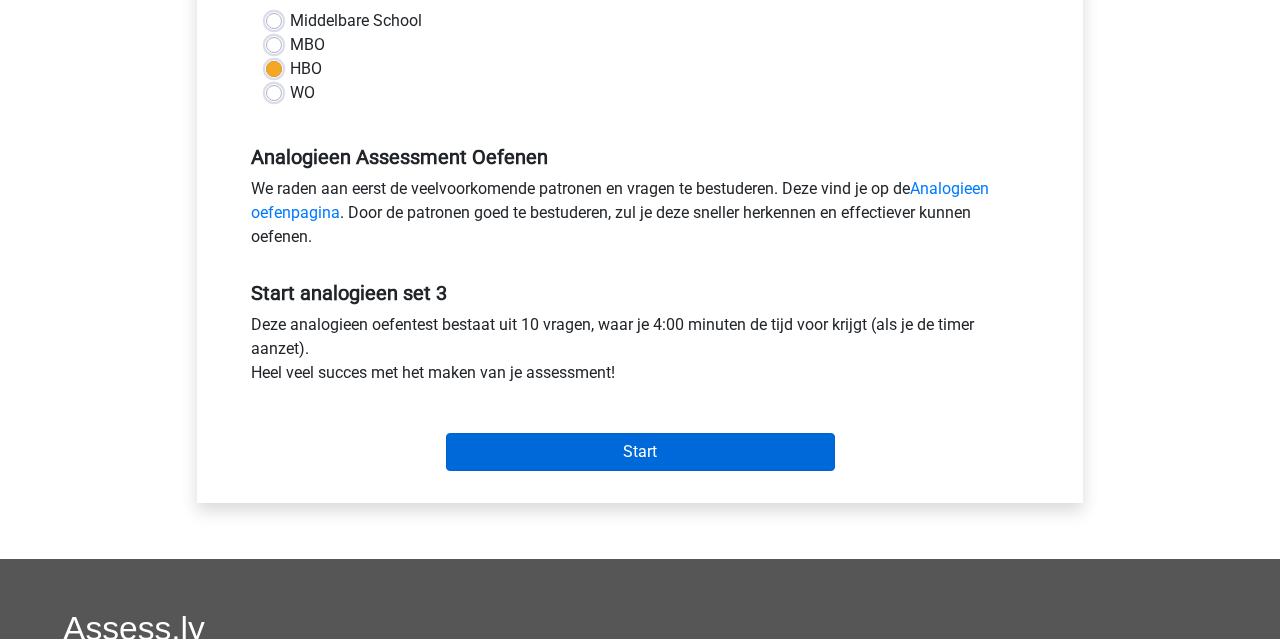 click on "Start" at bounding box center [640, 452] 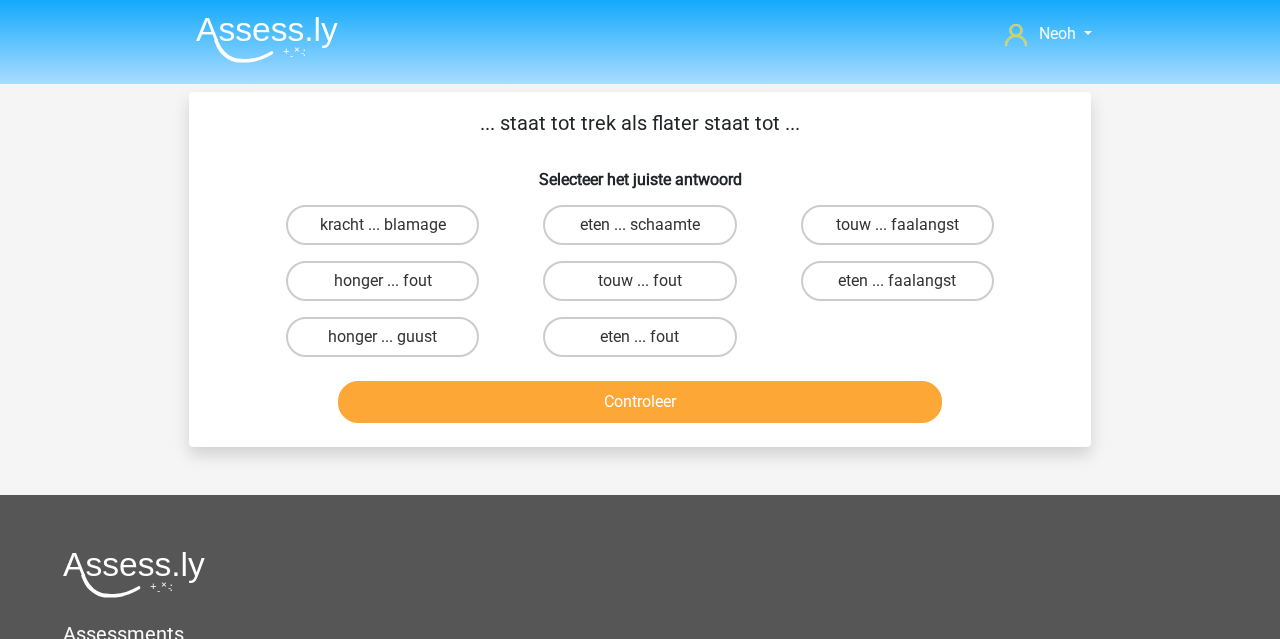 scroll, scrollTop: 0, scrollLeft: 0, axis: both 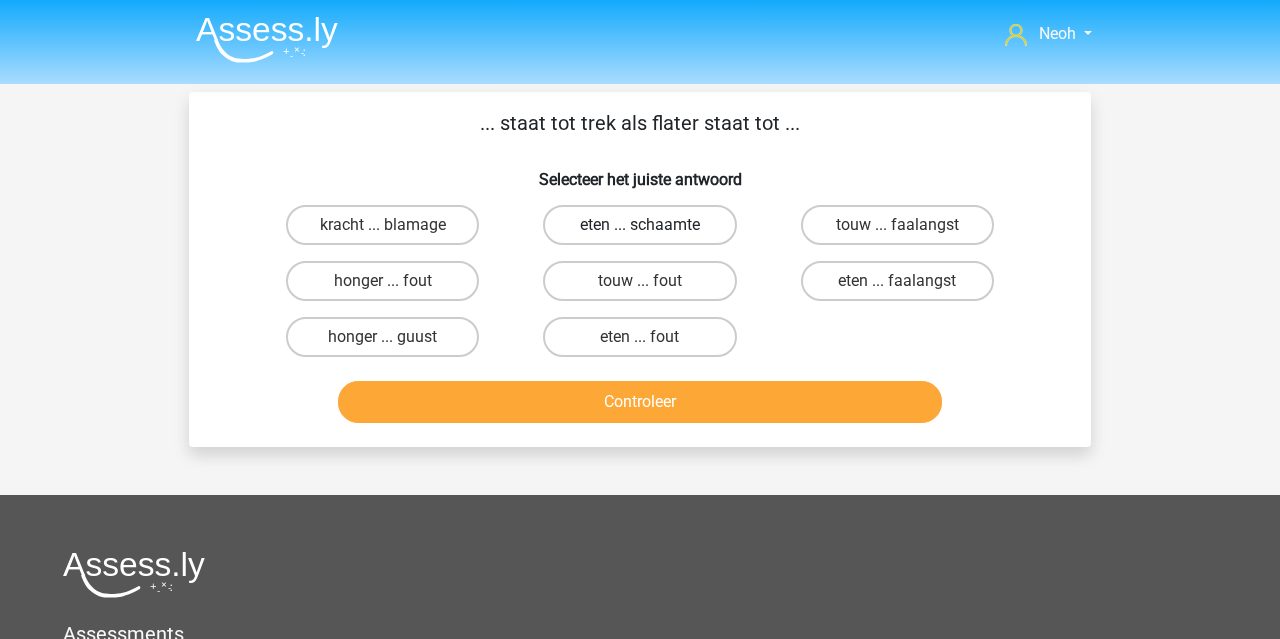 click on "eten ... schaamte" at bounding box center (639, 225) 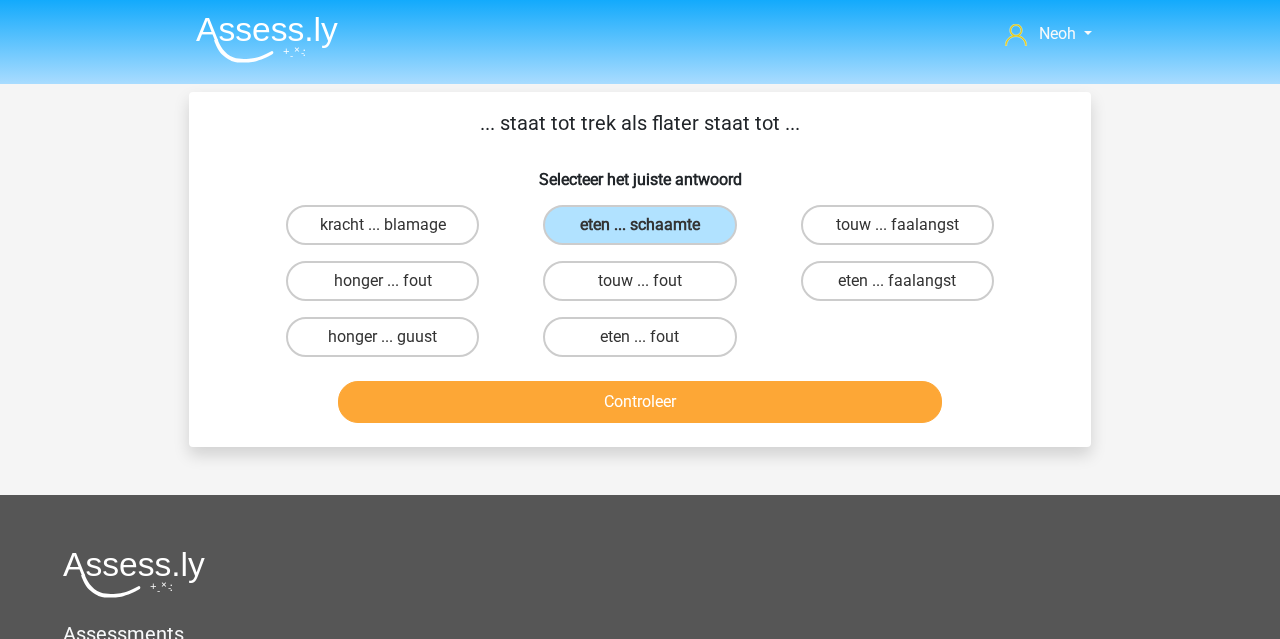 click on "Controleer" at bounding box center (640, 402) 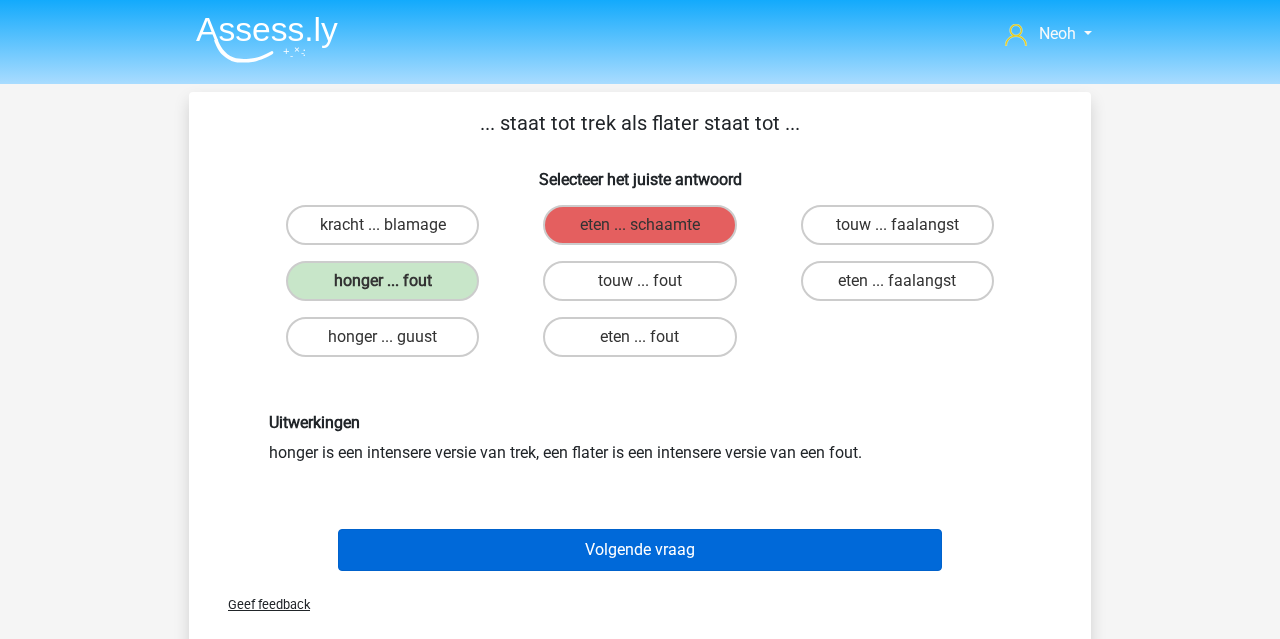 click on "Volgende vraag" at bounding box center [640, 550] 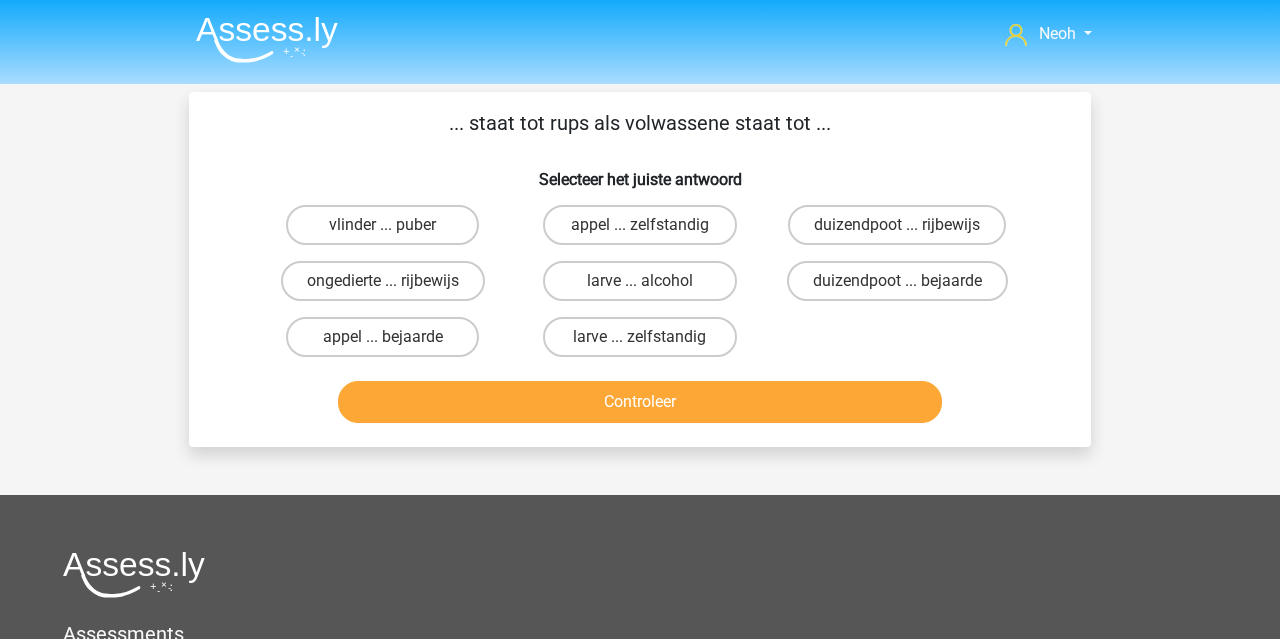 scroll, scrollTop: 0, scrollLeft: 0, axis: both 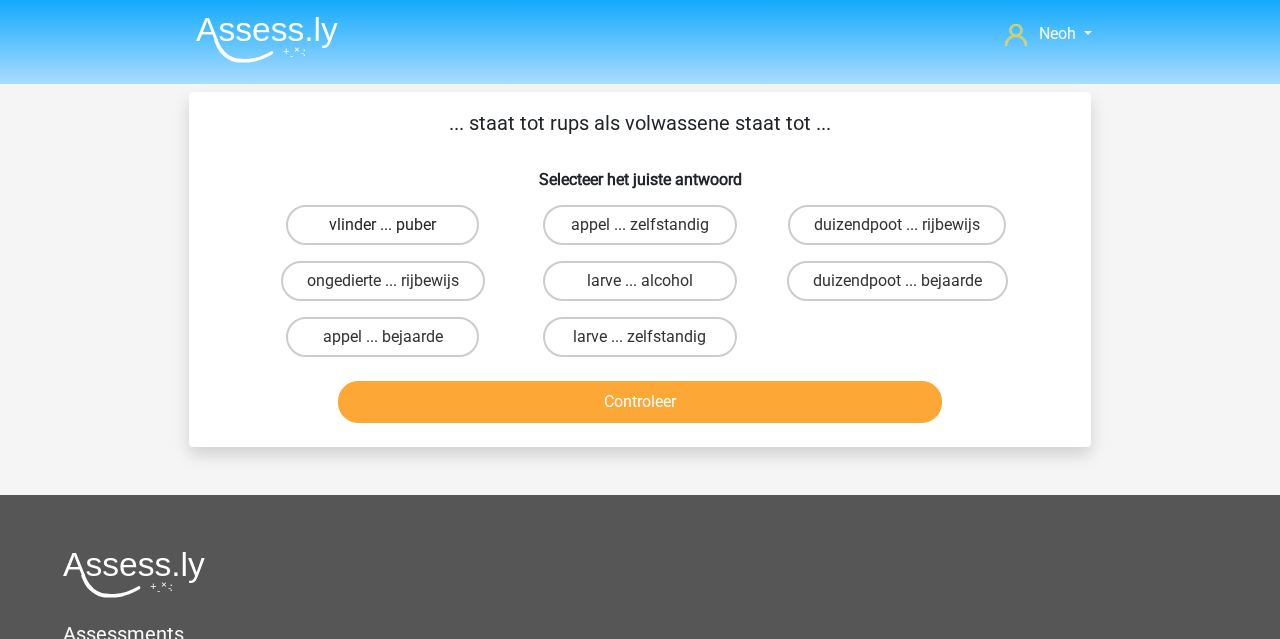 click on "vlinder ... puber" at bounding box center (382, 225) 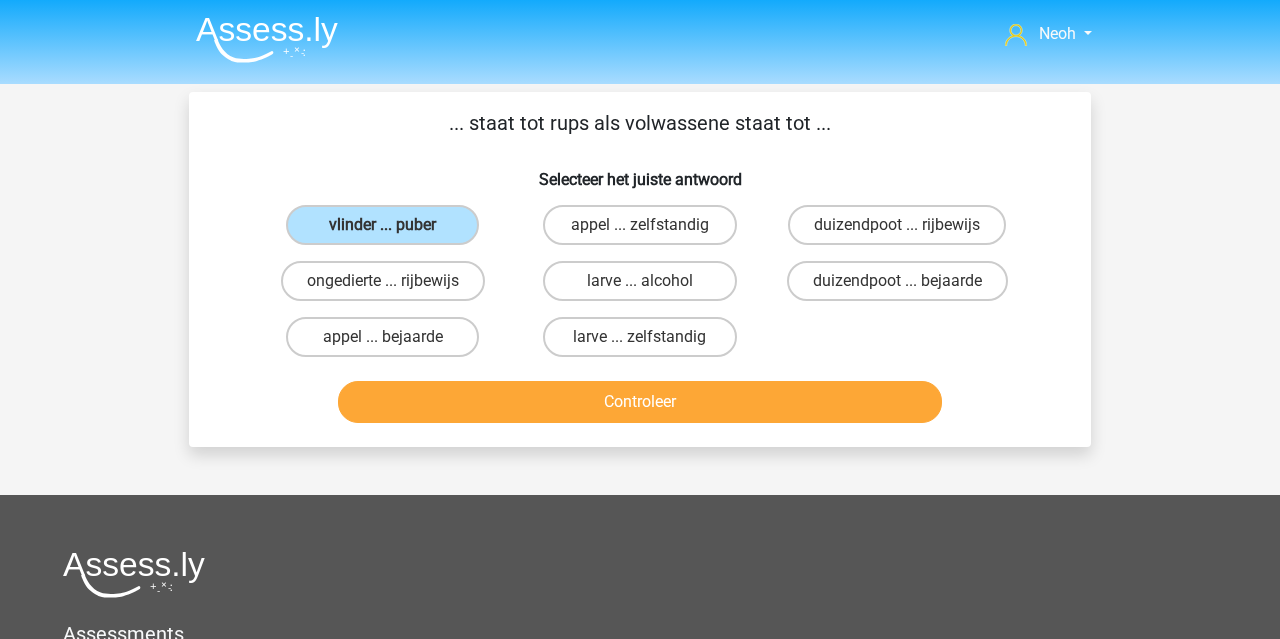 click on "Controleer" at bounding box center (640, 402) 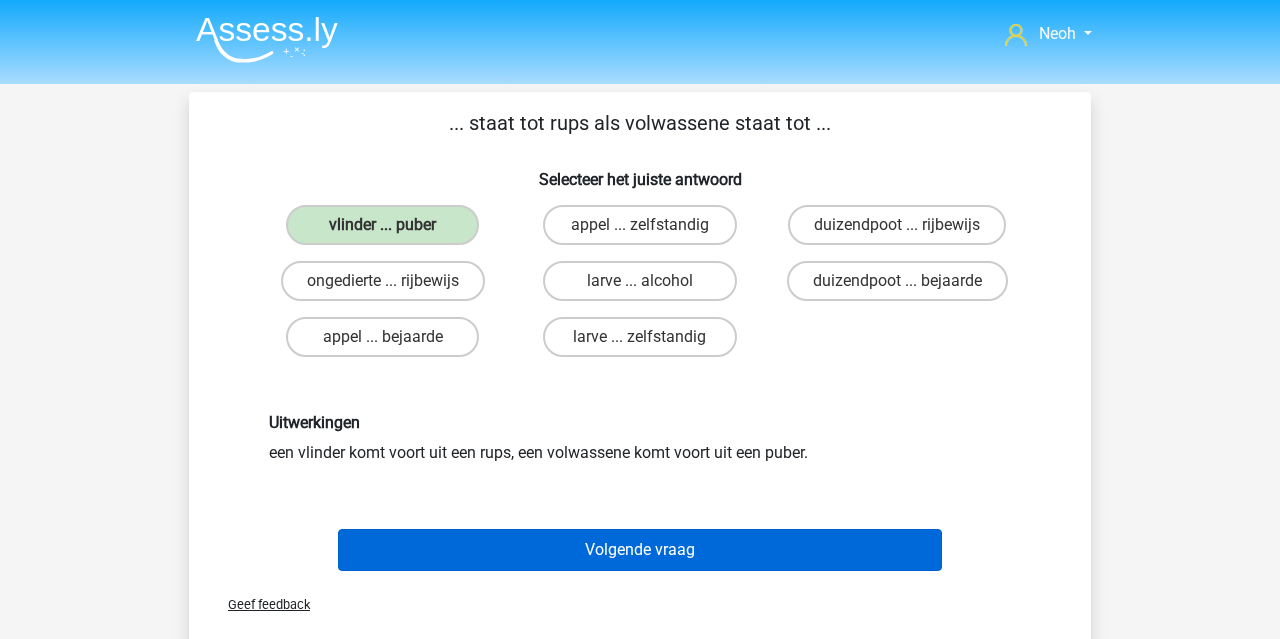 click on "Volgende vraag" at bounding box center [640, 550] 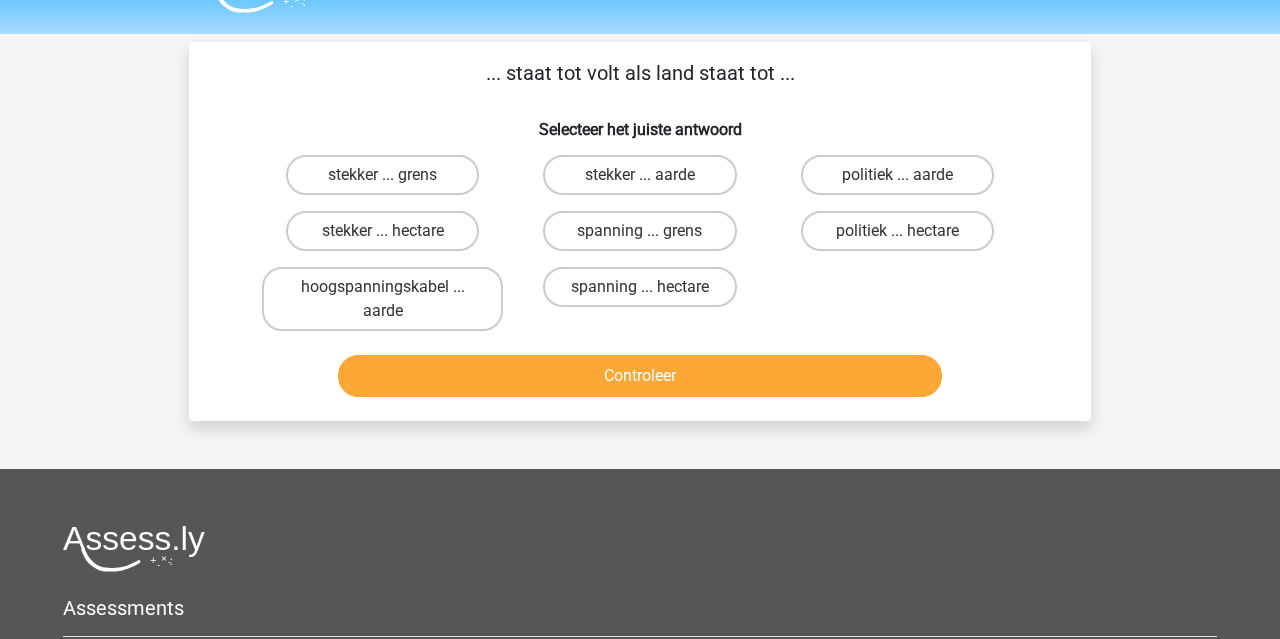 scroll, scrollTop: 44, scrollLeft: 0, axis: vertical 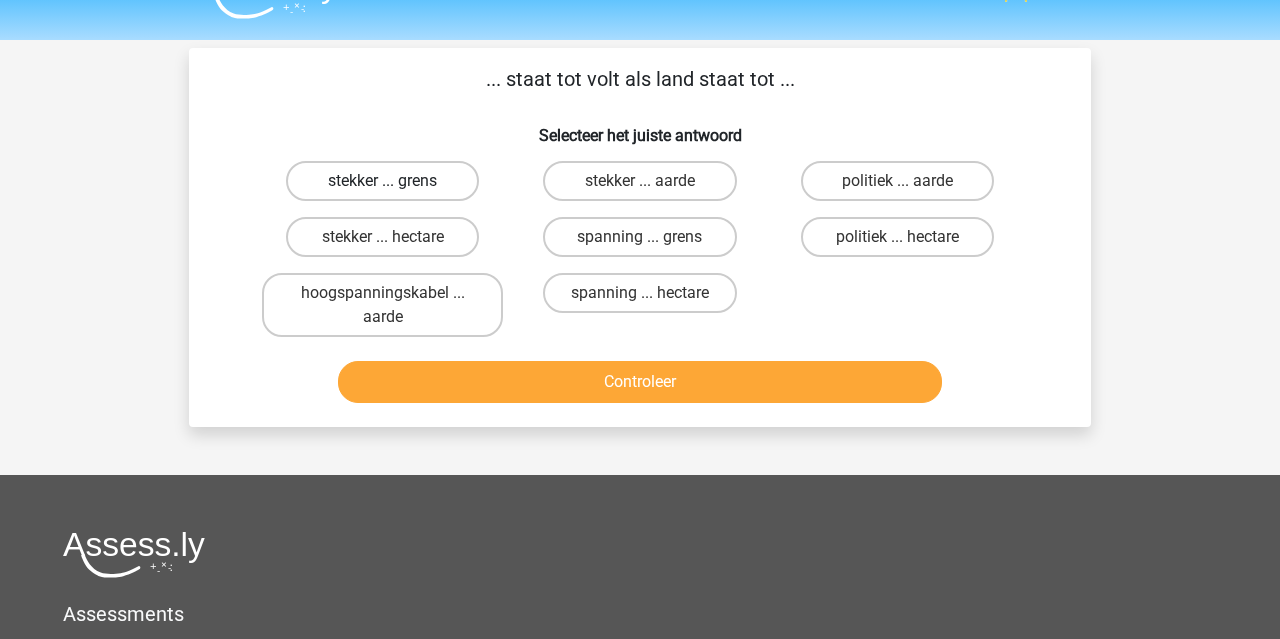 click on "stekker ... grens" at bounding box center (382, 181) 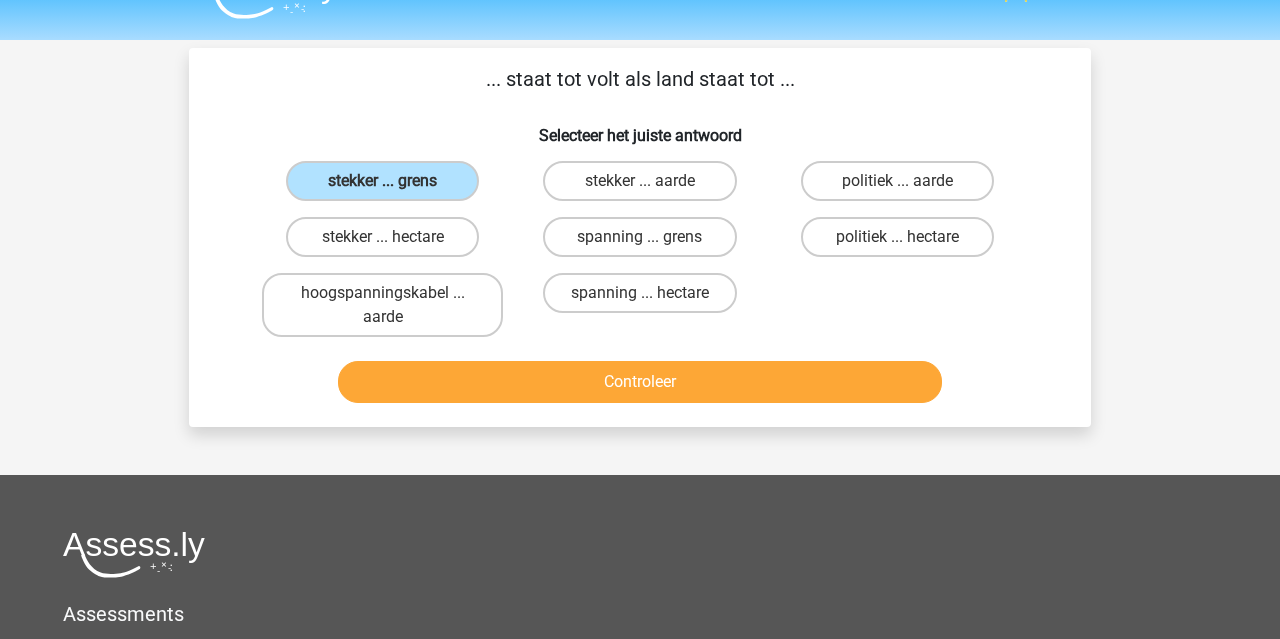 click on "Controleer" at bounding box center [640, 382] 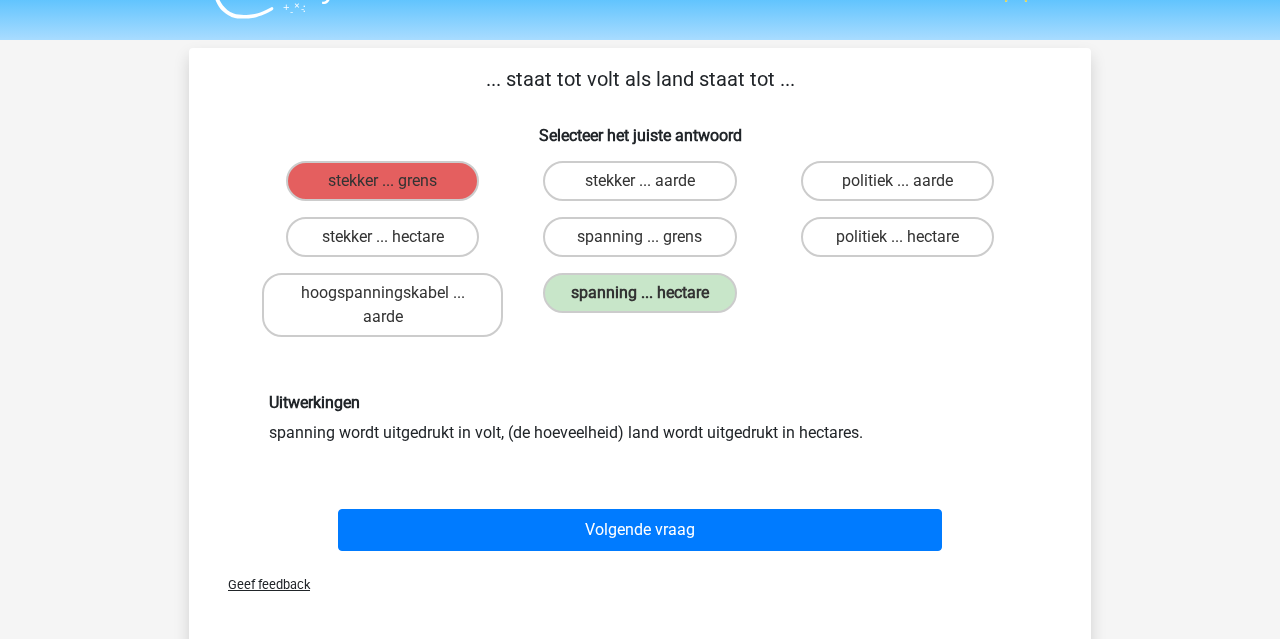 click on "Volgende vraag" at bounding box center (640, 534) 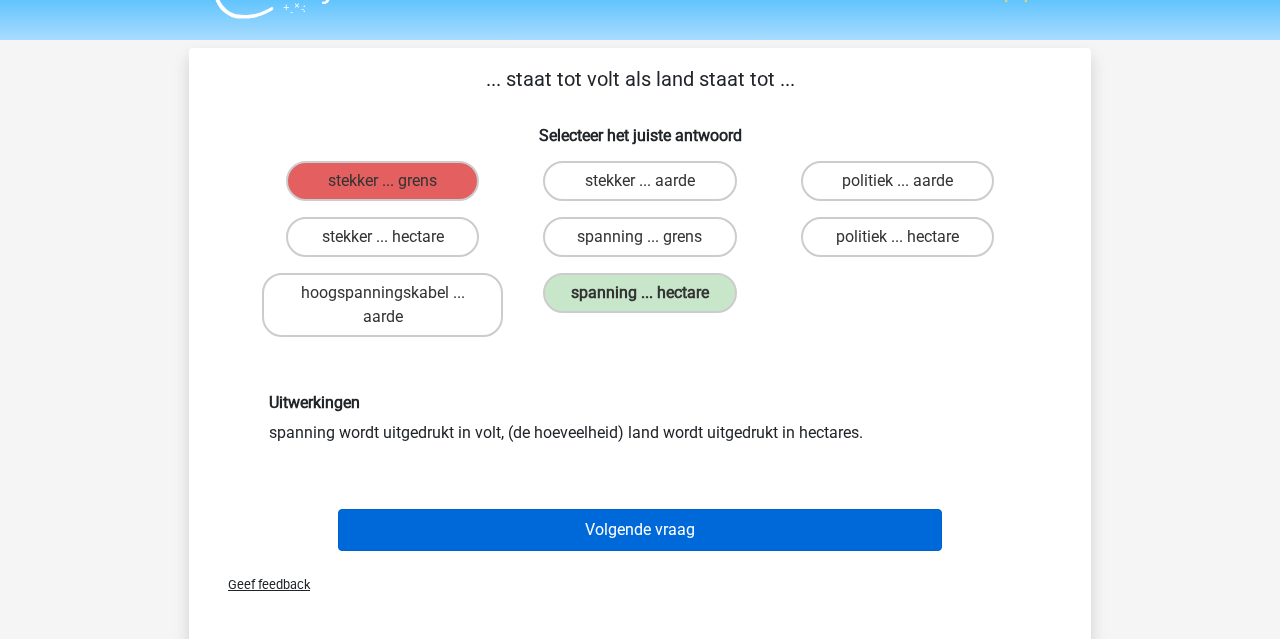 click on "Volgende vraag" at bounding box center (640, 530) 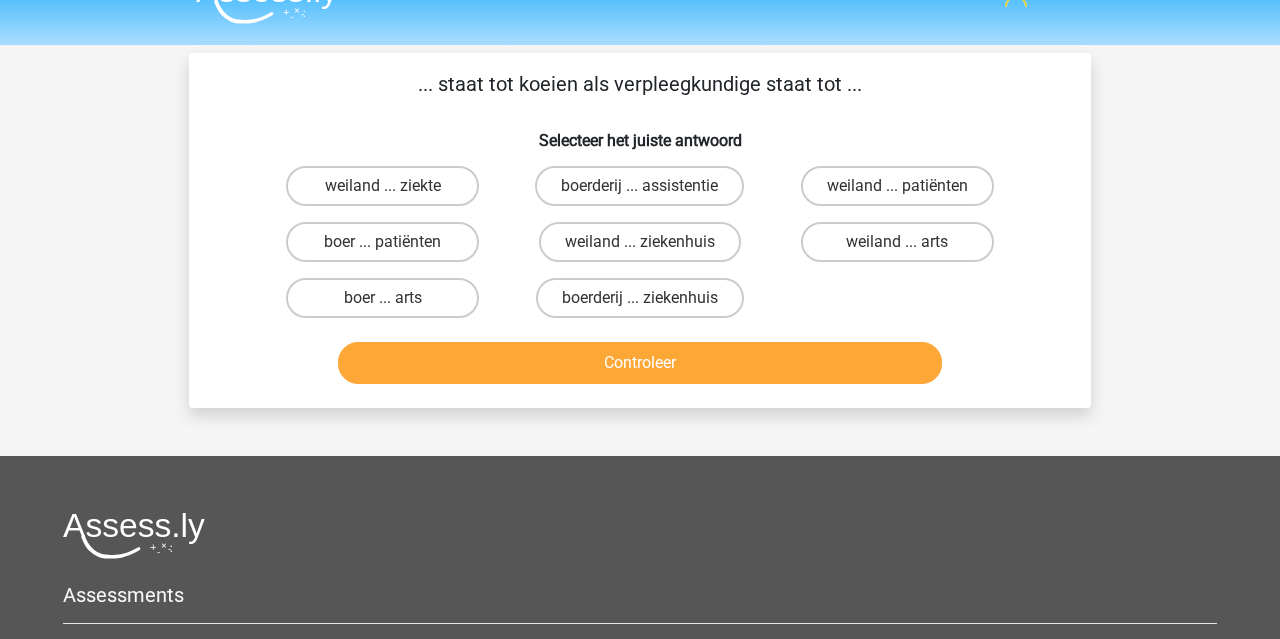 scroll, scrollTop: 37, scrollLeft: 0, axis: vertical 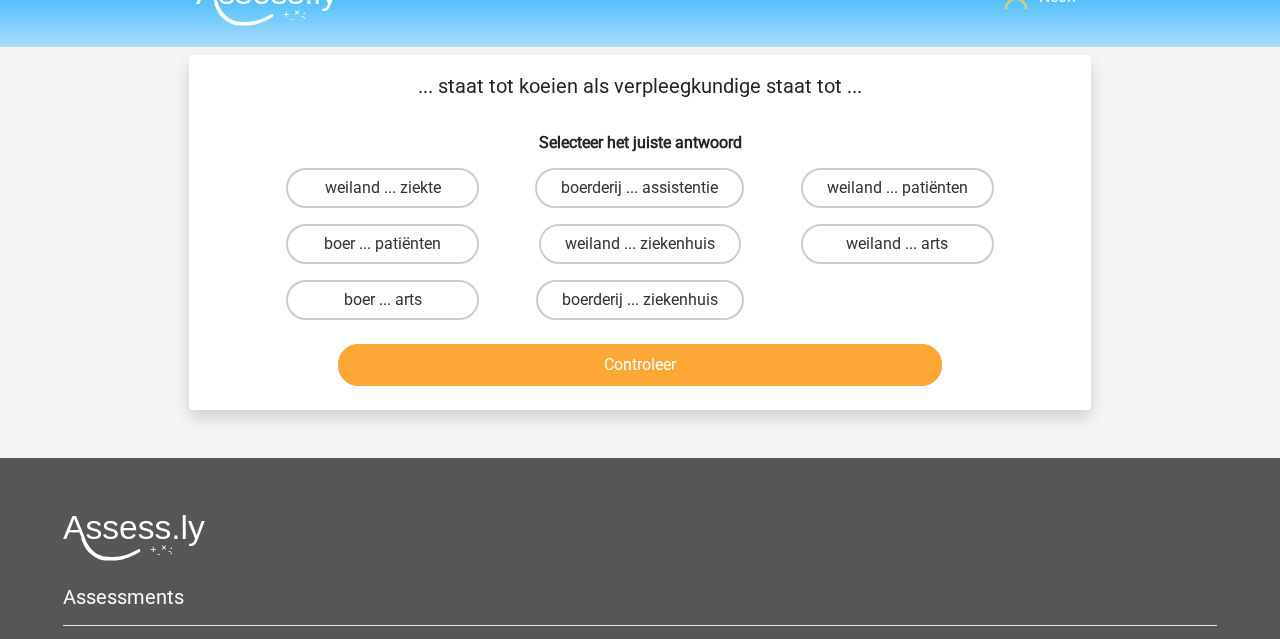 click on "weiland ... arts" at bounding box center (903, 250) 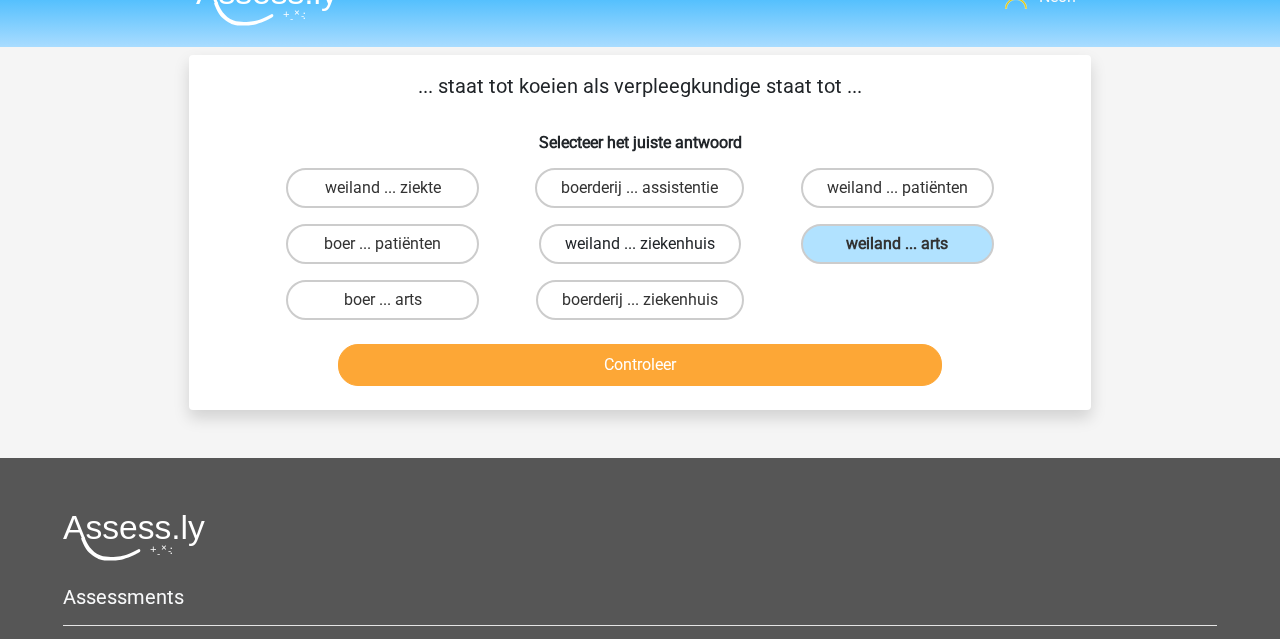 click on "weiland ... ziekenhuis" at bounding box center [640, 244] 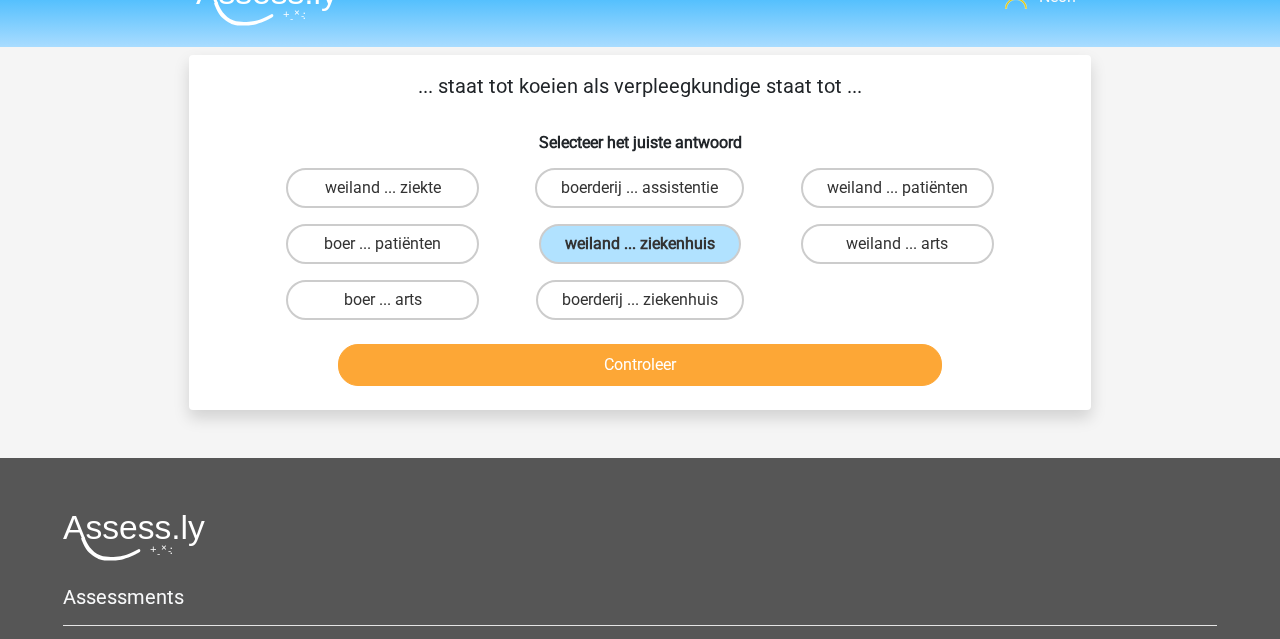 click on "Controleer" at bounding box center (640, 365) 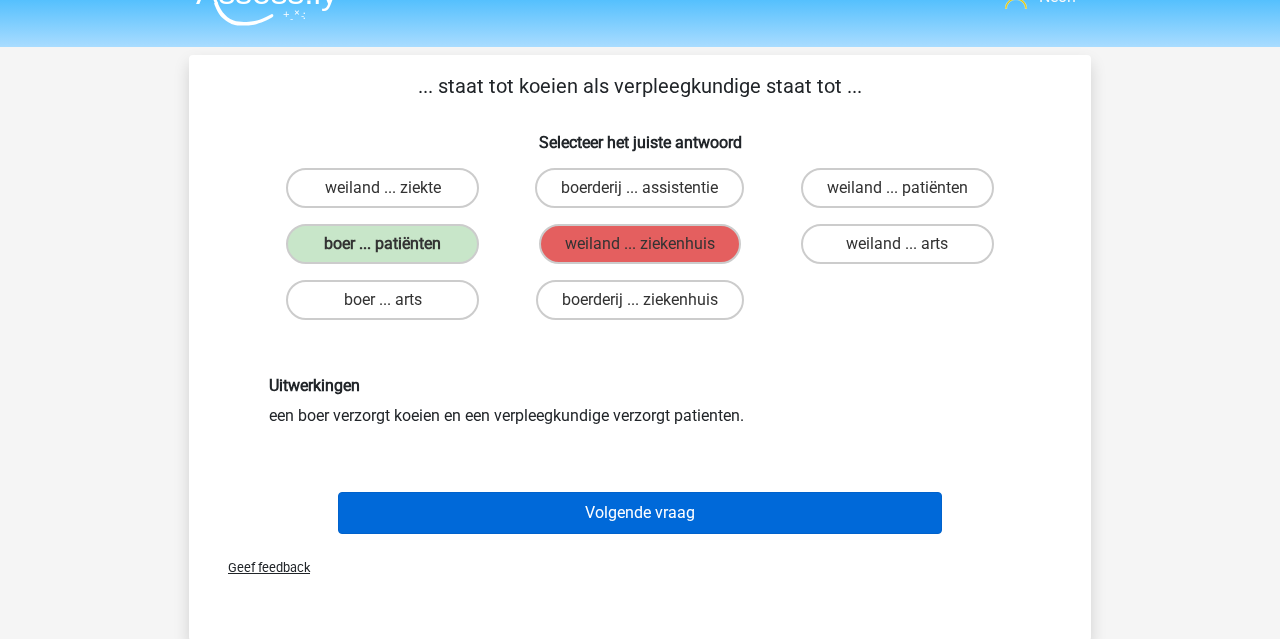 click on "Volgende vraag" at bounding box center (640, 513) 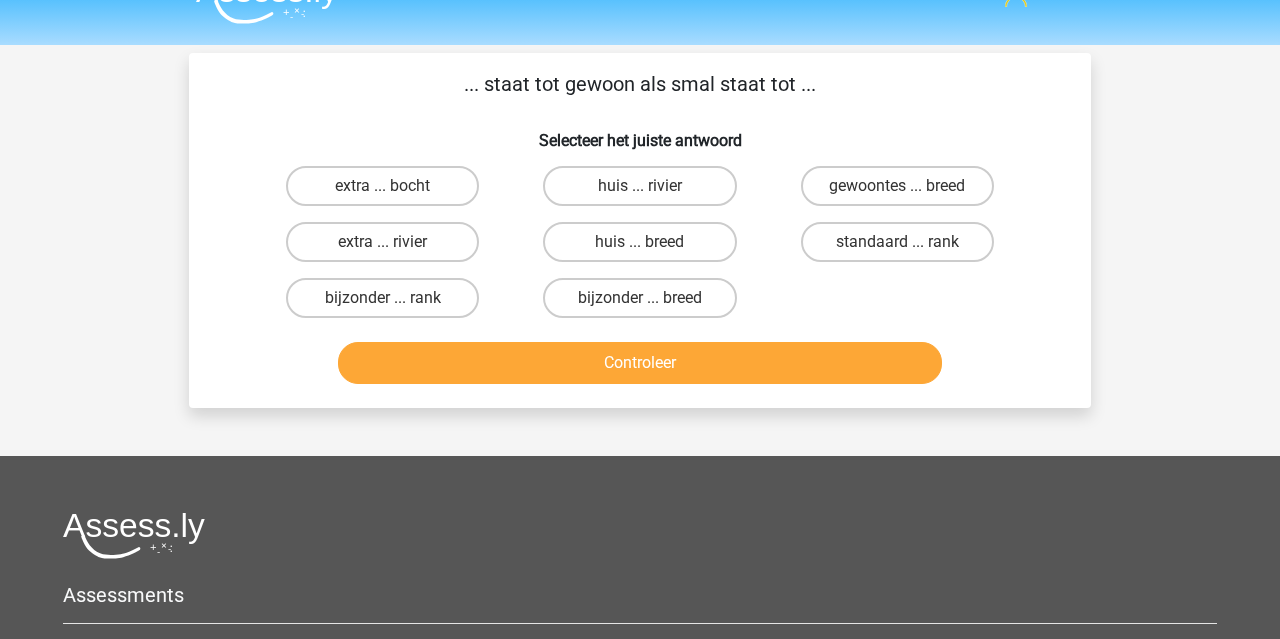 scroll, scrollTop: 32, scrollLeft: 0, axis: vertical 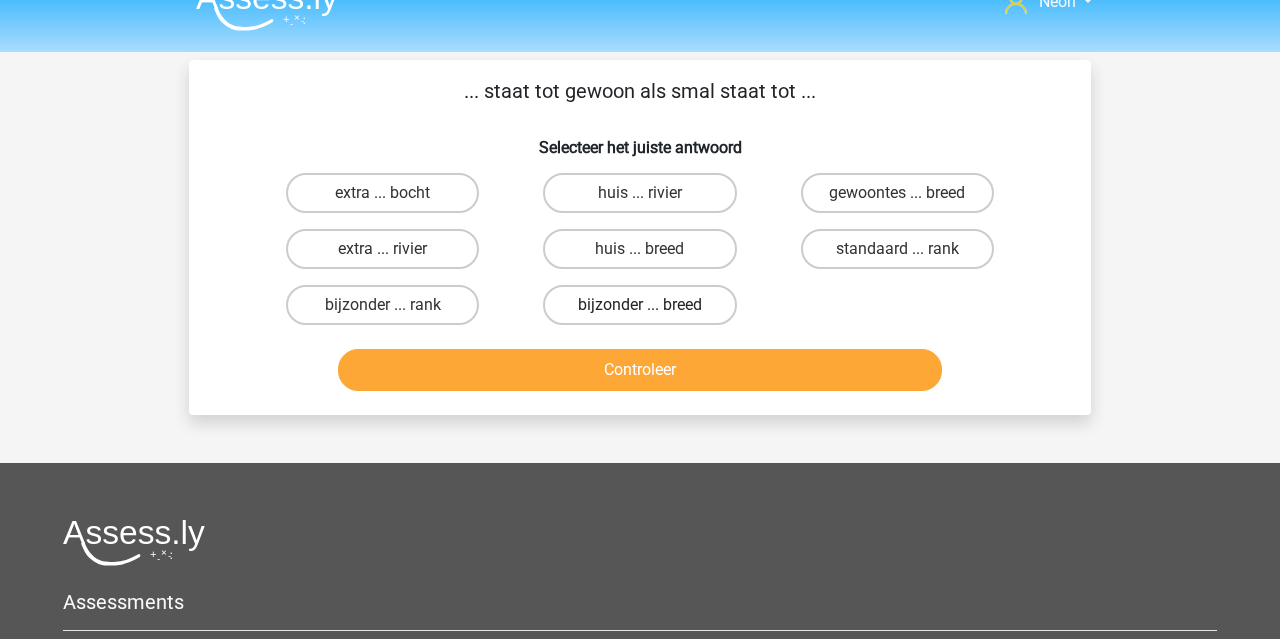 click on "bijzonder ... breed" at bounding box center (639, 305) 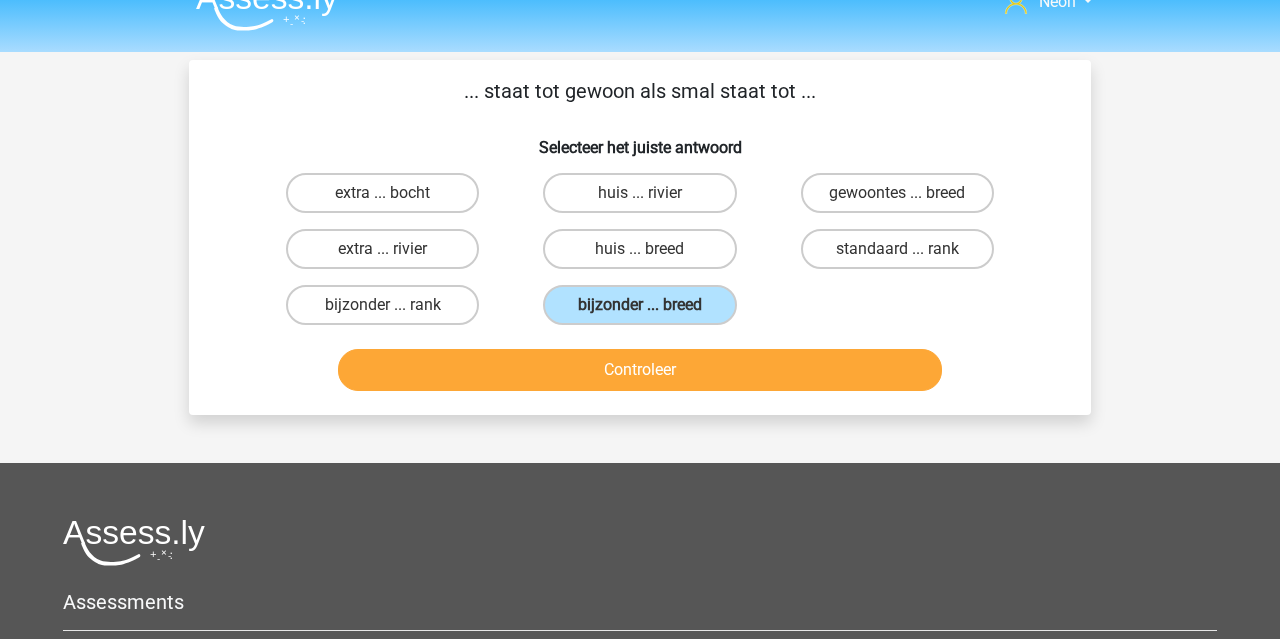 click on "Controleer" at bounding box center (640, 370) 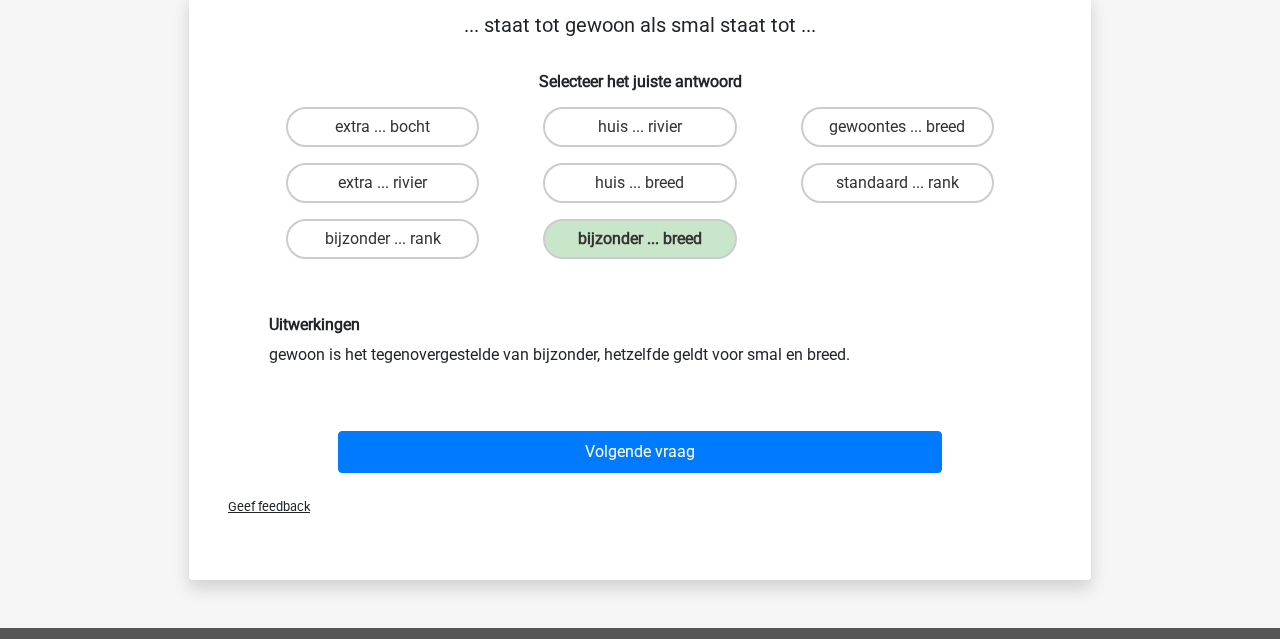 scroll, scrollTop: 101, scrollLeft: 0, axis: vertical 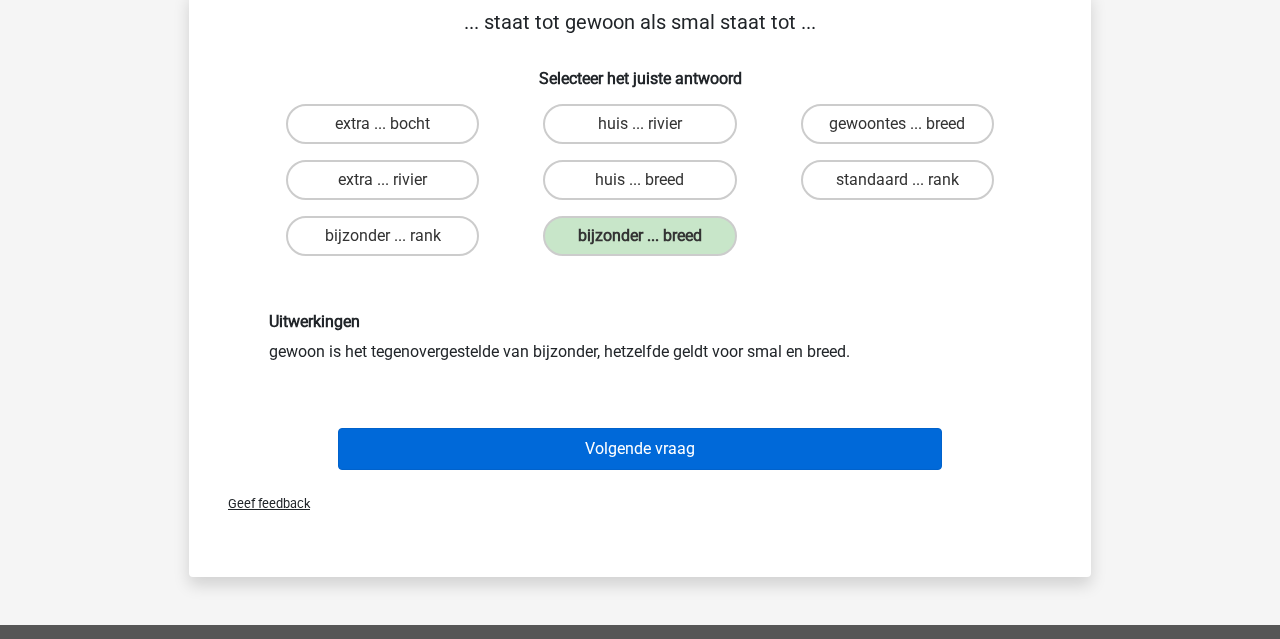 click on "Volgende vraag" at bounding box center (640, 449) 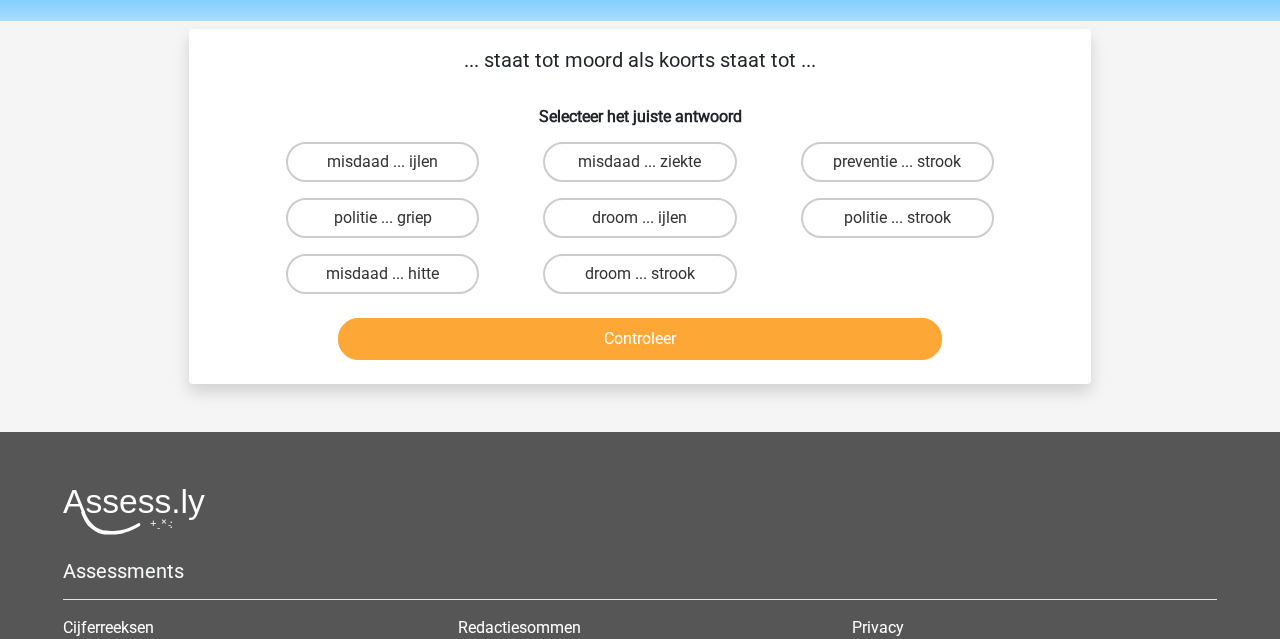 scroll, scrollTop: 61, scrollLeft: 0, axis: vertical 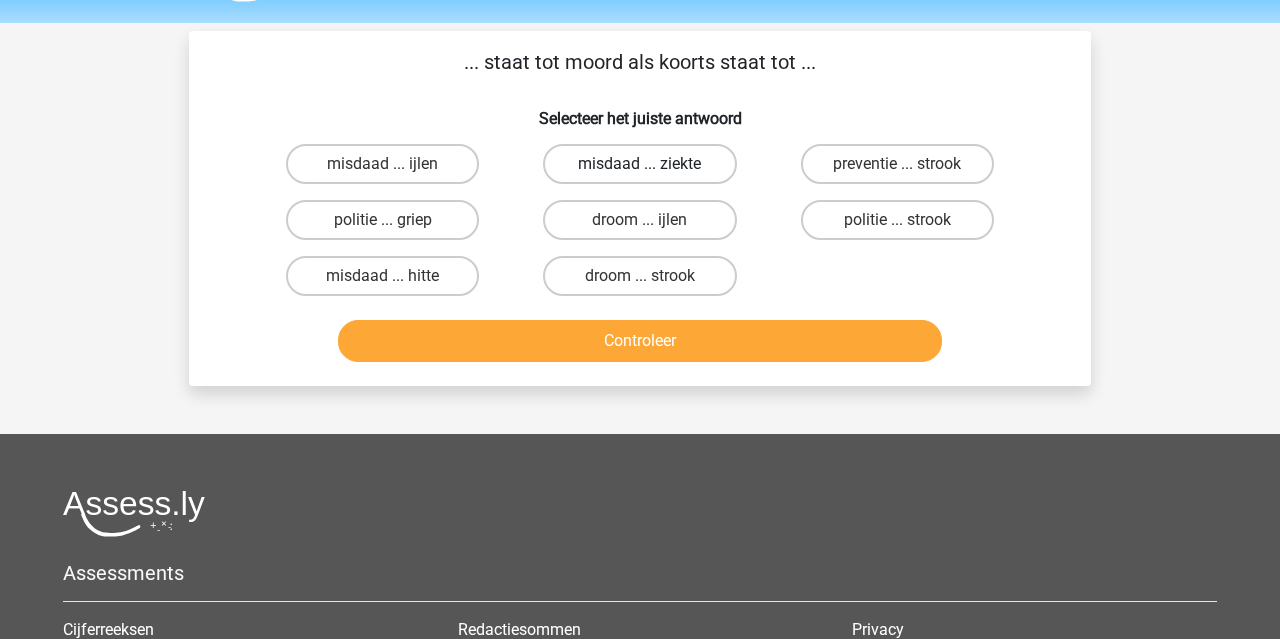 click on "misdaad ... ziekte" at bounding box center (639, 164) 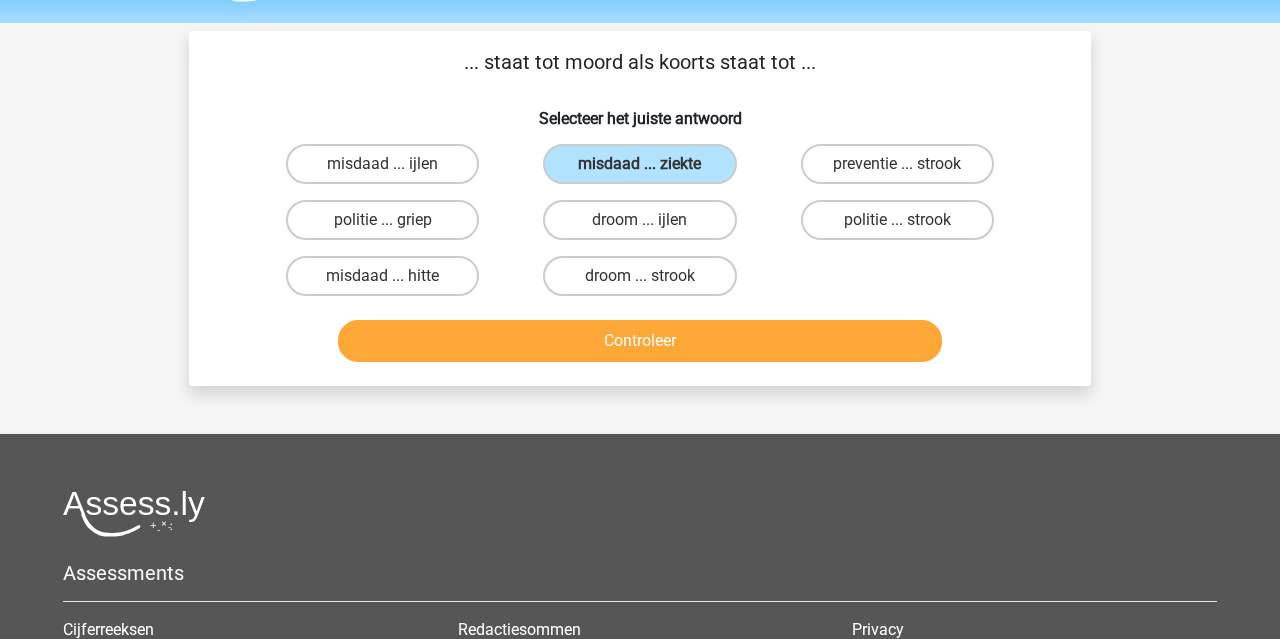 click on "Controleer" at bounding box center [640, 341] 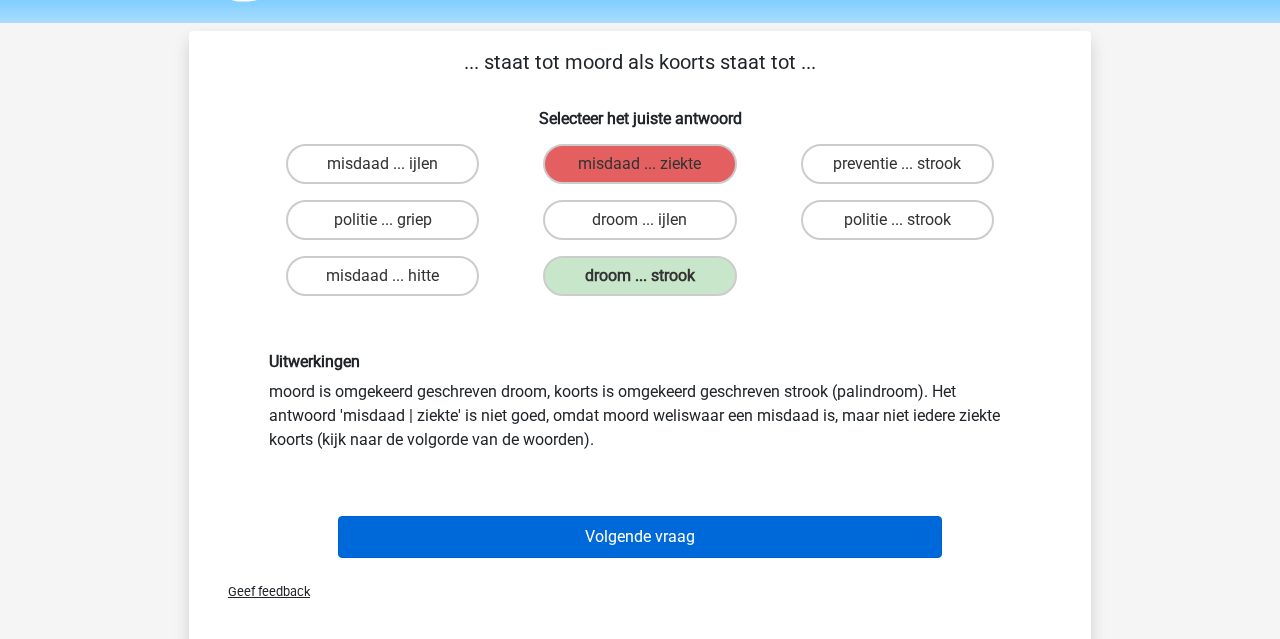 click on "Volgende vraag" at bounding box center [640, 537] 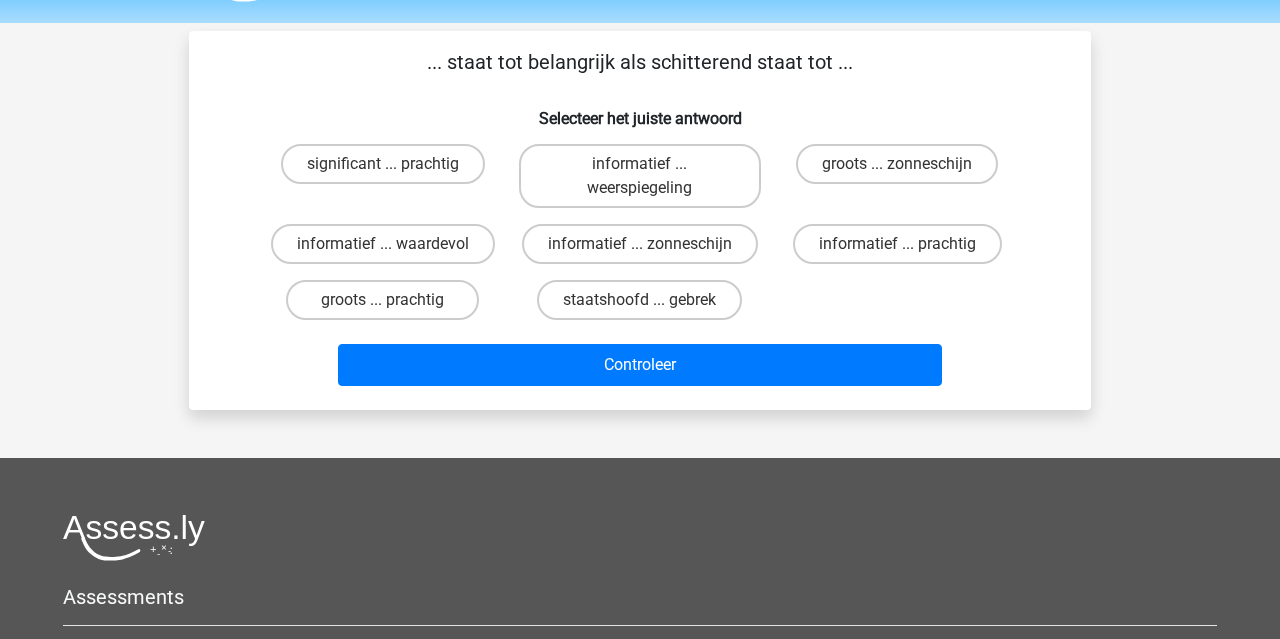 scroll, scrollTop: 92, scrollLeft: 0, axis: vertical 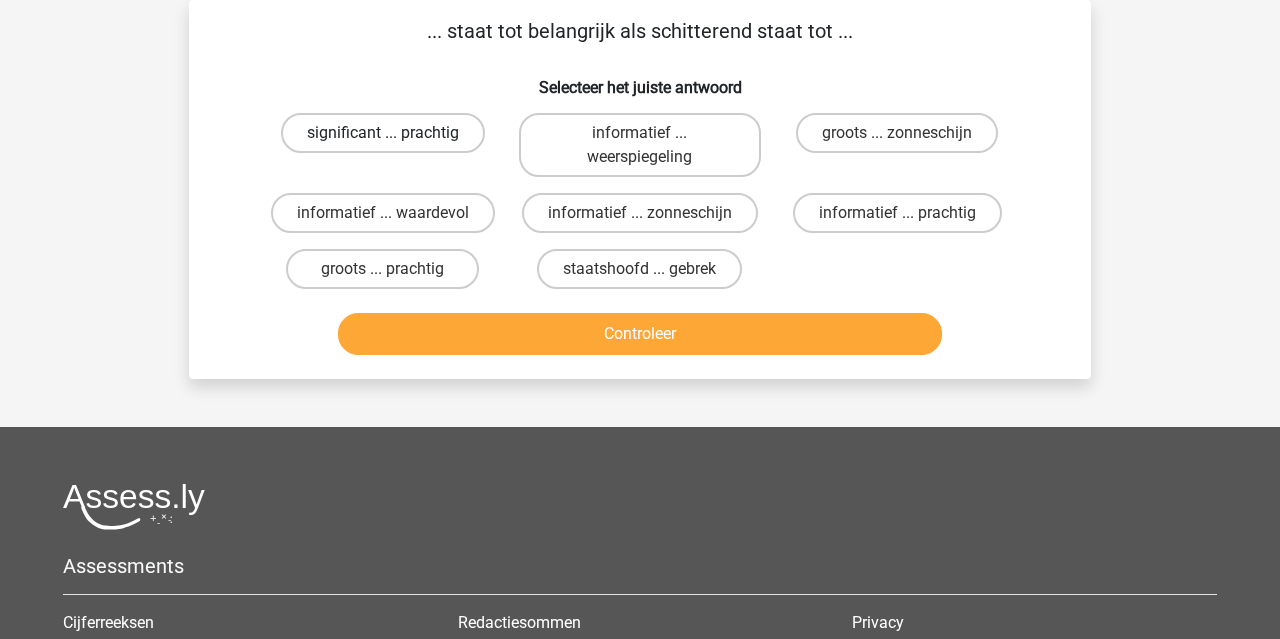 click on "significant ... prachtig" at bounding box center (383, 133) 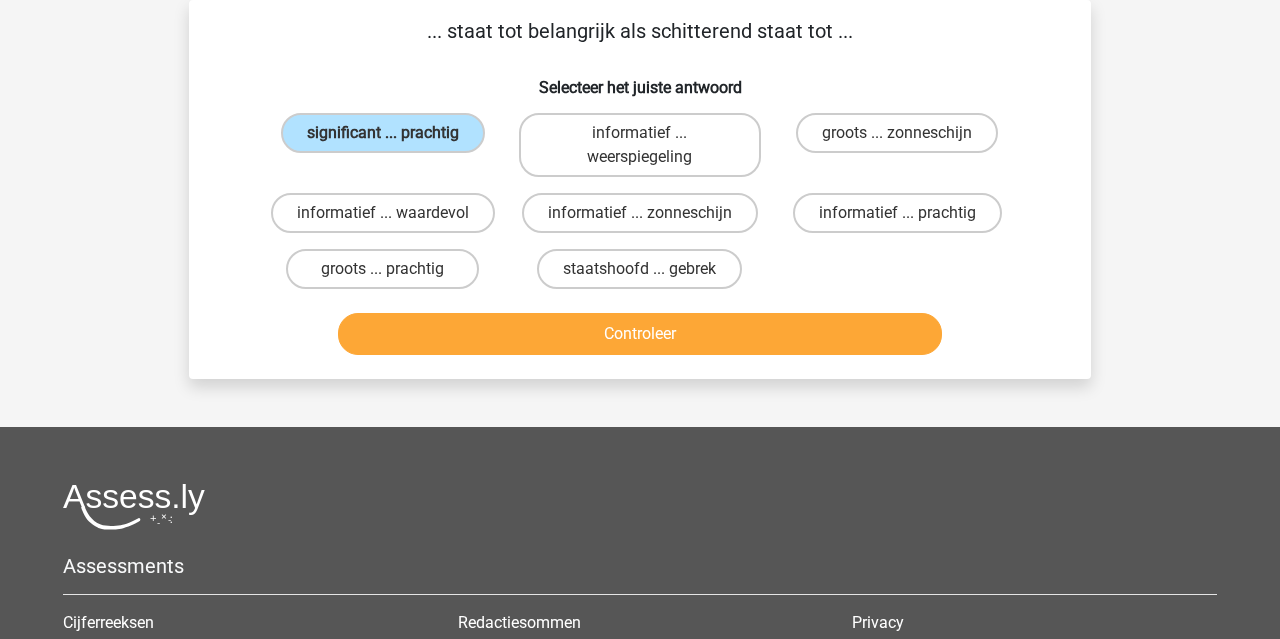 click on "Controleer" at bounding box center (640, 334) 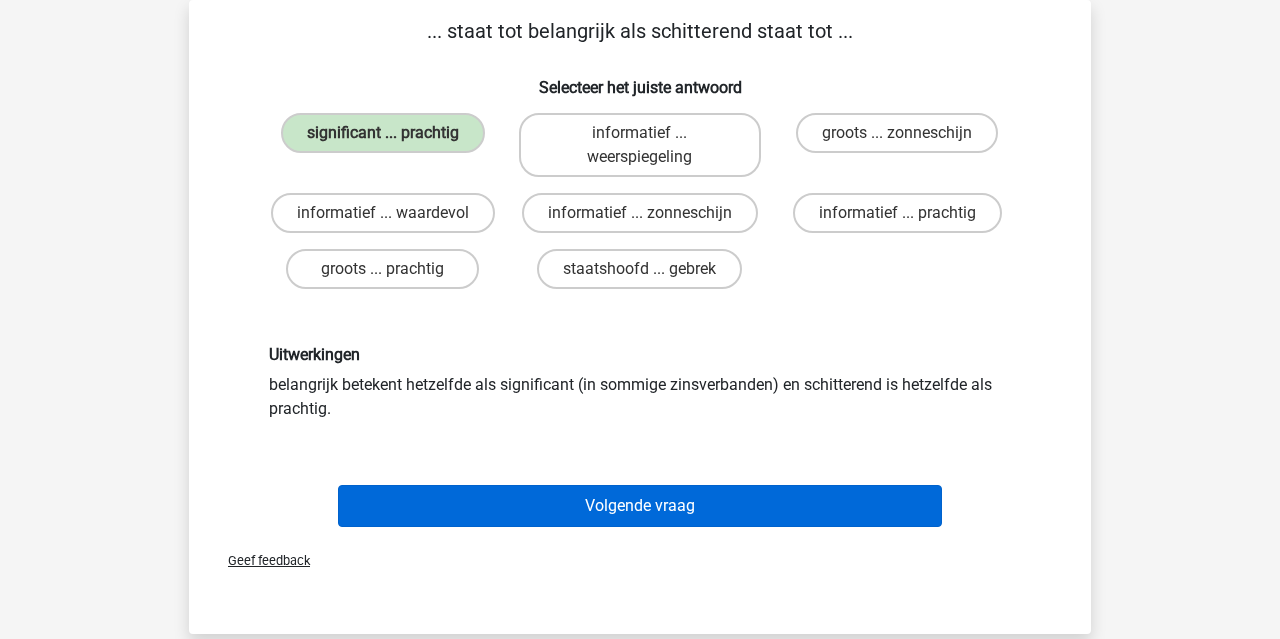 click on "Volgende vraag" at bounding box center [640, 506] 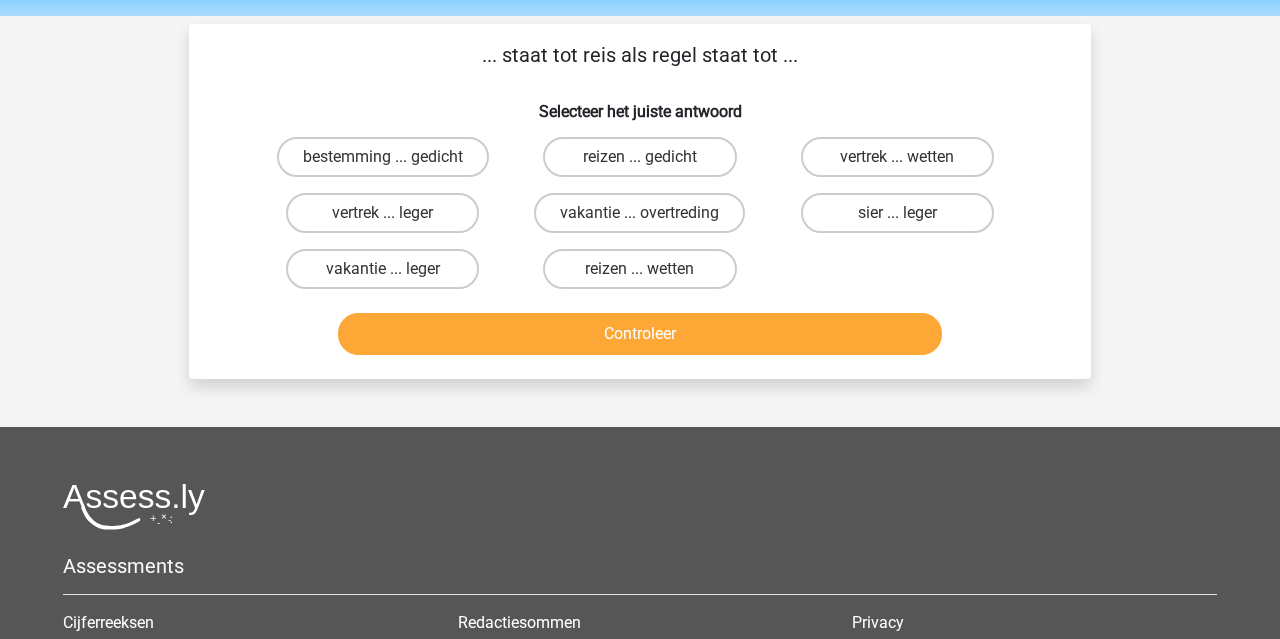 scroll, scrollTop: 52, scrollLeft: 0, axis: vertical 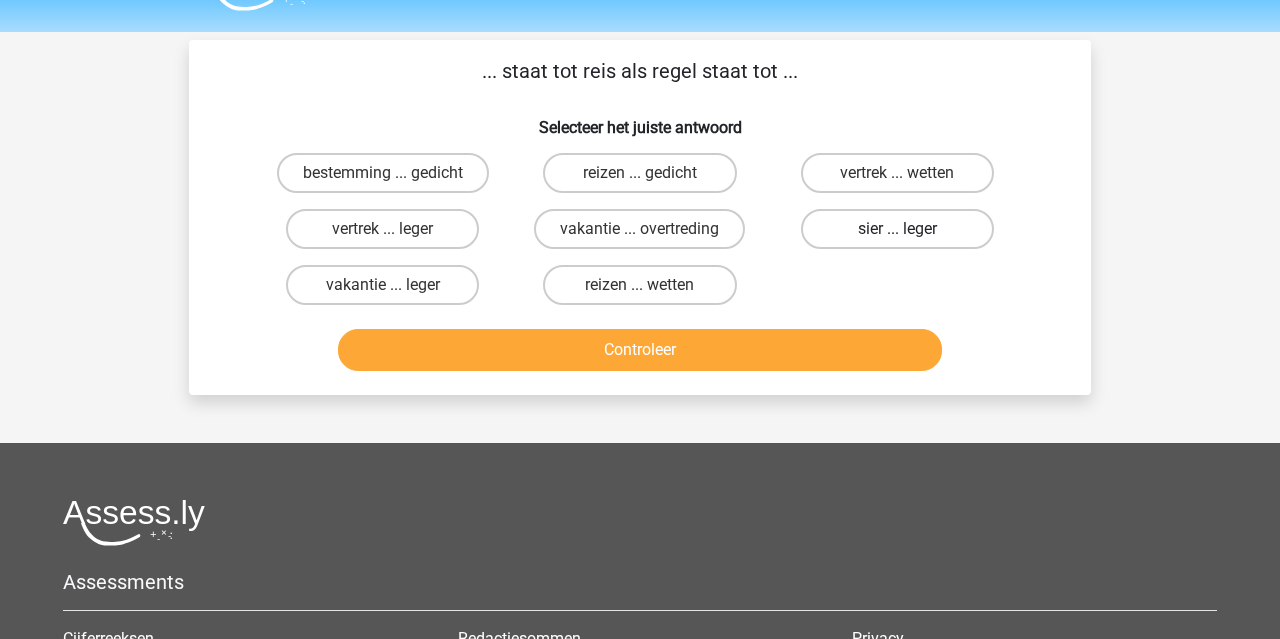 click on "sier ... leger" at bounding box center (897, 229) 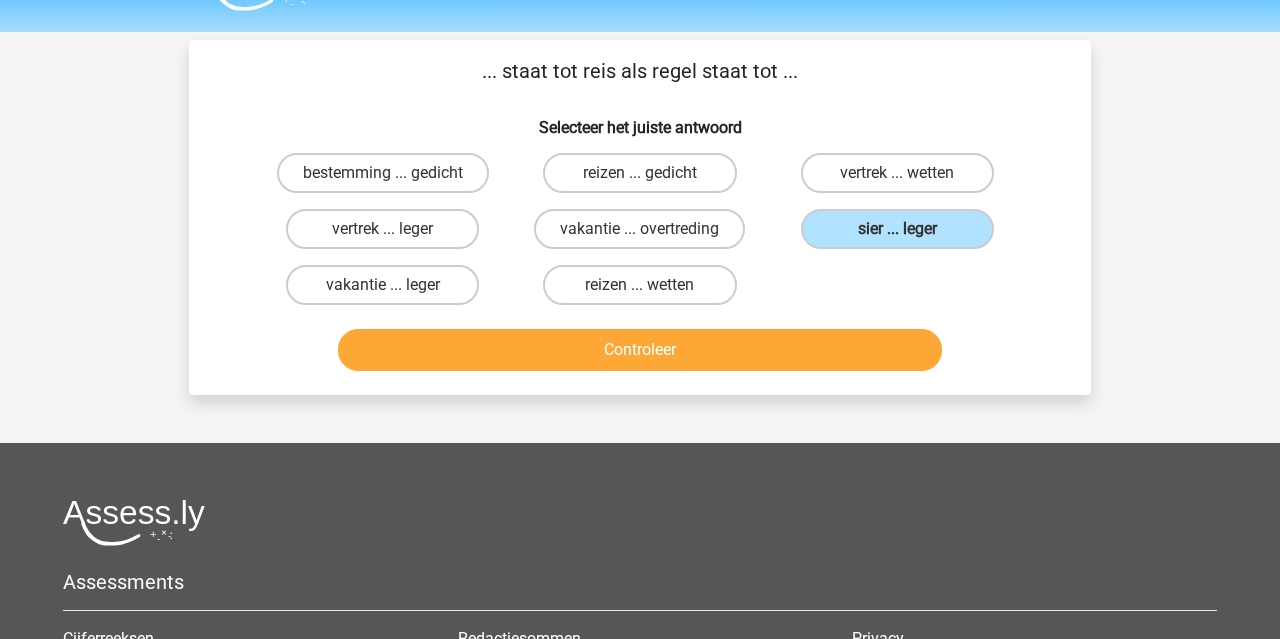 click on "Controleer" at bounding box center (640, 350) 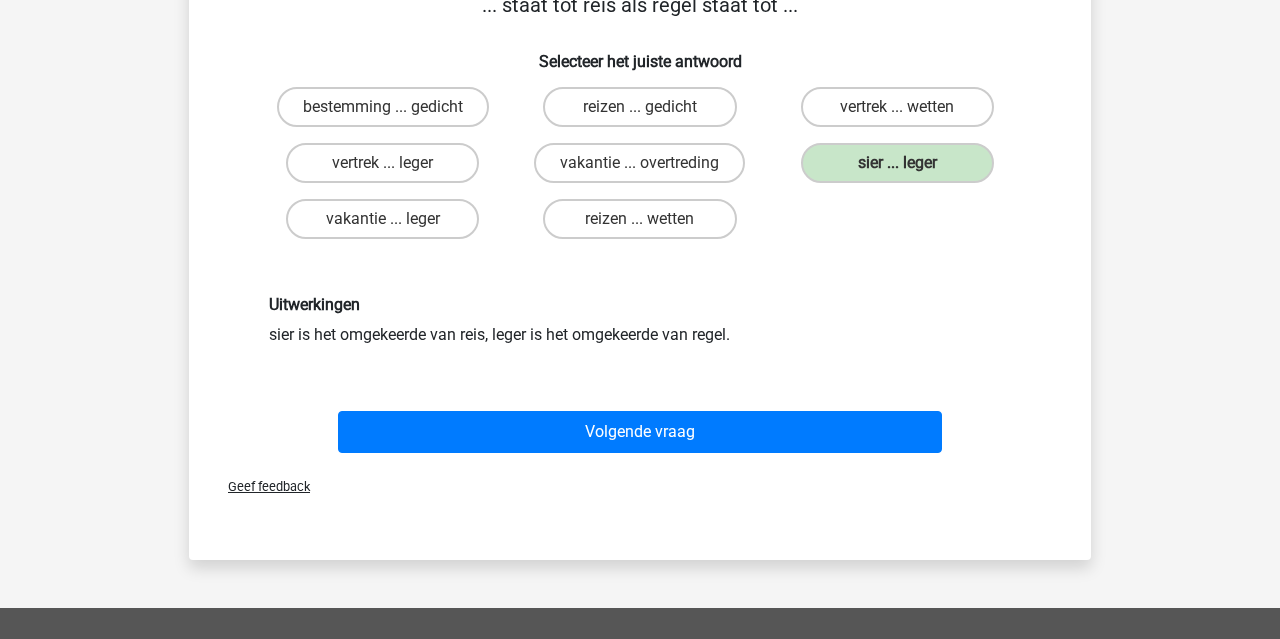 scroll, scrollTop: 119, scrollLeft: 0, axis: vertical 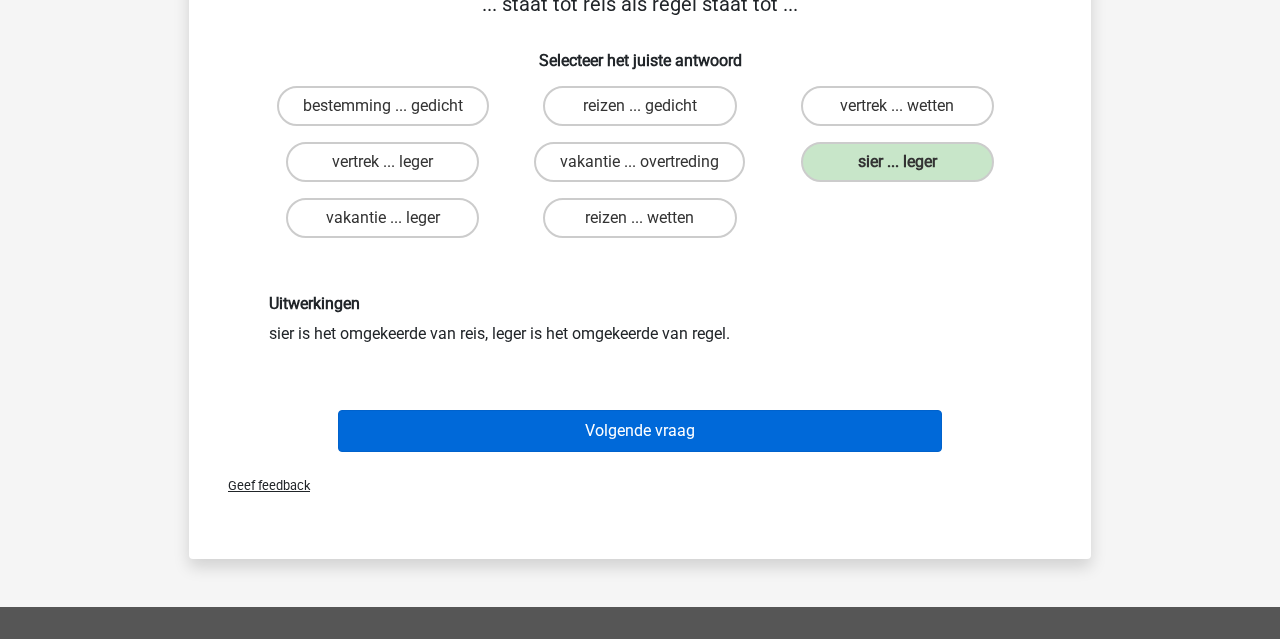 click on "Volgende vraag" at bounding box center [640, 431] 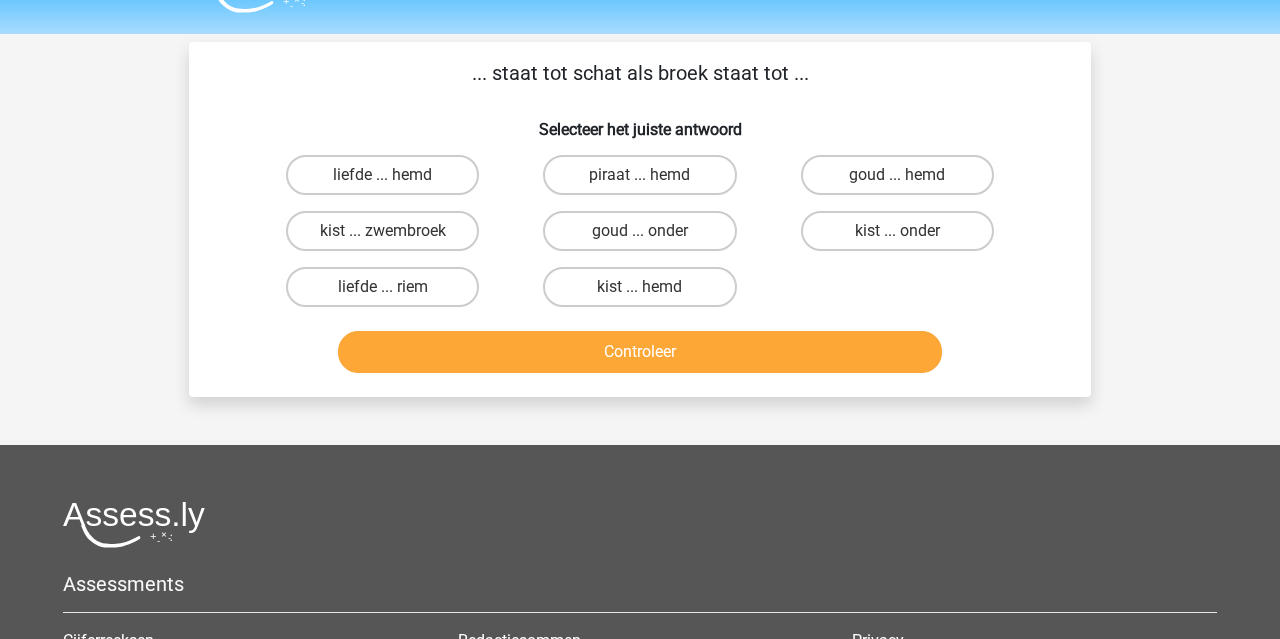 scroll, scrollTop: 46, scrollLeft: 0, axis: vertical 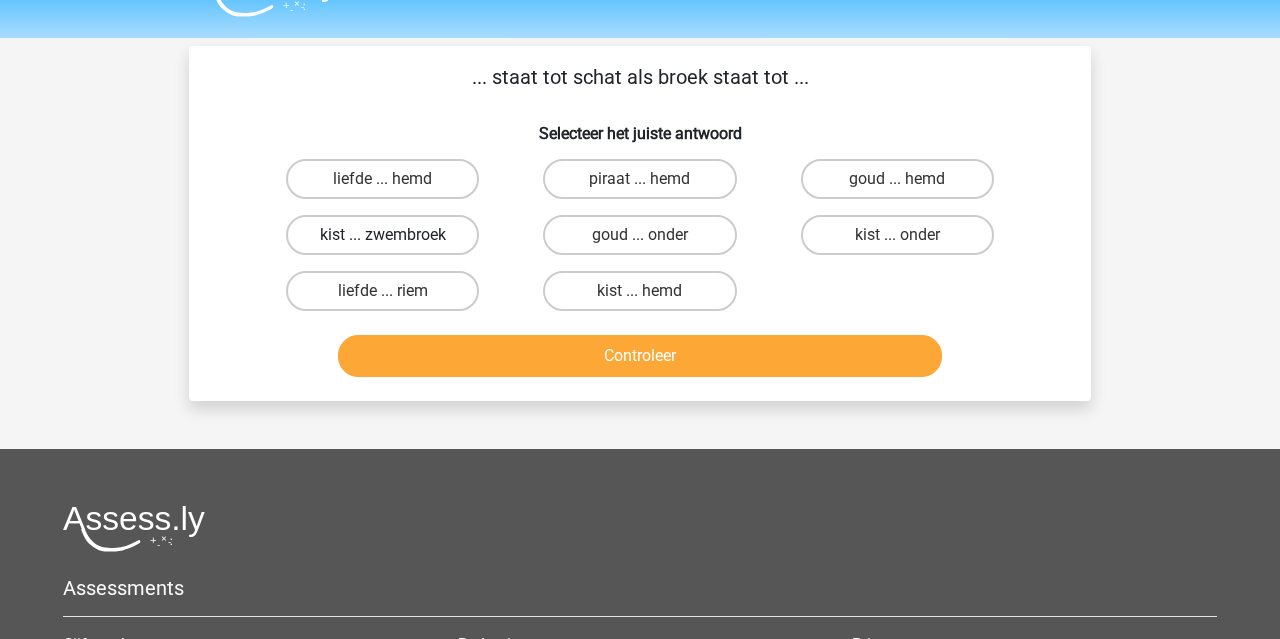 click on "kist ... zwembroek" at bounding box center [382, 235] 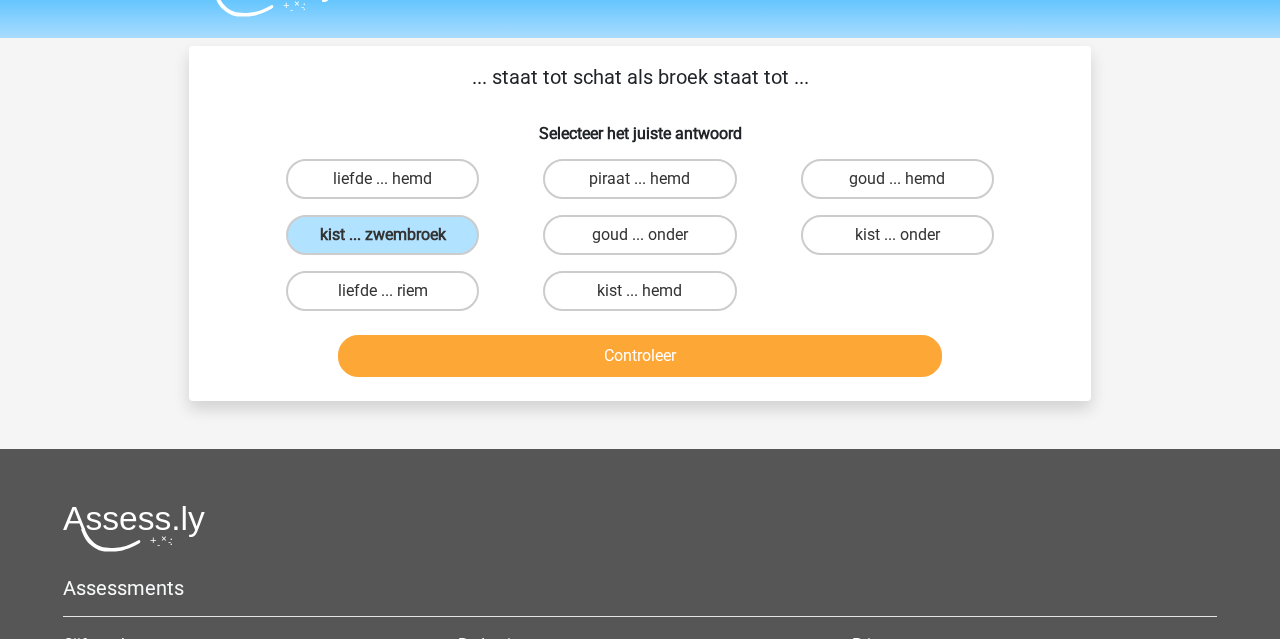 click on "Controleer" at bounding box center [640, 356] 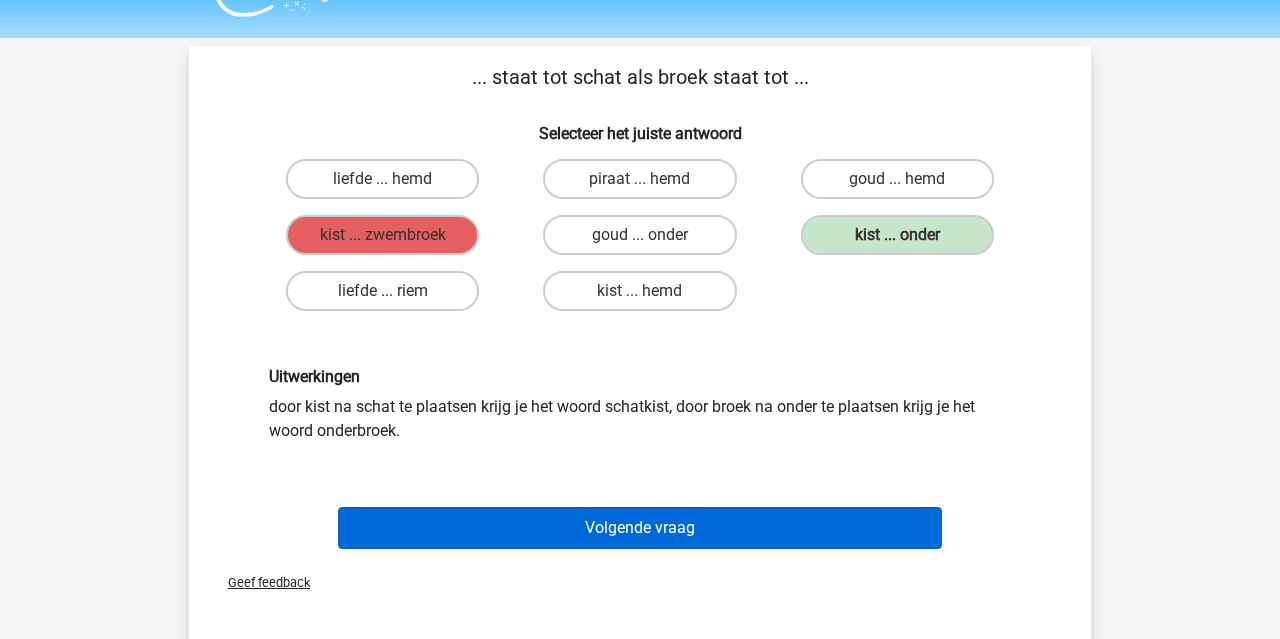 click on "Volgende vraag" at bounding box center (640, 528) 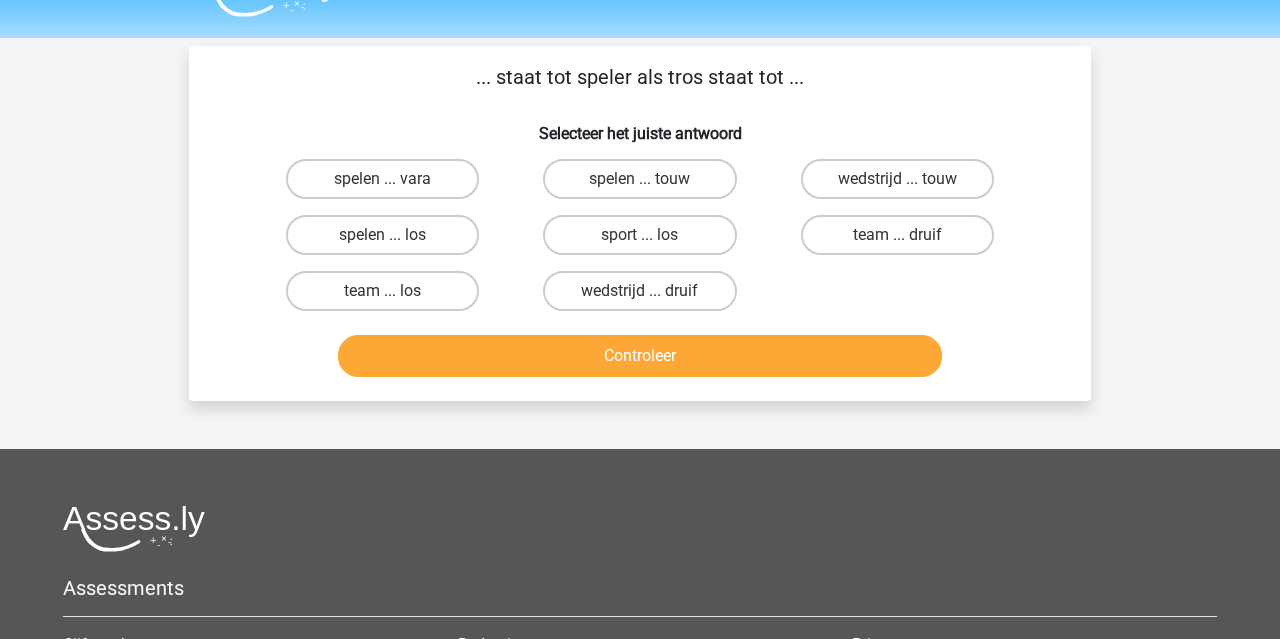 scroll, scrollTop: 92, scrollLeft: 0, axis: vertical 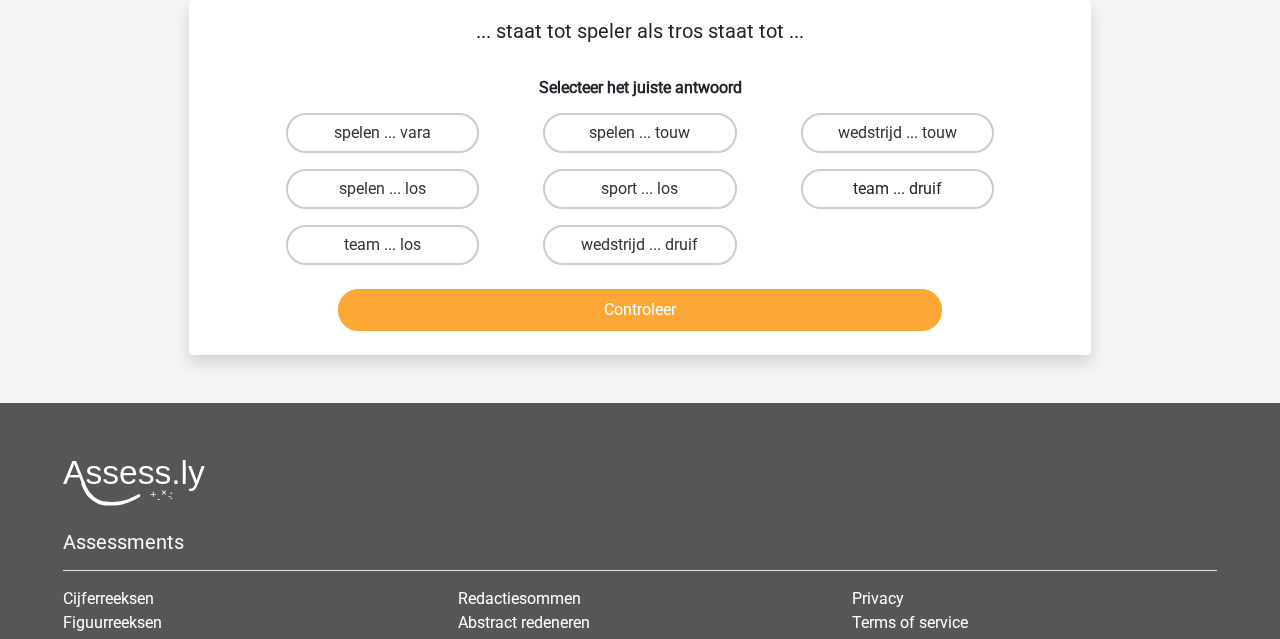 click on "team ... druif" at bounding box center [897, 189] 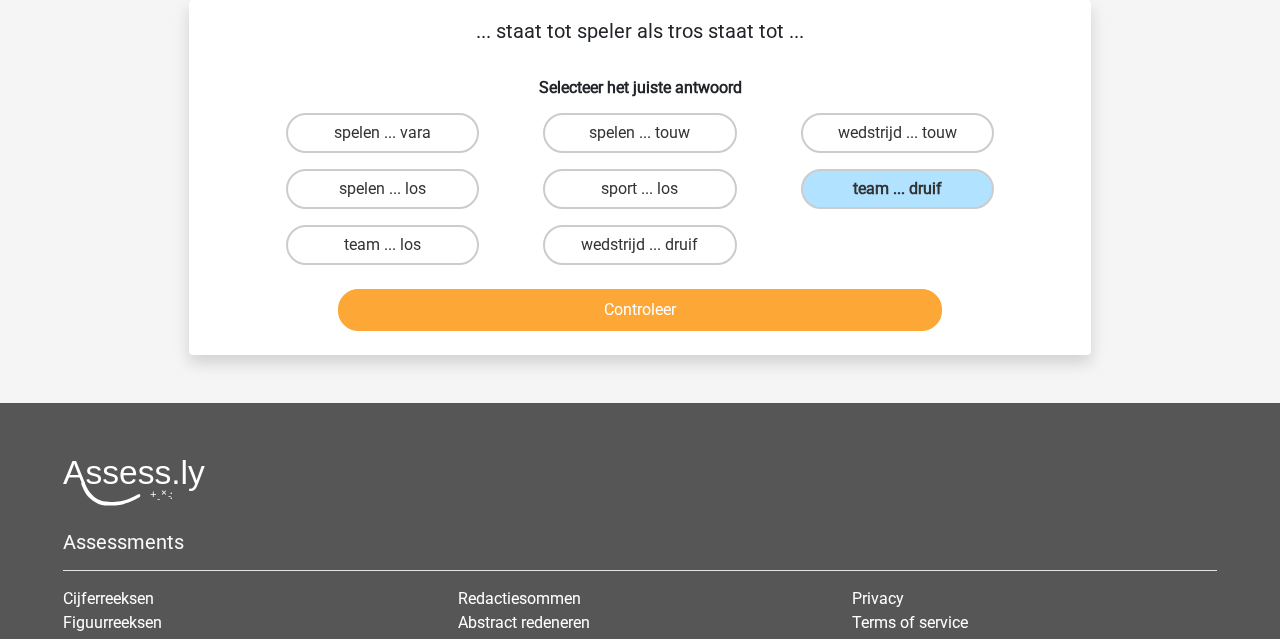 click on "Controleer" at bounding box center [640, 310] 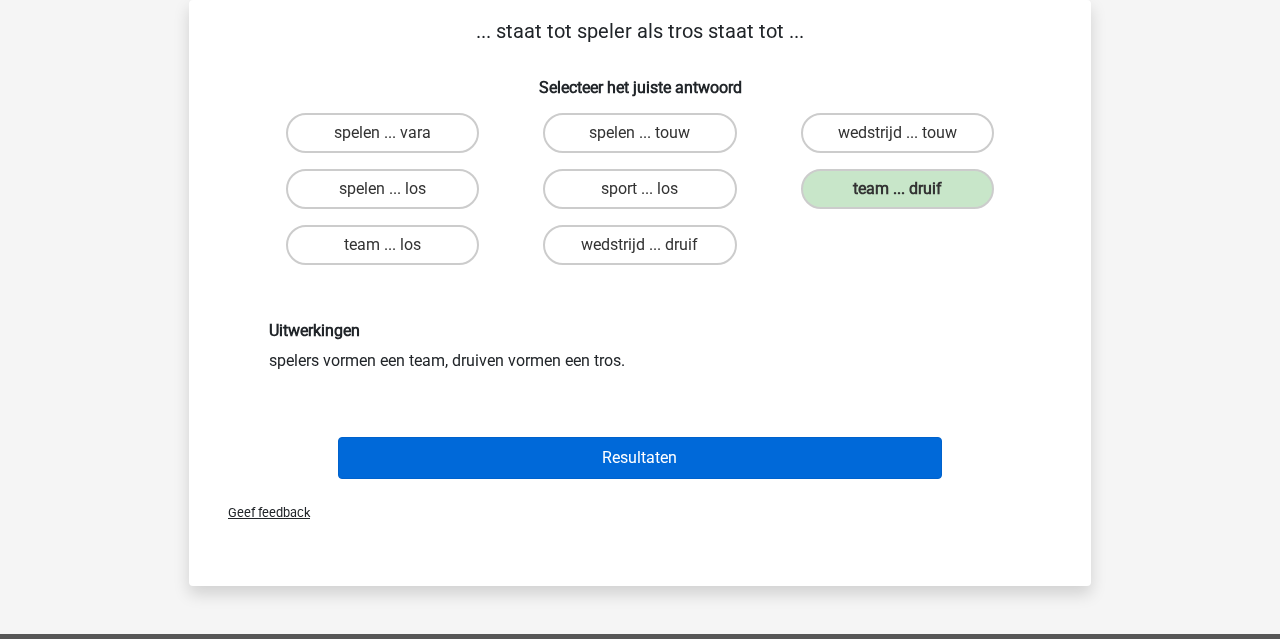 click on "Resultaten" at bounding box center (640, 458) 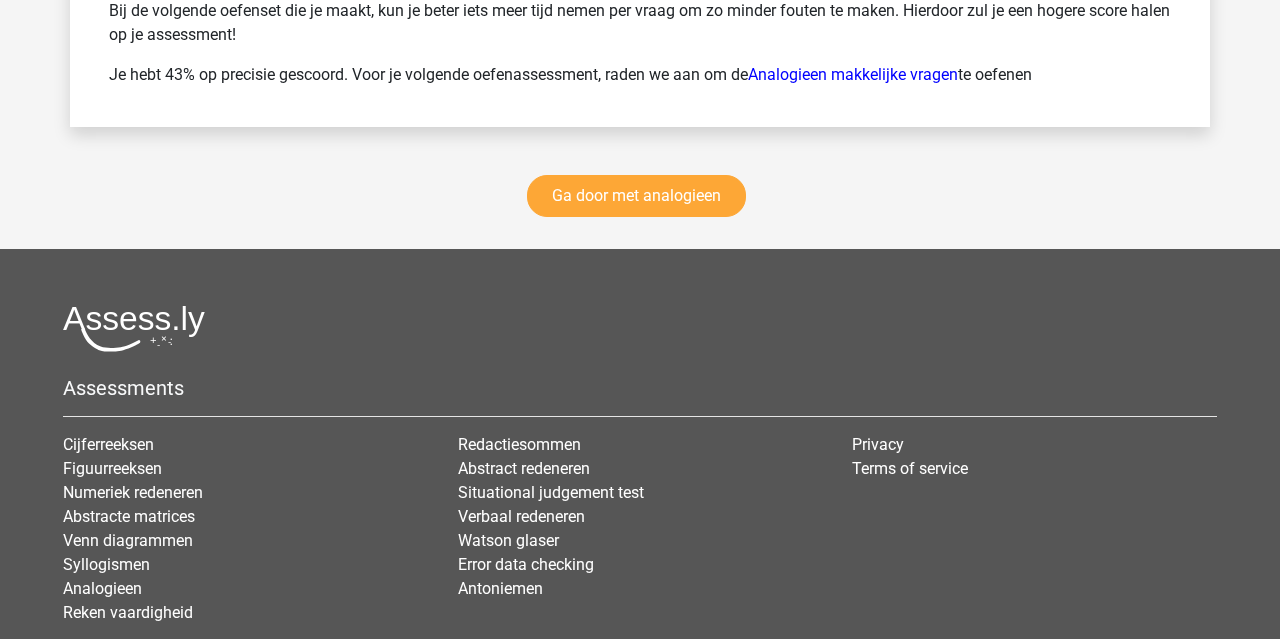 scroll, scrollTop: 2940, scrollLeft: 0, axis: vertical 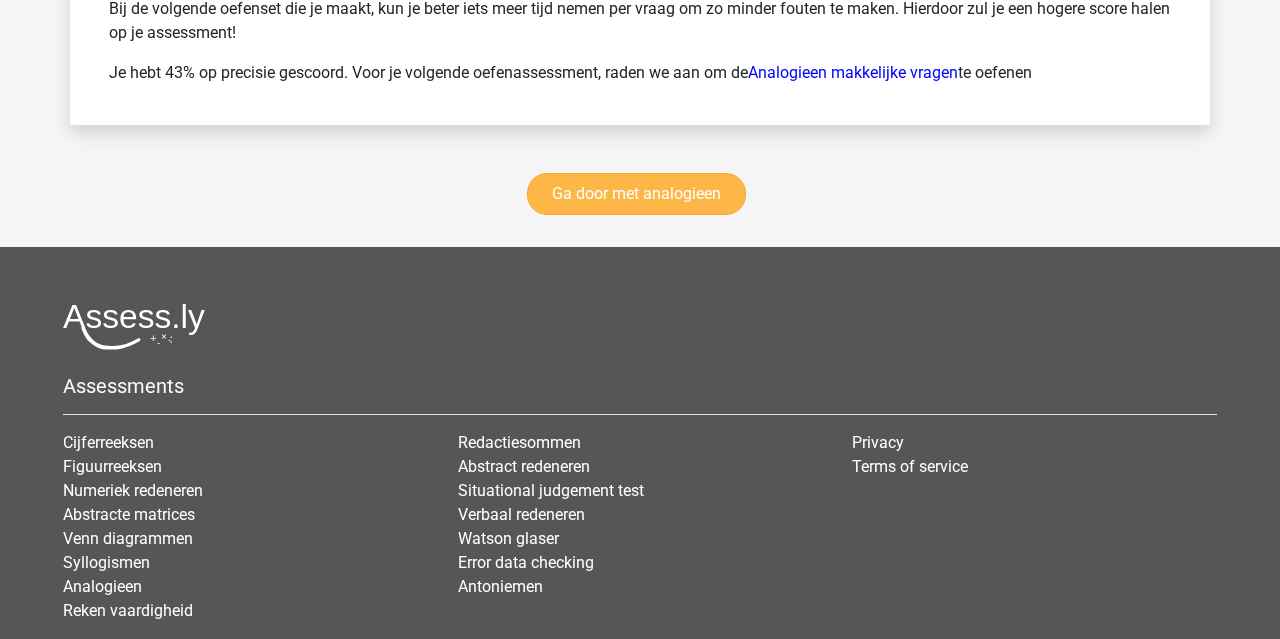 click on "Ga door met analogieen" at bounding box center [636, 194] 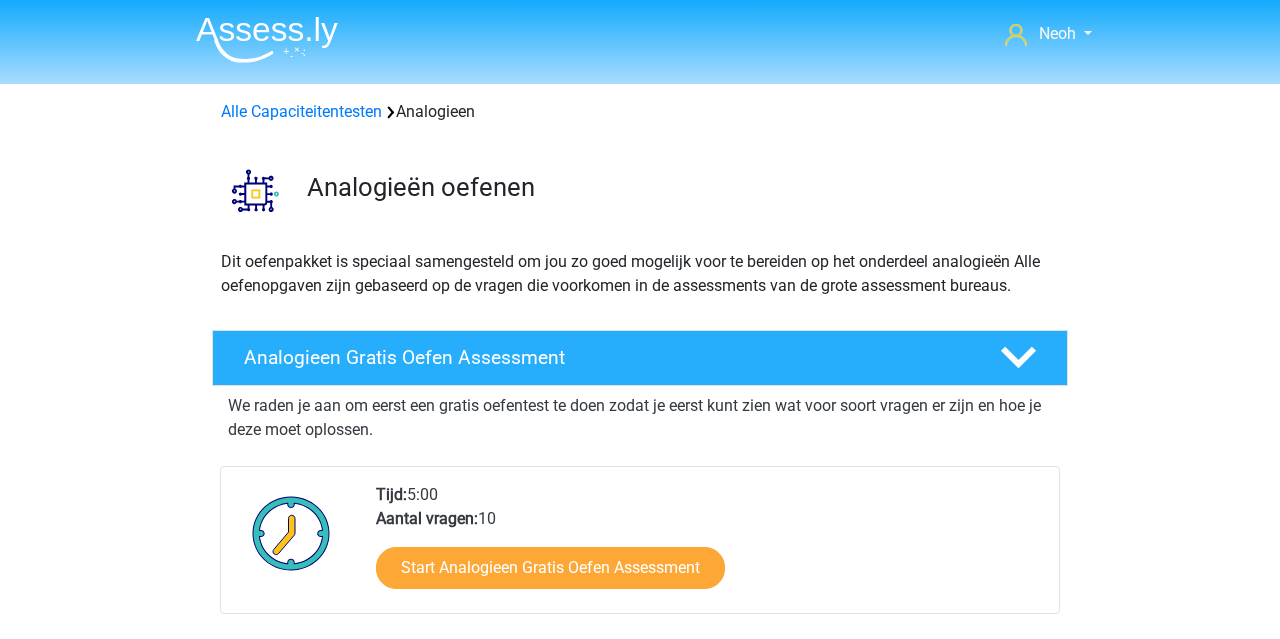 scroll, scrollTop: 820, scrollLeft: 0, axis: vertical 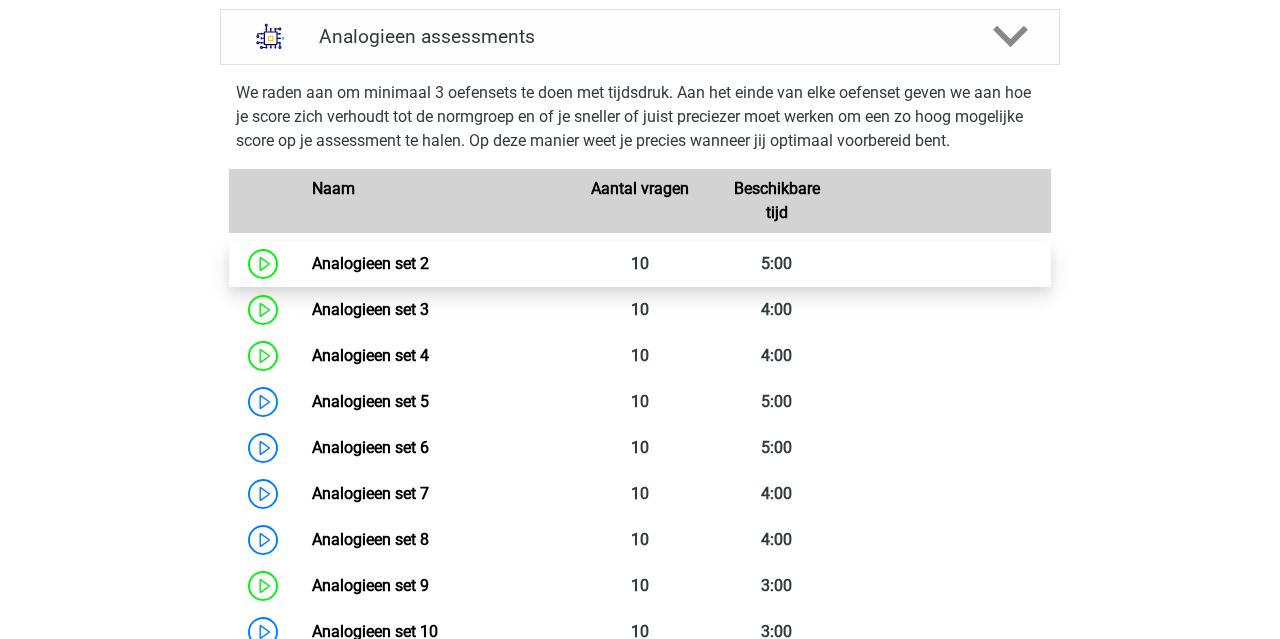 click on "Analogieen
set 2" at bounding box center [370, 263] 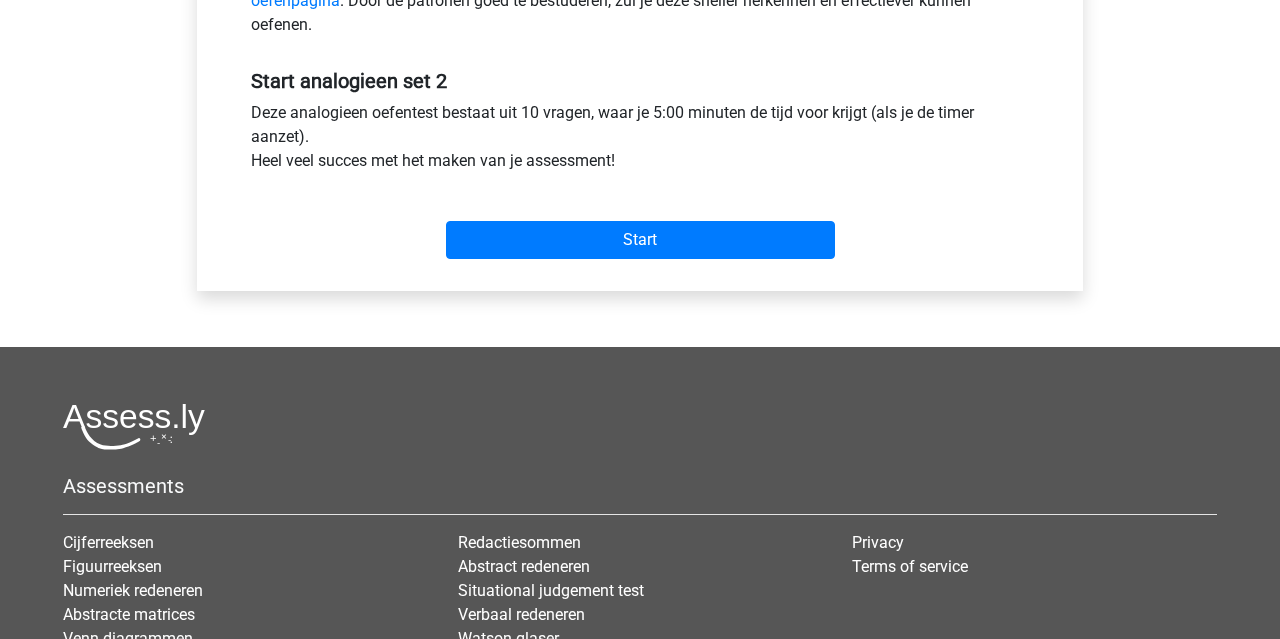 scroll, scrollTop: 556, scrollLeft: 0, axis: vertical 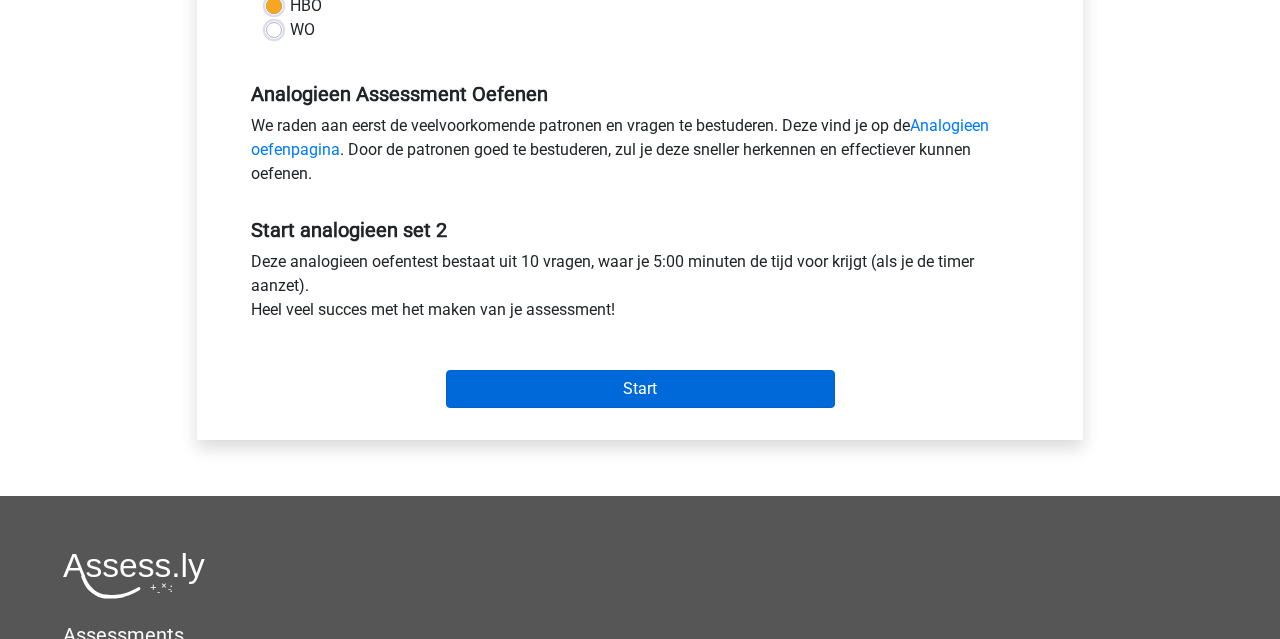 click on "Start" at bounding box center [640, 389] 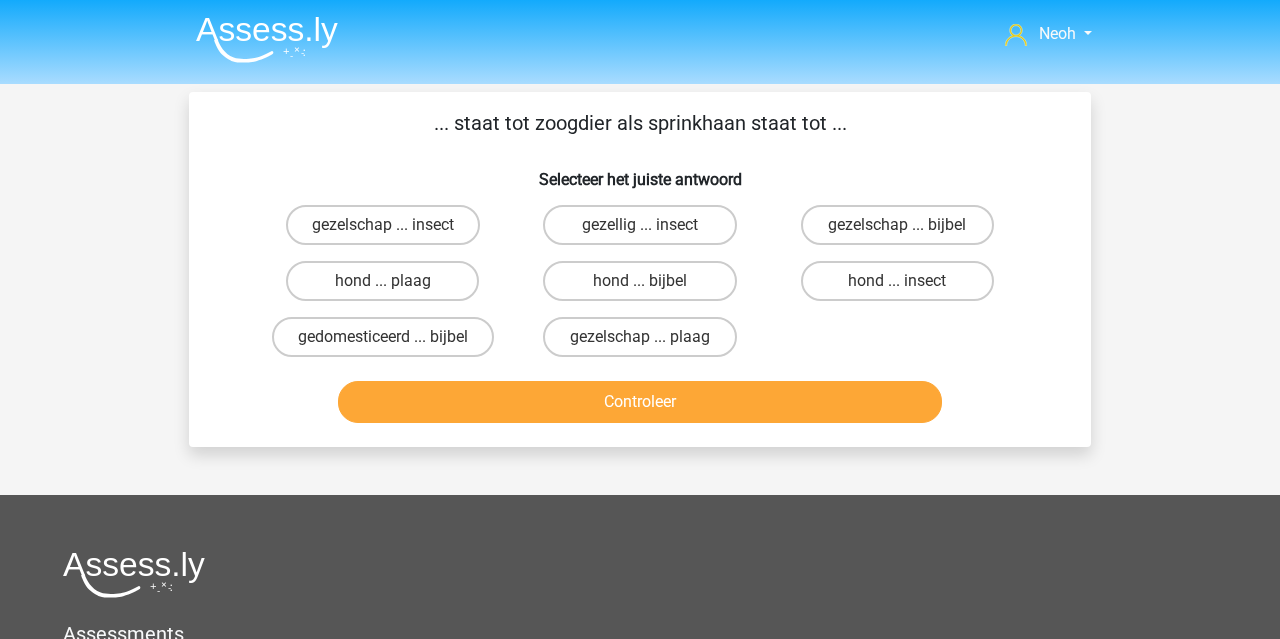 scroll, scrollTop: 0, scrollLeft: 0, axis: both 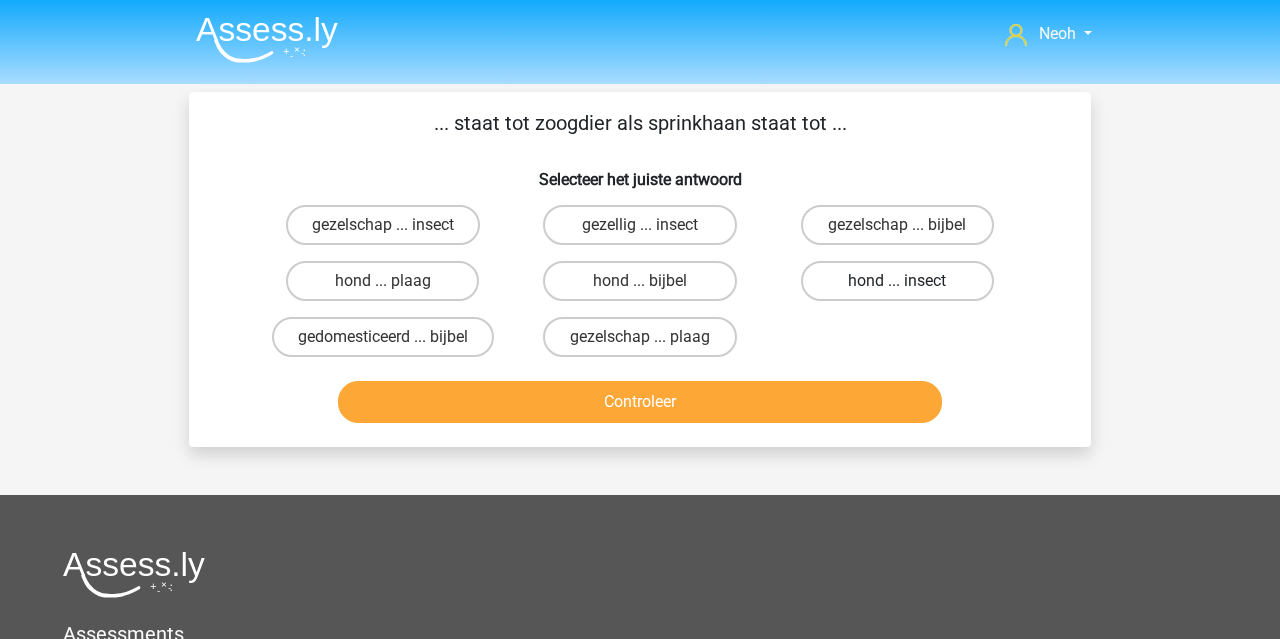 click on "hond ... insect" at bounding box center [897, 281] 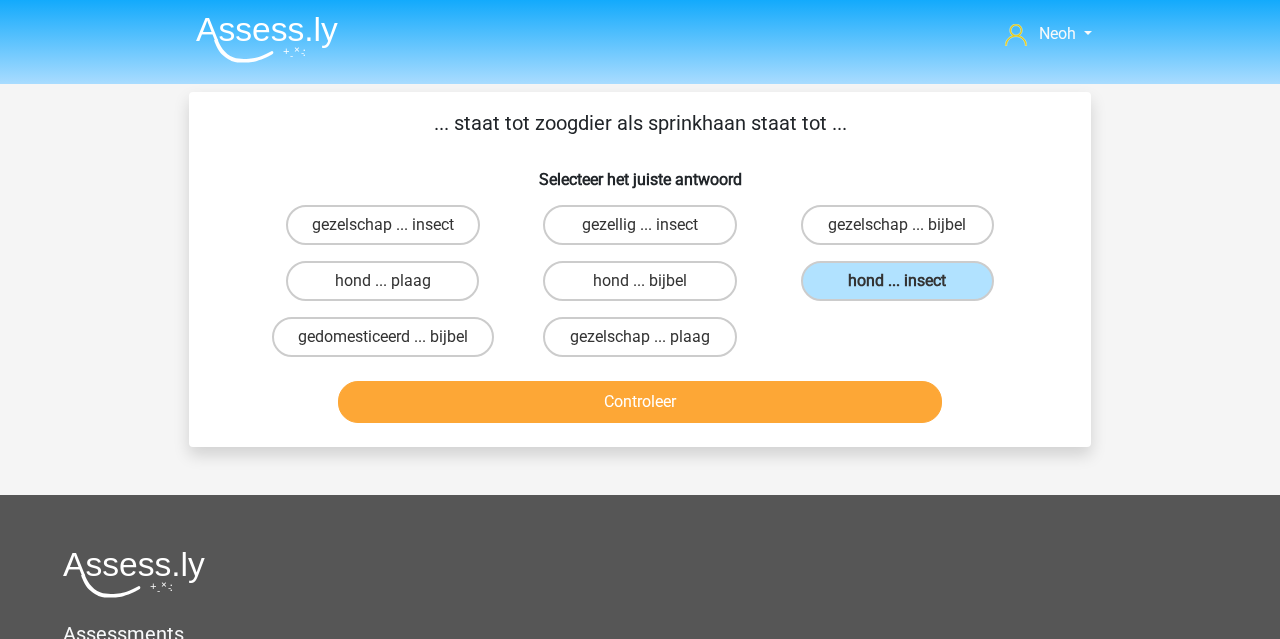 click on "Controleer" at bounding box center [640, 402] 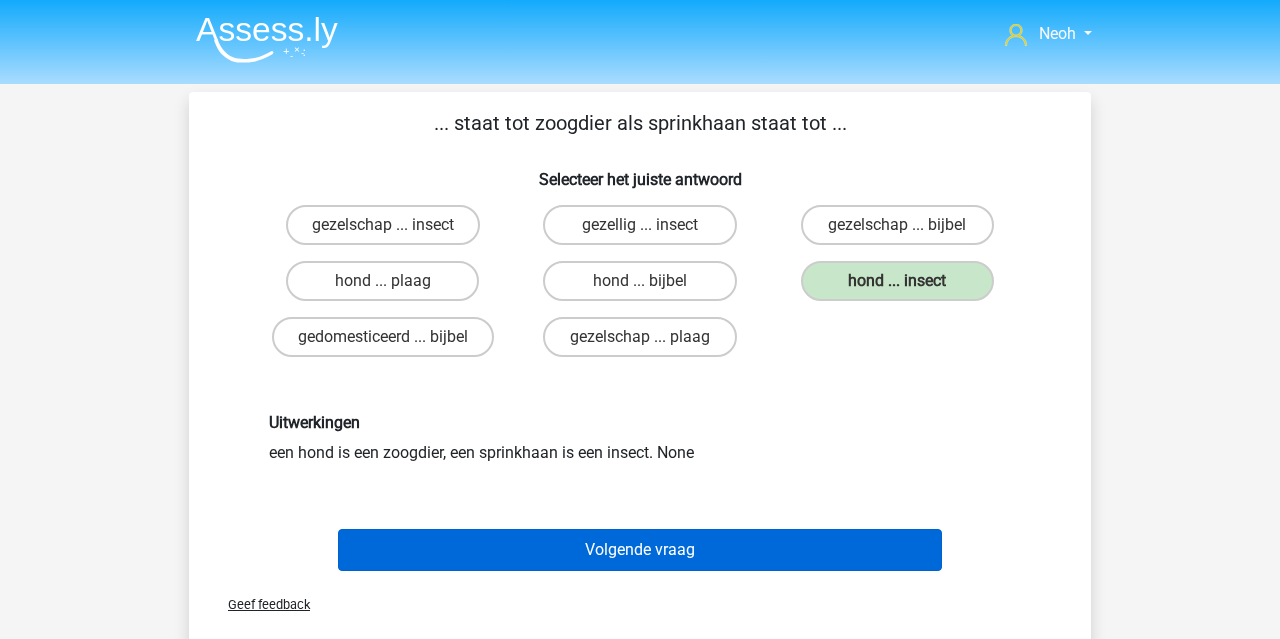 click on "Volgende vraag" at bounding box center [640, 550] 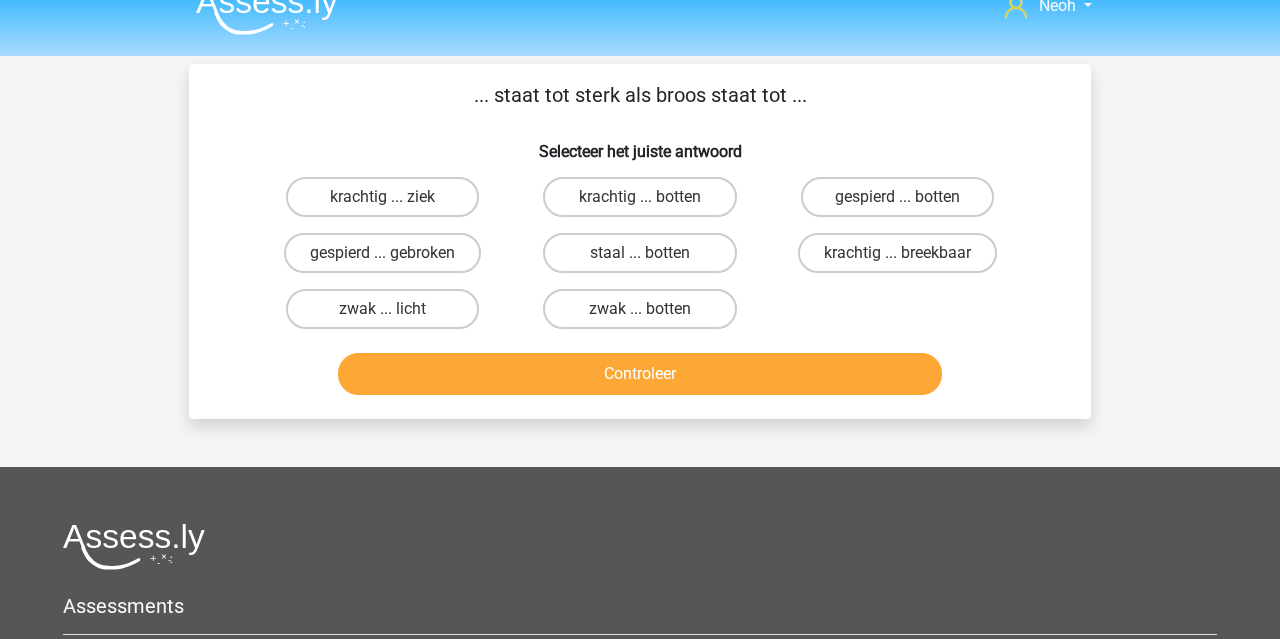 scroll, scrollTop: 23, scrollLeft: 0, axis: vertical 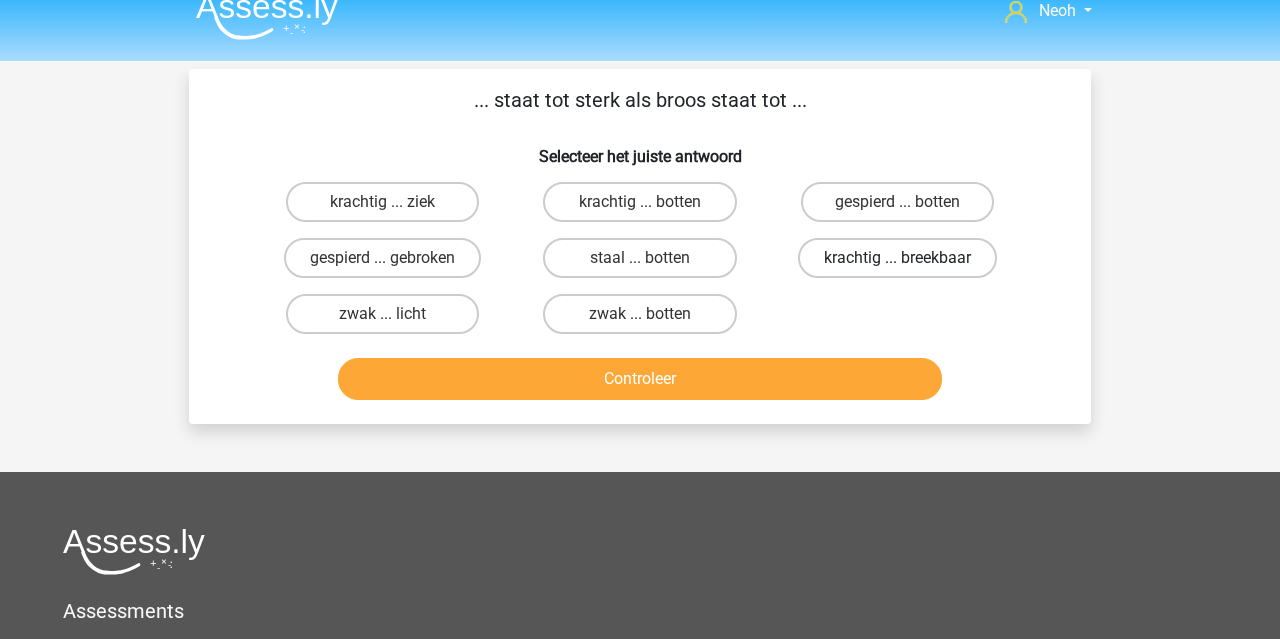 click on "krachtig ... breekbaar" at bounding box center (897, 258) 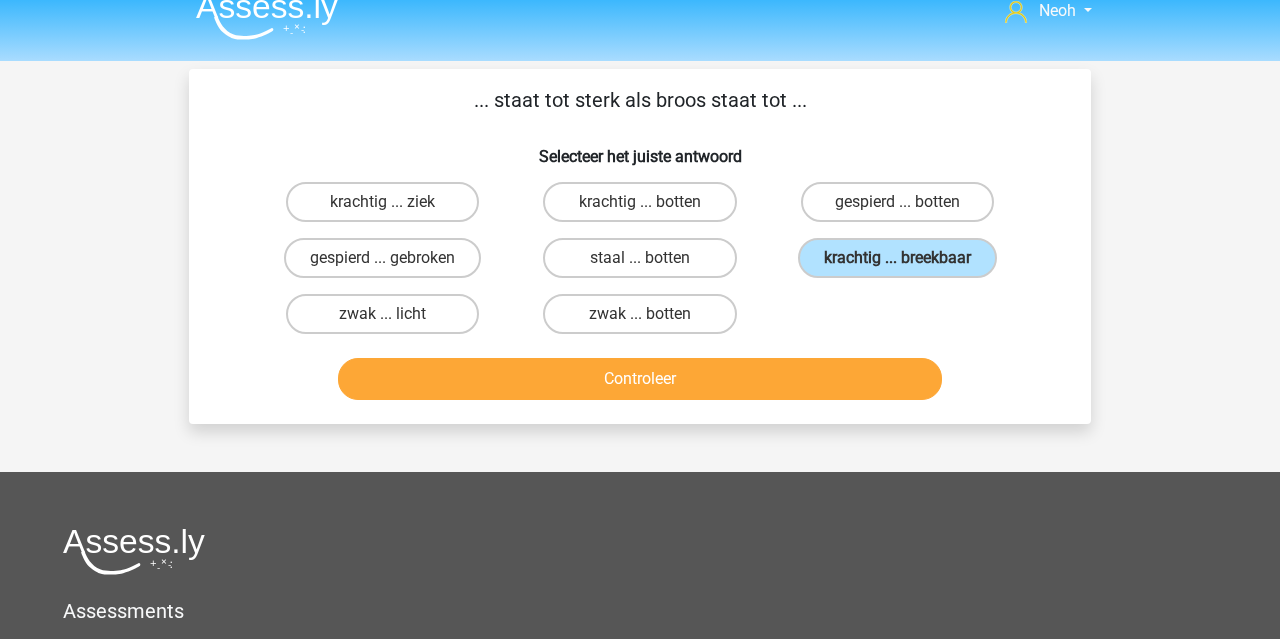 click on "Controleer" at bounding box center [640, 379] 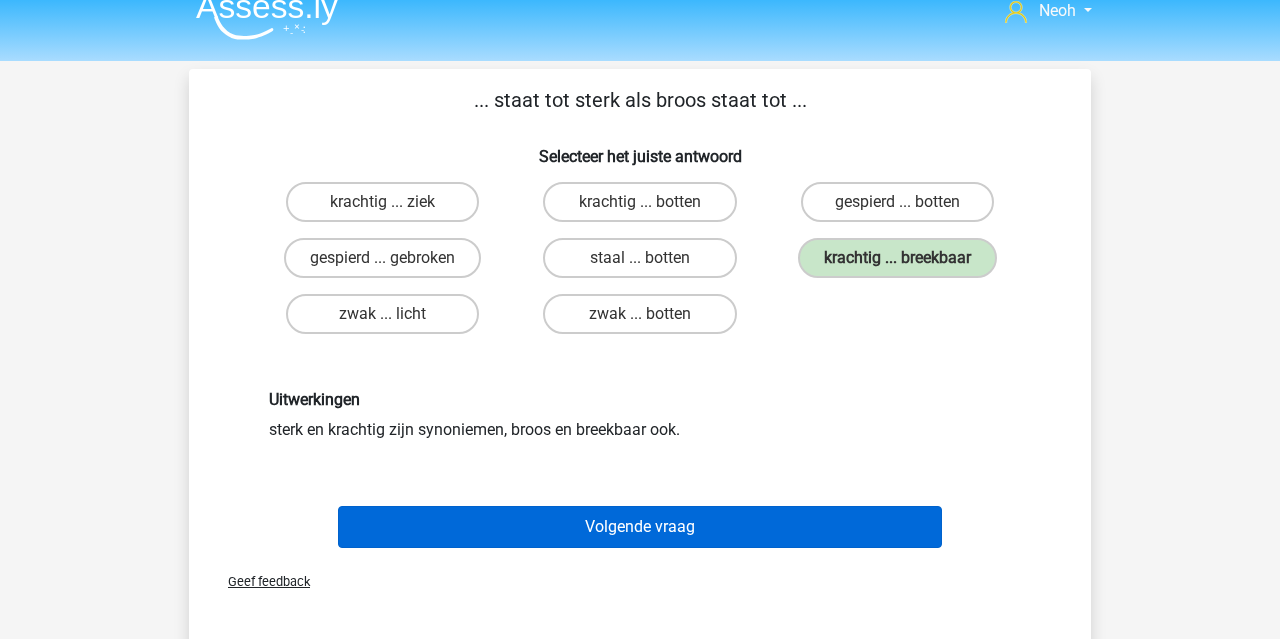 click on "Volgende vraag" at bounding box center (640, 527) 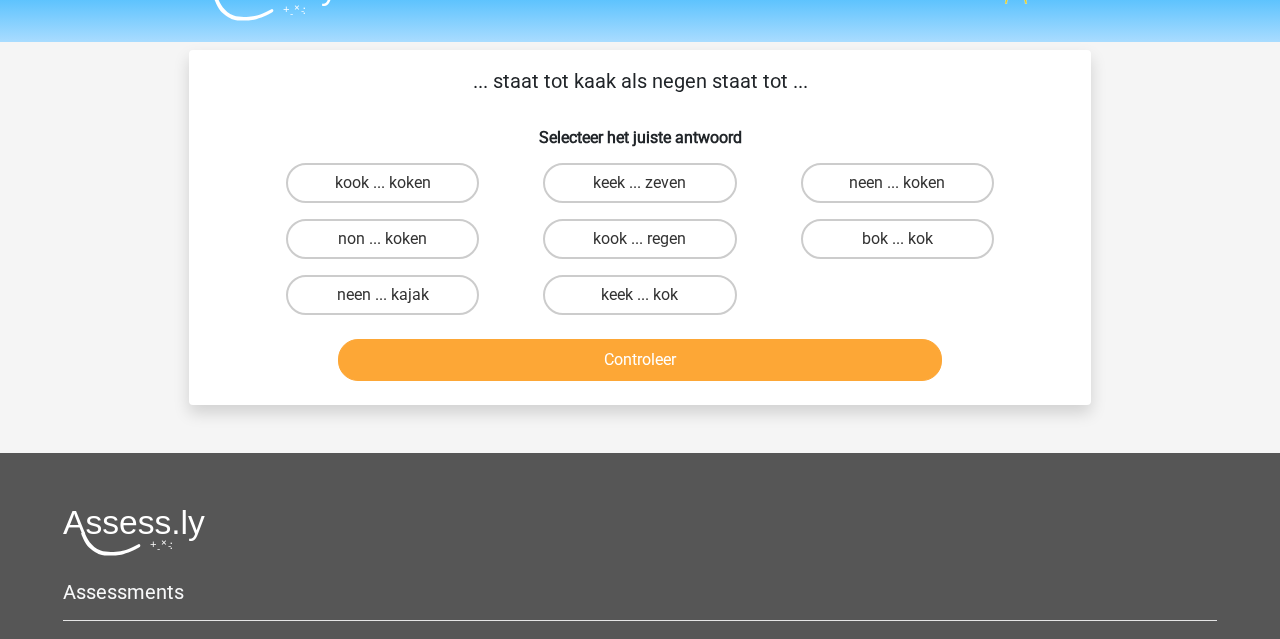 scroll, scrollTop: 34, scrollLeft: 0, axis: vertical 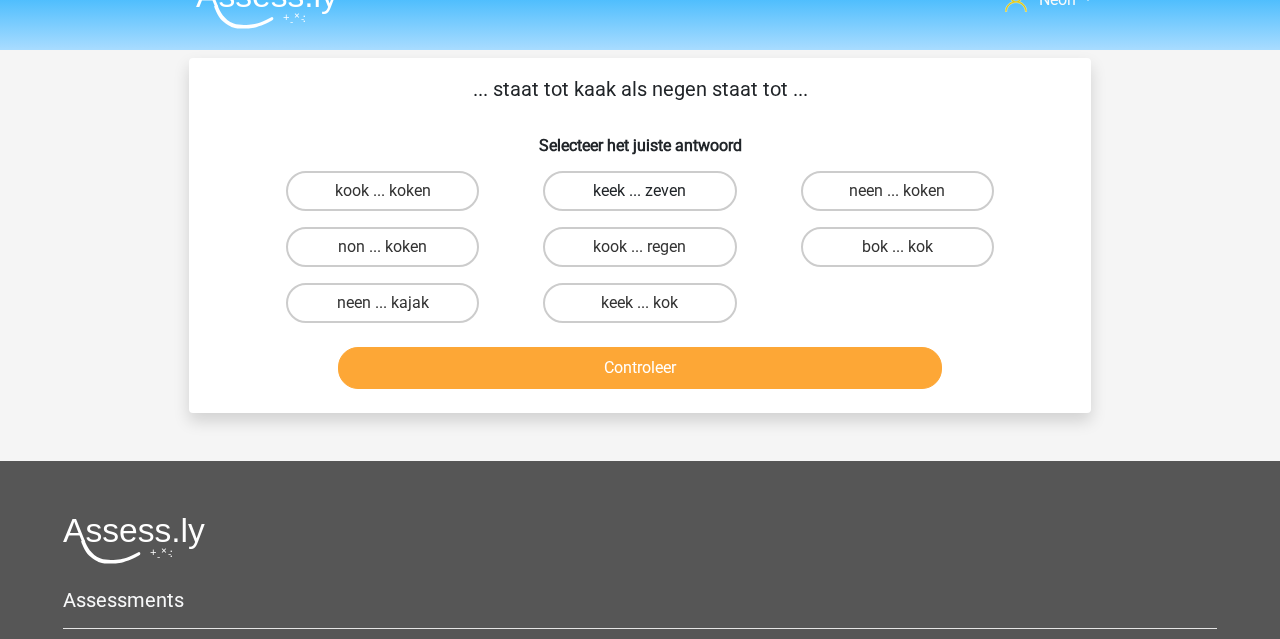 click on "keek ... zeven" at bounding box center [639, 191] 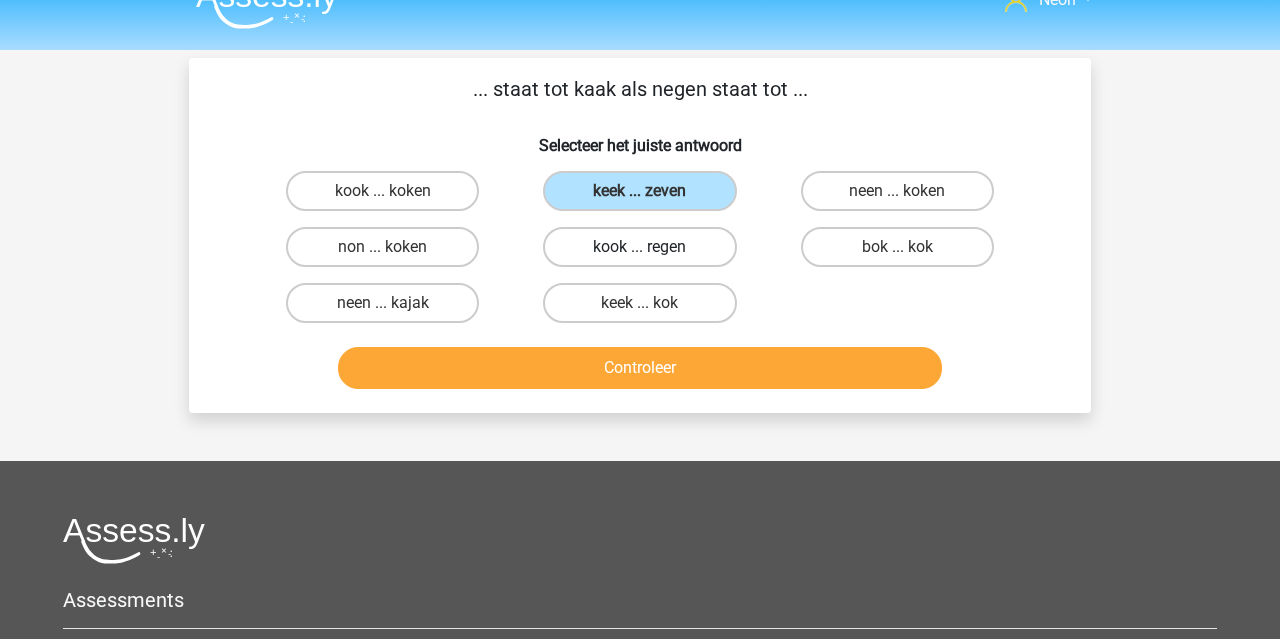 click on "kook ... regen" at bounding box center (639, 247) 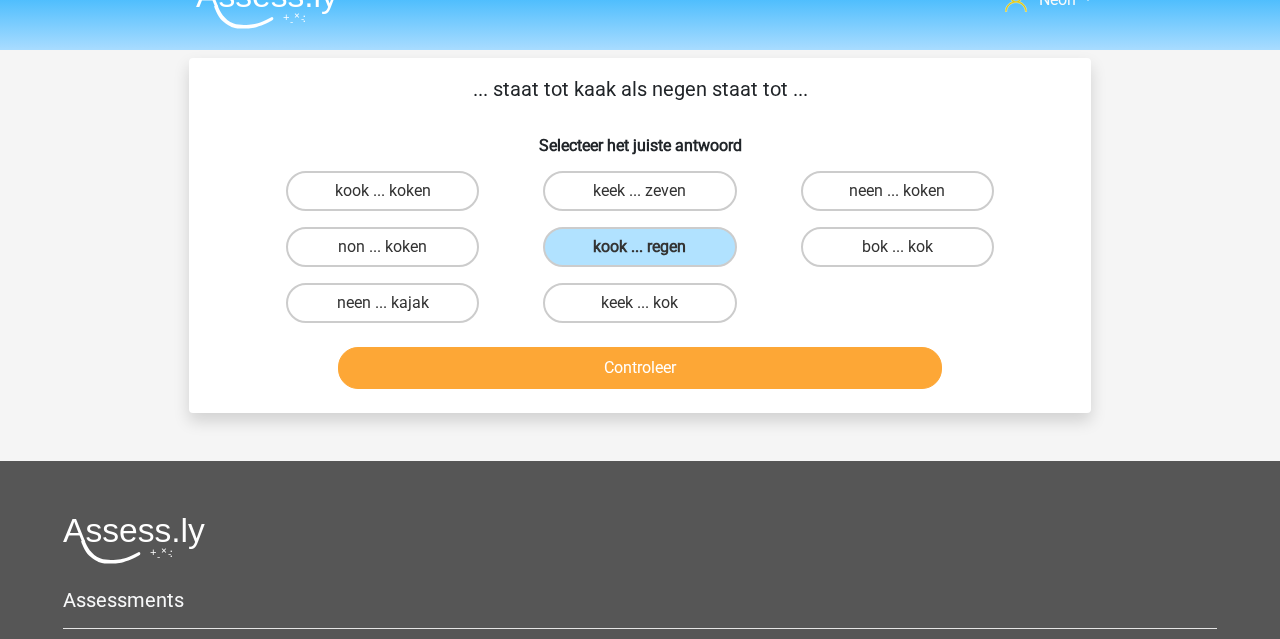 click on "Controleer" at bounding box center [640, 368] 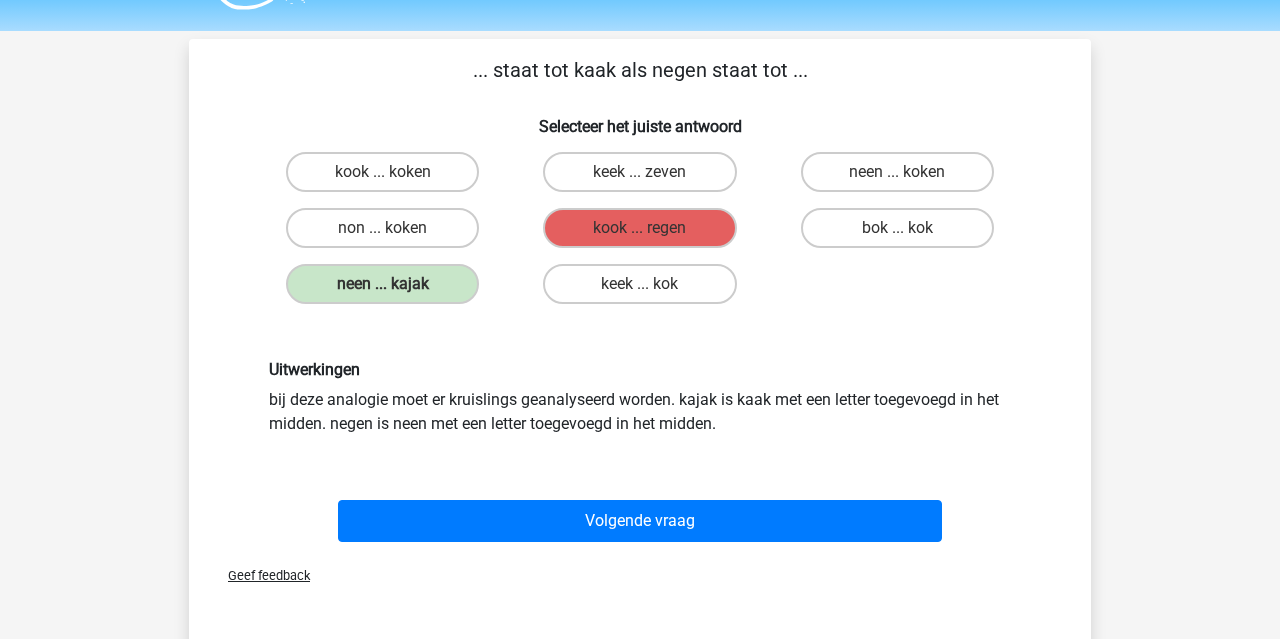scroll, scrollTop: 58, scrollLeft: 0, axis: vertical 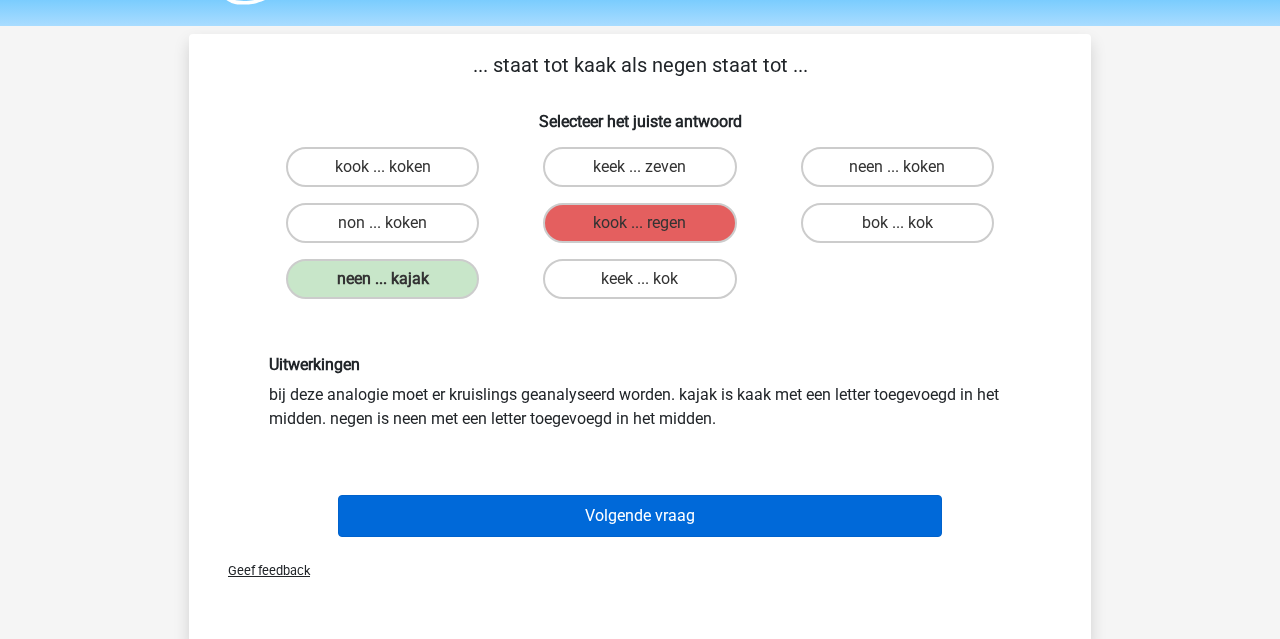 click on "Volgende vraag" at bounding box center [640, 516] 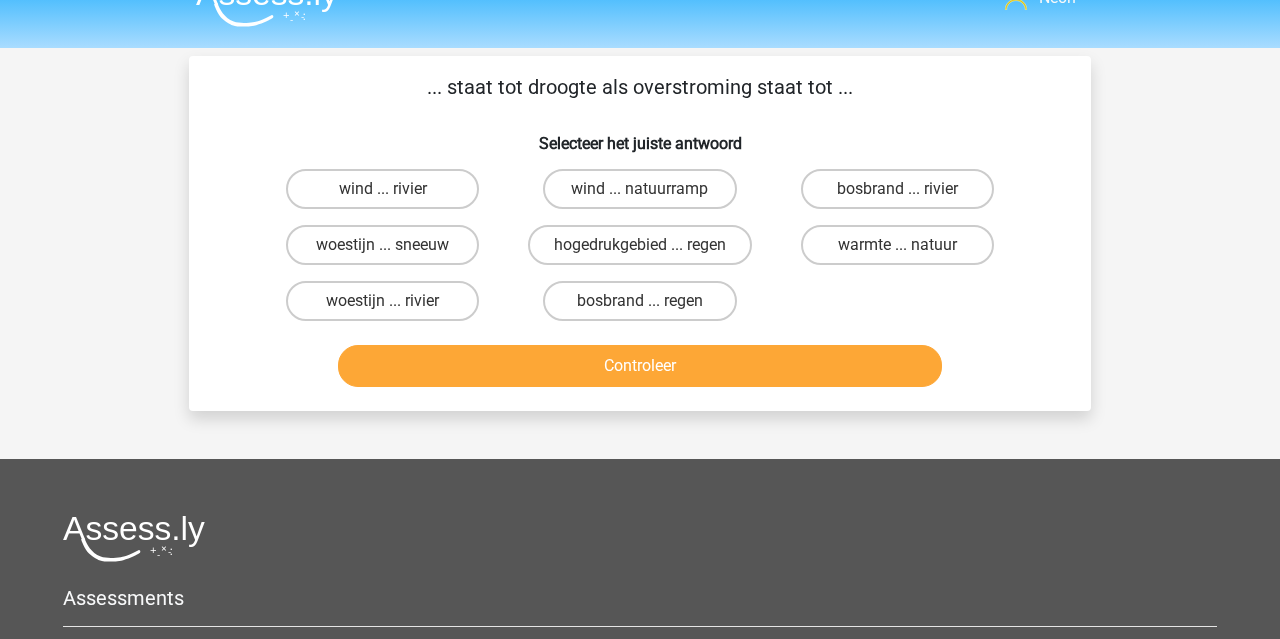 scroll, scrollTop: 34, scrollLeft: 0, axis: vertical 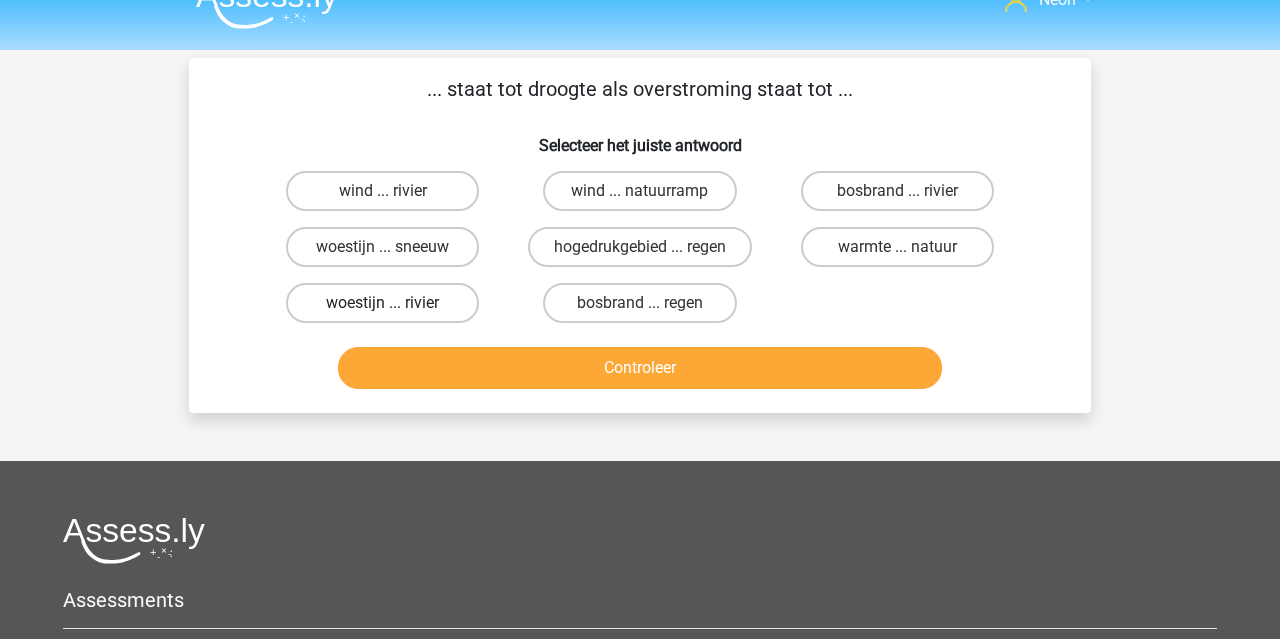 click on "woestijn ... rivier" at bounding box center (382, 303) 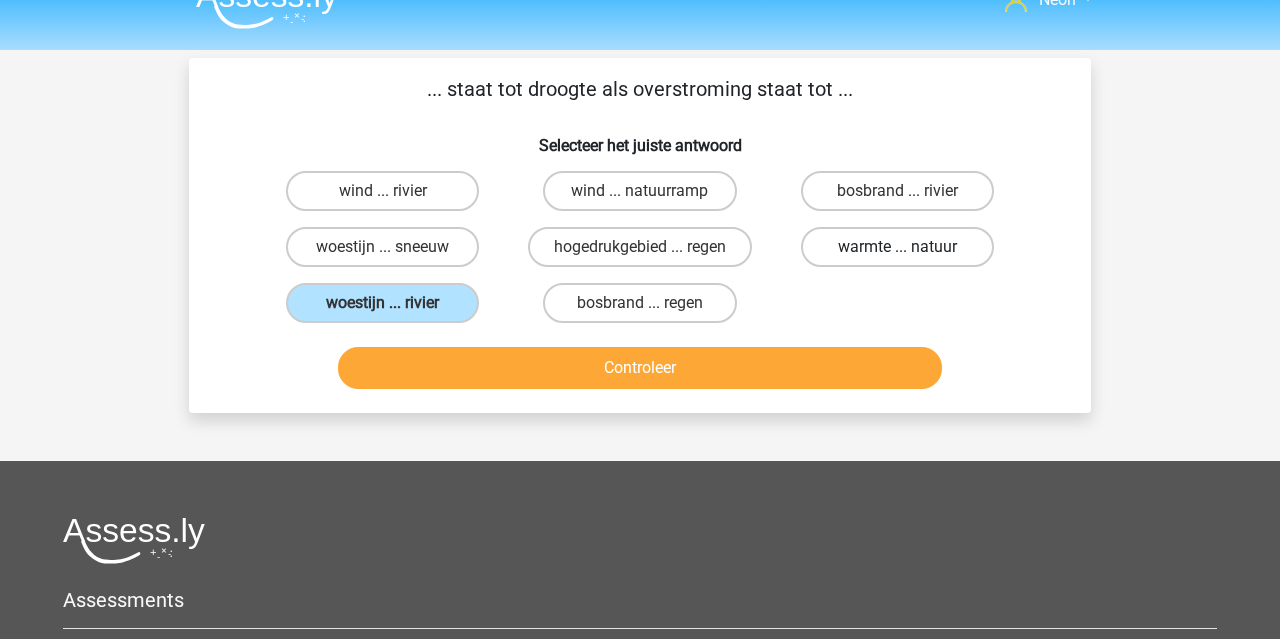 click on "warmte ... natuur" at bounding box center [897, 247] 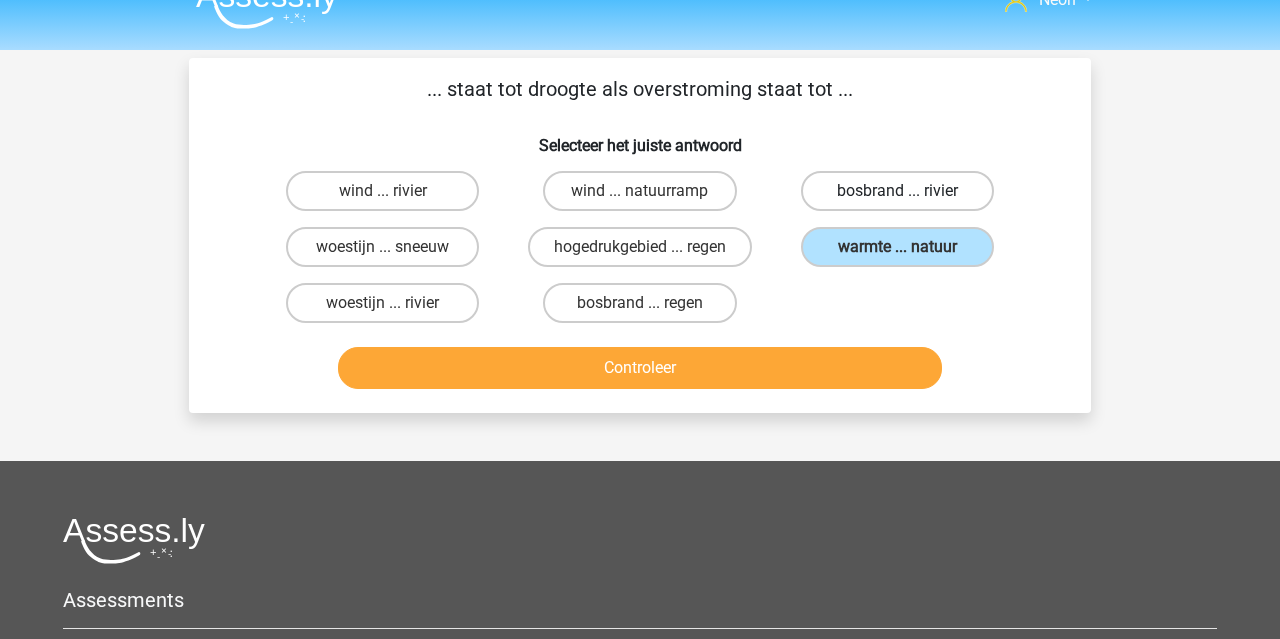 click on "bosbrand ... rivier" at bounding box center [897, 191] 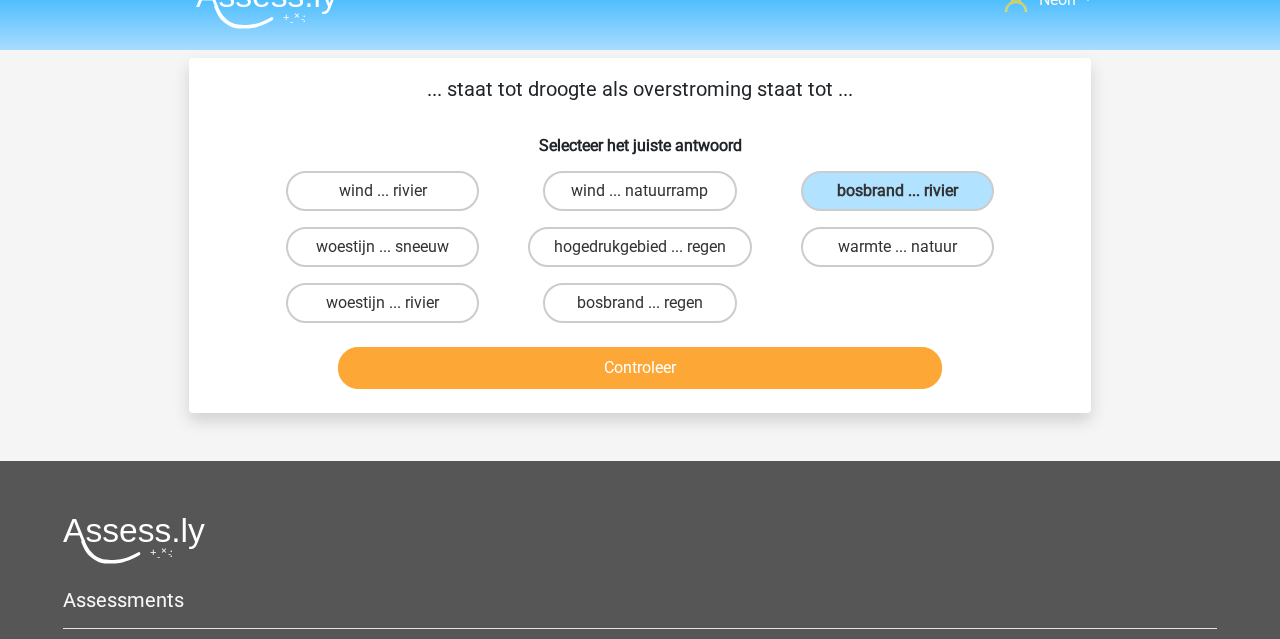 click on "Controleer" at bounding box center [640, 368] 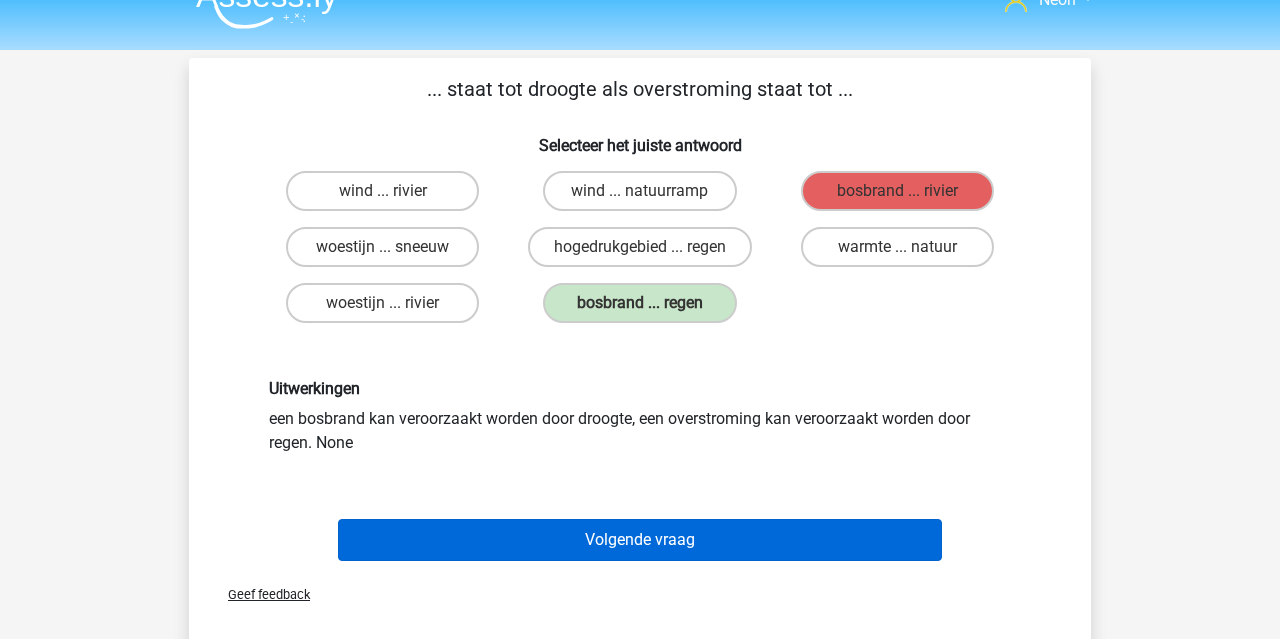 click on "Volgende vraag" at bounding box center (640, 540) 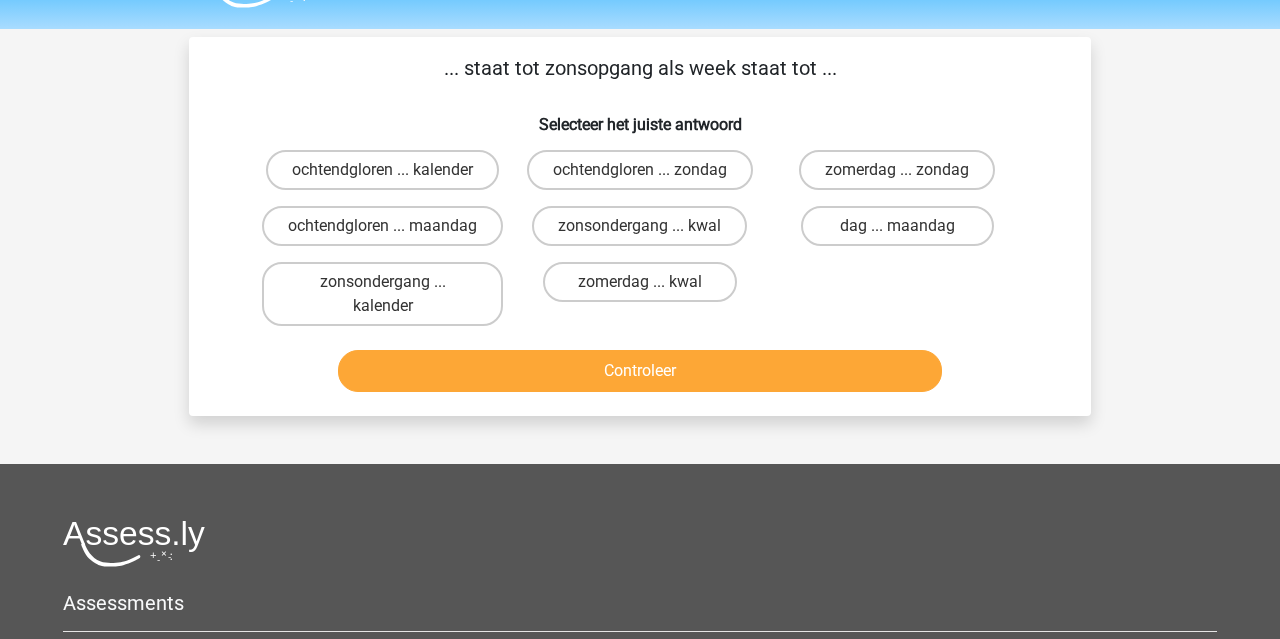 scroll, scrollTop: 53, scrollLeft: 0, axis: vertical 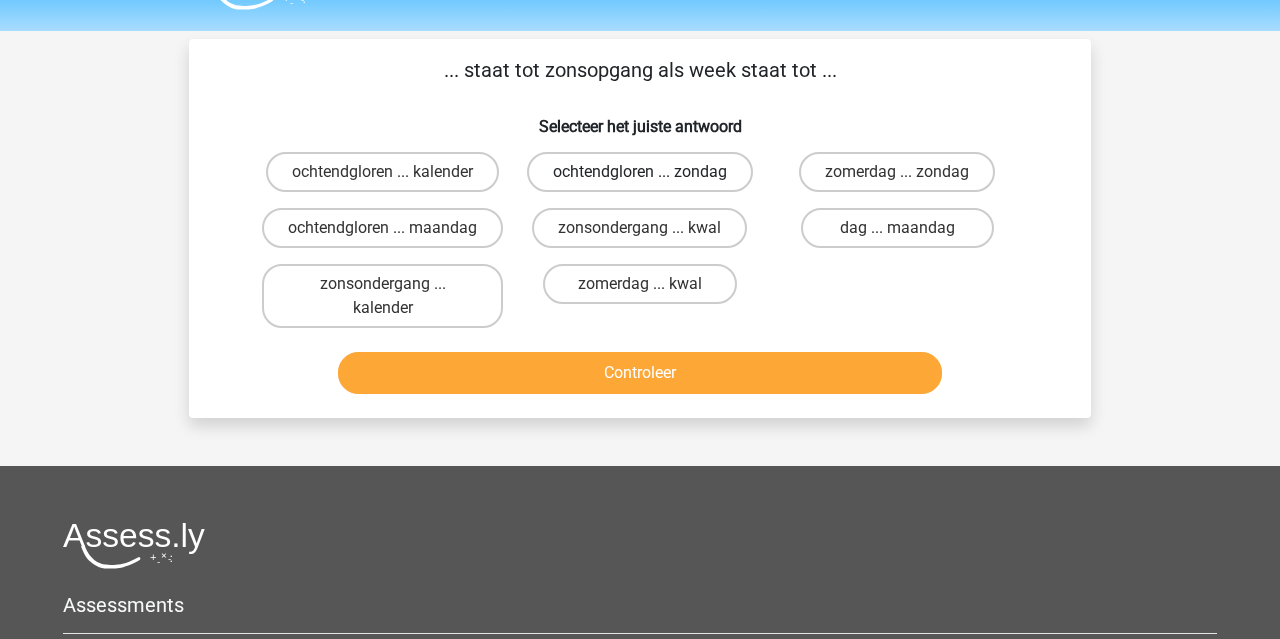 click on "ochtendgloren ... zondag" at bounding box center (640, 172) 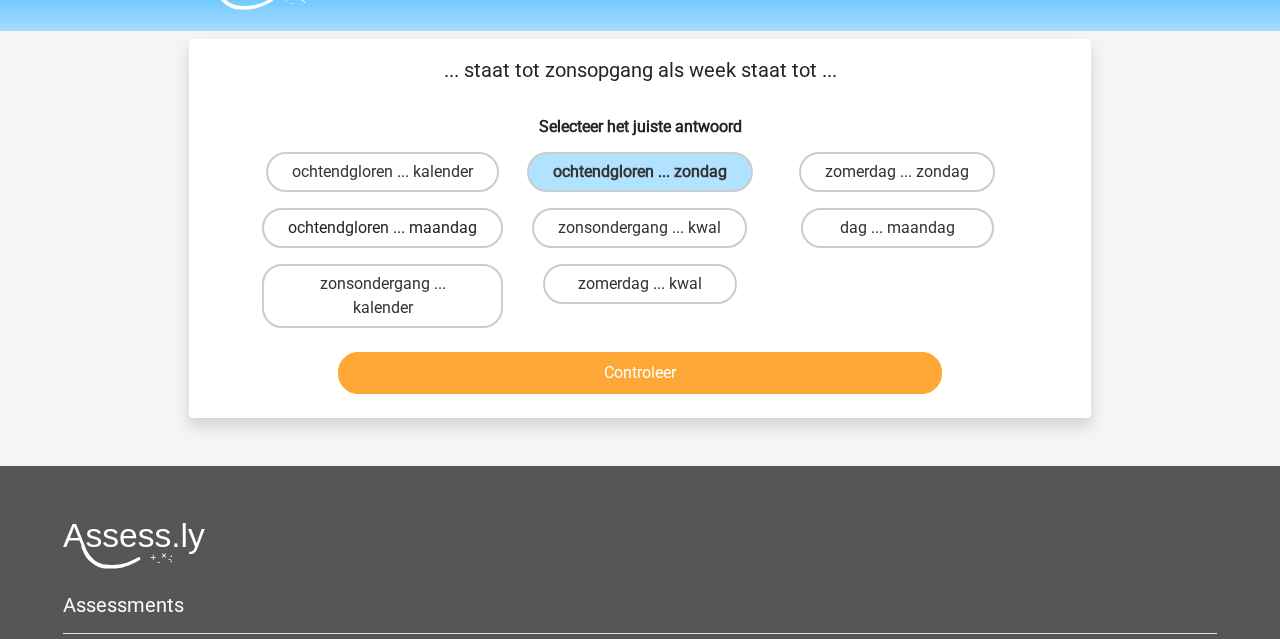 click on "ochtendgloren ... maandag" at bounding box center (382, 228) 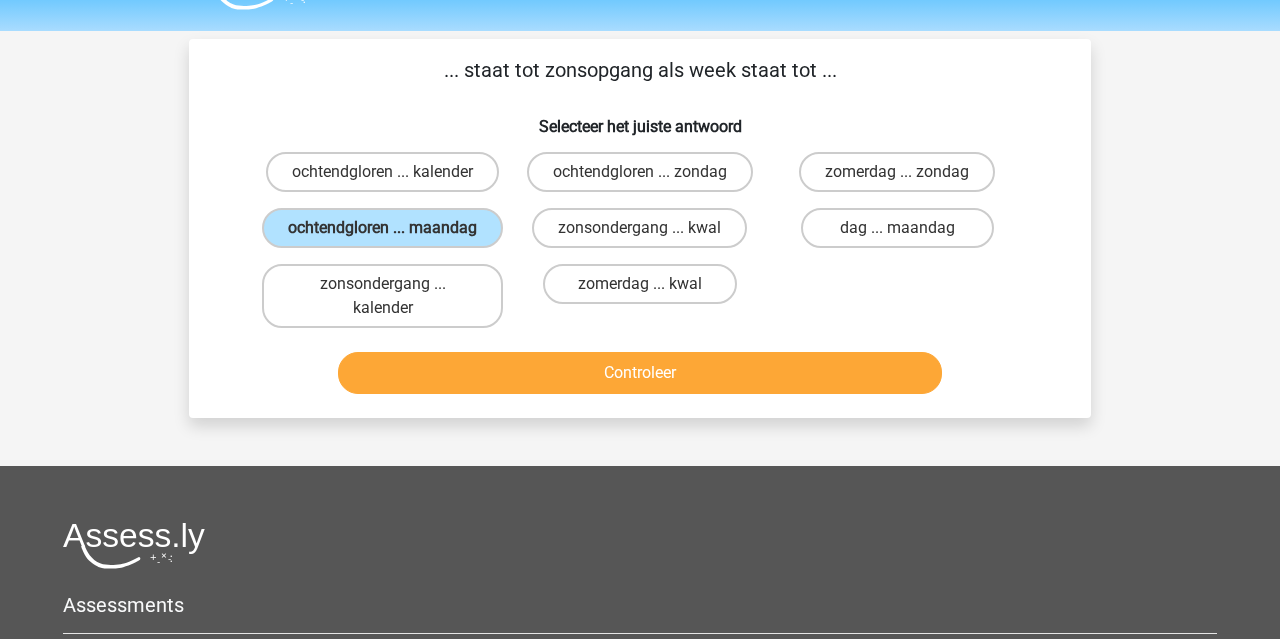 click on "Controleer" at bounding box center (640, 373) 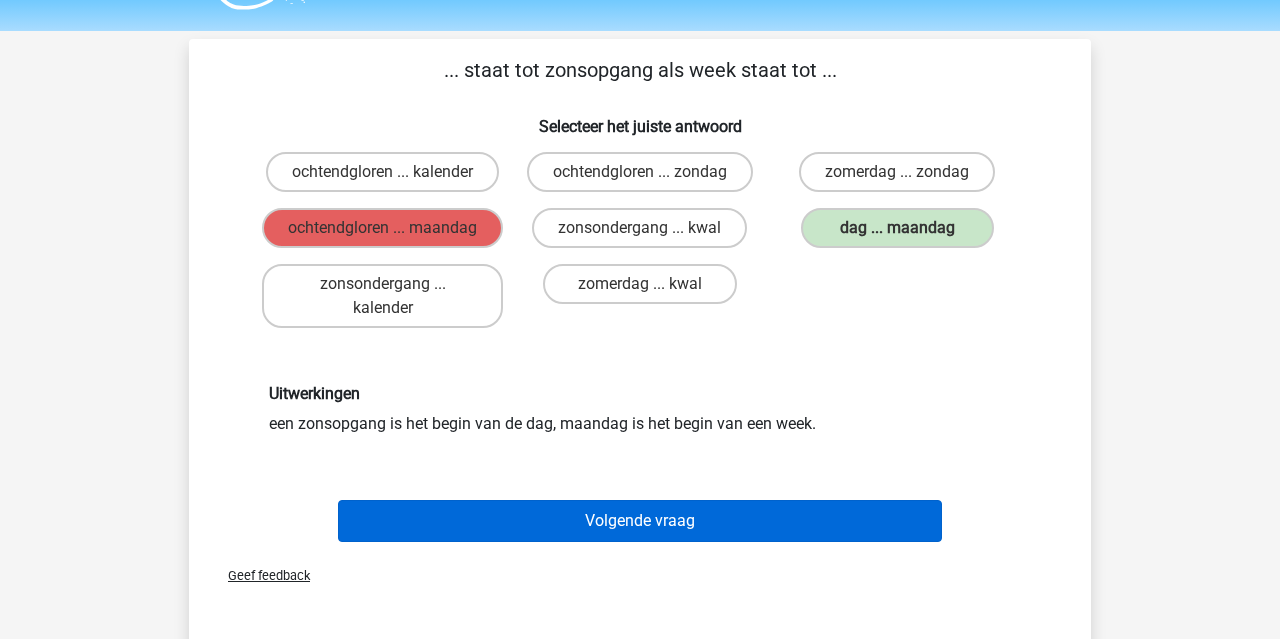 click on "Volgende vraag" at bounding box center [640, 521] 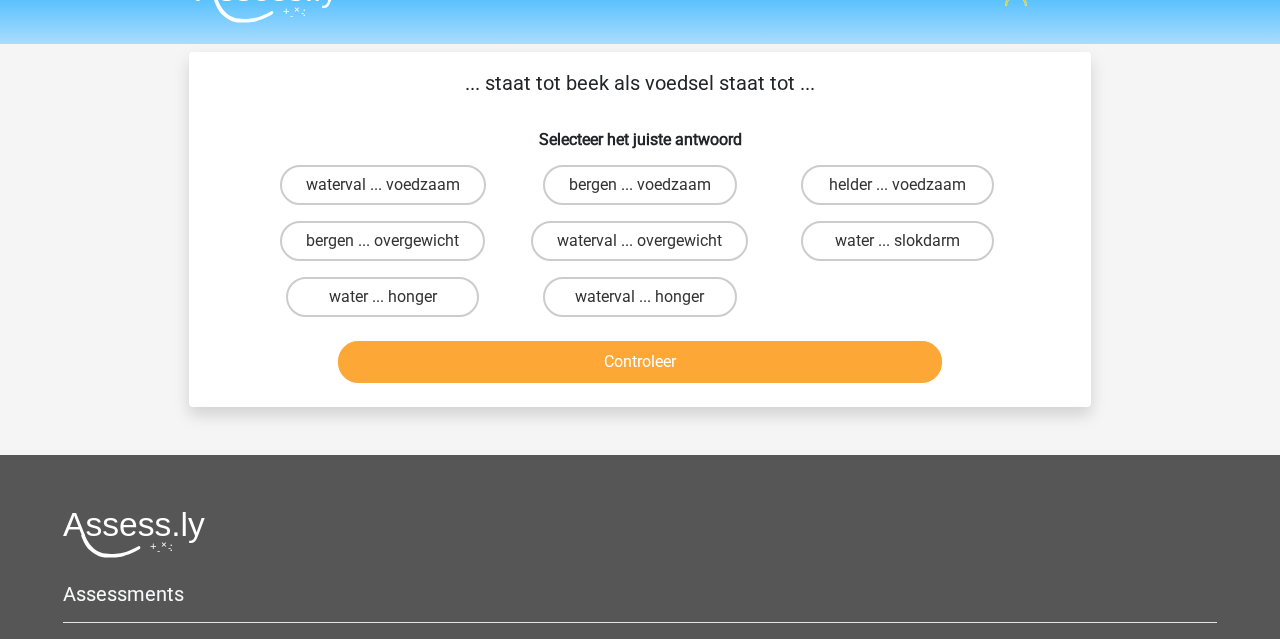 scroll, scrollTop: 38, scrollLeft: 0, axis: vertical 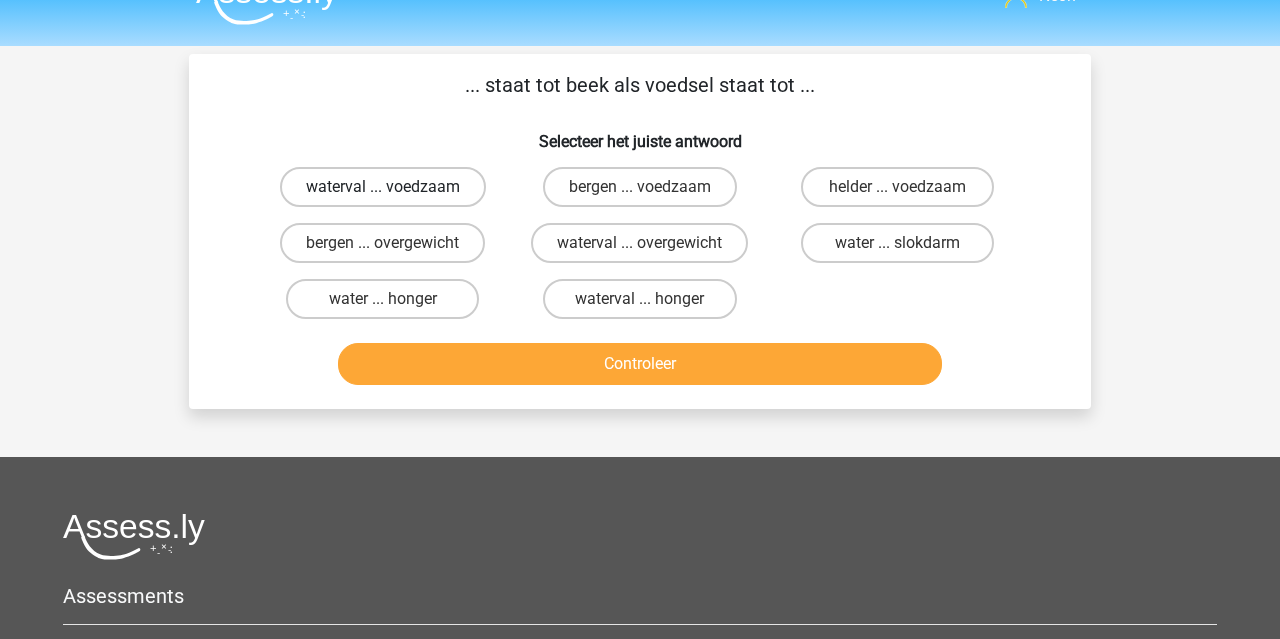 click on "waterval ... voedzaam" at bounding box center (383, 187) 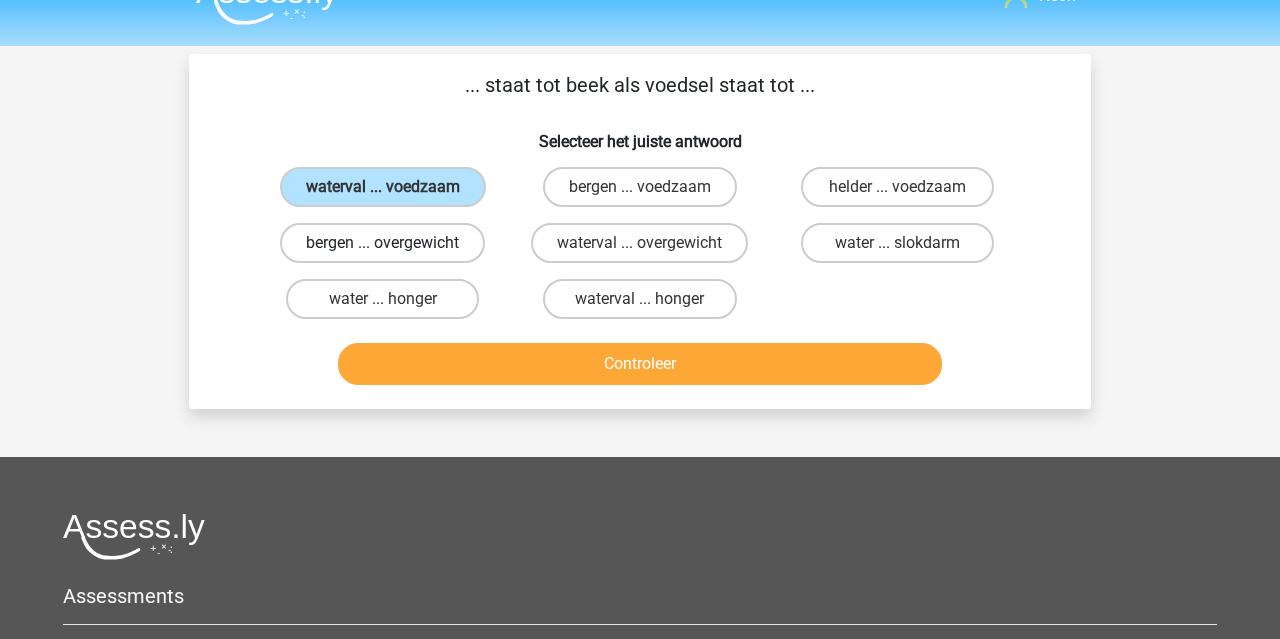 click on "bergen ... overgewicht" at bounding box center [382, 243] 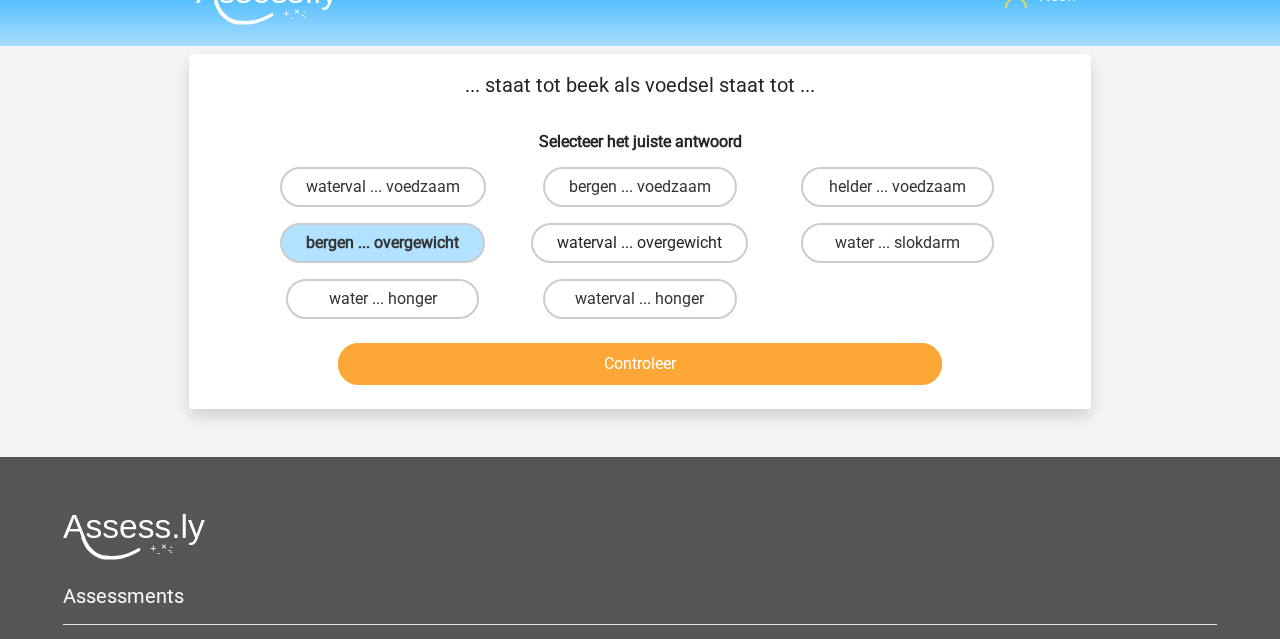 click on "waterval ... overgewicht" at bounding box center [639, 243] 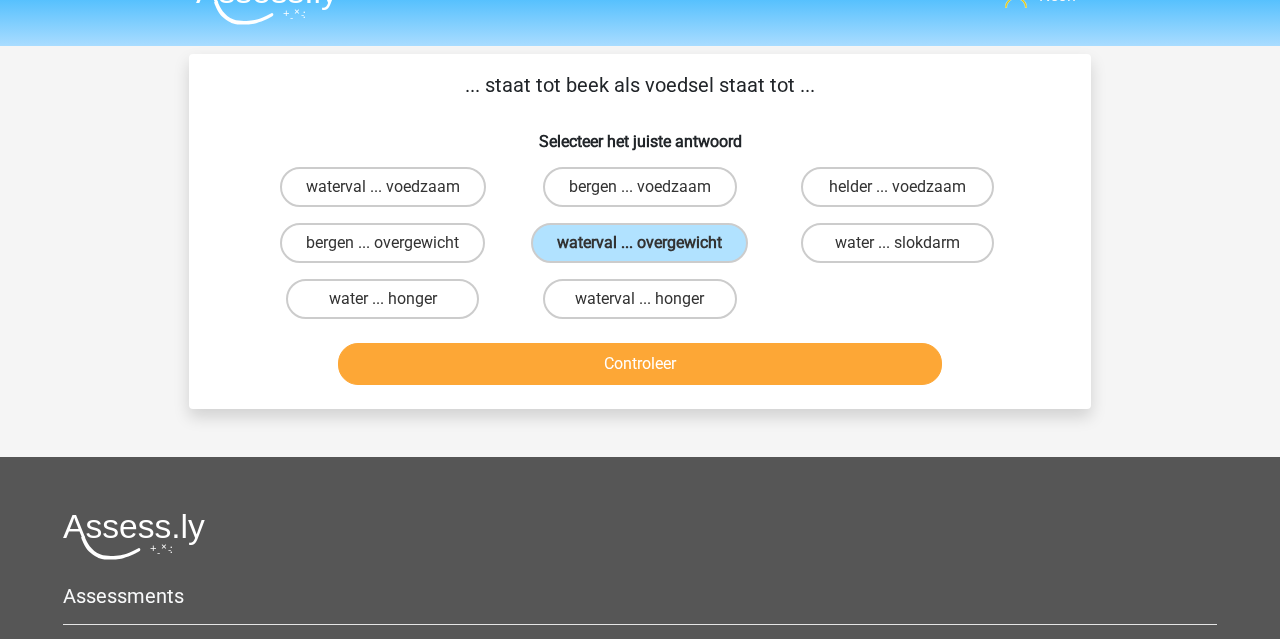 click on "Controleer" at bounding box center (640, 364) 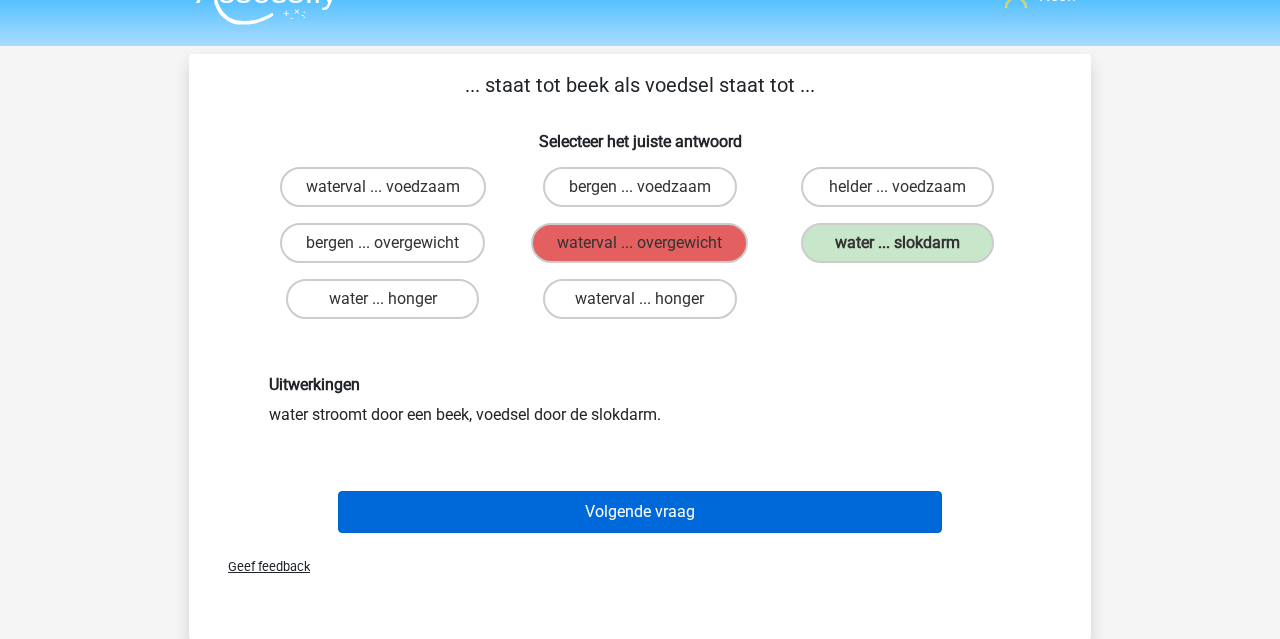 click on "Volgende vraag" at bounding box center (640, 512) 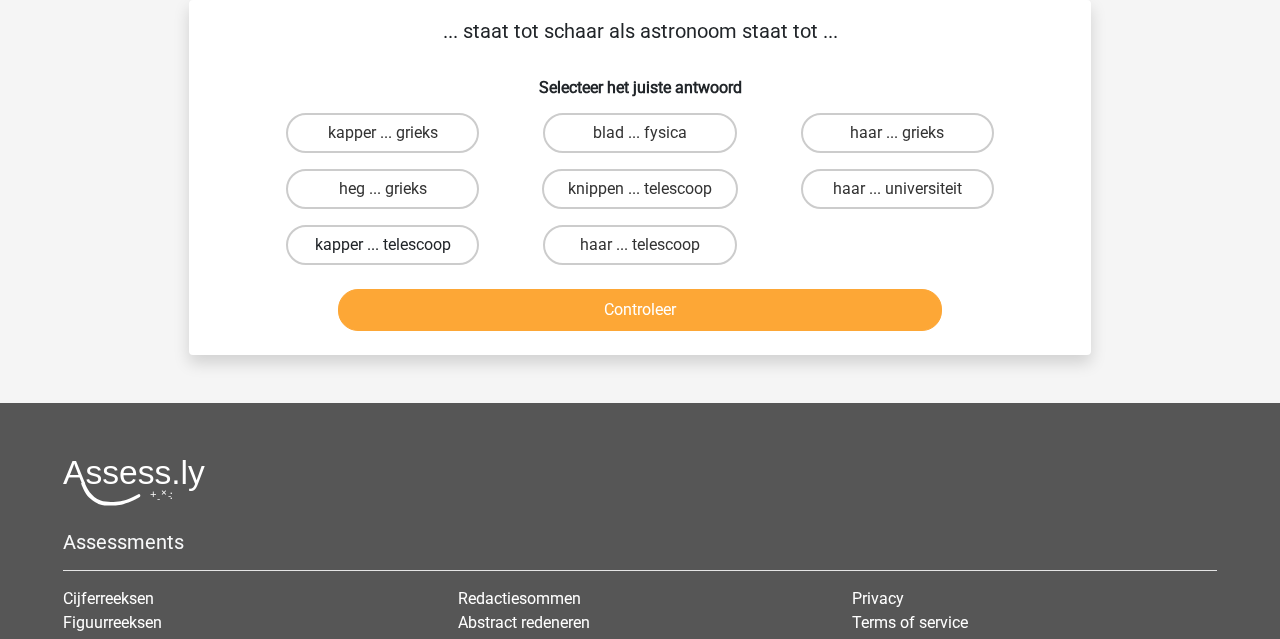 click on "kapper ... telescoop" at bounding box center [382, 245] 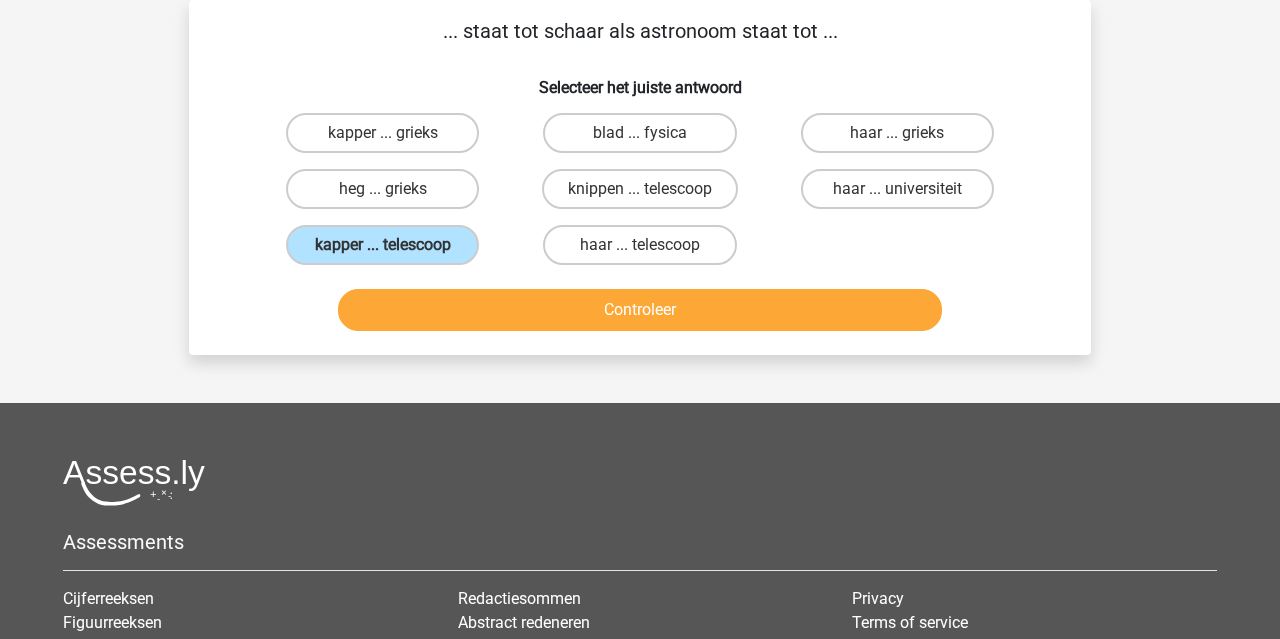 click on "Controleer" at bounding box center (640, 310) 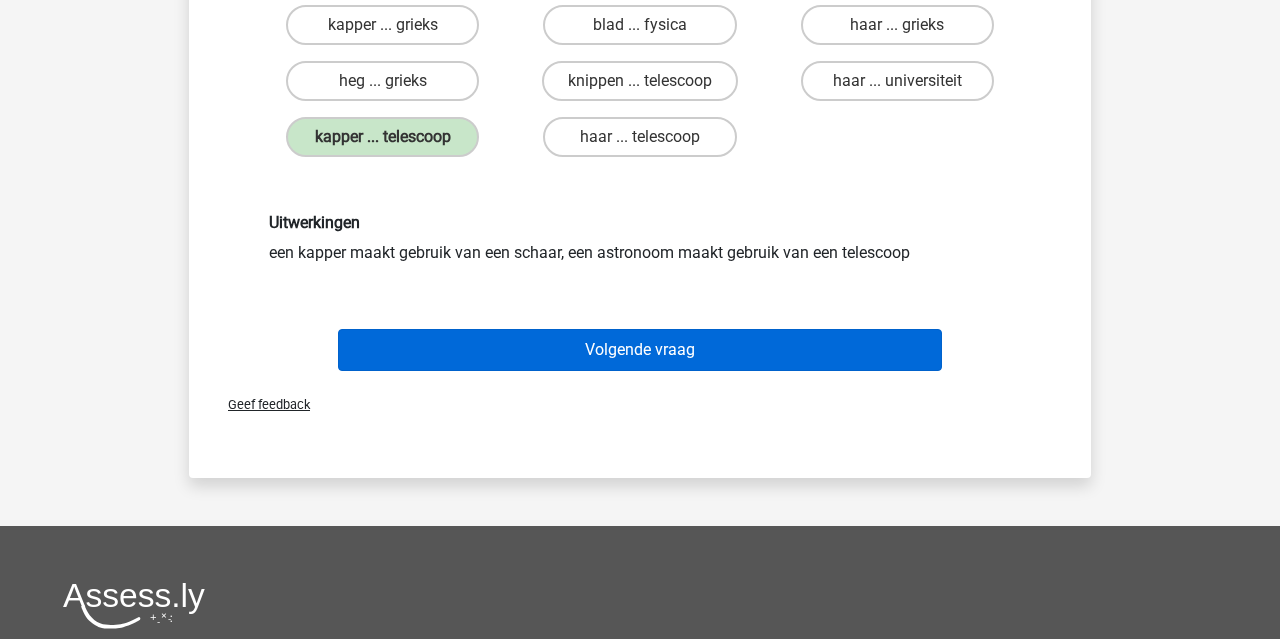 click on "Volgende vraag" at bounding box center (640, 350) 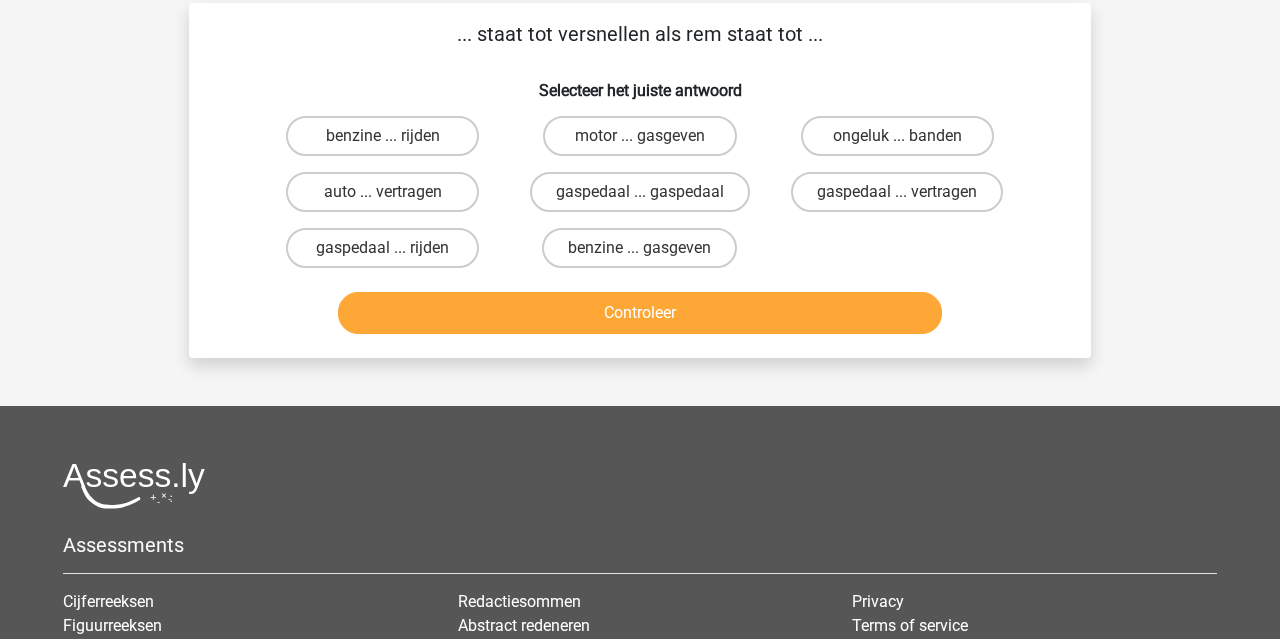 scroll, scrollTop: 24, scrollLeft: 0, axis: vertical 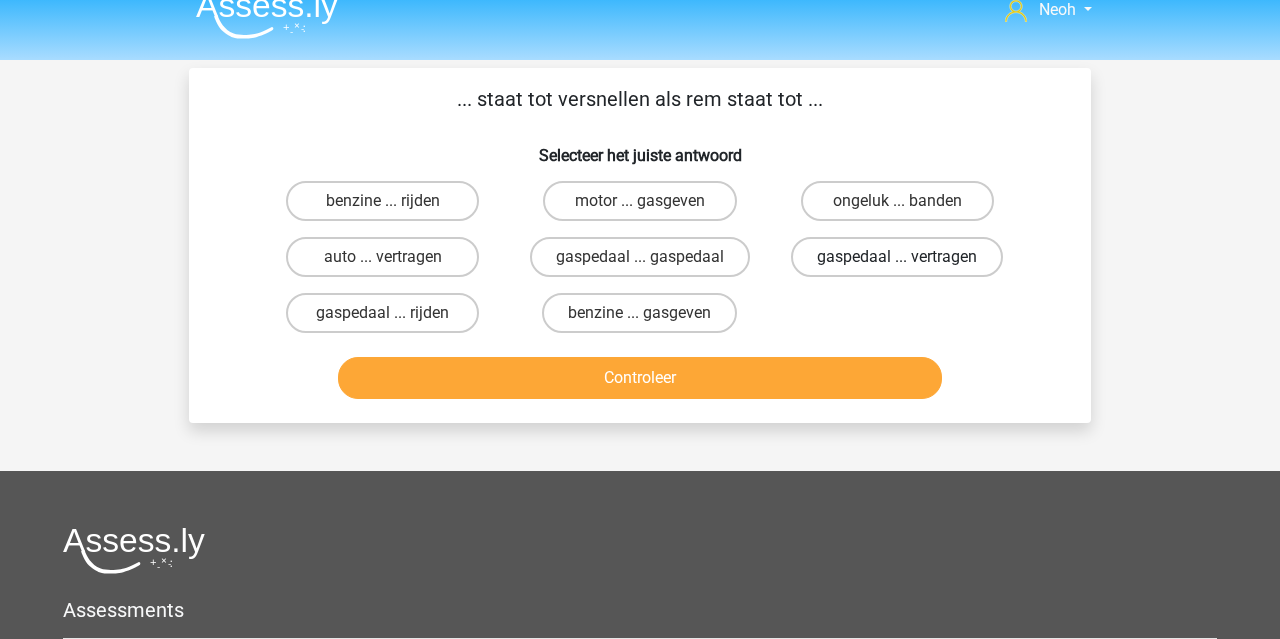 click on "gaspedaal ... vertragen" at bounding box center [897, 257] 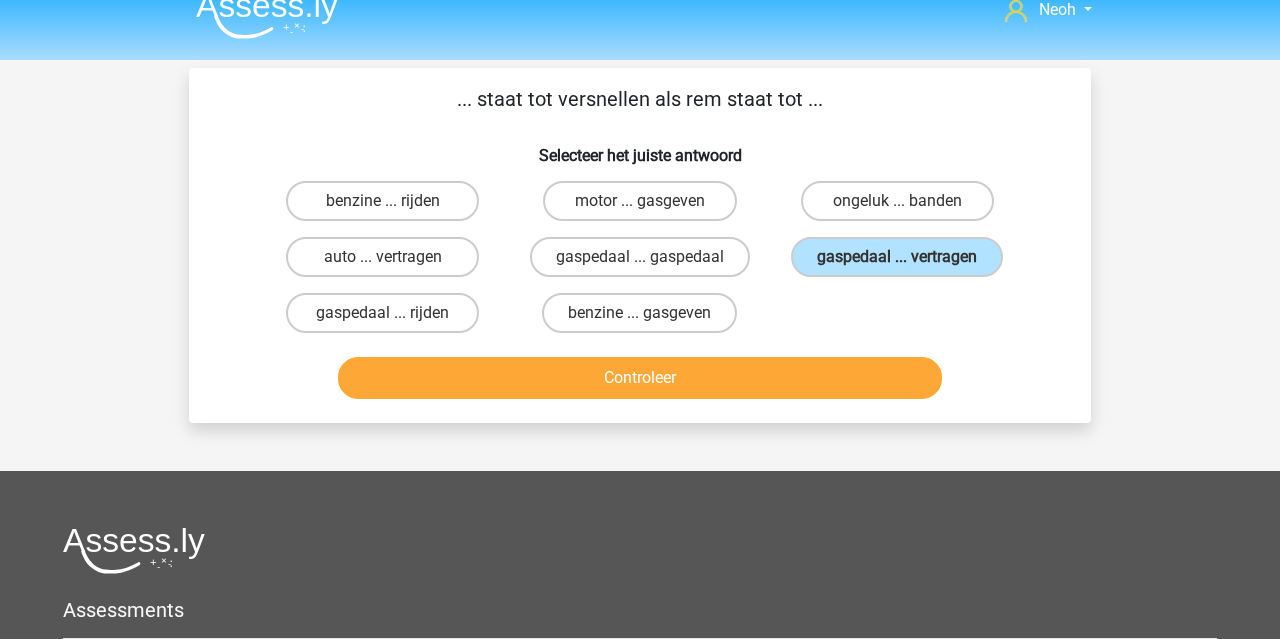 click on "Controleer" at bounding box center (640, 378) 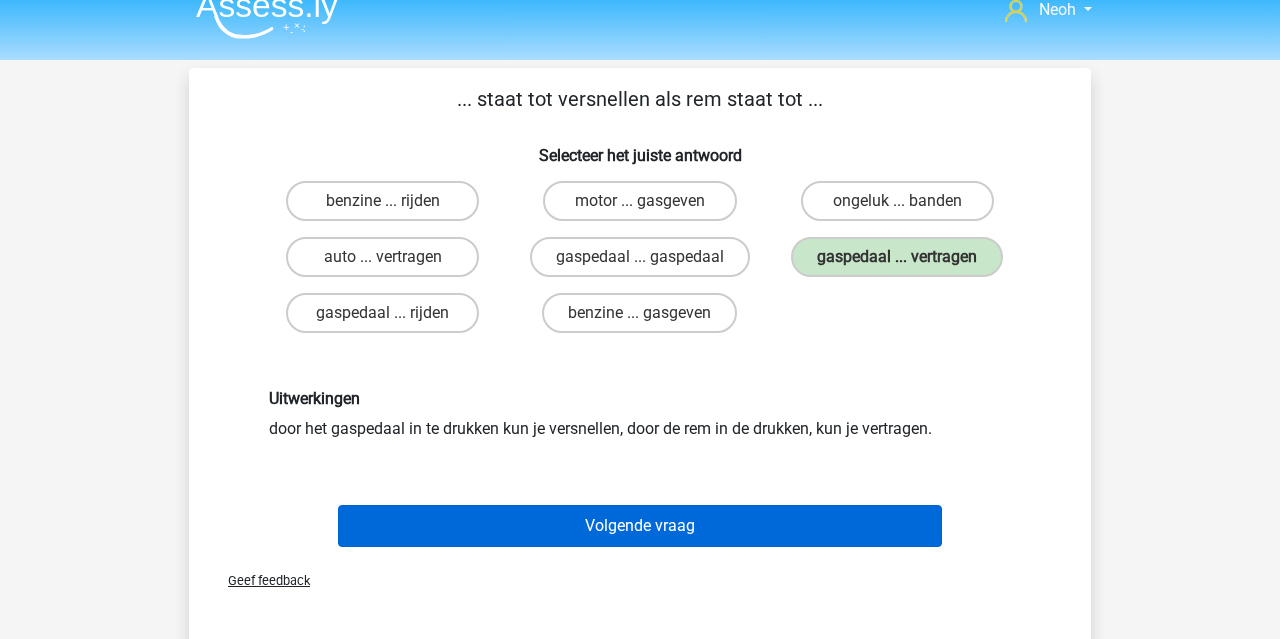 click on "Volgende vraag" at bounding box center [640, 526] 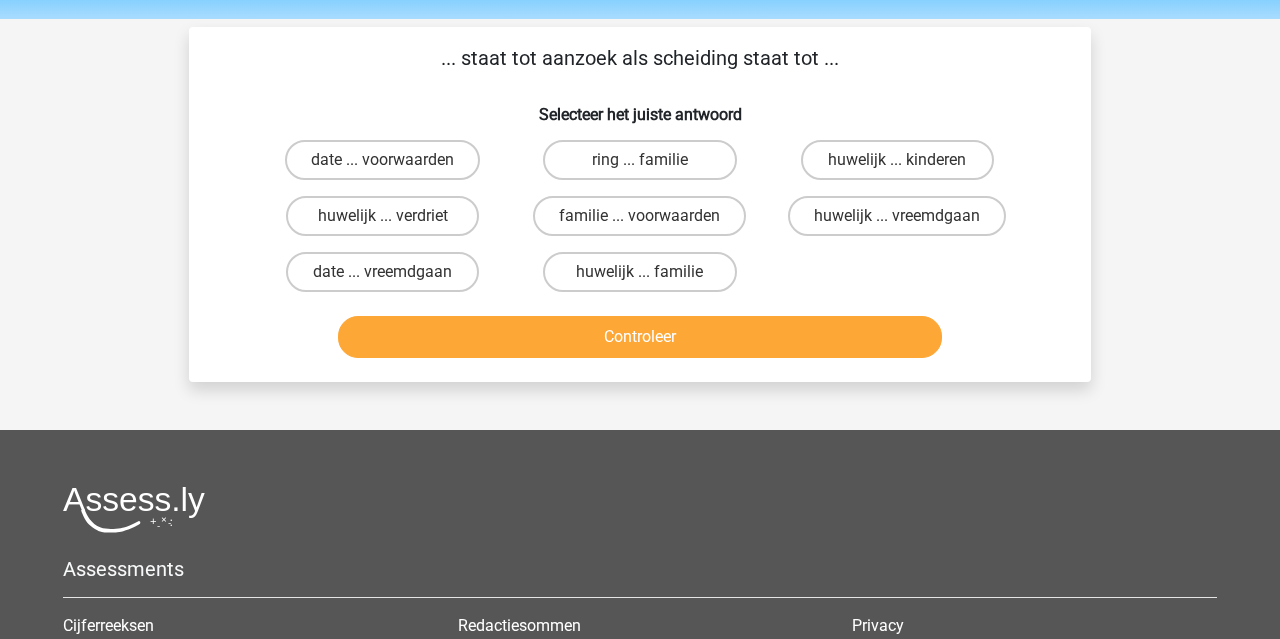 scroll, scrollTop: 61, scrollLeft: 0, axis: vertical 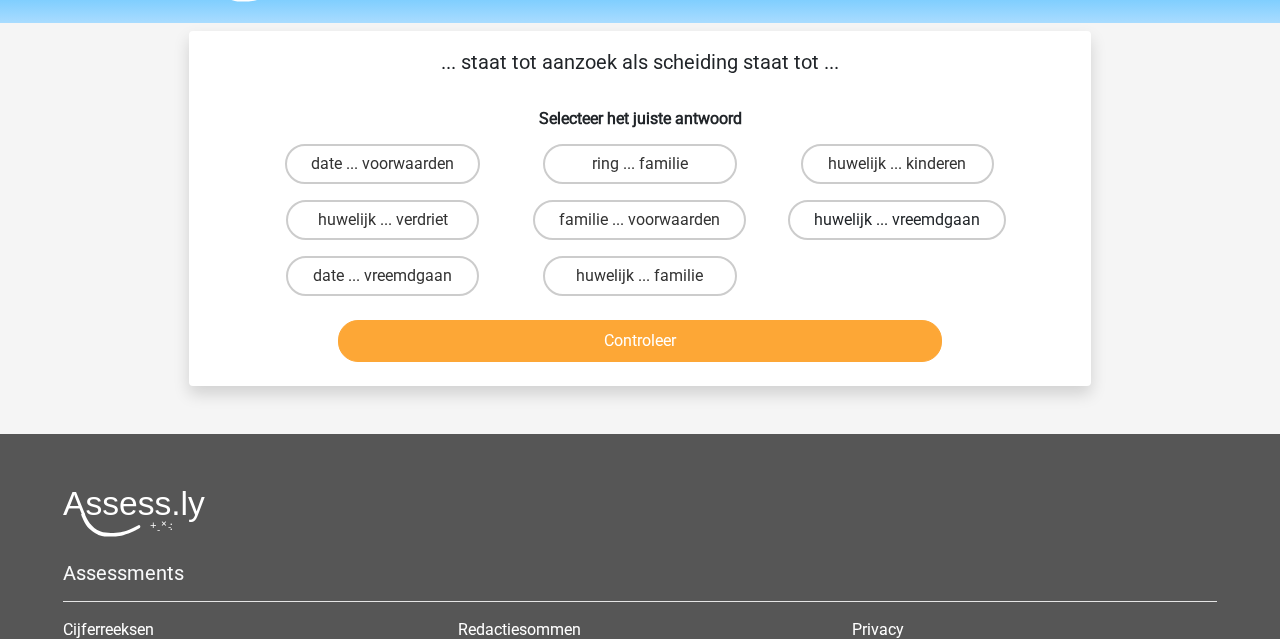 click on "huwelijk ... vreemdgaan" at bounding box center [897, 220] 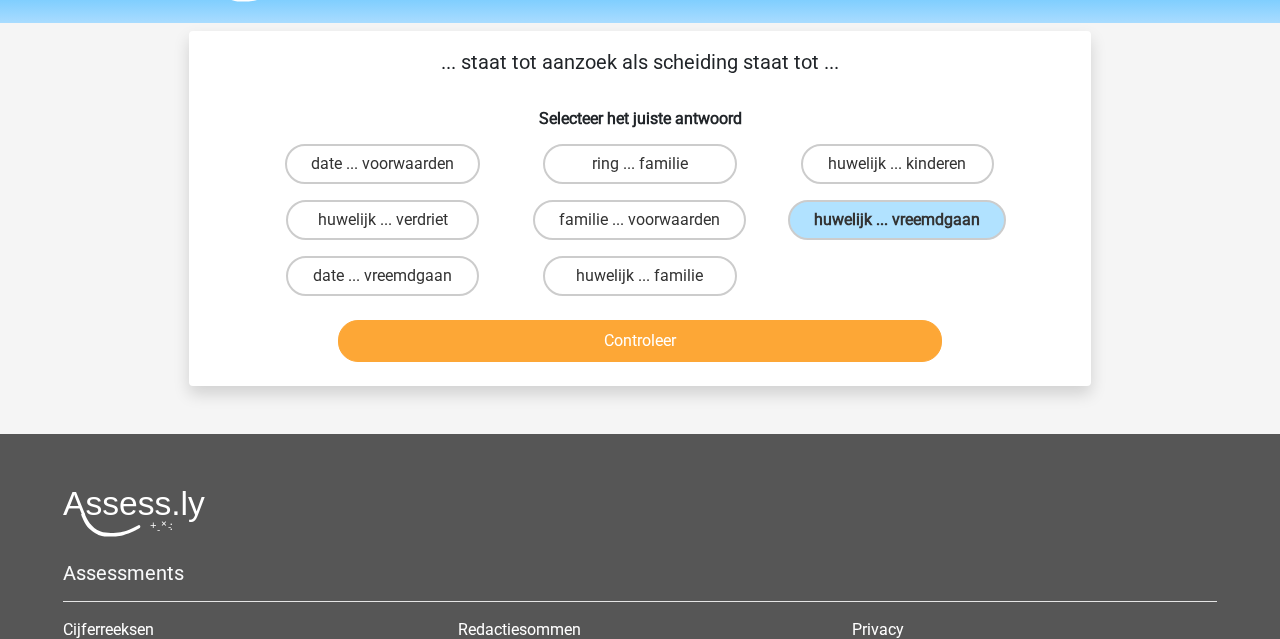 click on "Controleer" at bounding box center [640, 341] 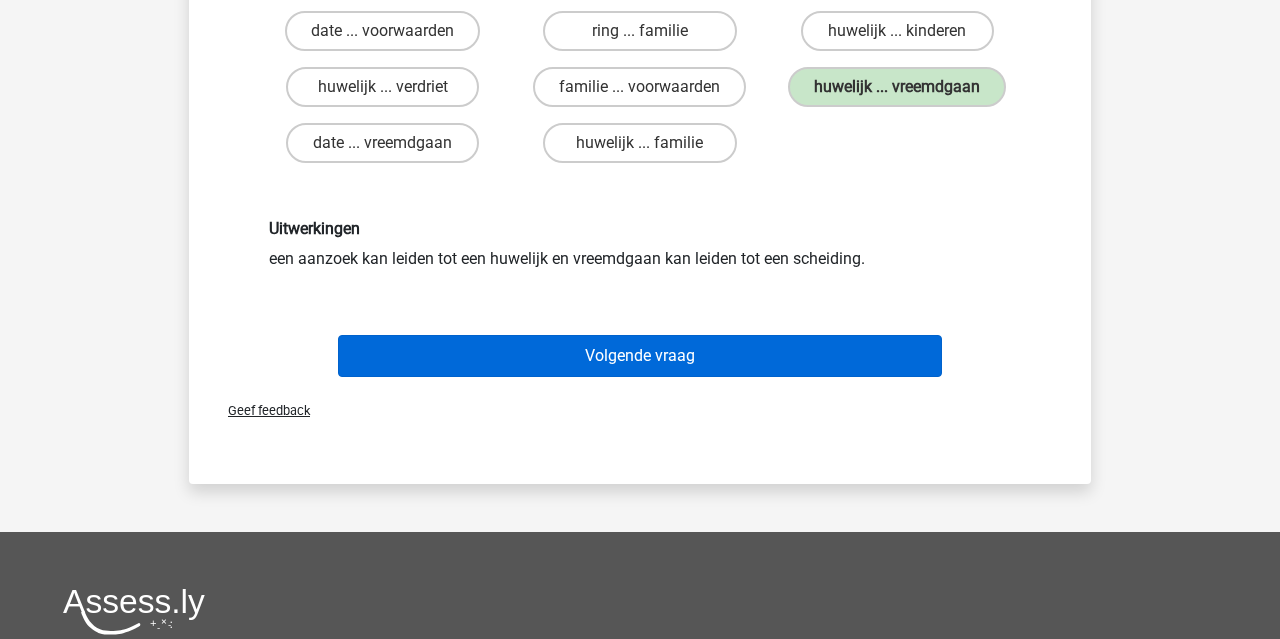 click on "Volgende vraag" at bounding box center (640, 356) 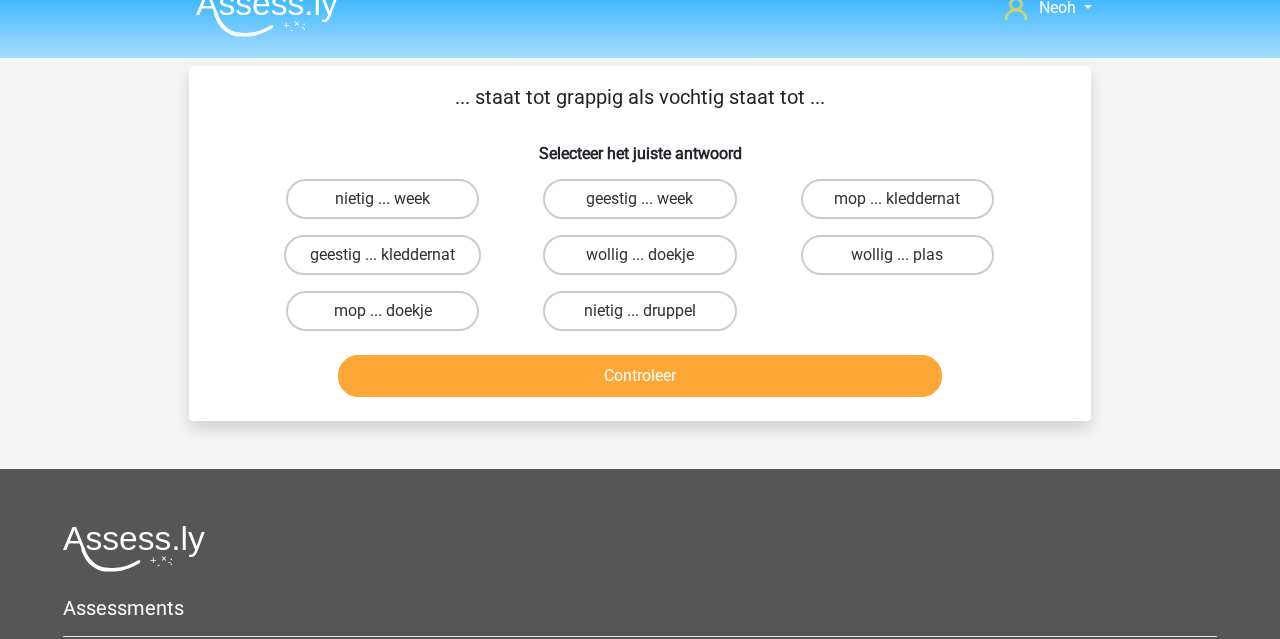 scroll, scrollTop: 19, scrollLeft: 0, axis: vertical 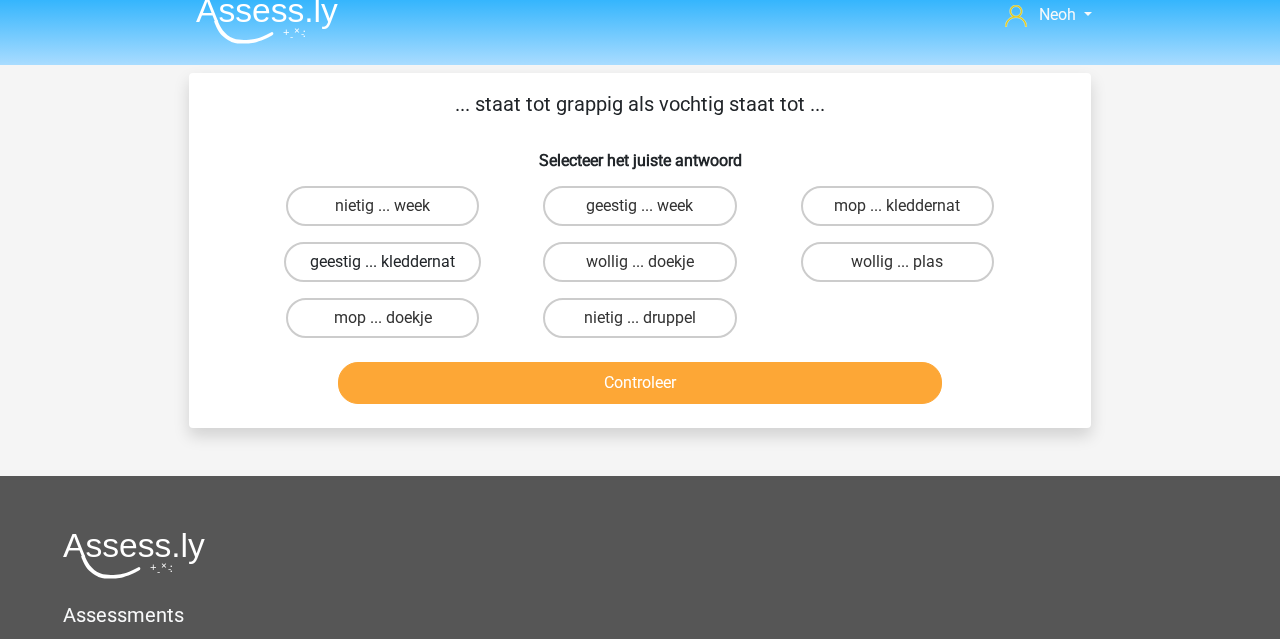 click on "geestig ... kleddernat" at bounding box center [382, 262] 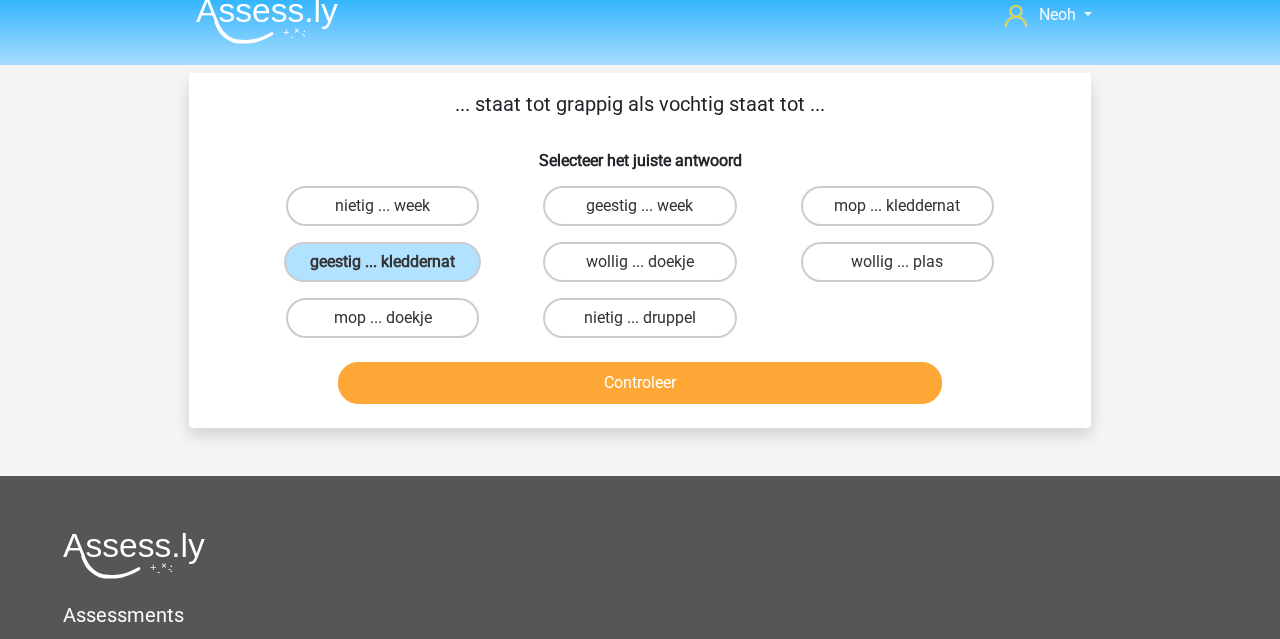 click on "Controleer" at bounding box center (640, 383) 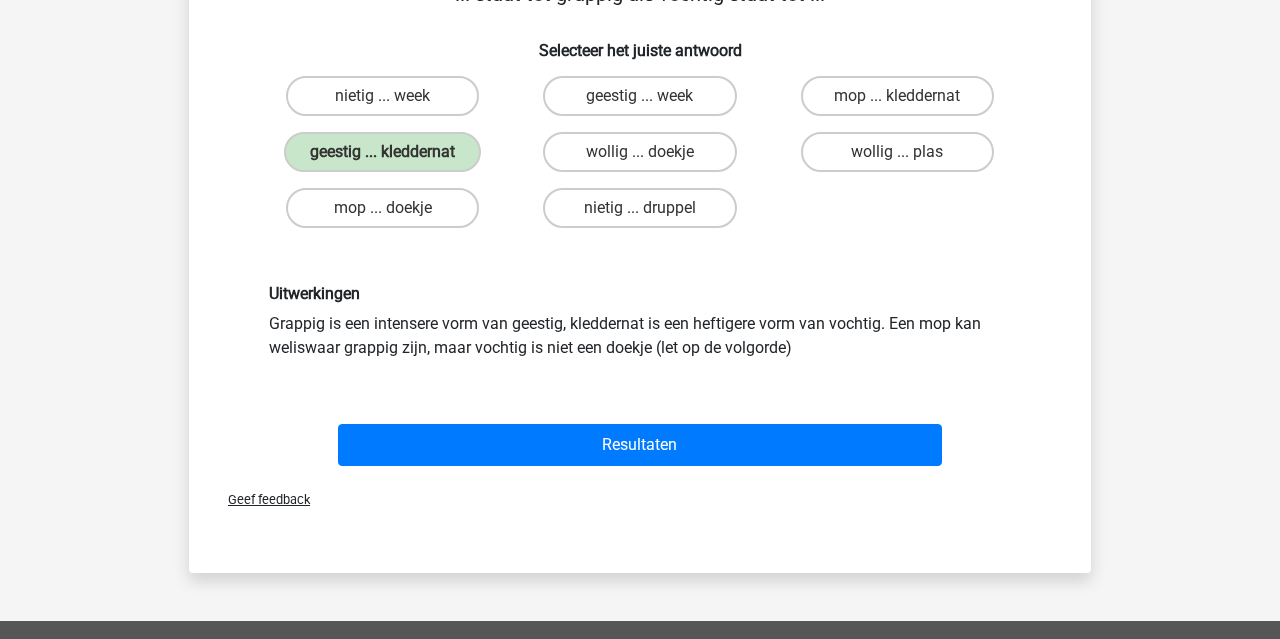 scroll, scrollTop: 160, scrollLeft: 0, axis: vertical 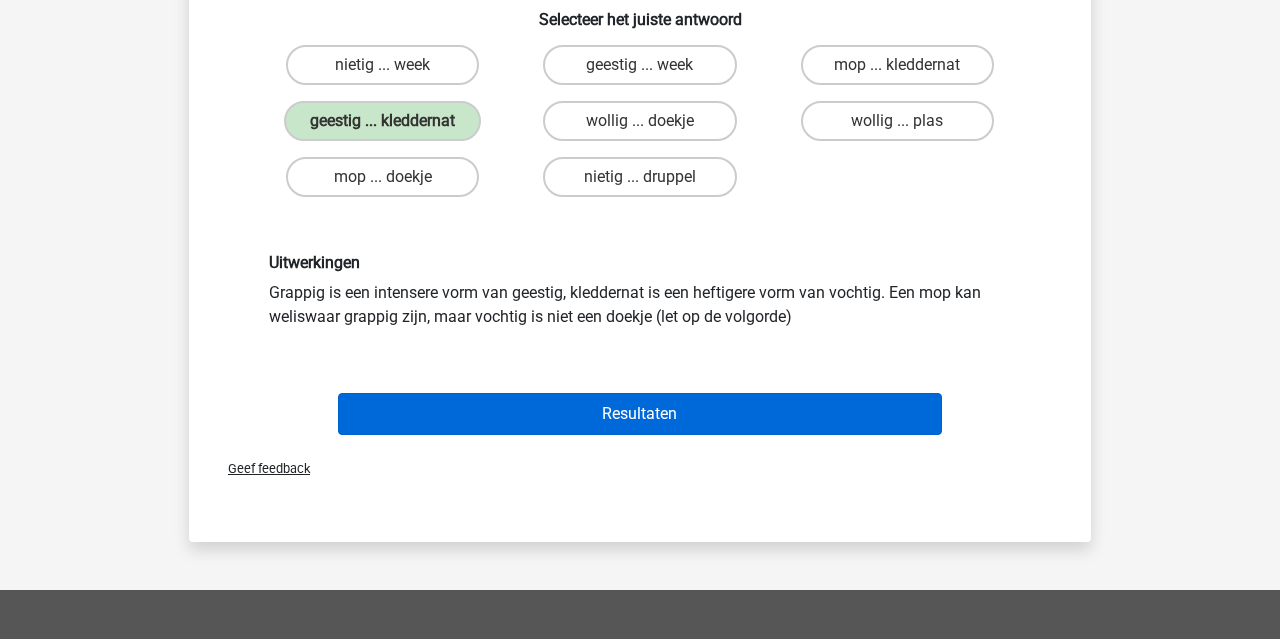 click on "Resultaten" at bounding box center (640, 414) 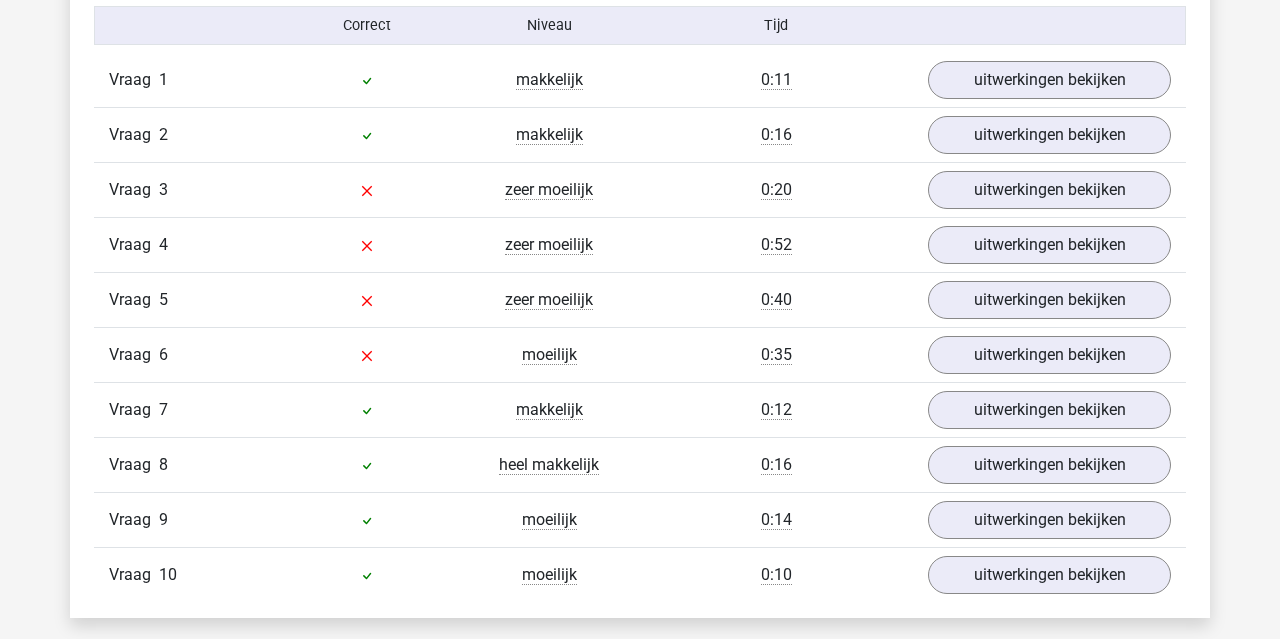 scroll, scrollTop: 1324, scrollLeft: 0, axis: vertical 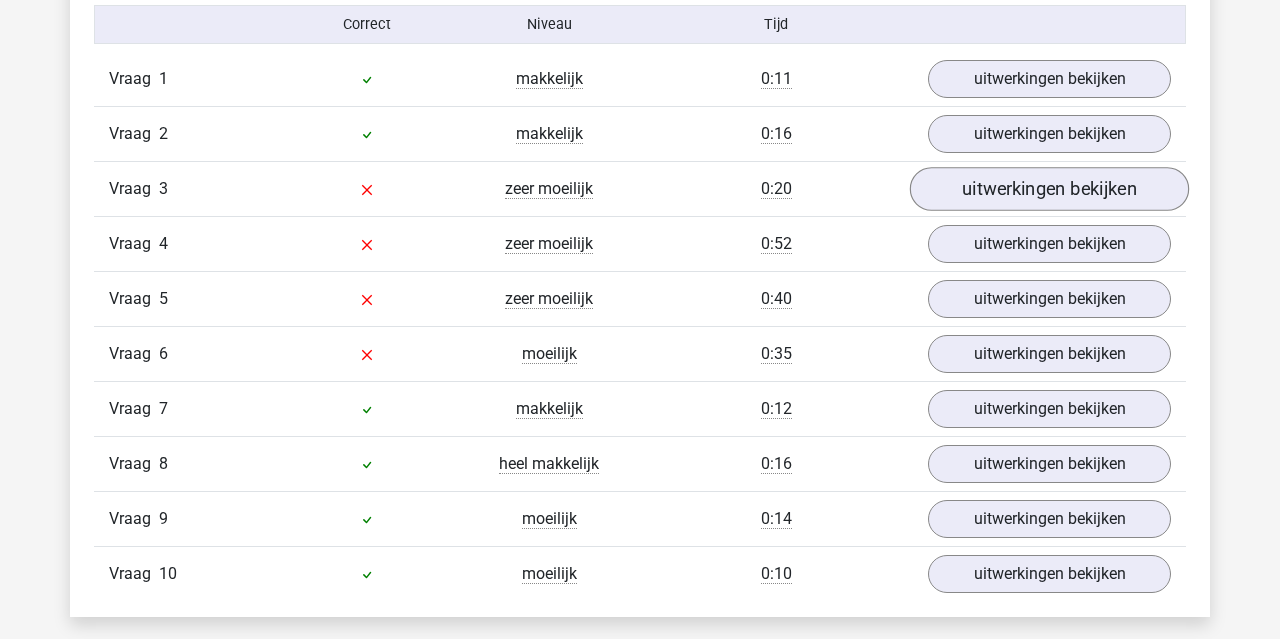 click on "uitwerkingen bekijken" at bounding box center [1049, 189] 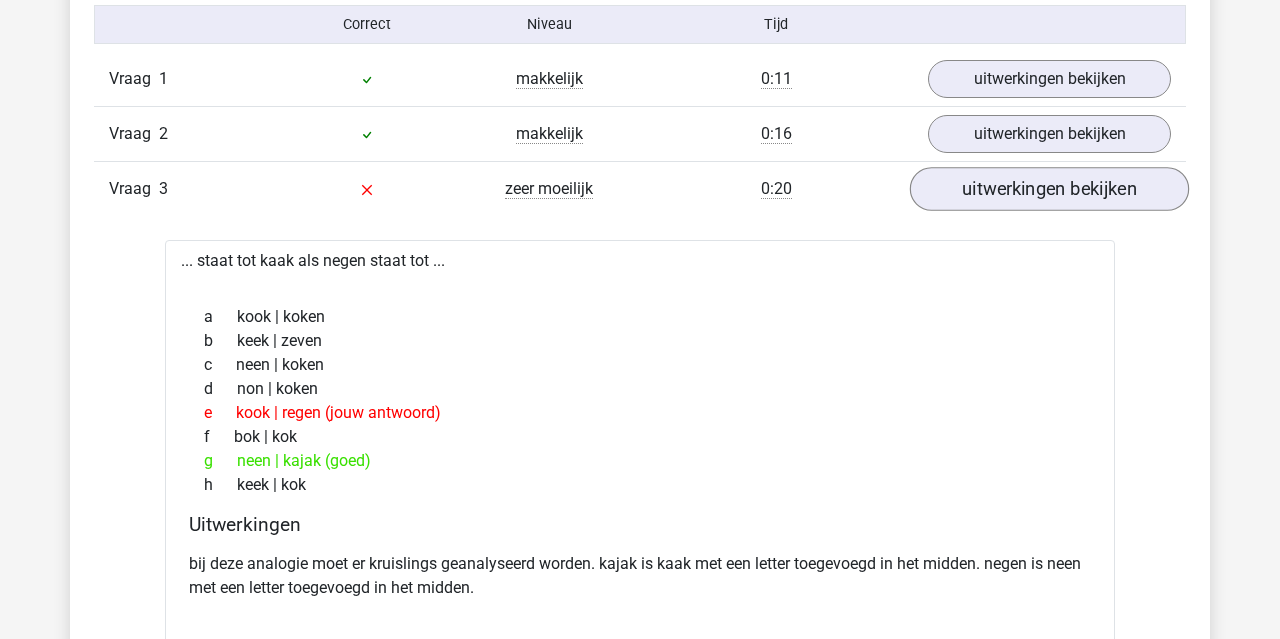 click on "uitwerkingen bekijken" at bounding box center (1049, 189) 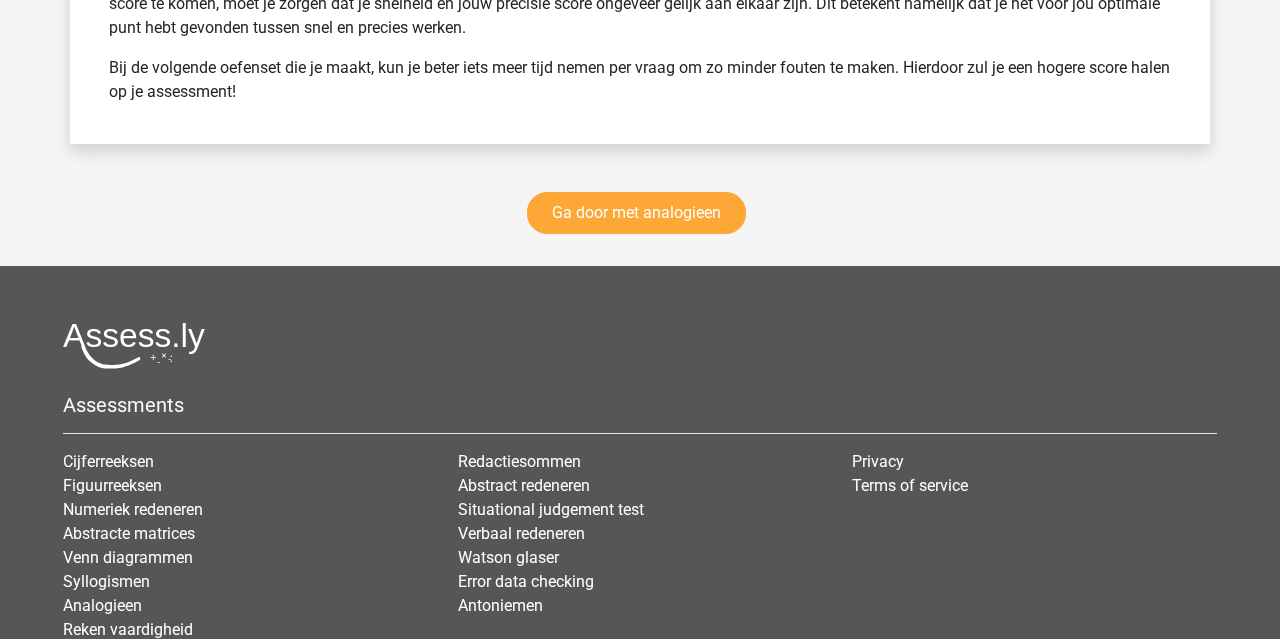 scroll, scrollTop: 2895, scrollLeft: 0, axis: vertical 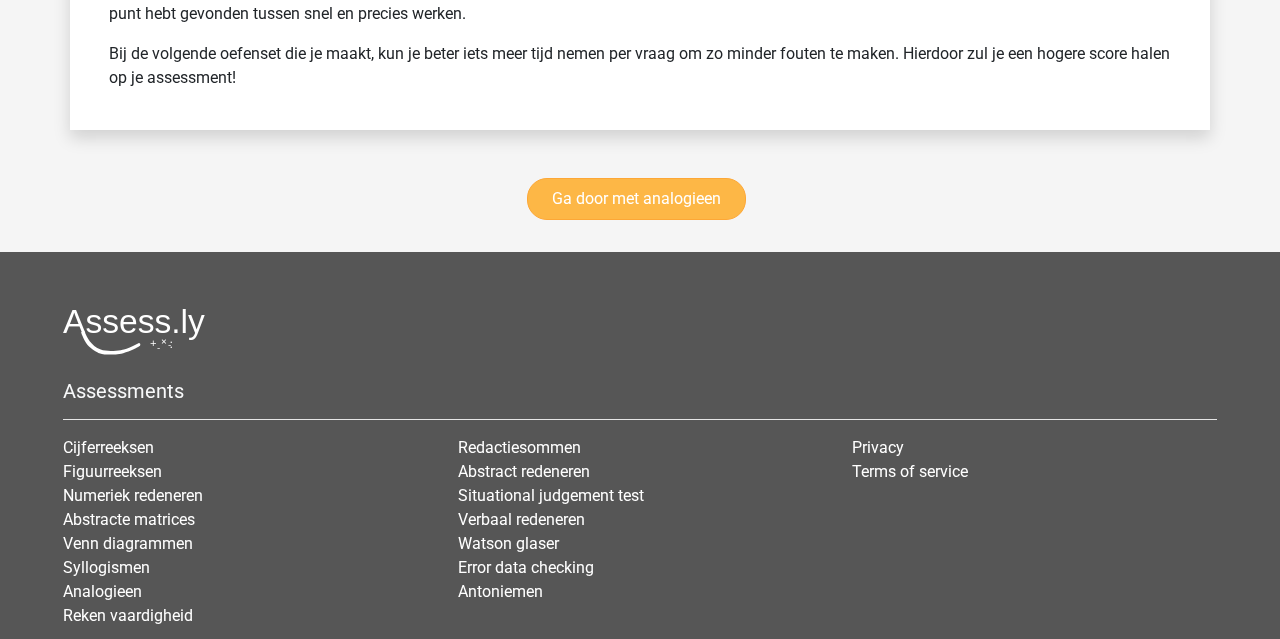 click on "Ga door met analogieen" at bounding box center [636, 199] 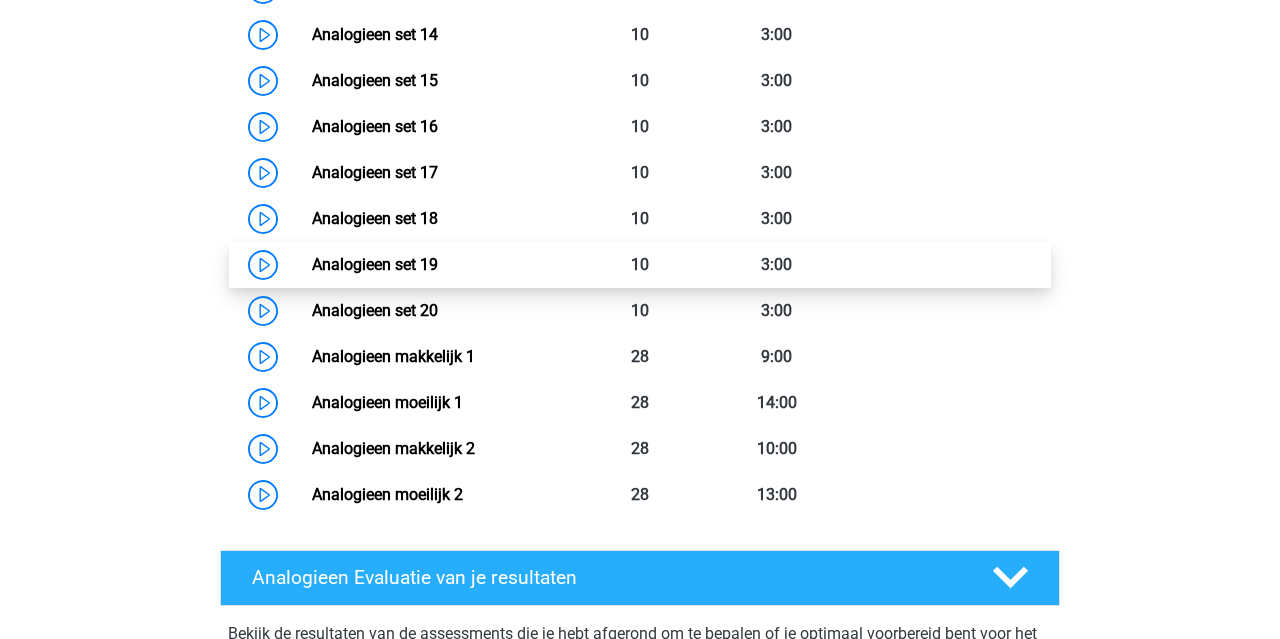 scroll, scrollTop: 1597, scrollLeft: 0, axis: vertical 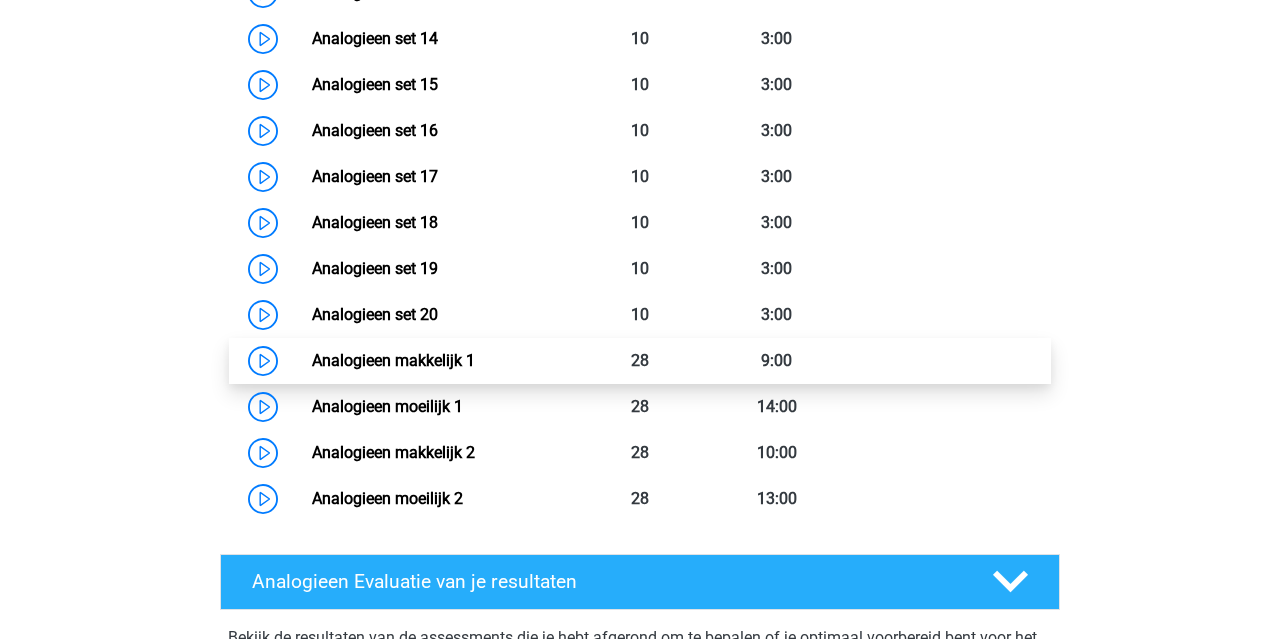 click on "Analogieen
makkelijk 1" at bounding box center (393, 360) 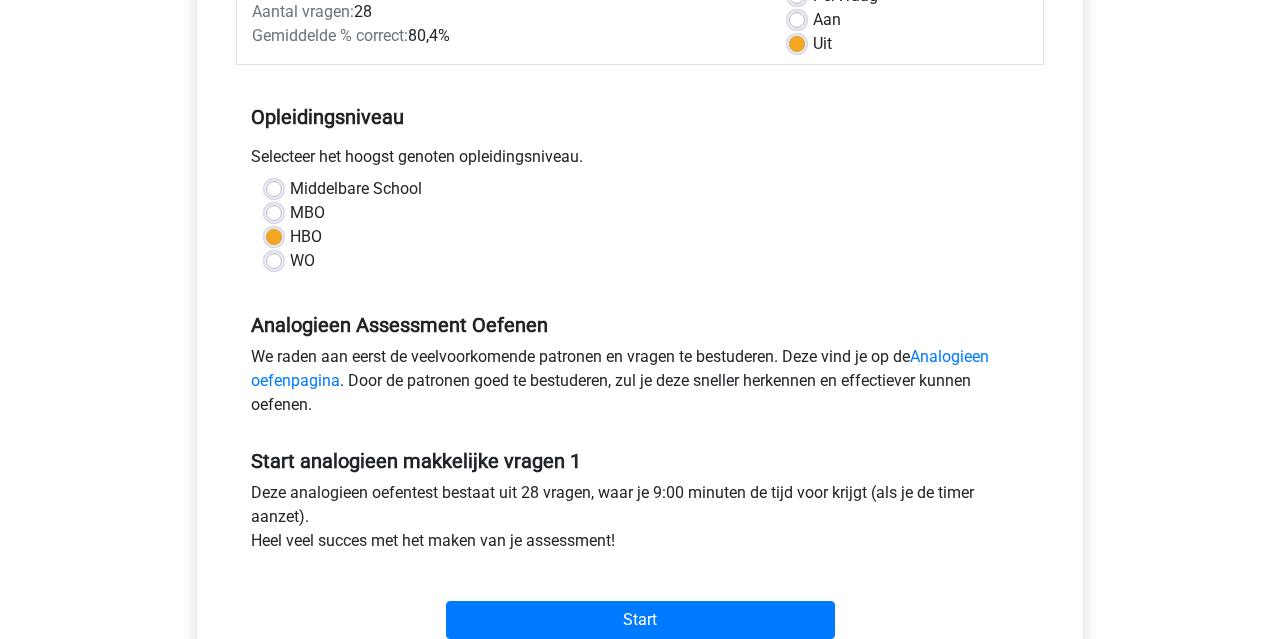 scroll, scrollTop: 509, scrollLeft: 0, axis: vertical 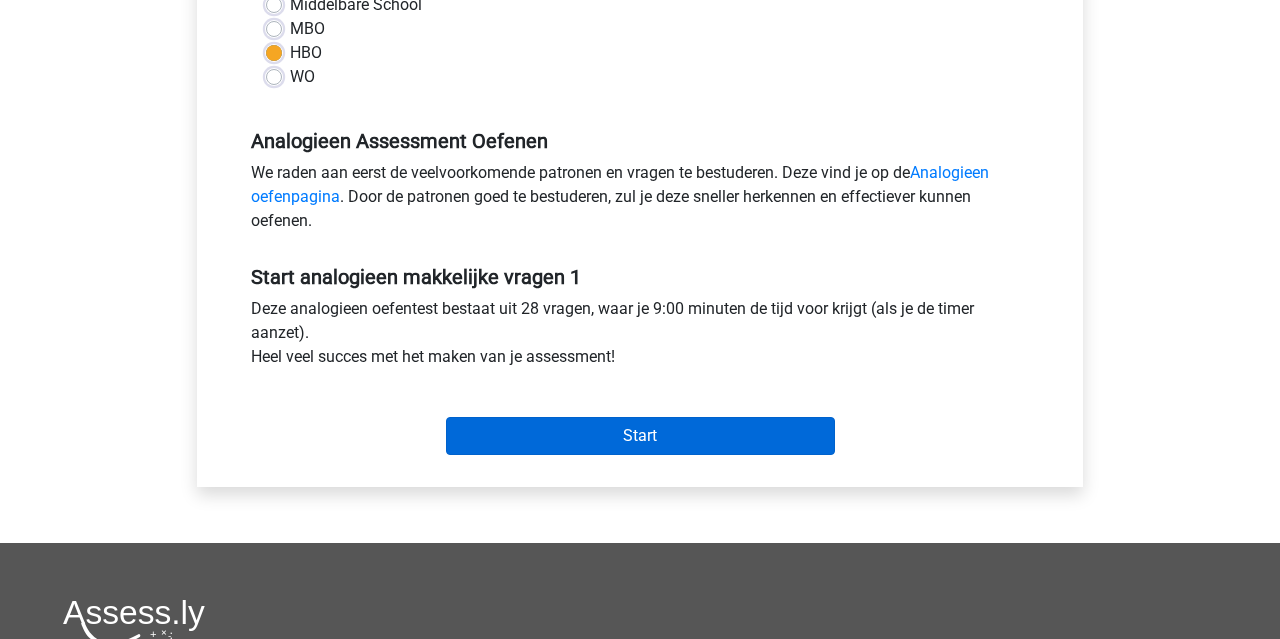 click on "Start" at bounding box center (640, 436) 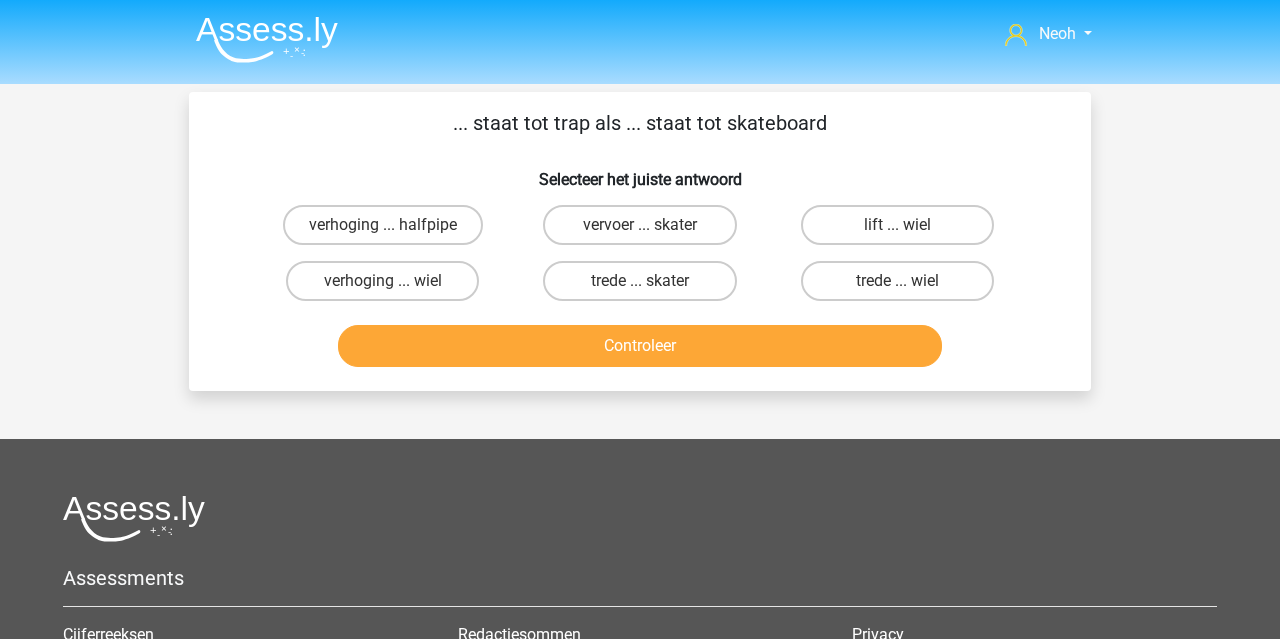 scroll, scrollTop: 0, scrollLeft: 0, axis: both 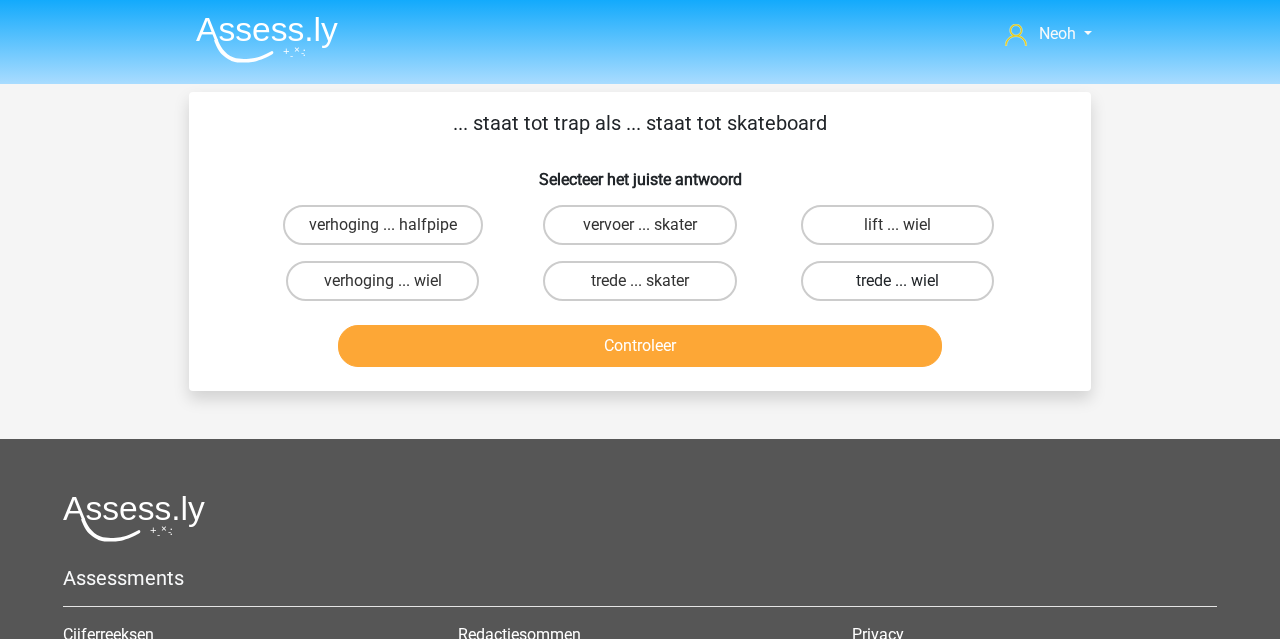 click on "trede ... wiel" at bounding box center [897, 281] 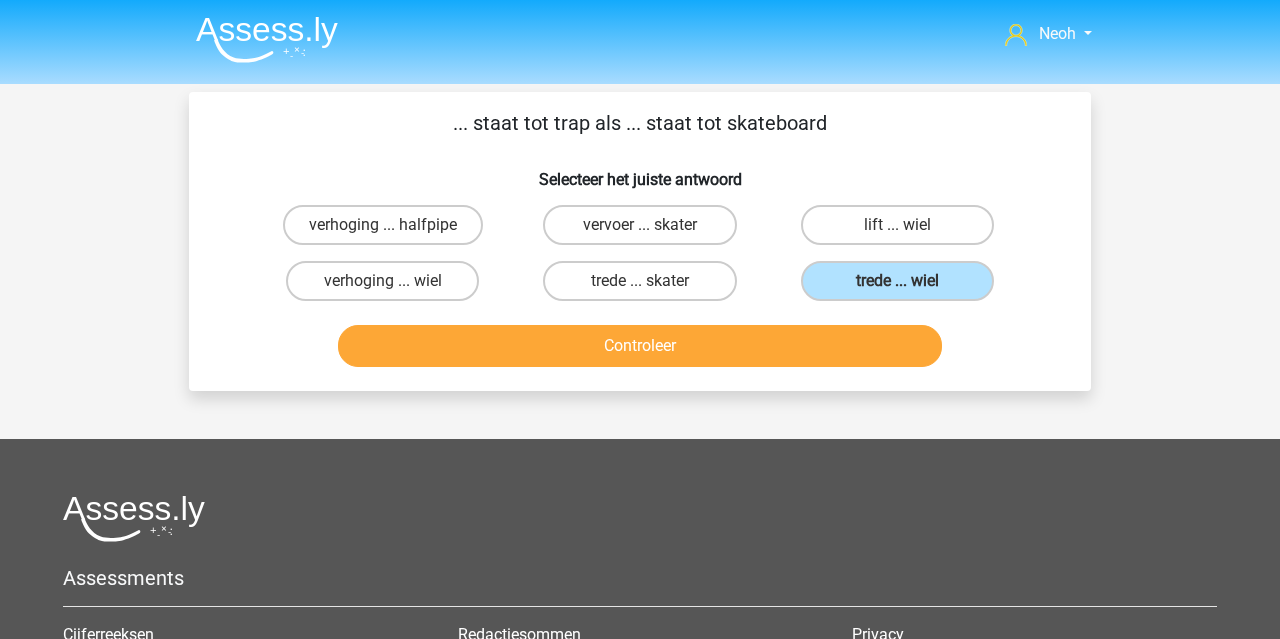 click on "Controleer" at bounding box center (640, 346) 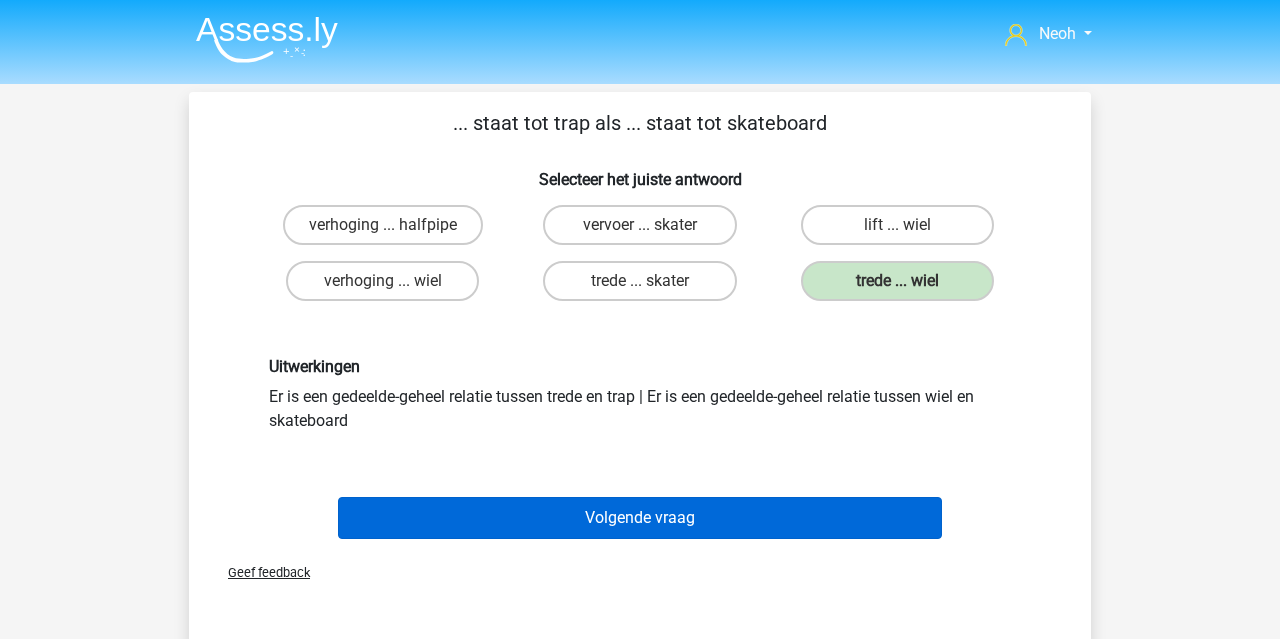 click on "Volgende vraag" at bounding box center [640, 518] 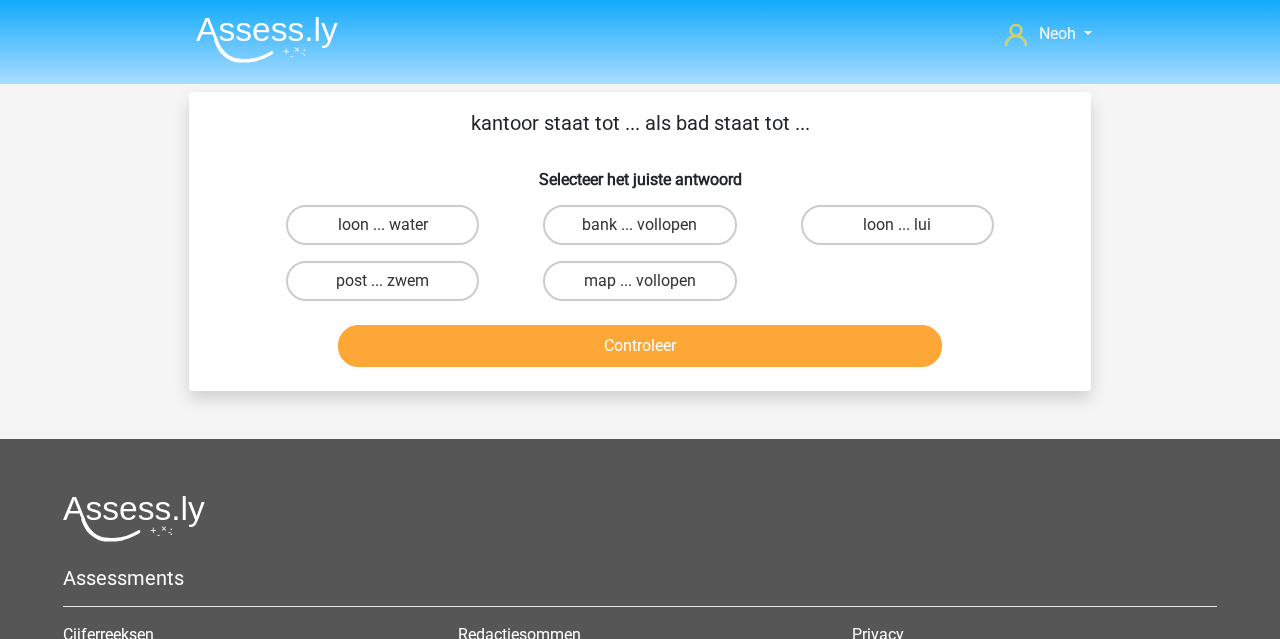 scroll, scrollTop: 92, scrollLeft: 0, axis: vertical 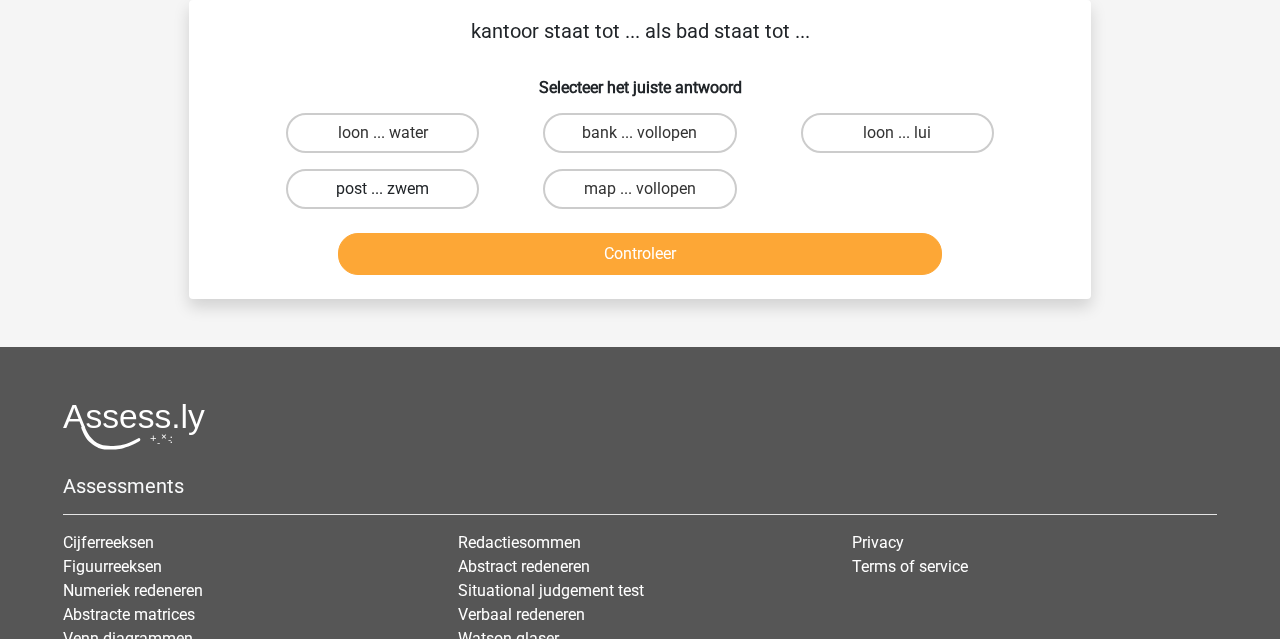 click on "post ... zwem" at bounding box center [382, 189] 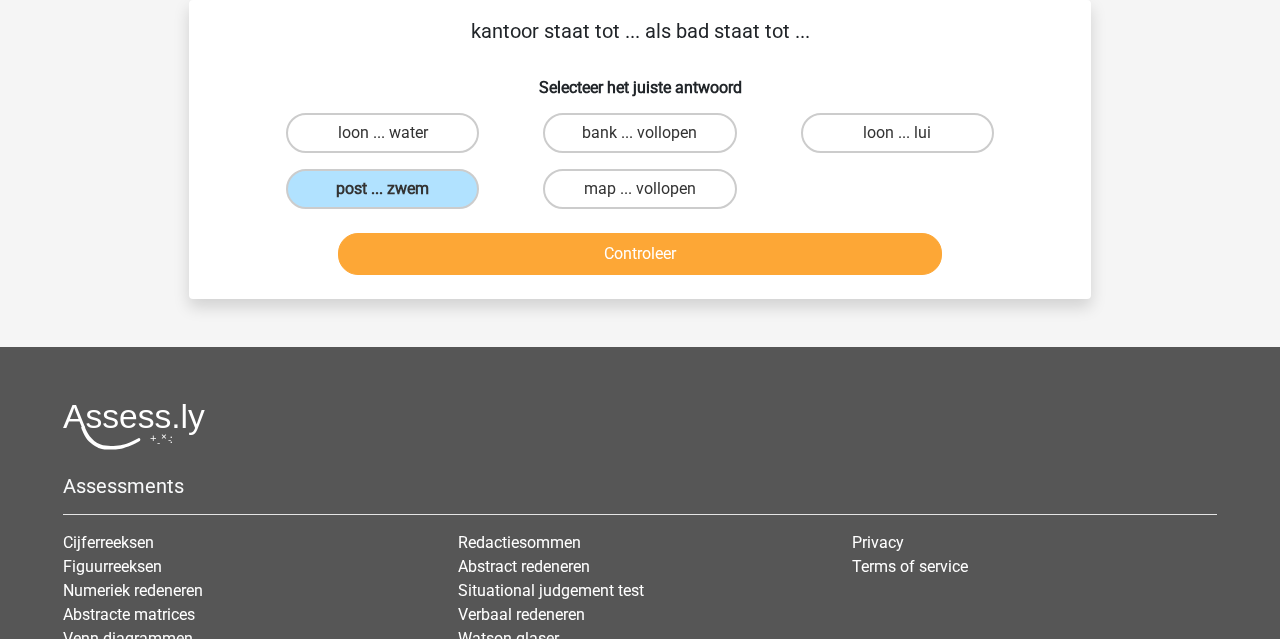 click on "Controleer" at bounding box center (640, 254) 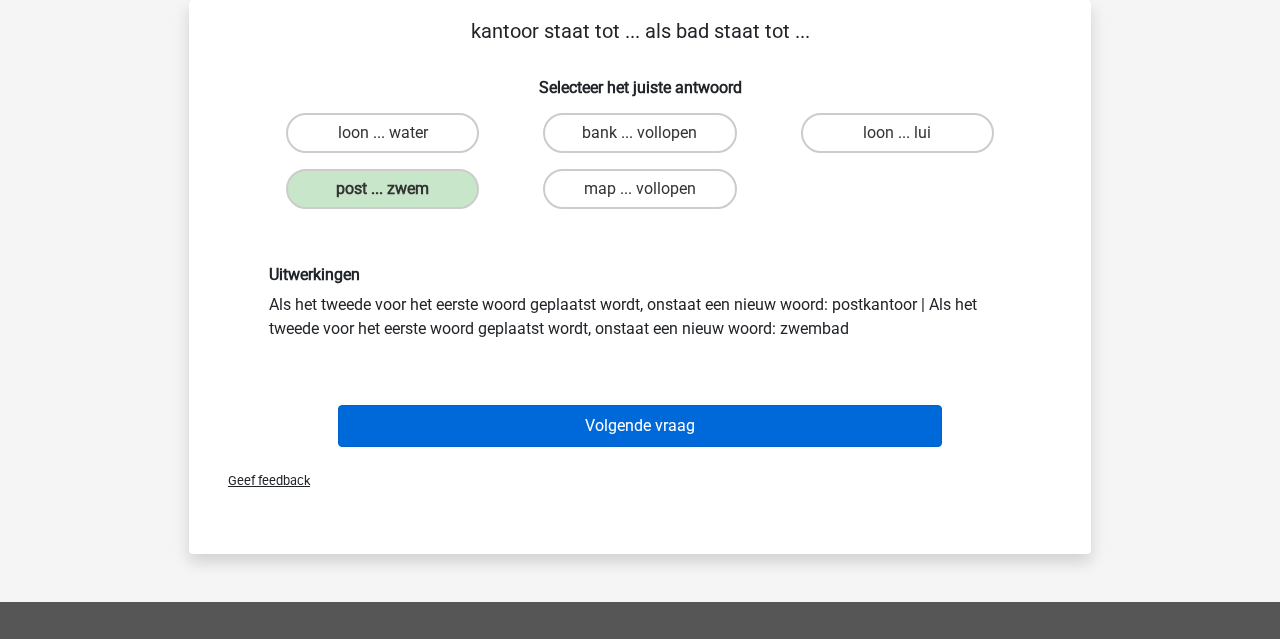 click on "Volgende vraag" at bounding box center [640, 426] 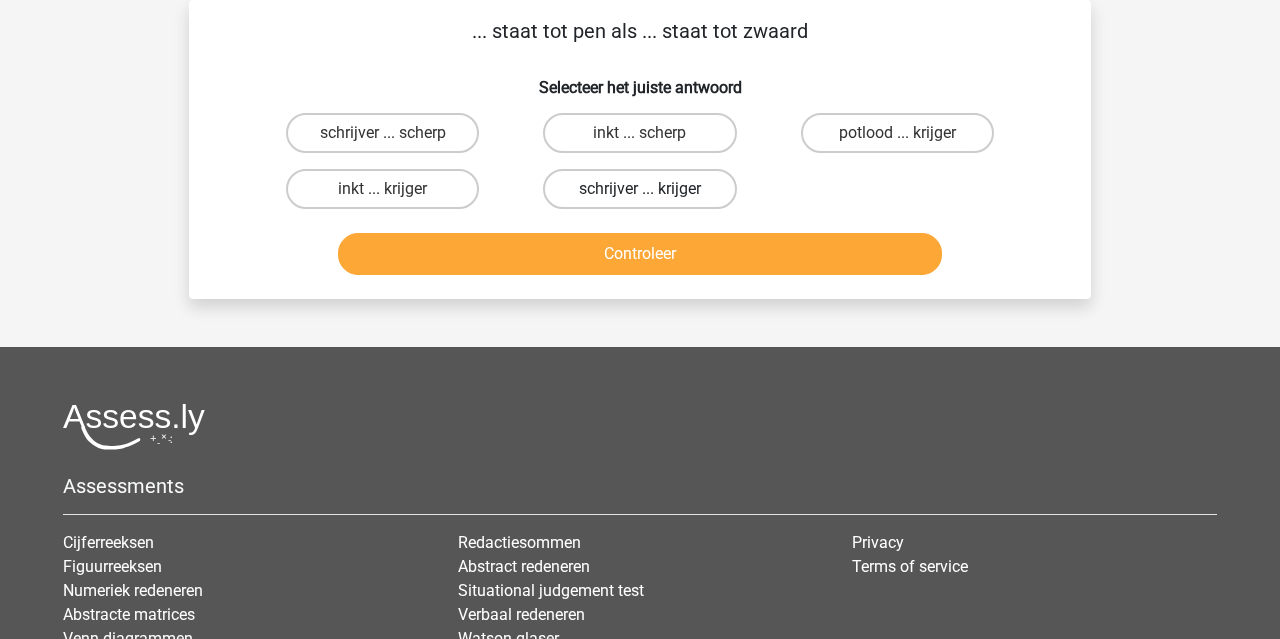 click on "schrijver ... krijger" at bounding box center [639, 189] 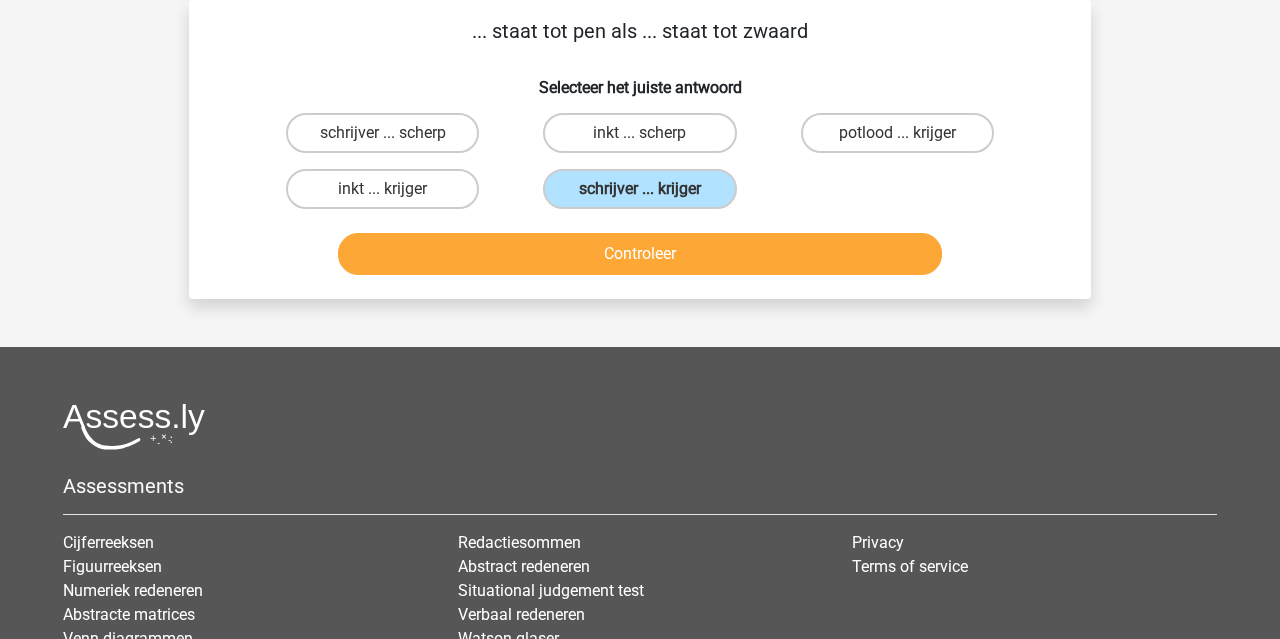 click on "Controleer" at bounding box center (640, 254) 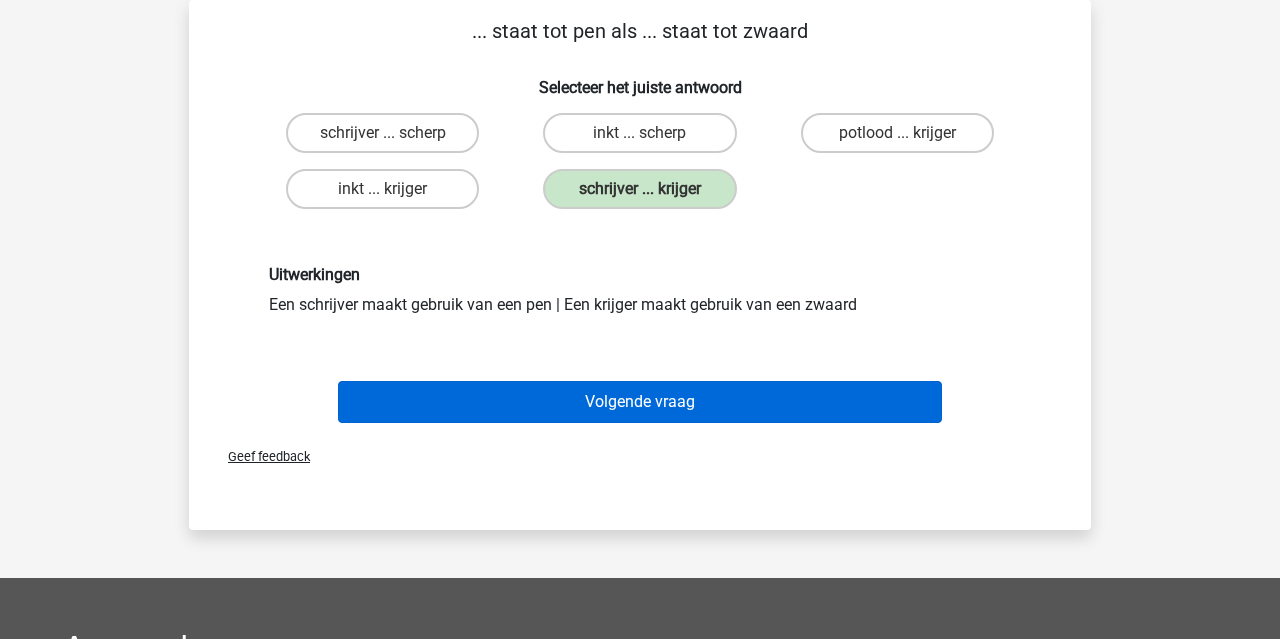 click on "Volgende vraag" at bounding box center [640, 402] 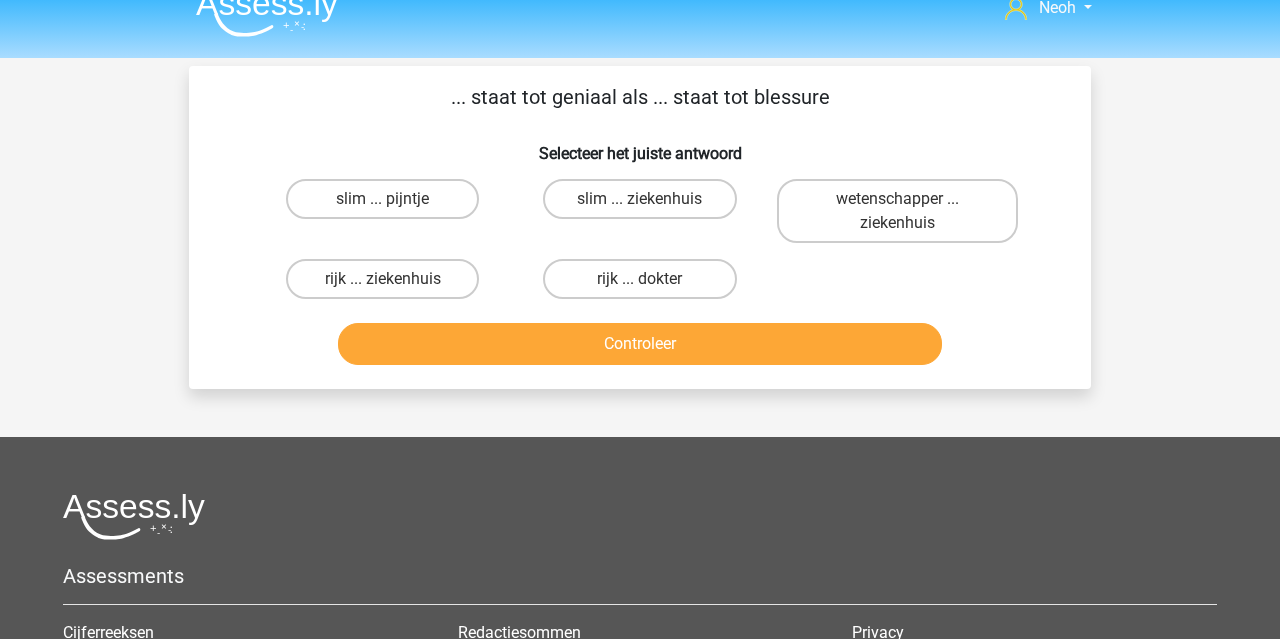 scroll, scrollTop: 24, scrollLeft: 0, axis: vertical 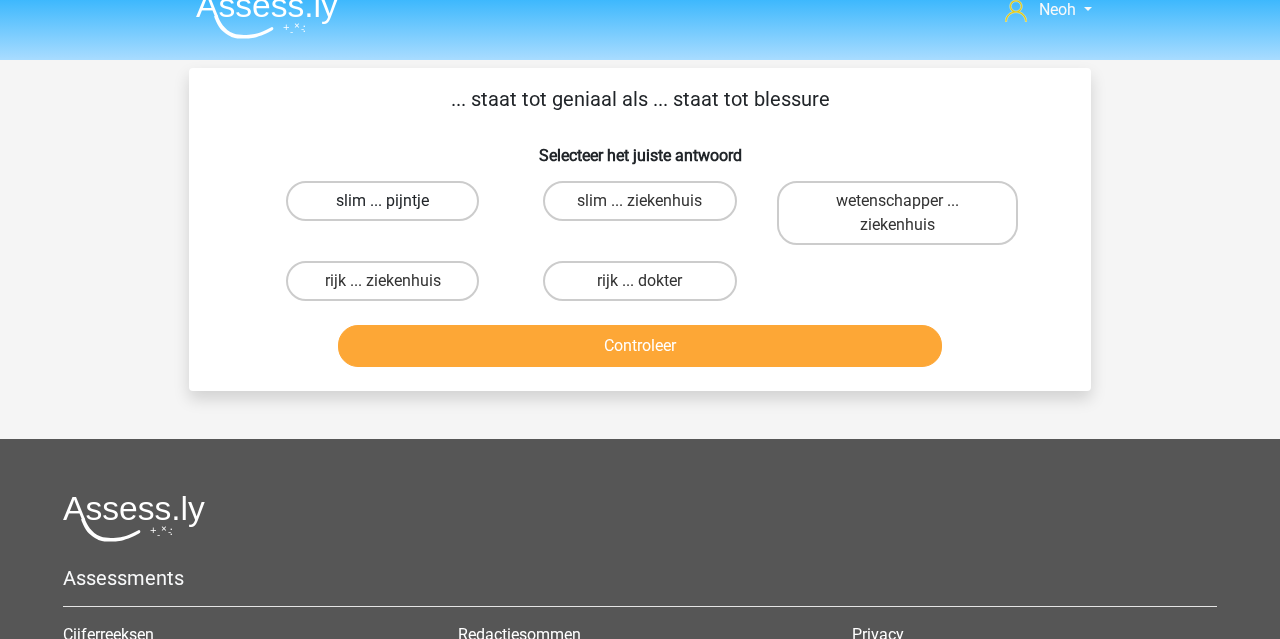 click on "slim ... pijntje" at bounding box center [382, 201] 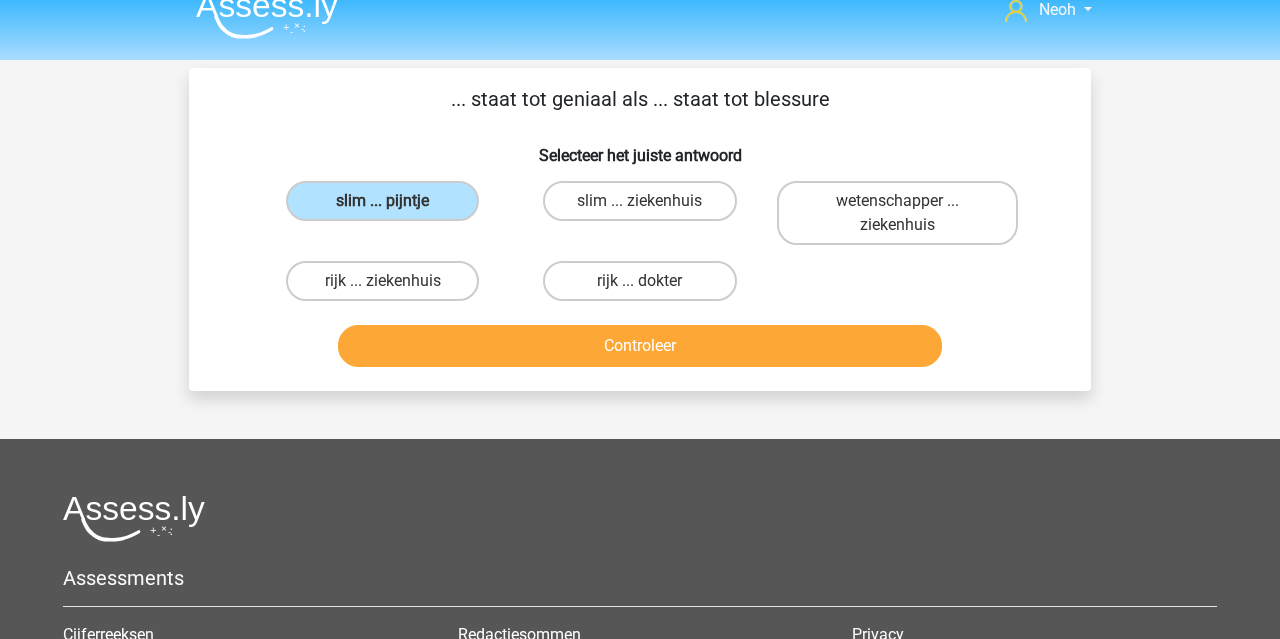 click on "Controleer" at bounding box center [640, 346] 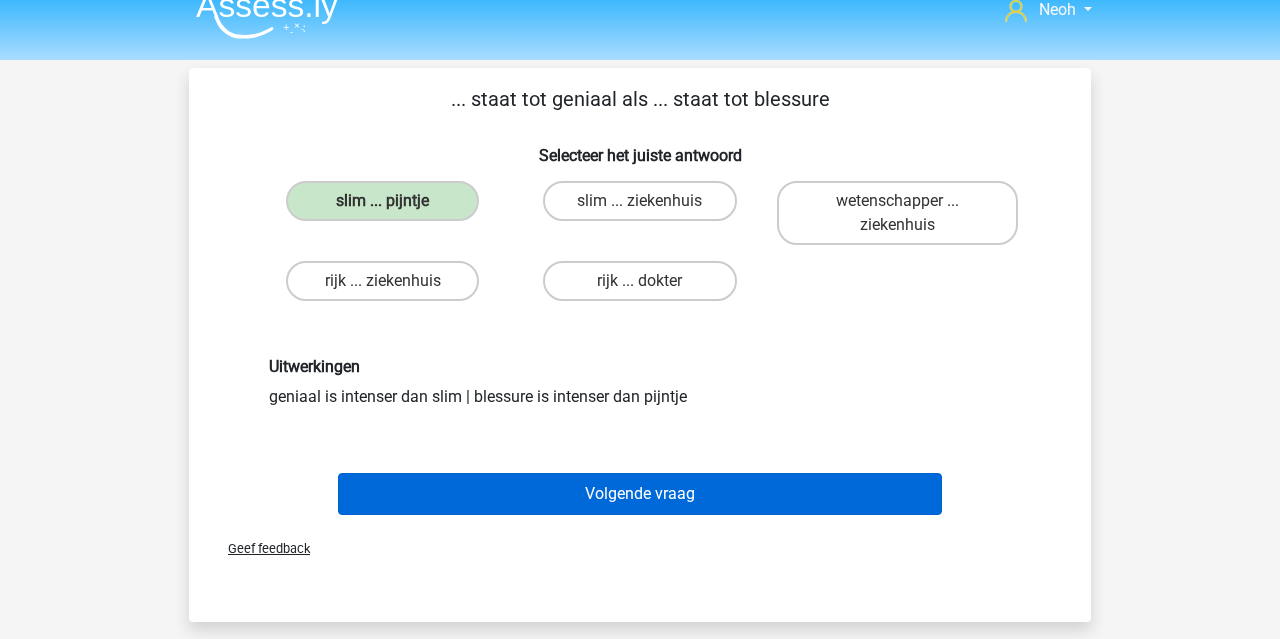 click on "Volgende vraag" at bounding box center (640, 494) 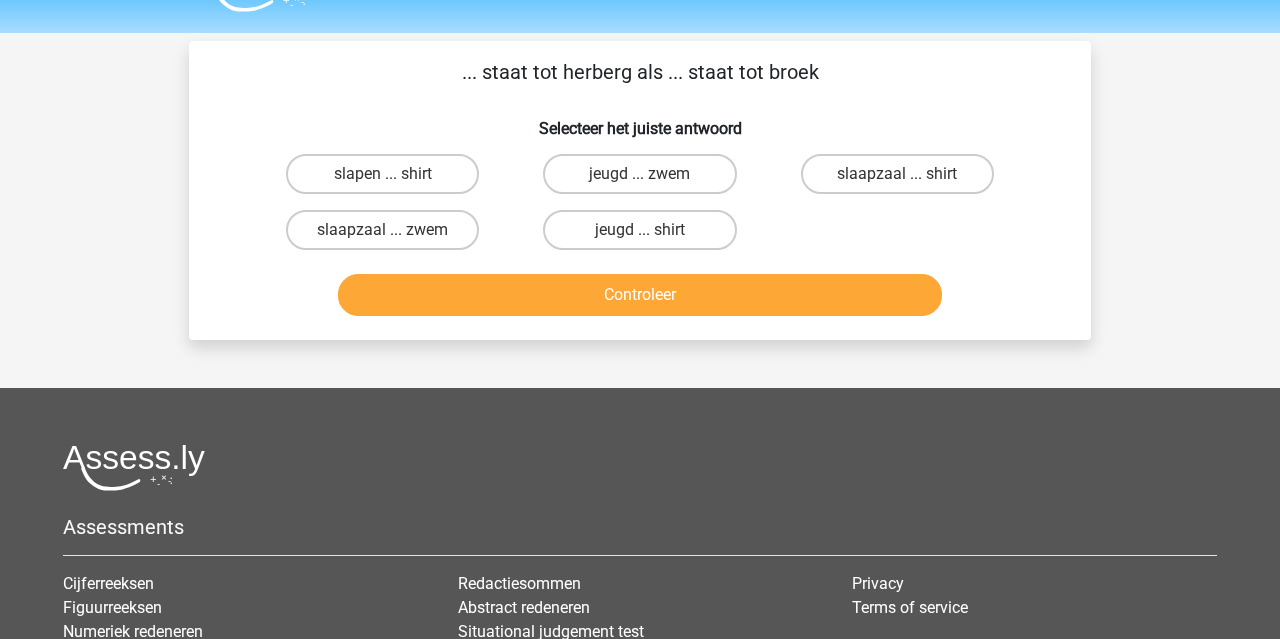 scroll, scrollTop: 36, scrollLeft: 0, axis: vertical 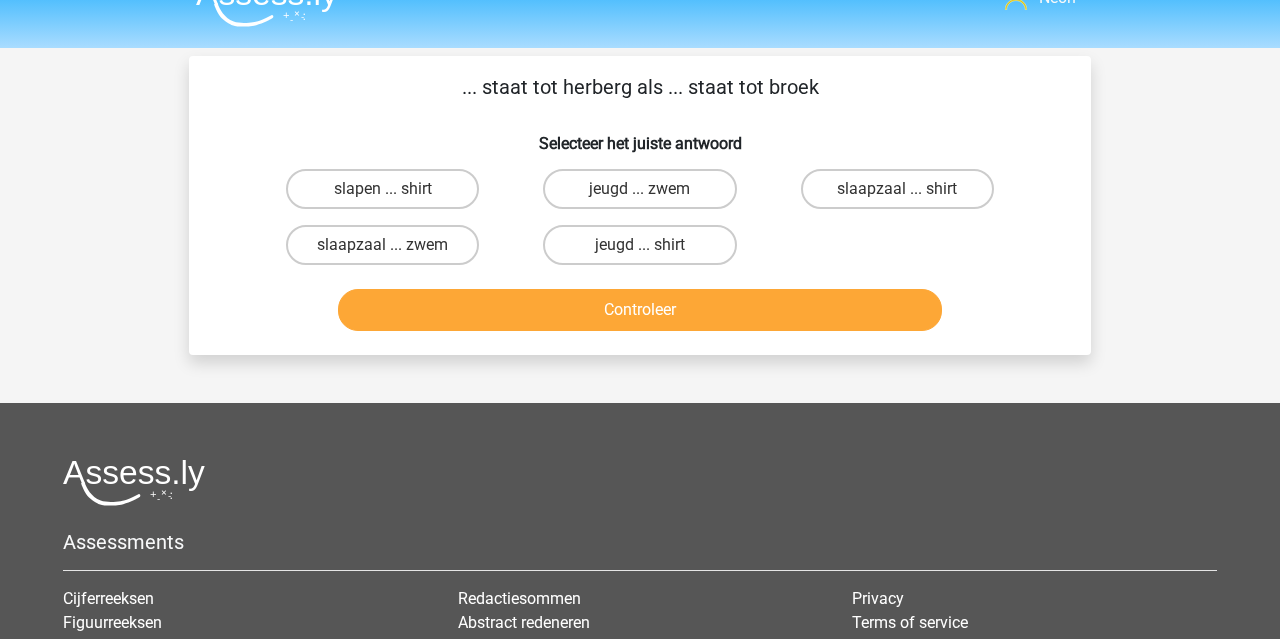 click on "jeugd ... zwem" at bounding box center [646, 195] 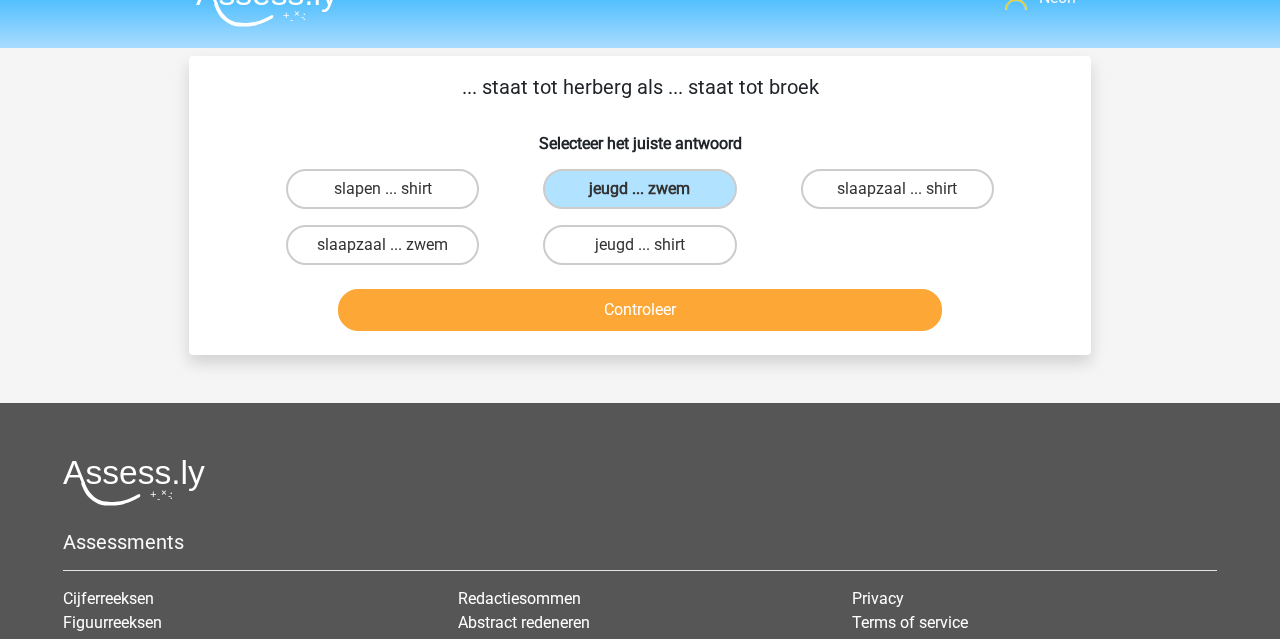 click on "Controleer" at bounding box center [640, 310] 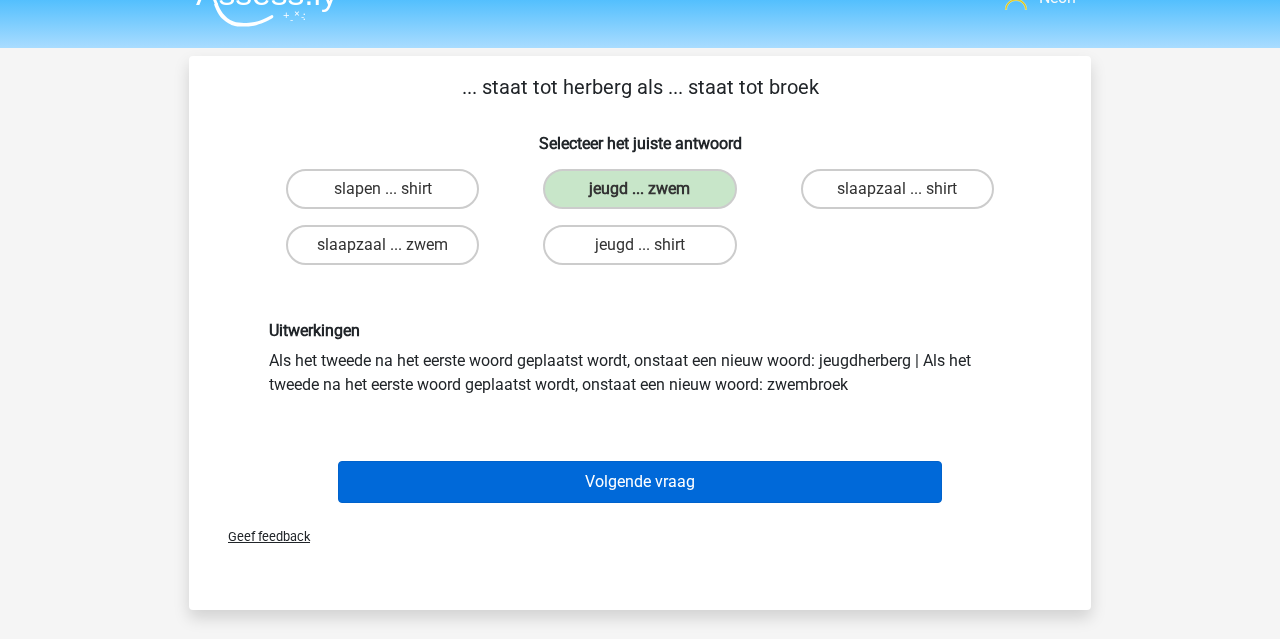 click on "Volgende vraag" at bounding box center (640, 482) 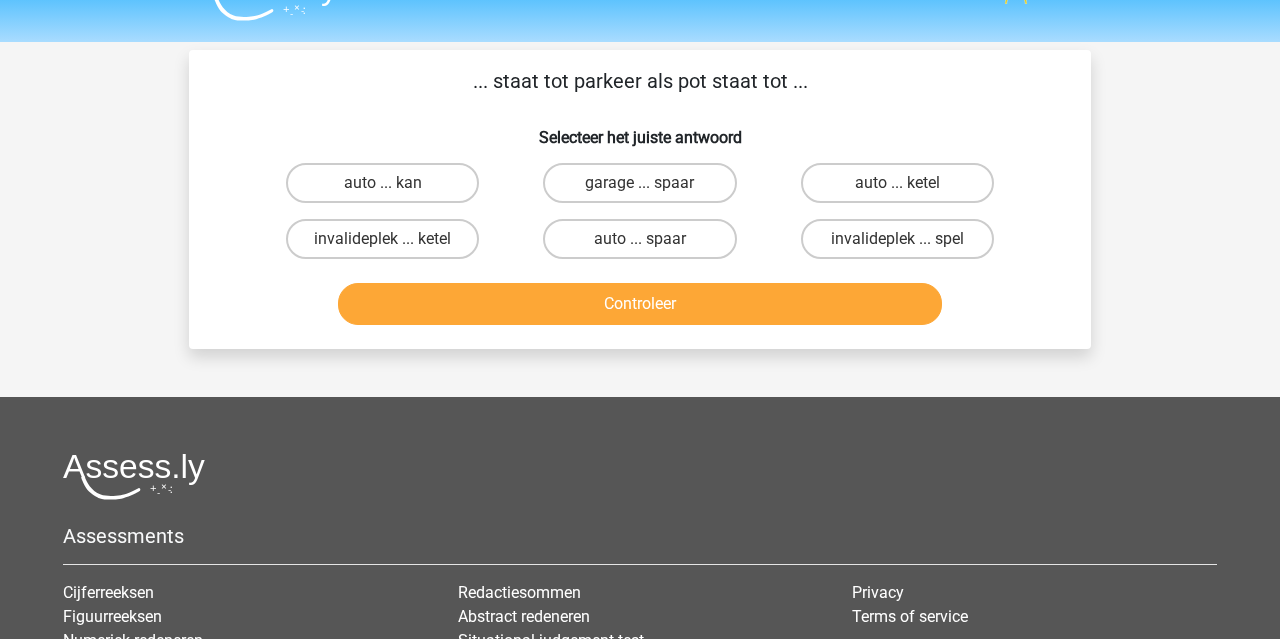 scroll, scrollTop: 38, scrollLeft: 0, axis: vertical 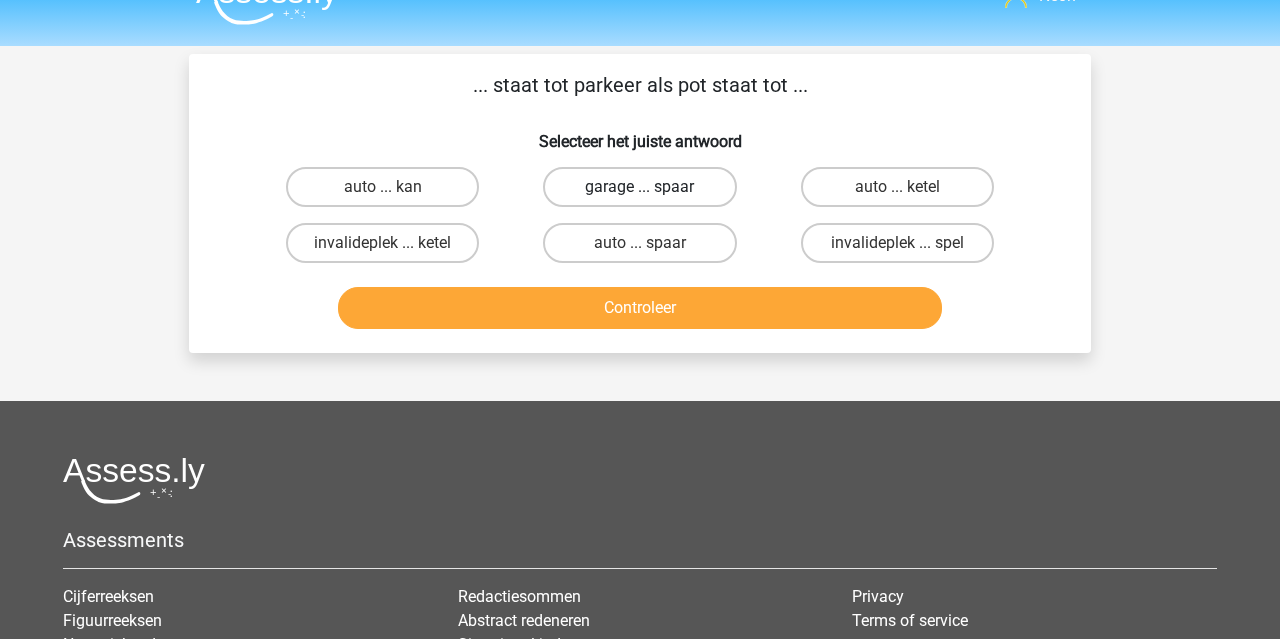 click on "garage ... spaar" at bounding box center [639, 187] 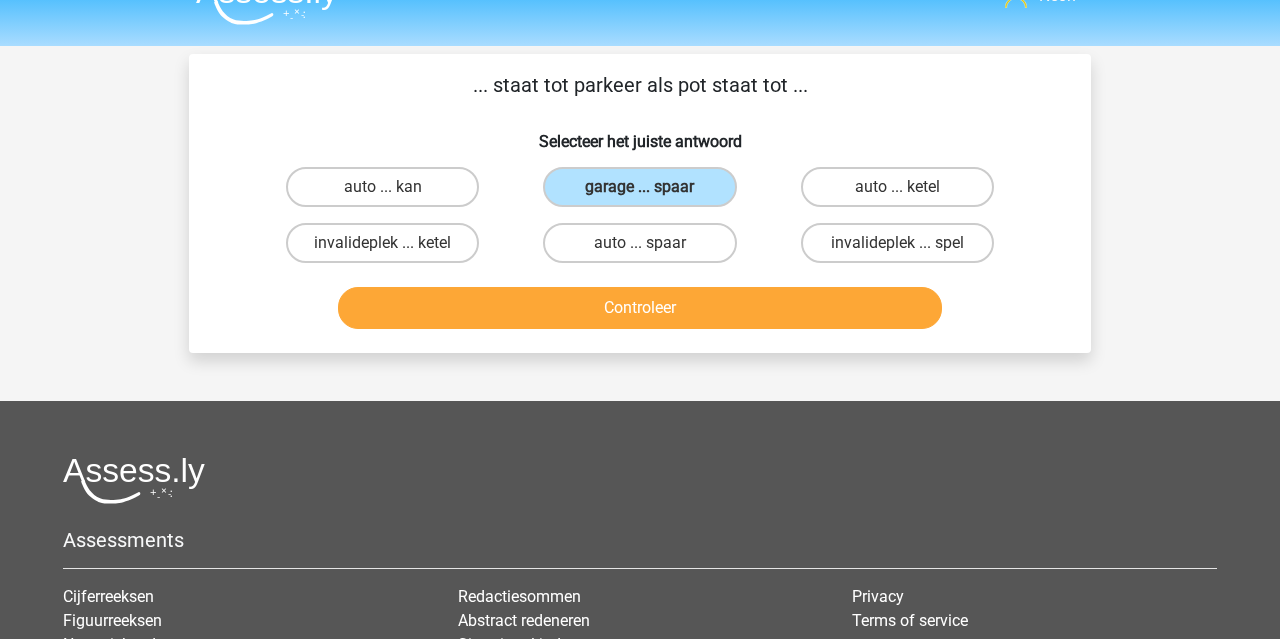click on "Controleer" at bounding box center (640, 308) 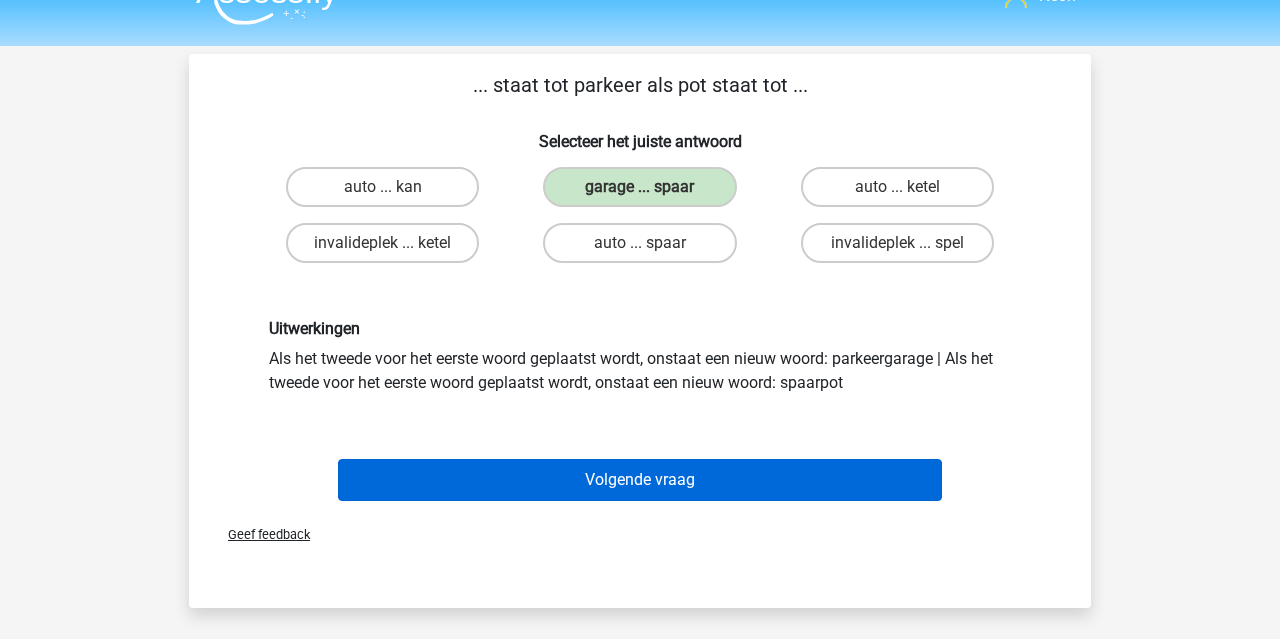 click on "Volgende vraag" at bounding box center (640, 480) 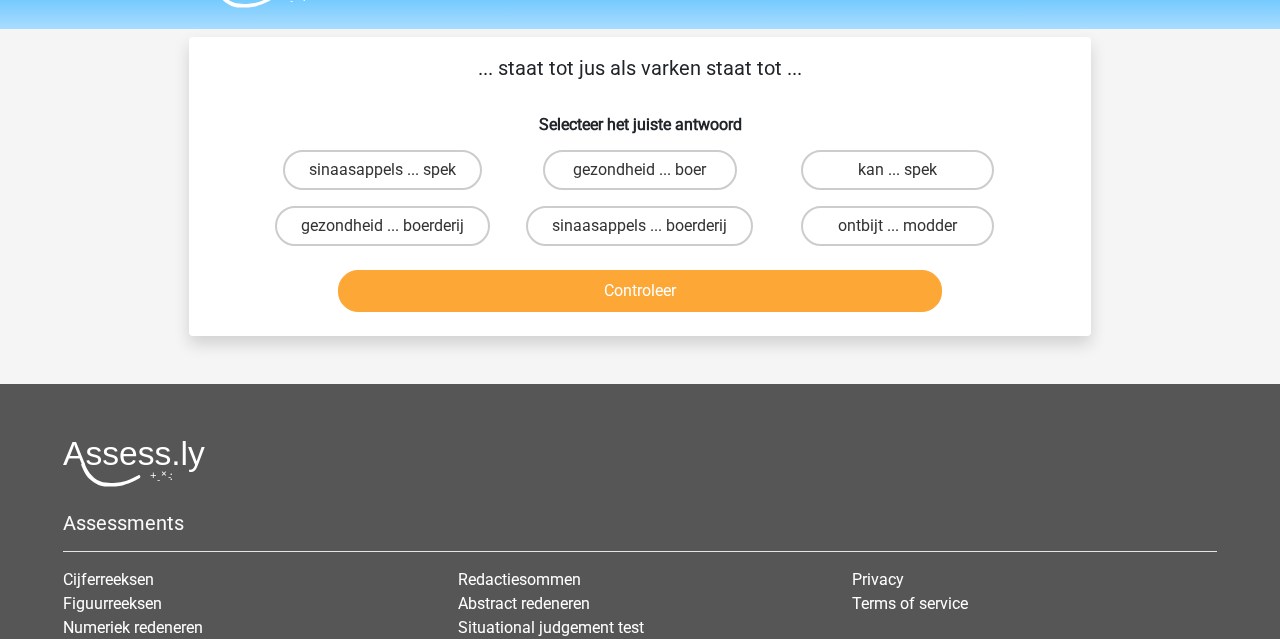 scroll, scrollTop: 39, scrollLeft: 0, axis: vertical 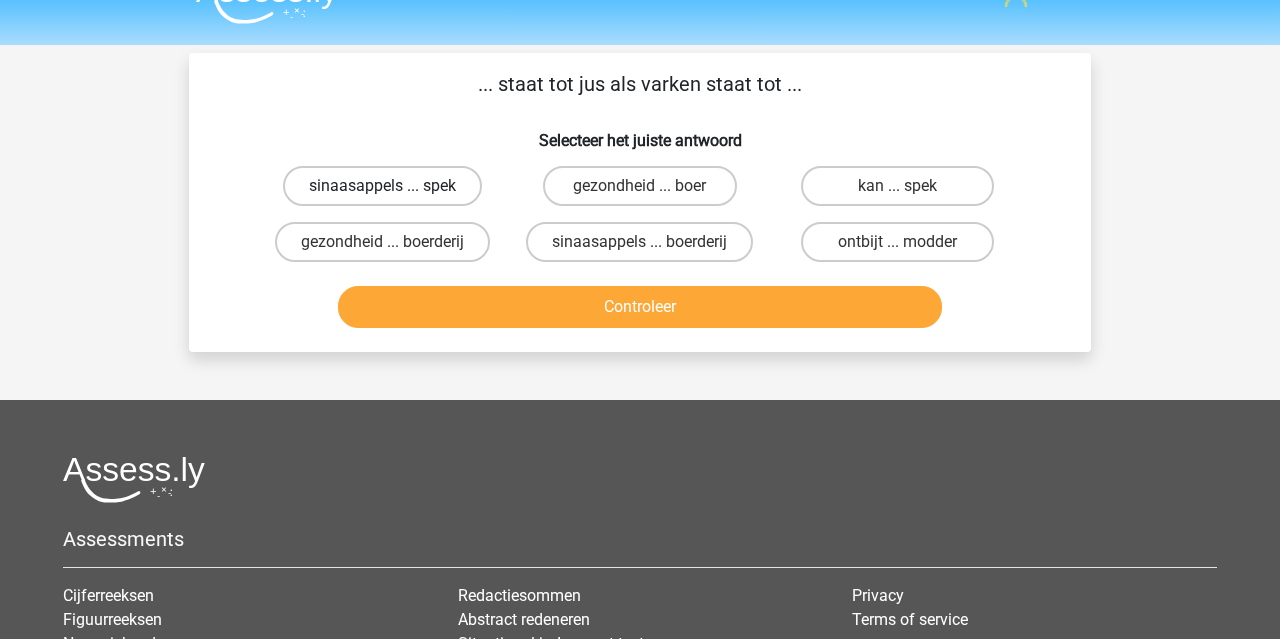 click on "sinaasappels ... spek" at bounding box center (382, 186) 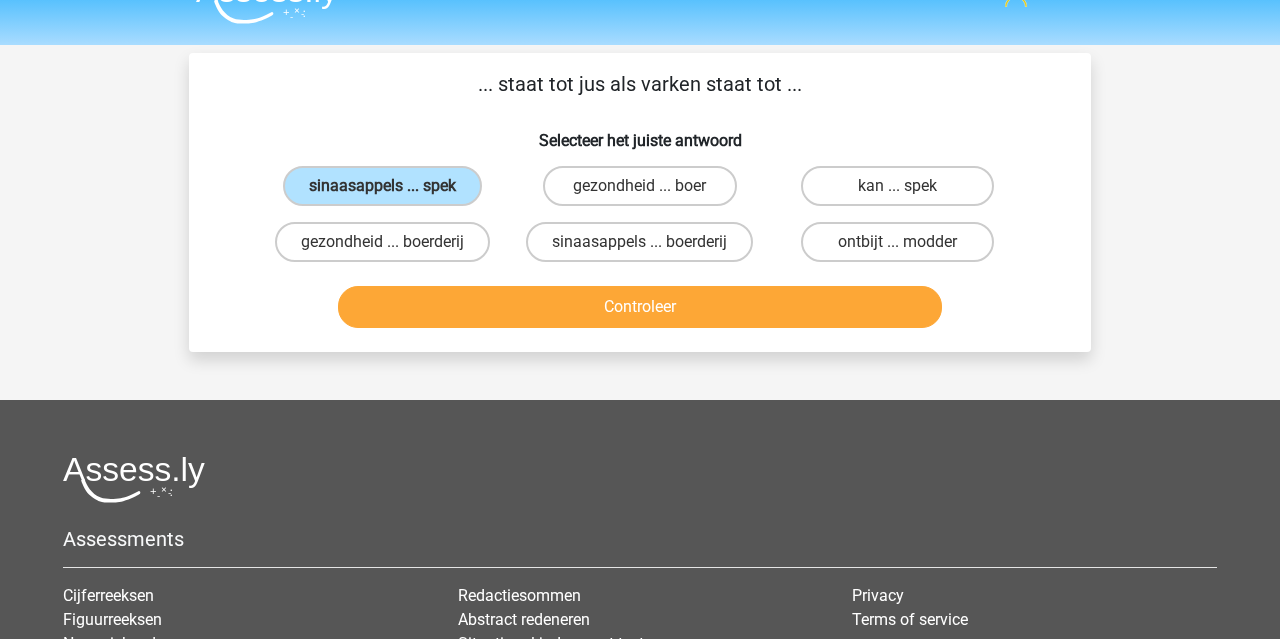 click on "Controleer" at bounding box center [640, 307] 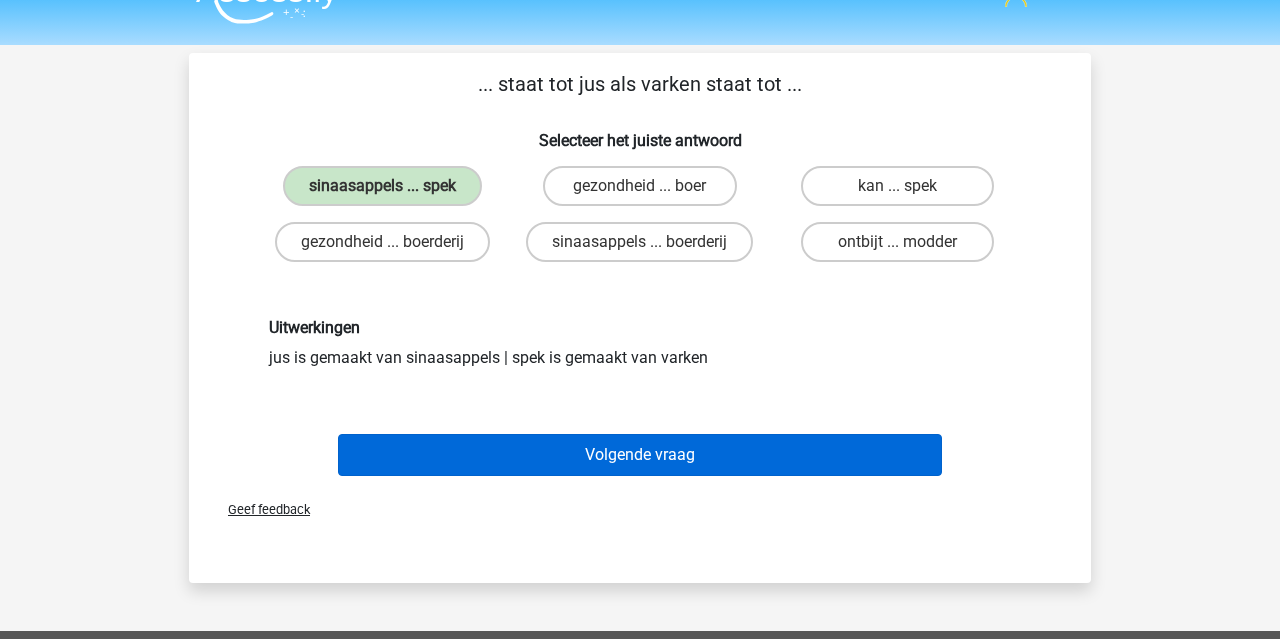 click on "Volgende vraag" at bounding box center (640, 455) 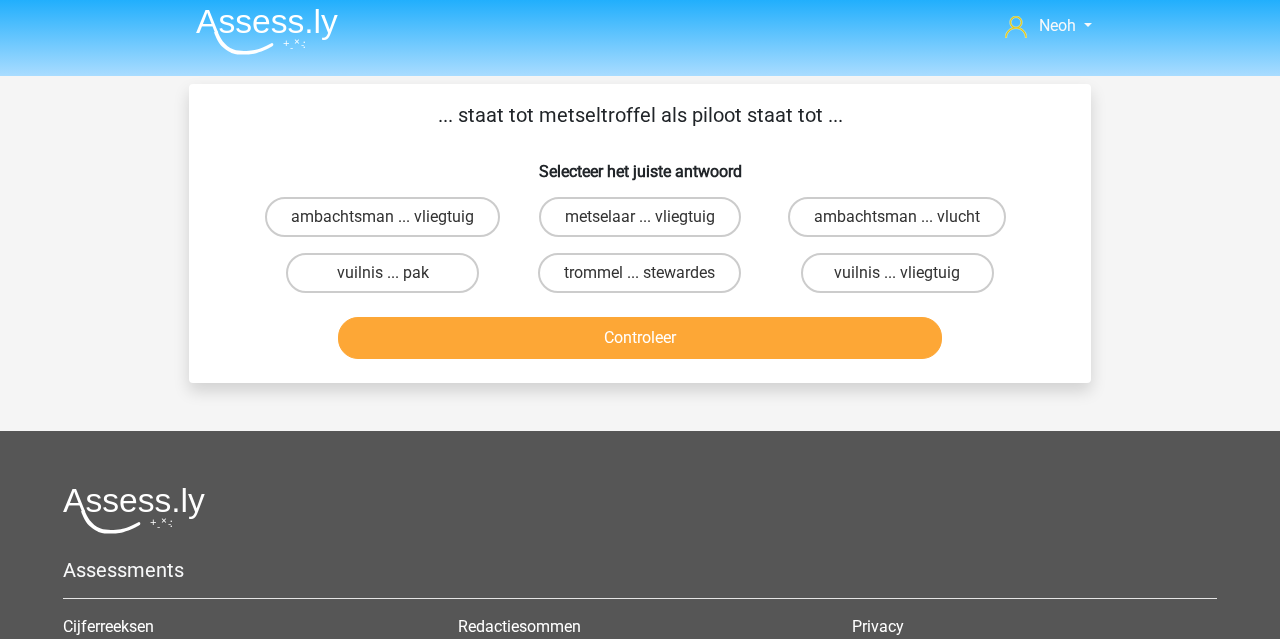 scroll, scrollTop: 2, scrollLeft: 0, axis: vertical 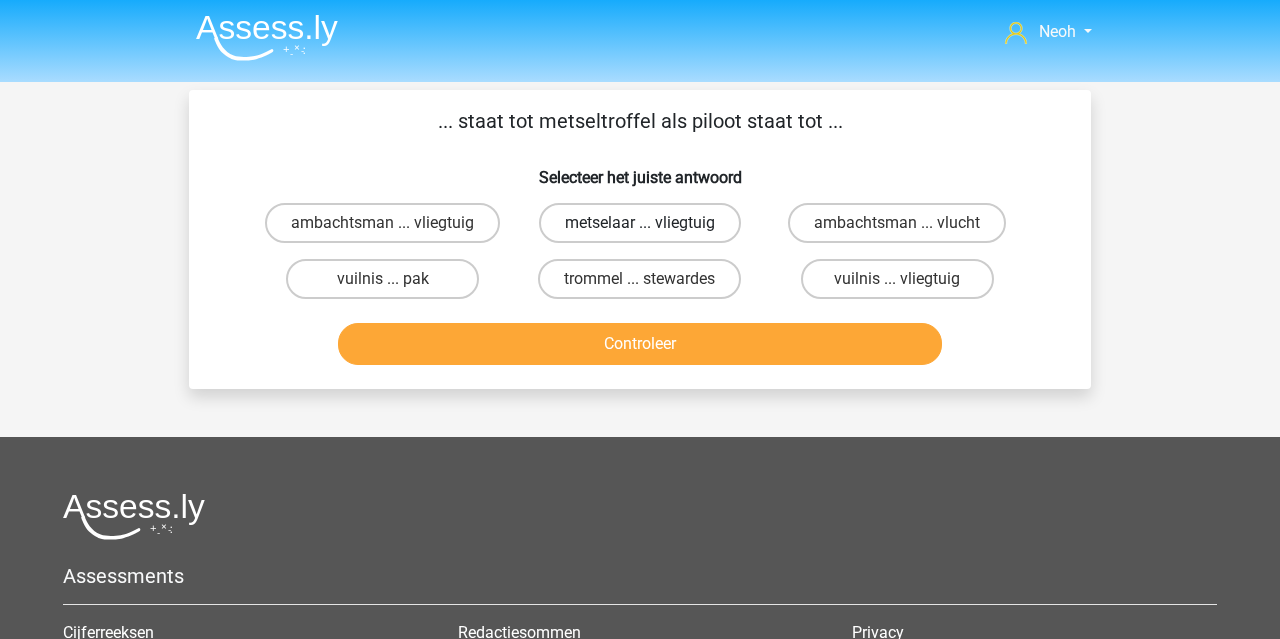 click on "metselaar ... vliegtuig" at bounding box center [640, 223] 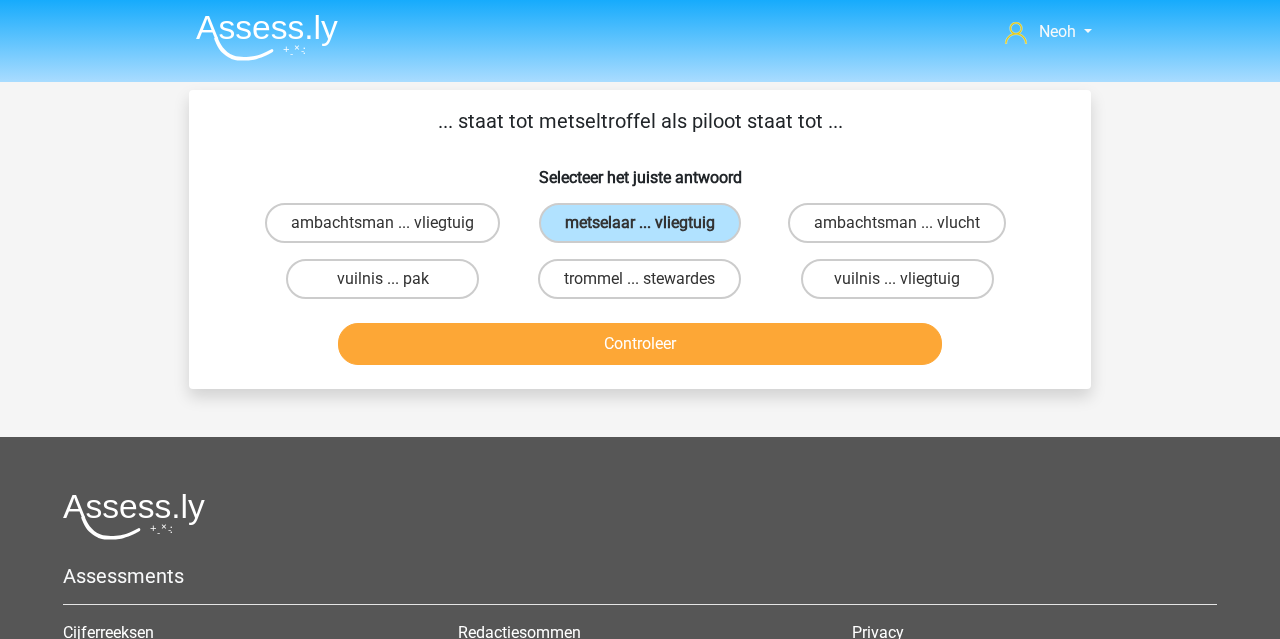 click on "Controleer" at bounding box center (640, 344) 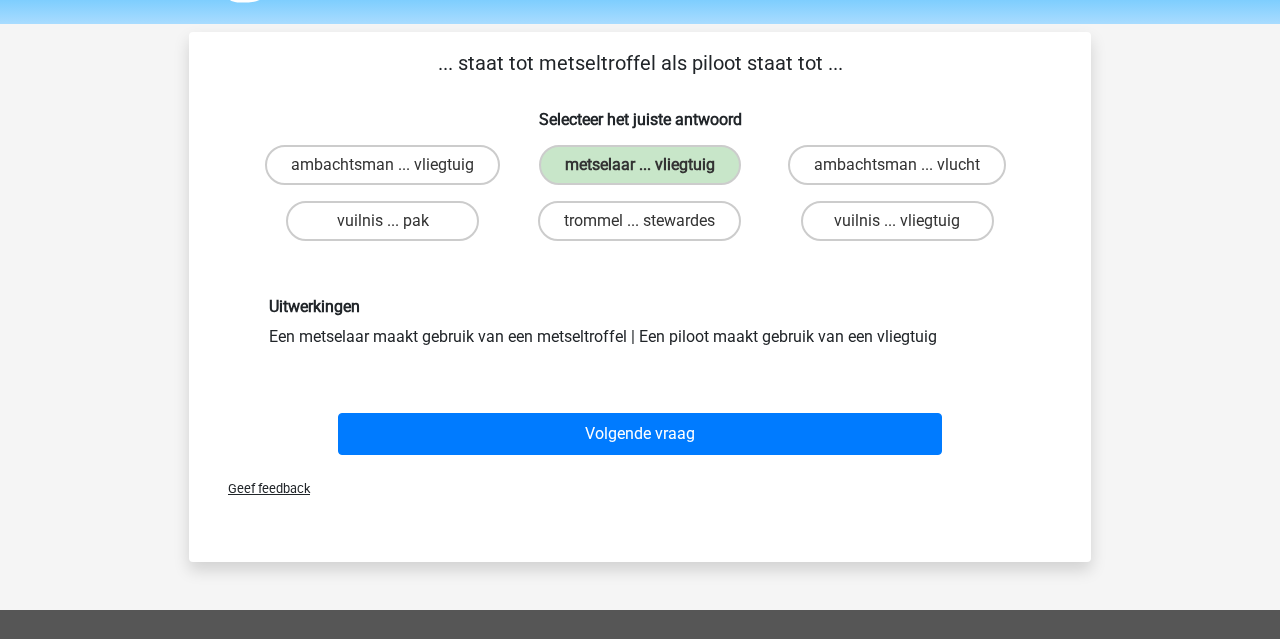 scroll, scrollTop: 62, scrollLeft: 0, axis: vertical 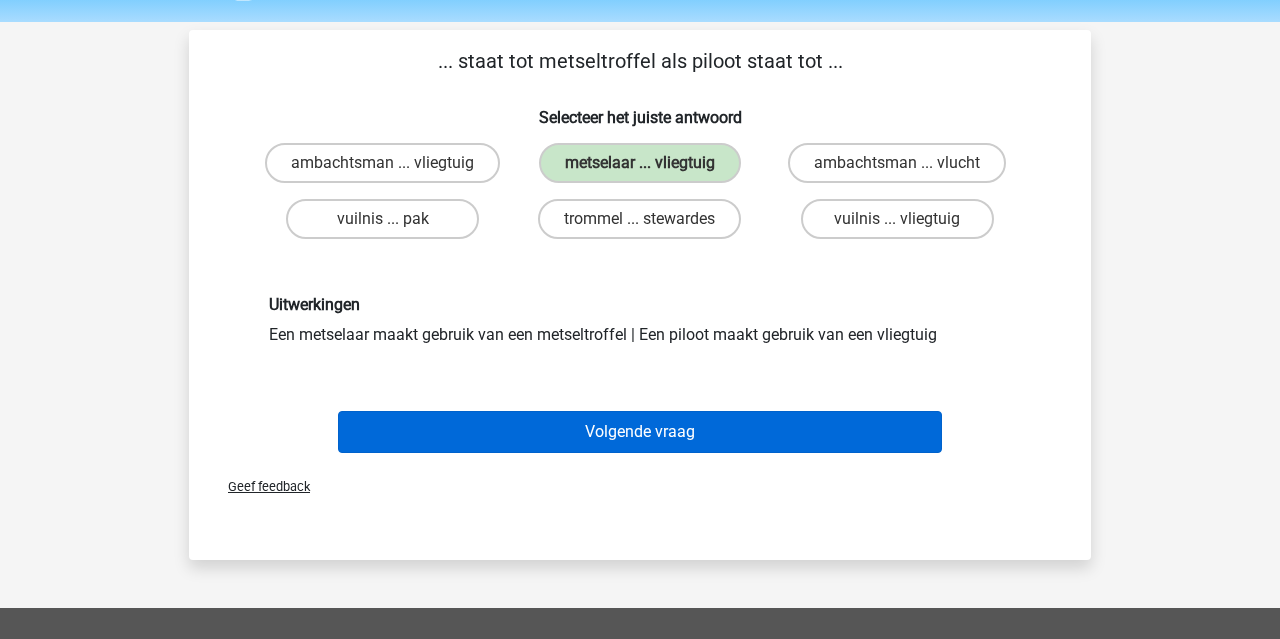 click on "Volgende vraag" at bounding box center (640, 432) 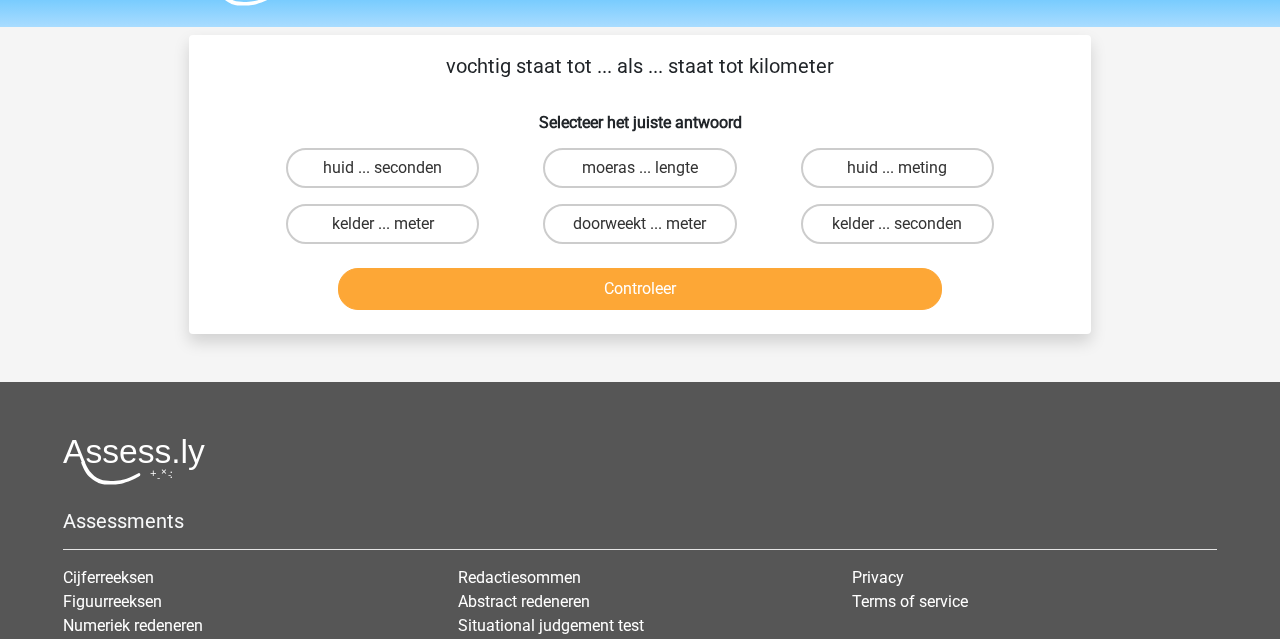 scroll, scrollTop: 41, scrollLeft: 0, axis: vertical 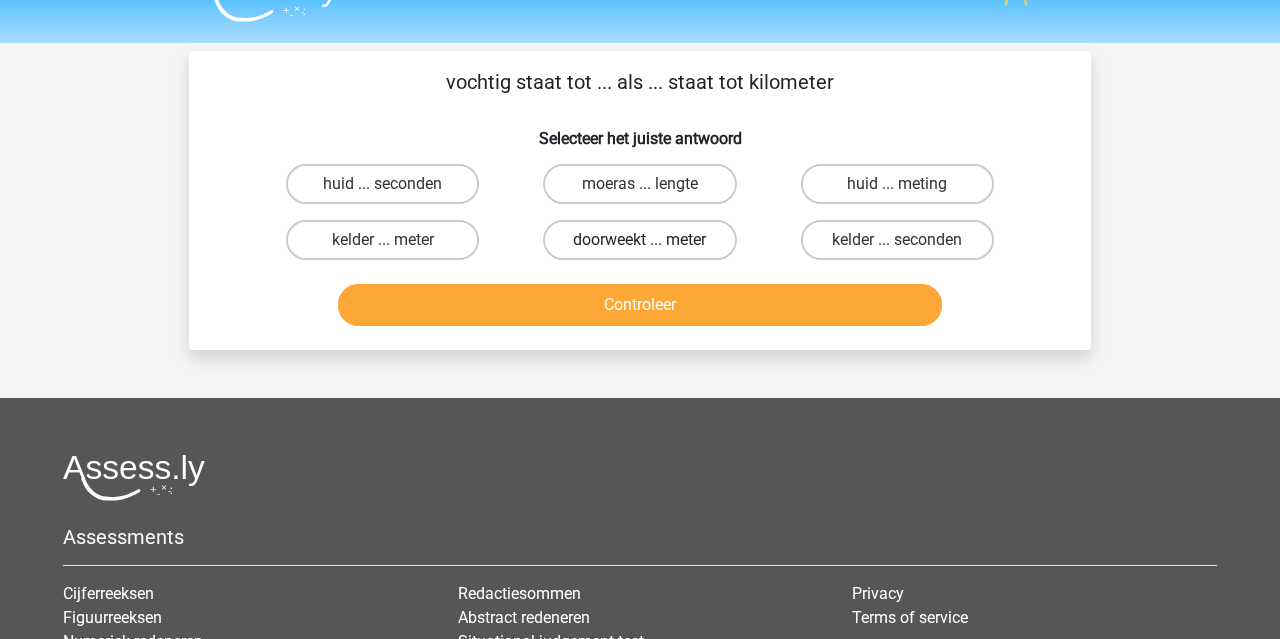 click on "doorweekt ... meter" at bounding box center [639, 240] 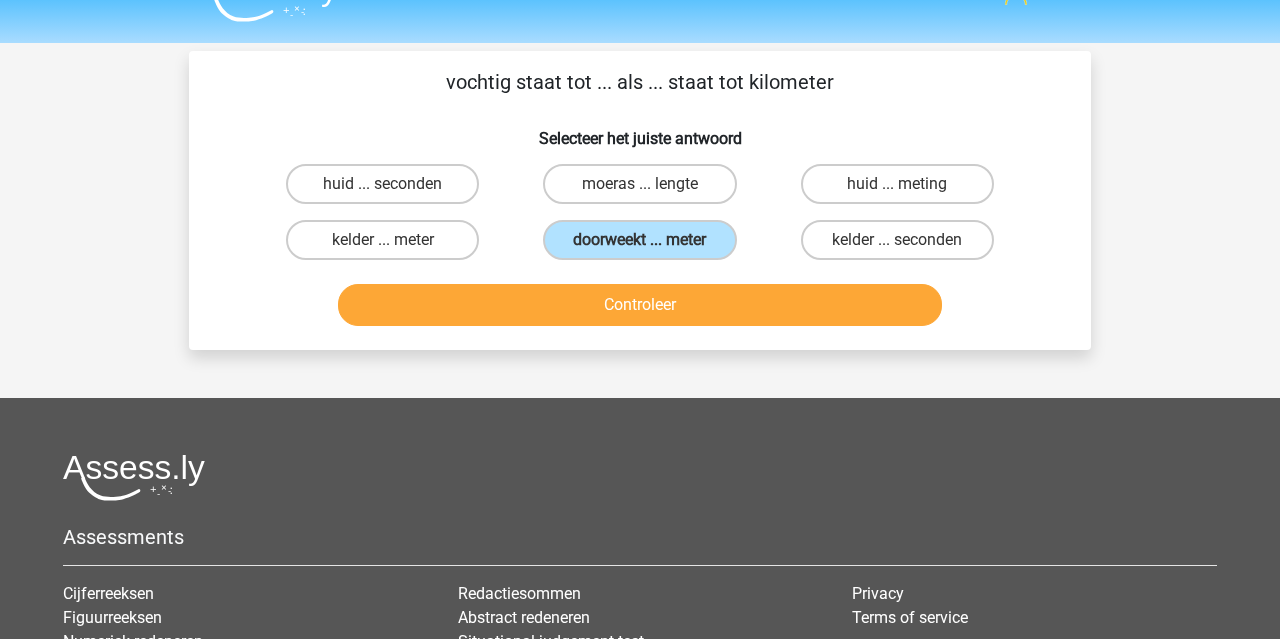 click on "Controleer" at bounding box center [640, 305] 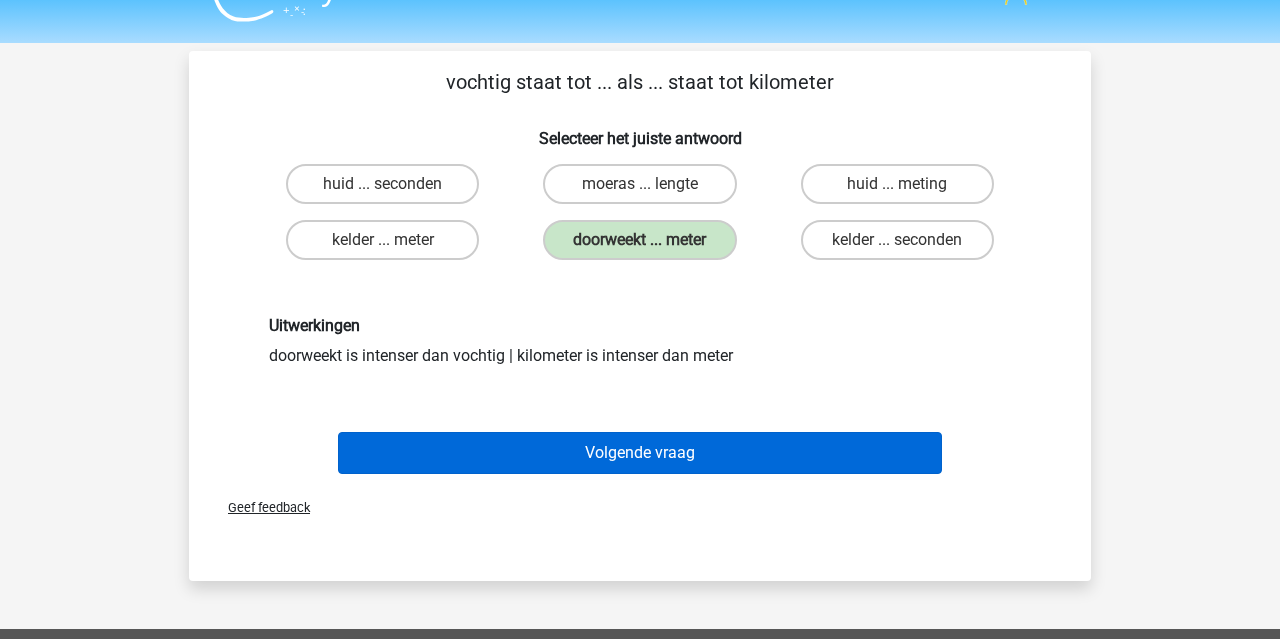 click on "Volgende vraag" at bounding box center (640, 453) 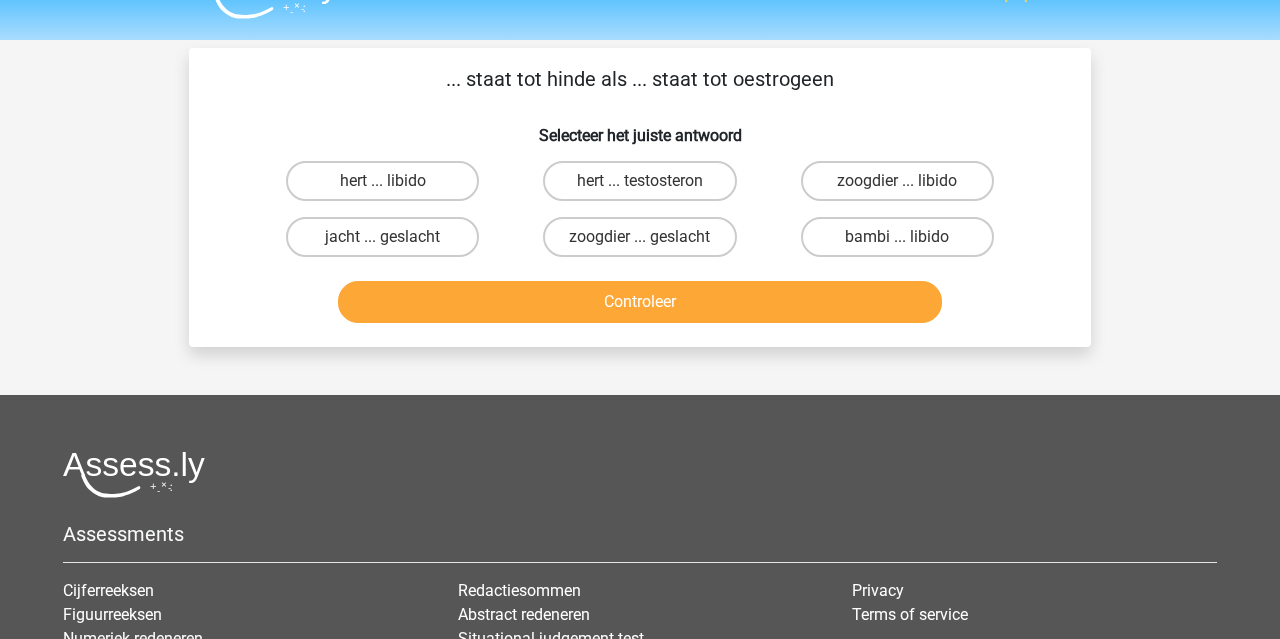 scroll, scrollTop: 37, scrollLeft: 0, axis: vertical 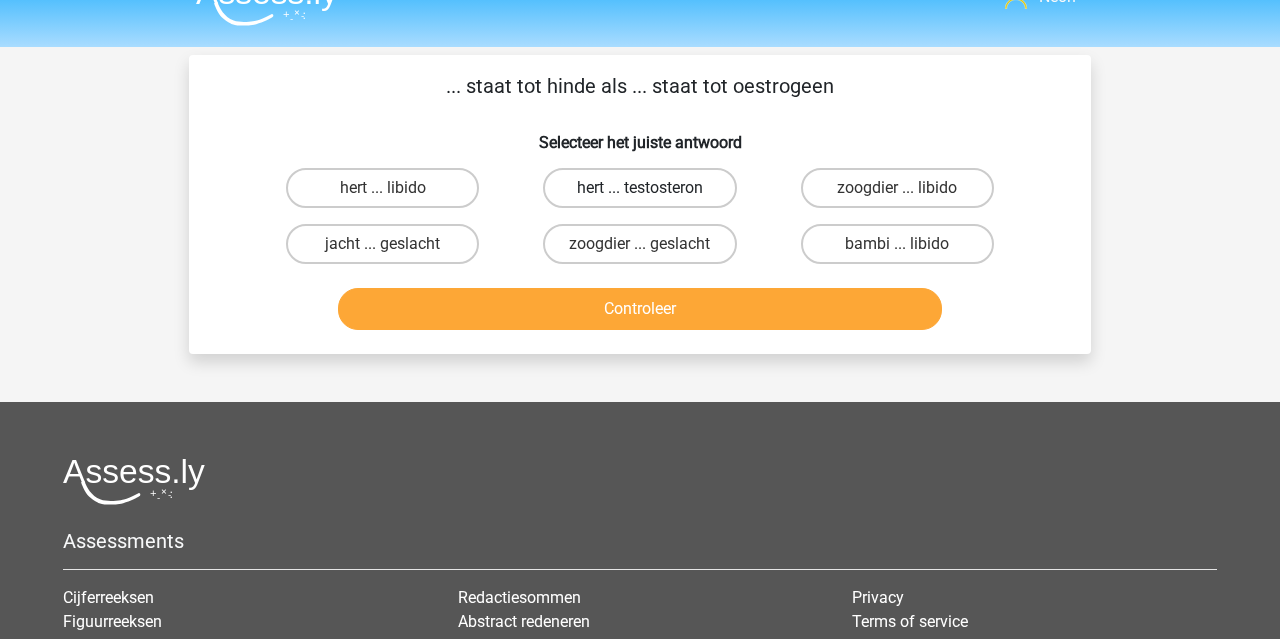 click on "hert ... testosteron" at bounding box center [639, 188] 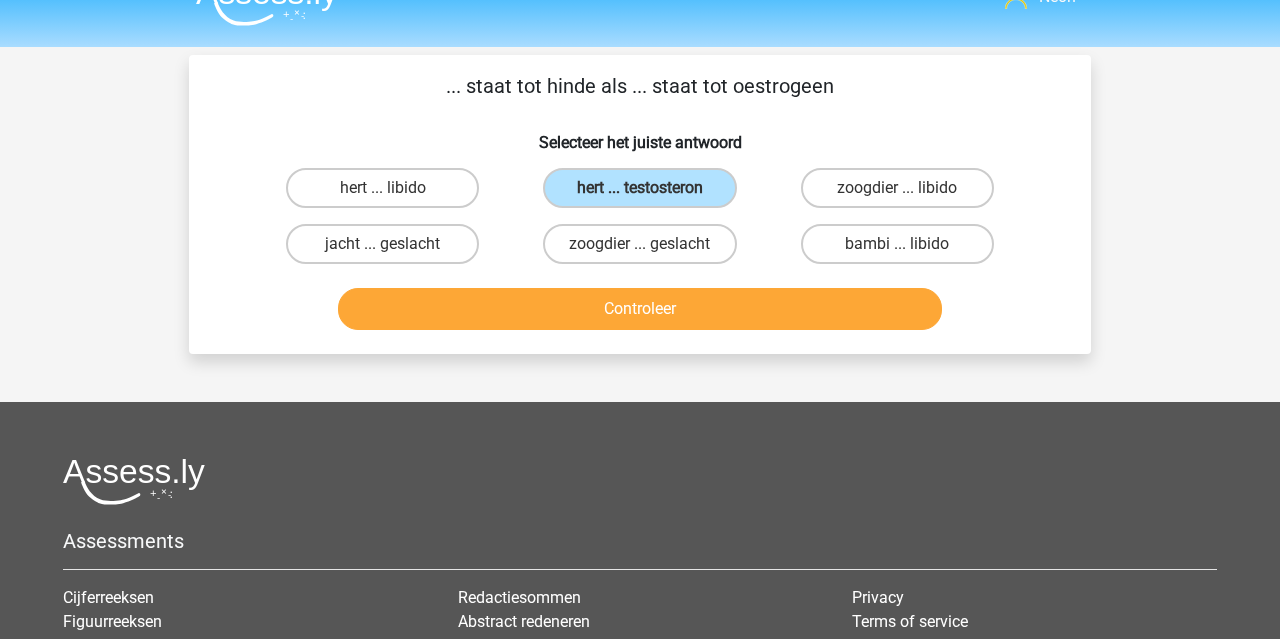 click on "Controleer" at bounding box center [640, 309] 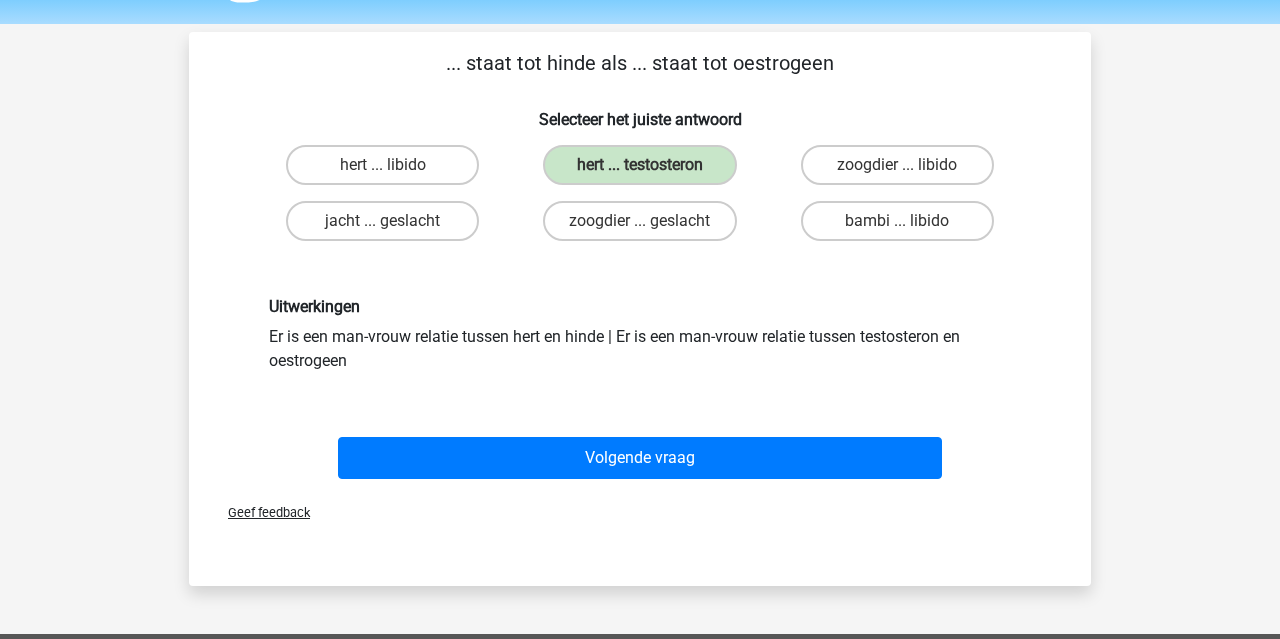 scroll, scrollTop: 61, scrollLeft: 0, axis: vertical 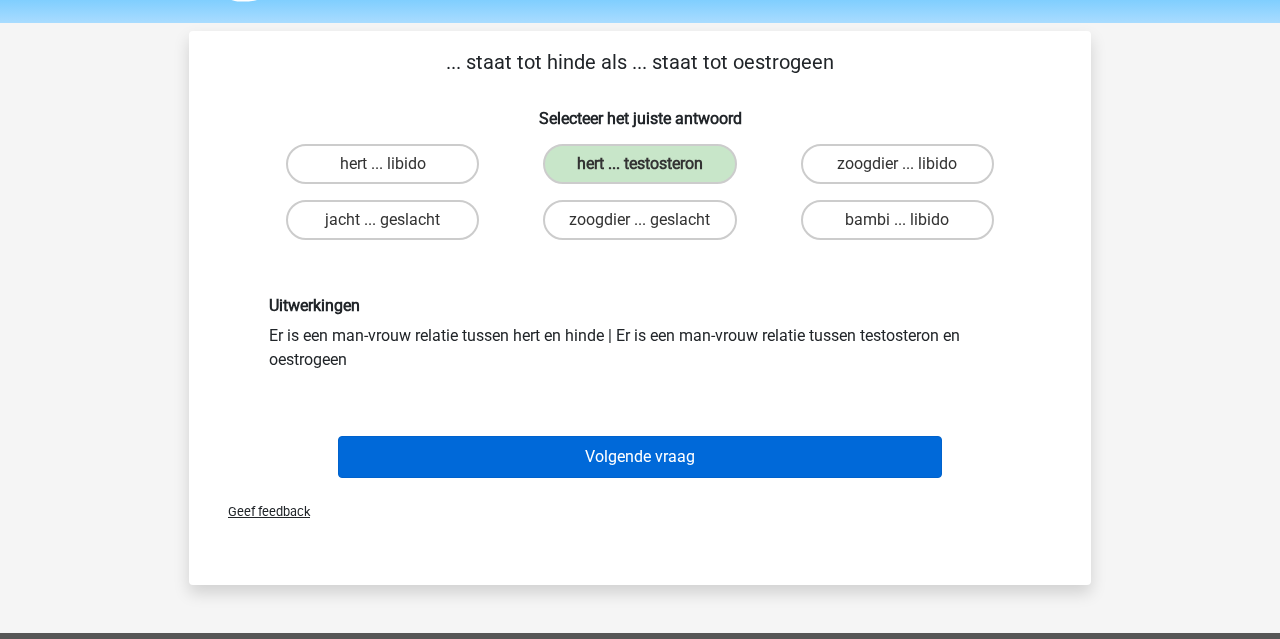 click on "Volgende vraag" at bounding box center (640, 457) 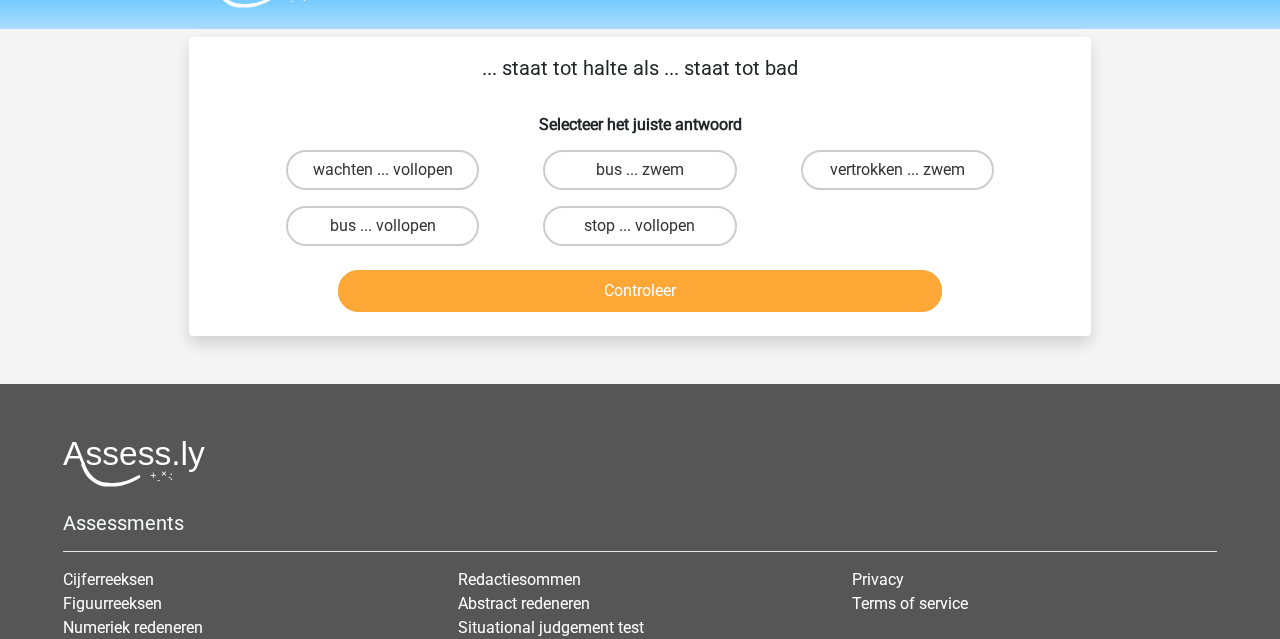 scroll, scrollTop: 35, scrollLeft: 0, axis: vertical 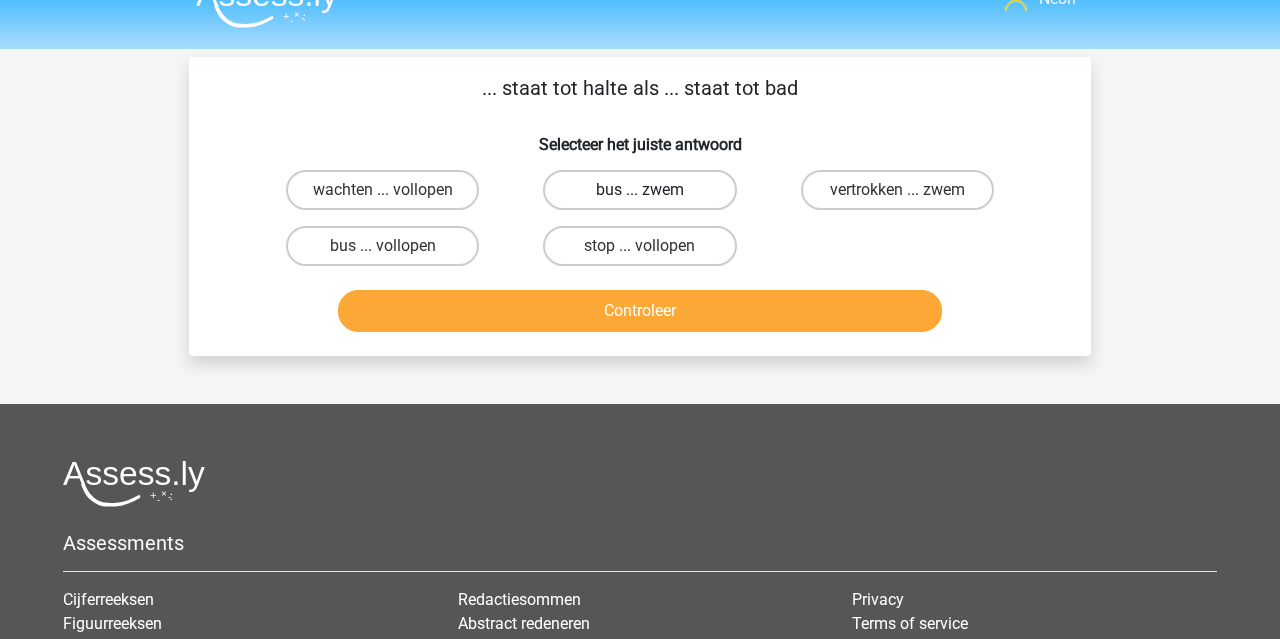 click on "bus ... zwem" at bounding box center [639, 190] 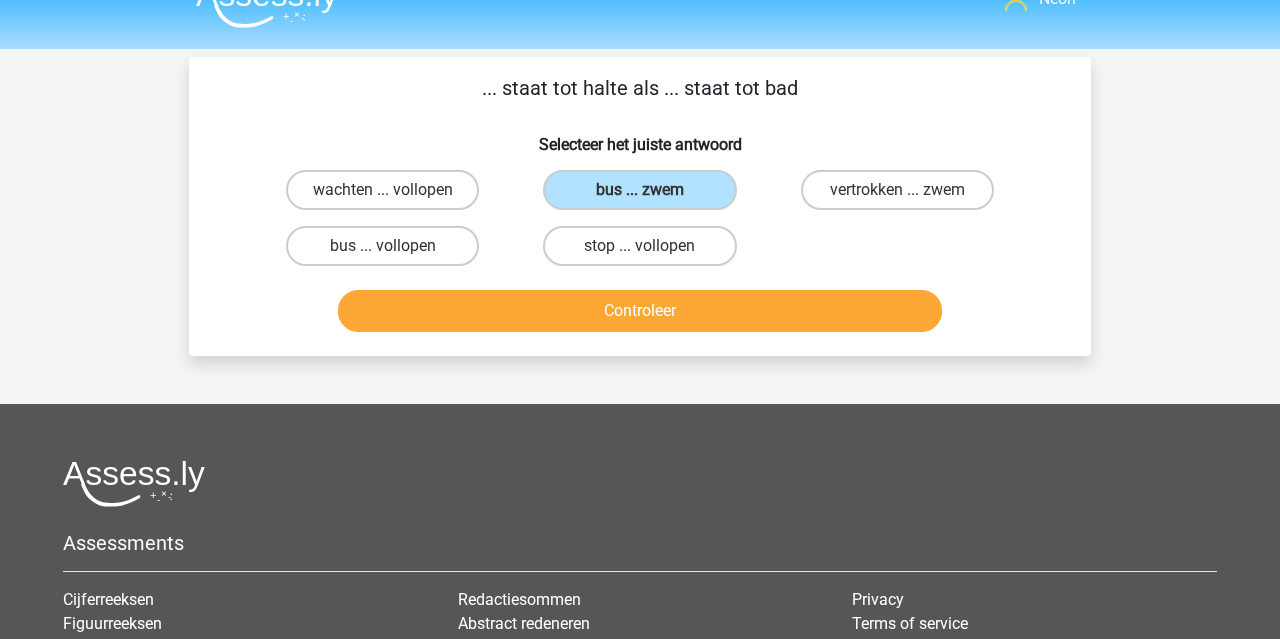 click on "Controleer" at bounding box center (640, 311) 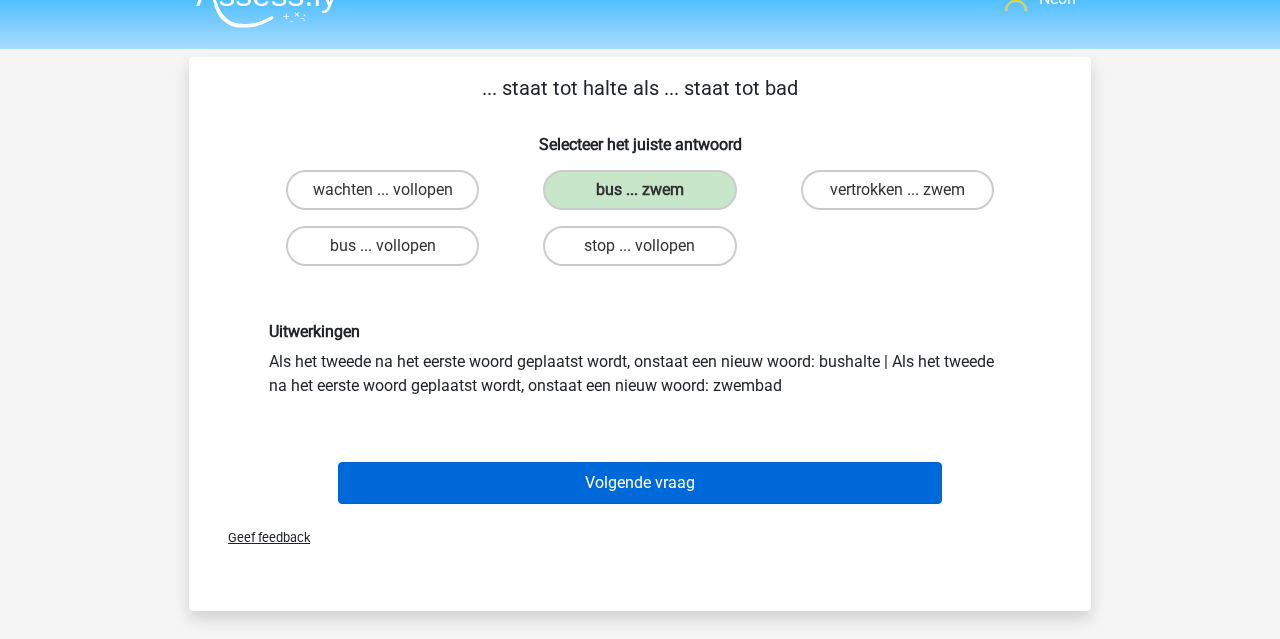 click on "Volgende vraag" at bounding box center (640, 483) 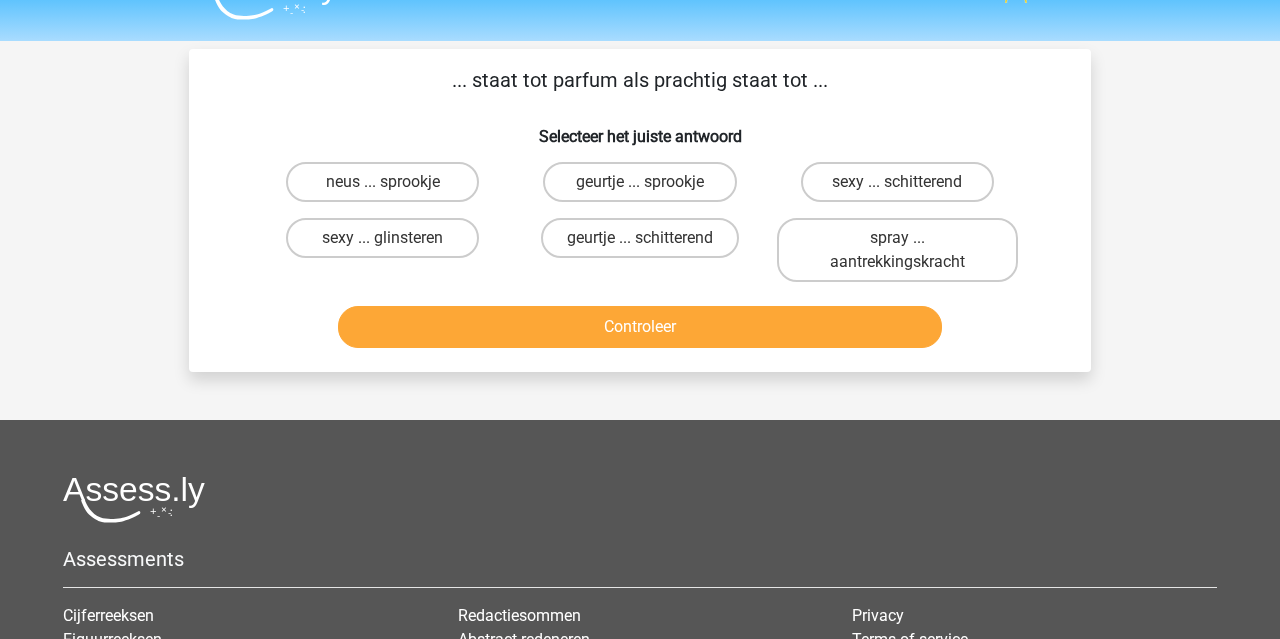 scroll, scrollTop: 41, scrollLeft: 0, axis: vertical 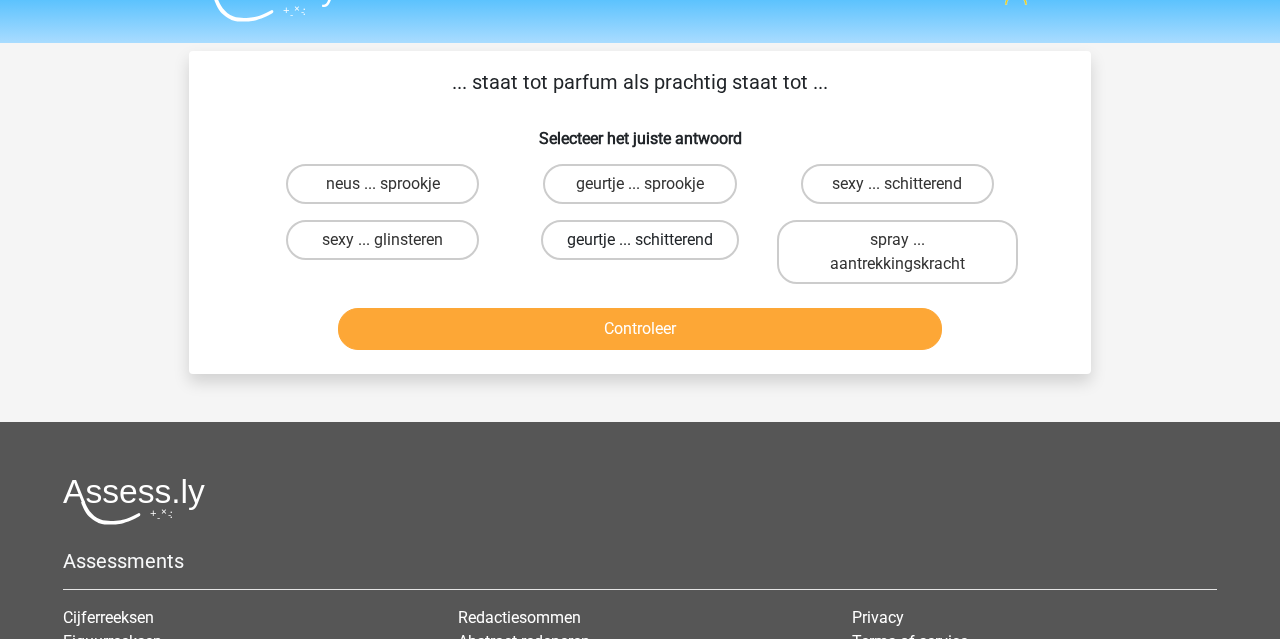 click on "geurtje ... schitterend" at bounding box center (640, 240) 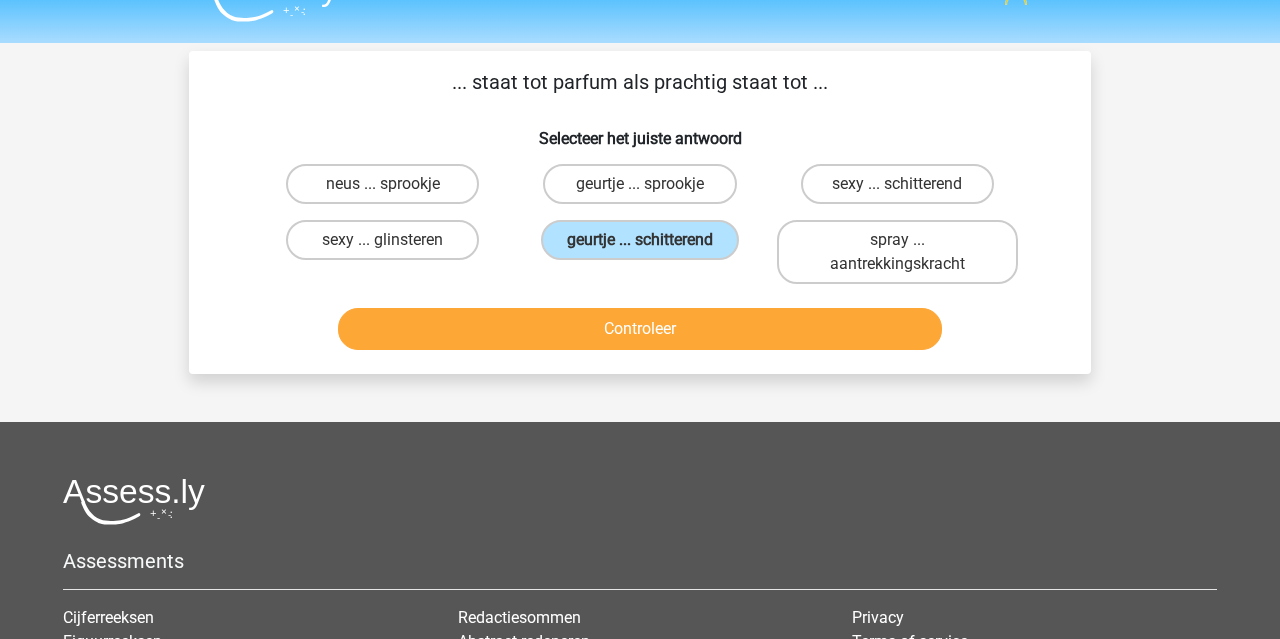 click on "Controleer" at bounding box center [640, 325] 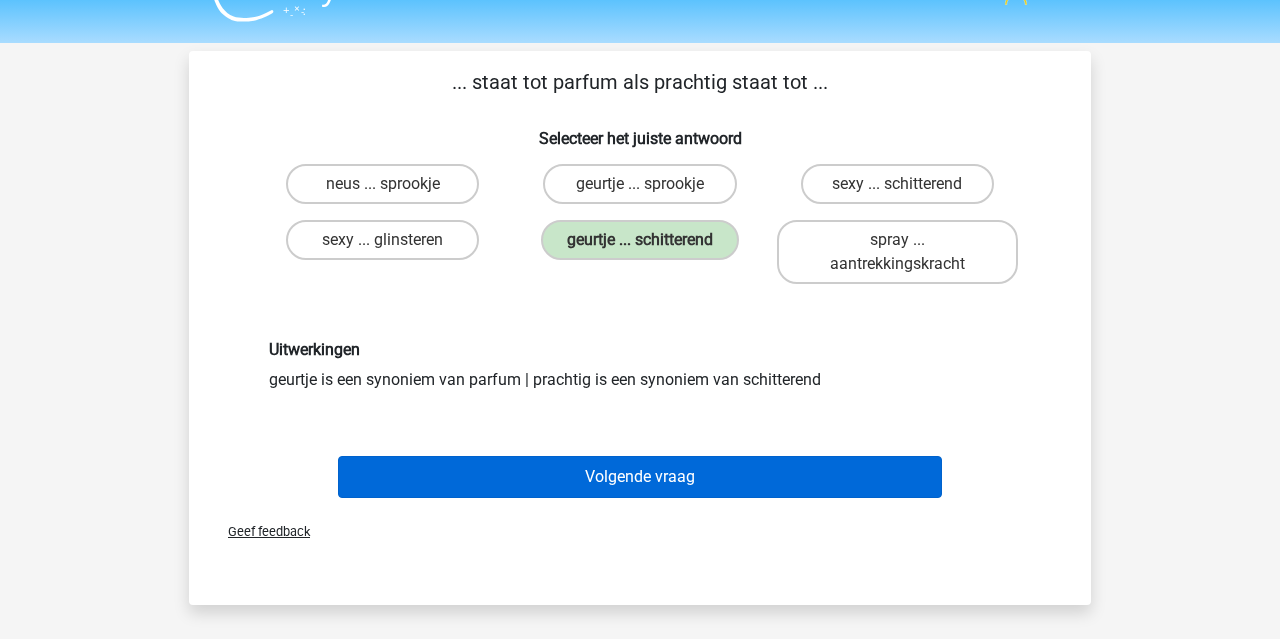 click on "Volgende vraag" at bounding box center (640, 477) 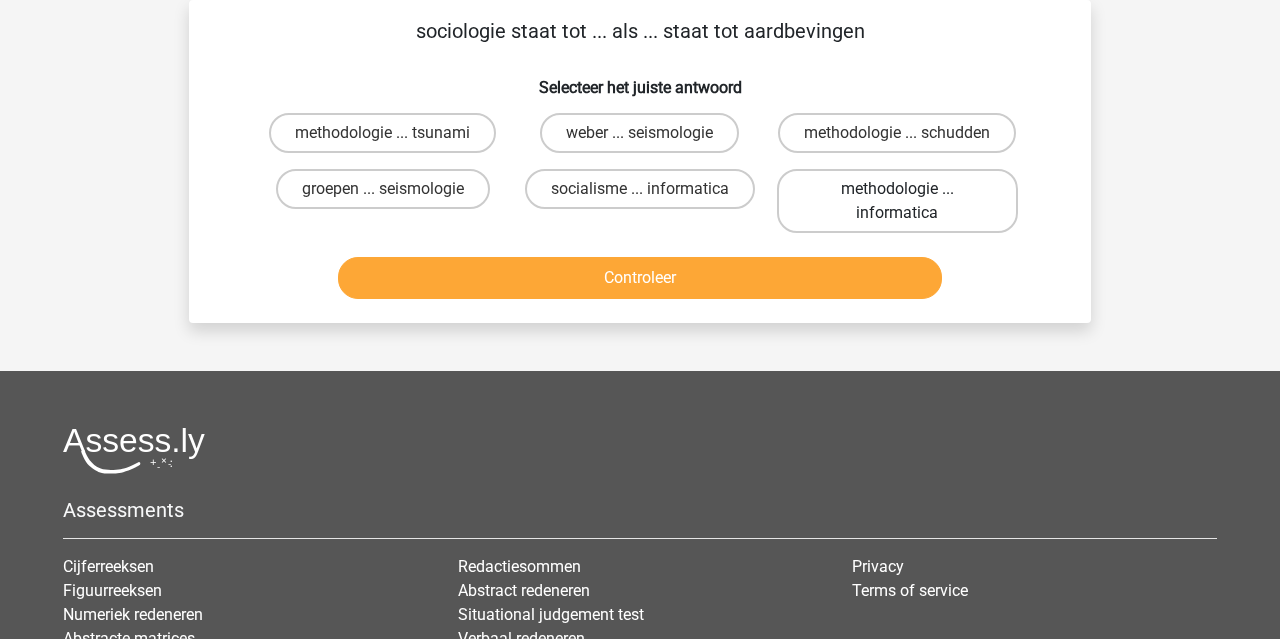click on "methodologie ... informatica" at bounding box center [897, 201] 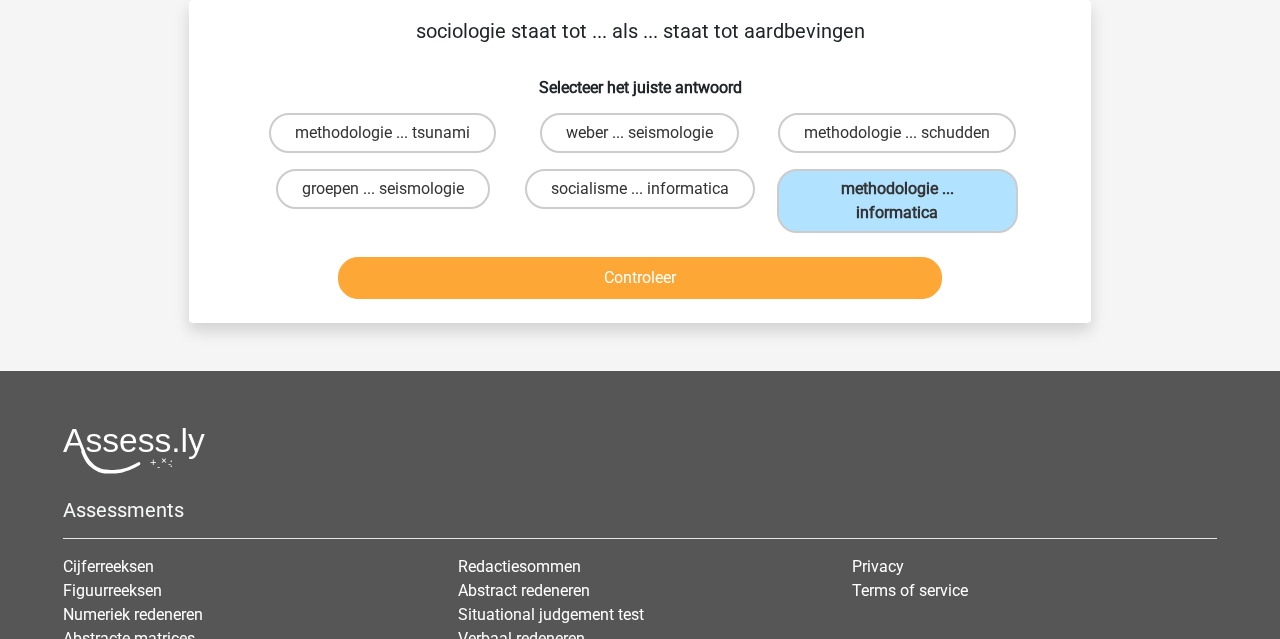 click on "Controleer" at bounding box center (640, 278) 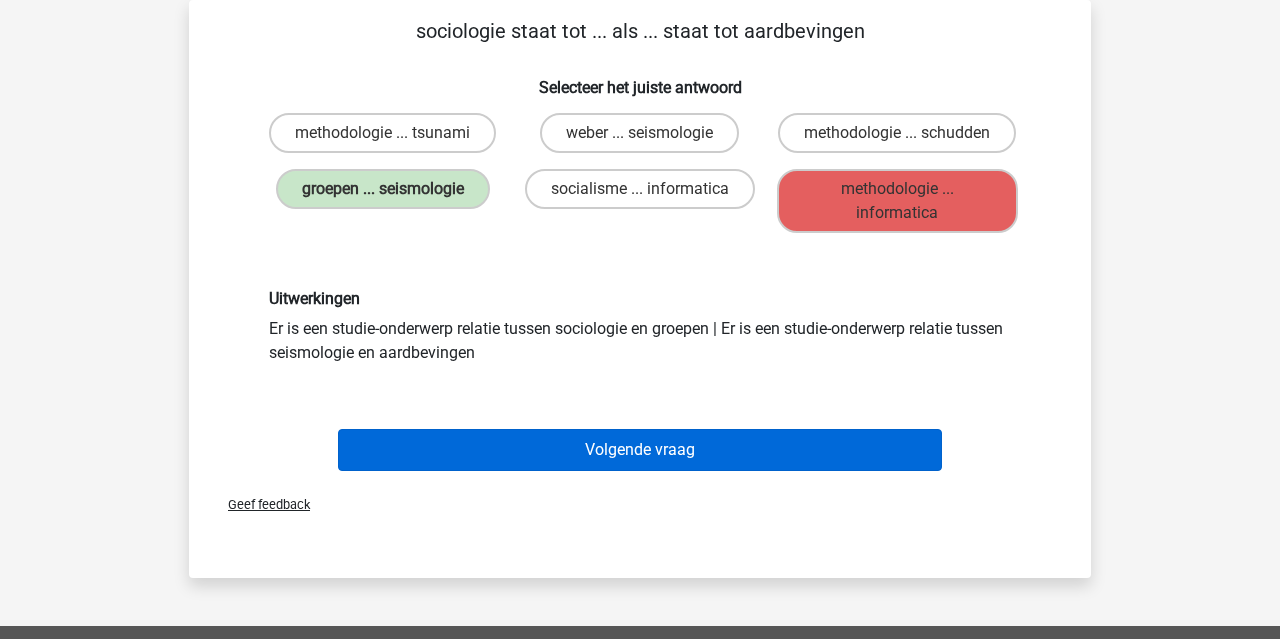 click on "Volgende vraag" at bounding box center [640, 450] 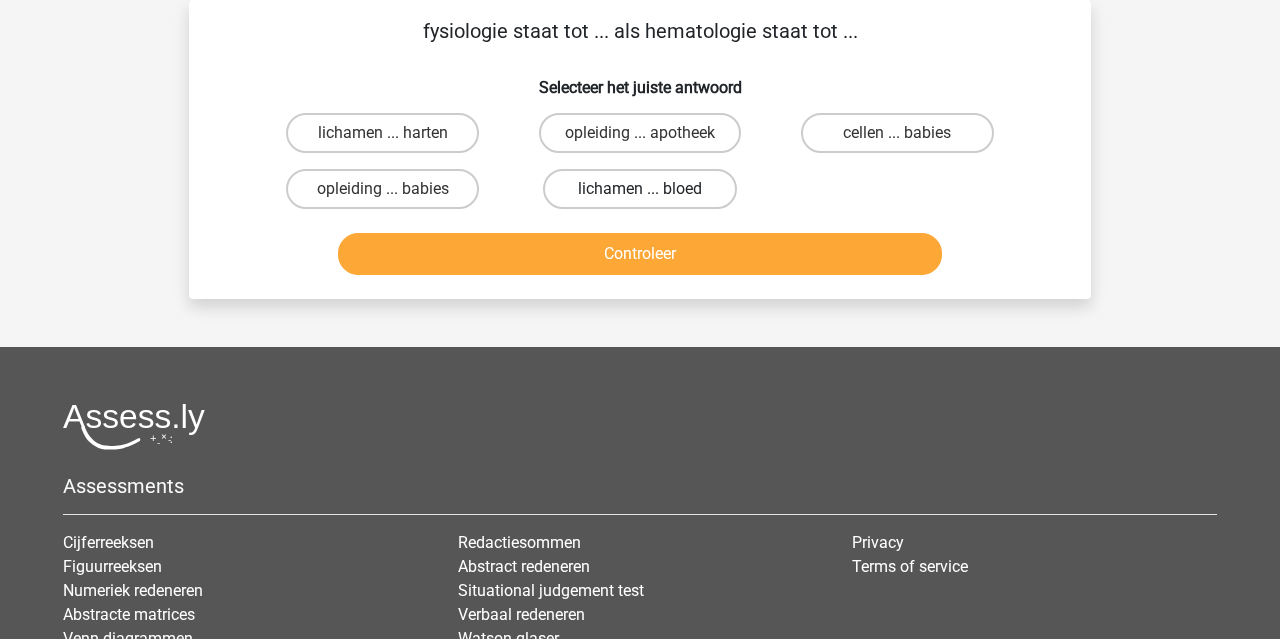 click on "lichamen ... bloed" at bounding box center (639, 189) 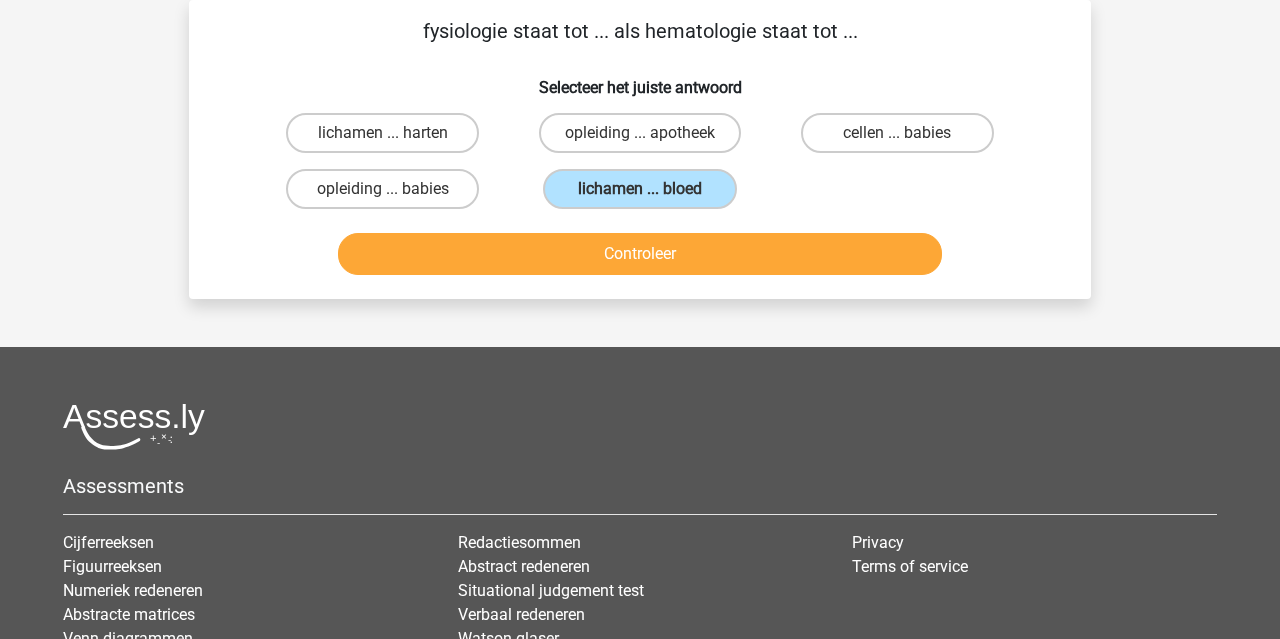 click on "Controleer" at bounding box center [640, 254] 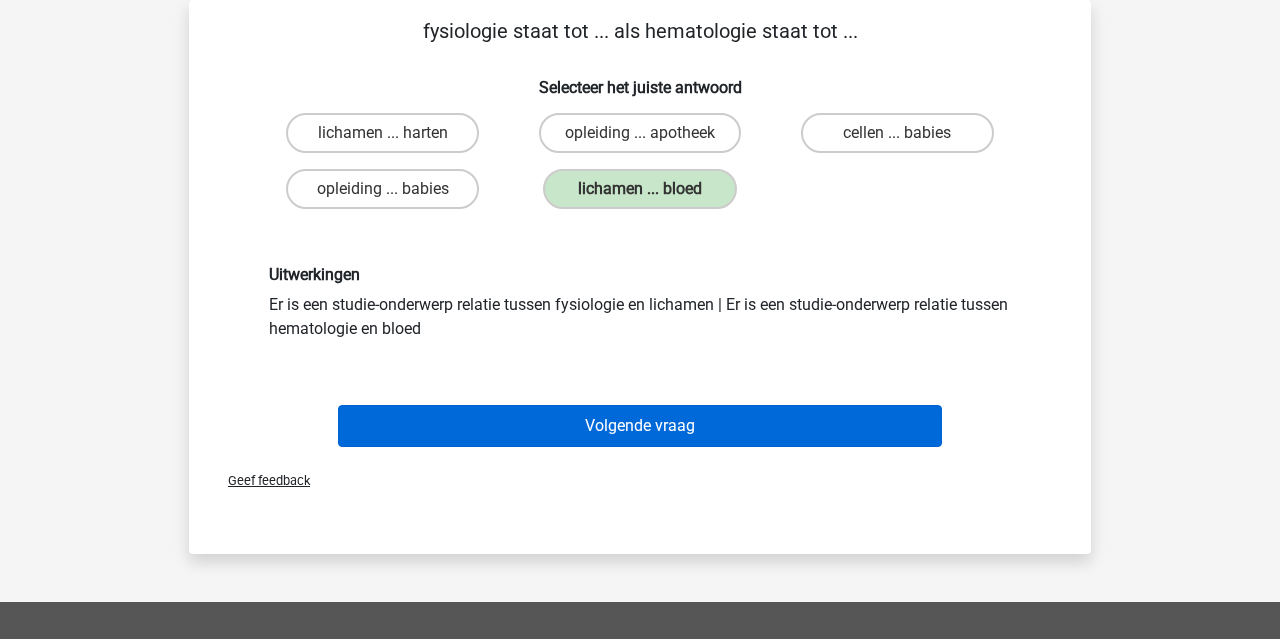 click on "Volgende vraag" at bounding box center (640, 426) 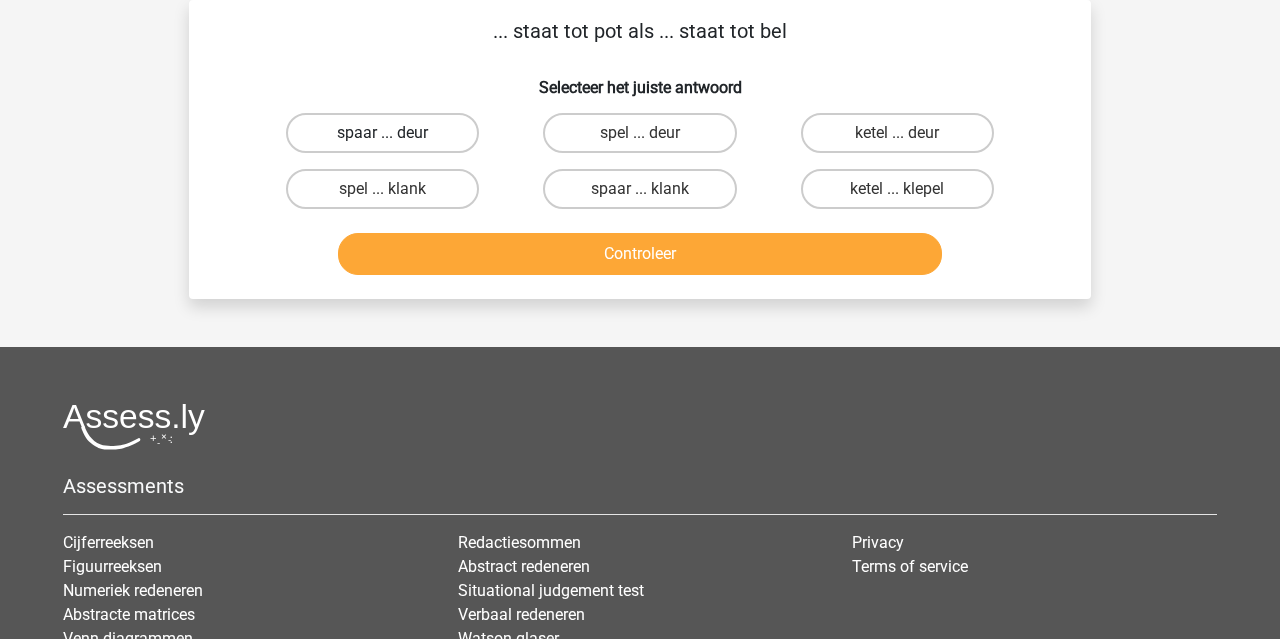 click on "spaar ... deur" at bounding box center (382, 133) 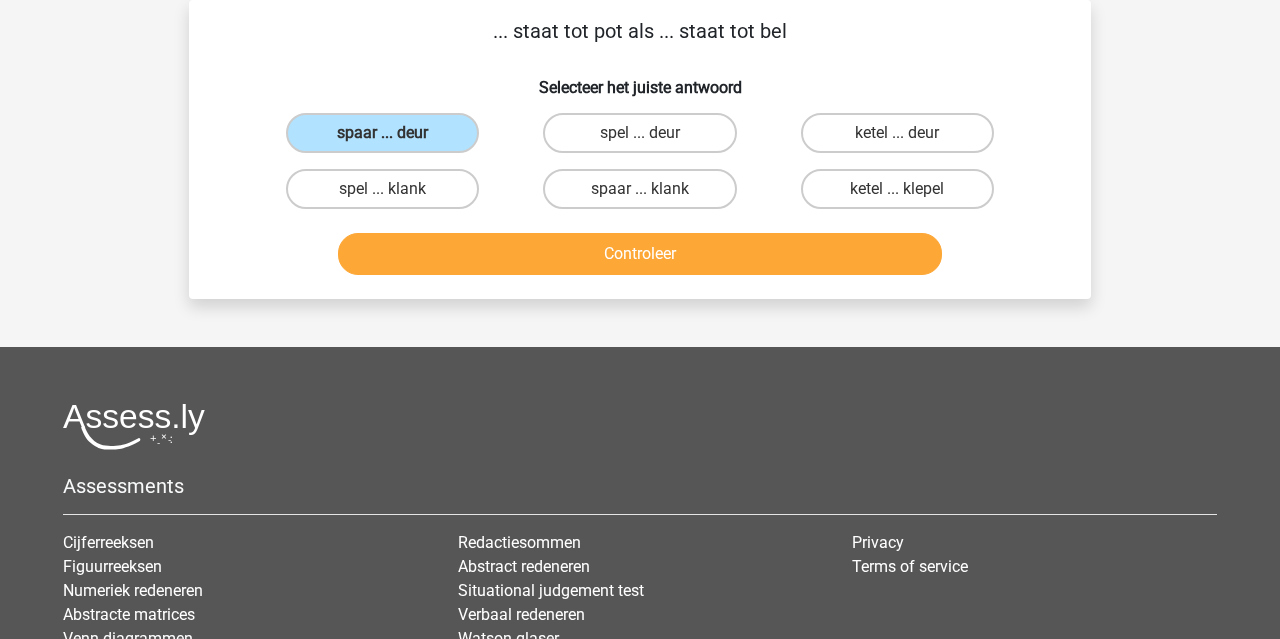 click on "Controleer" at bounding box center [640, 254] 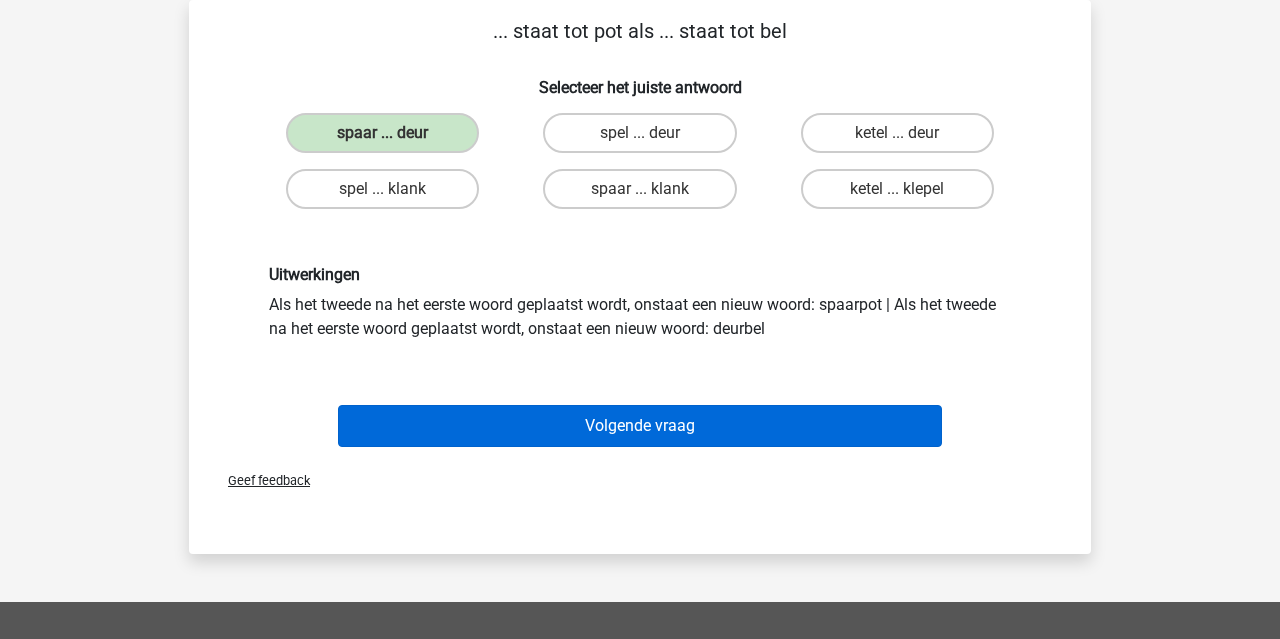 click on "Volgende vraag" at bounding box center [640, 426] 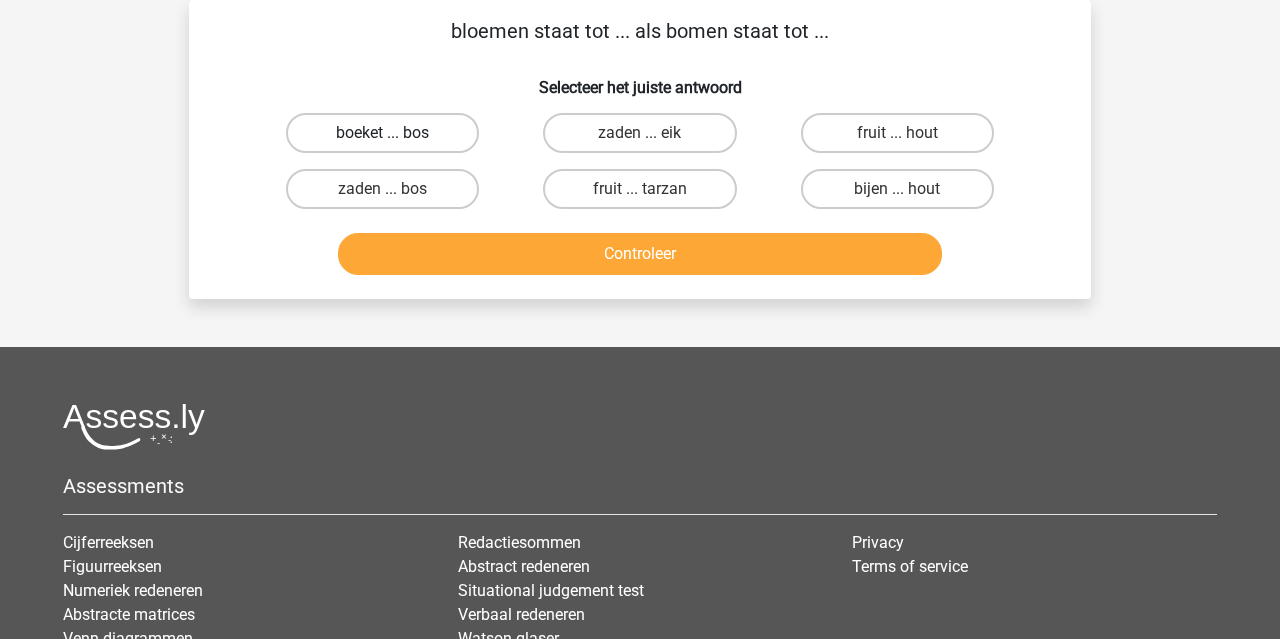 click on "boeket ... bos" at bounding box center [382, 133] 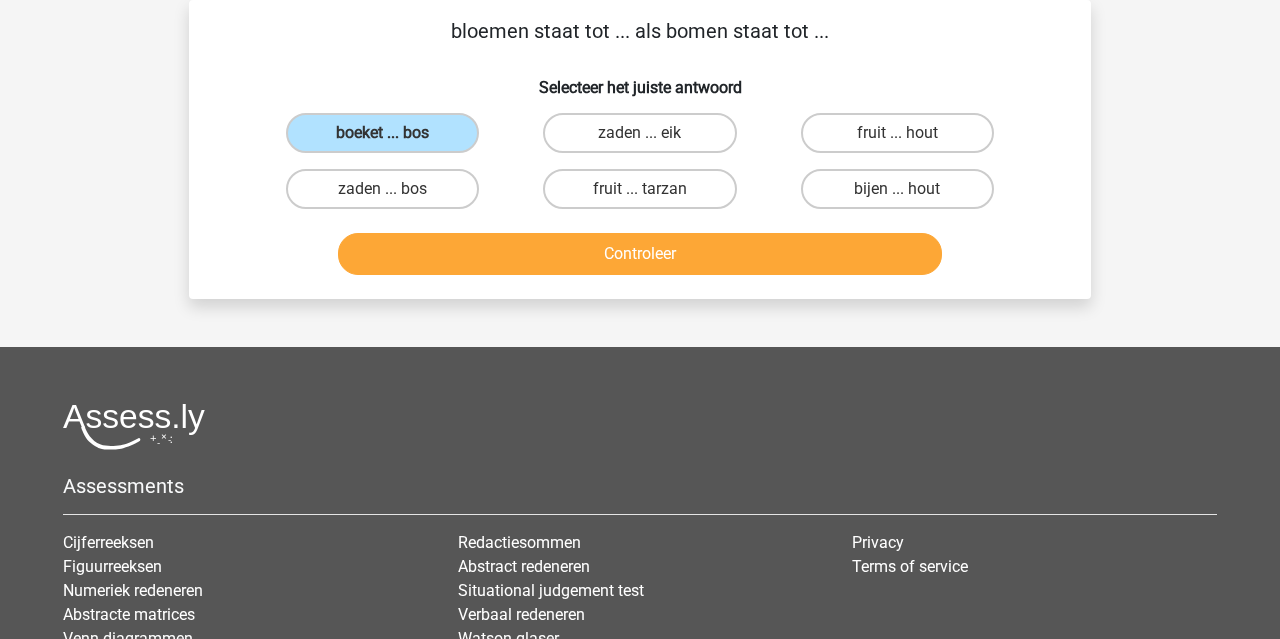 click on "Controleer" at bounding box center [640, 254] 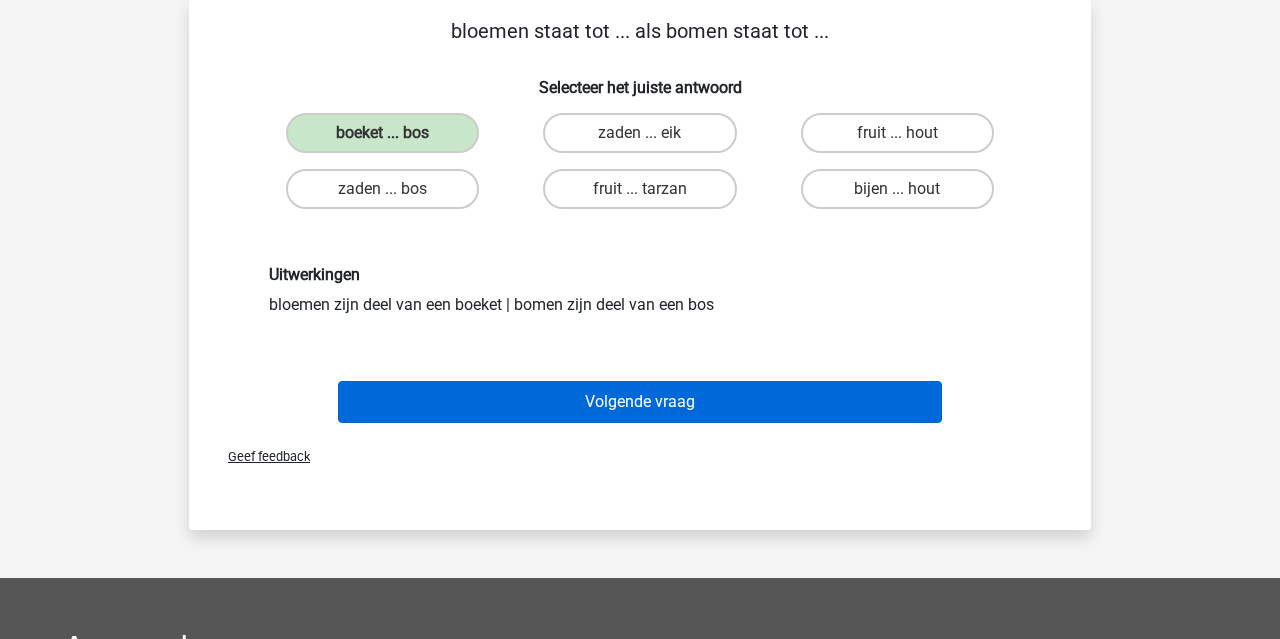 click on "Volgende vraag" at bounding box center (640, 402) 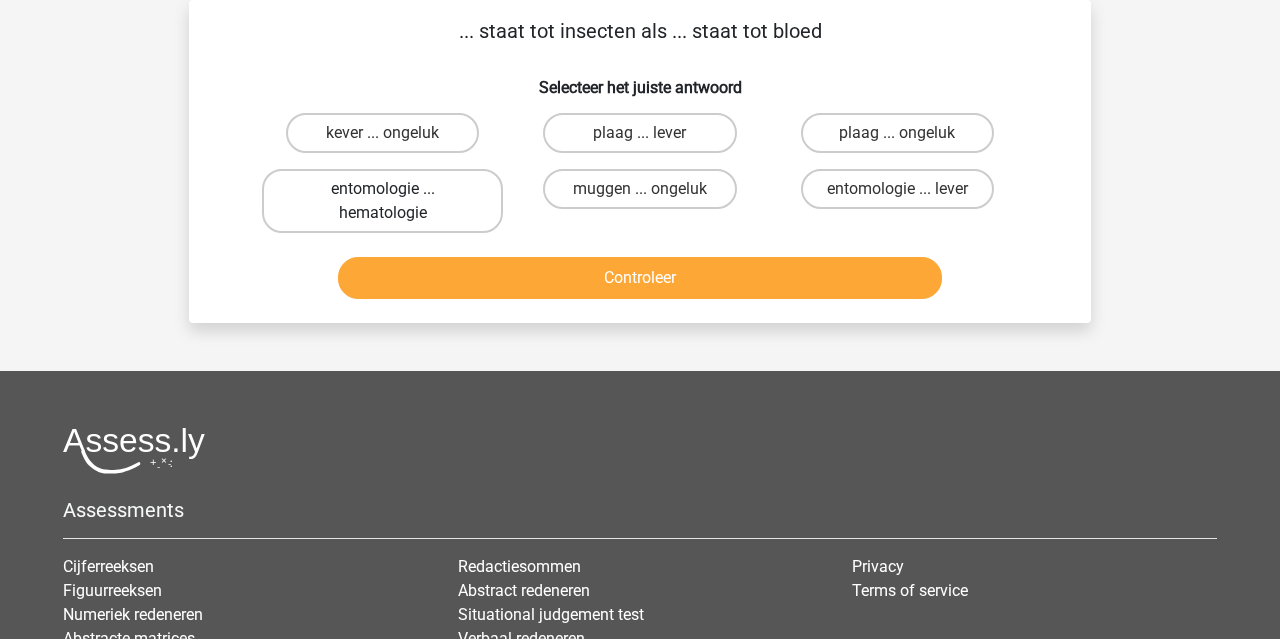 click on "entomologie ... hematologie" at bounding box center (382, 201) 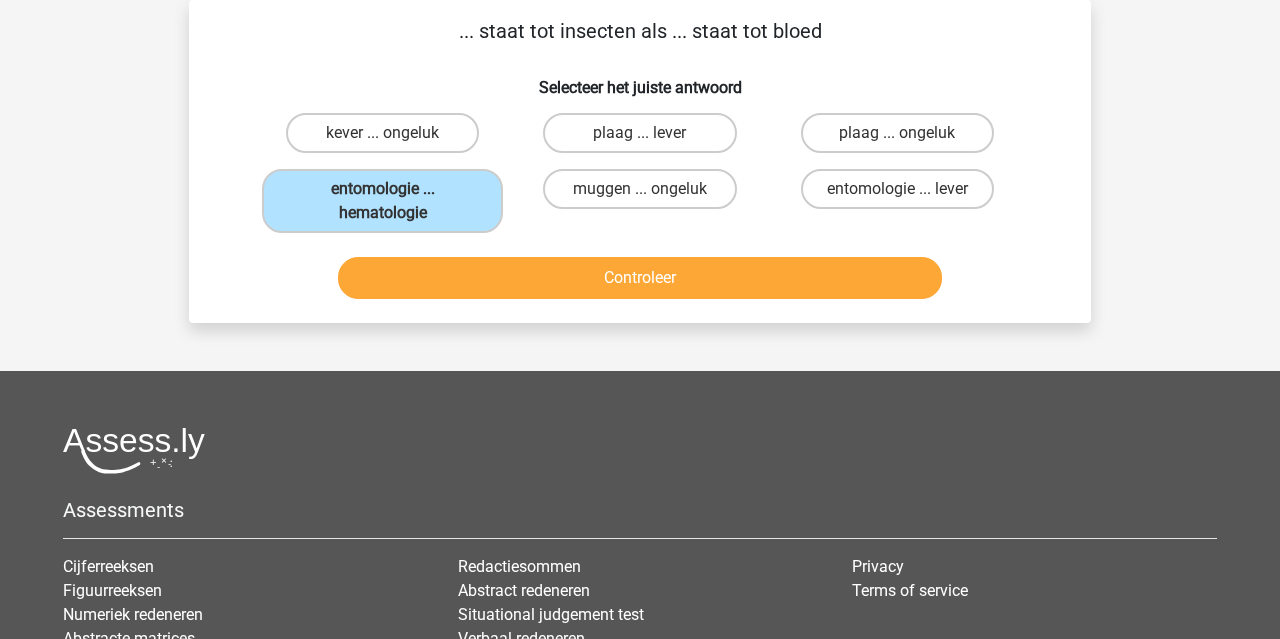 click on "Controleer" at bounding box center [640, 278] 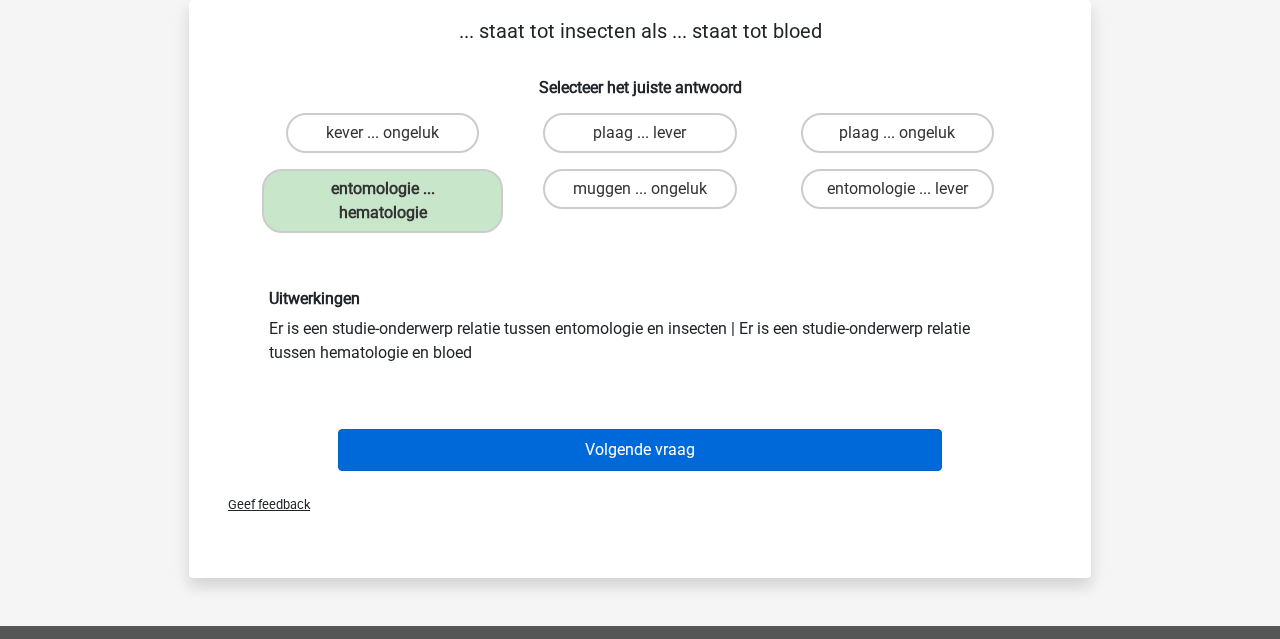 click on "Volgende vraag" at bounding box center [640, 450] 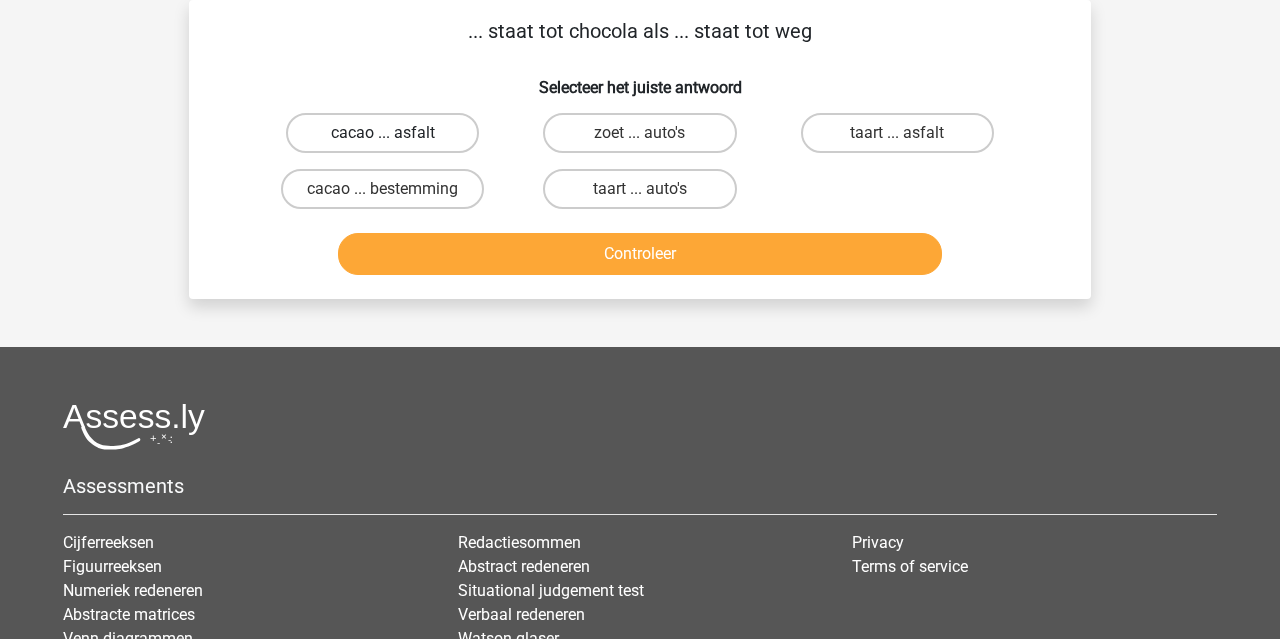 click on "cacao ... asfalt" at bounding box center [382, 133] 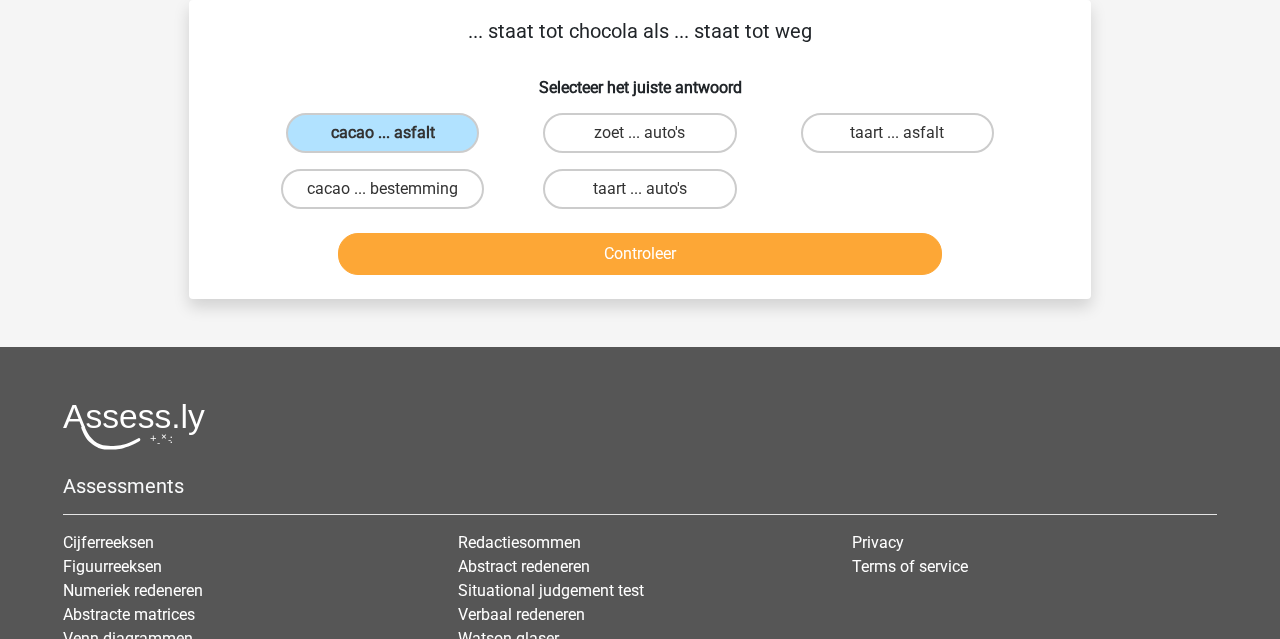 click on "Controleer" at bounding box center (640, 254) 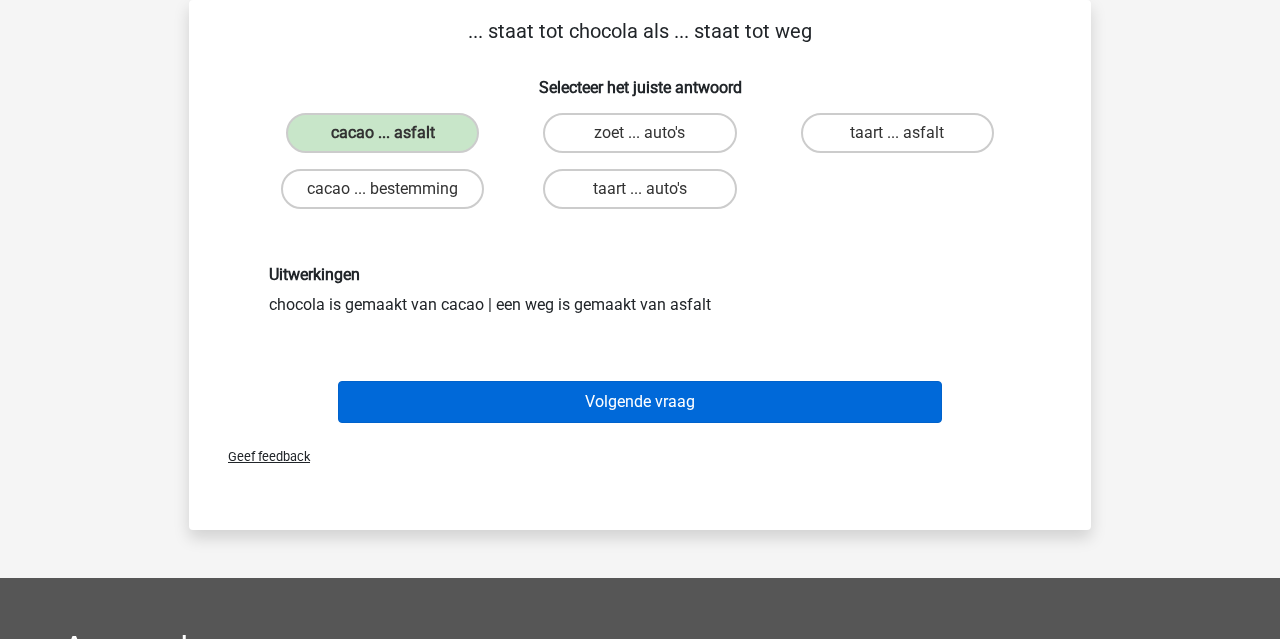 click on "Volgende vraag" at bounding box center [640, 402] 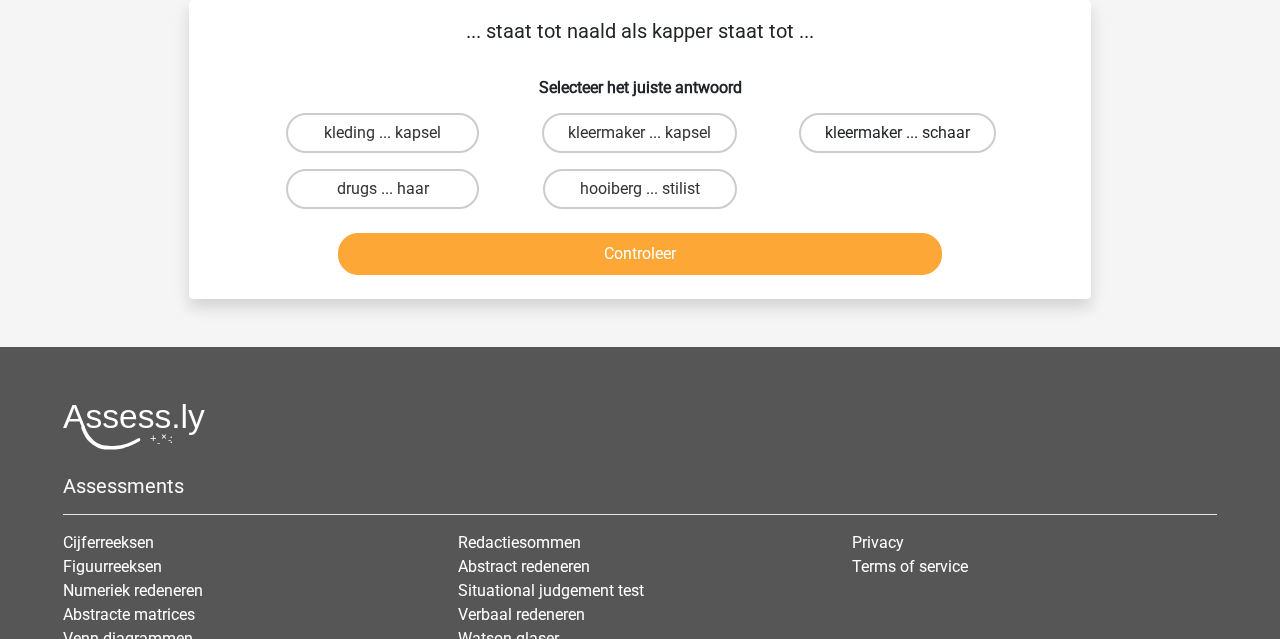 click on "kleermaker ... schaar" at bounding box center (897, 133) 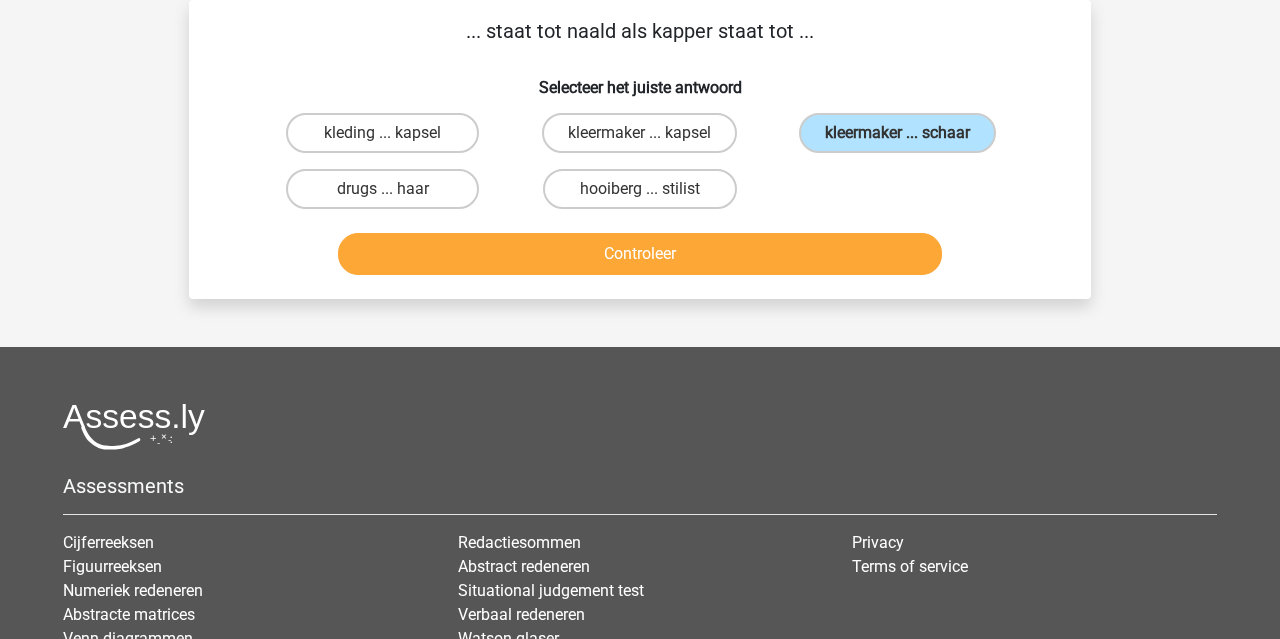 click on "Controleer" at bounding box center [640, 254] 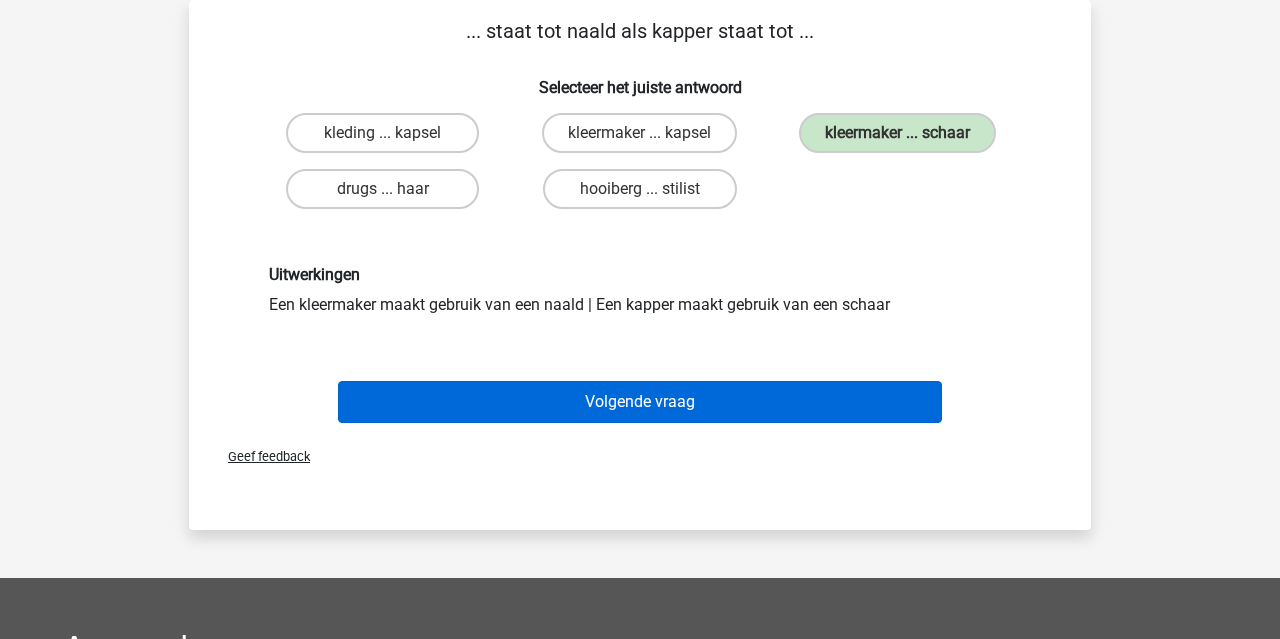 click on "Volgende vraag" at bounding box center [640, 402] 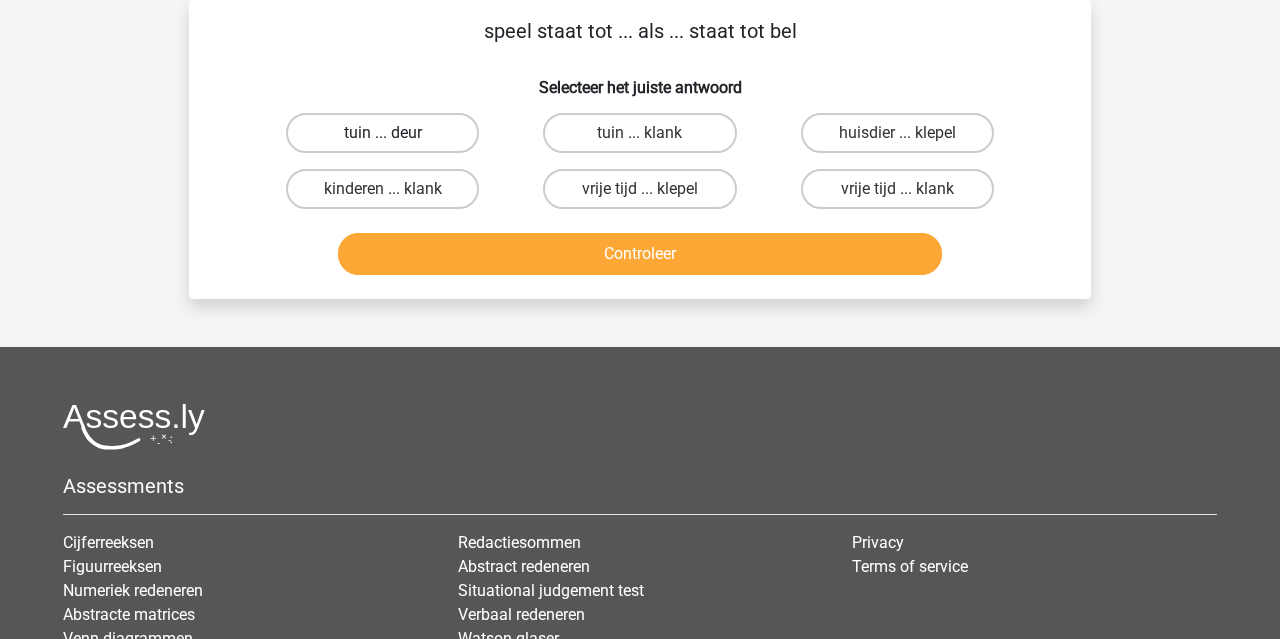 click on "tuin ... deur" at bounding box center (382, 133) 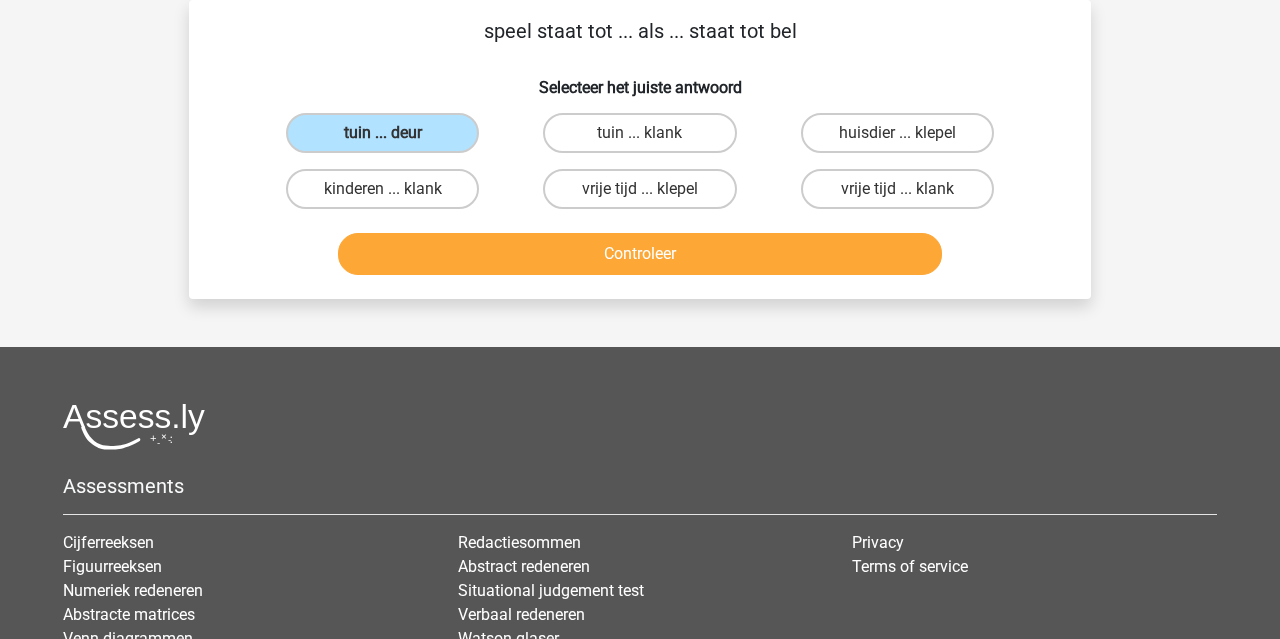 click on "Controleer" at bounding box center [640, 254] 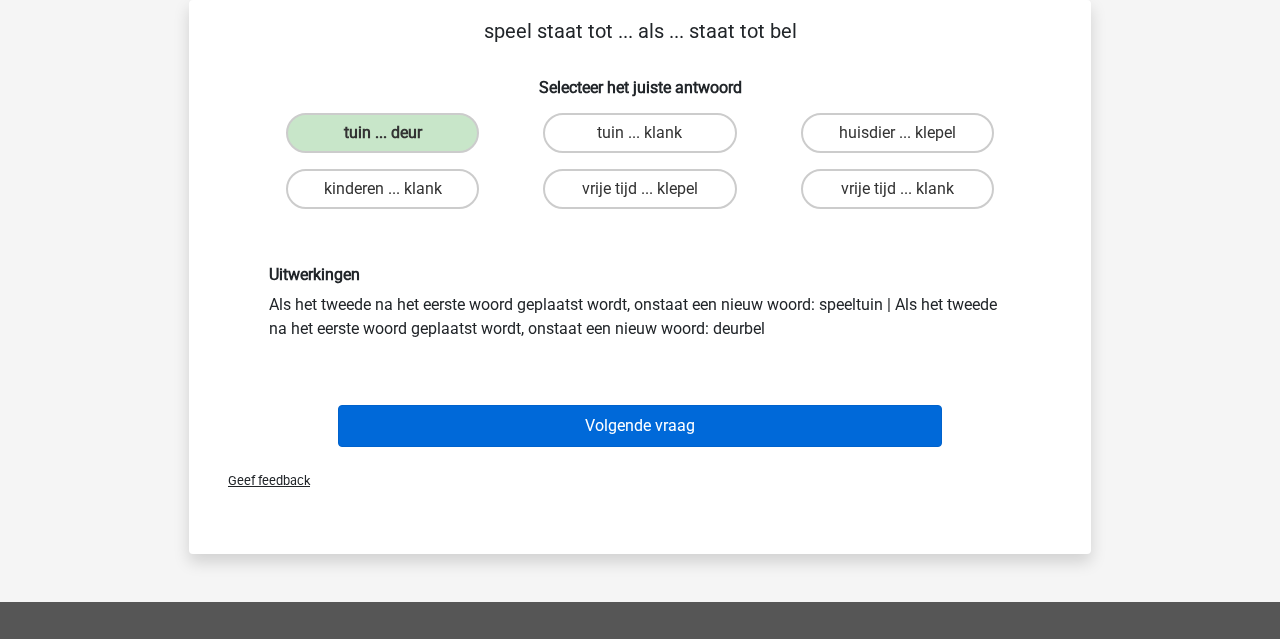 click on "Volgende vraag" at bounding box center [640, 426] 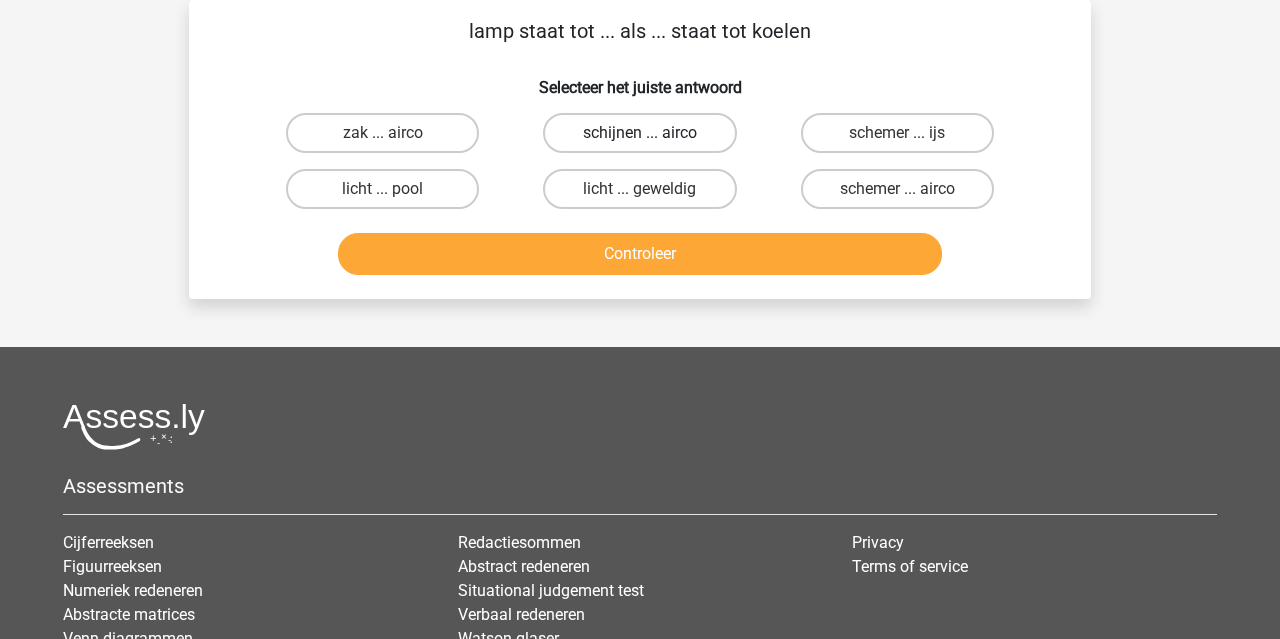 click on "schijnen ... airco" at bounding box center [639, 133] 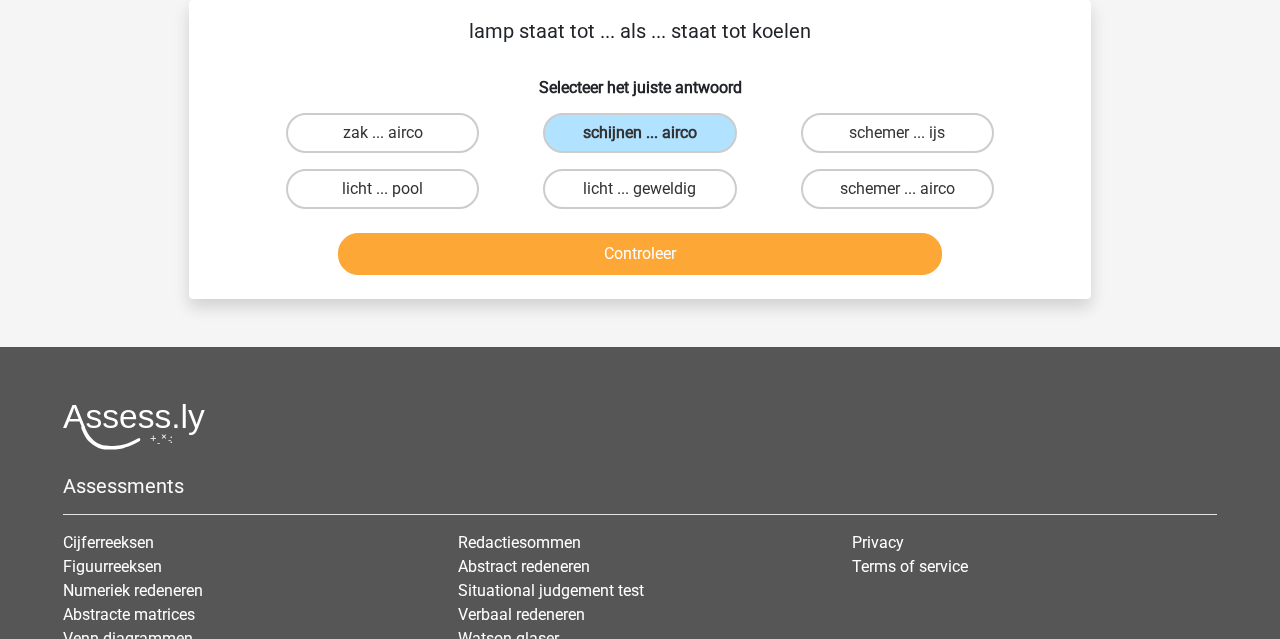 click on "Controleer" at bounding box center (640, 254) 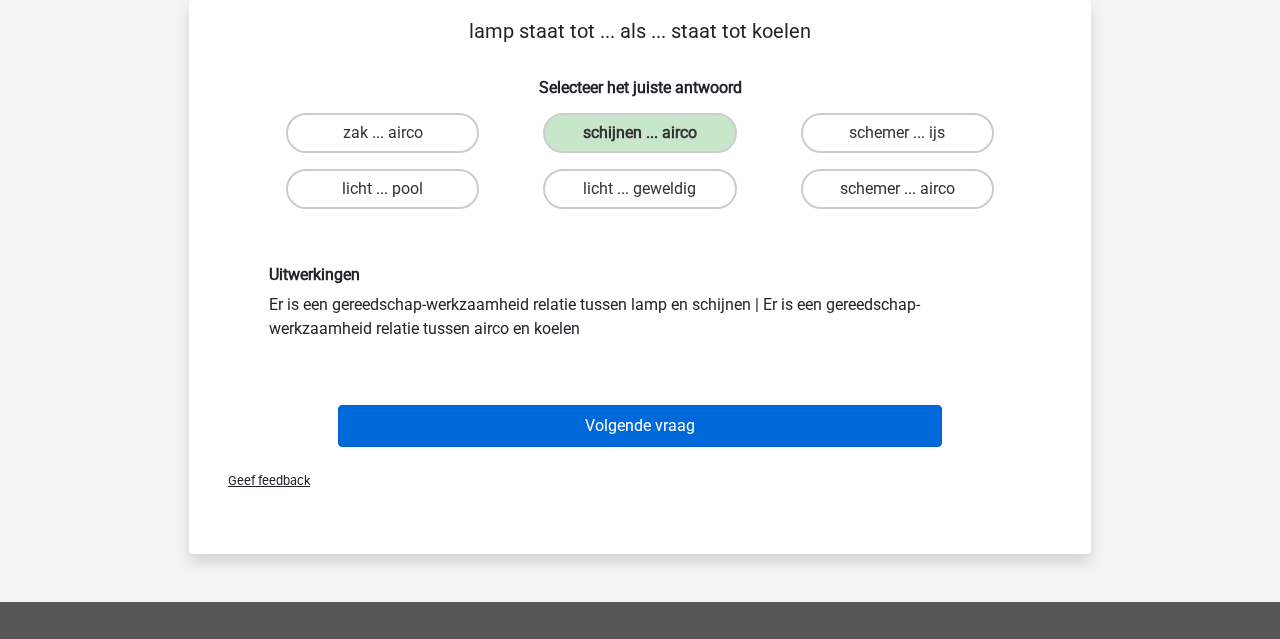 click on "Volgende vraag" at bounding box center (640, 426) 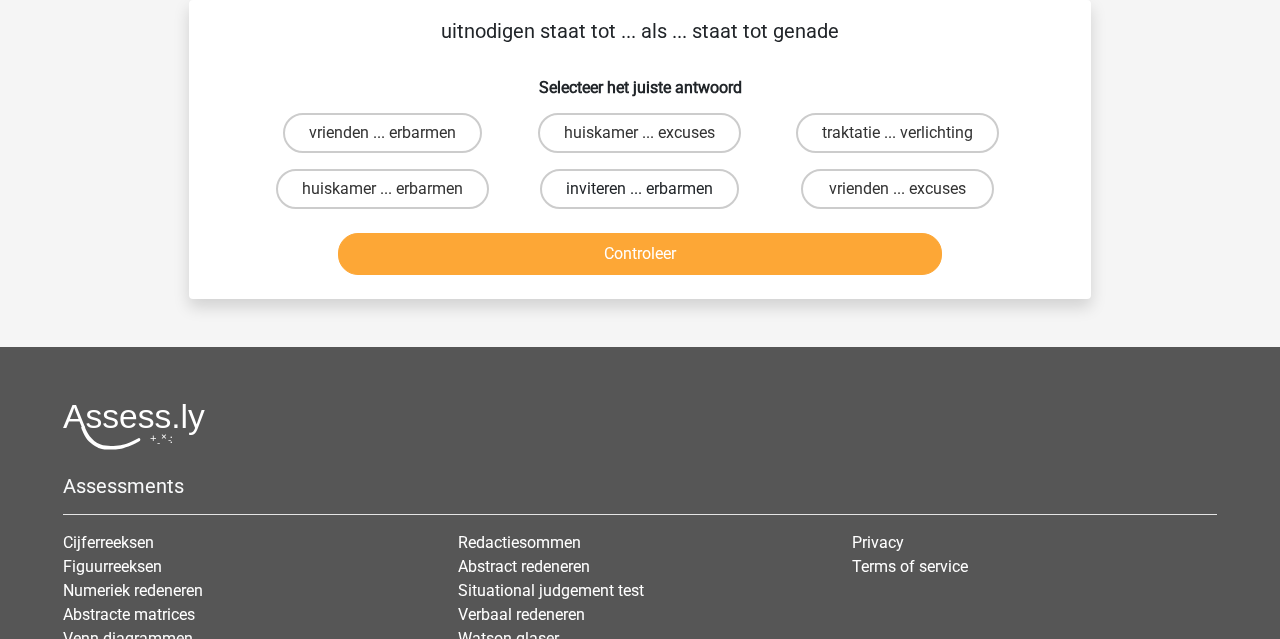 click on "inviteren ... erbarmen" at bounding box center [639, 189] 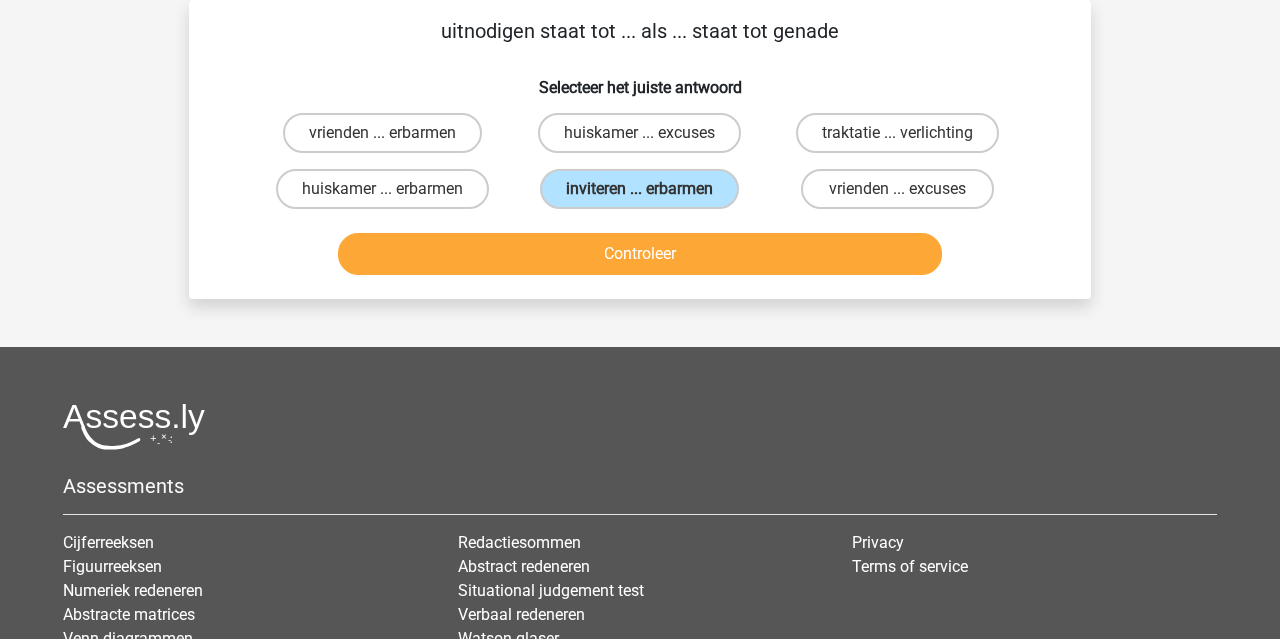 click on "Controleer" at bounding box center (640, 254) 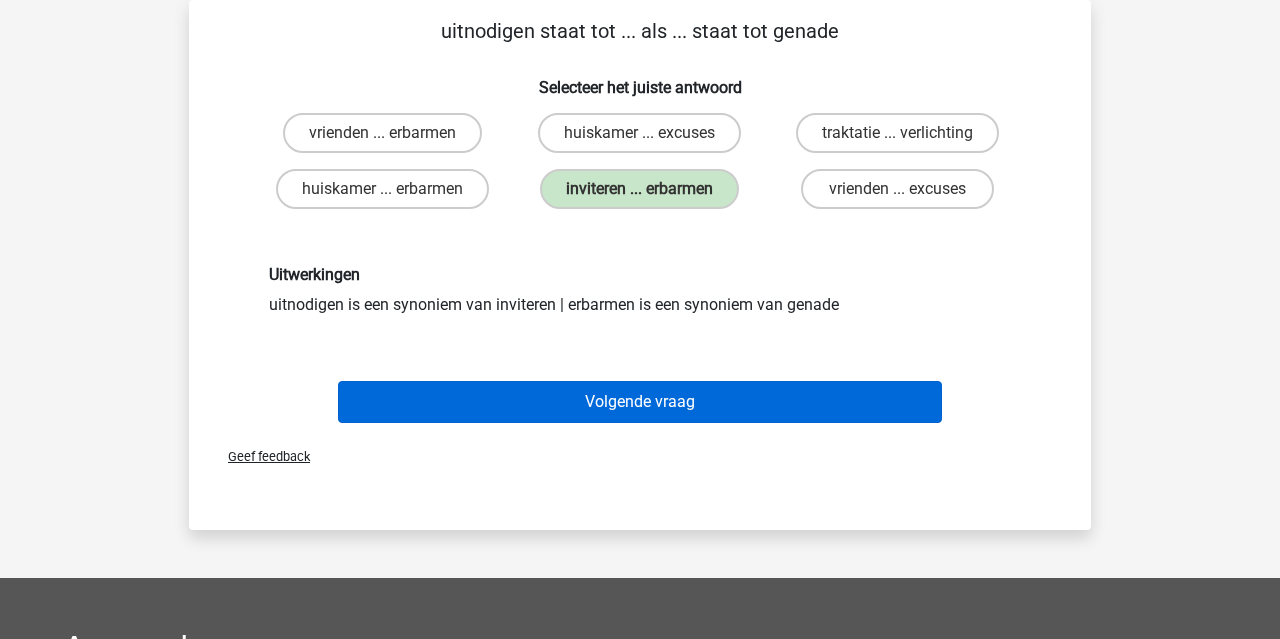 click on "Volgende vraag" at bounding box center (640, 402) 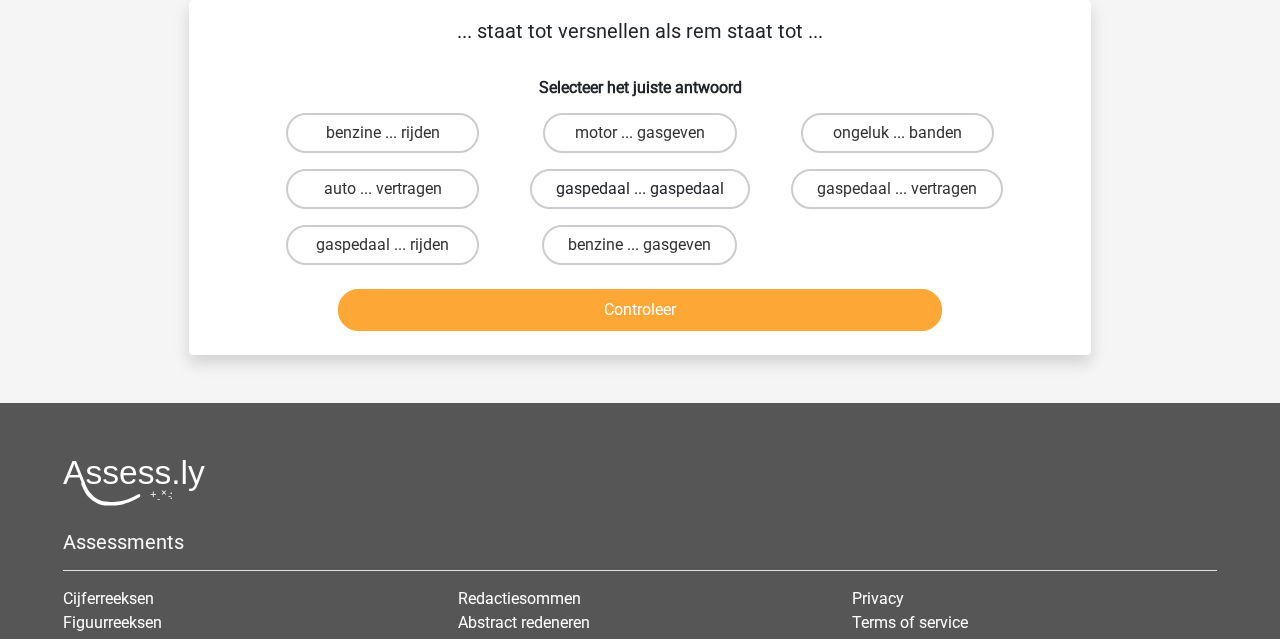 click on "gaspedaal ... gaspedaal" at bounding box center [640, 189] 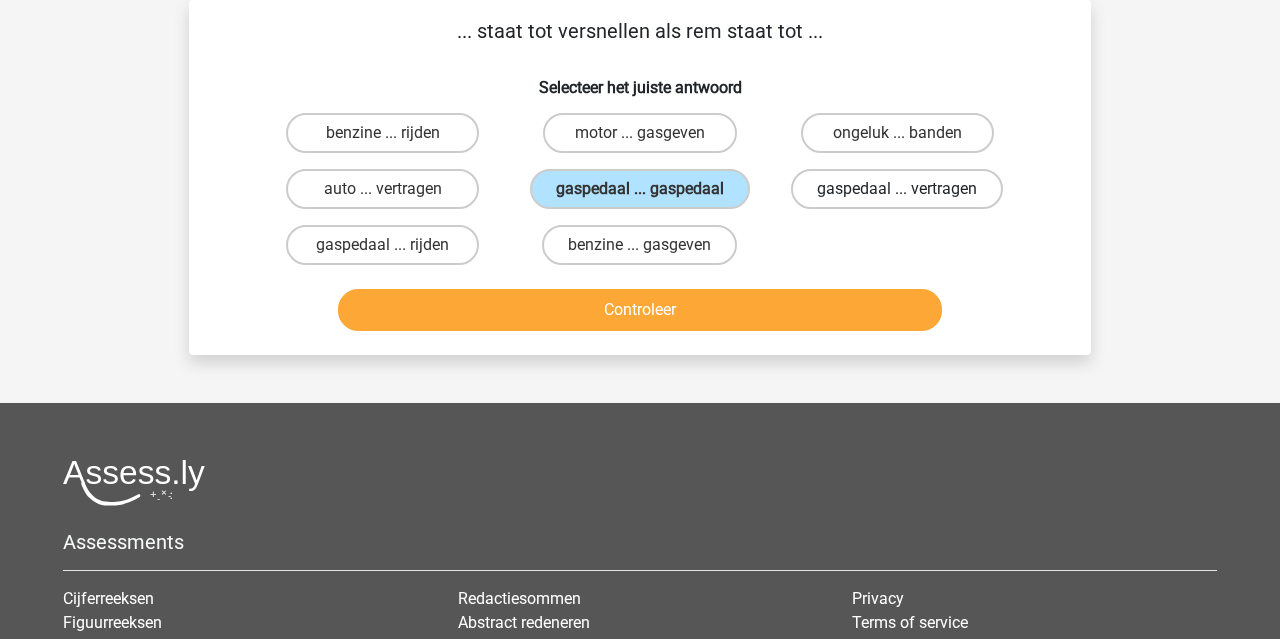 click on "gaspedaal ... vertragen" at bounding box center (897, 189) 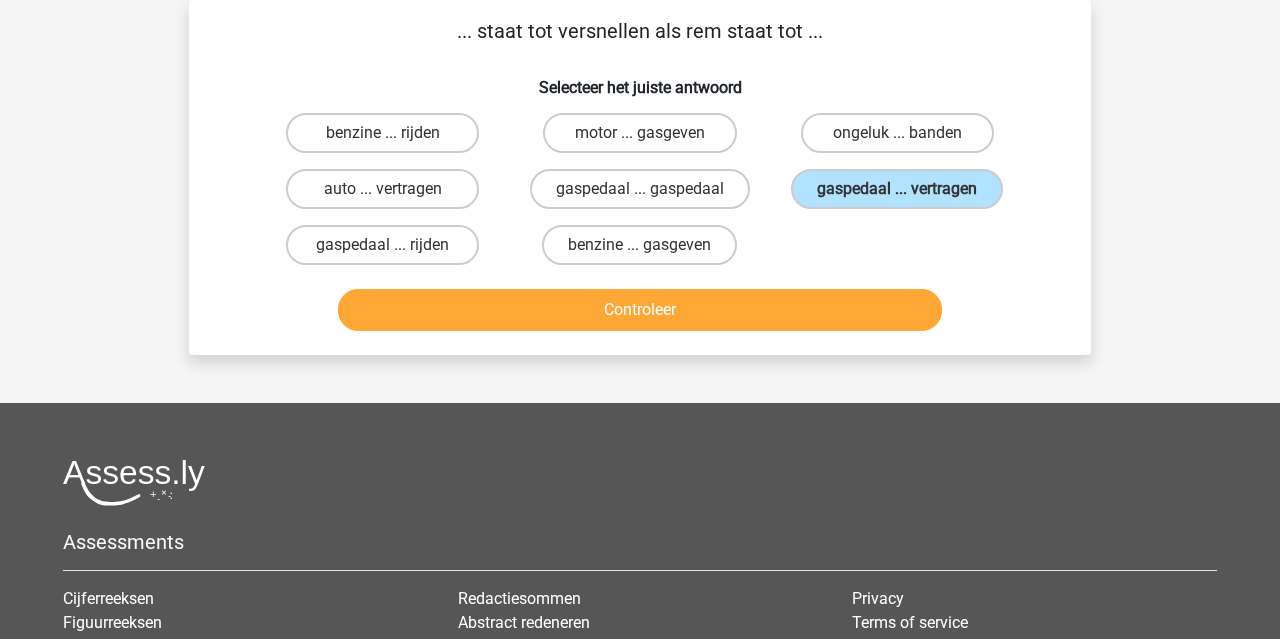 click on "Controleer" at bounding box center (640, 310) 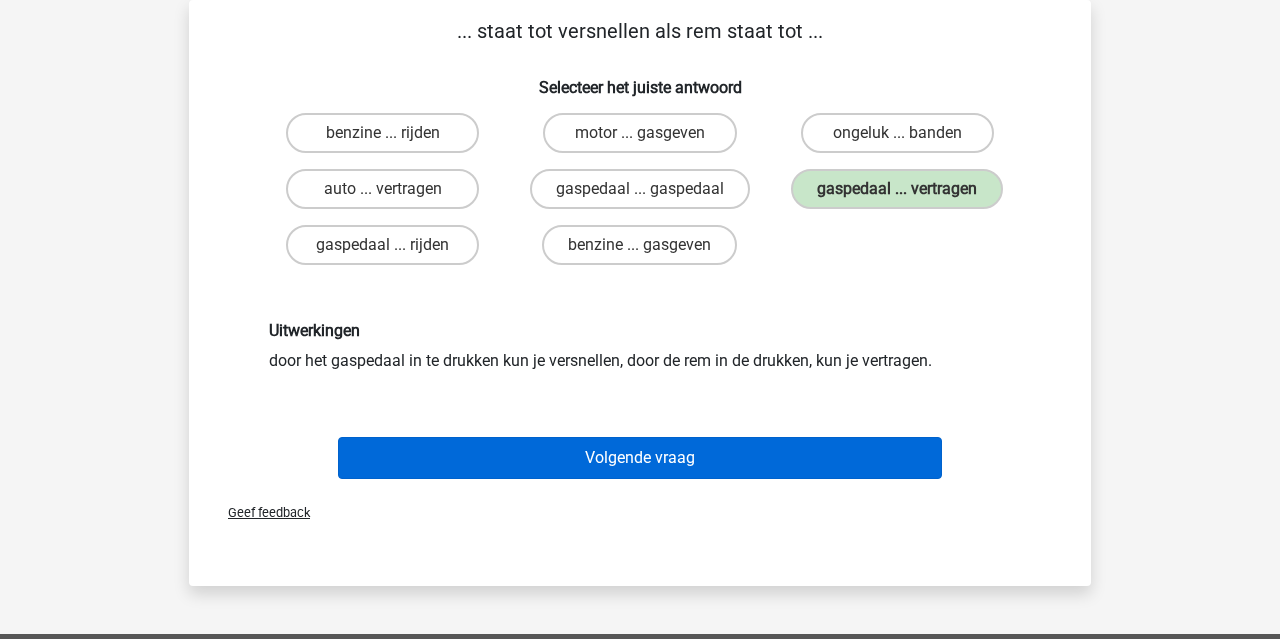 click on "Volgende vraag" at bounding box center (640, 458) 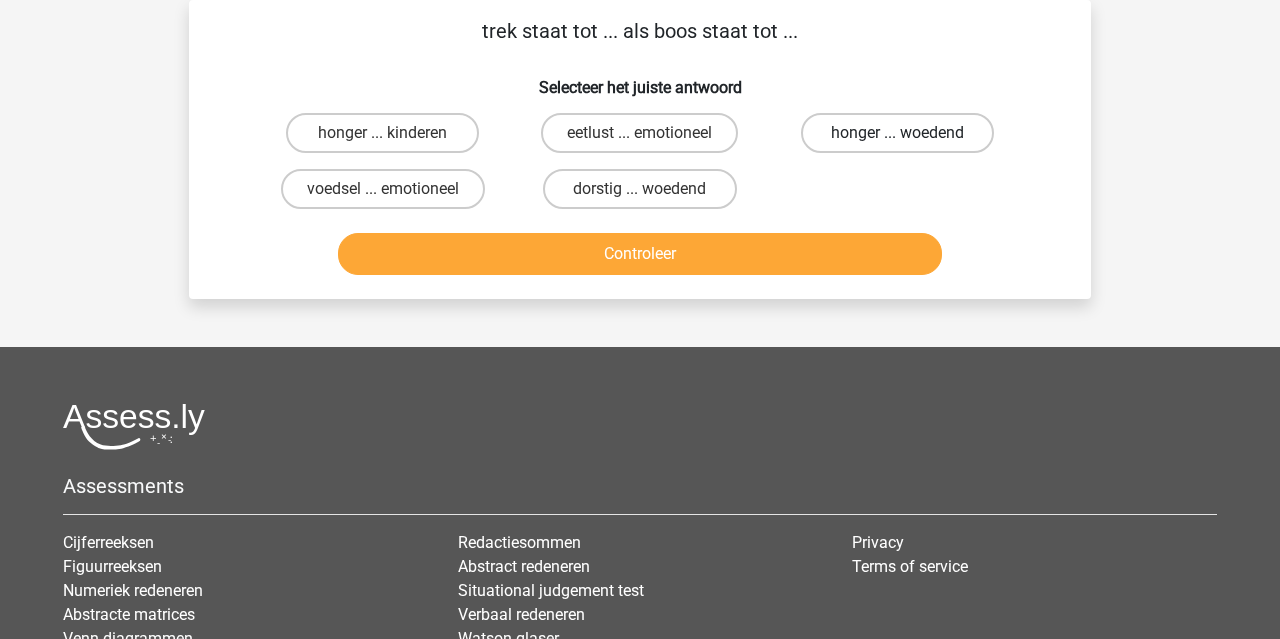 click on "honger ... woedend" at bounding box center (897, 133) 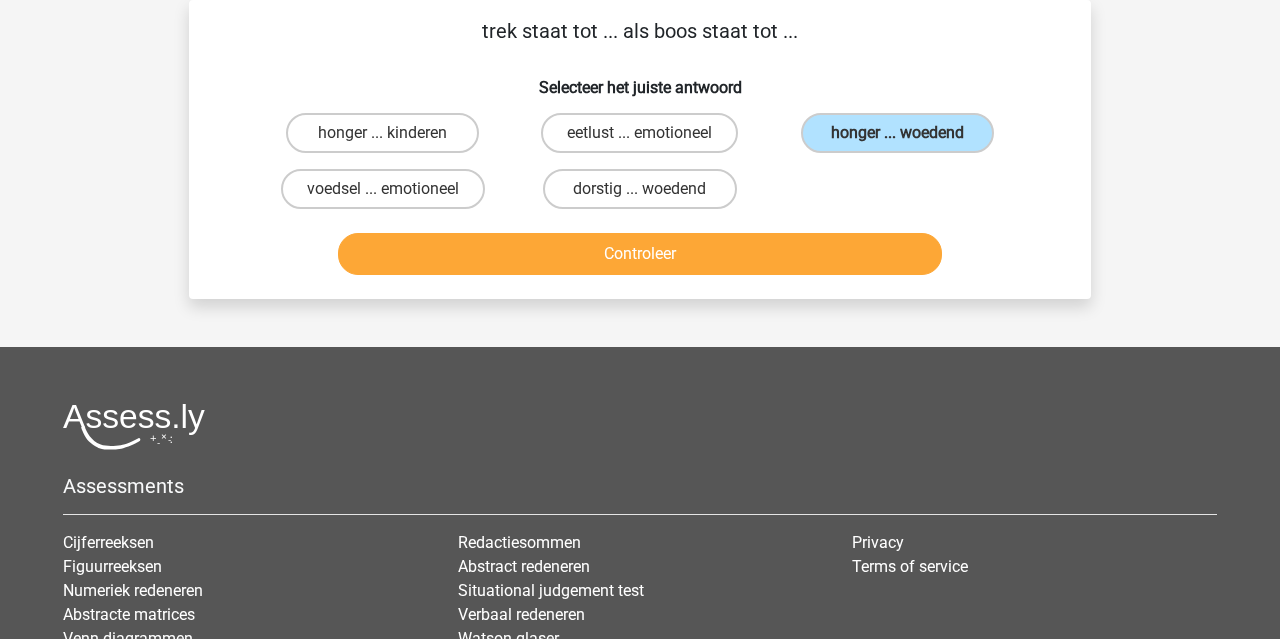 click on "Controleer" at bounding box center (640, 254) 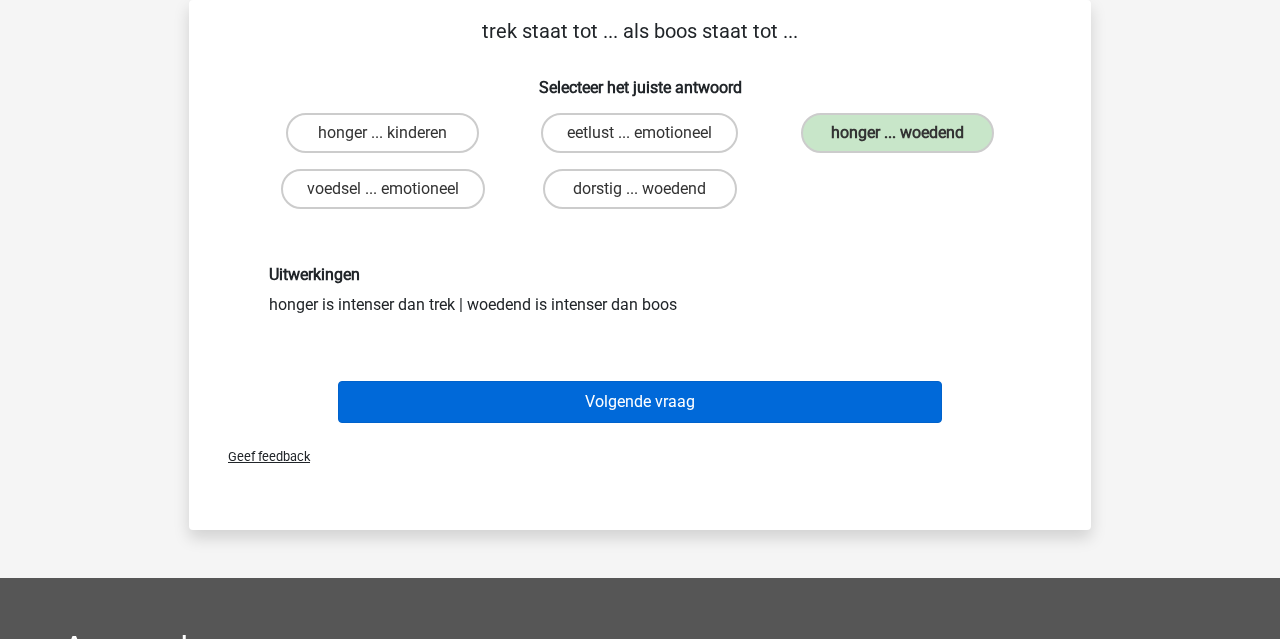 click on "Volgende vraag" at bounding box center [640, 402] 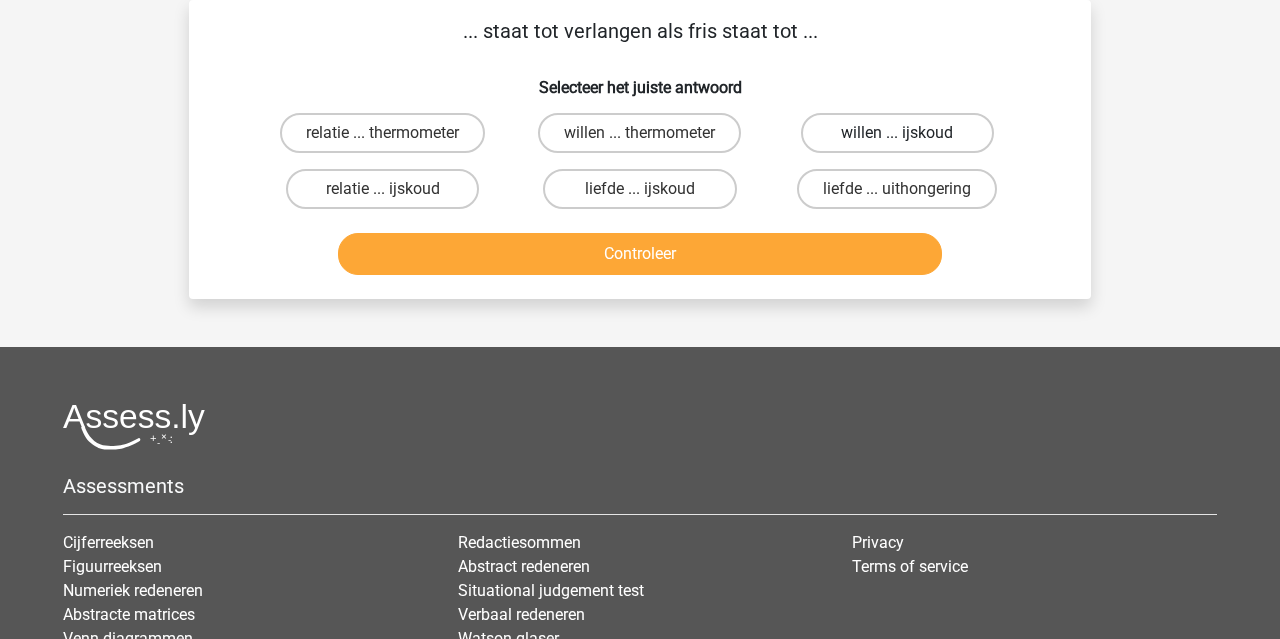 click on "willen ... ijskoud" at bounding box center [897, 133] 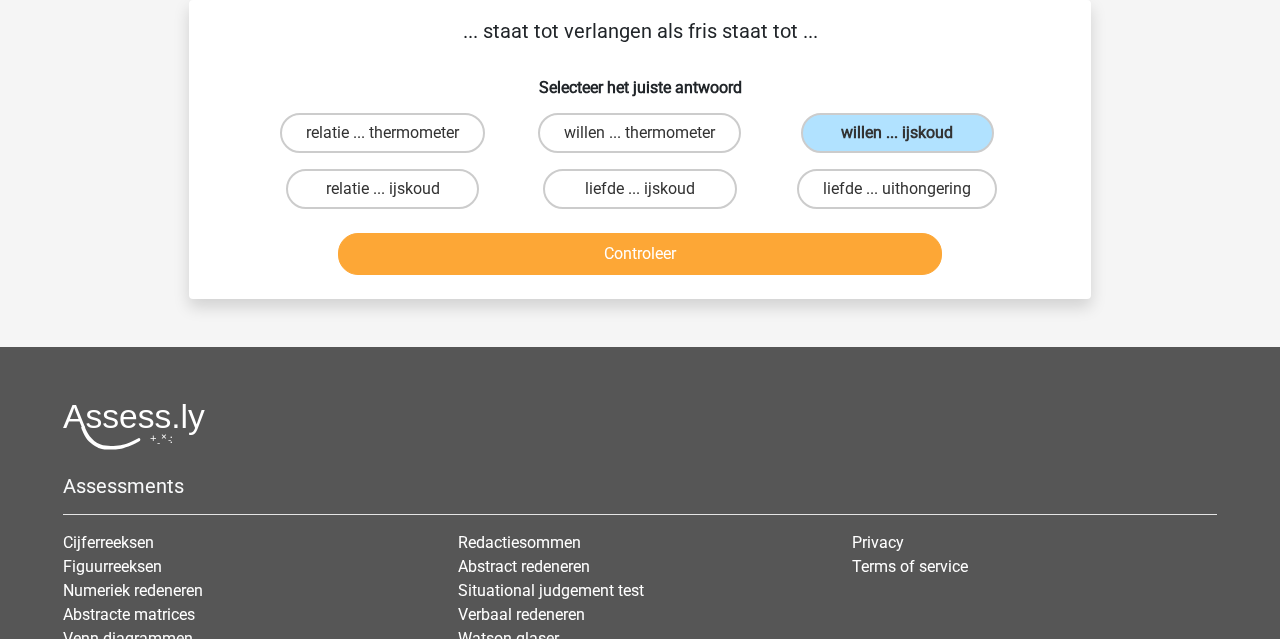 click on "Controleer" at bounding box center [640, 254] 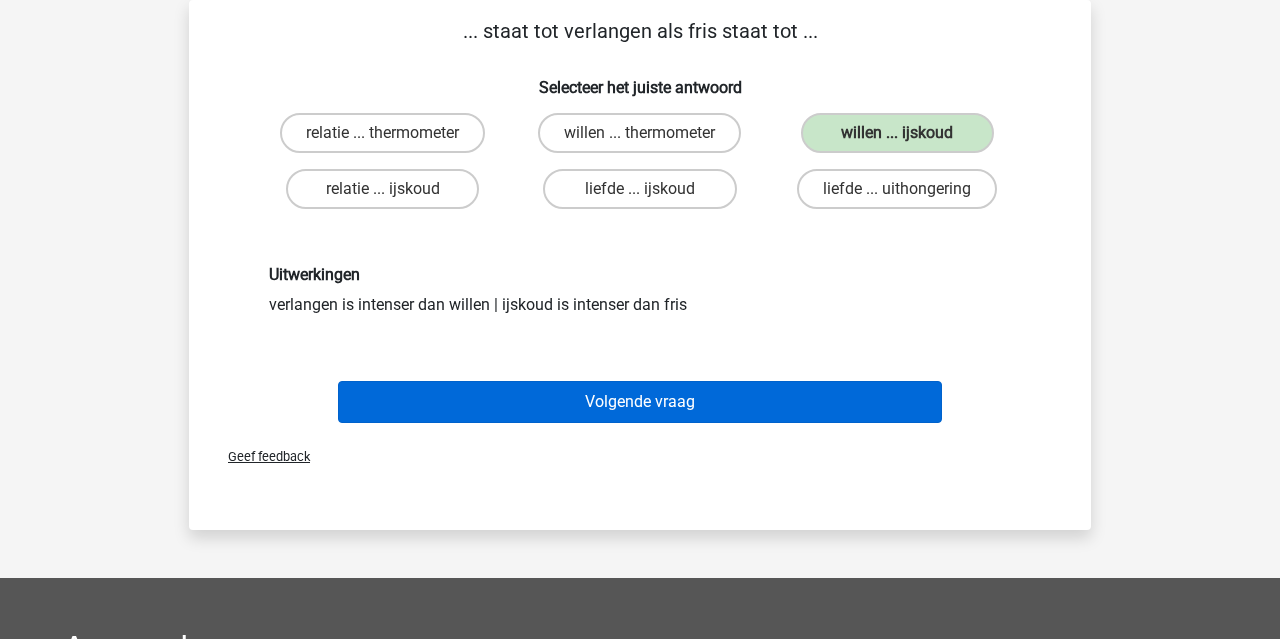 click on "Volgende vraag" at bounding box center [640, 402] 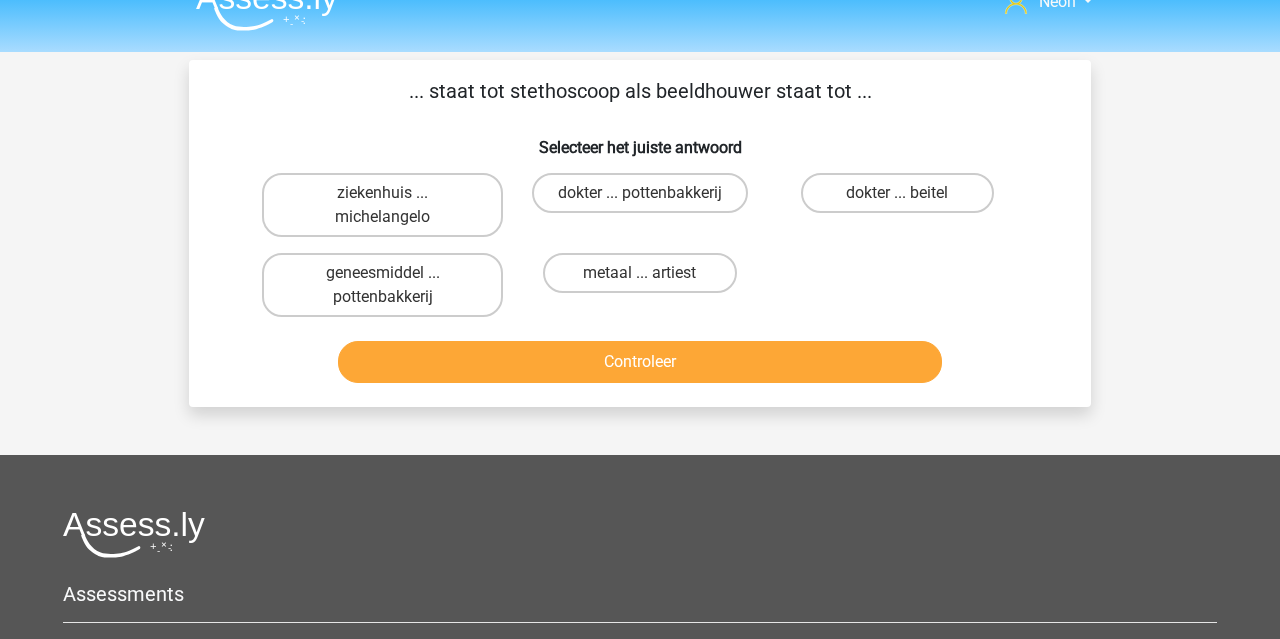 scroll, scrollTop: 29, scrollLeft: 0, axis: vertical 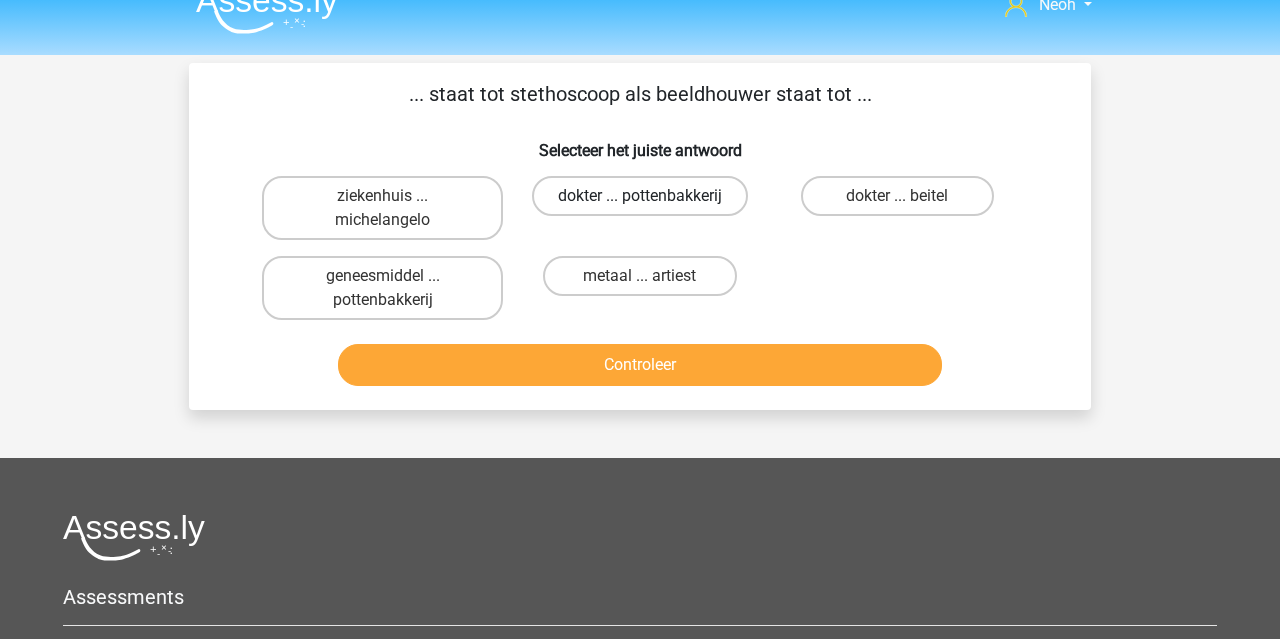 click on "dokter ... pottenbakkerij" at bounding box center [640, 196] 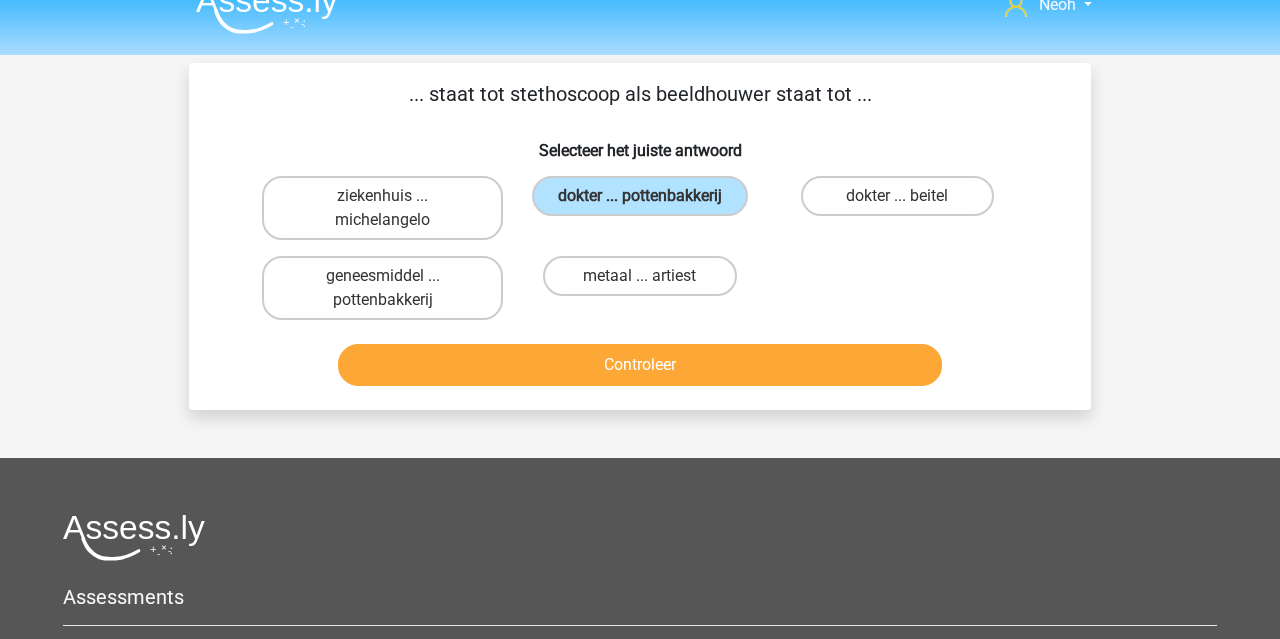 click on "Controleer" at bounding box center [640, 365] 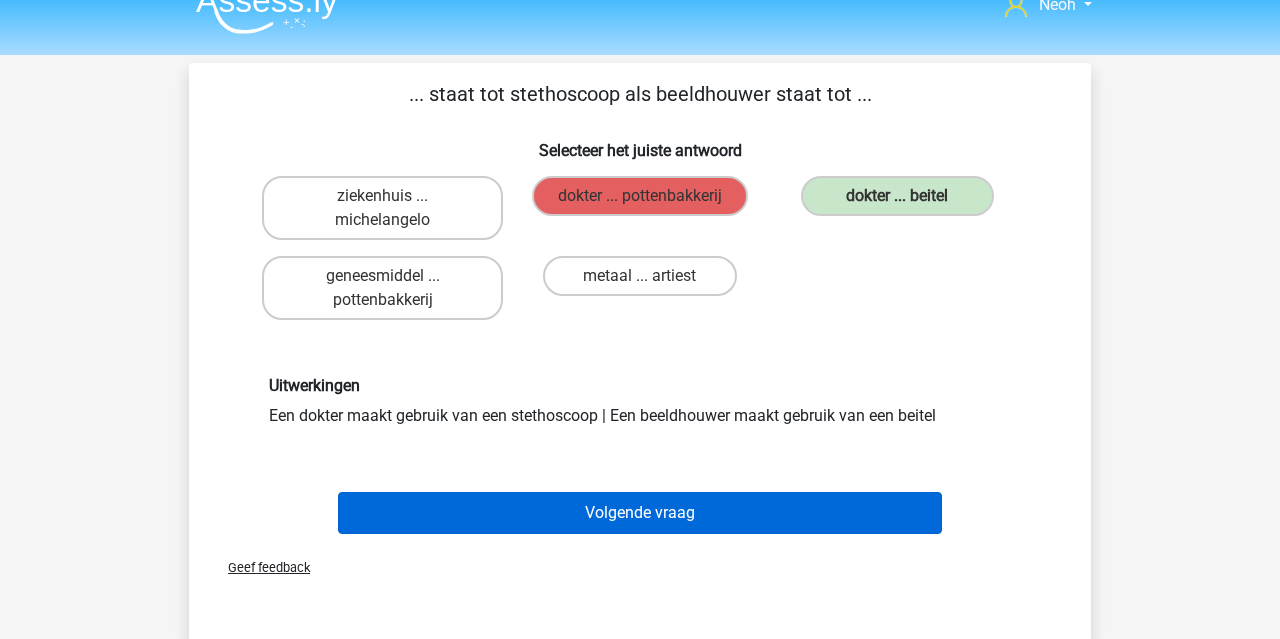 click on "Volgende vraag" at bounding box center [640, 513] 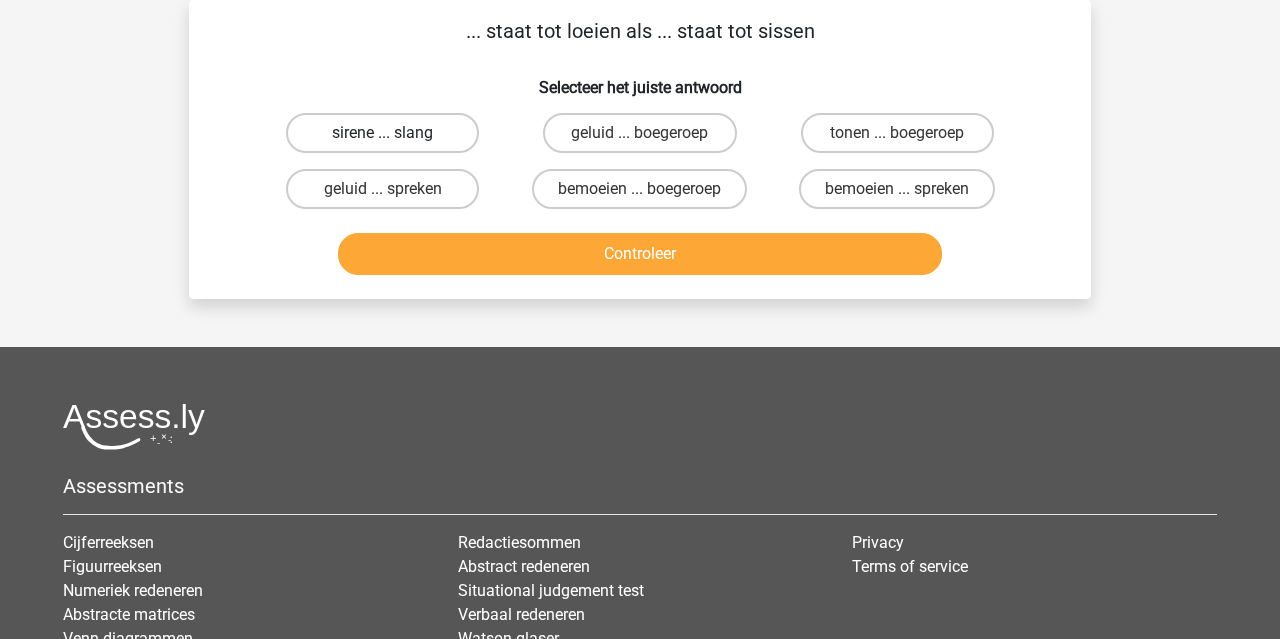 click on "sirene ... slang" at bounding box center (382, 133) 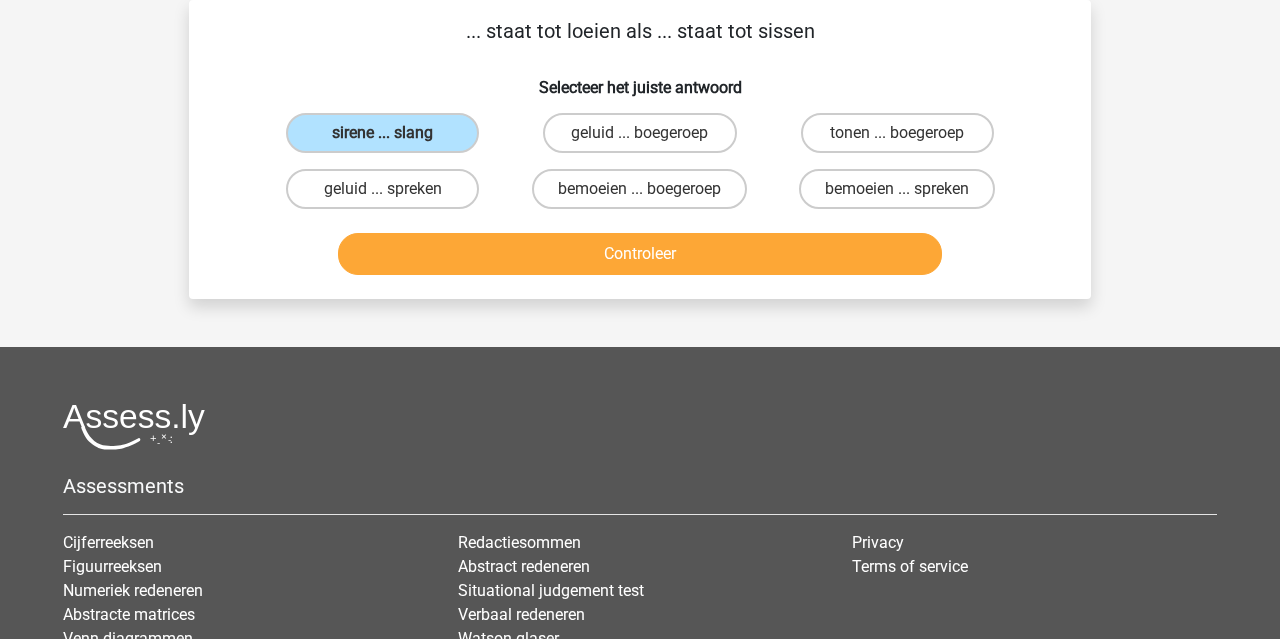 click on "Controleer" at bounding box center (640, 254) 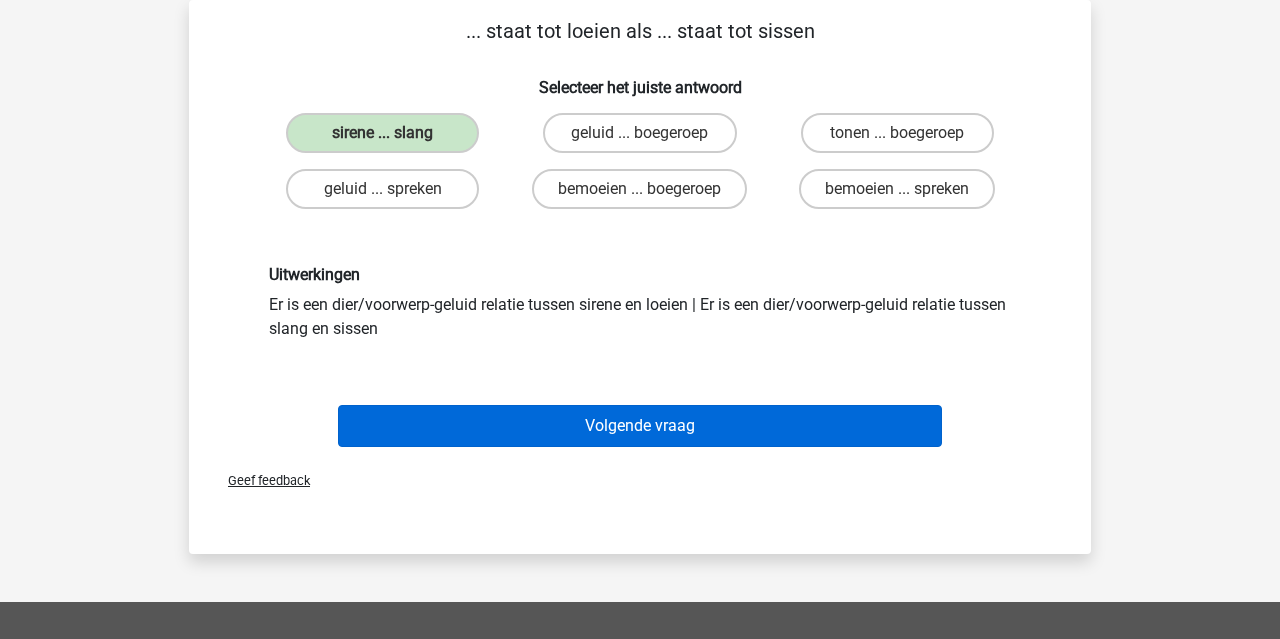 click on "Volgende vraag" at bounding box center (640, 426) 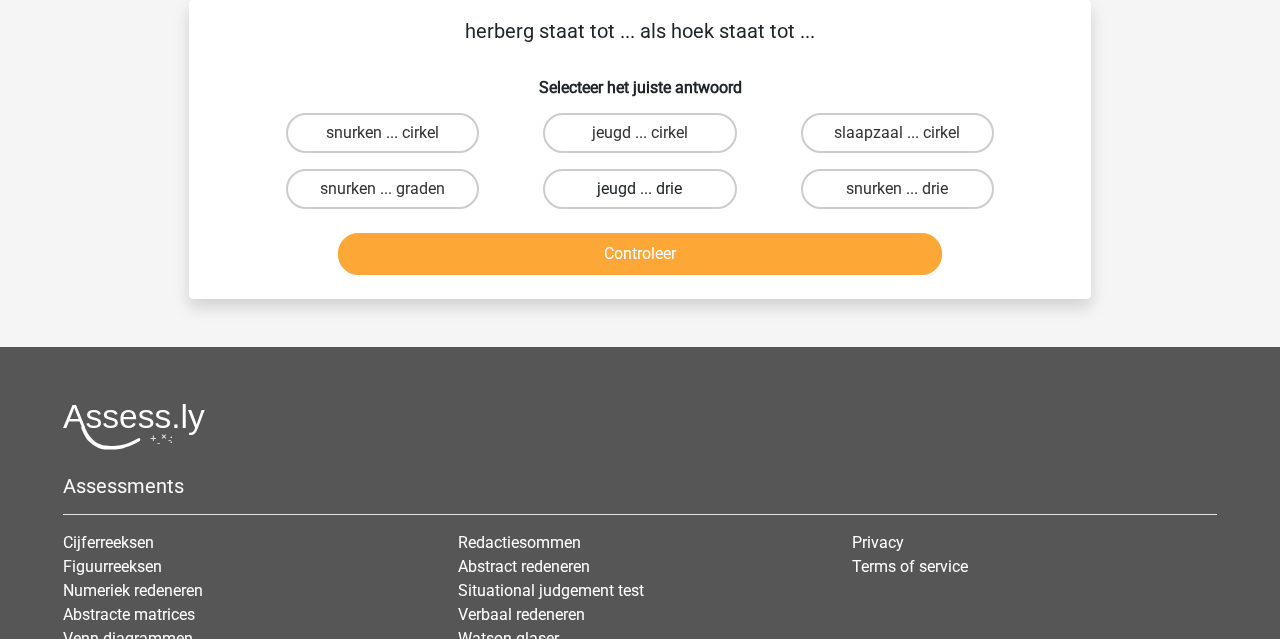 click on "jeugd ... drie" at bounding box center (639, 189) 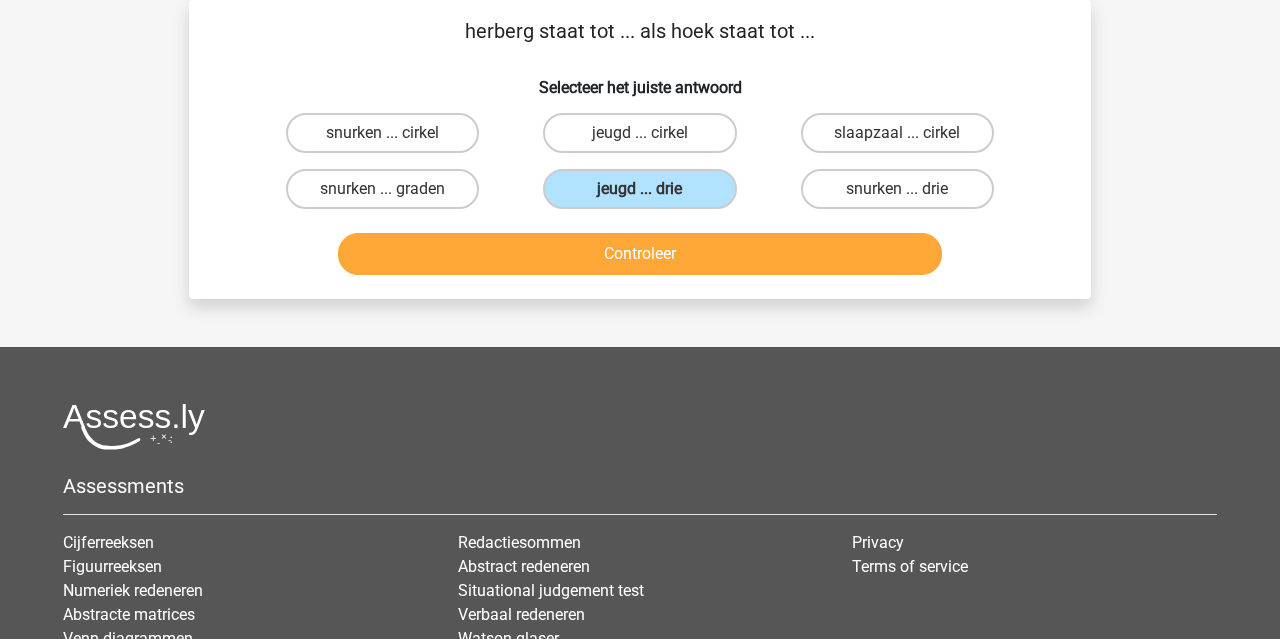 click on "Controleer" at bounding box center [640, 254] 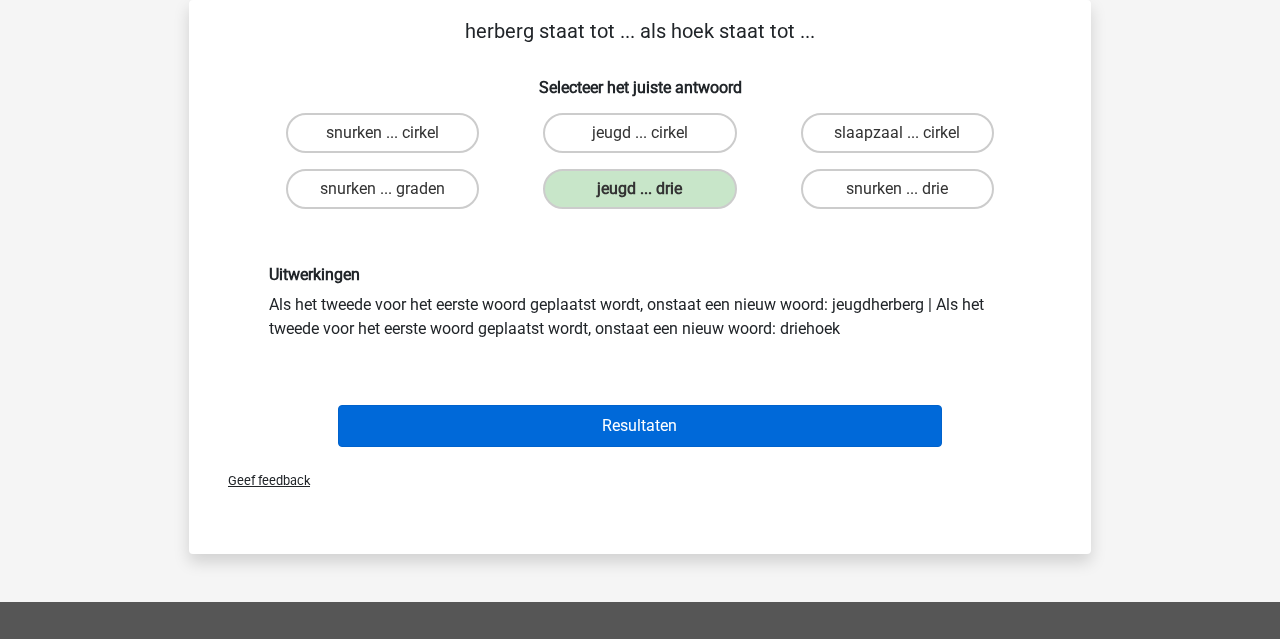 click on "Resultaten" at bounding box center (640, 426) 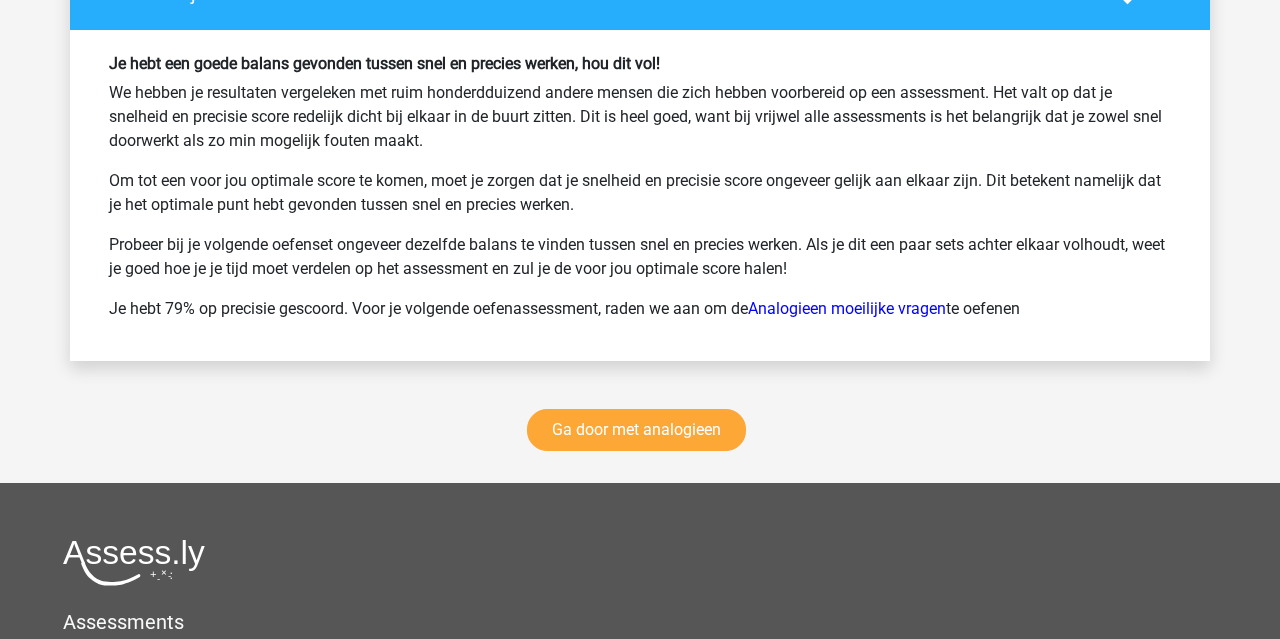 scroll, scrollTop: 3774, scrollLeft: 0, axis: vertical 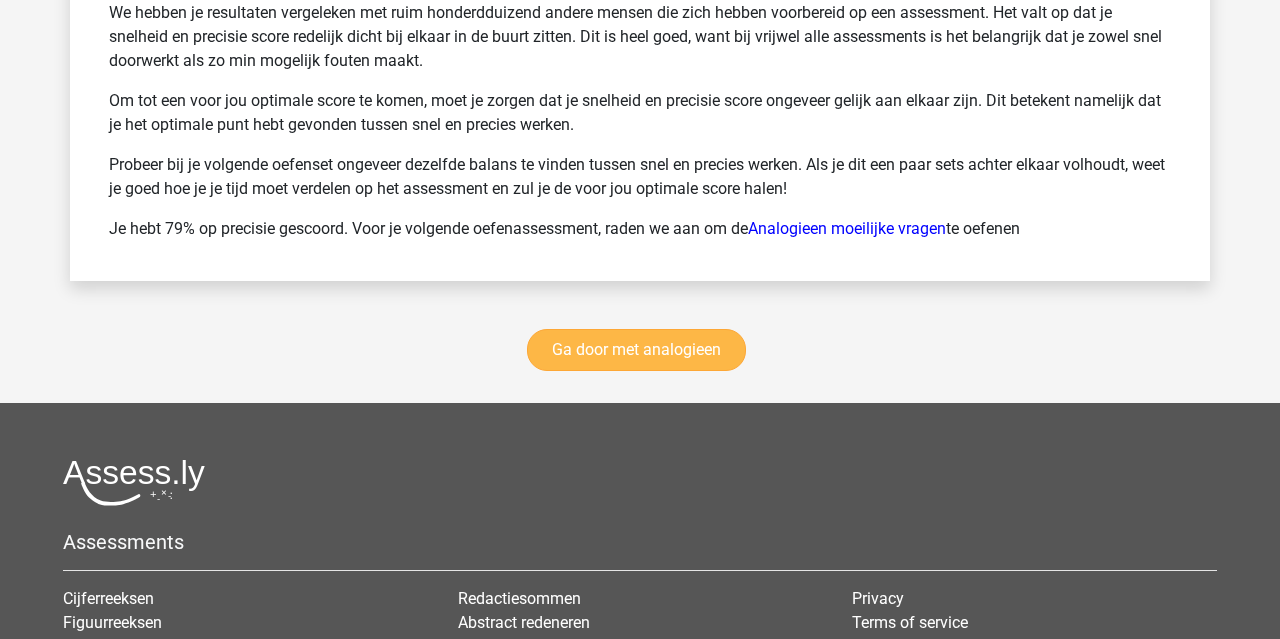 click on "Ga door met analogieen" at bounding box center [636, 350] 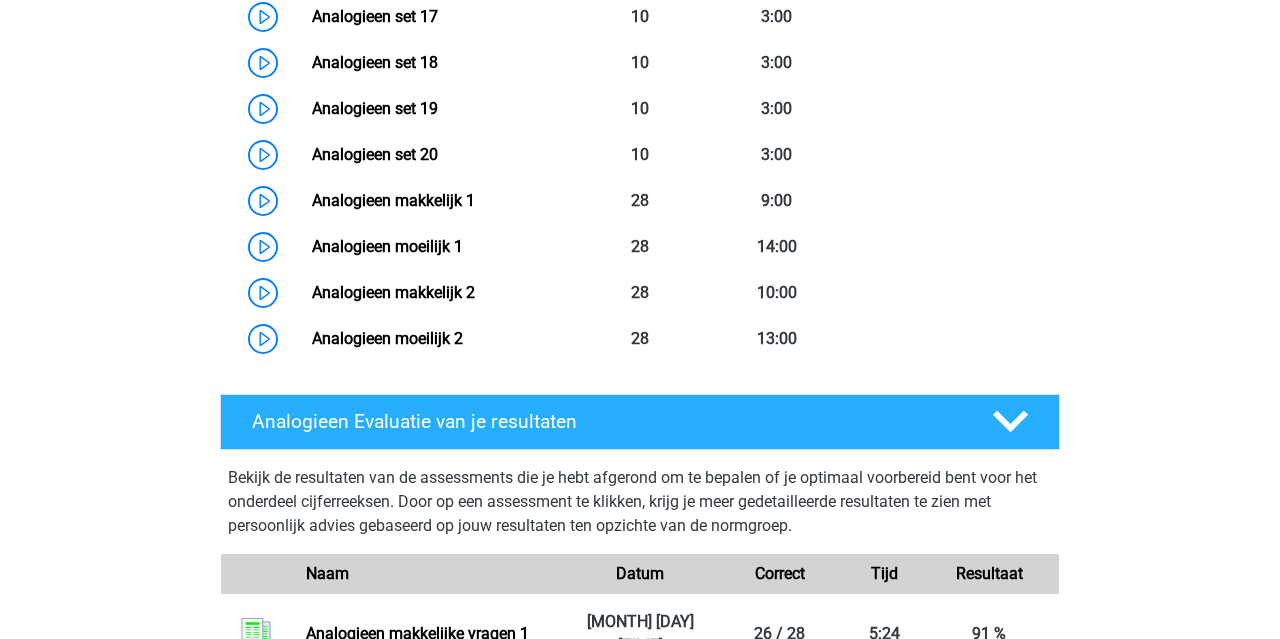 scroll, scrollTop: 1749, scrollLeft: 0, axis: vertical 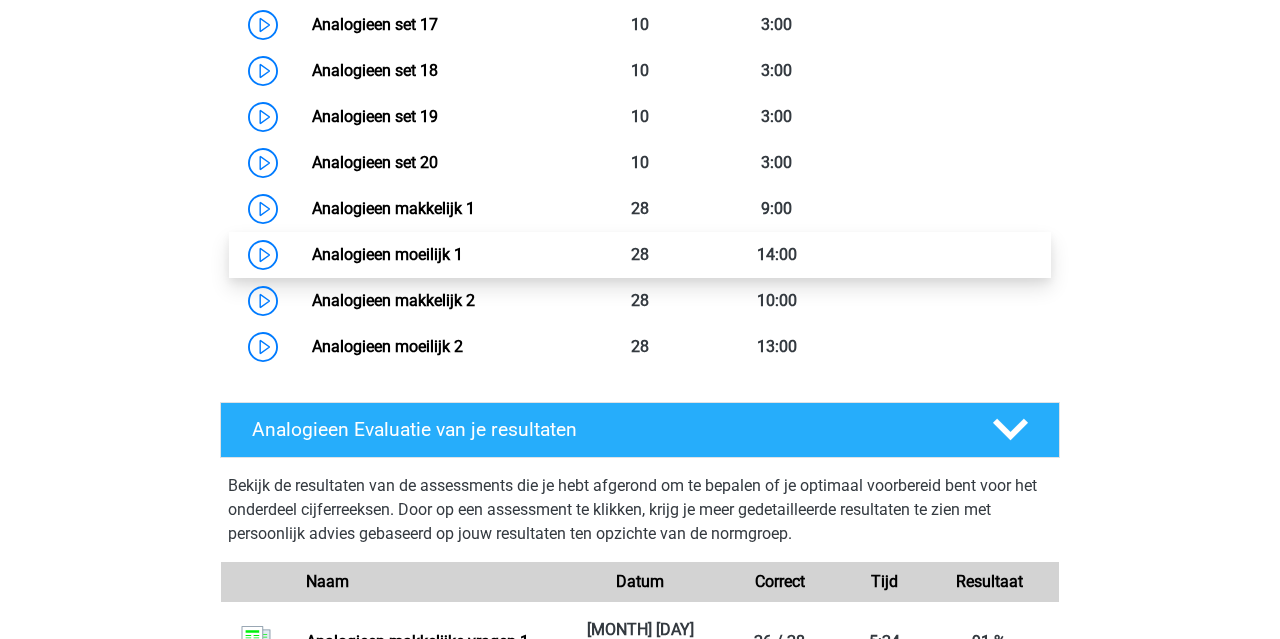 click on "Analogieen
moeilijk 1" at bounding box center [387, 254] 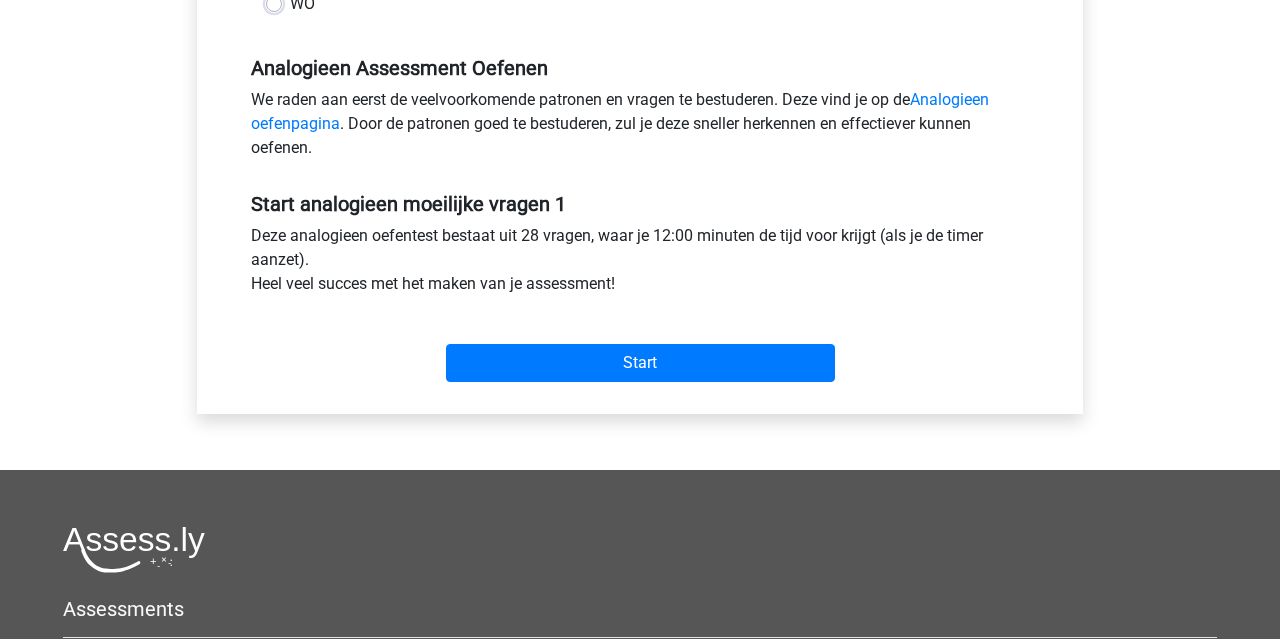 scroll, scrollTop: 577, scrollLeft: 0, axis: vertical 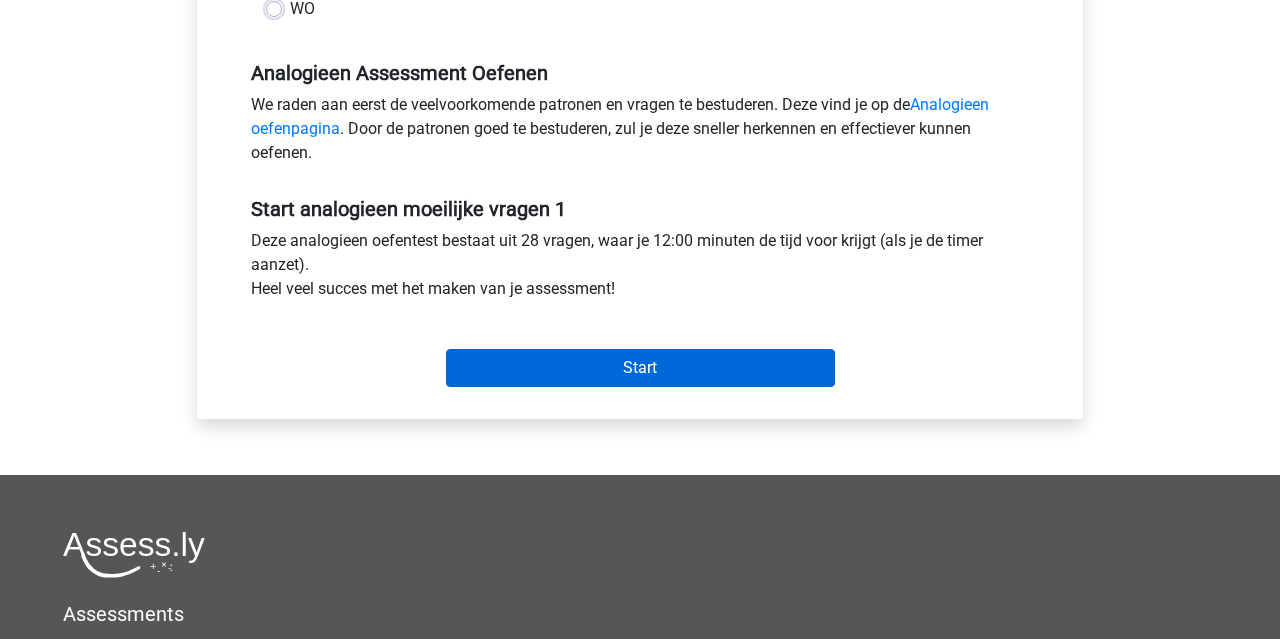click on "Start" at bounding box center [640, 368] 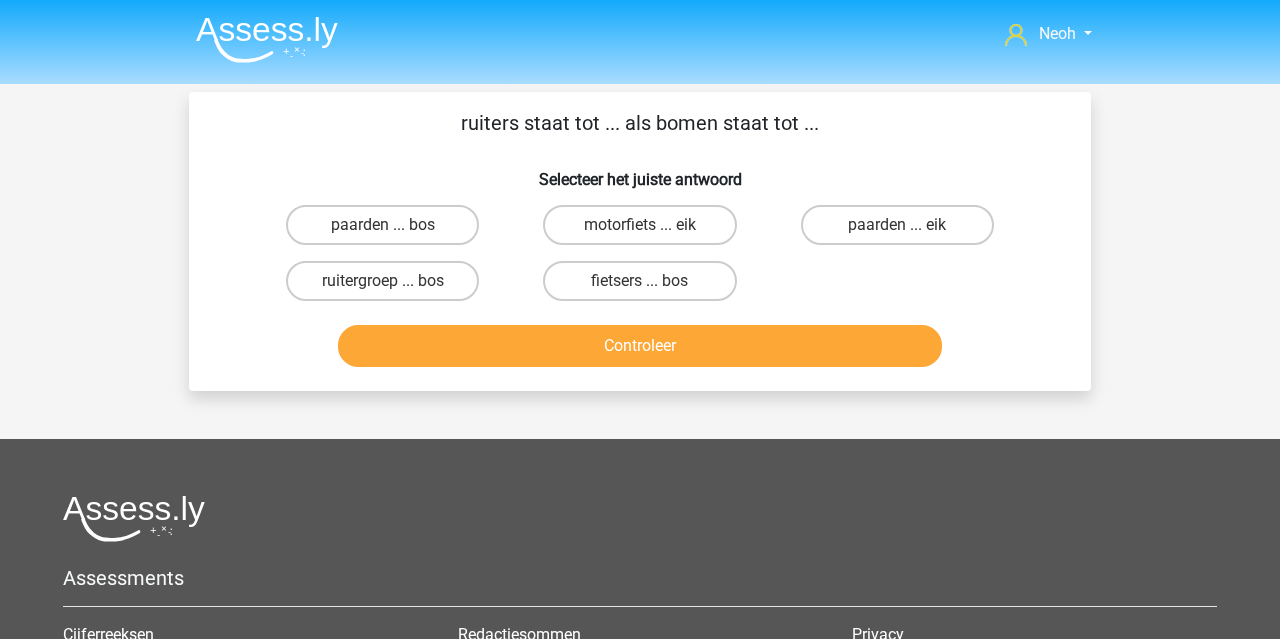 scroll, scrollTop: 0, scrollLeft: 0, axis: both 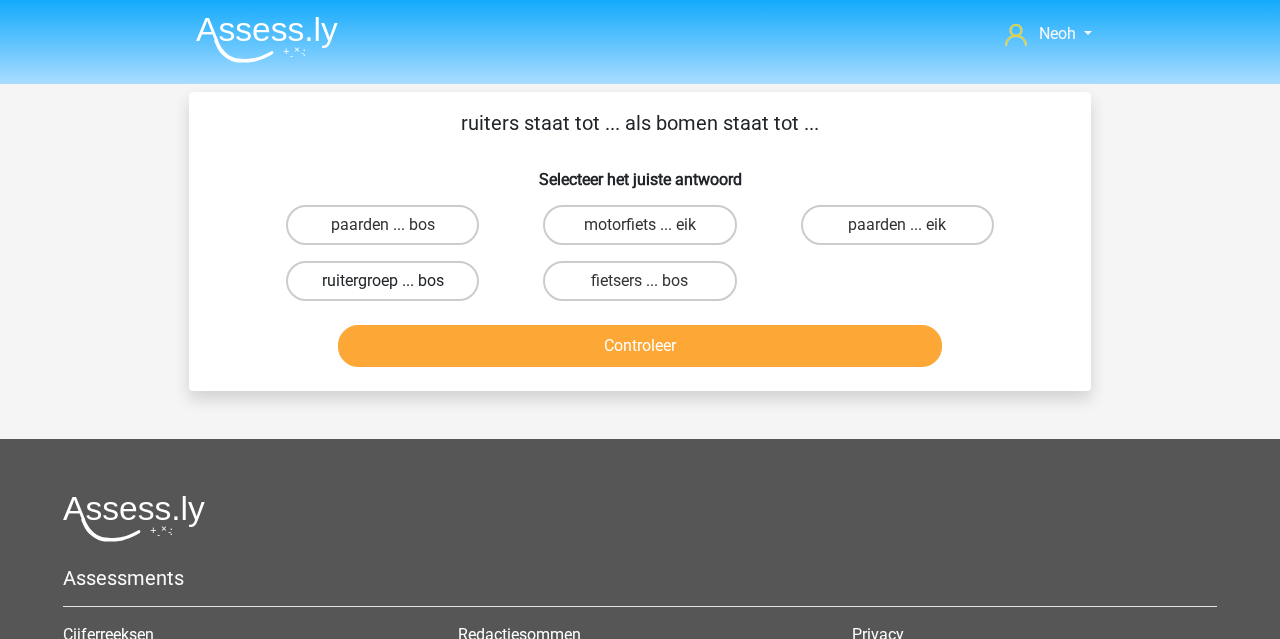 click on "ruitergroep ... bos" at bounding box center [382, 281] 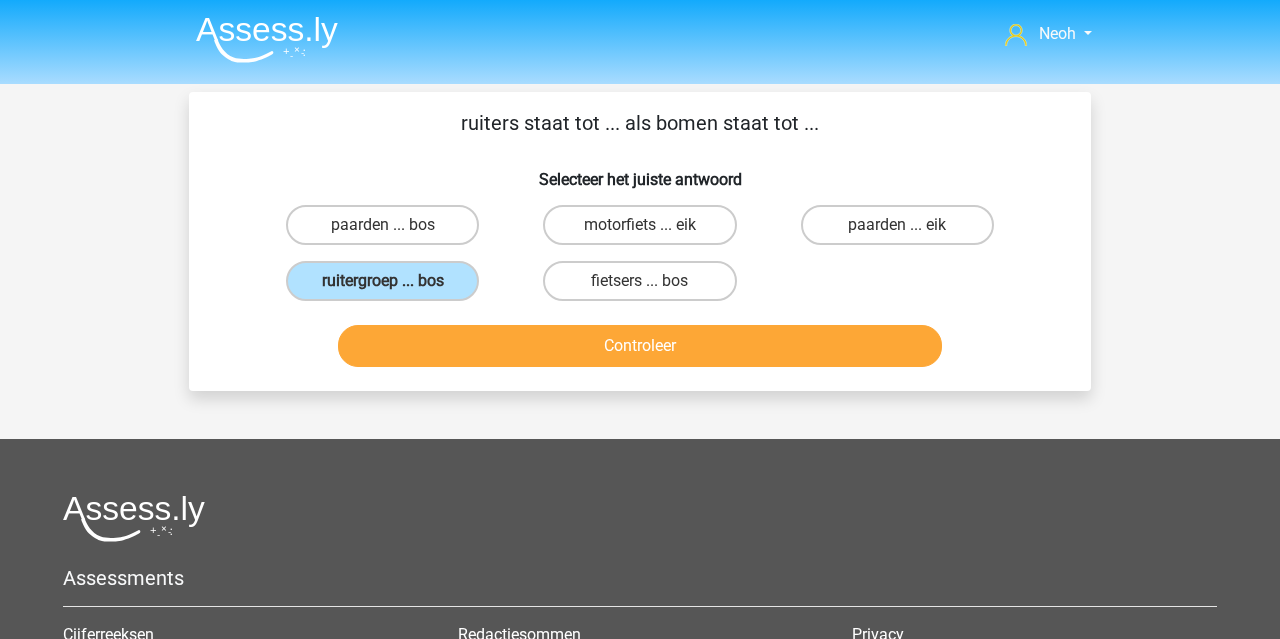 click on "Controleer" at bounding box center (640, 346) 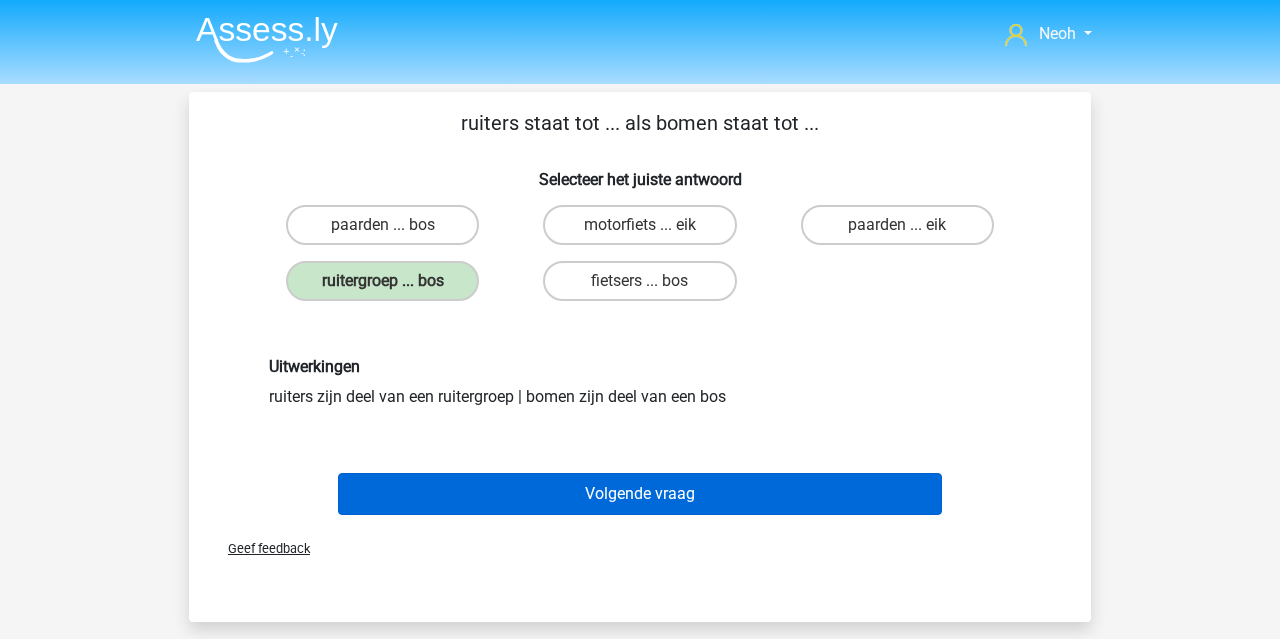 click on "Volgende vraag" at bounding box center [640, 494] 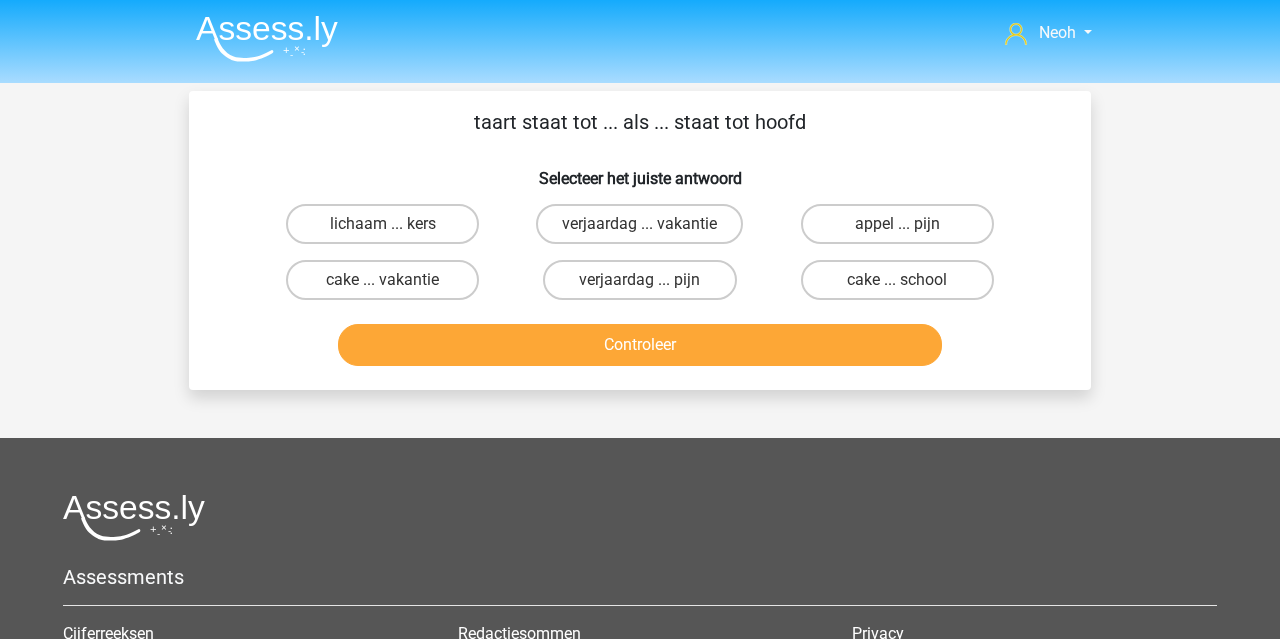 scroll, scrollTop: 0, scrollLeft: 0, axis: both 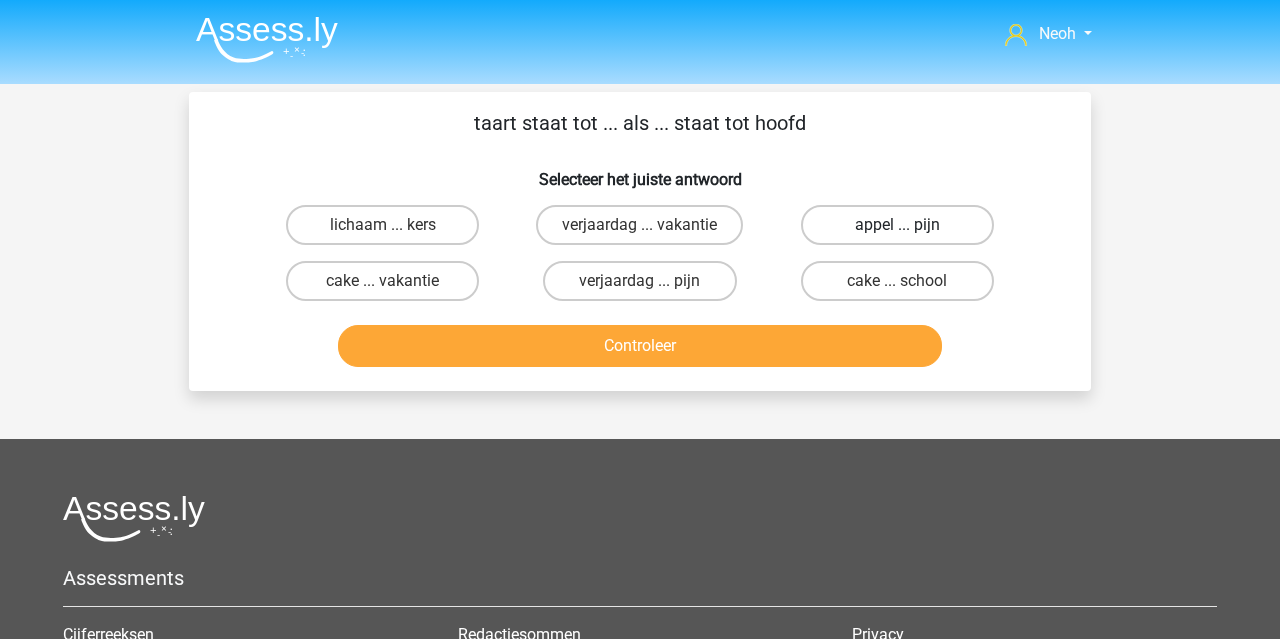 click on "appel ... pijn" at bounding box center (897, 225) 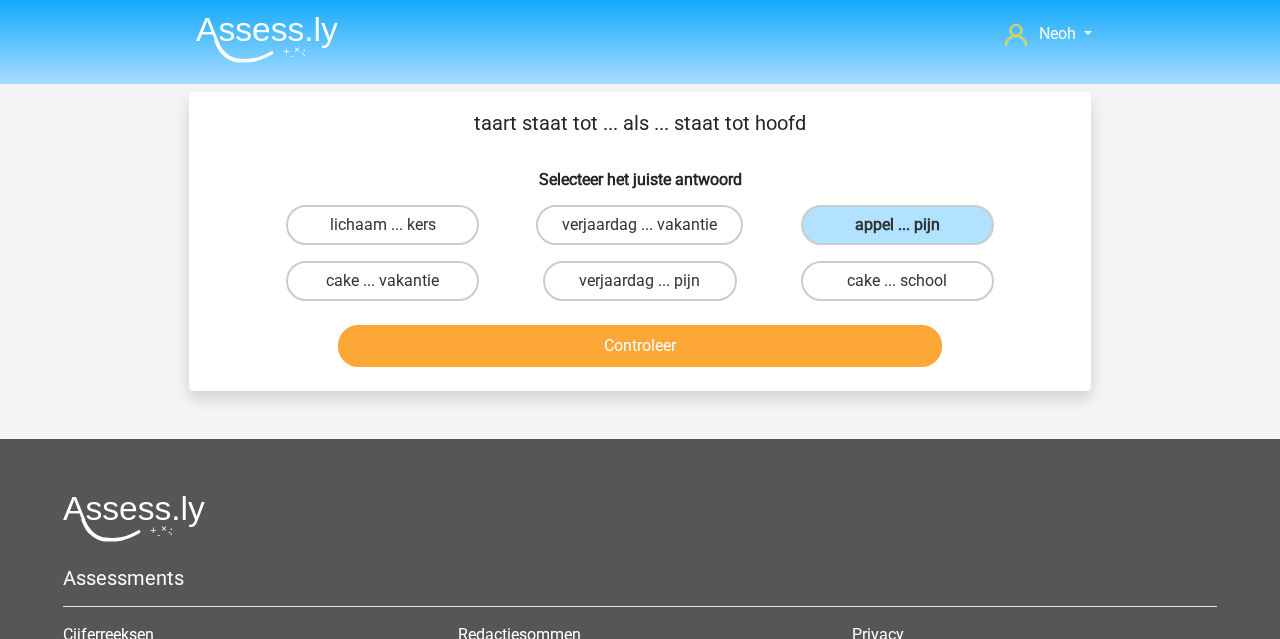 click on "Controleer" at bounding box center (640, 346) 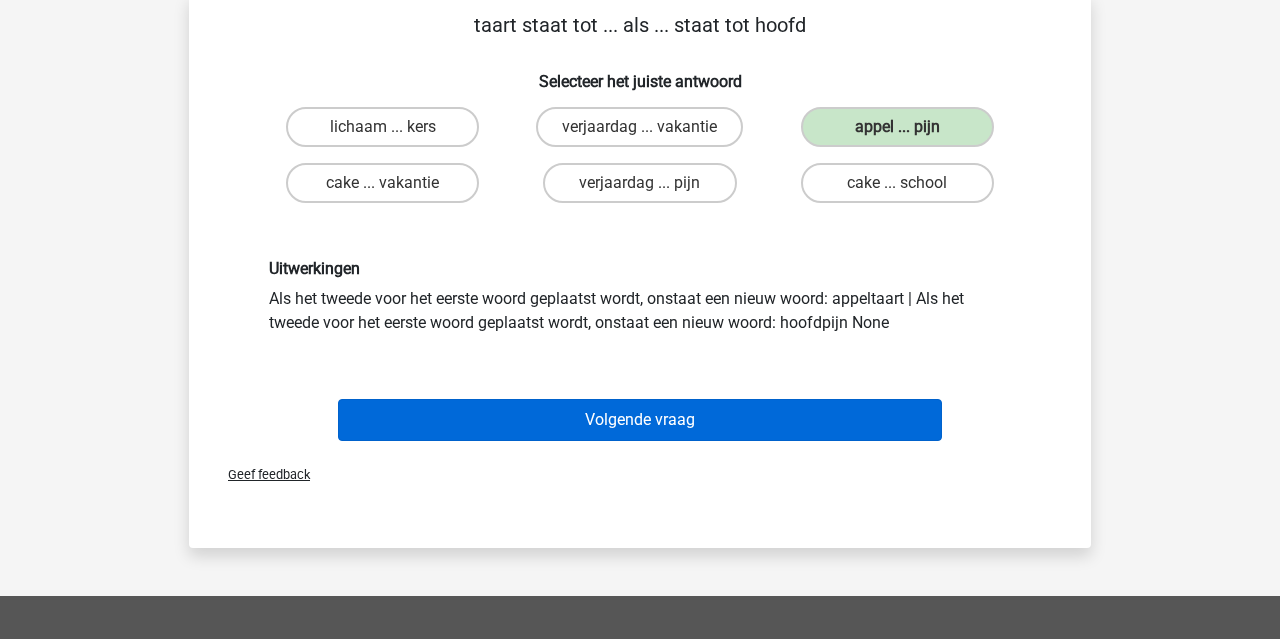 click on "Volgende vraag" at bounding box center [640, 420] 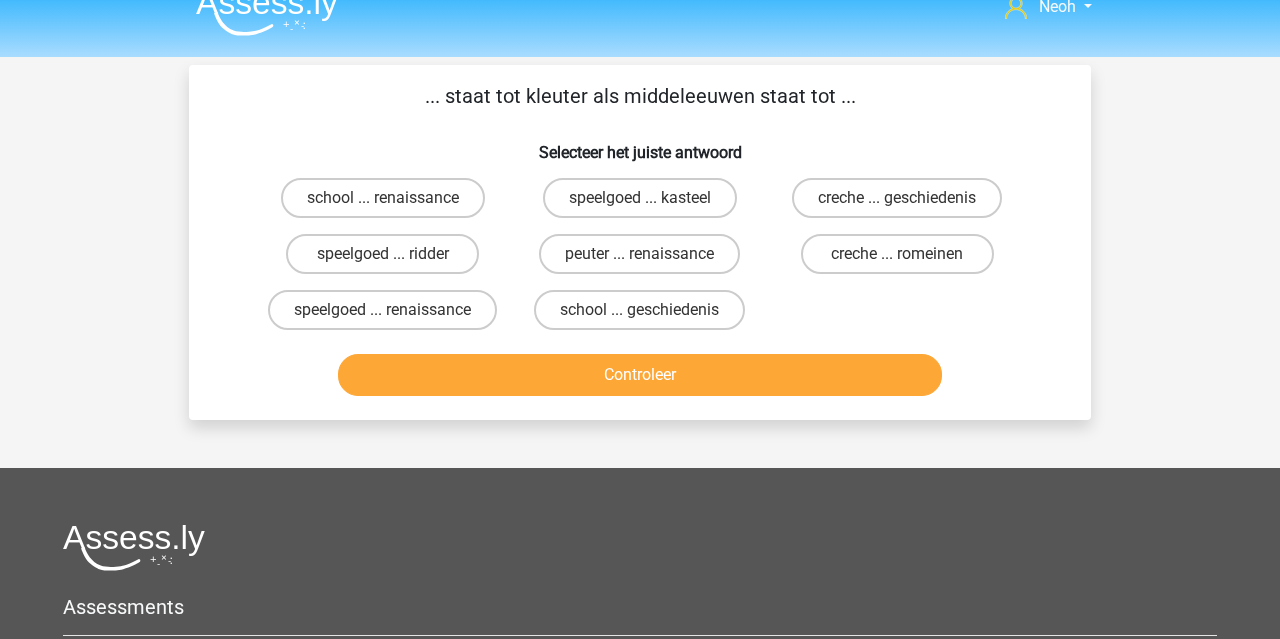 scroll, scrollTop: 21, scrollLeft: 0, axis: vertical 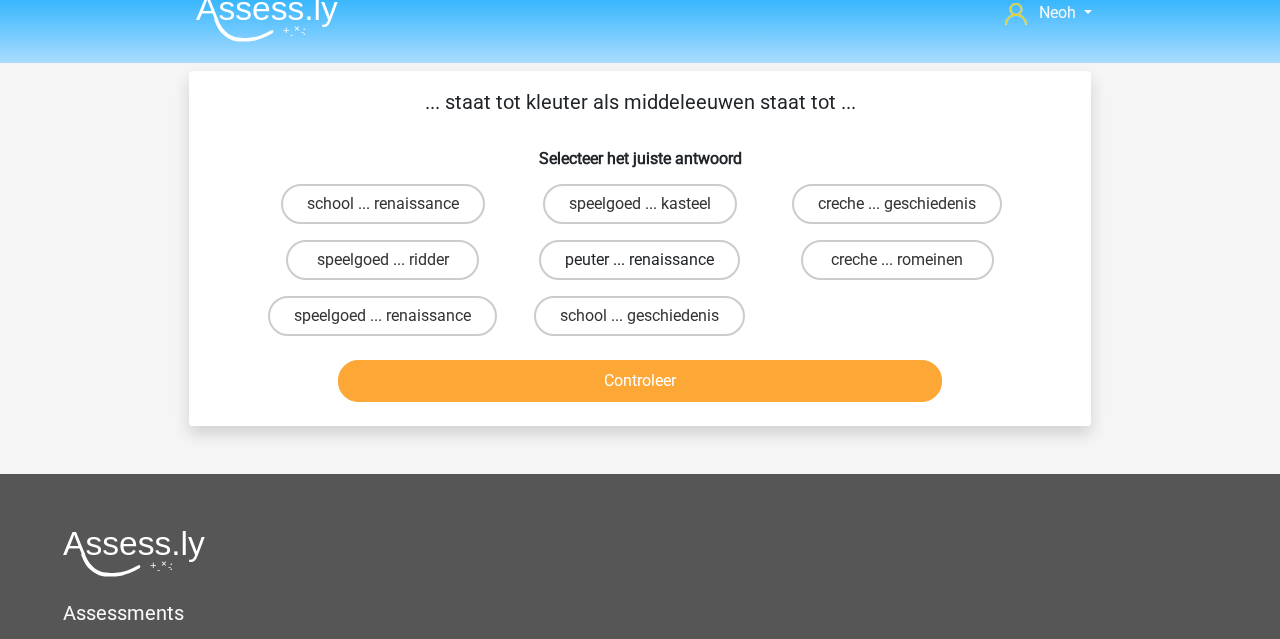 click on "peuter ... renaissance" at bounding box center [639, 260] 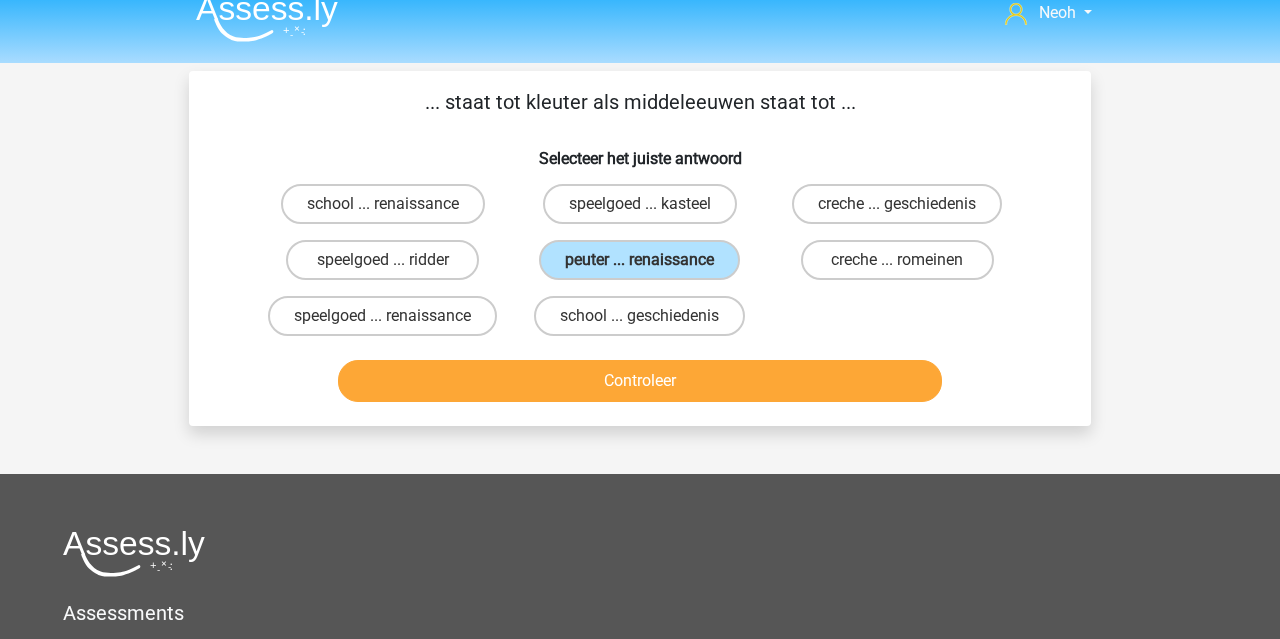 click on "Controleer" at bounding box center (640, 381) 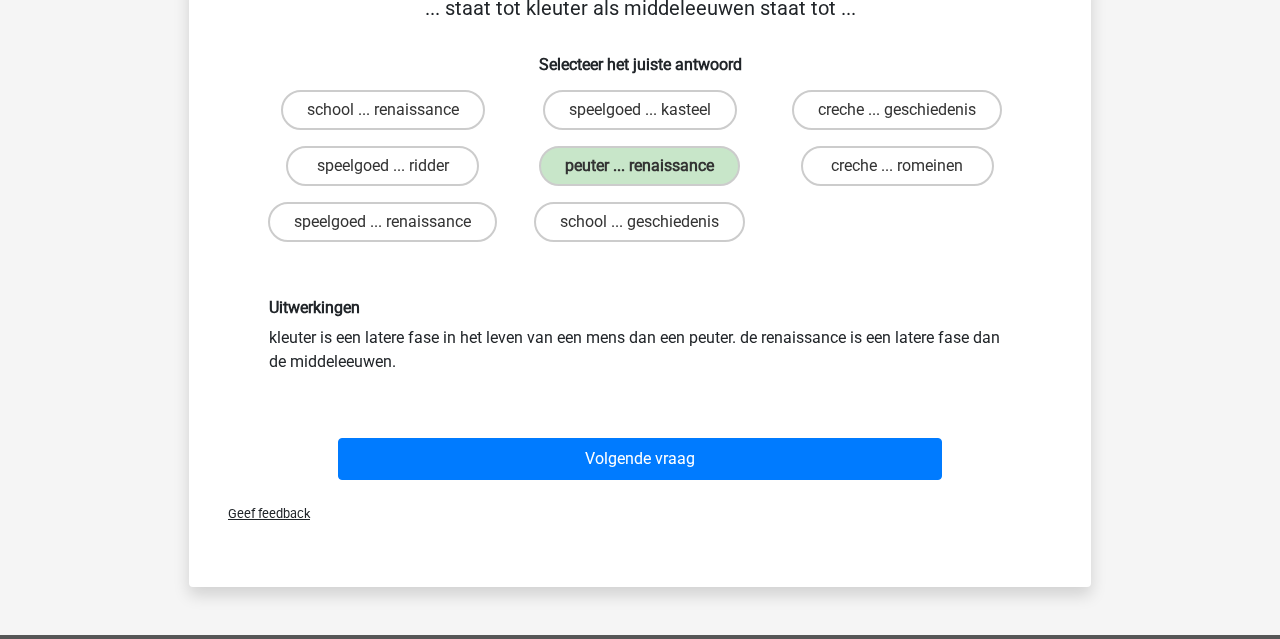 scroll, scrollTop: 116, scrollLeft: 0, axis: vertical 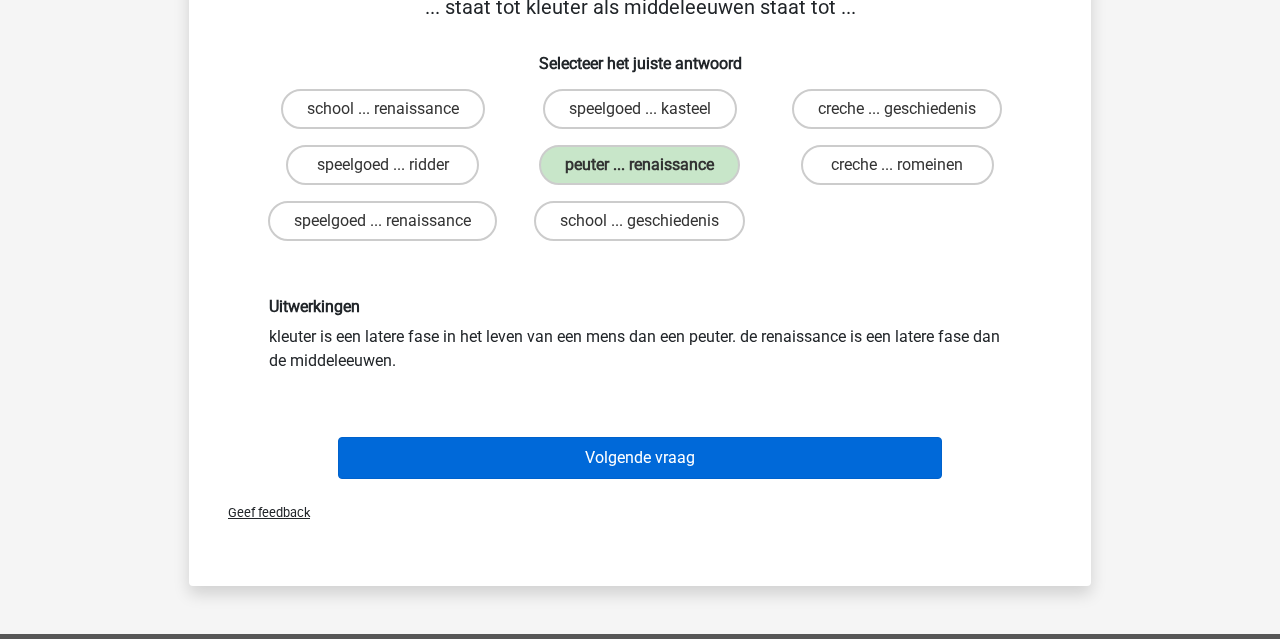 click on "Volgende vraag" at bounding box center (640, 458) 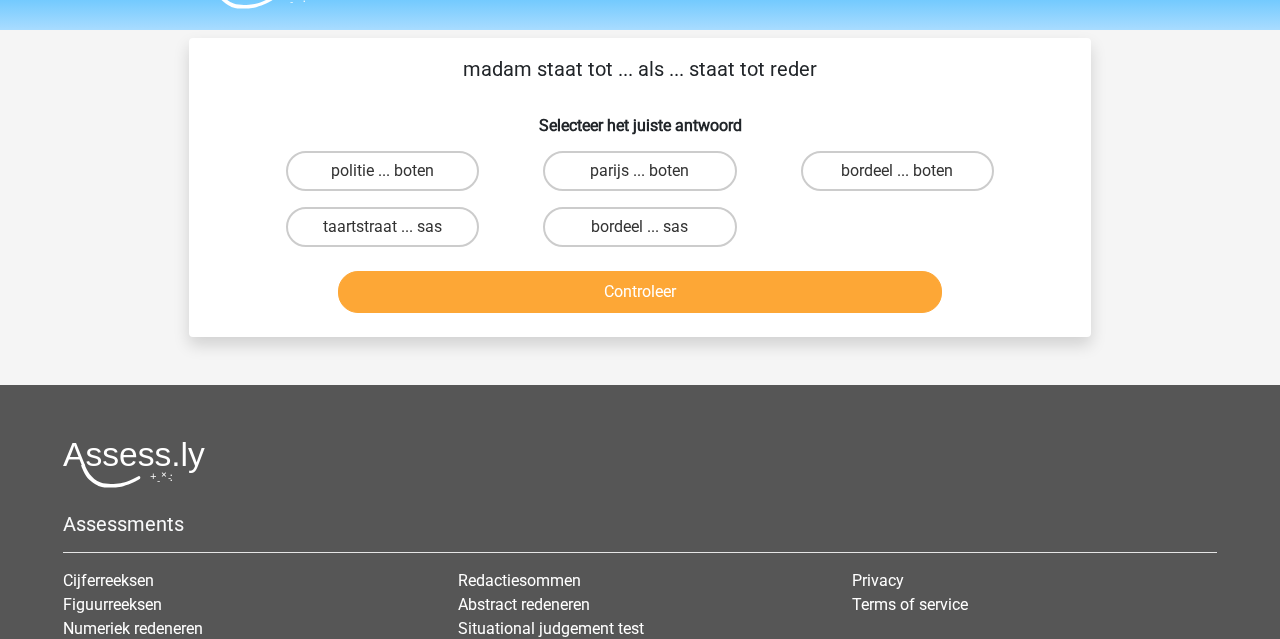 scroll, scrollTop: 44, scrollLeft: 0, axis: vertical 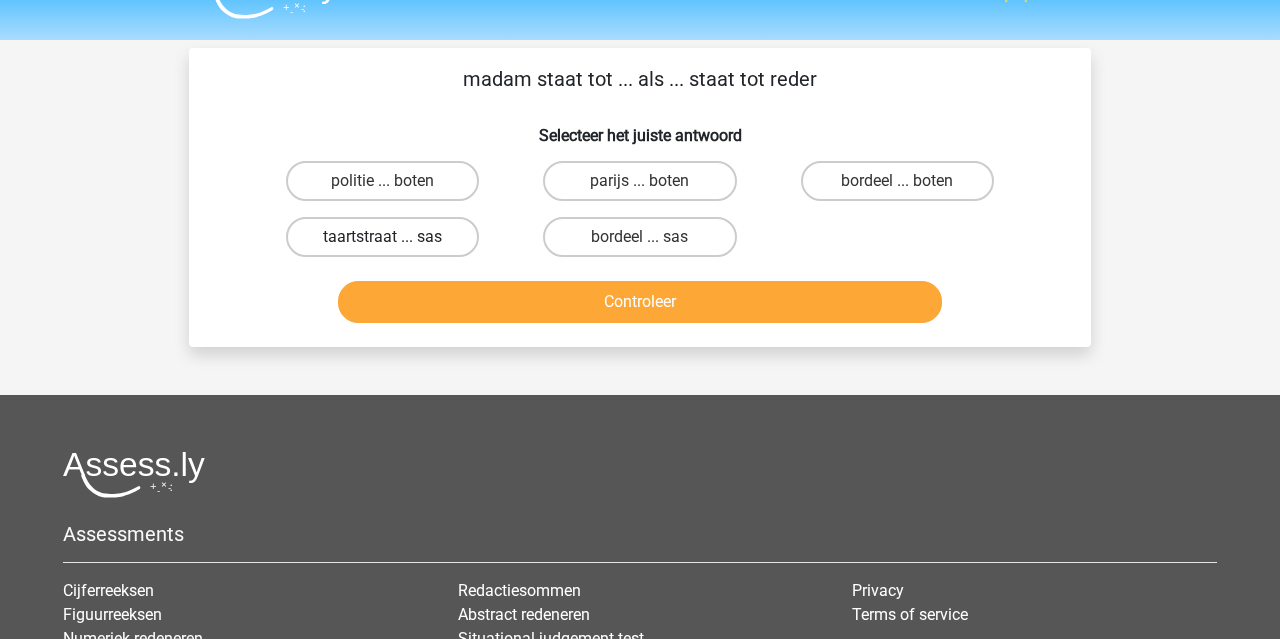 click on "taartstraat ... sas" at bounding box center [382, 237] 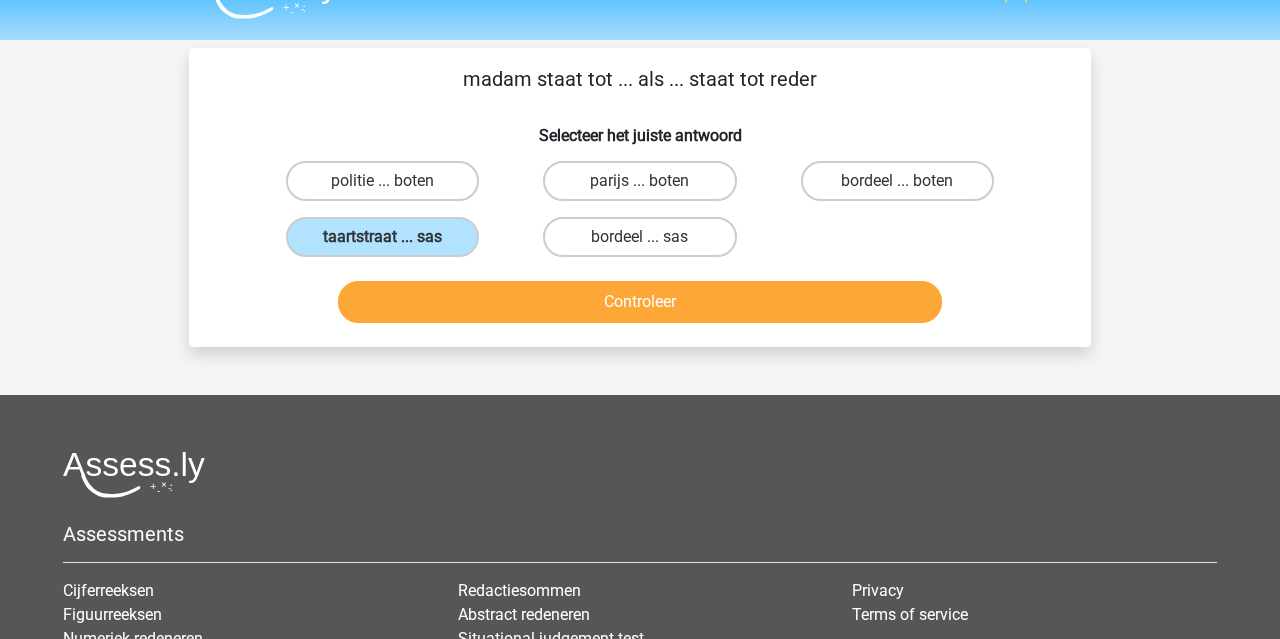 click on "Controleer" at bounding box center [640, 302] 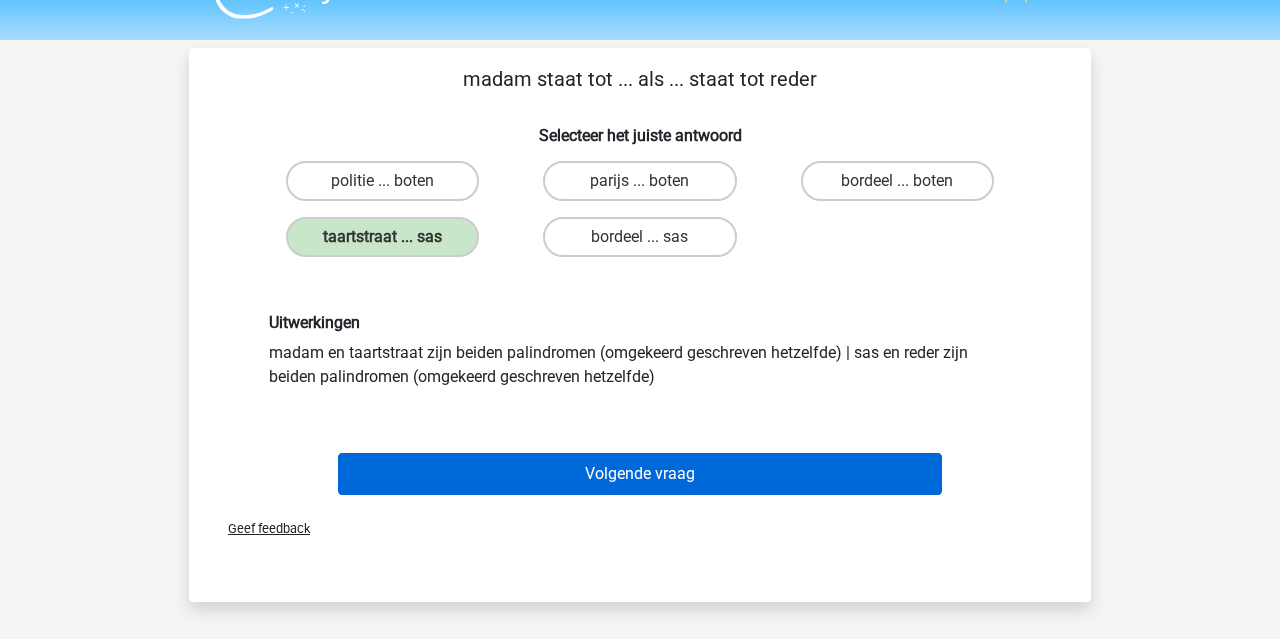 click on "Volgende vraag" at bounding box center (640, 474) 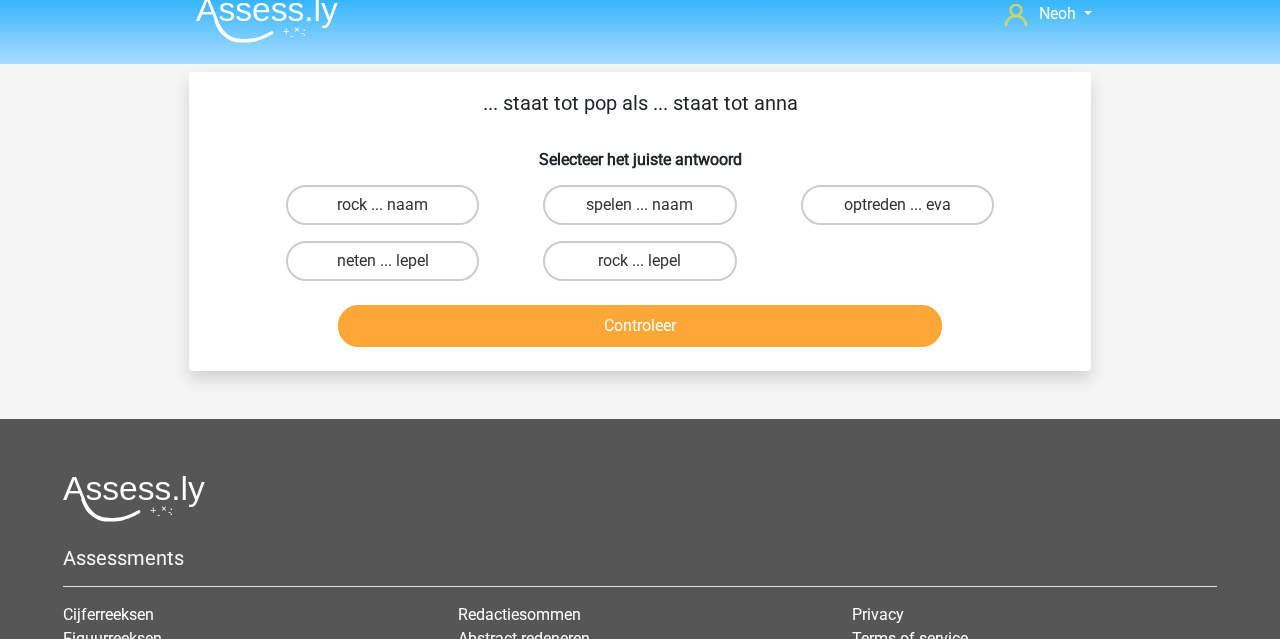 scroll, scrollTop: 19, scrollLeft: 0, axis: vertical 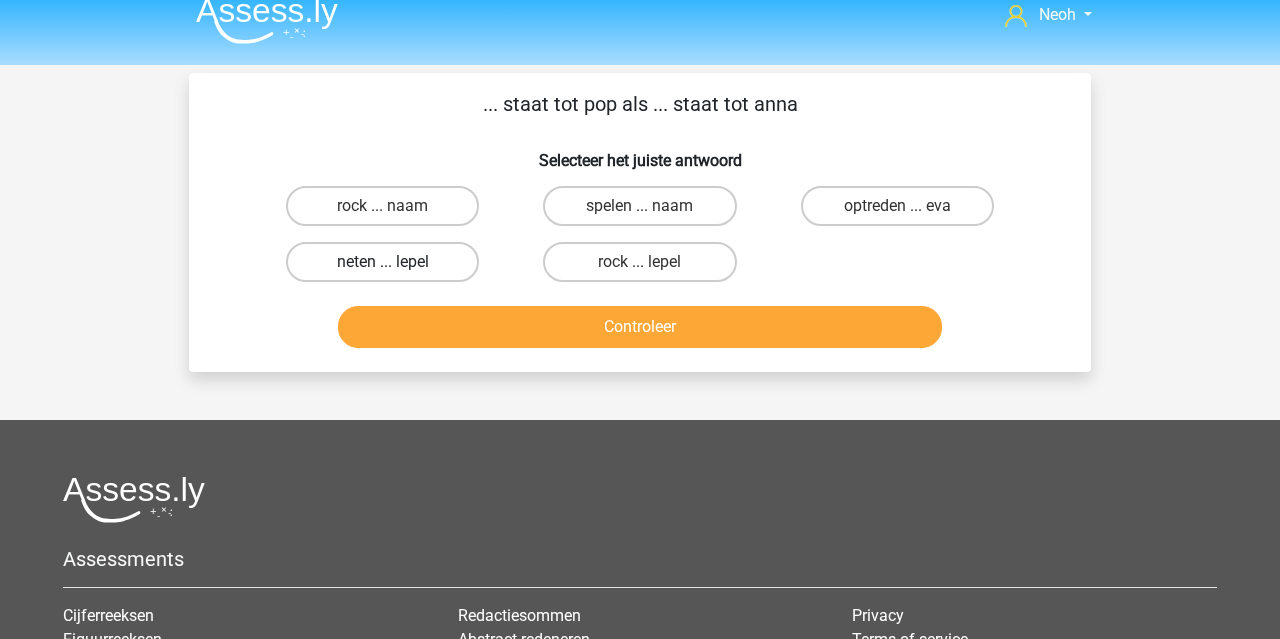 click on "neten ... lepel" at bounding box center (382, 262) 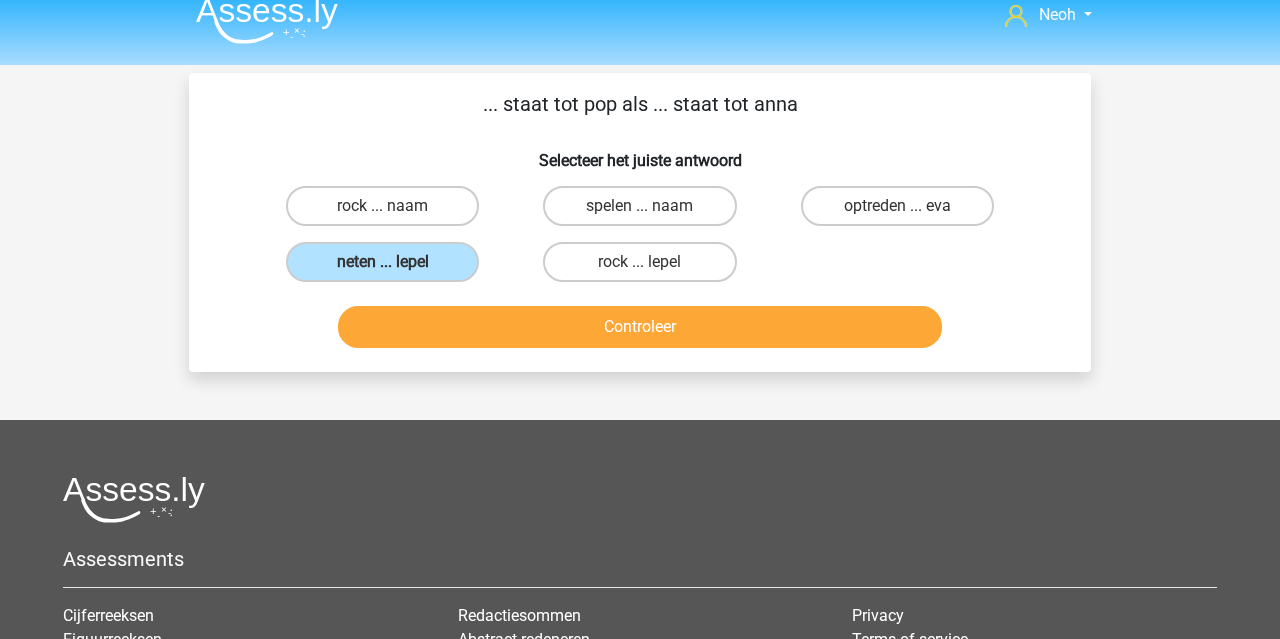 click on "Controleer" at bounding box center (640, 327) 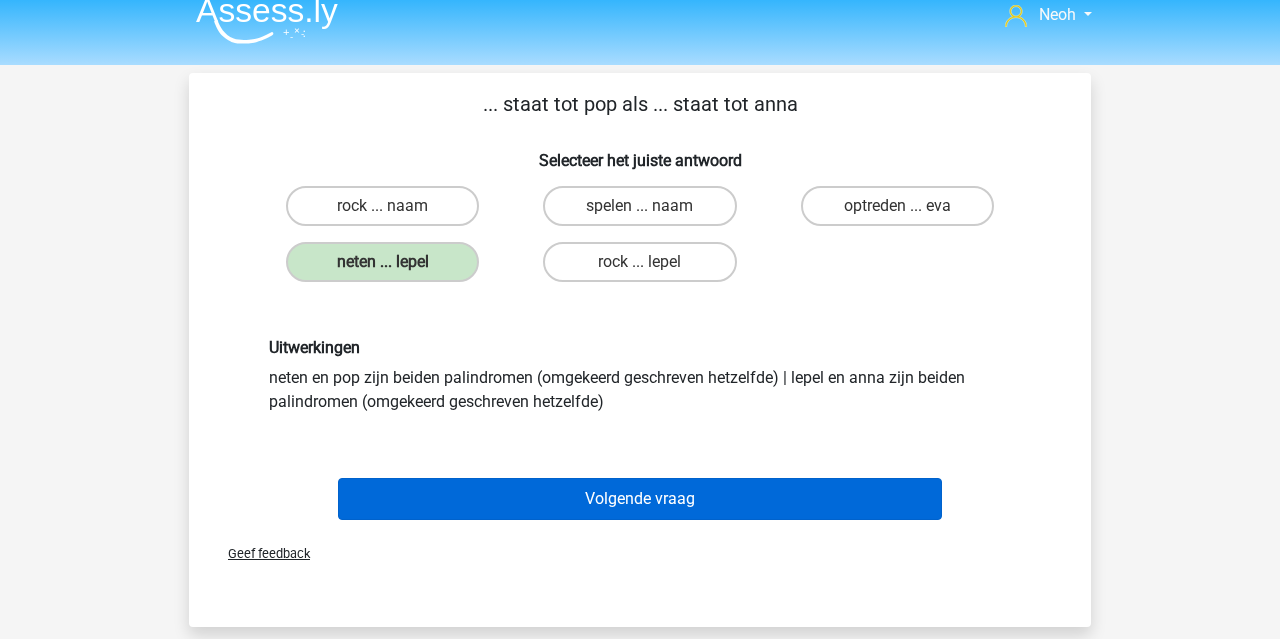 click on "Volgende vraag" at bounding box center [640, 499] 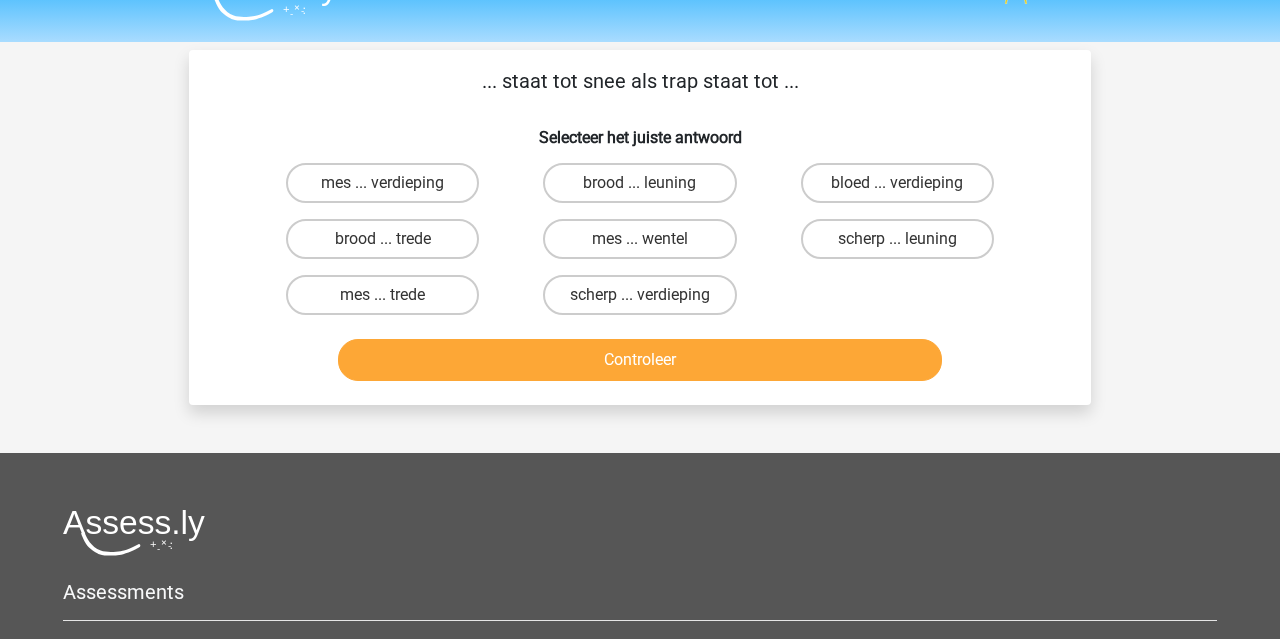 scroll, scrollTop: 41, scrollLeft: 0, axis: vertical 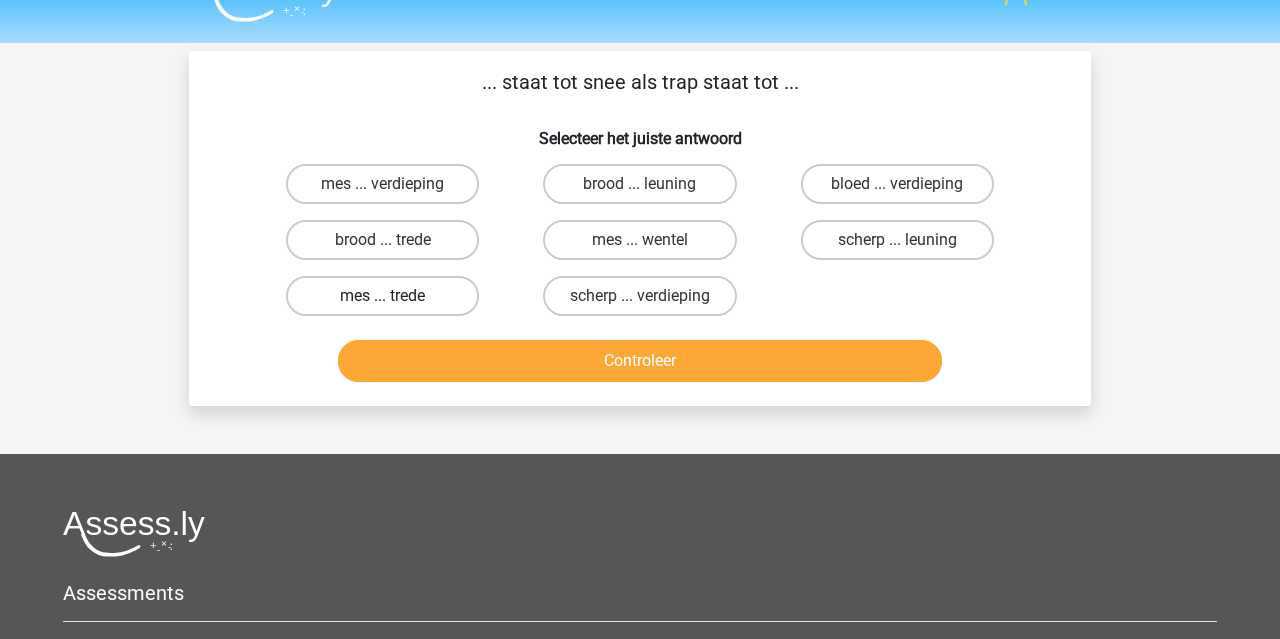 click on "mes ... trede" at bounding box center [382, 296] 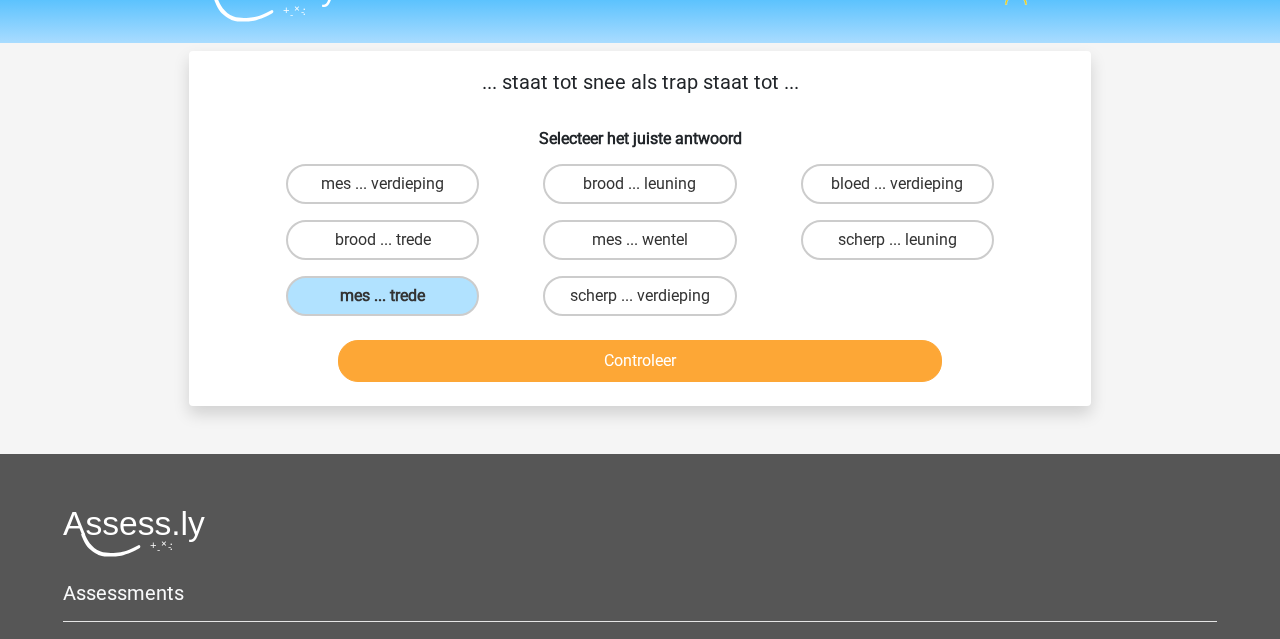 click on "Controleer" at bounding box center (640, 361) 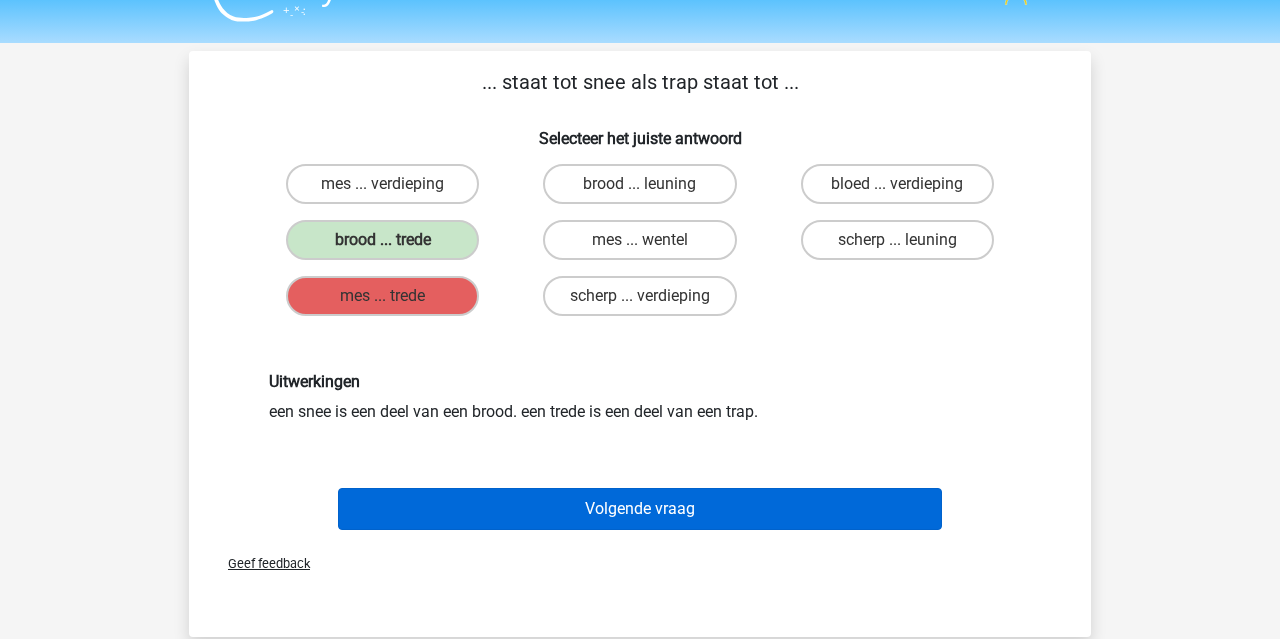 click on "Volgende vraag" at bounding box center (640, 509) 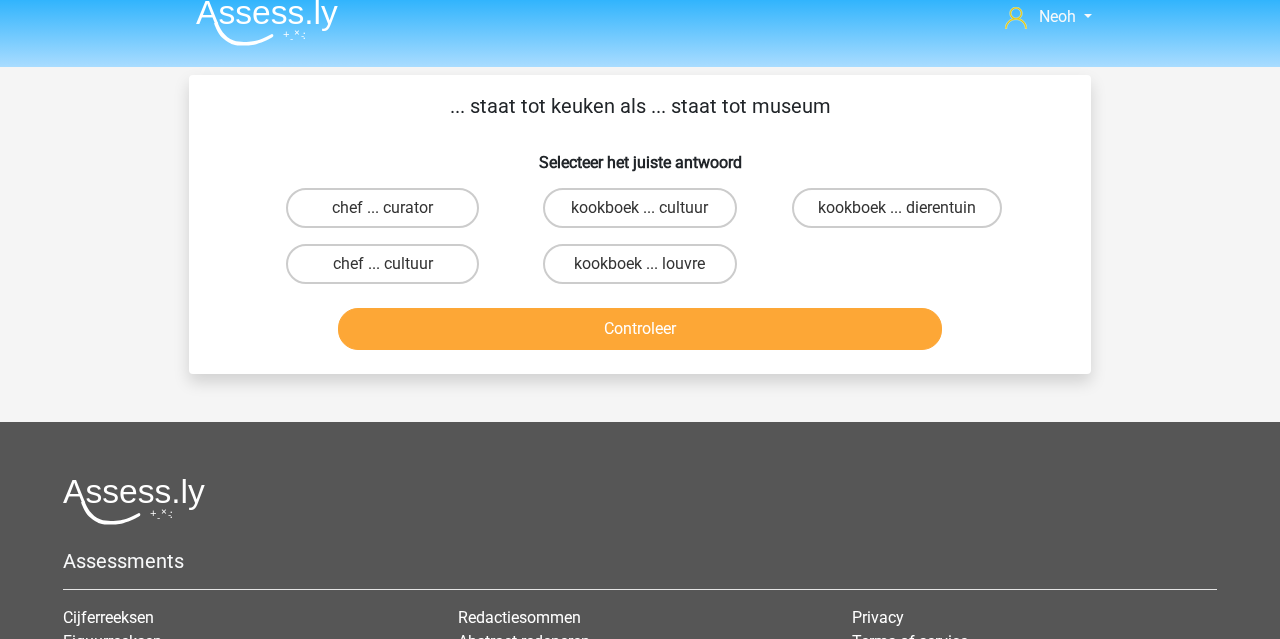 scroll, scrollTop: 3, scrollLeft: 0, axis: vertical 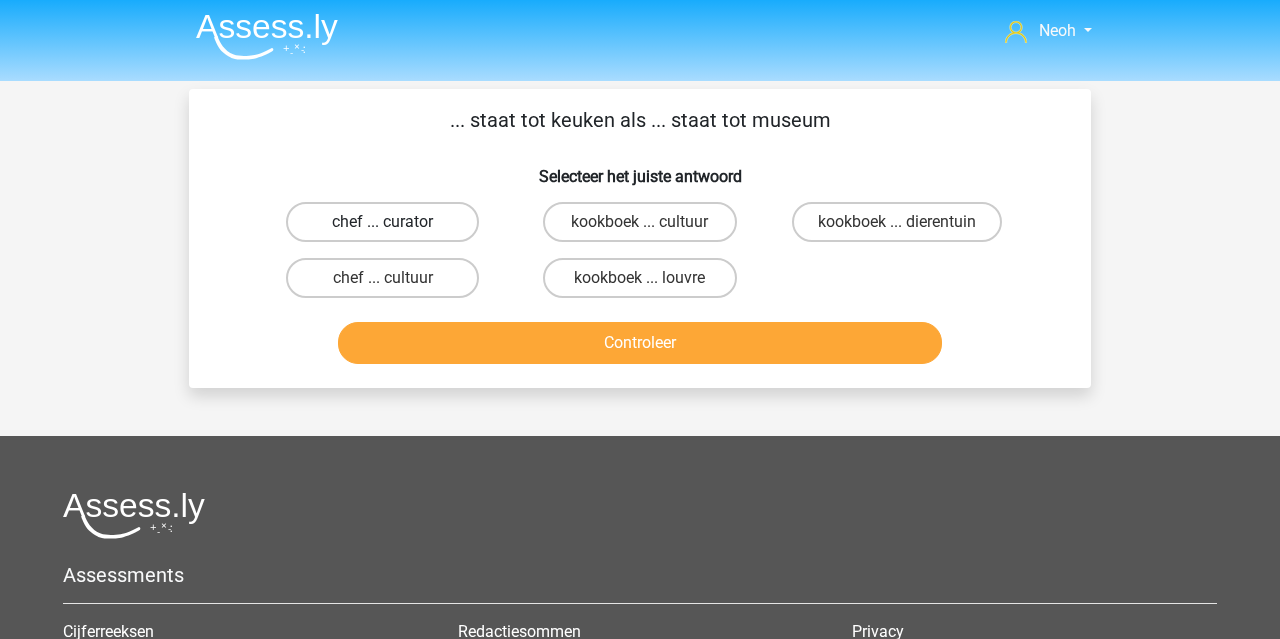 click on "chef ... curator" at bounding box center (382, 222) 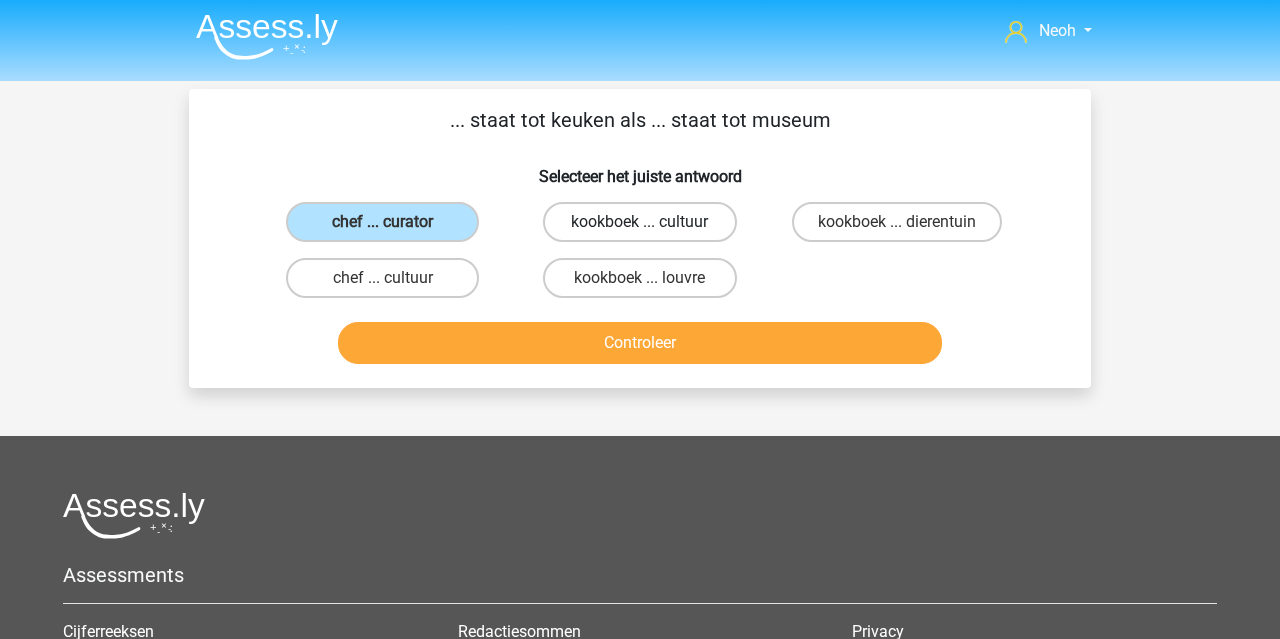 click on "kookboek ... cultuur" at bounding box center [639, 222] 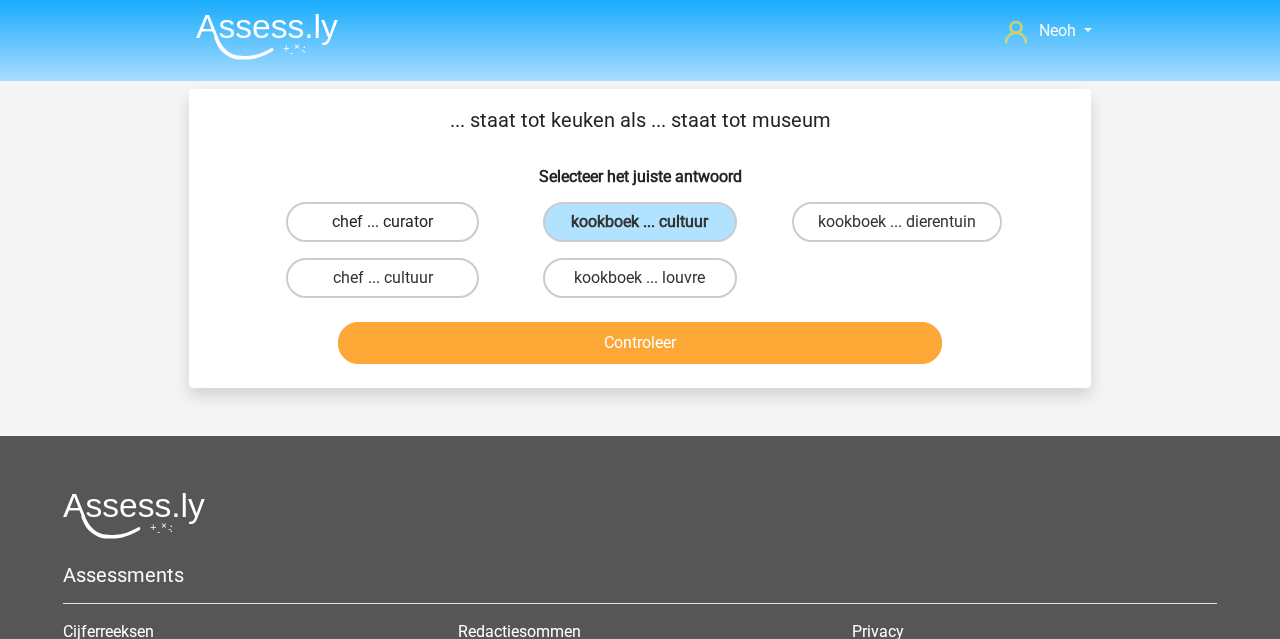 click on "chef ... curator" at bounding box center (382, 222) 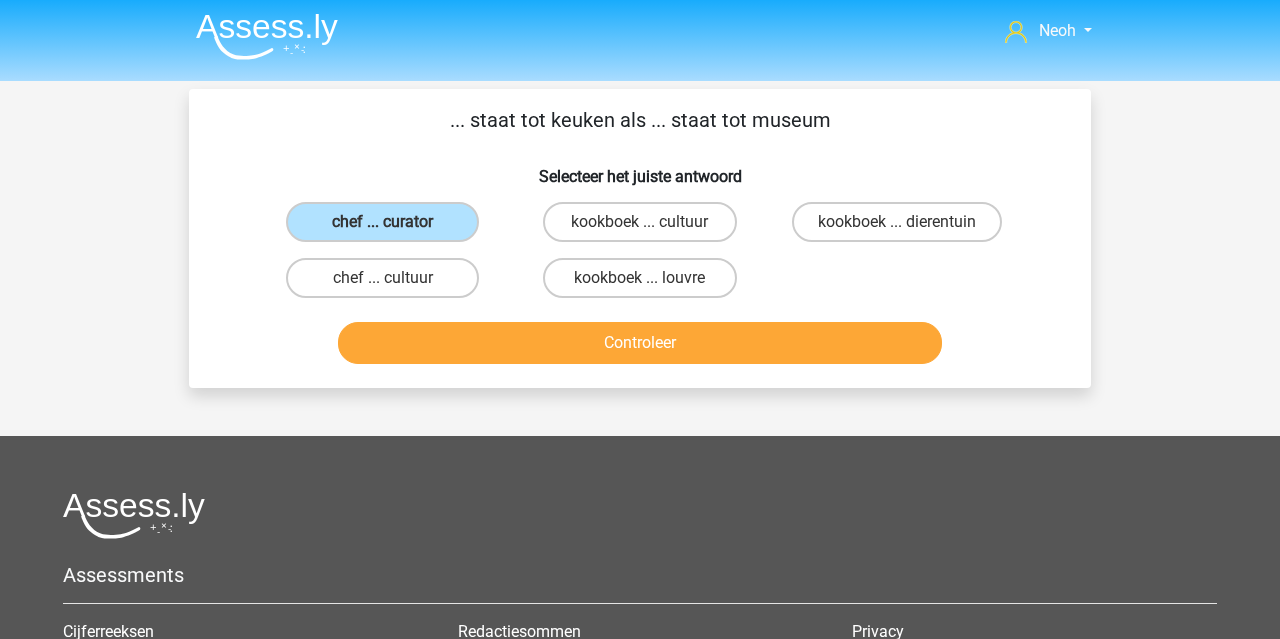 click on "Controleer" at bounding box center (640, 343) 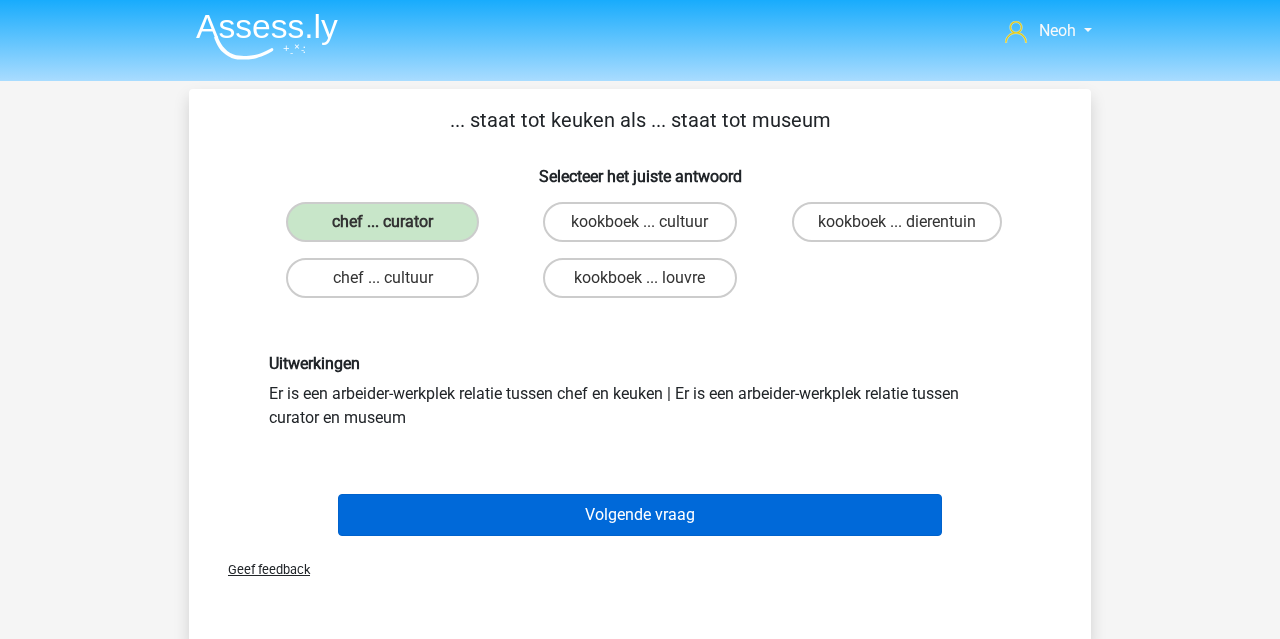 click on "Volgende vraag" at bounding box center [640, 515] 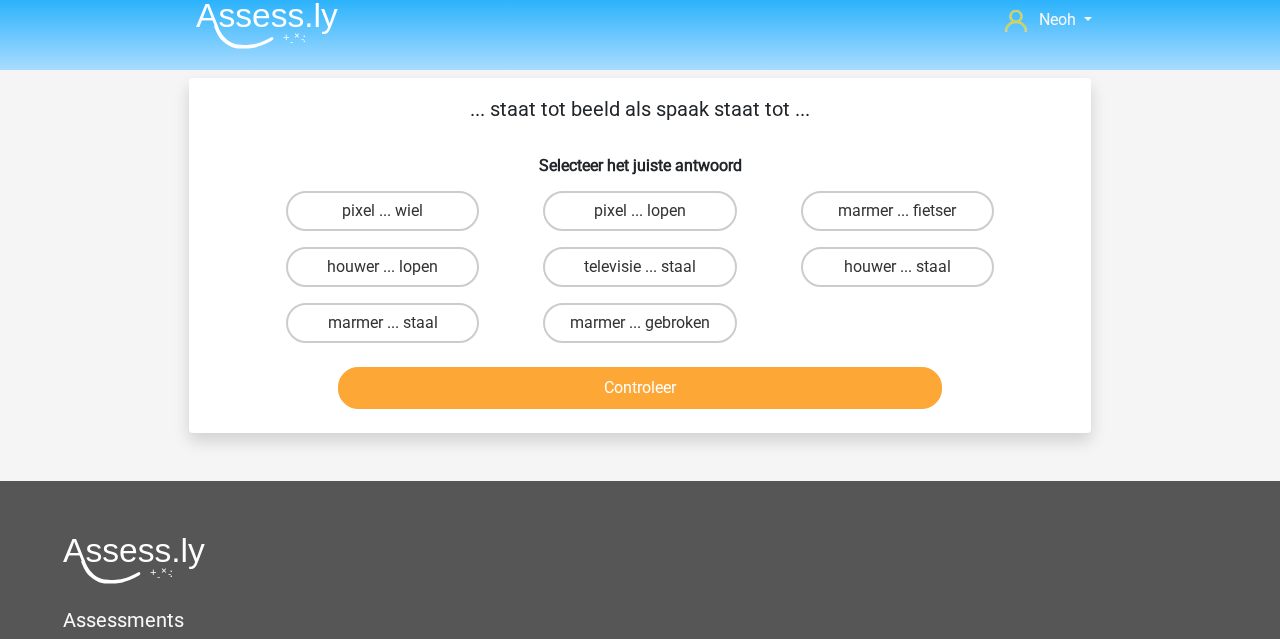 scroll, scrollTop: 9, scrollLeft: 0, axis: vertical 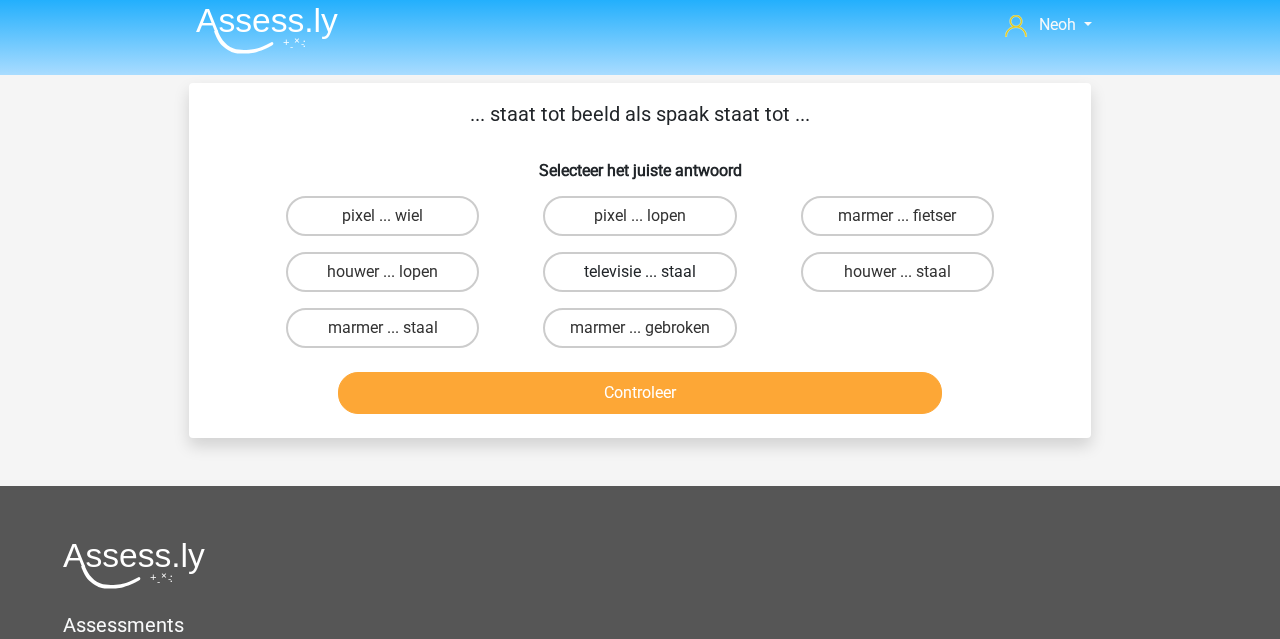 click on "televisie ... staal" at bounding box center (639, 272) 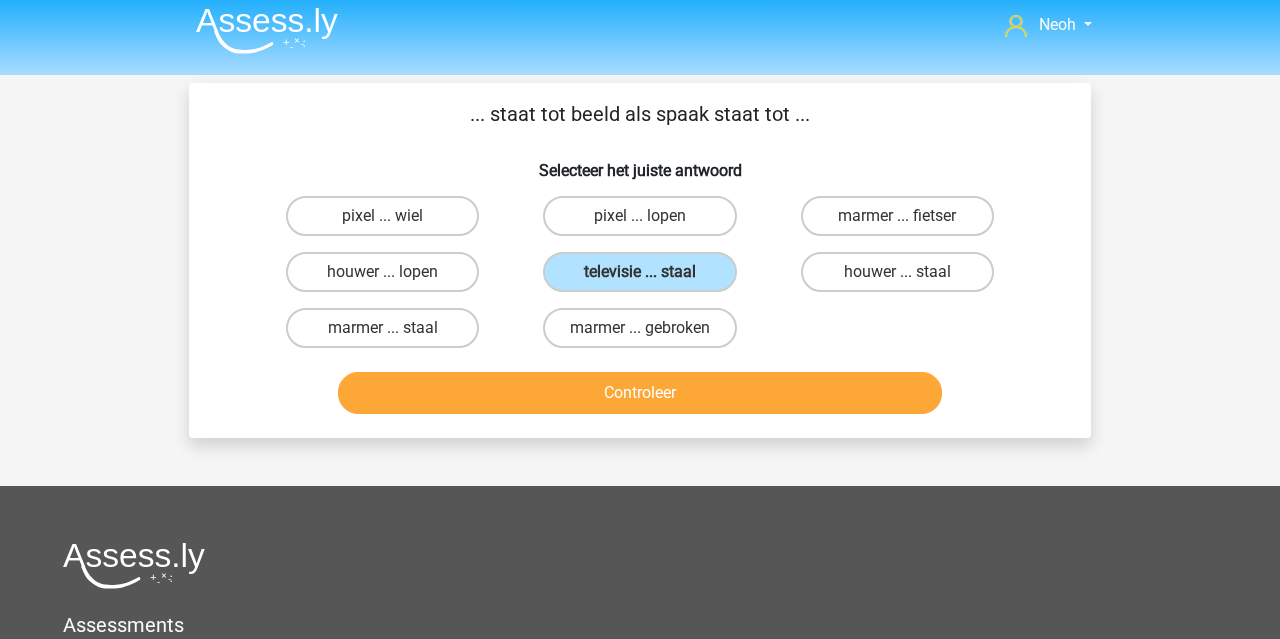 click on "Controleer" at bounding box center (640, 393) 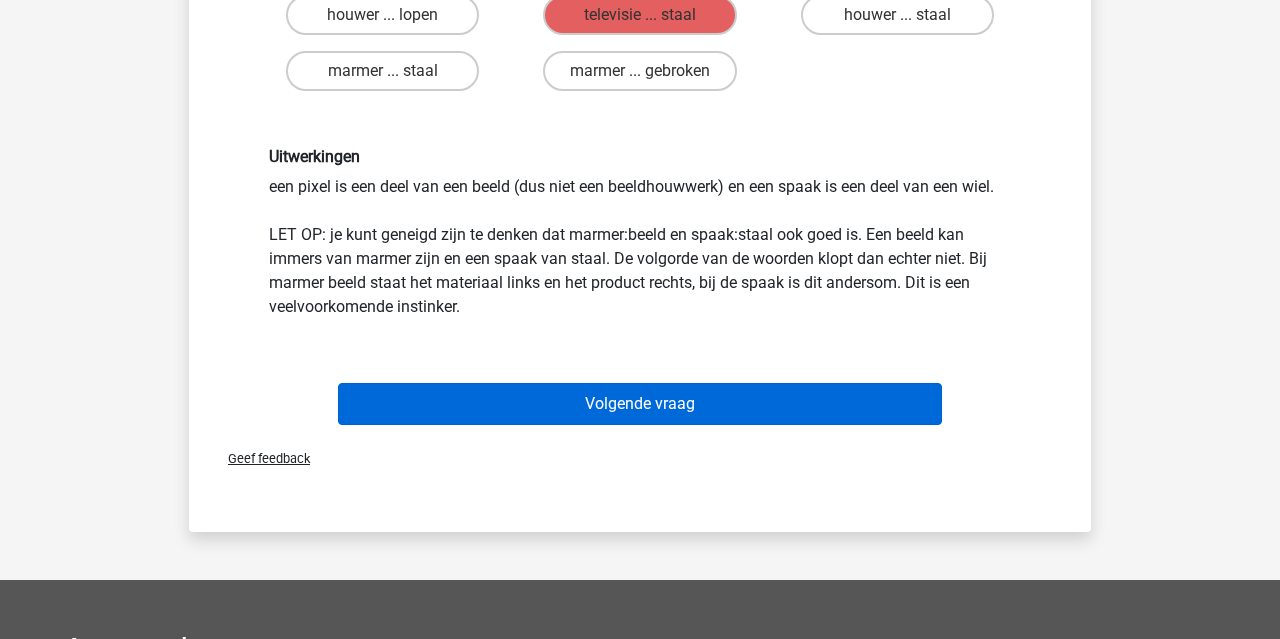 click on "Volgende vraag" at bounding box center (640, 404) 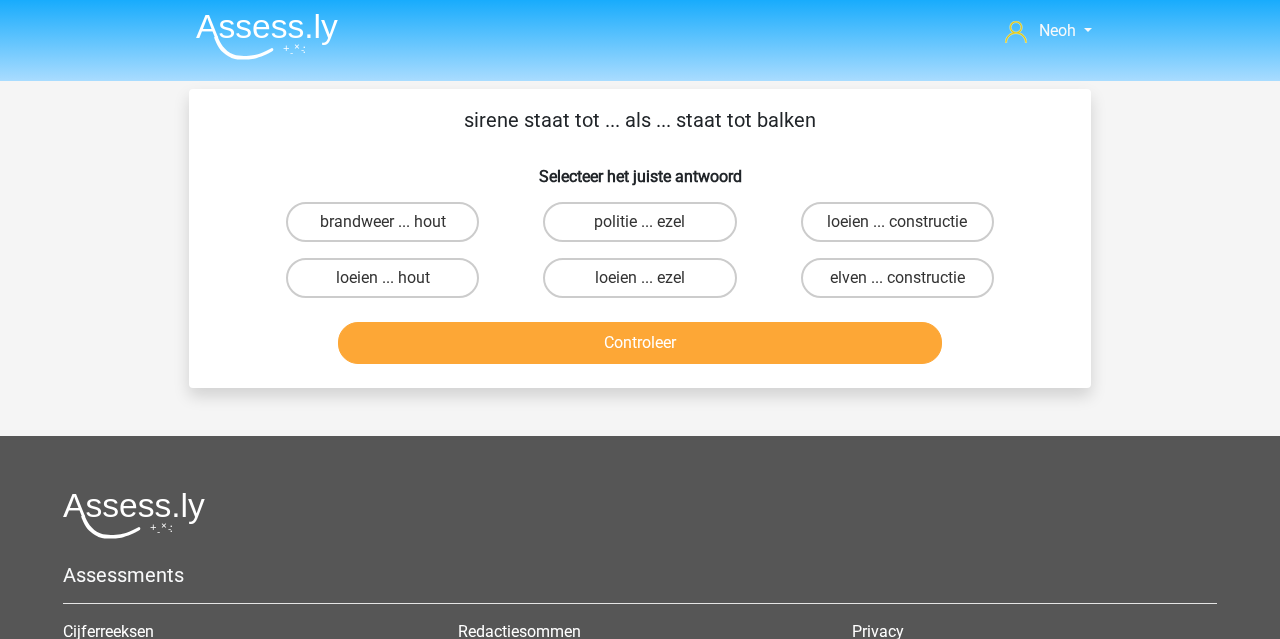scroll, scrollTop: 1, scrollLeft: 0, axis: vertical 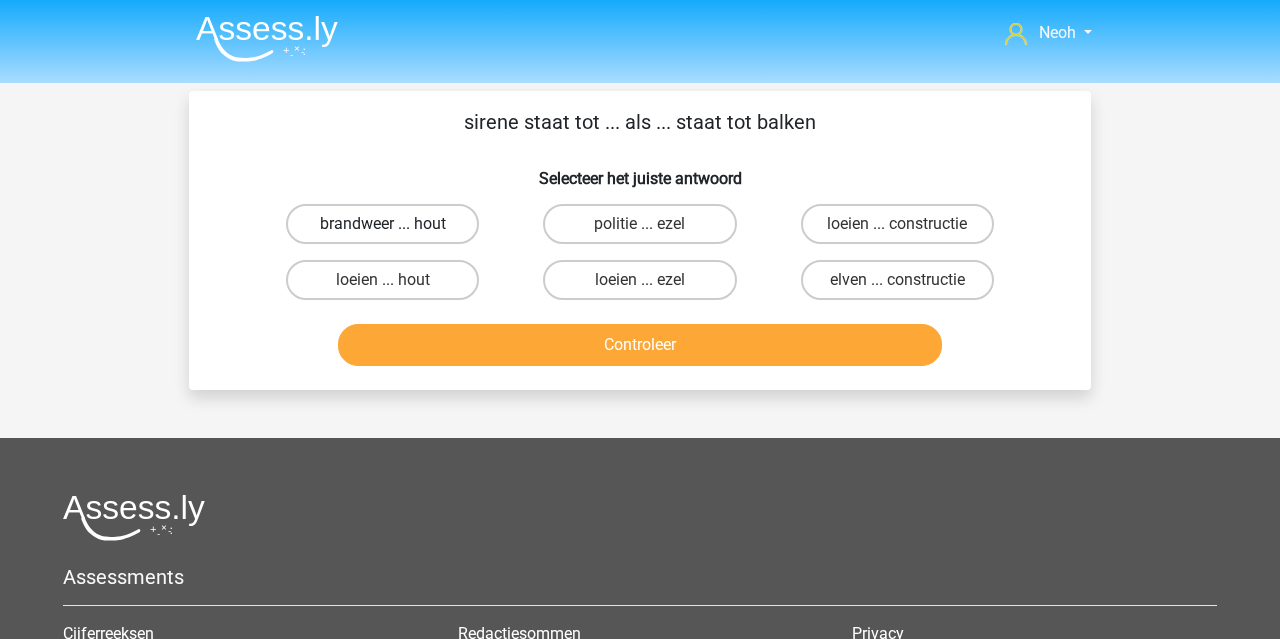 click on "brandweer ... hout" at bounding box center (382, 224) 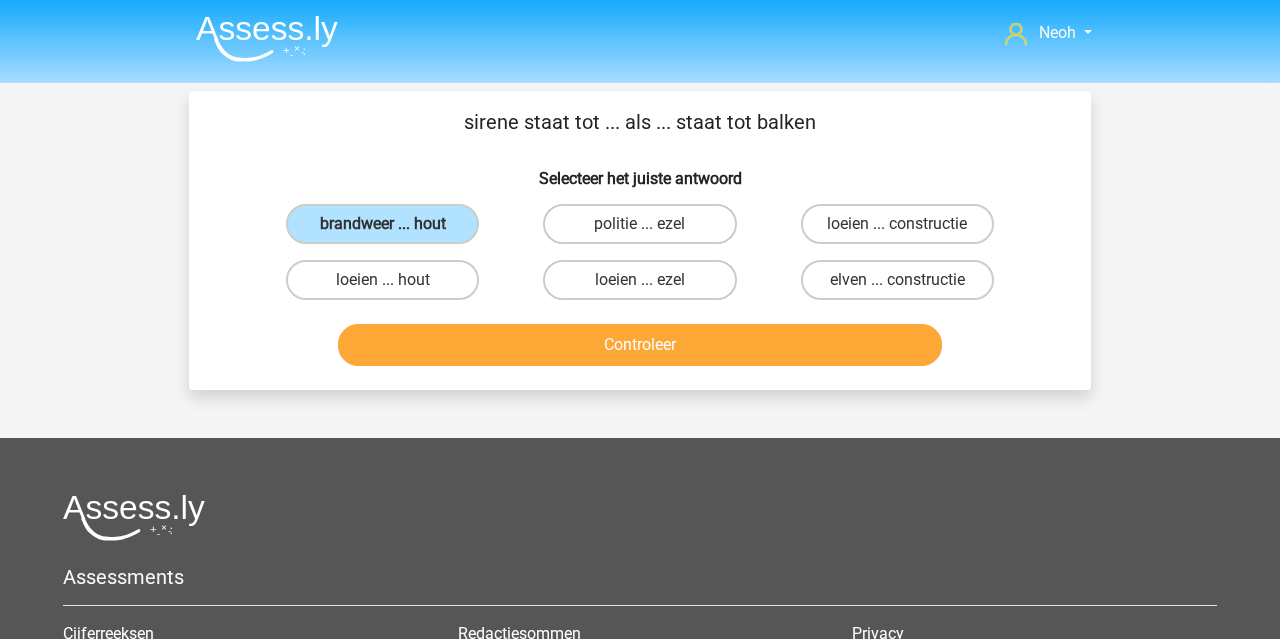 click on "Controleer" at bounding box center [640, 345] 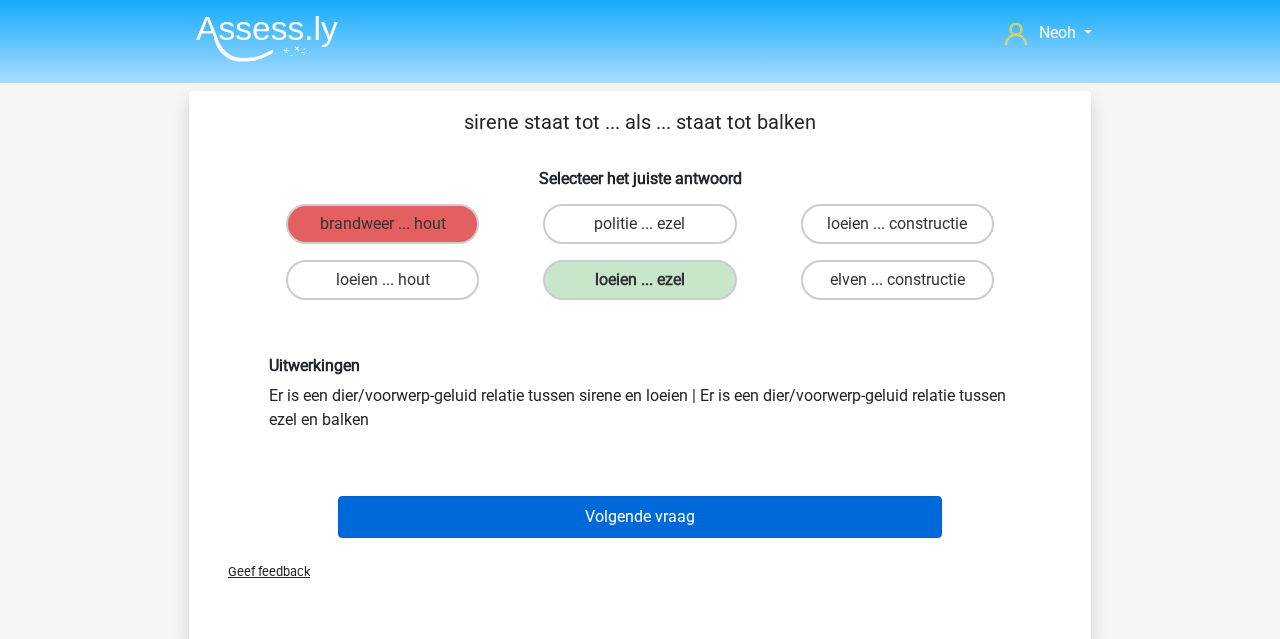 click on "Volgende vraag" at bounding box center (640, 517) 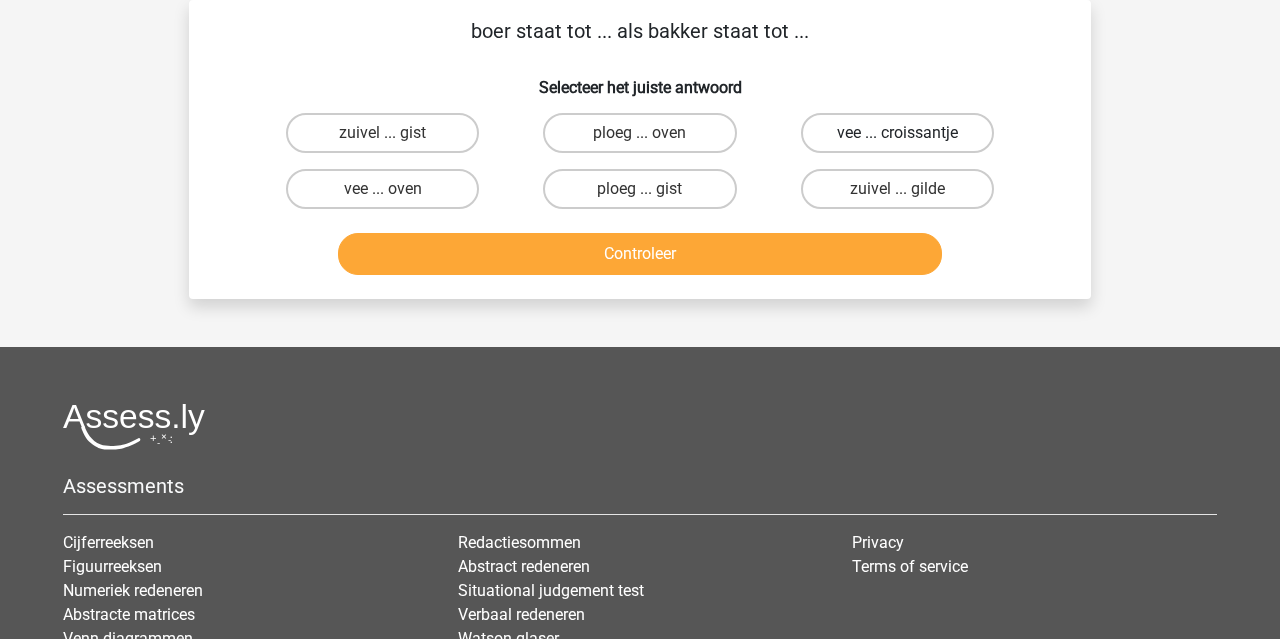 click on "vee ... croissantje" at bounding box center (897, 133) 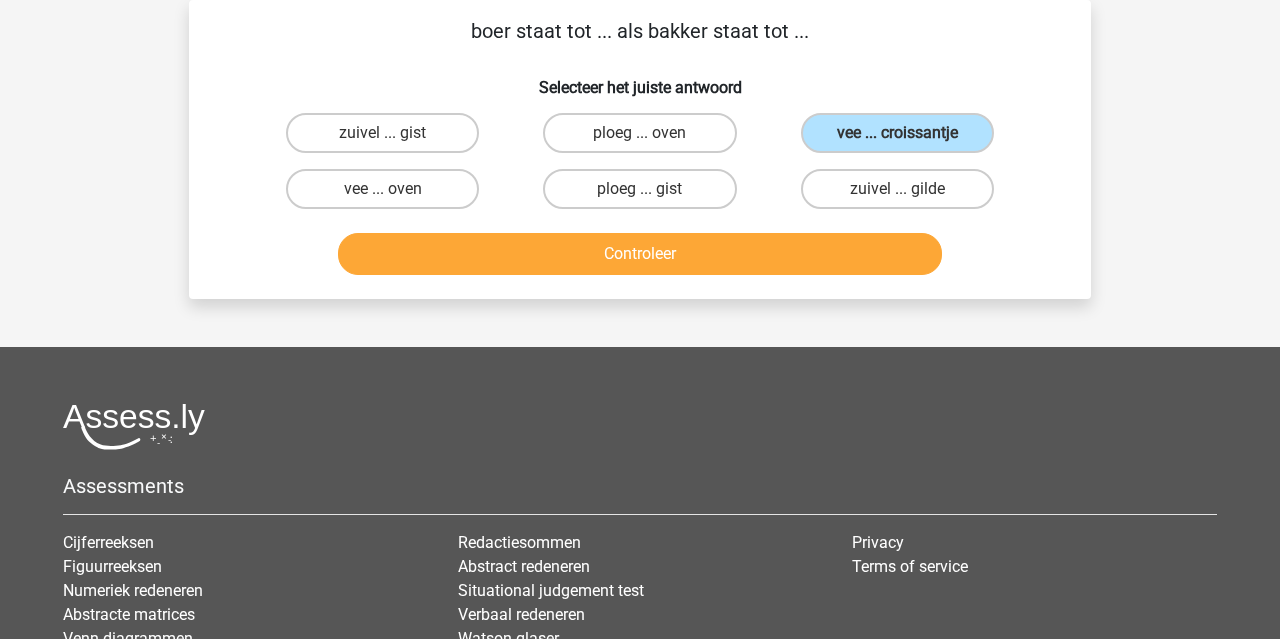 click on "zuivel ... gist" at bounding box center [389, 139] 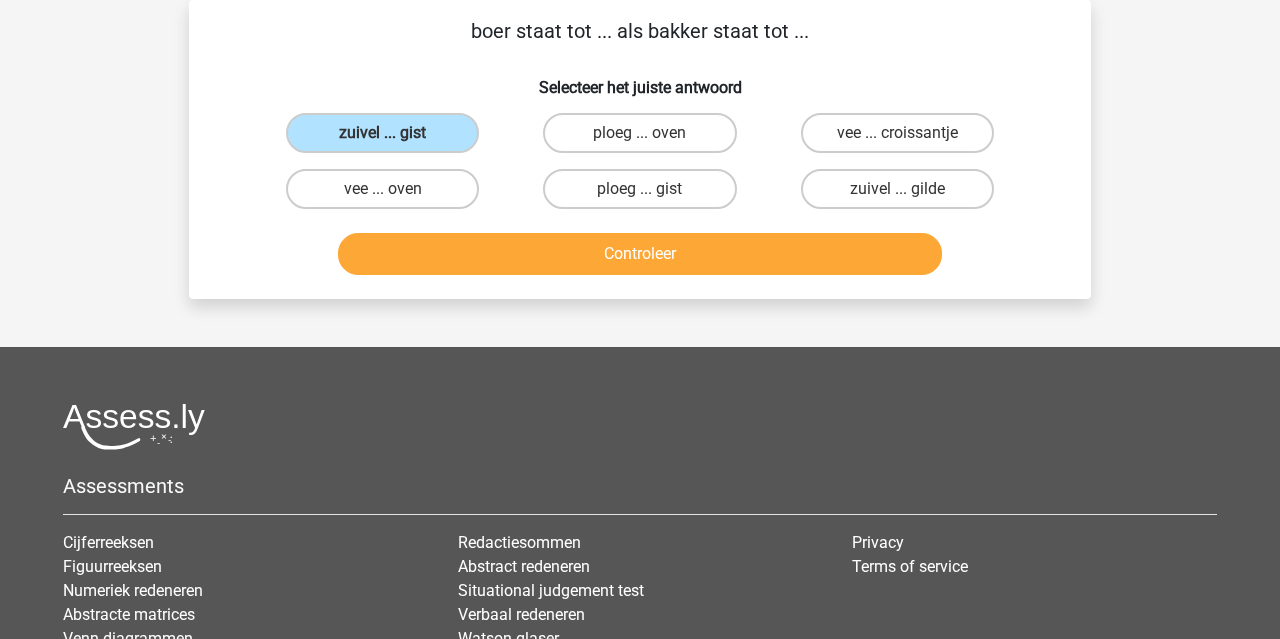 click on "Controleer" at bounding box center [640, 254] 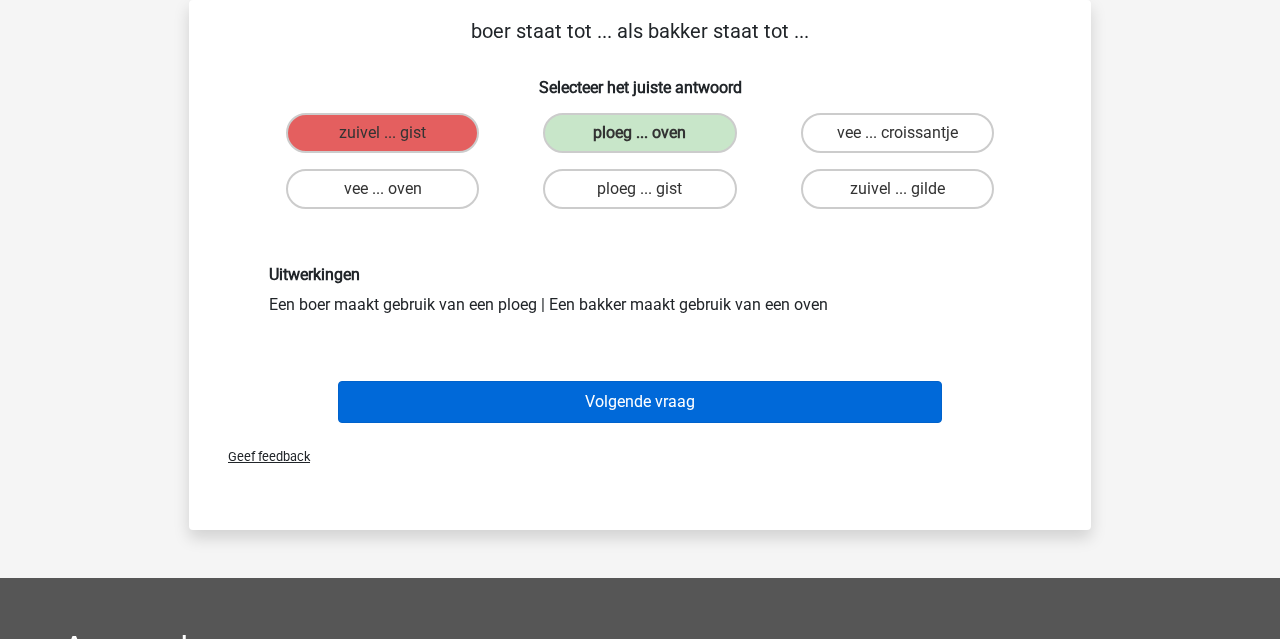 click on "Volgende vraag" at bounding box center [640, 402] 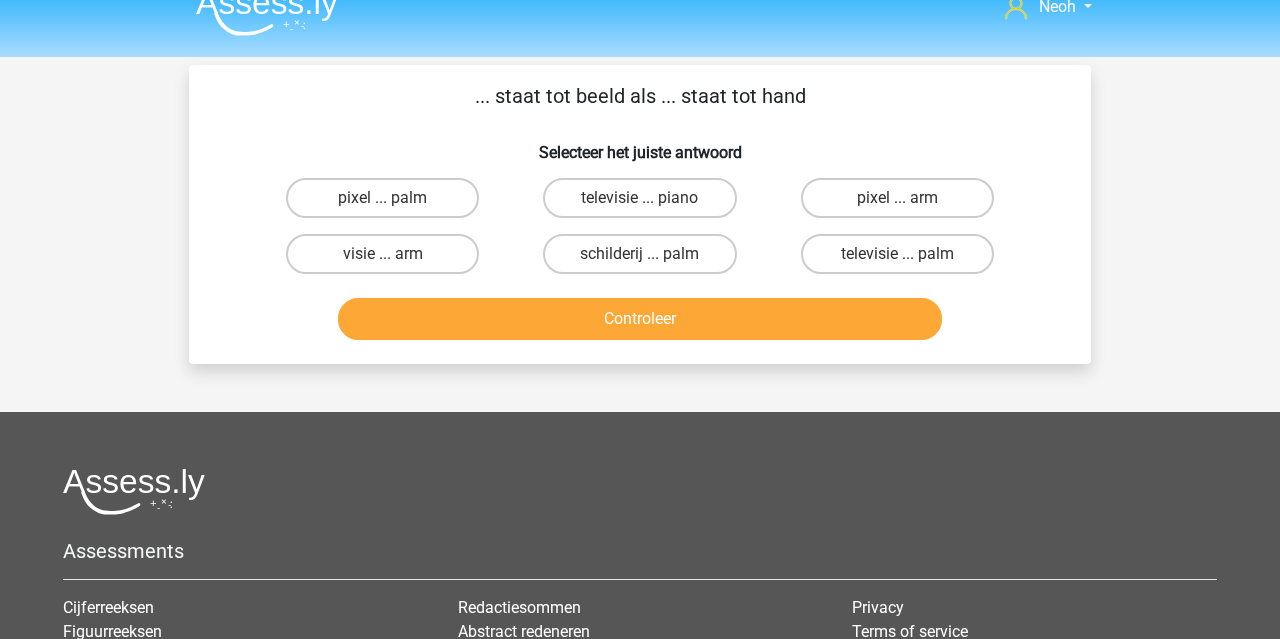 scroll, scrollTop: 26, scrollLeft: 0, axis: vertical 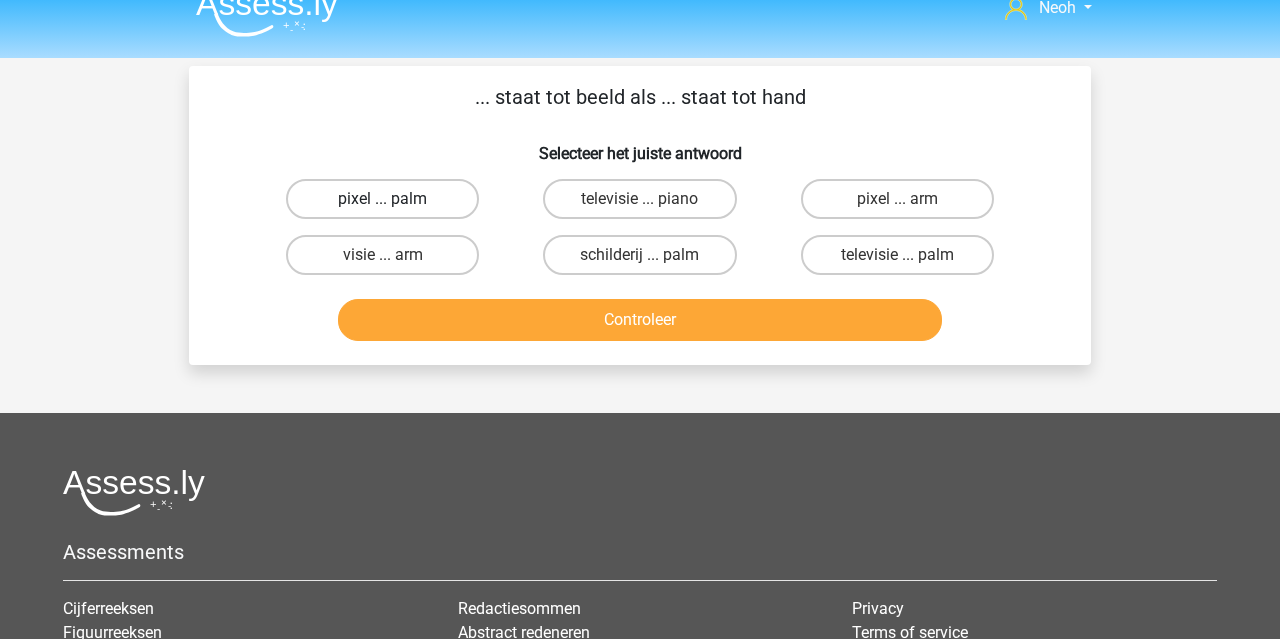 click on "pixel ... palm" at bounding box center (382, 199) 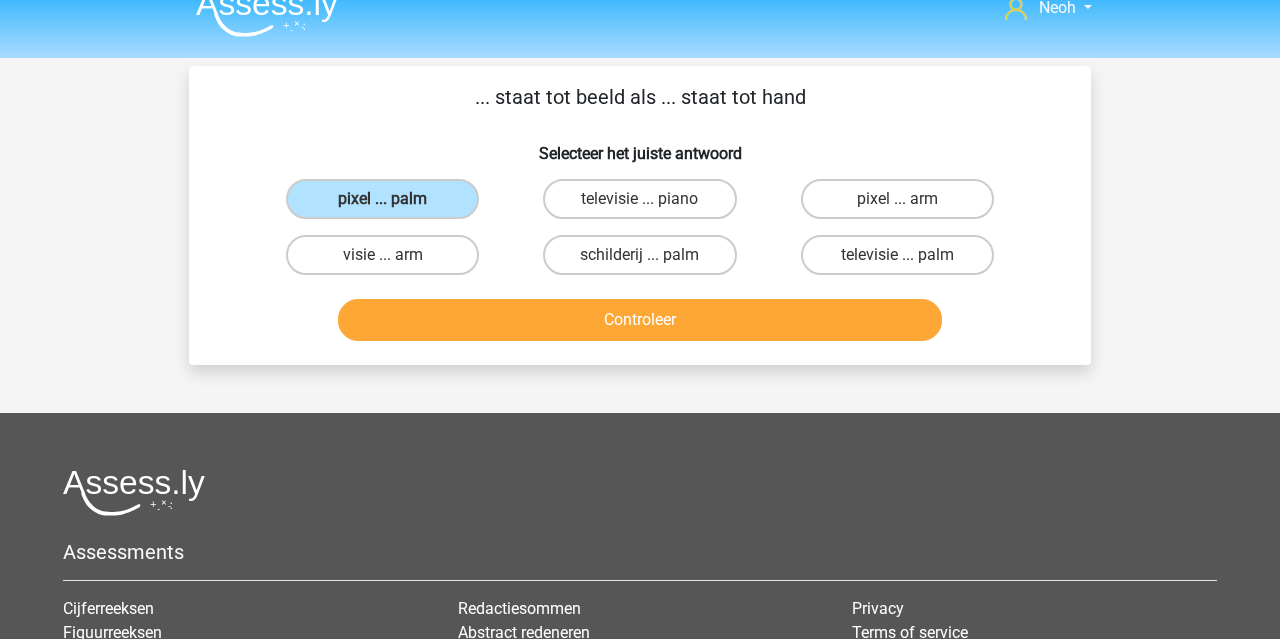click on "Controleer" at bounding box center (640, 320) 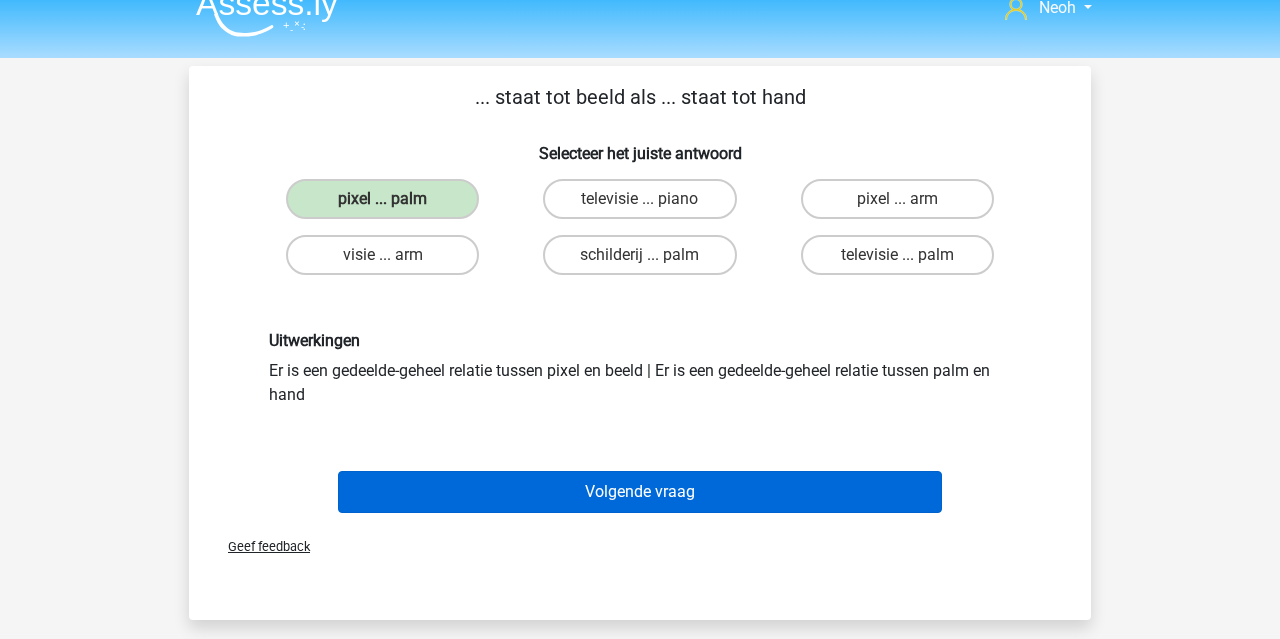 click on "Volgende vraag" at bounding box center [640, 492] 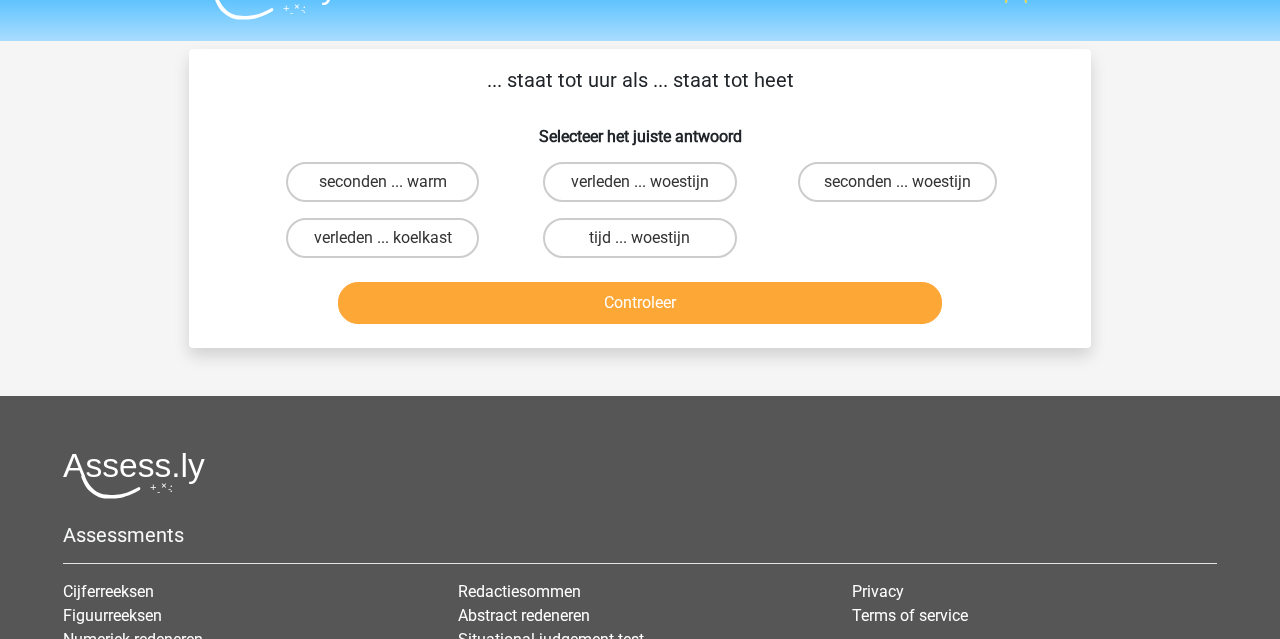 scroll, scrollTop: 39, scrollLeft: 0, axis: vertical 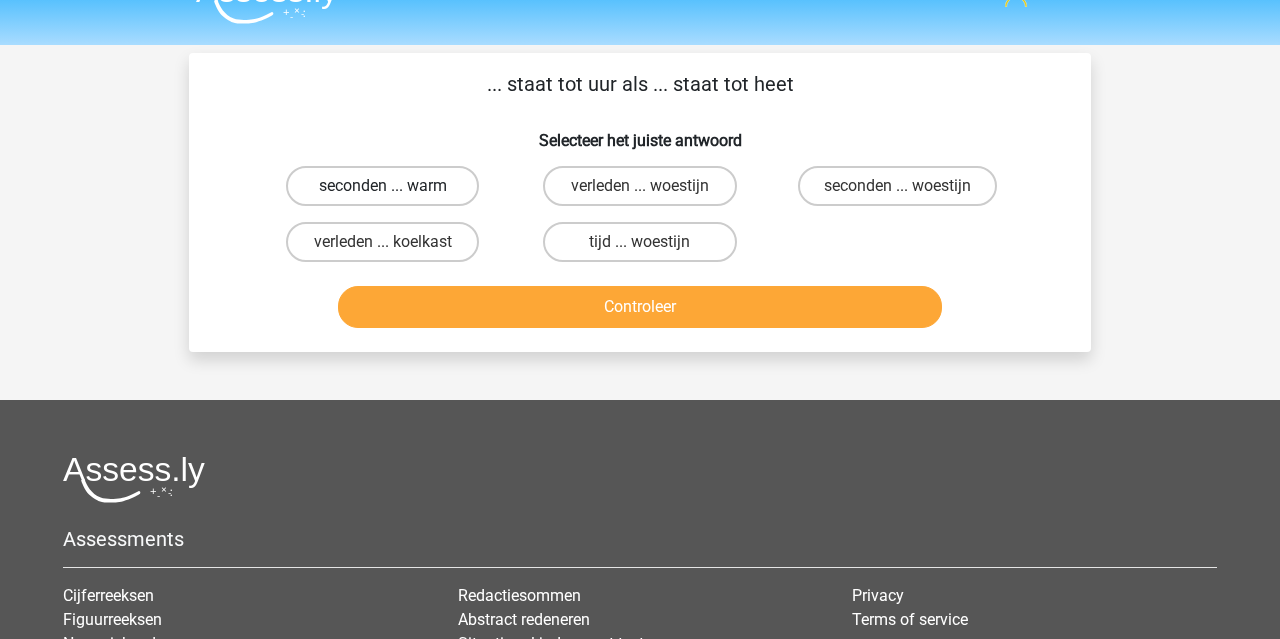 click on "seconden ... warm" at bounding box center (382, 186) 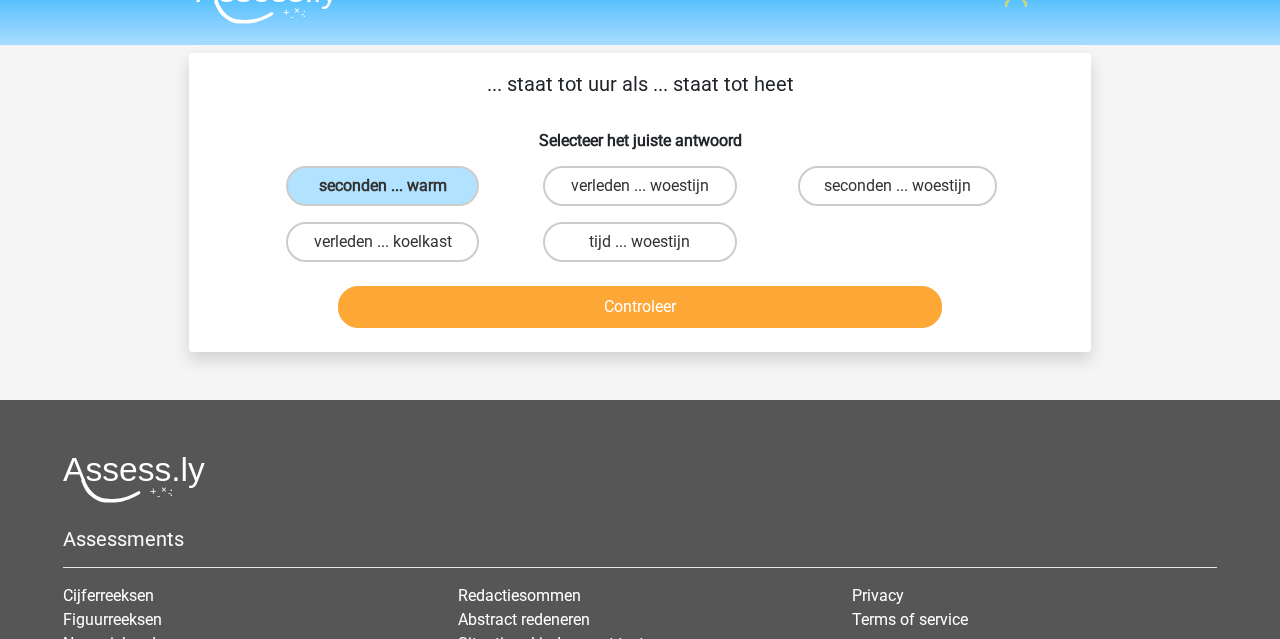 click on "Controleer" at bounding box center [640, 307] 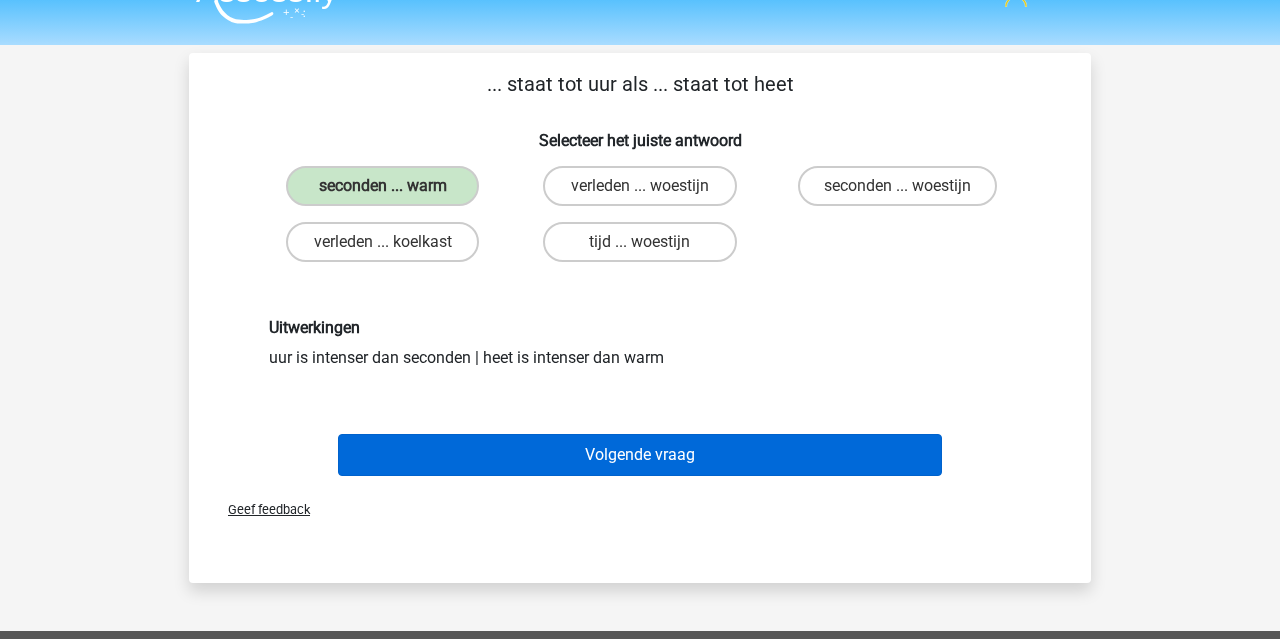click on "Volgende vraag" at bounding box center [640, 455] 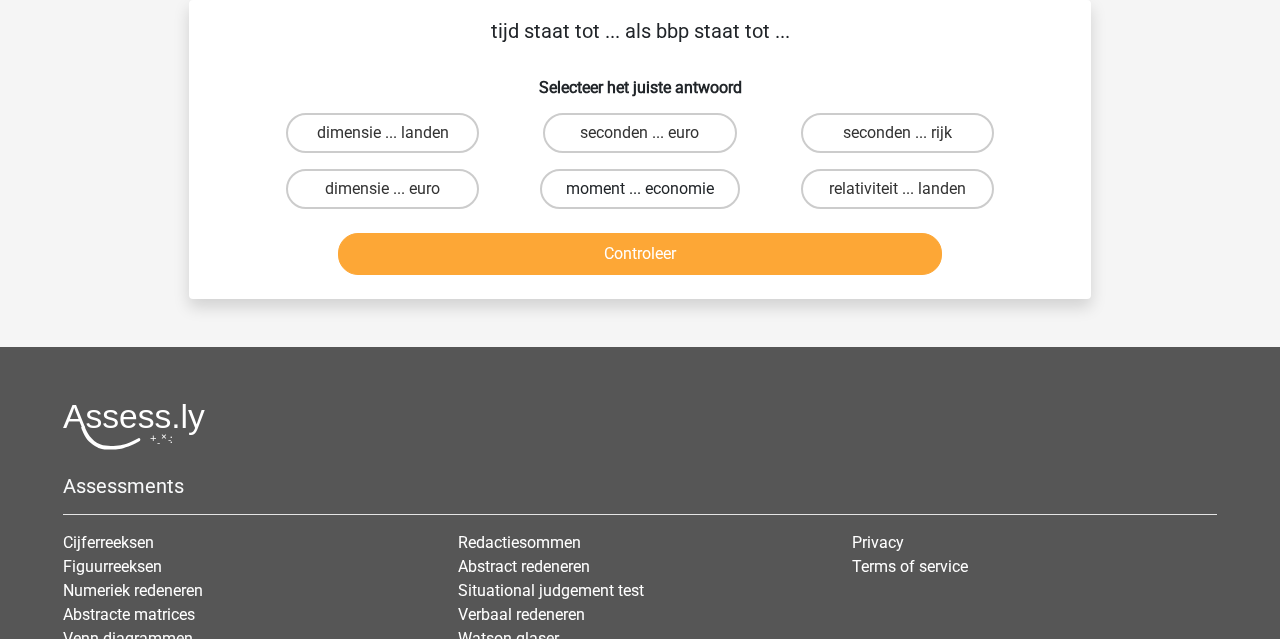 click on "moment ... economie" at bounding box center (640, 189) 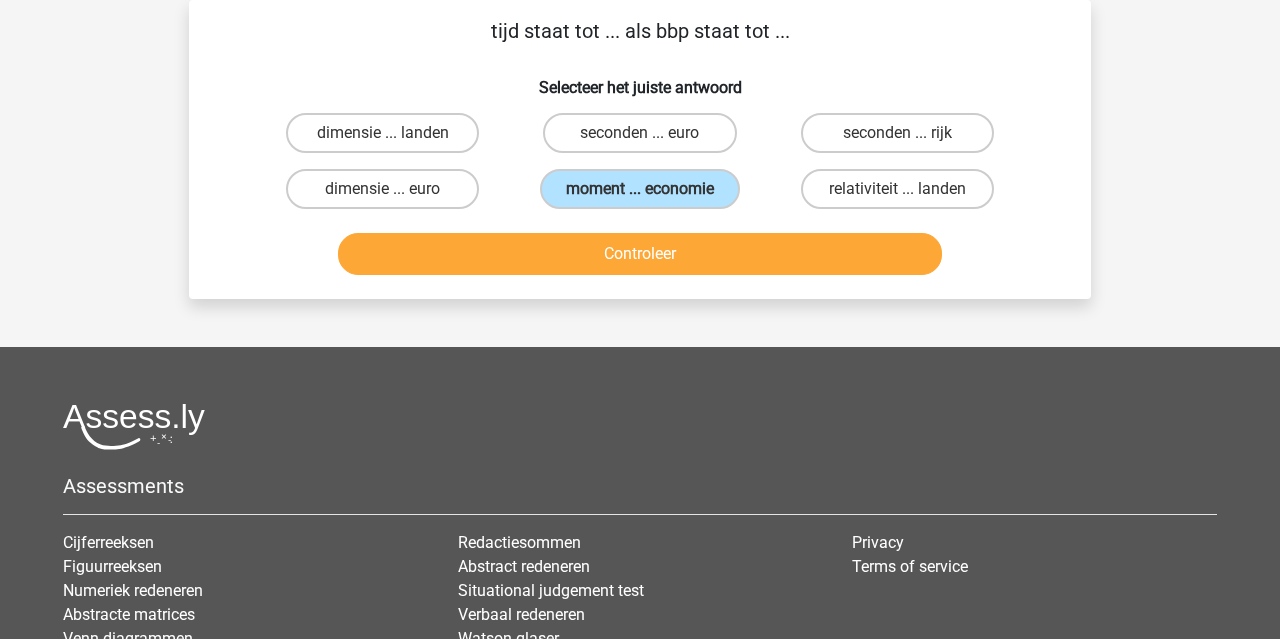 click on "Controleer" at bounding box center [640, 254] 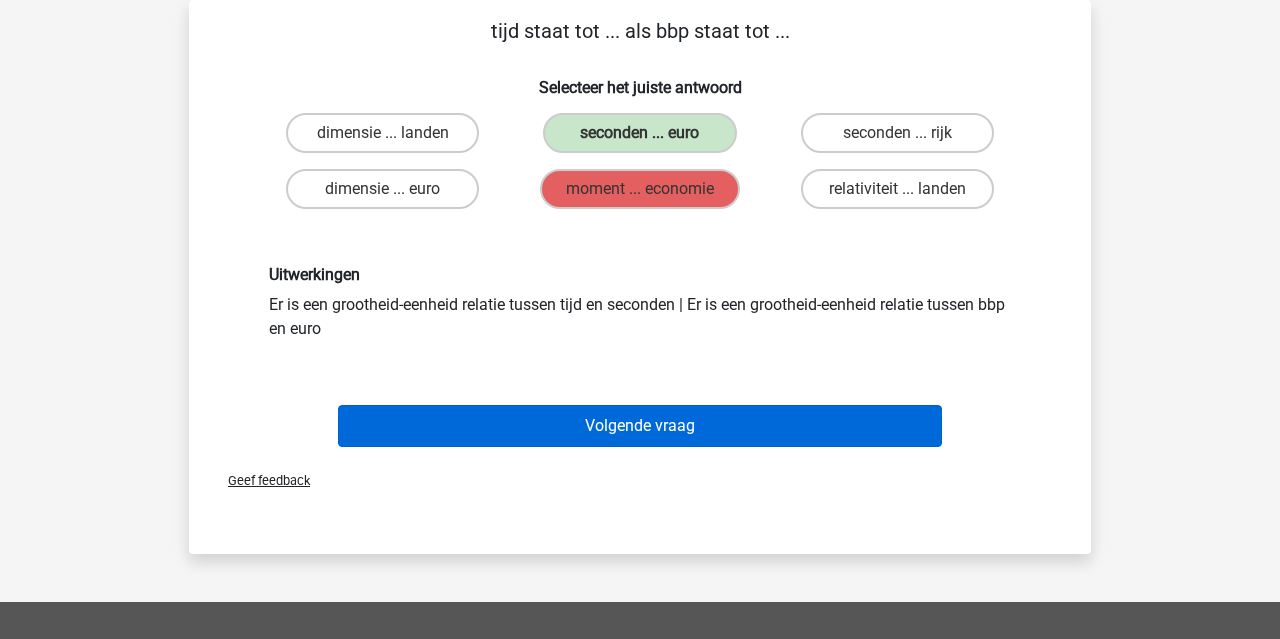 click on "Volgende vraag" at bounding box center [640, 426] 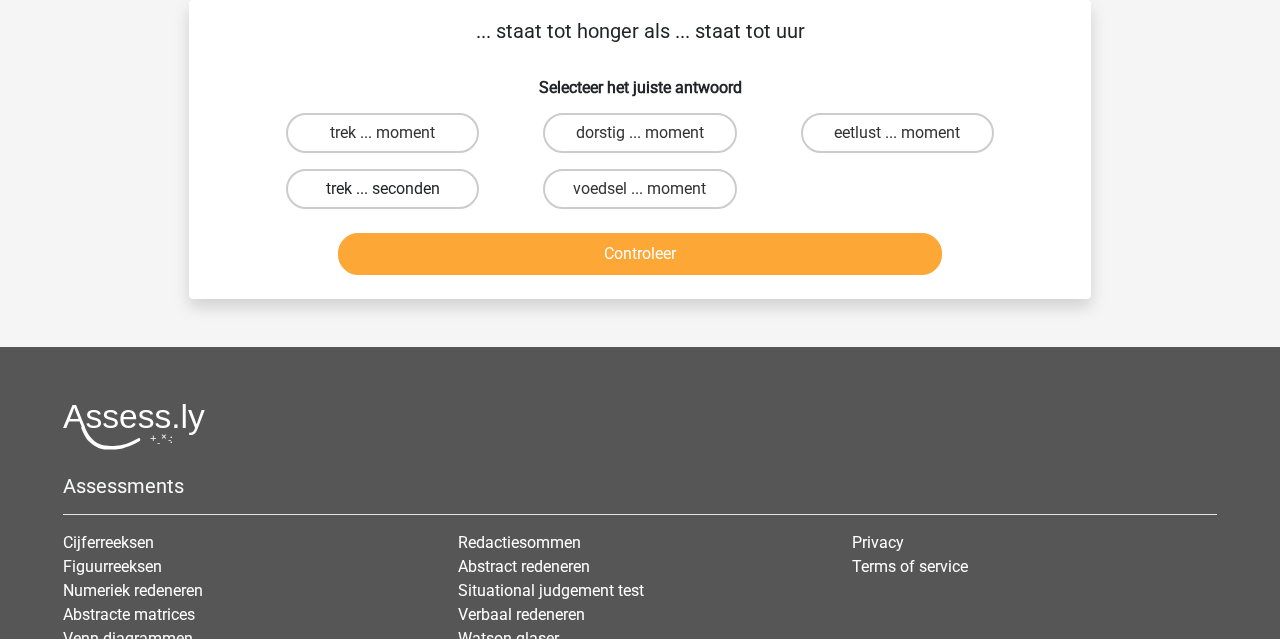 click on "trek ... seconden" at bounding box center (382, 189) 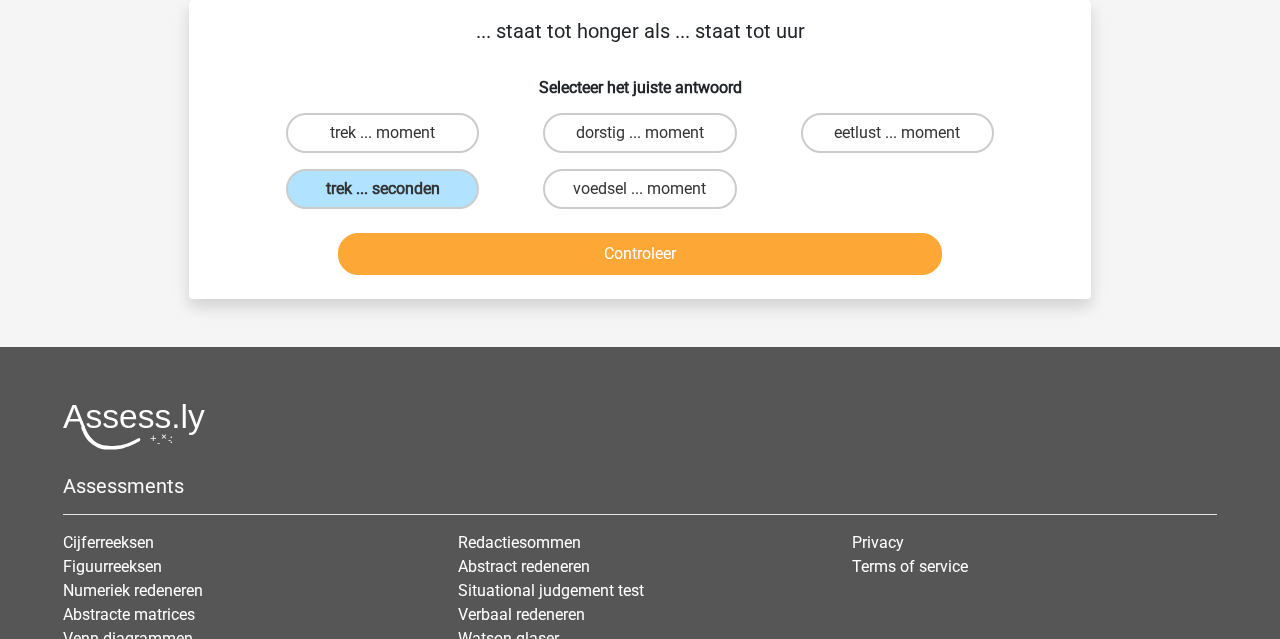 click on "Controleer" at bounding box center (640, 254) 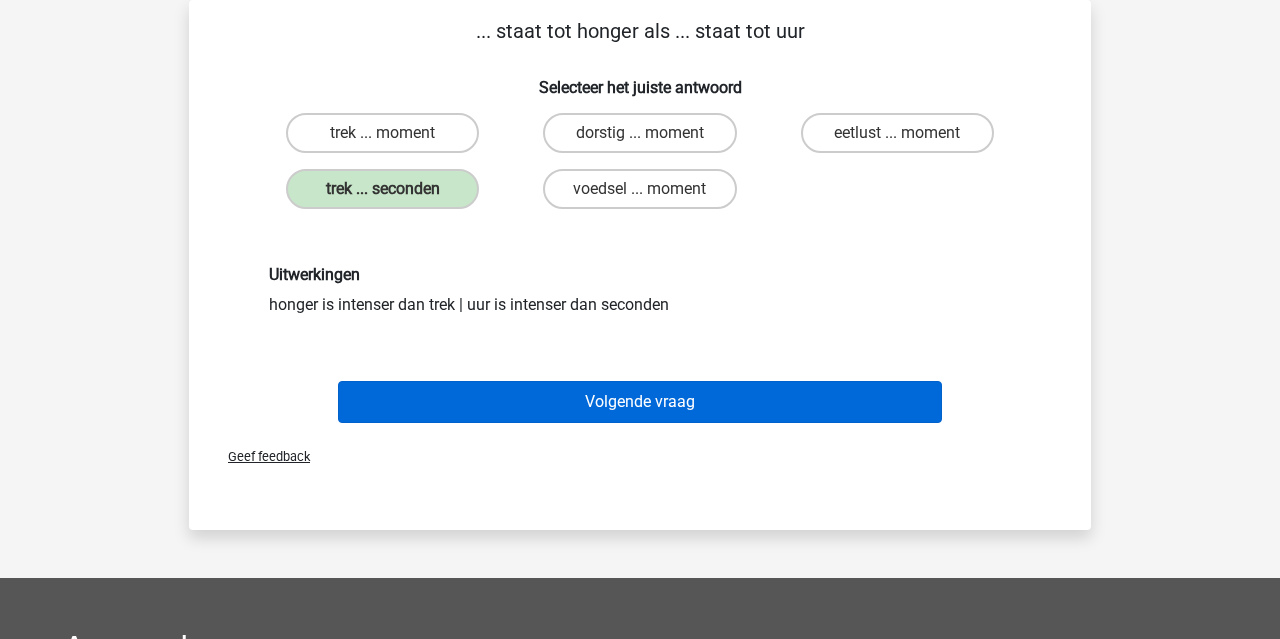 click on "Volgende vraag" at bounding box center (640, 402) 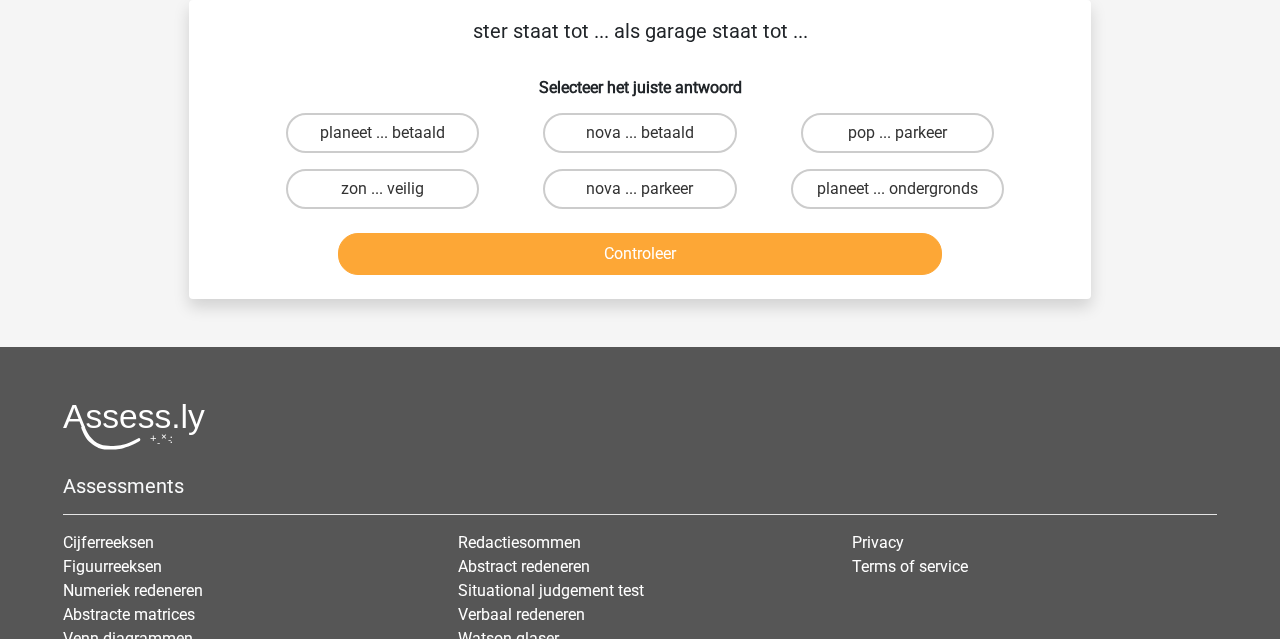 click on "pop ... parkeer" at bounding box center [903, 139] 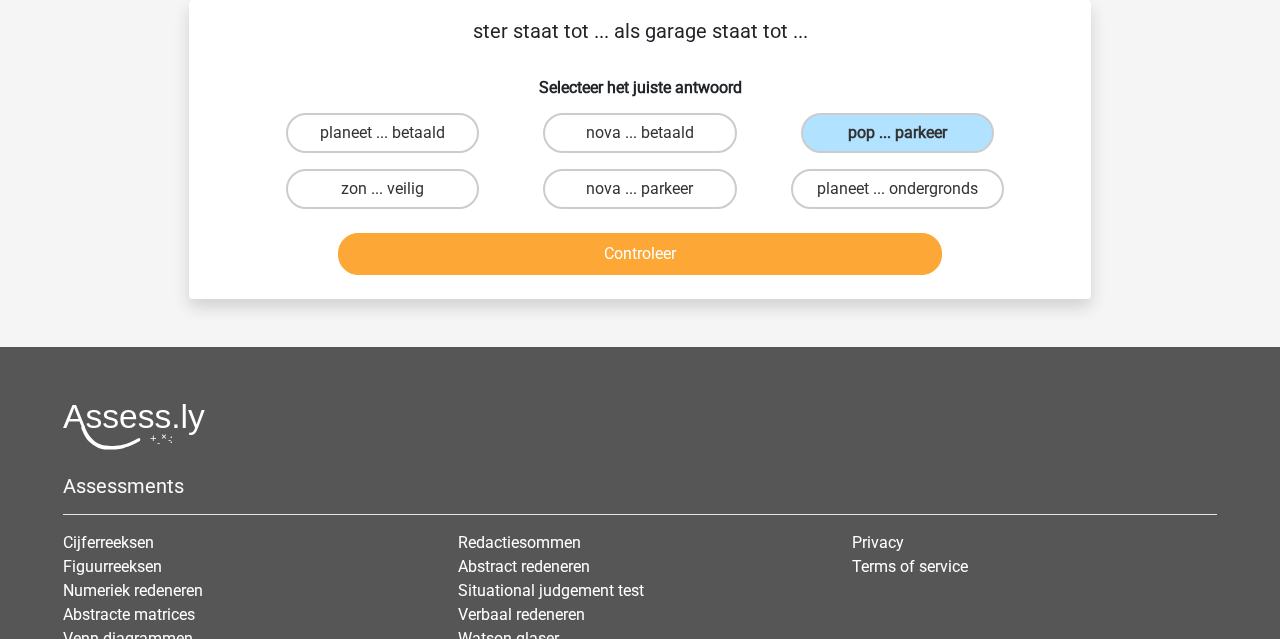 click on "Controleer" at bounding box center (640, 254) 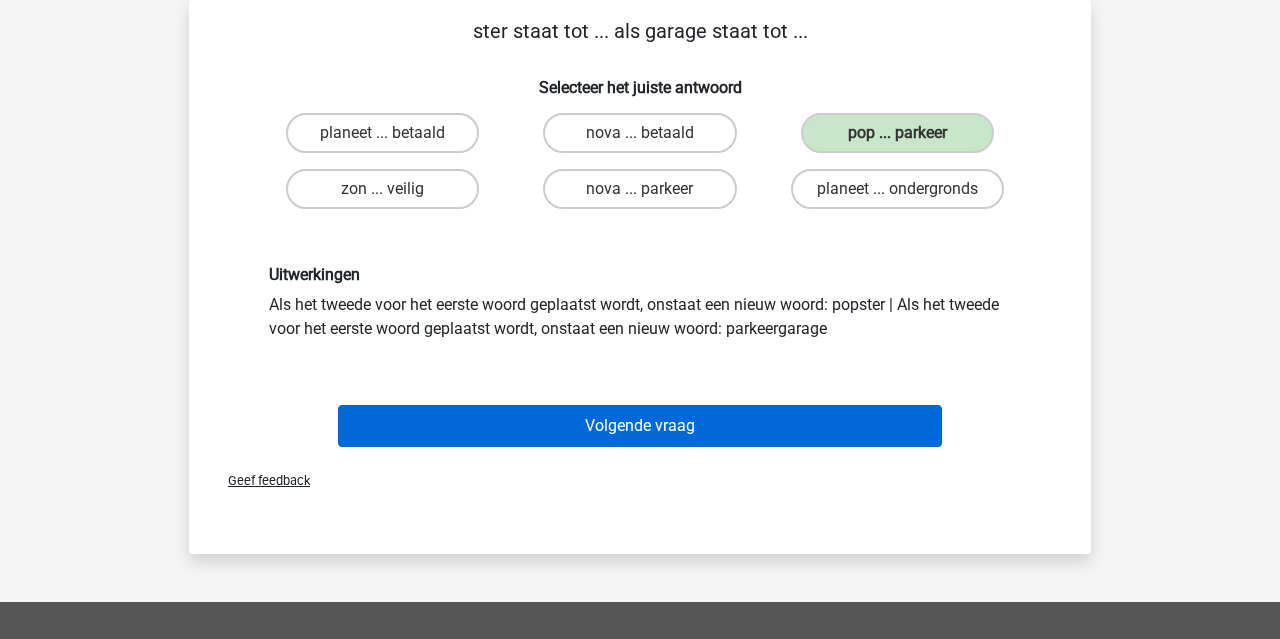 click on "Volgende vraag" at bounding box center [640, 426] 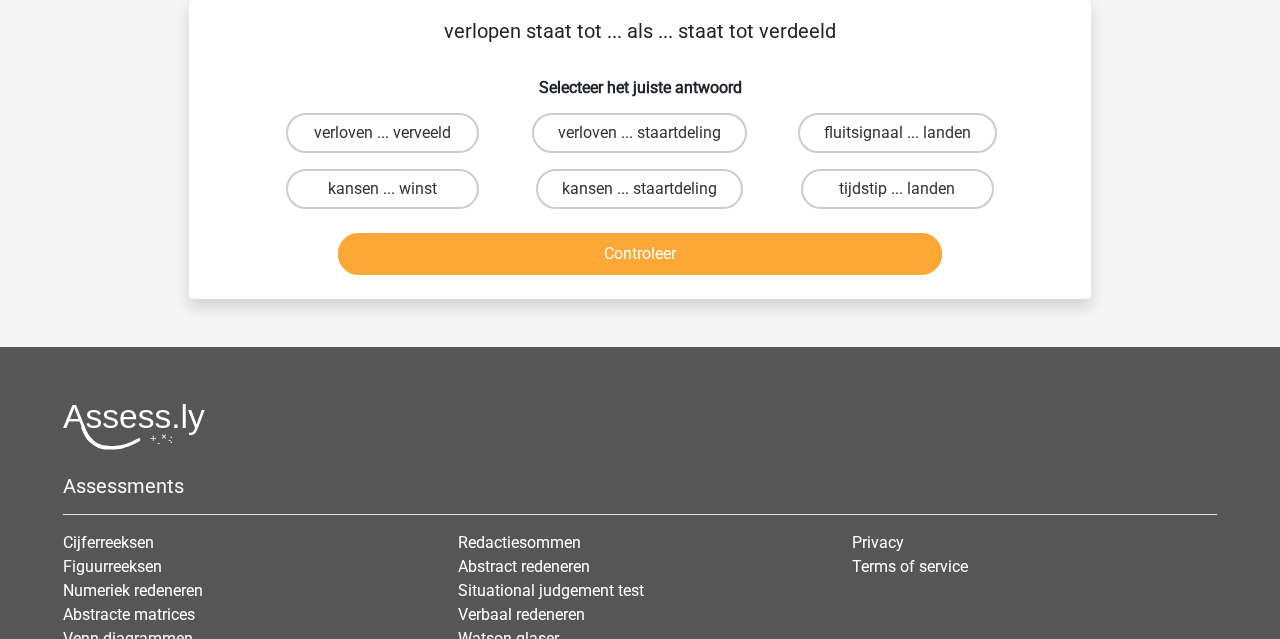 click on "verloven ... verveeld" at bounding box center (389, 139) 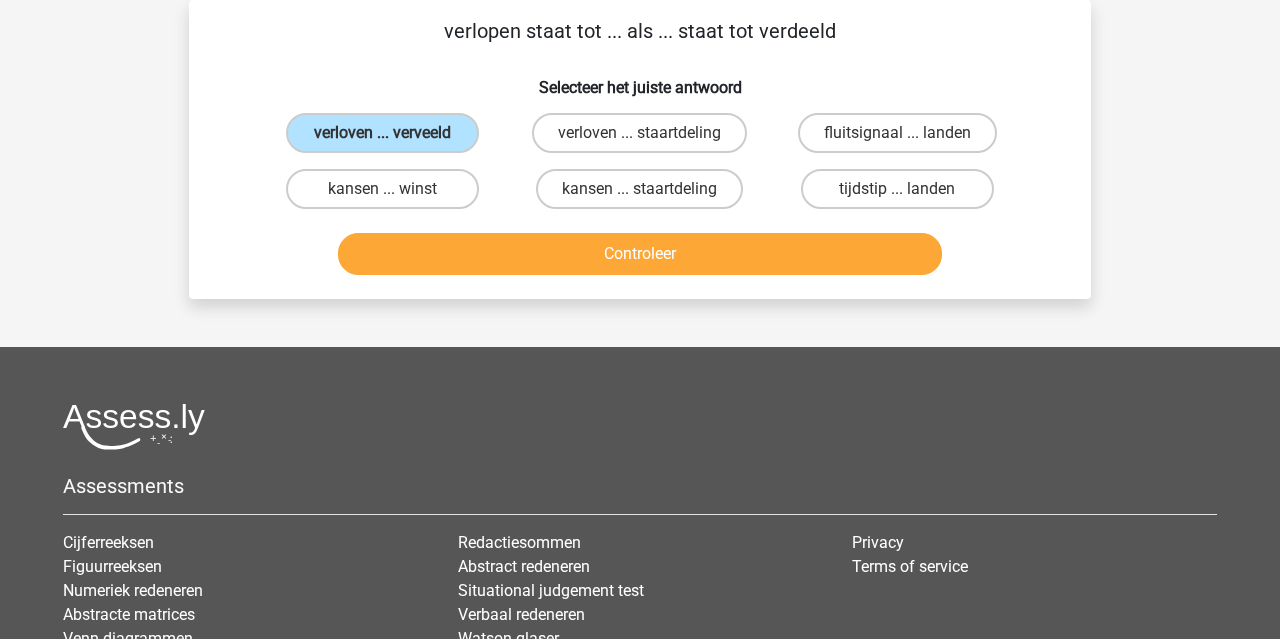 click on "Controleer" at bounding box center (640, 254) 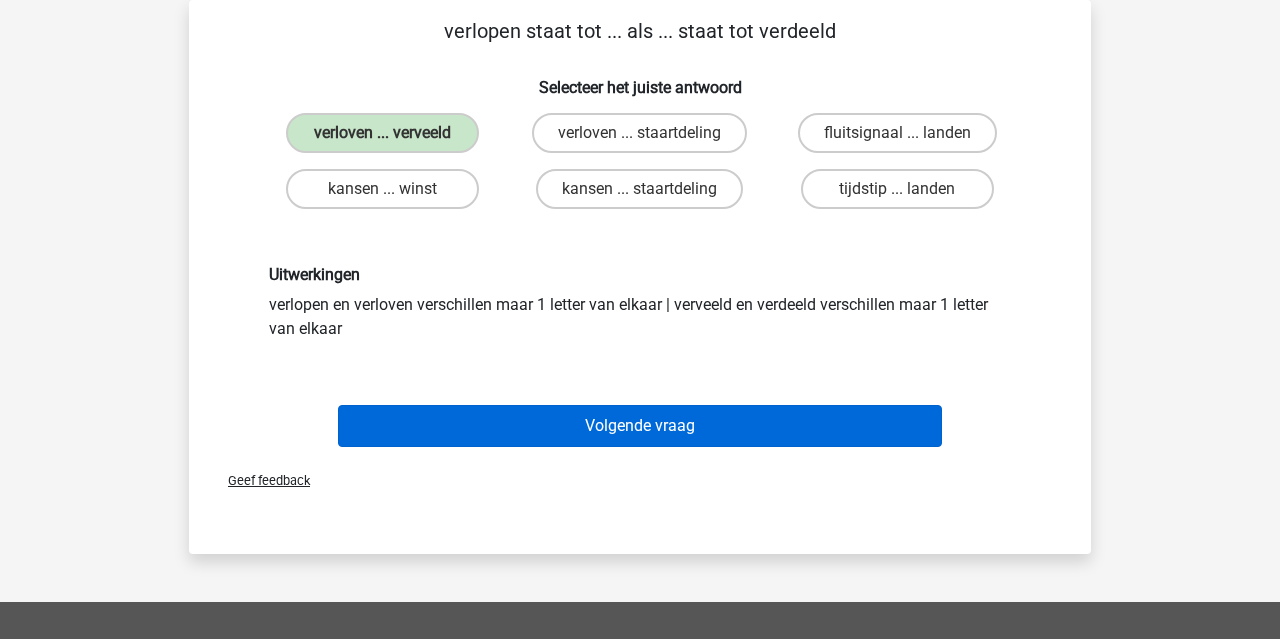 click on "Volgende vraag" at bounding box center [640, 426] 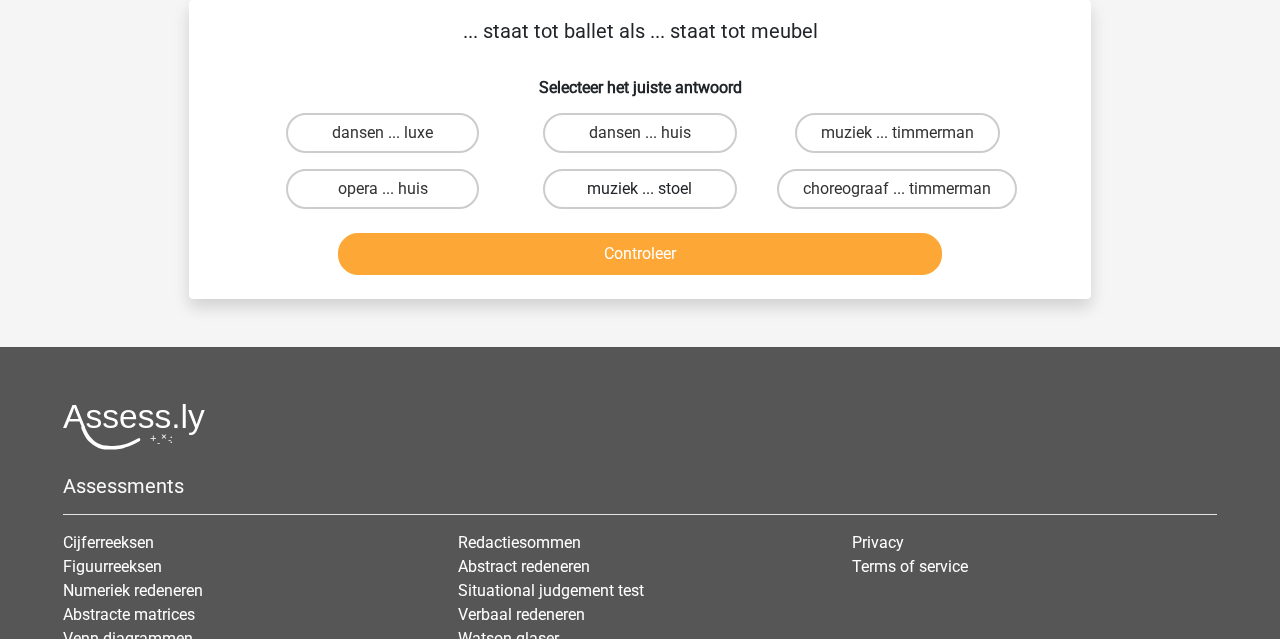 click on "muziek ... stoel" at bounding box center (639, 189) 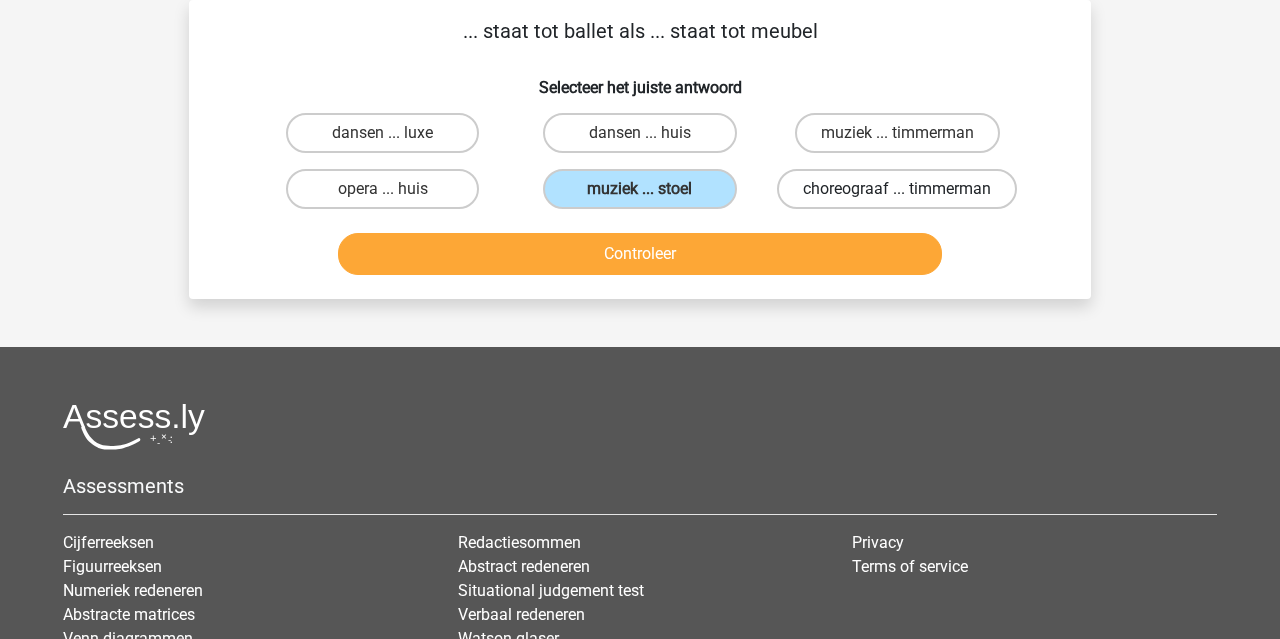 click on "choreograaf ... timmerman" at bounding box center (897, 189) 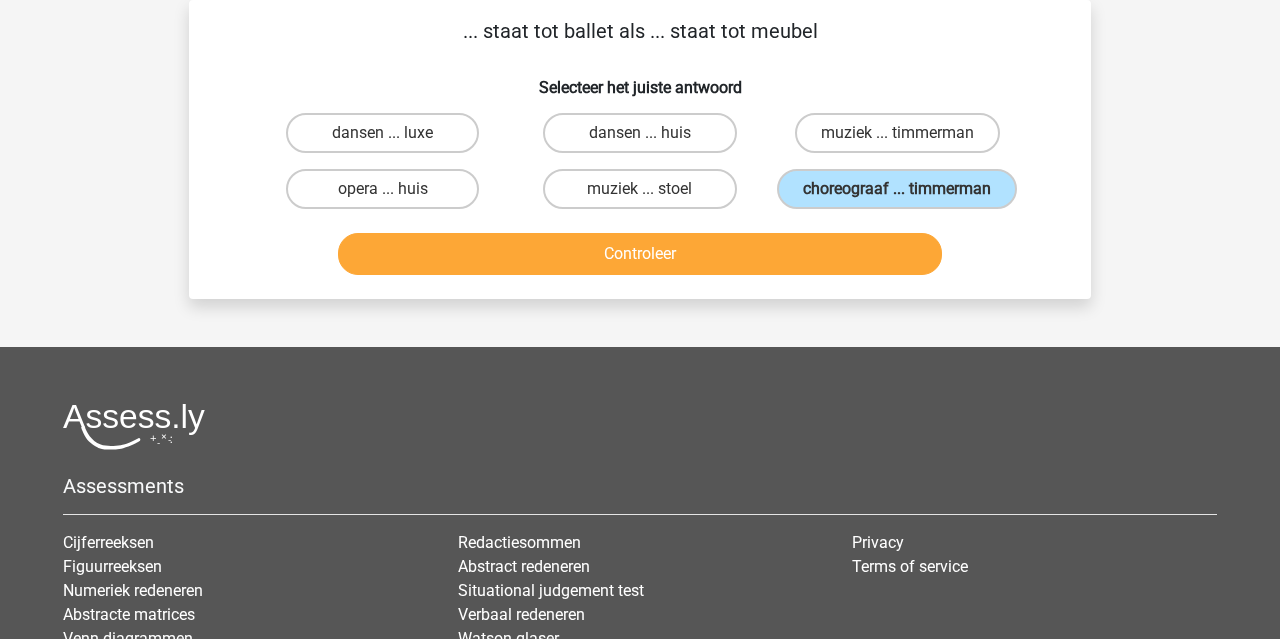 click on "Controleer" at bounding box center [640, 250] 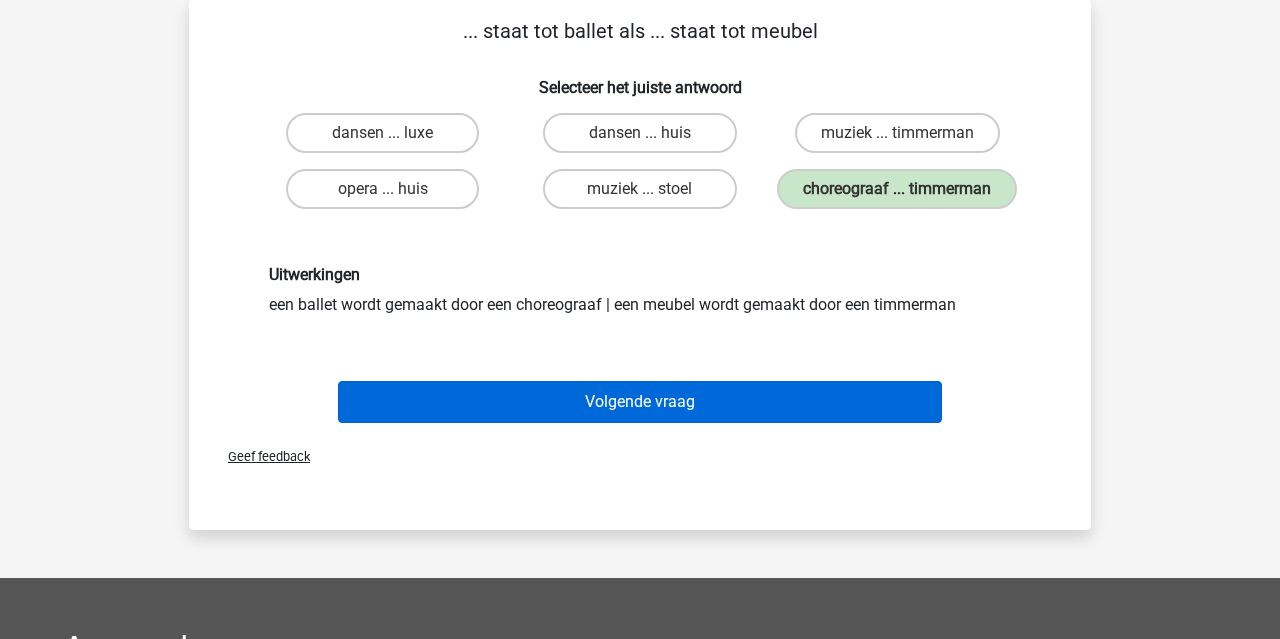 click on "Volgende vraag" at bounding box center [640, 402] 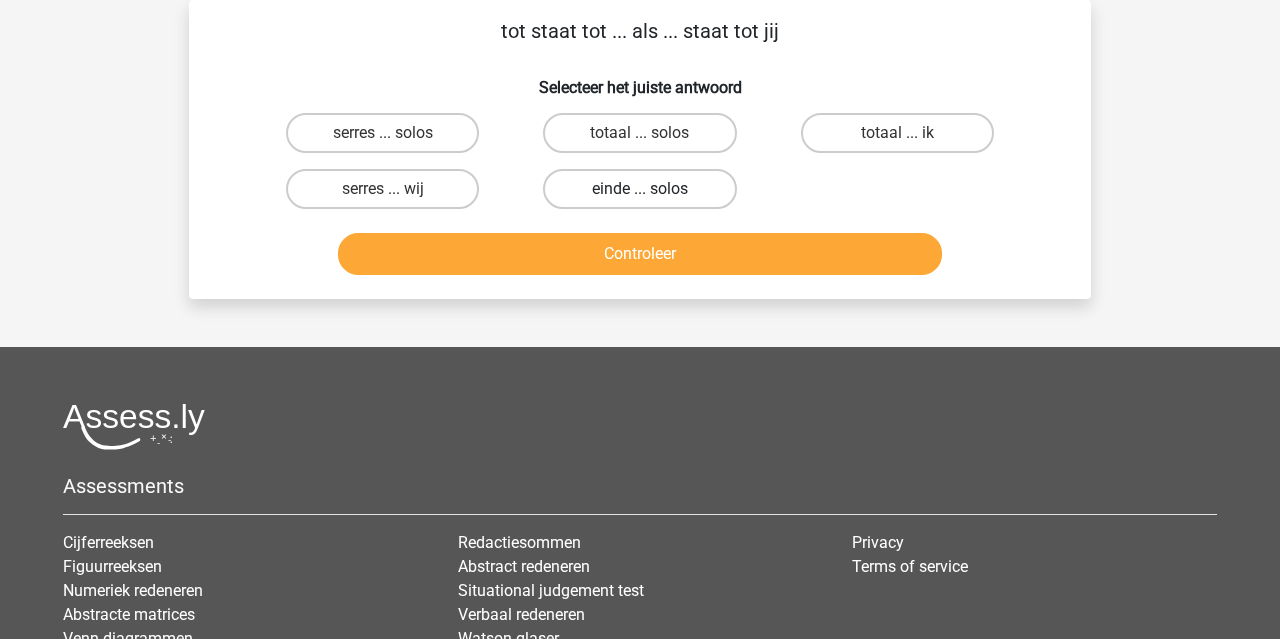 click on "einde ... solos" at bounding box center [639, 189] 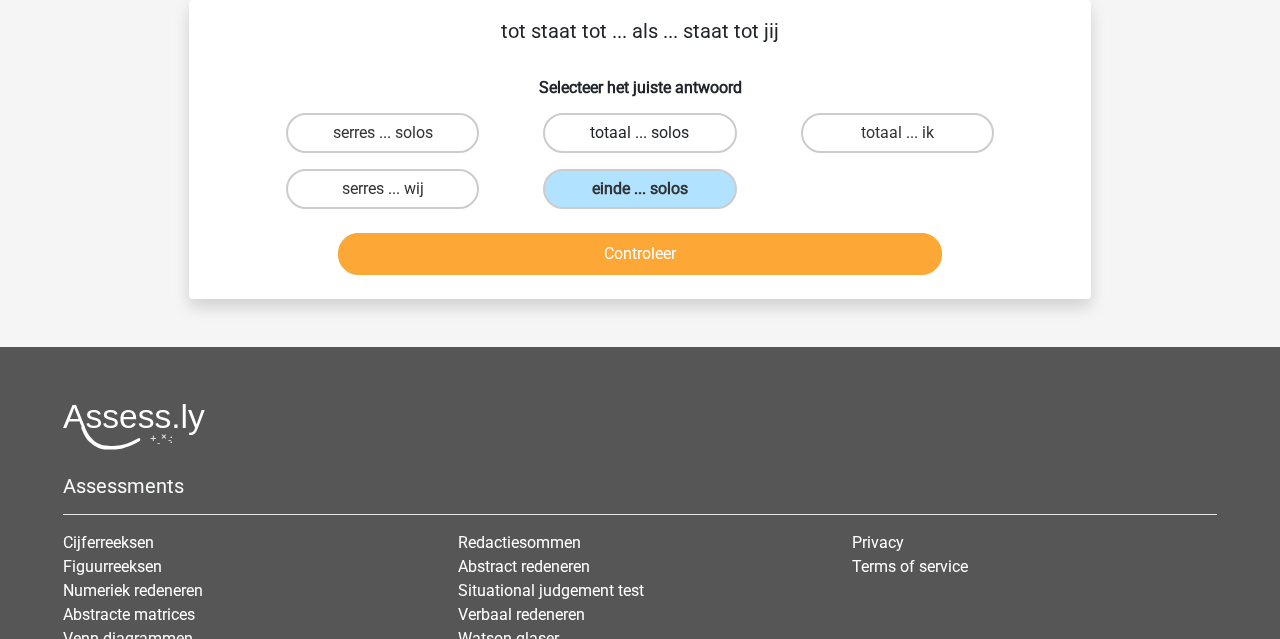 click on "totaal ... solos" at bounding box center [639, 133] 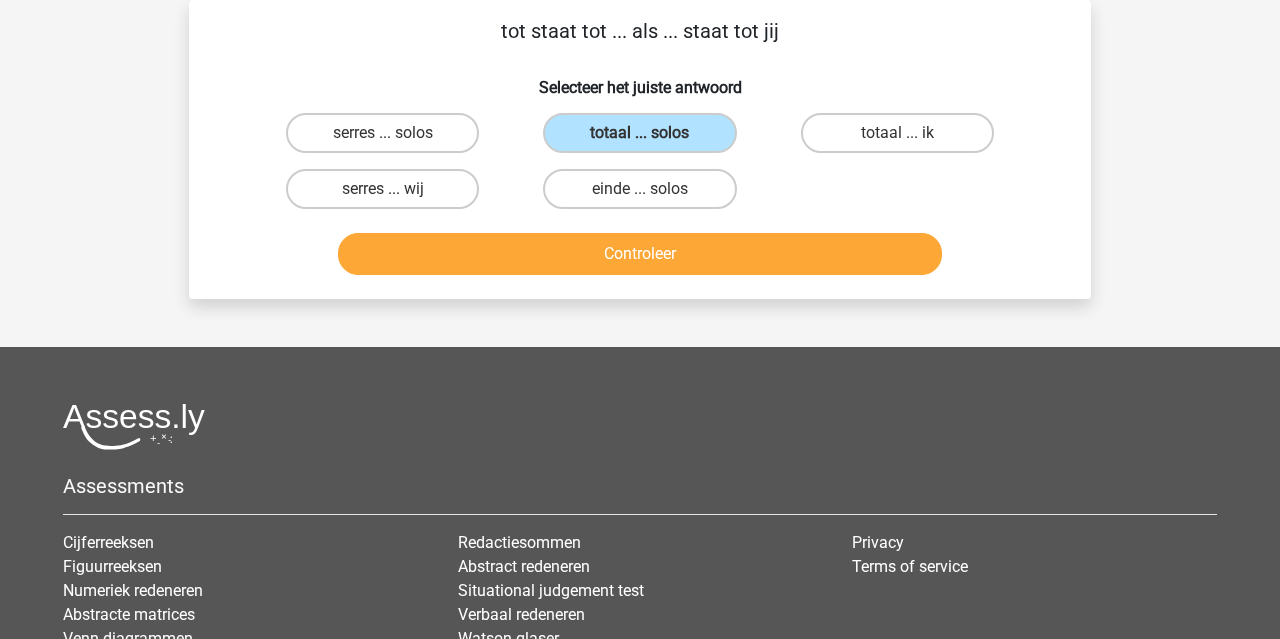 click on "Controleer" at bounding box center [640, 254] 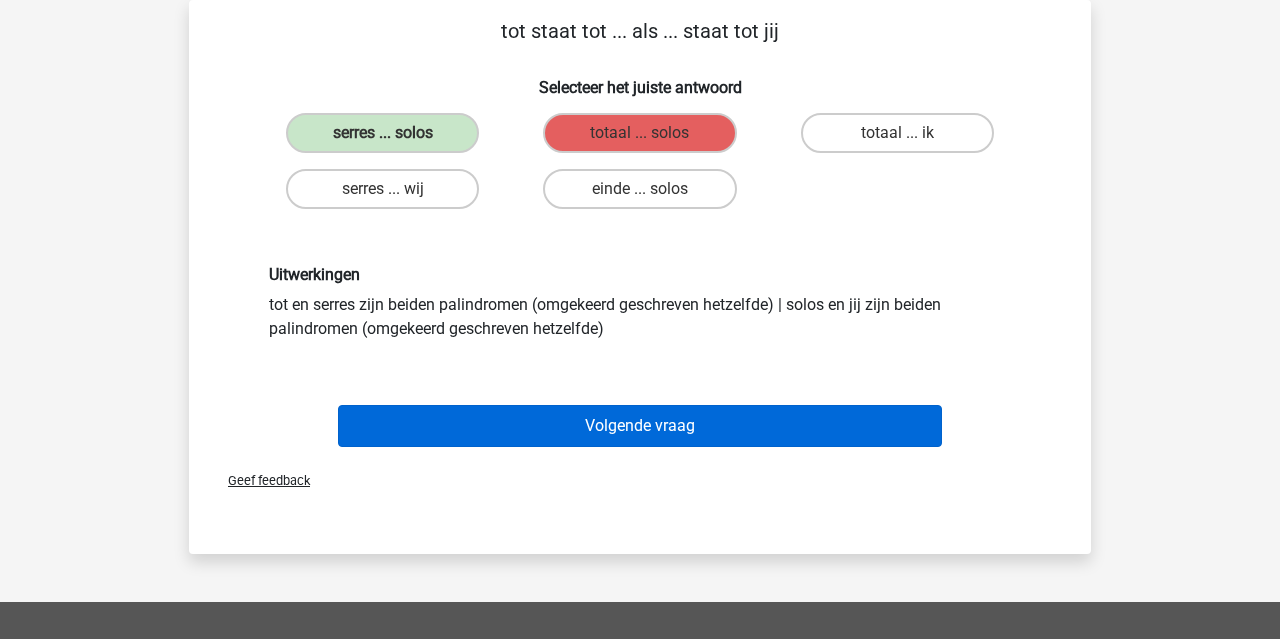 click on "Volgende vraag" at bounding box center [640, 426] 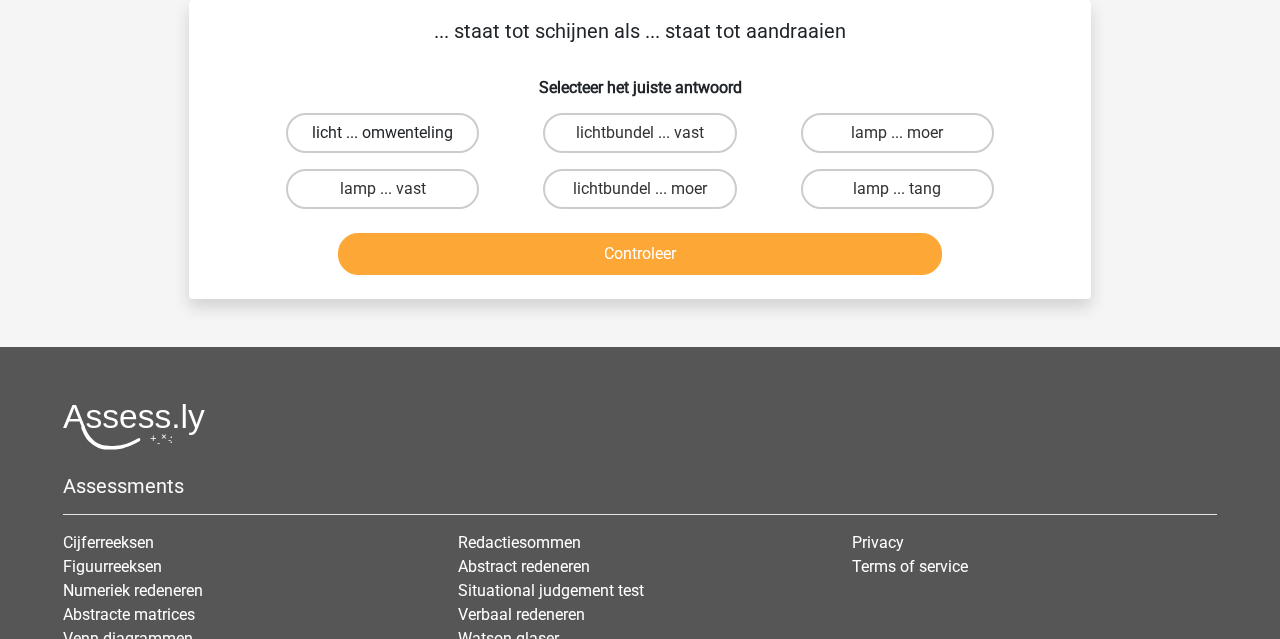 click on "licht ... omwenteling" at bounding box center (382, 133) 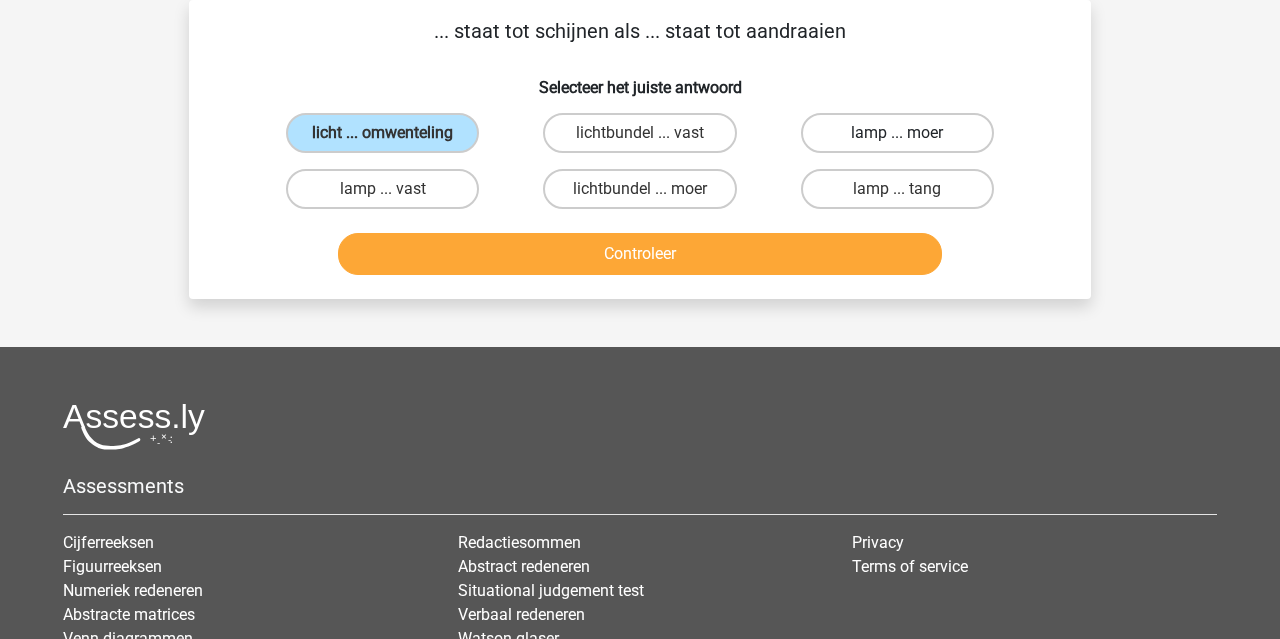 click on "lamp ... moer" at bounding box center [897, 133] 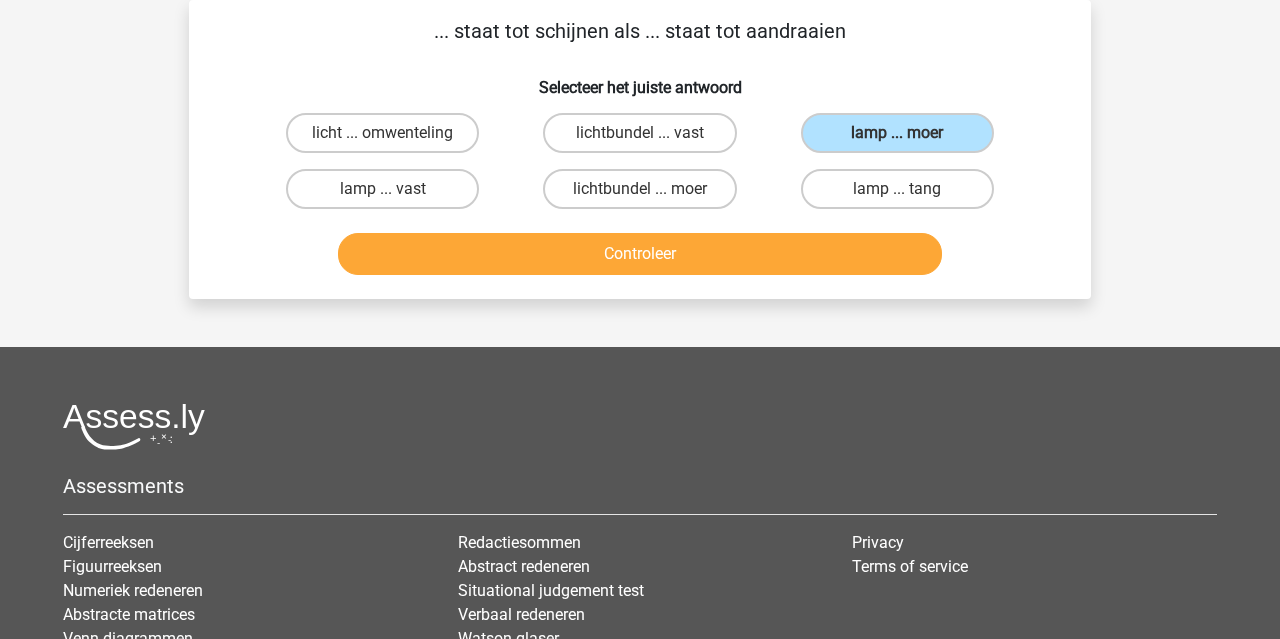 click on "Controleer" at bounding box center [640, 254] 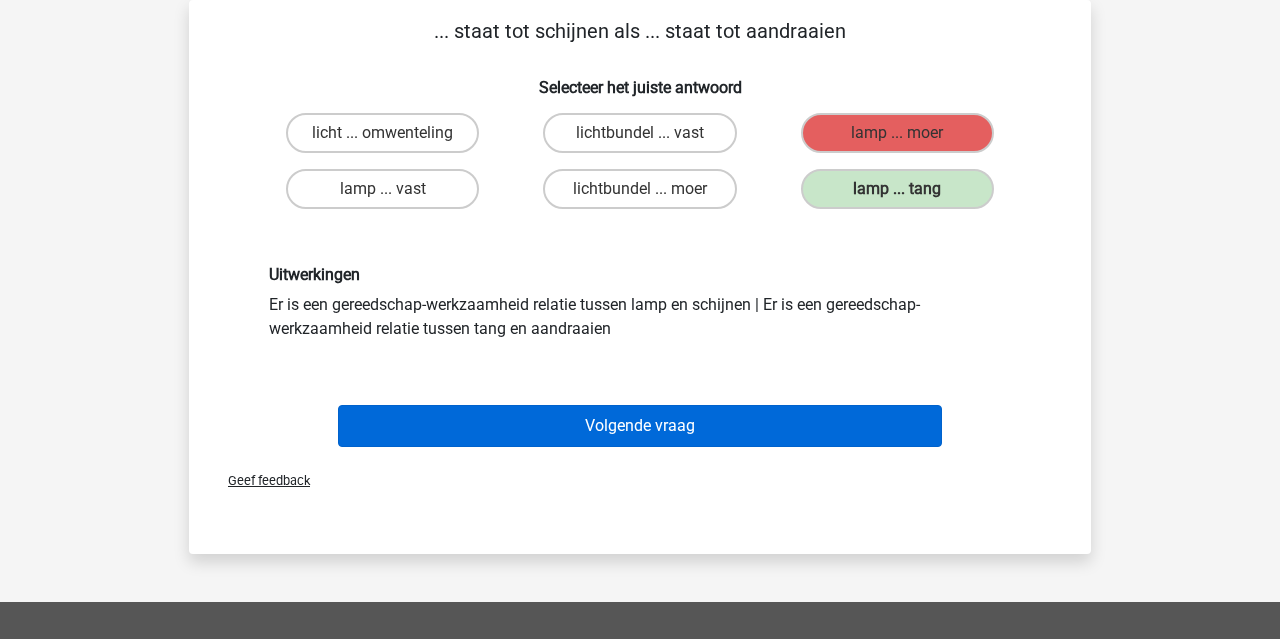 click on "Volgende vraag" at bounding box center [640, 426] 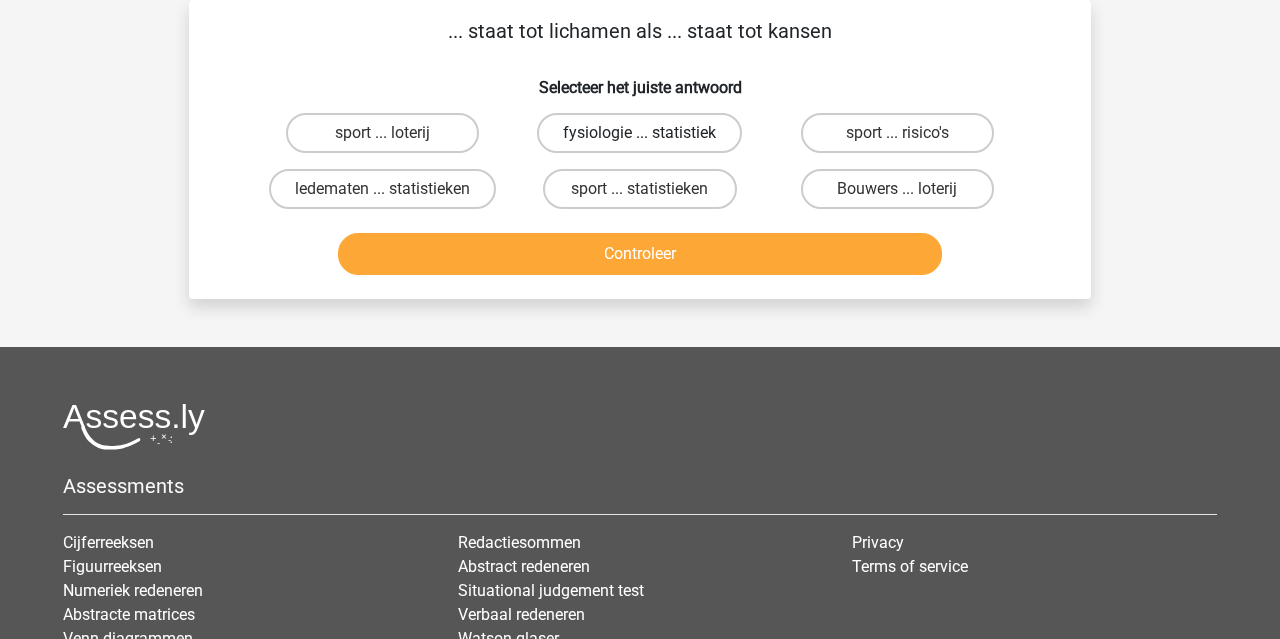 click on "fysiologie ... statistiek" at bounding box center [639, 133] 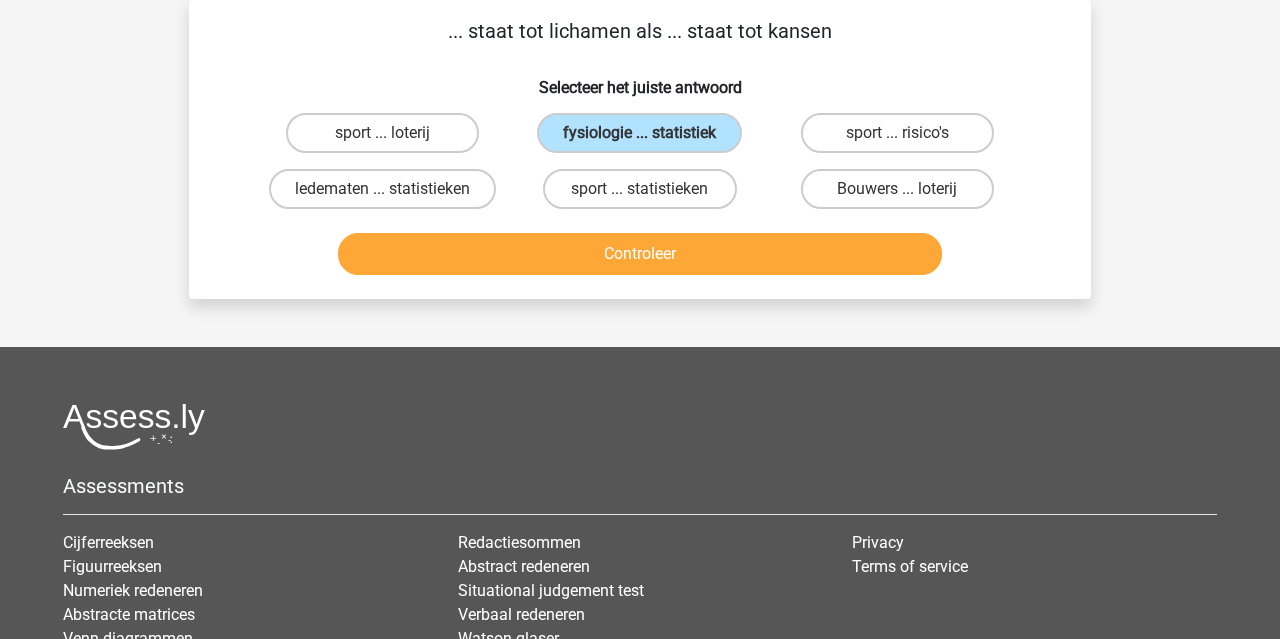 click on "Controleer" at bounding box center [640, 254] 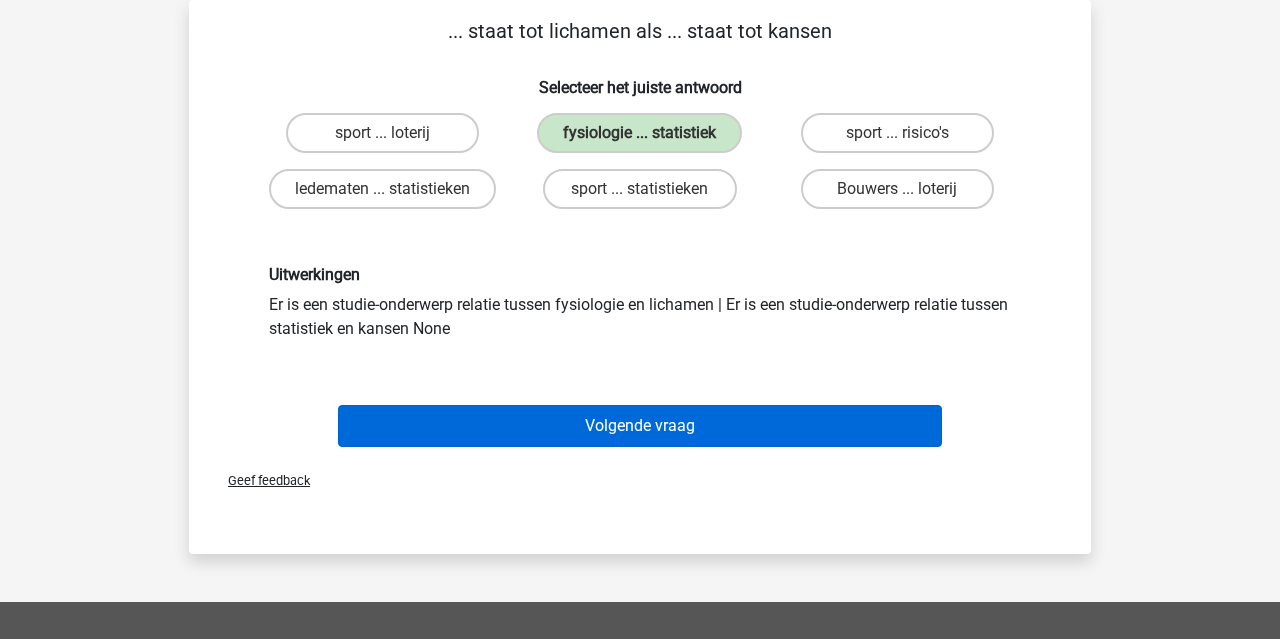 click on "Volgende vraag" at bounding box center (640, 426) 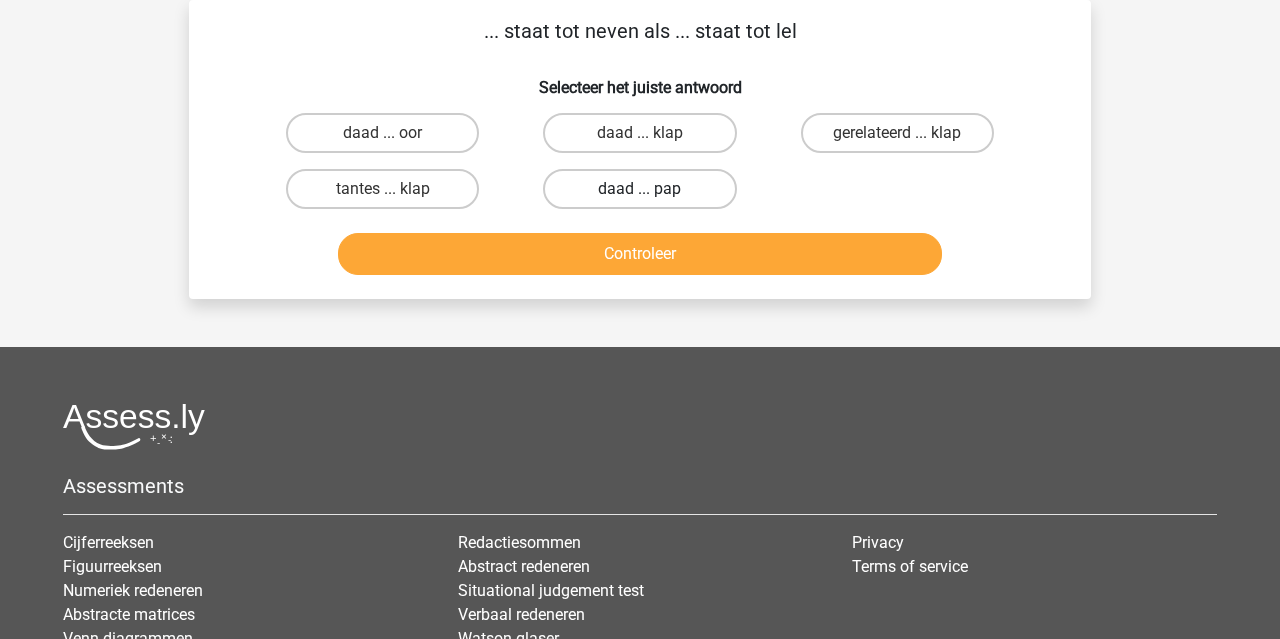 click on "daad ... pap" at bounding box center (639, 189) 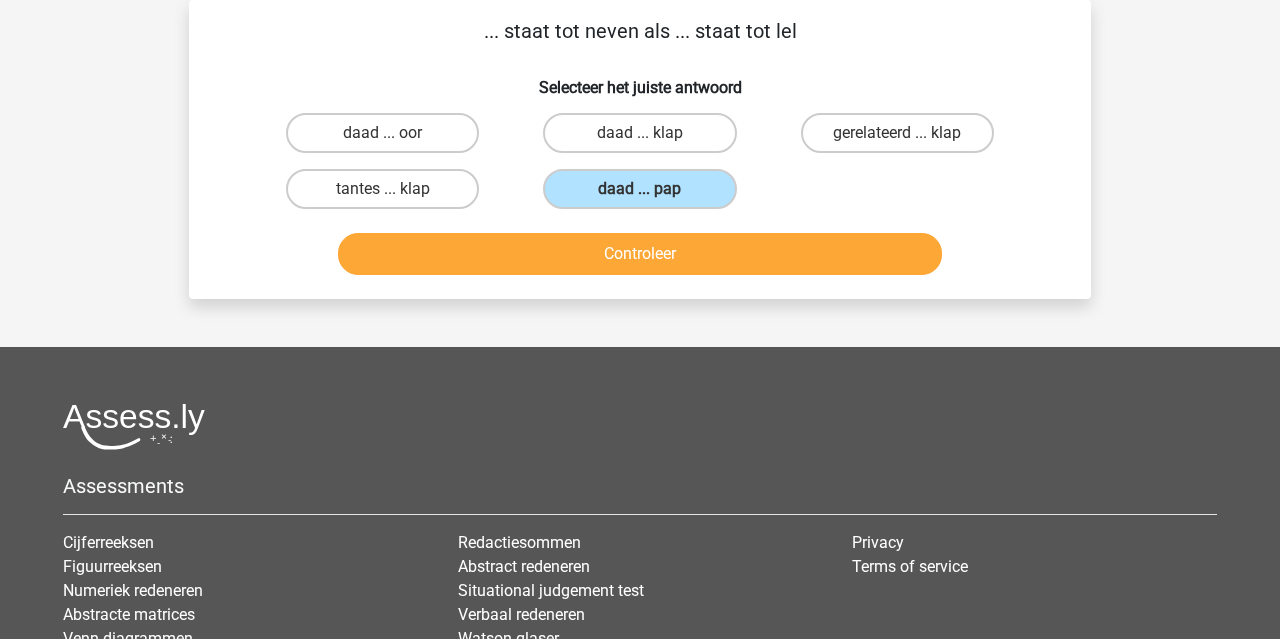 click on "Controleer" at bounding box center [640, 254] 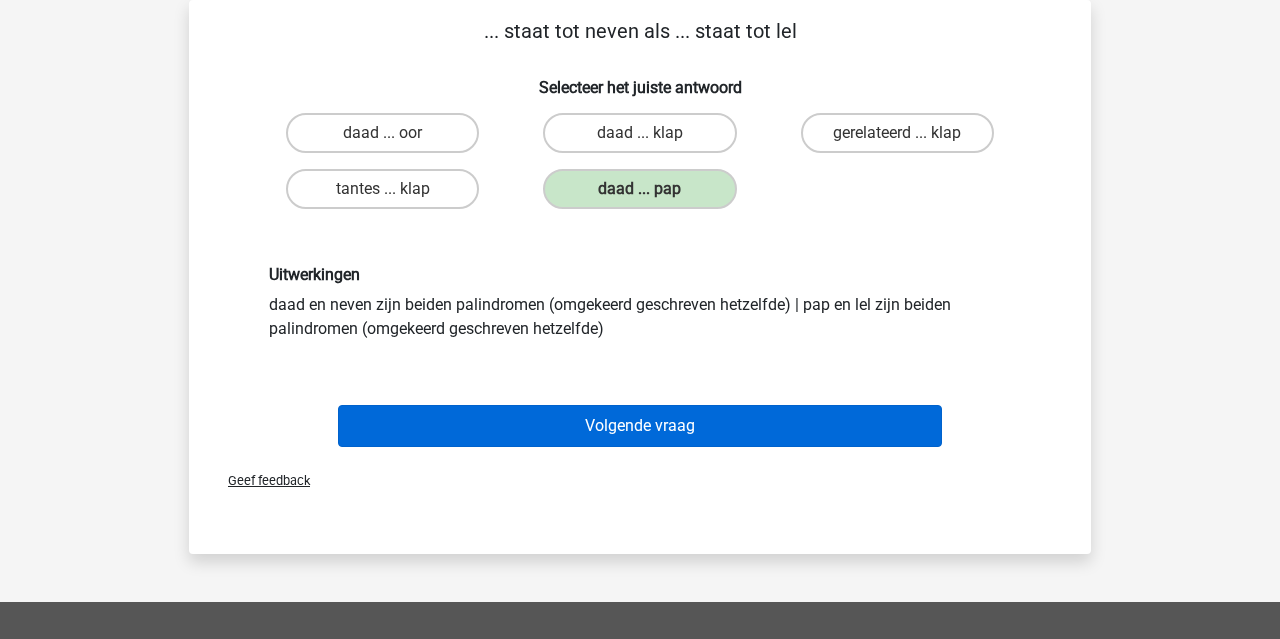 click on "Volgende vraag" at bounding box center (640, 426) 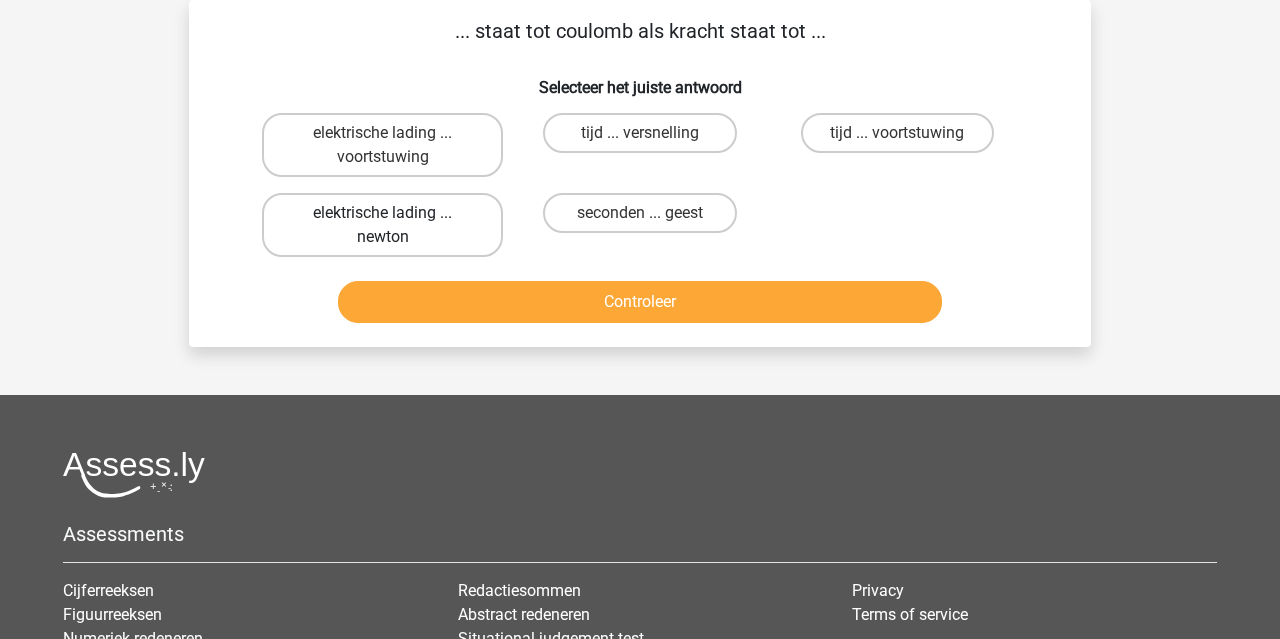 click on "elektrische lading ... newton" at bounding box center (382, 225) 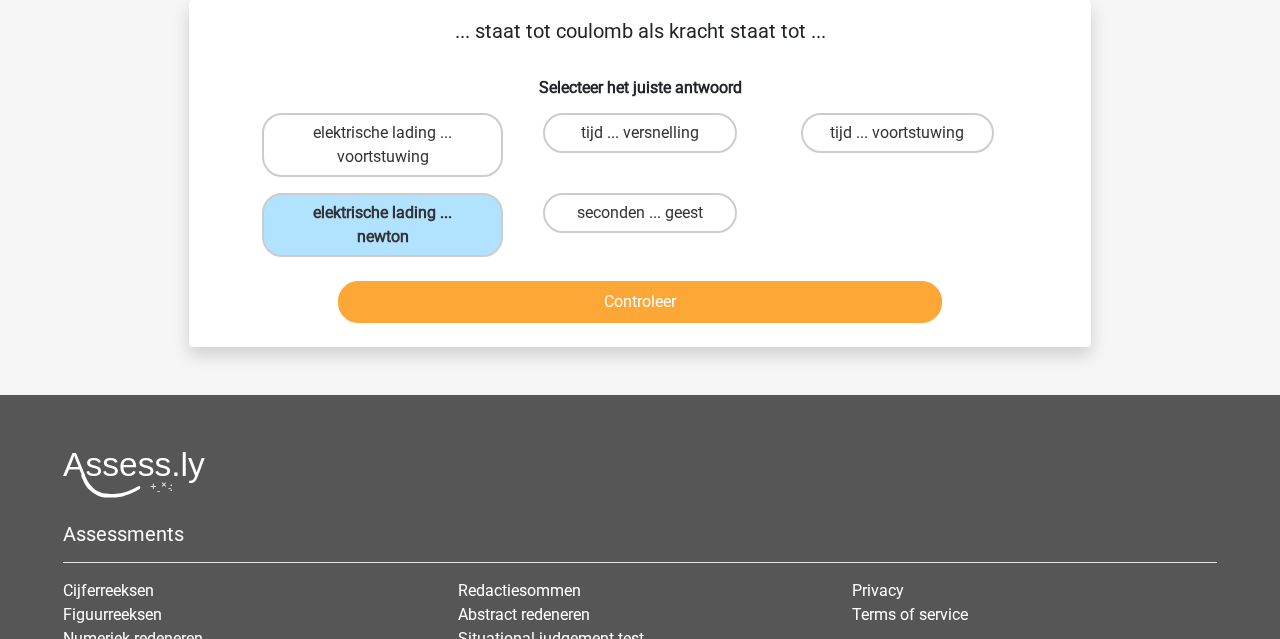 click on "Controleer" at bounding box center [640, 302] 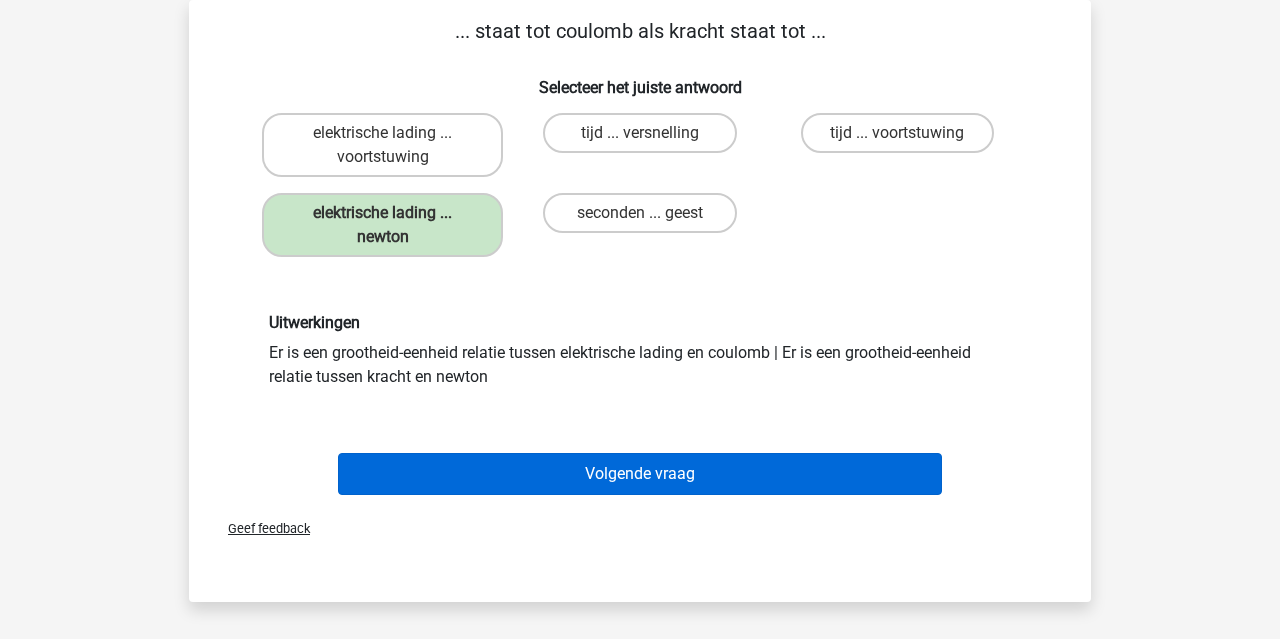 click on "Volgende vraag" at bounding box center [640, 474] 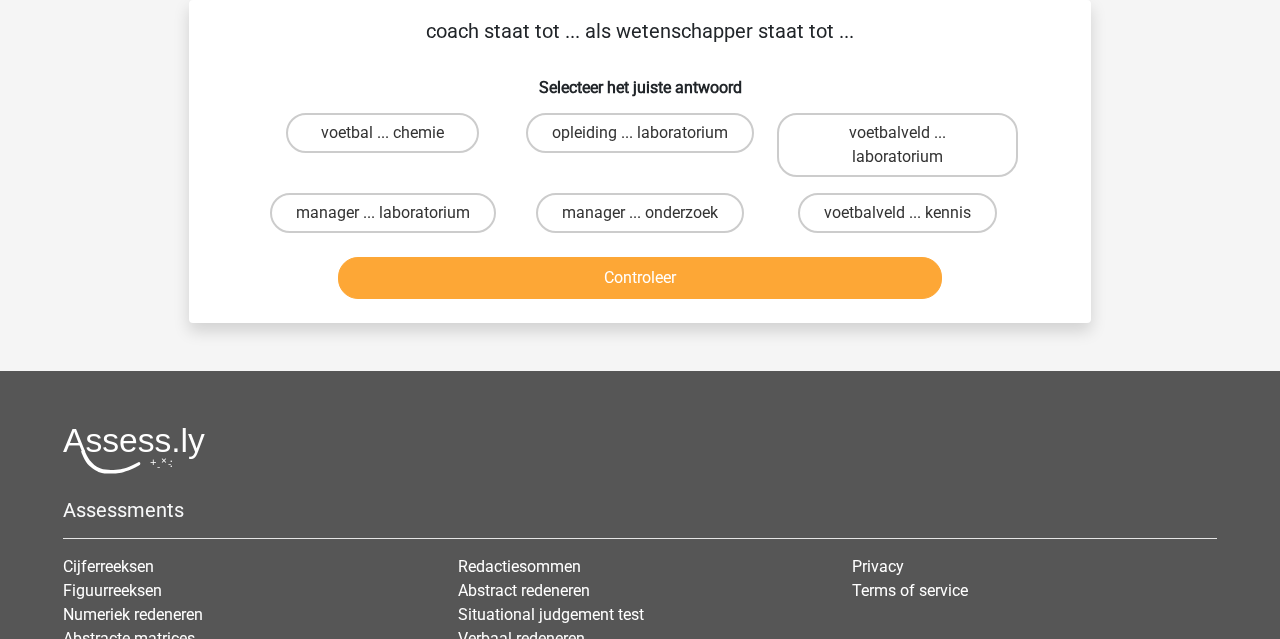 click on "voetbal ... chemie" at bounding box center [382, 145] 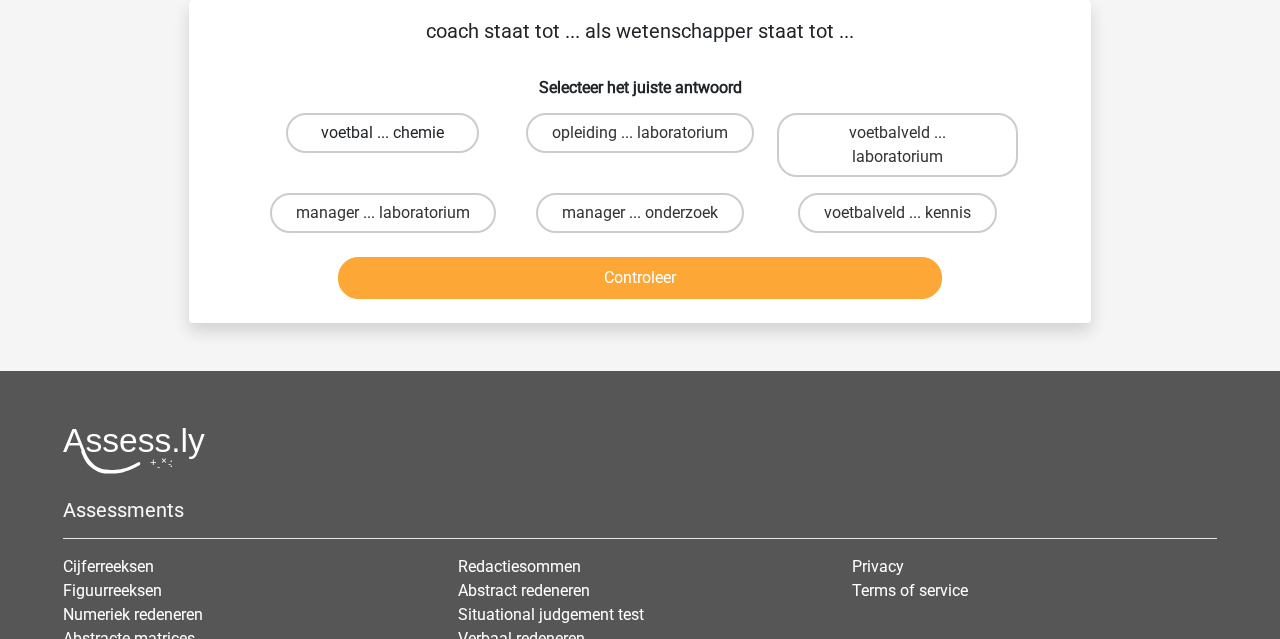 click on "voetbal ... chemie" at bounding box center (382, 133) 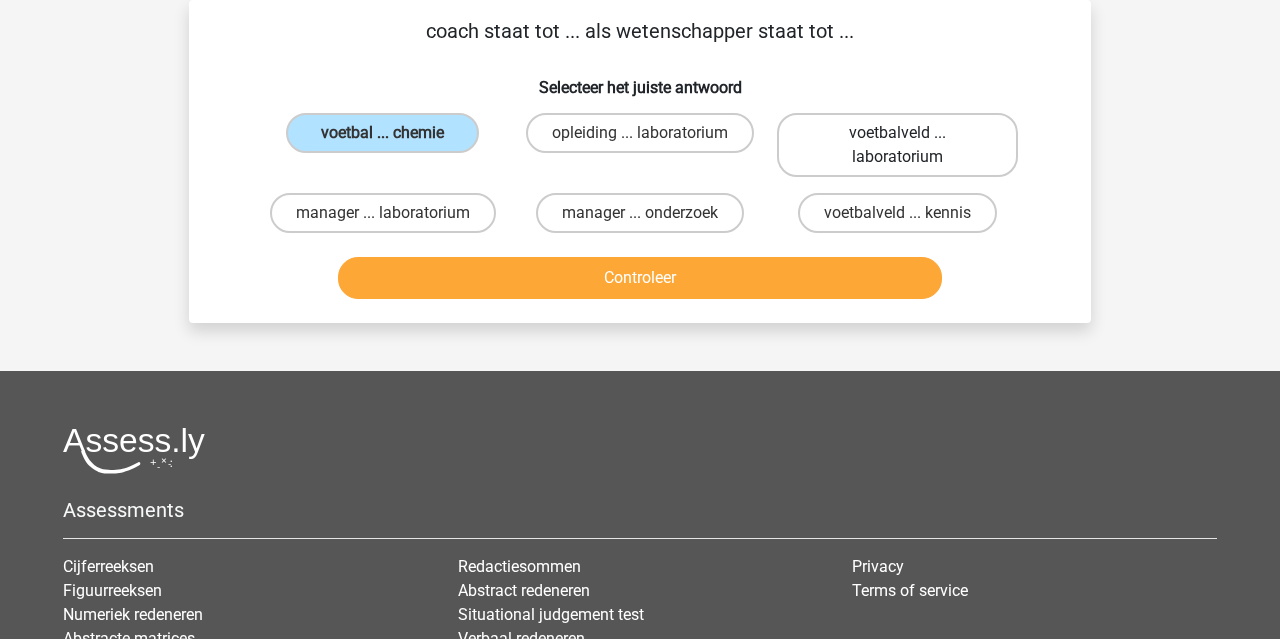 click on "voetbalveld ... laboratorium" at bounding box center [897, 145] 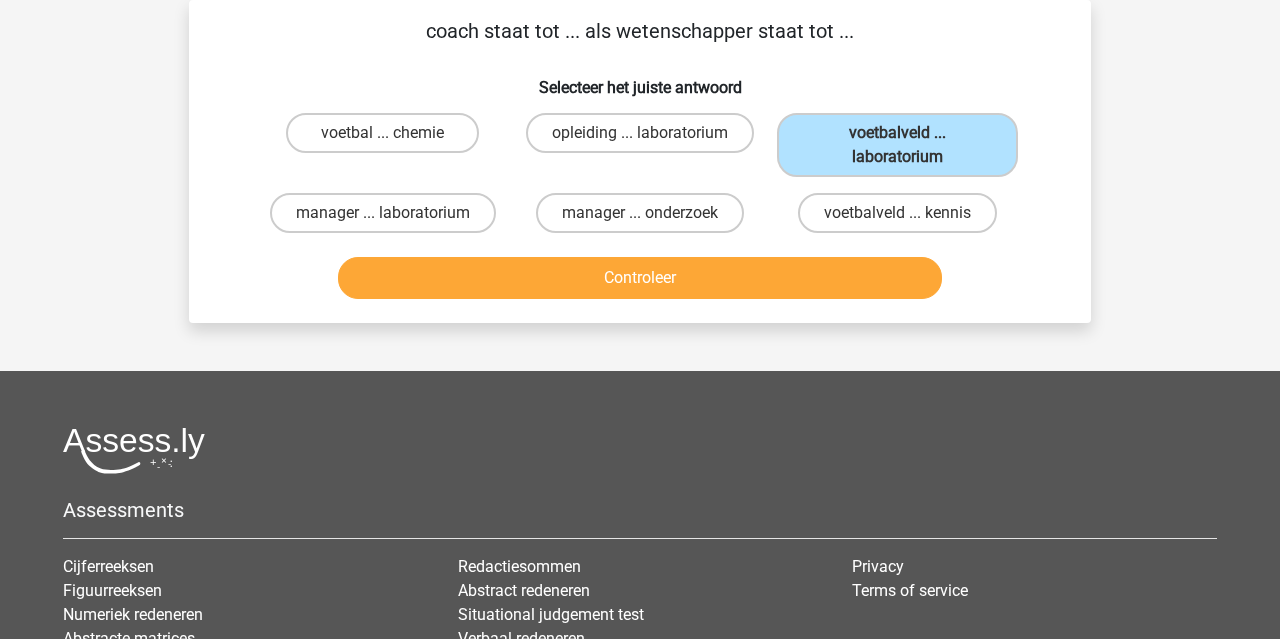 click on "Controleer" at bounding box center (640, 278) 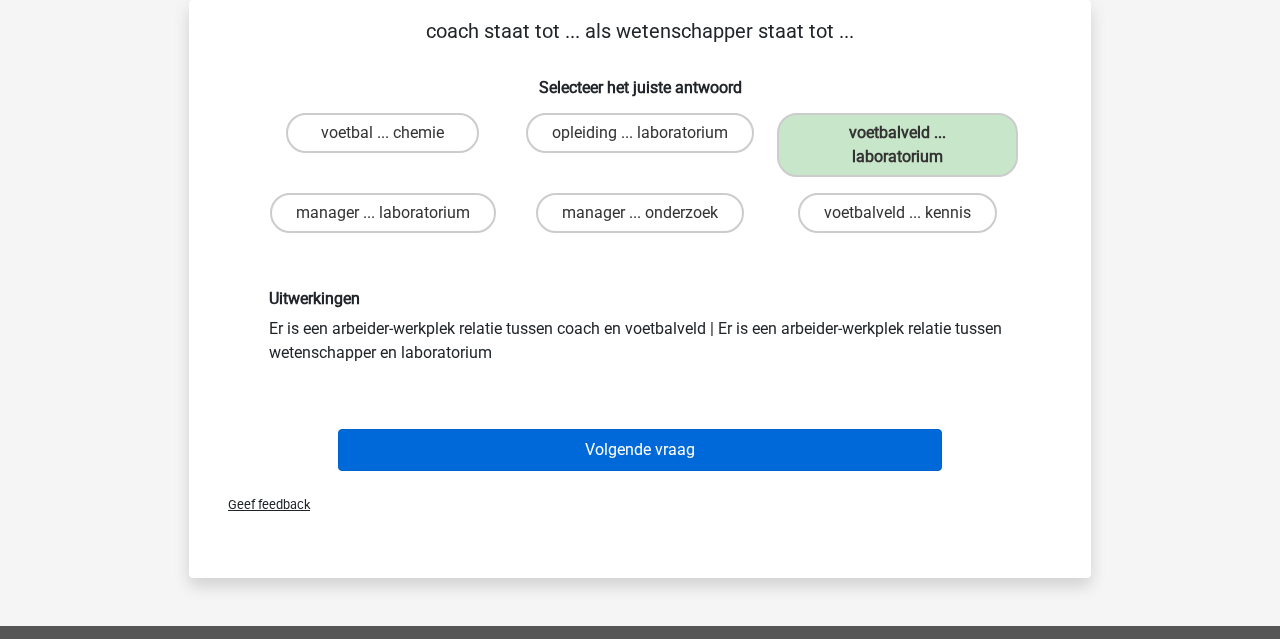 click on "Volgende vraag" at bounding box center (640, 450) 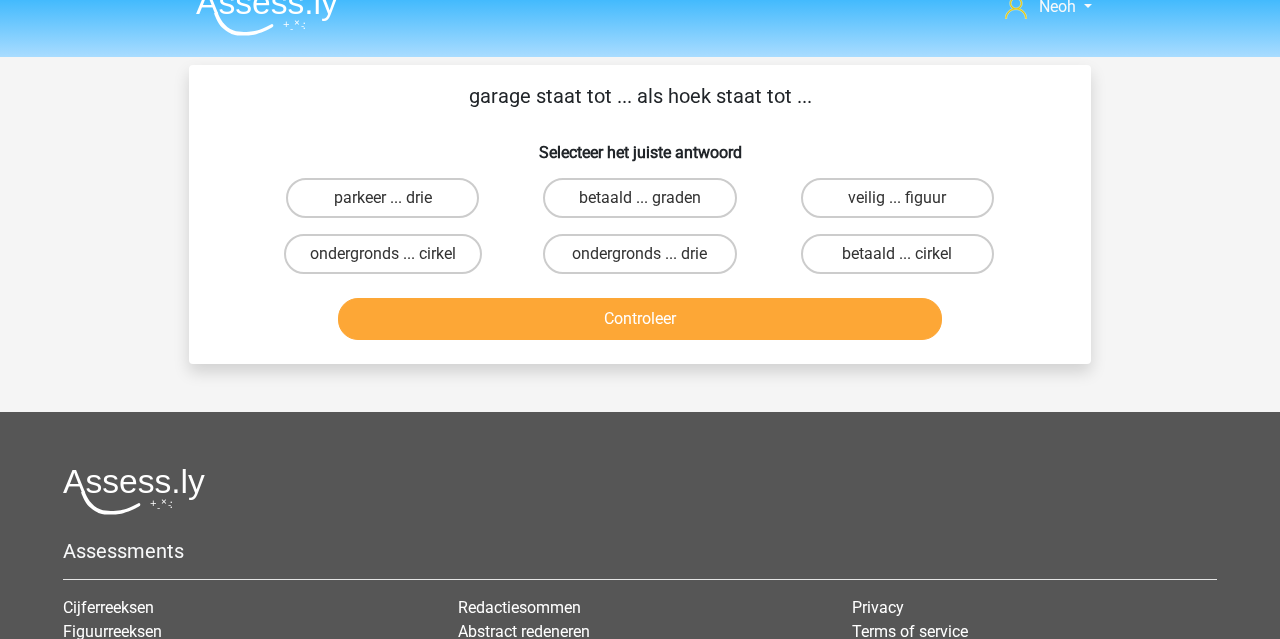 scroll, scrollTop: 19, scrollLeft: 0, axis: vertical 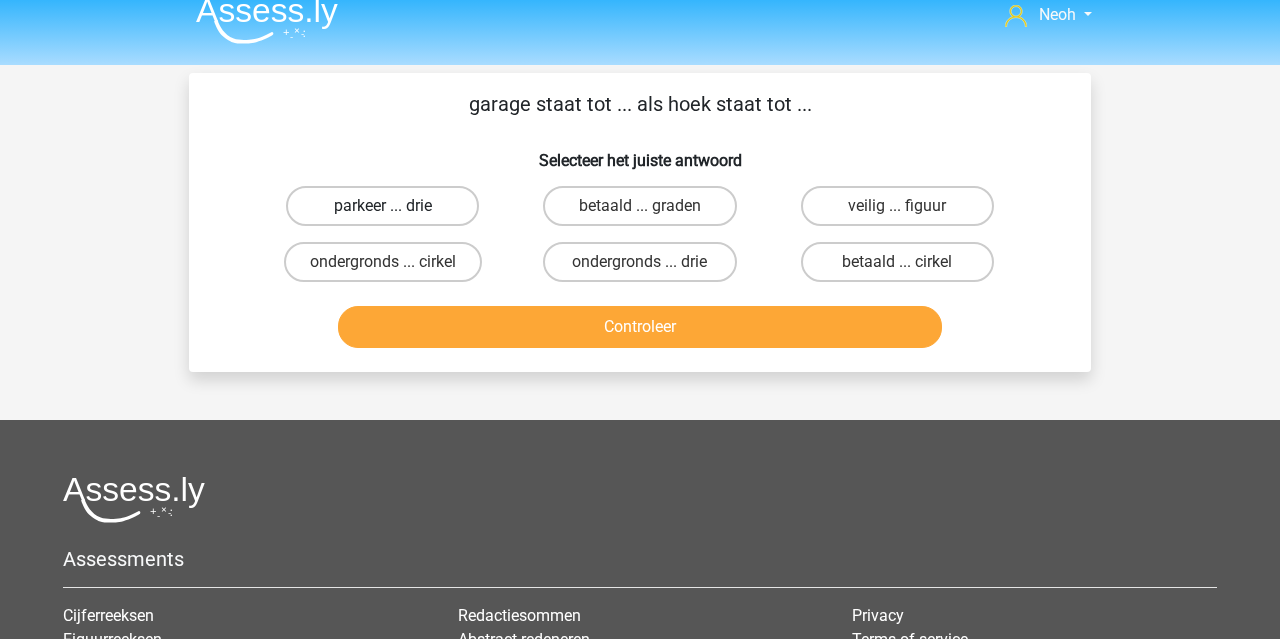 click on "parkeer ... drie" at bounding box center [382, 206] 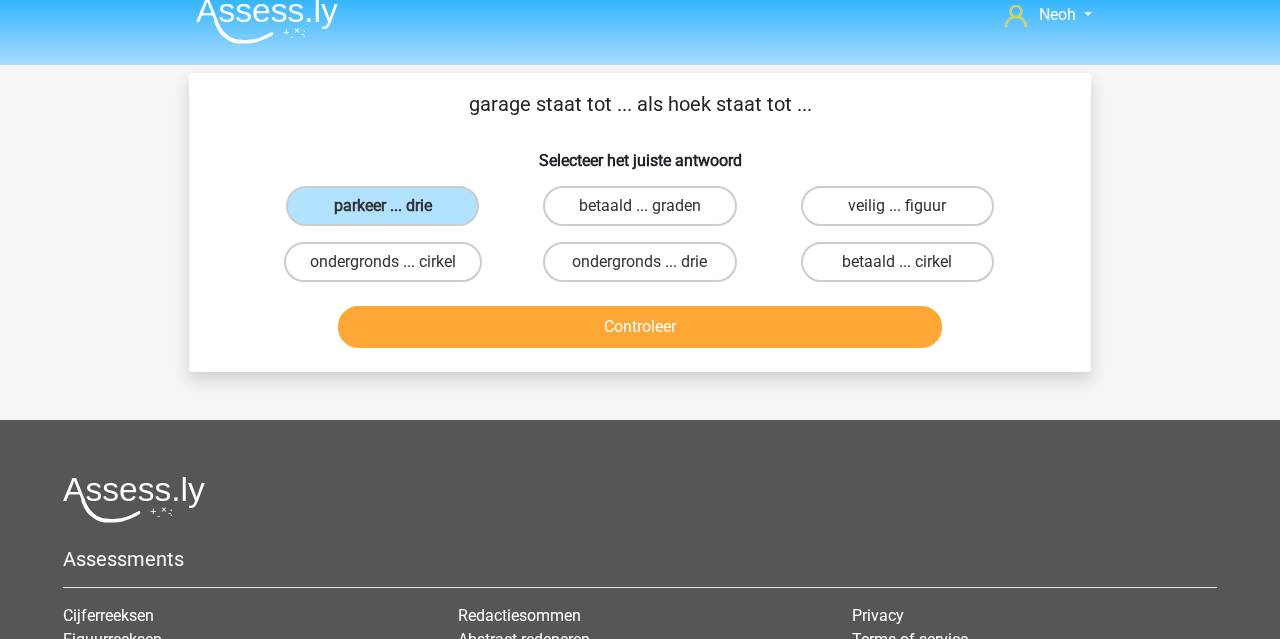 click on "Controleer" at bounding box center (640, 327) 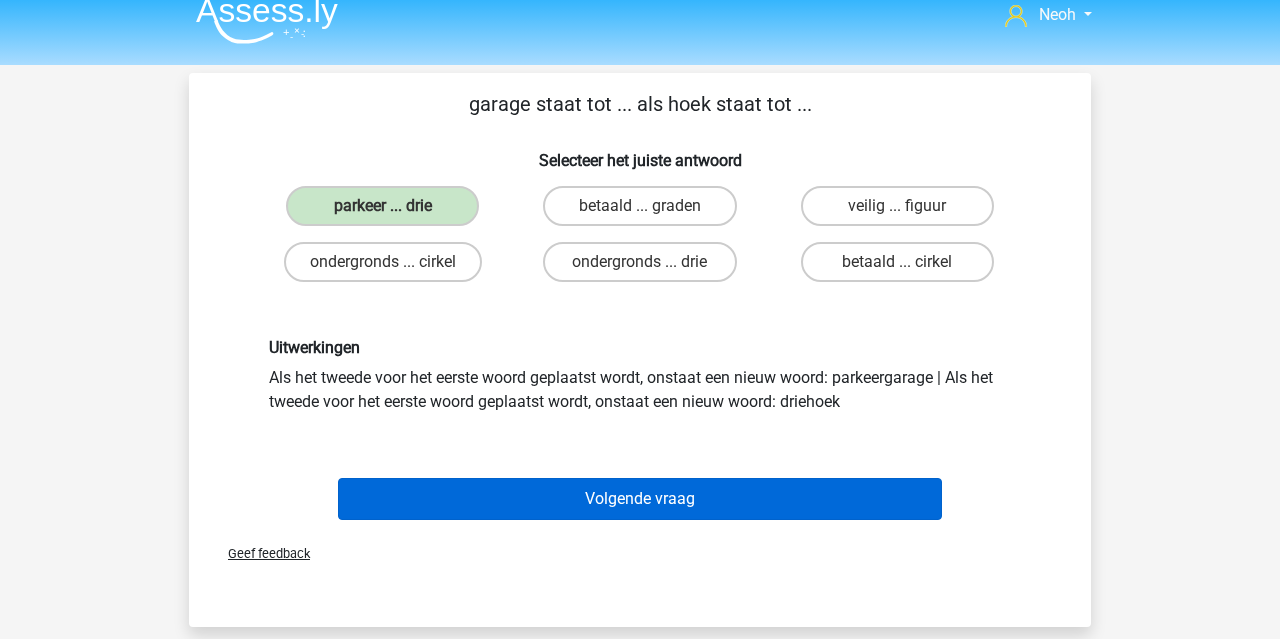 click on "Volgende vraag" at bounding box center (640, 499) 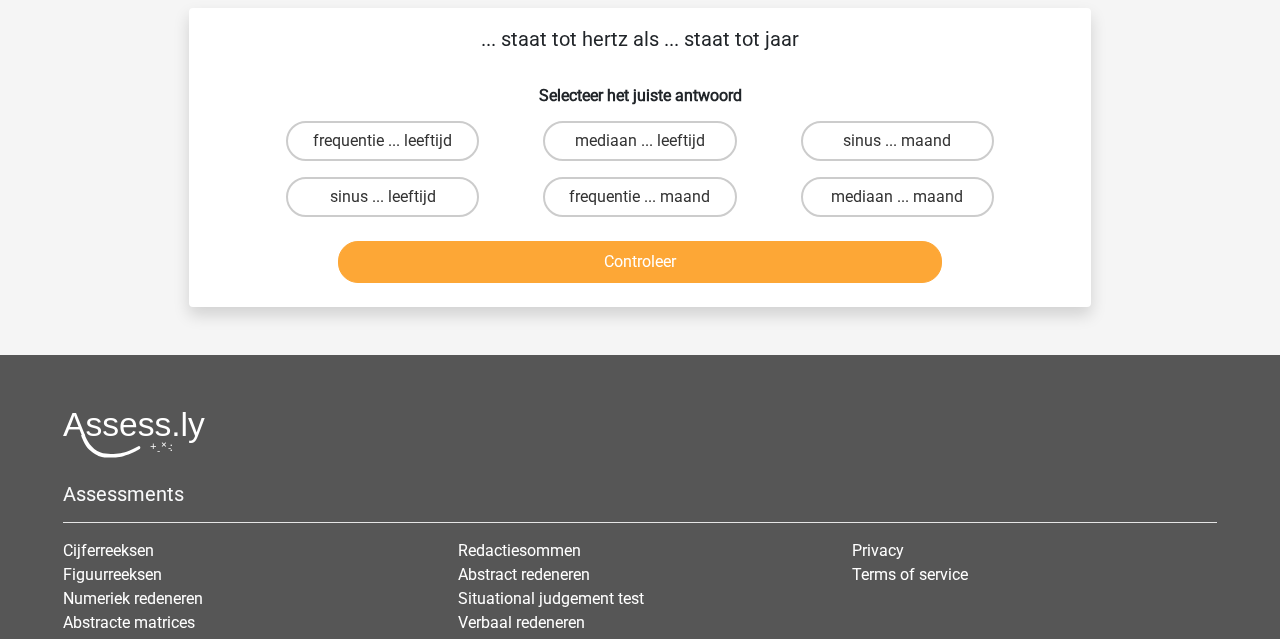 scroll, scrollTop: 92, scrollLeft: 0, axis: vertical 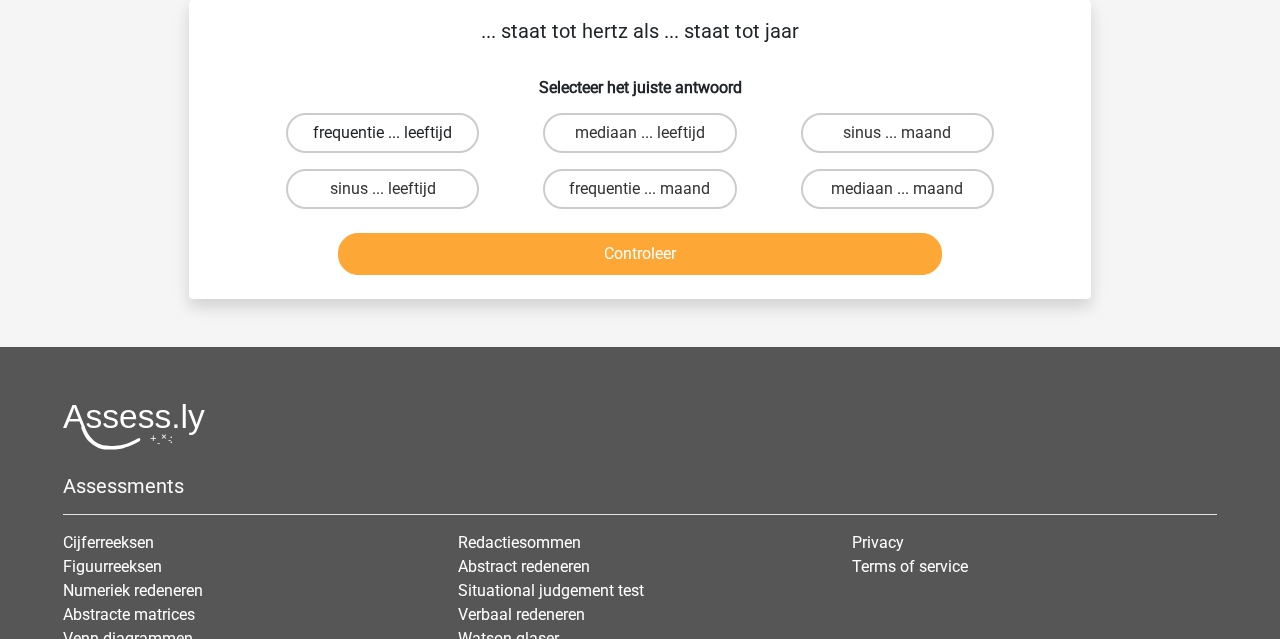 click on "frequentie ... leeftijd" at bounding box center [382, 133] 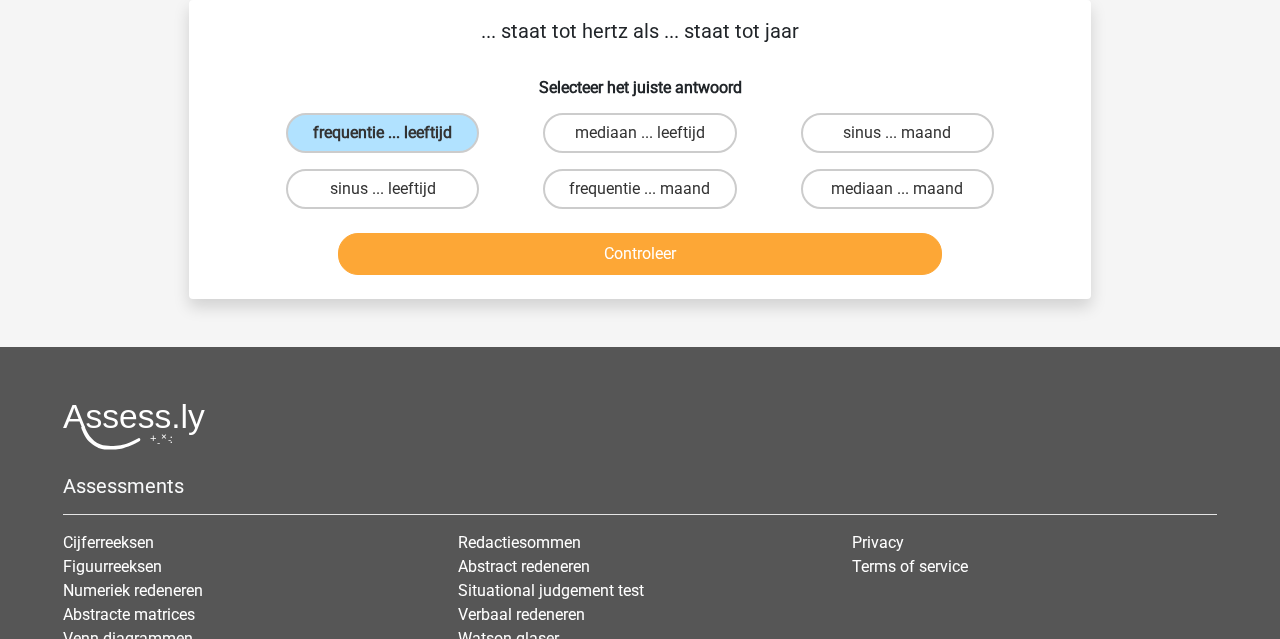 click on "Controleer" at bounding box center [640, 254] 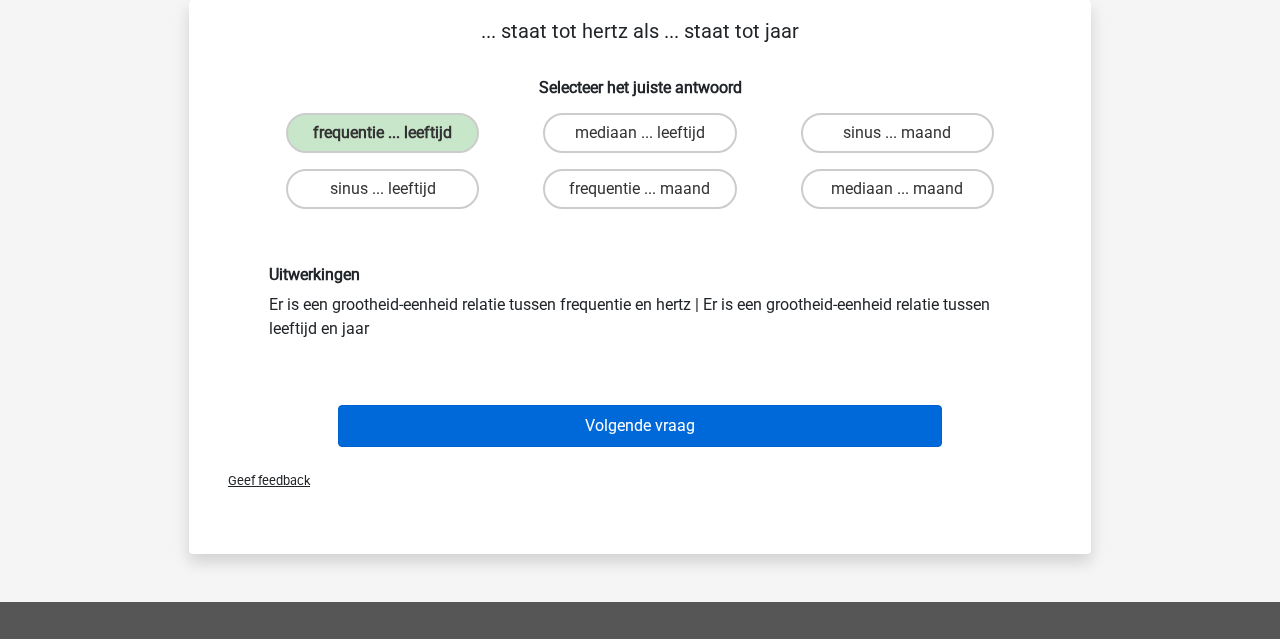 click on "Volgende vraag" at bounding box center (640, 426) 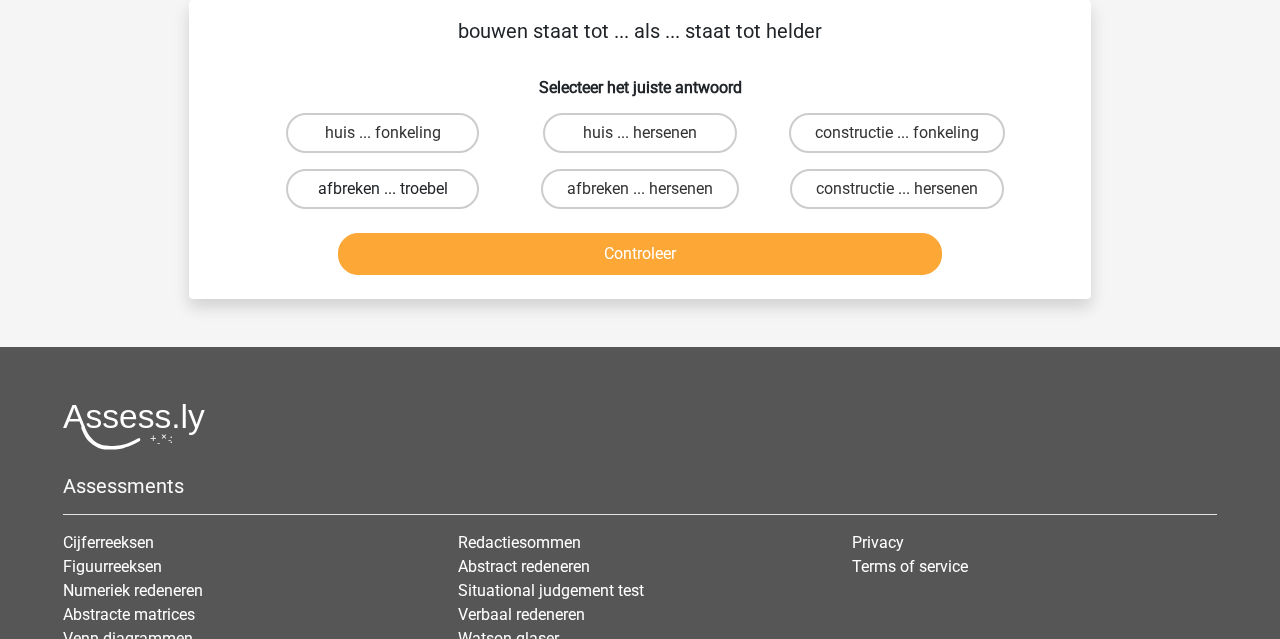 click on "afbreken ... troebel" at bounding box center (382, 189) 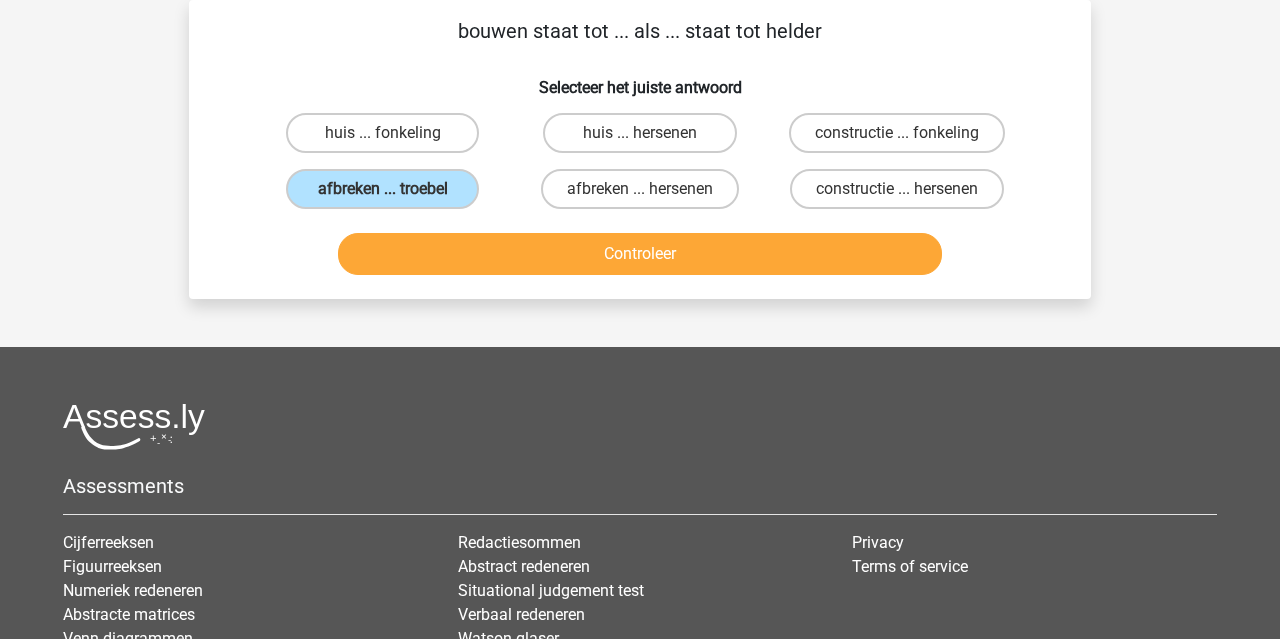 click on "Controleer" at bounding box center (640, 254) 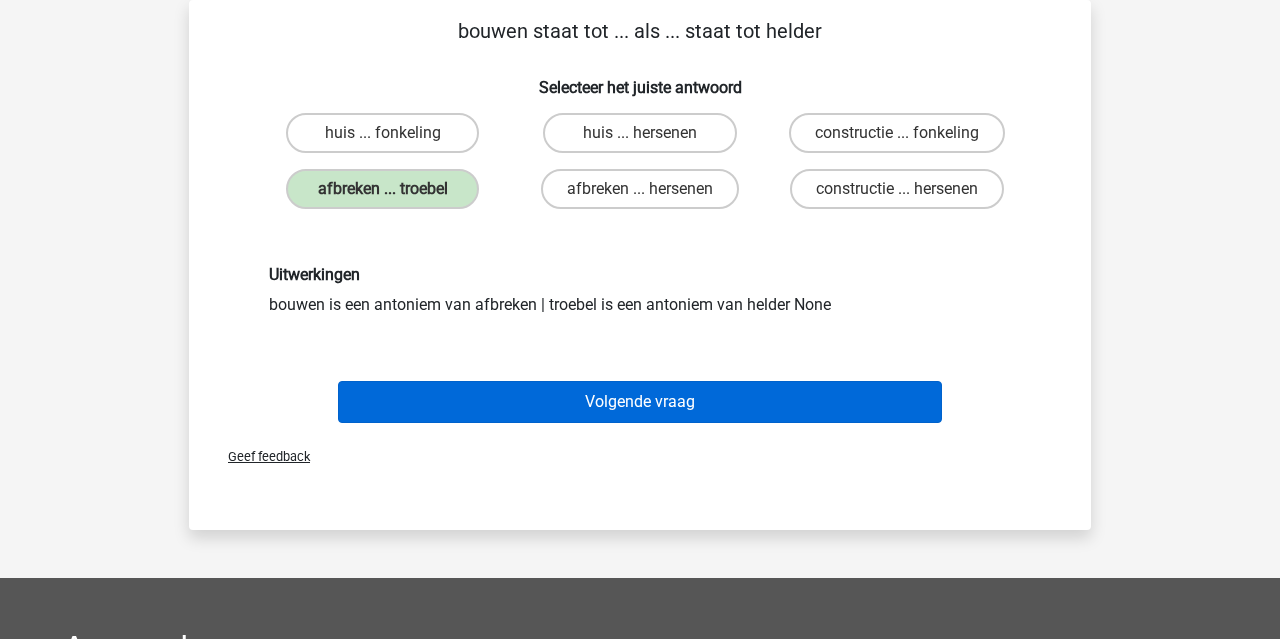 click on "Volgende vraag" at bounding box center [640, 402] 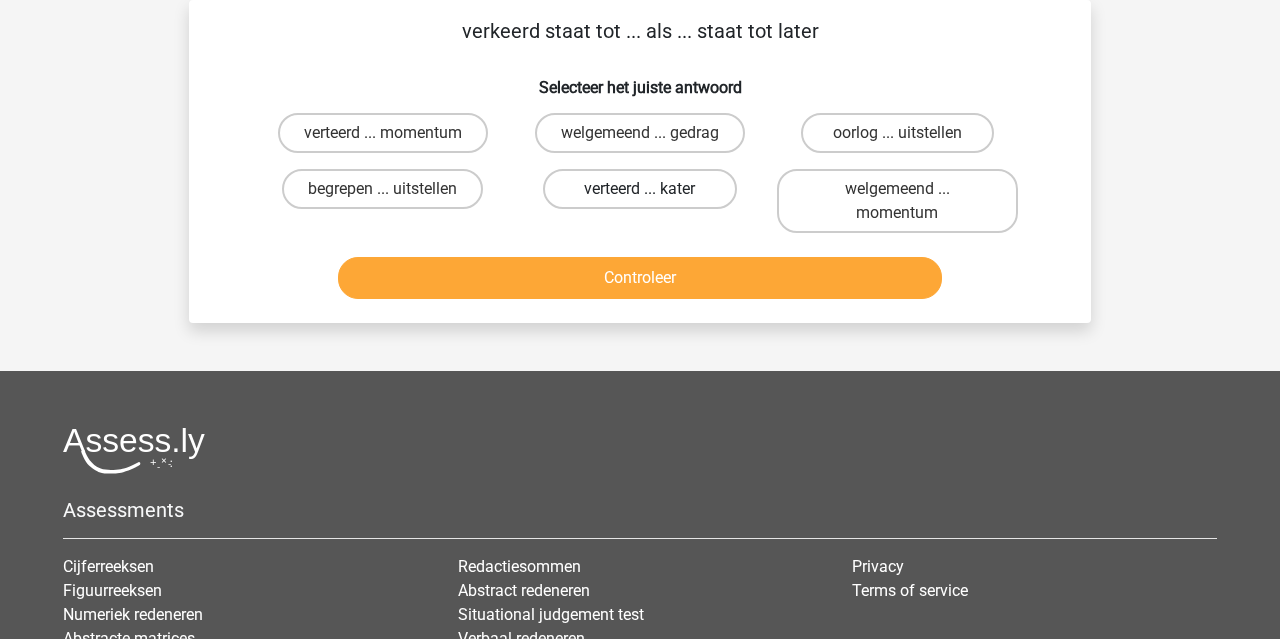 click on "verteerd ... kater" at bounding box center (639, 189) 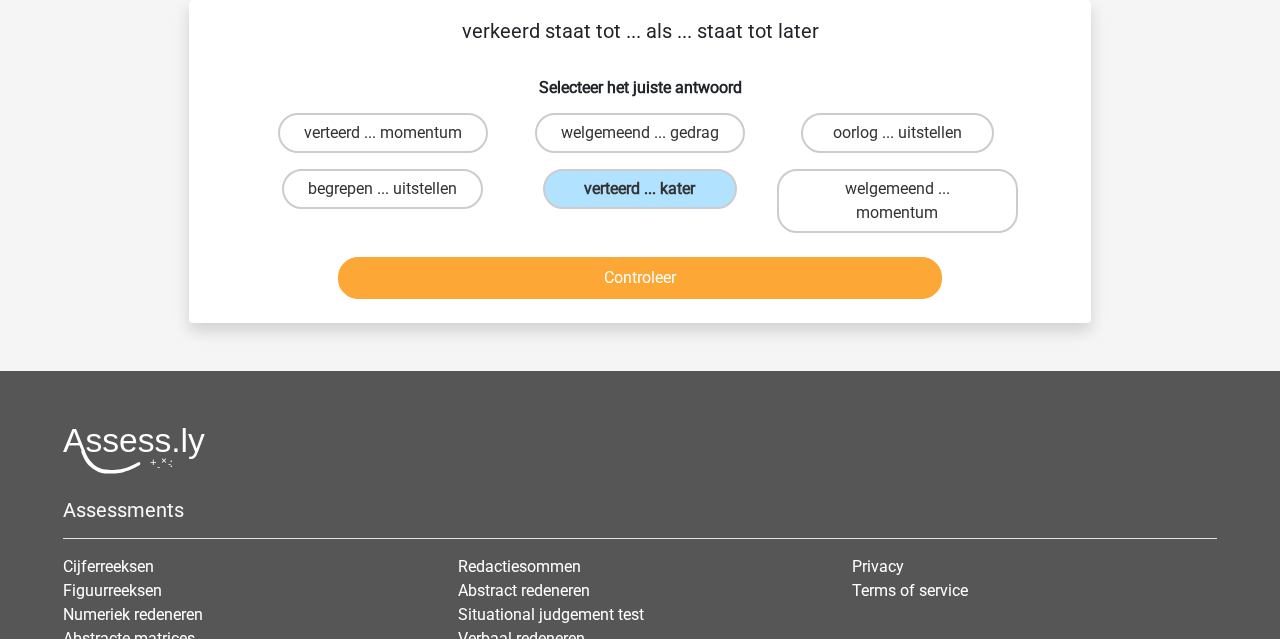 click on "Controleer" at bounding box center (640, 278) 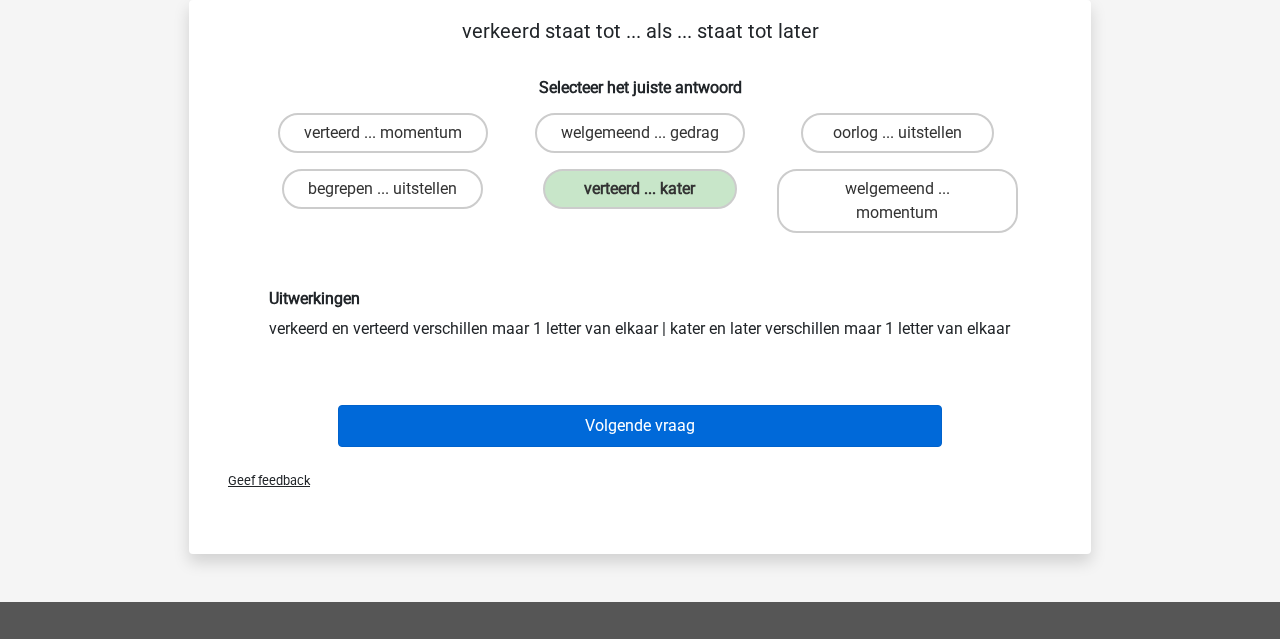 click on "Volgende vraag" at bounding box center [640, 426] 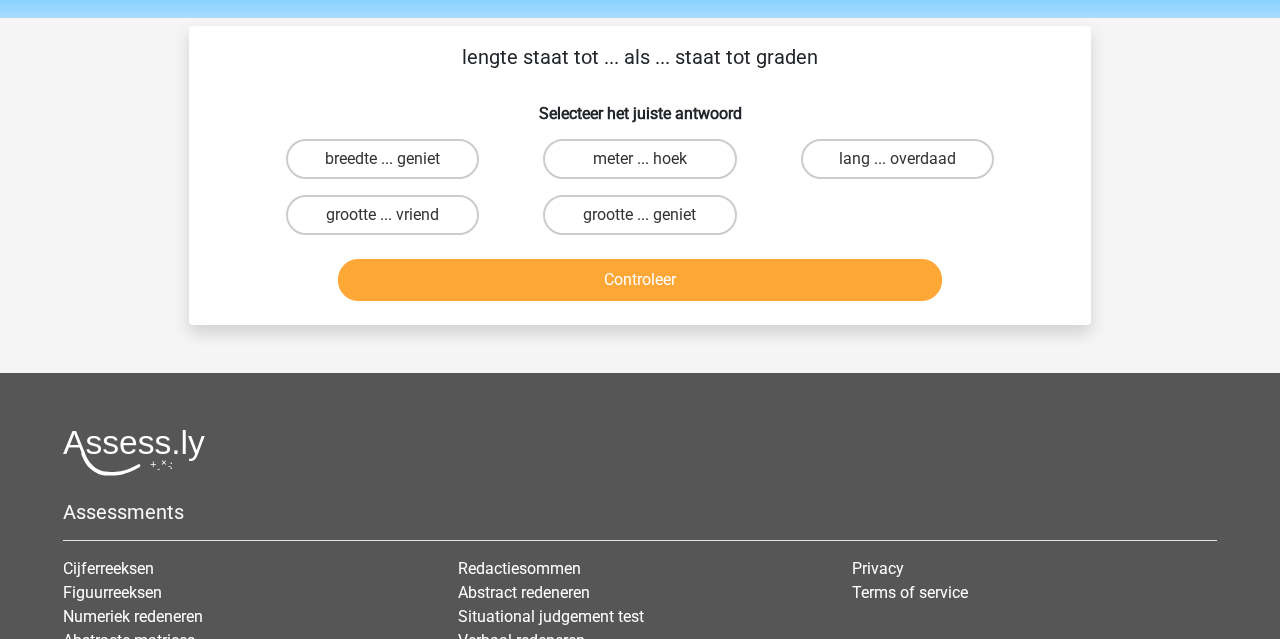 scroll, scrollTop: 56, scrollLeft: 0, axis: vertical 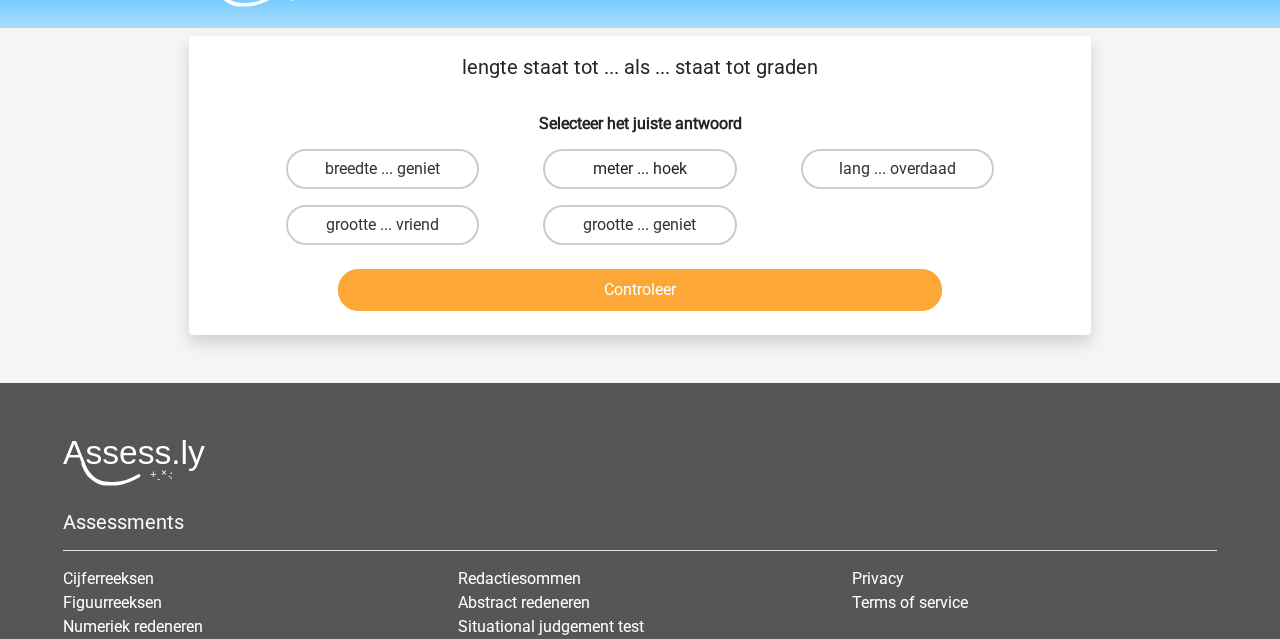 click on "meter ... hoek" at bounding box center (639, 169) 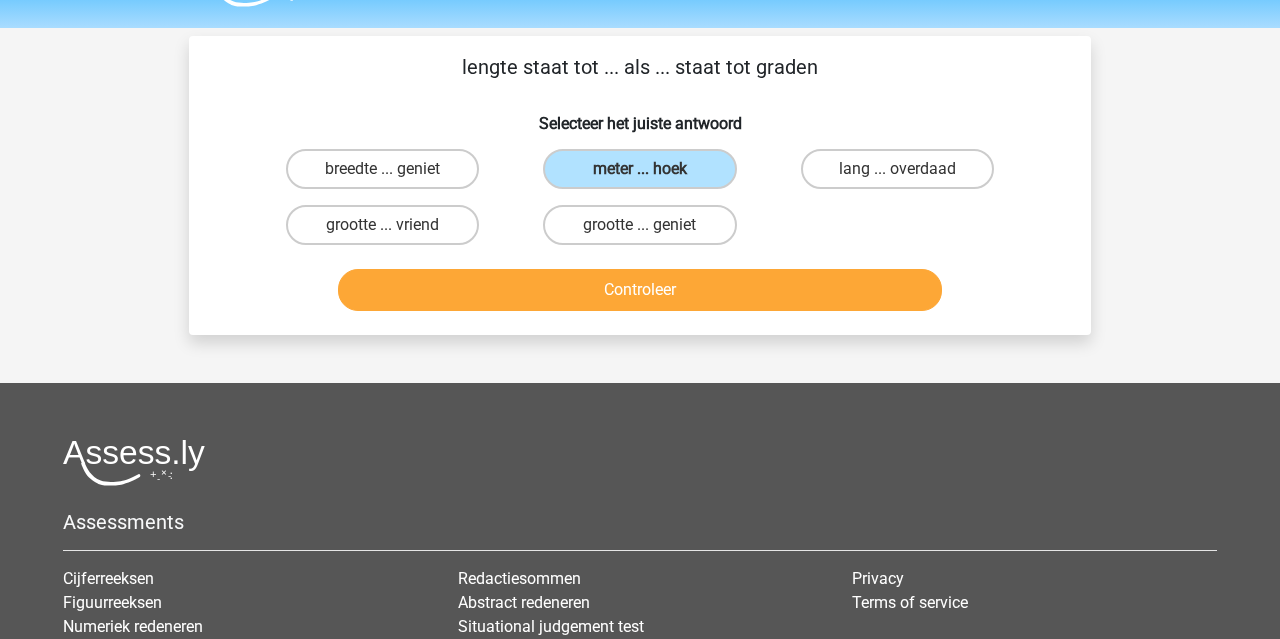 click on "Controleer" at bounding box center [640, 290] 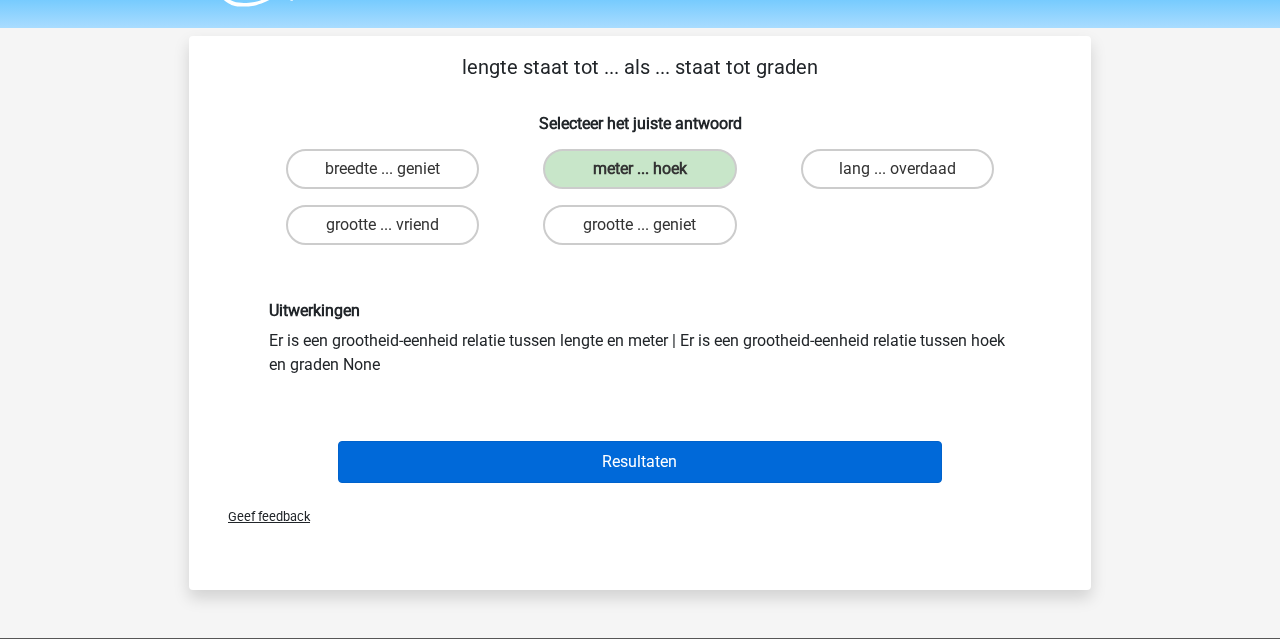 click on "Resultaten" at bounding box center [640, 462] 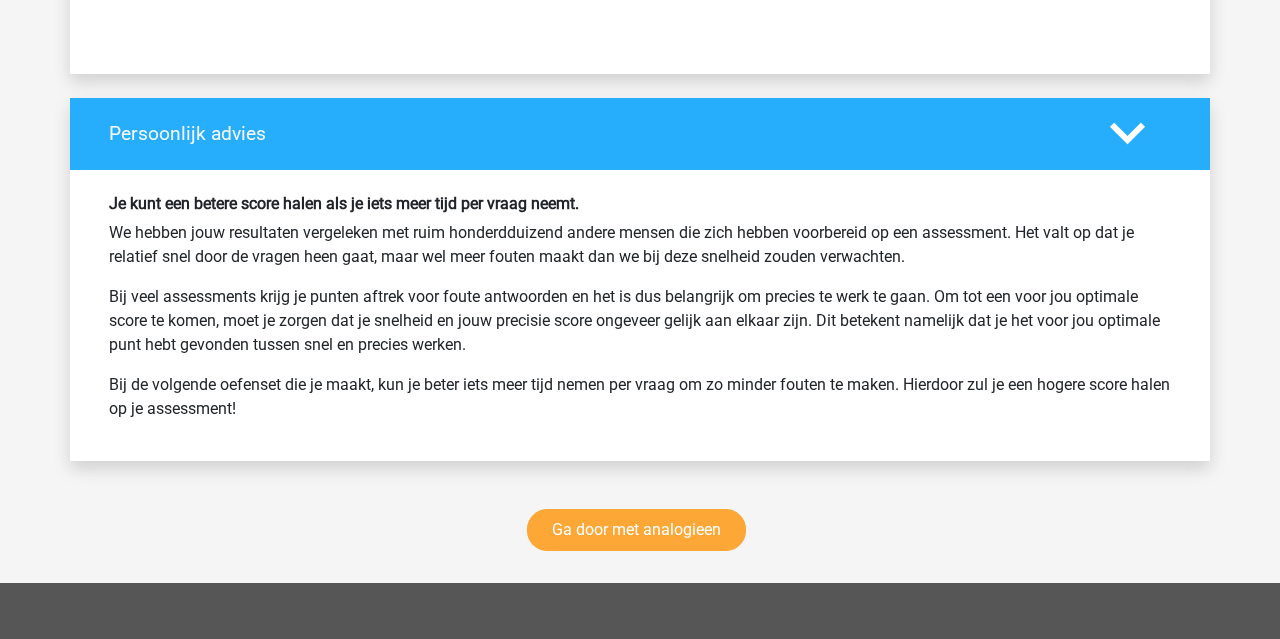 scroll, scrollTop: 3565, scrollLeft: 0, axis: vertical 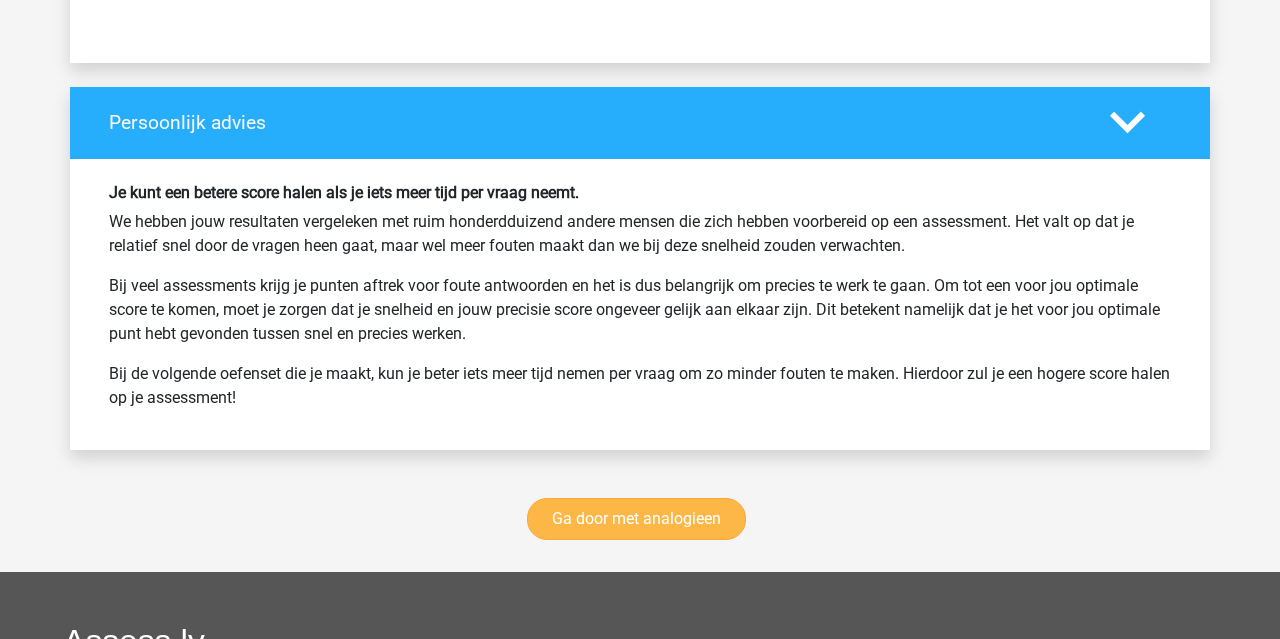 click on "Ga door met analogieen" at bounding box center (636, 519) 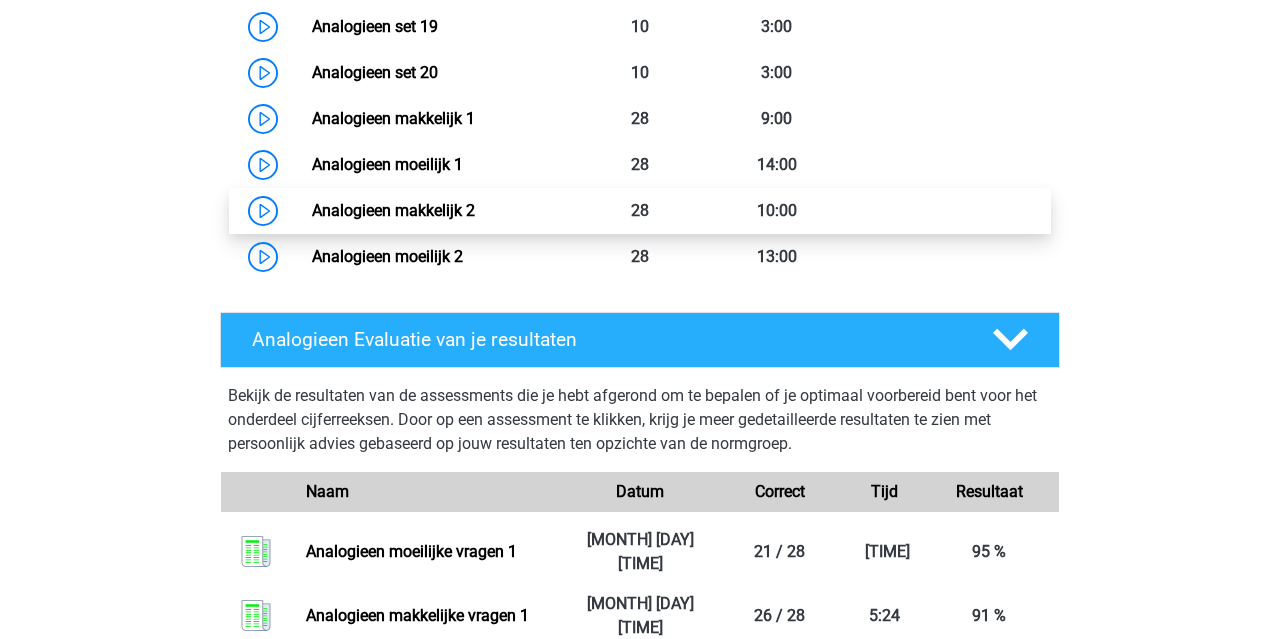 scroll, scrollTop: 1837, scrollLeft: 0, axis: vertical 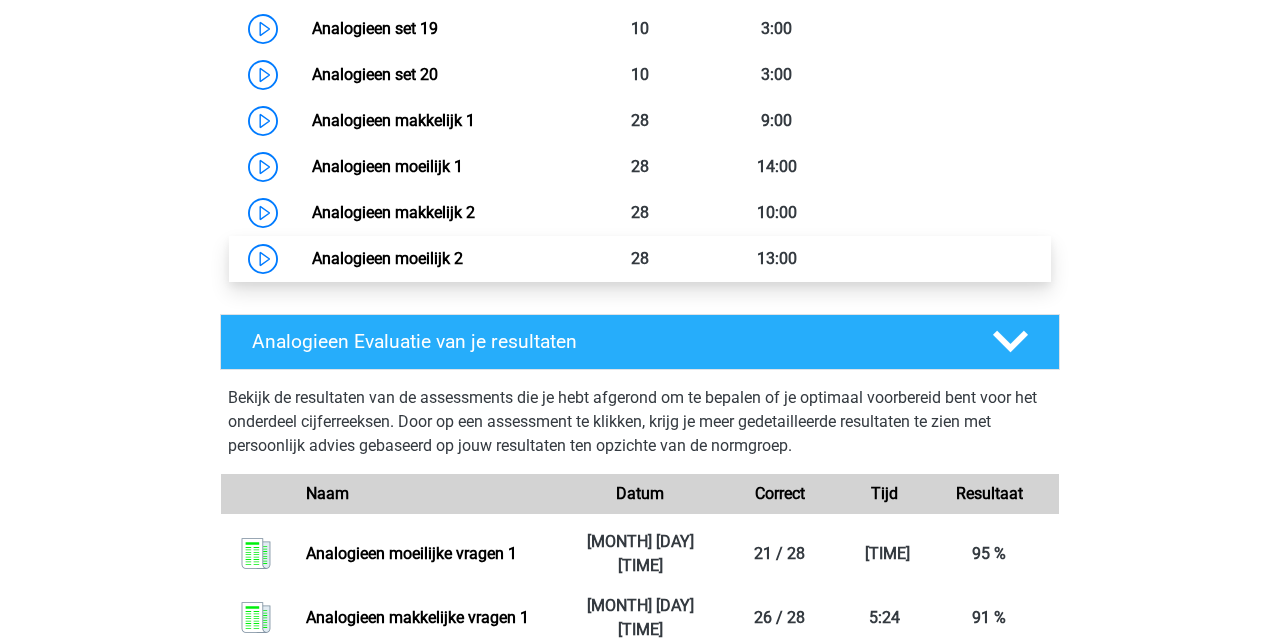 click on "Analogieen
moeilijk 2" at bounding box center [387, 258] 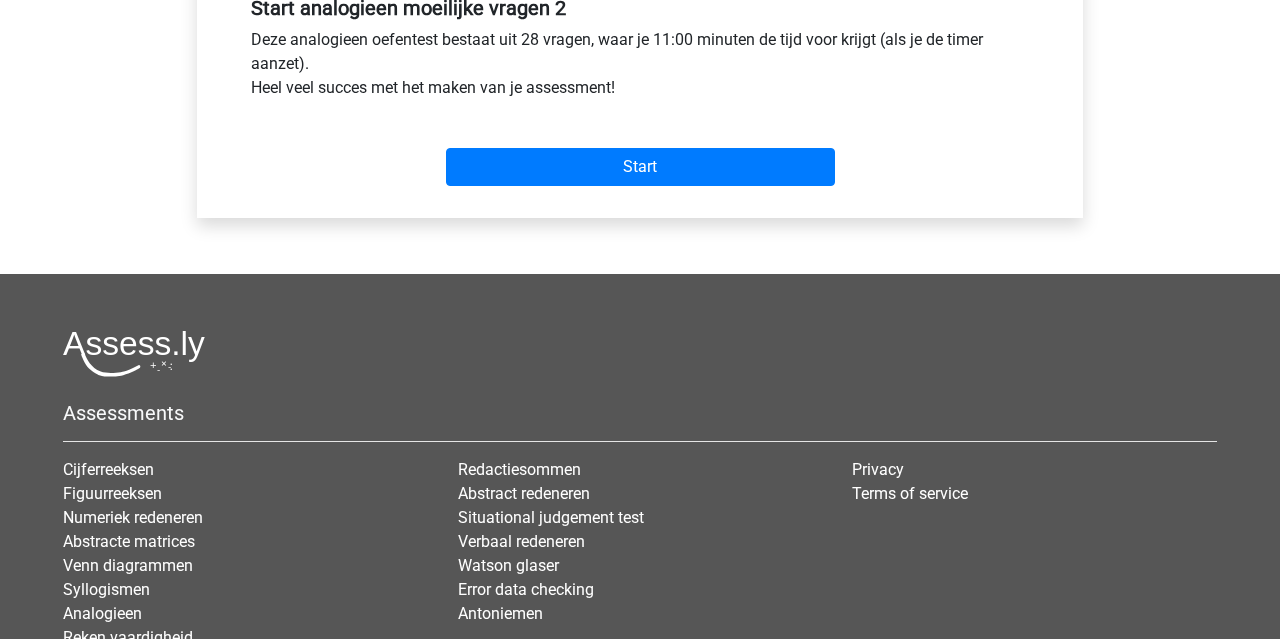 scroll, scrollTop: 640, scrollLeft: 0, axis: vertical 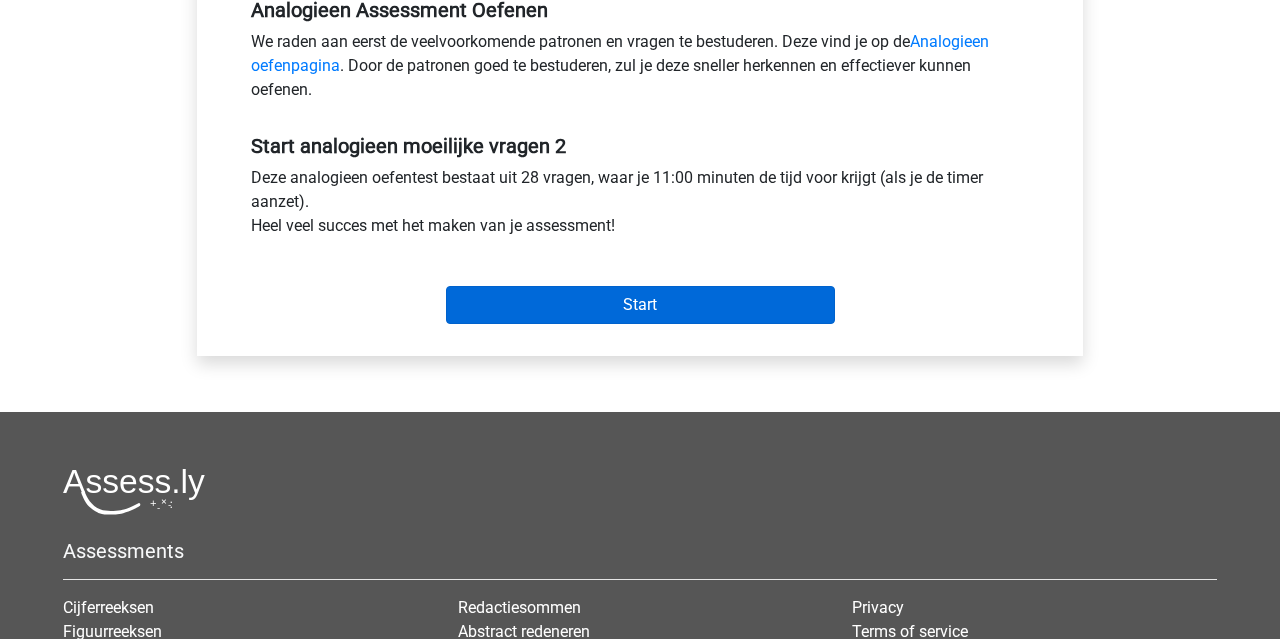 click on "Start" at bounding box center [640, 305] 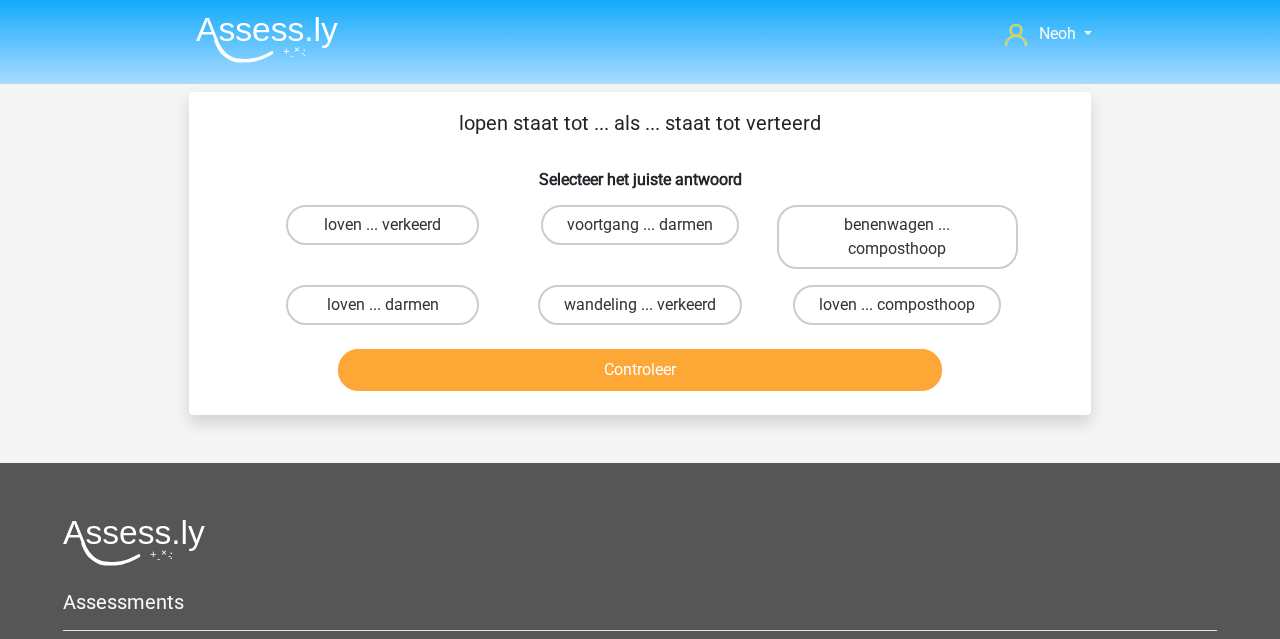 scroll, scrollTop: 0, scrollLeft: 0, axis: both 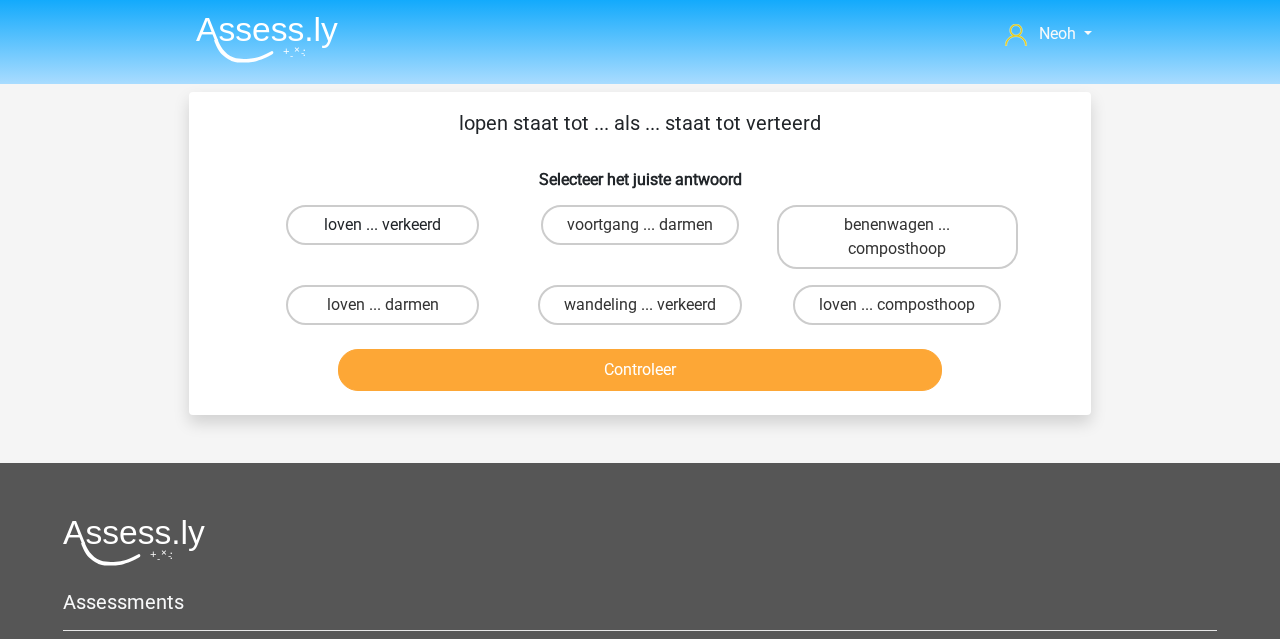 click on "loven ... verkeerd" at bounding box center (382, 225) 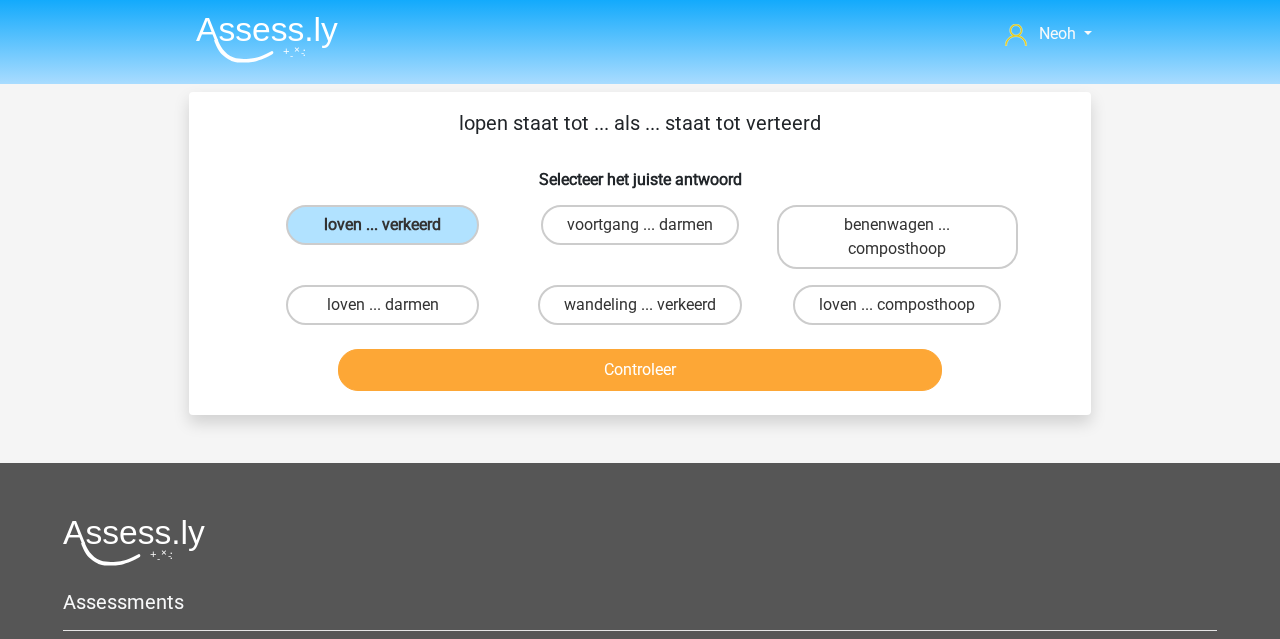 click on "Controleer" at bounding box center (640, 370) 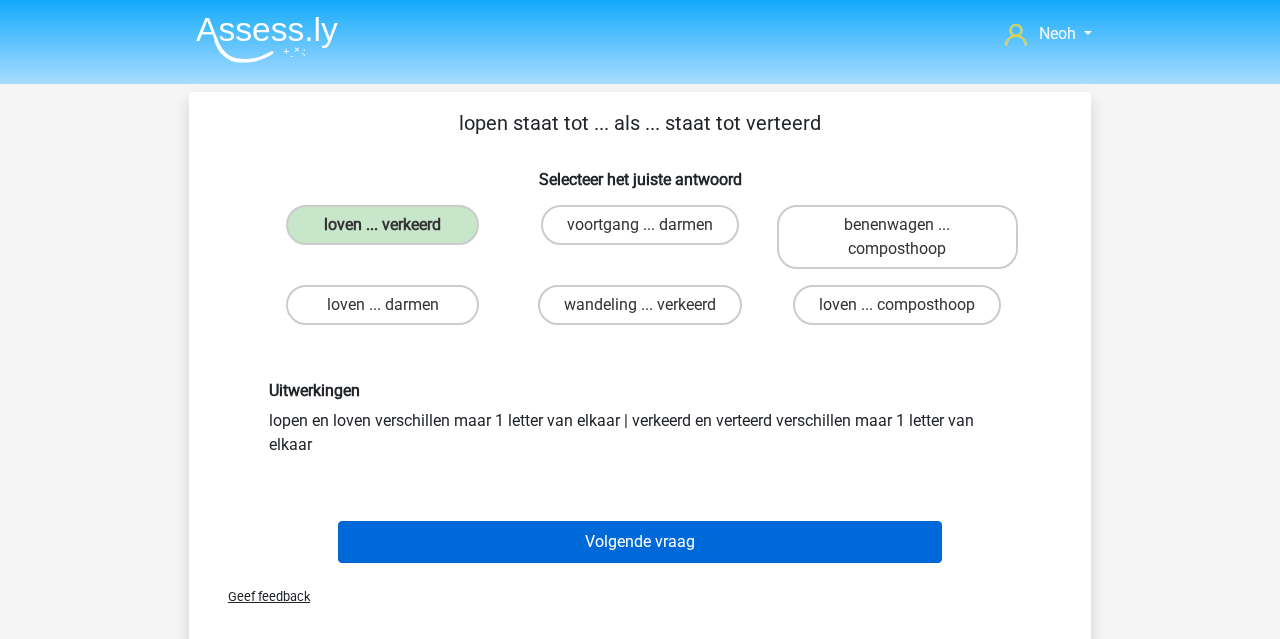 click on "Volgende vraag" at bounding box center [640, 542] 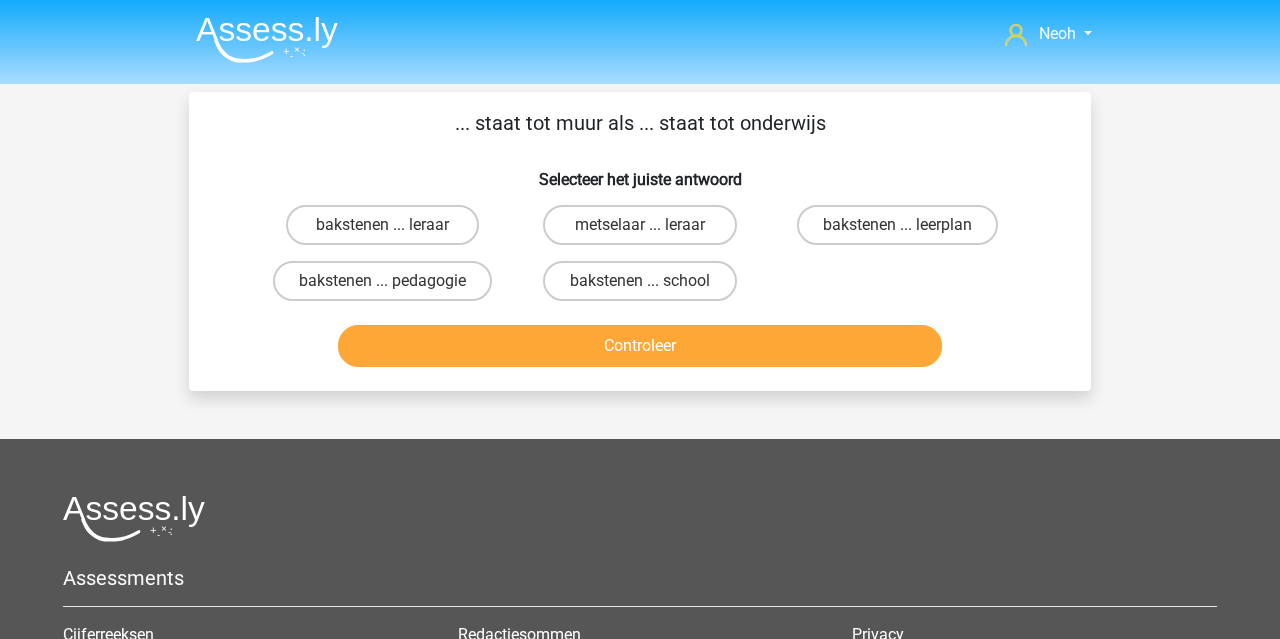 scroll, scrollTop: 92, scrollLeft: 0, axis: vertical 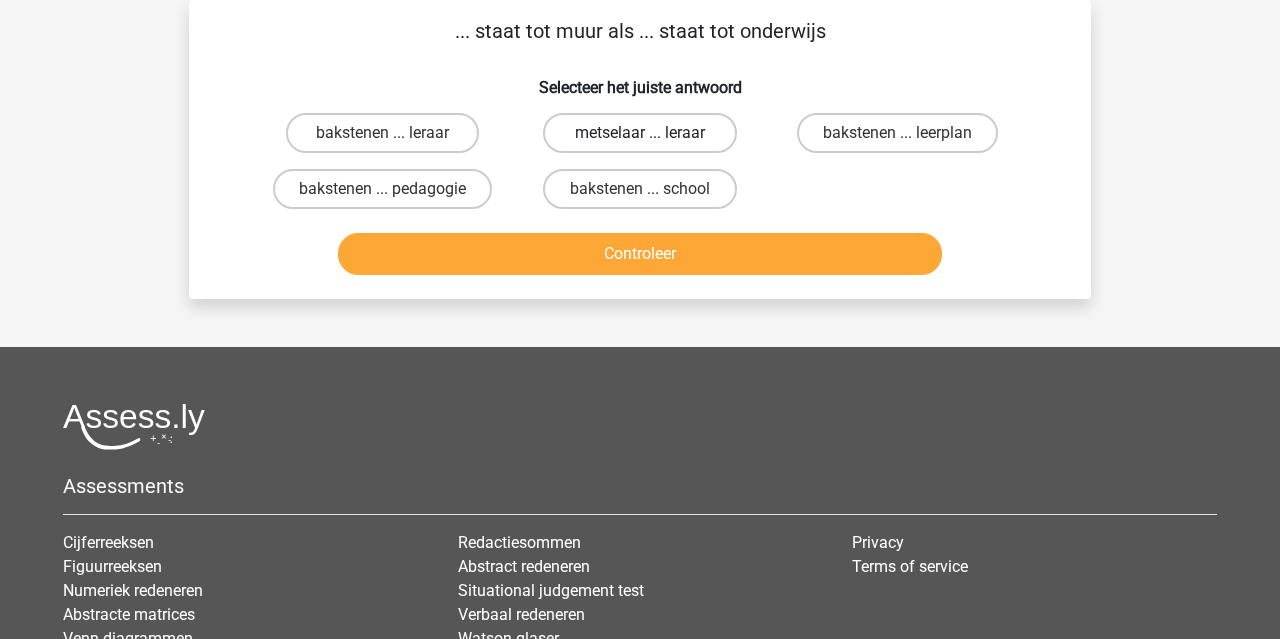 click on "metselaar ... leraar" at bounding box center (639, 133) 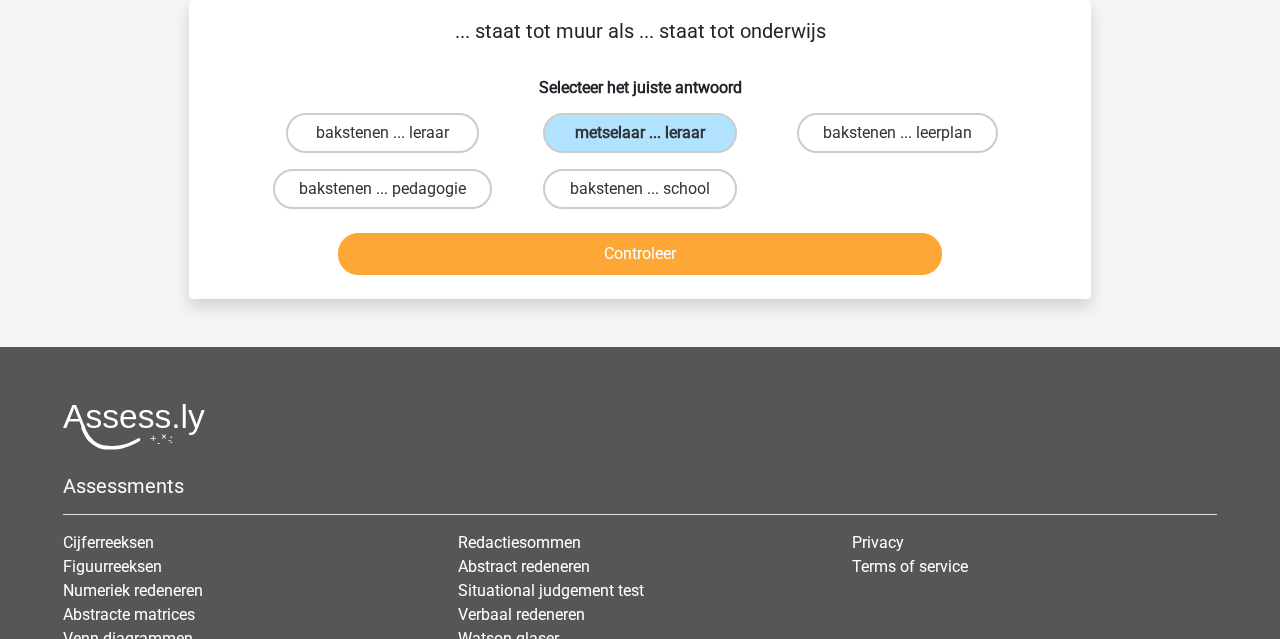 click on "Controleer" at bounding box center [640, 254] 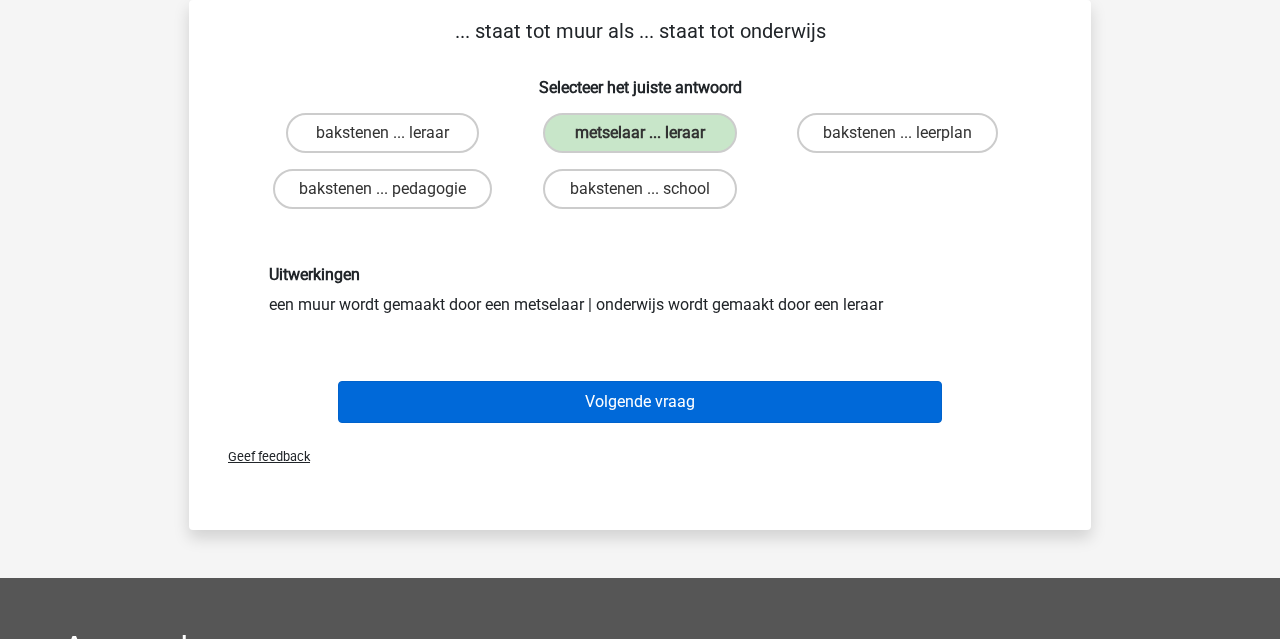 click on "Volgende vraag" at bounding box center [640, 402] 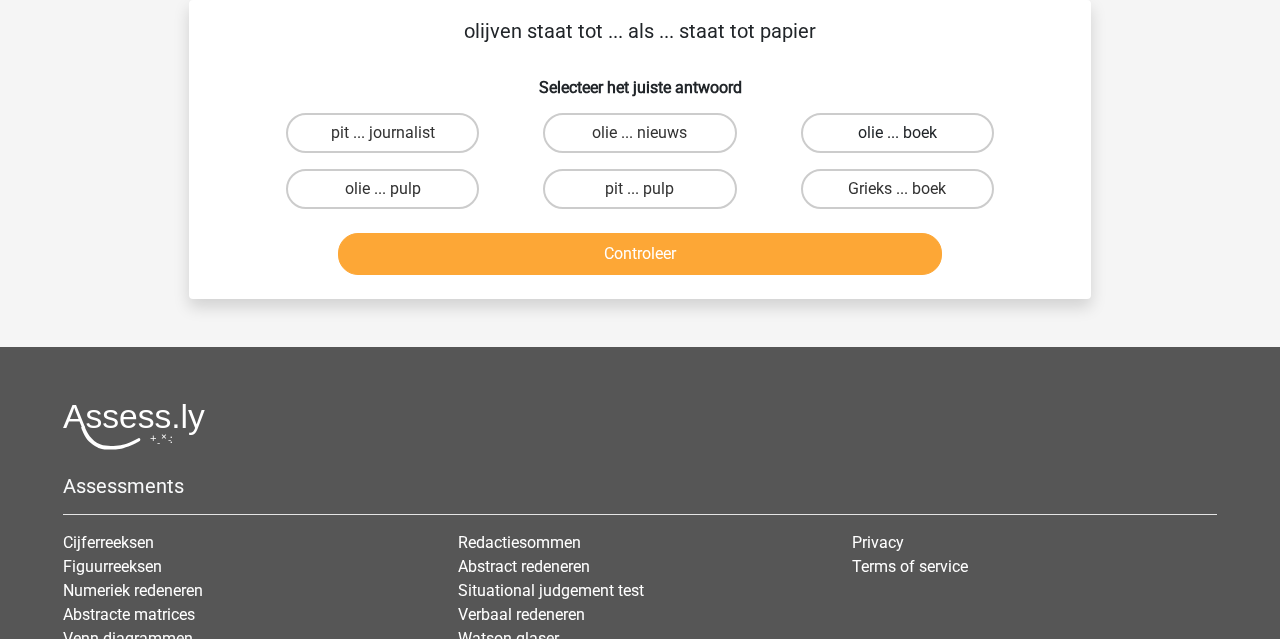 click on "olie ... boek" at bounding box center (897, 133) 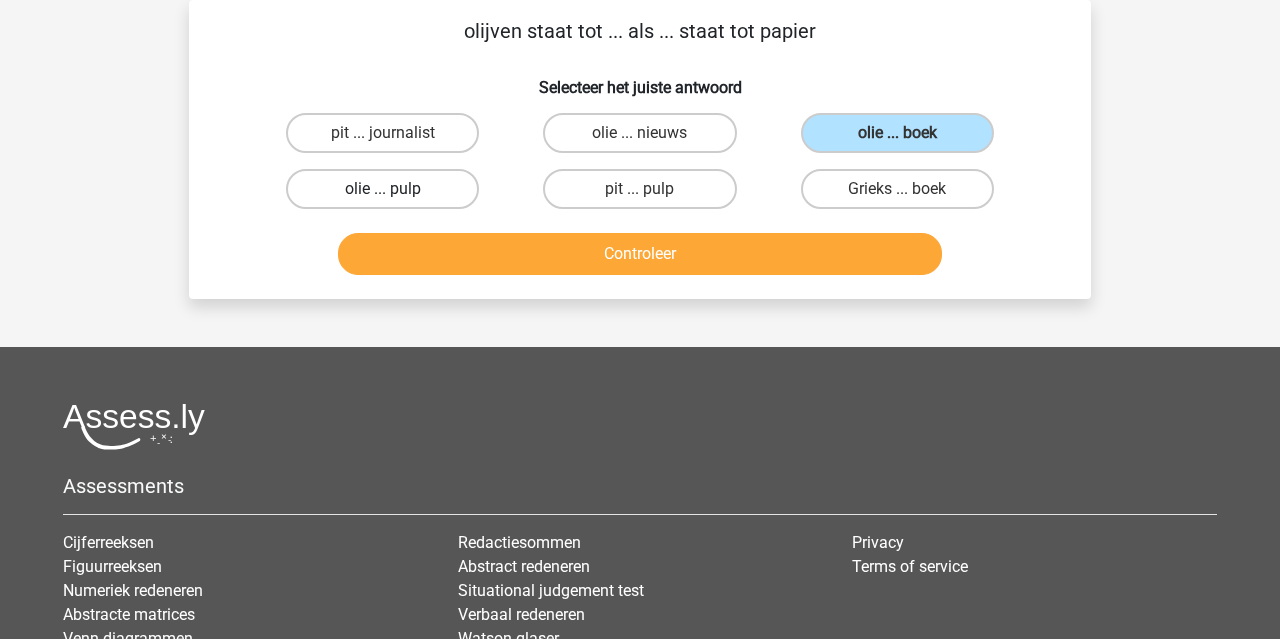 click on "olie ... pulp" at bounding box center [382, 189] 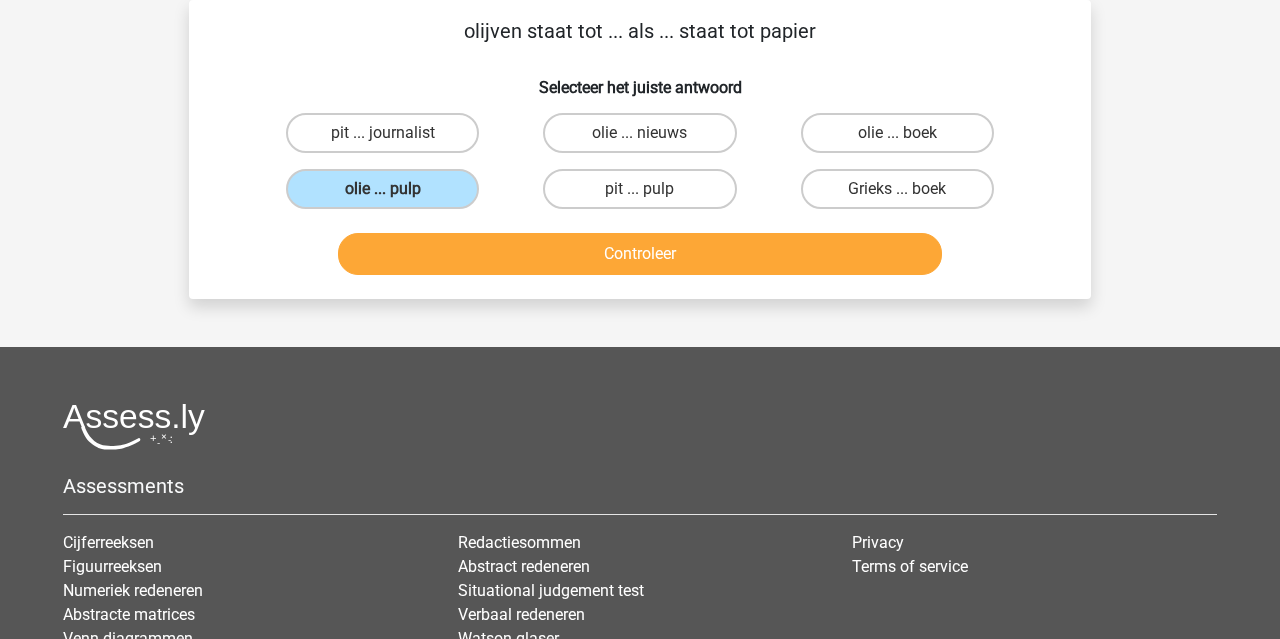 click on "Controleer" at bounding box center (640, 254) 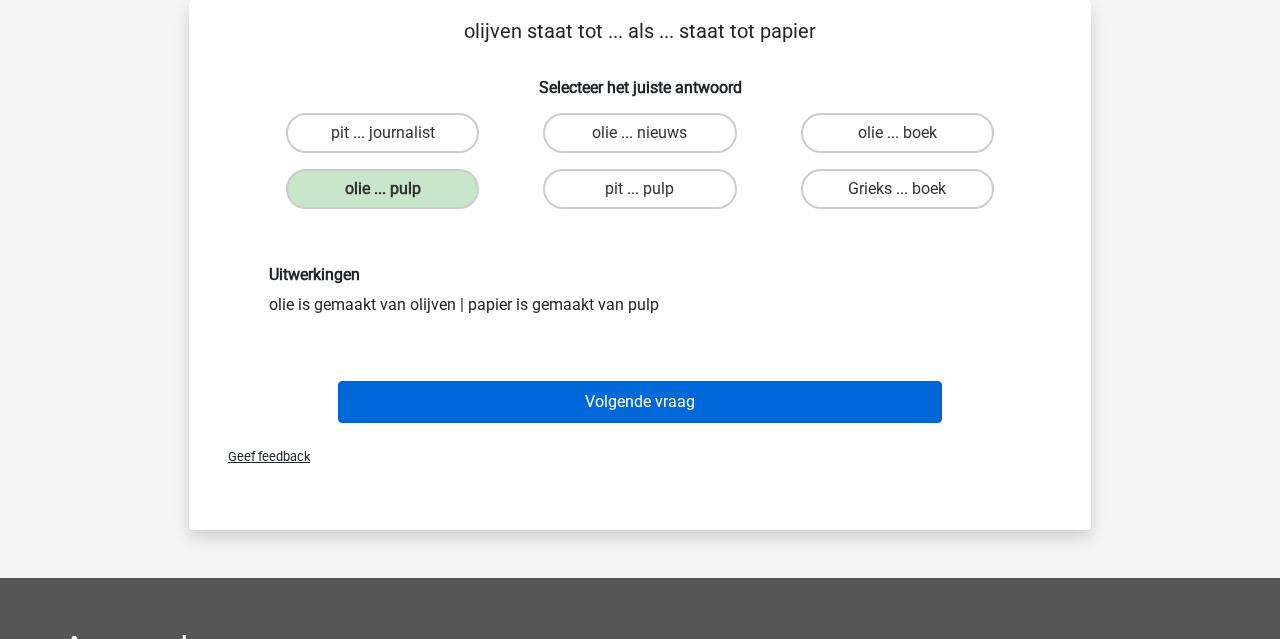 click on "Volgende vraag" at bounding box center [640, 402] 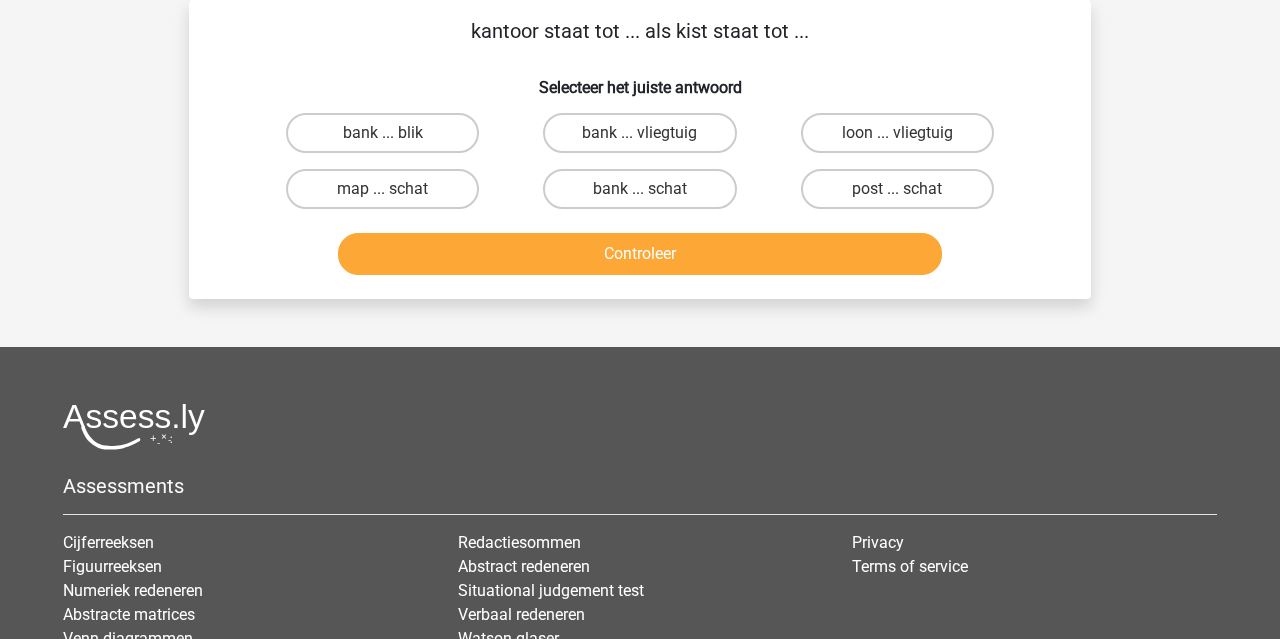 click on "post ... schat" at bounding box center [903, 195] 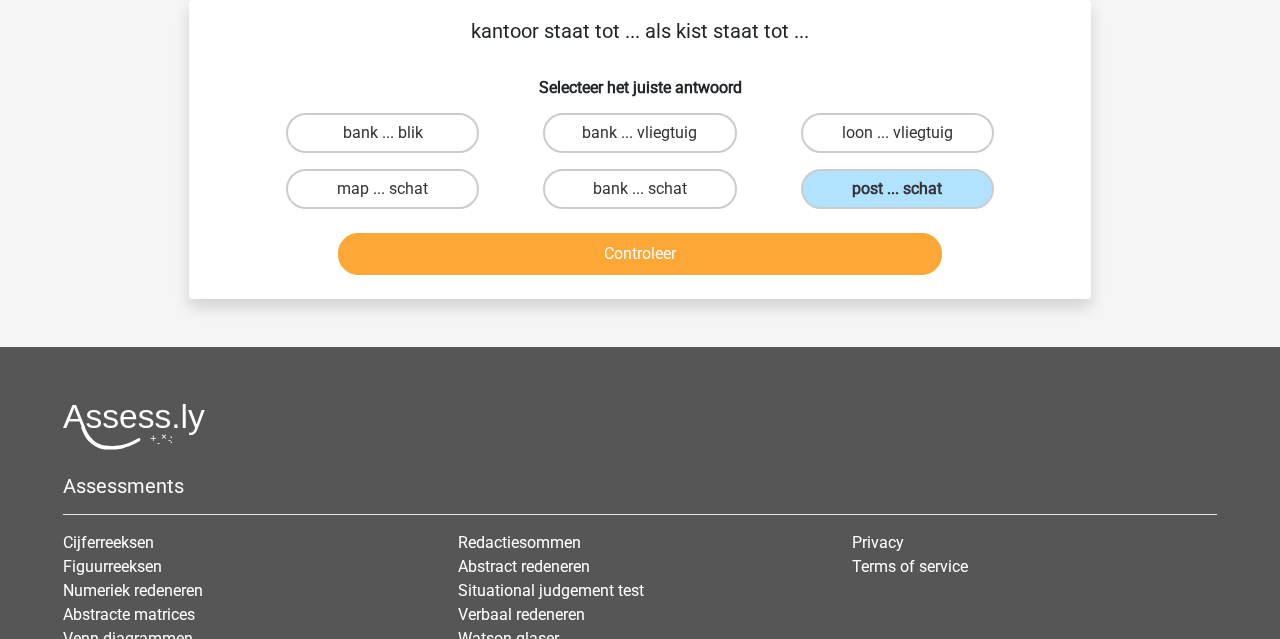 click on "Controleer" at bounding box center [640, 250] 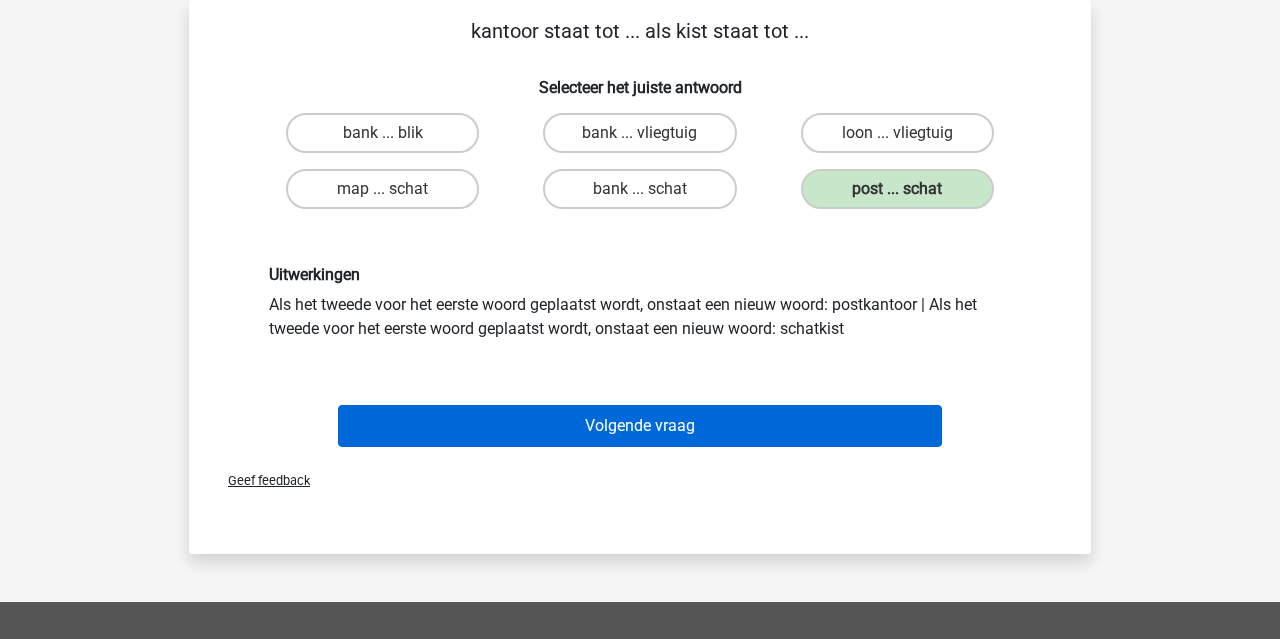 click on "Volgende vraag" at bounding box center [640, 426] 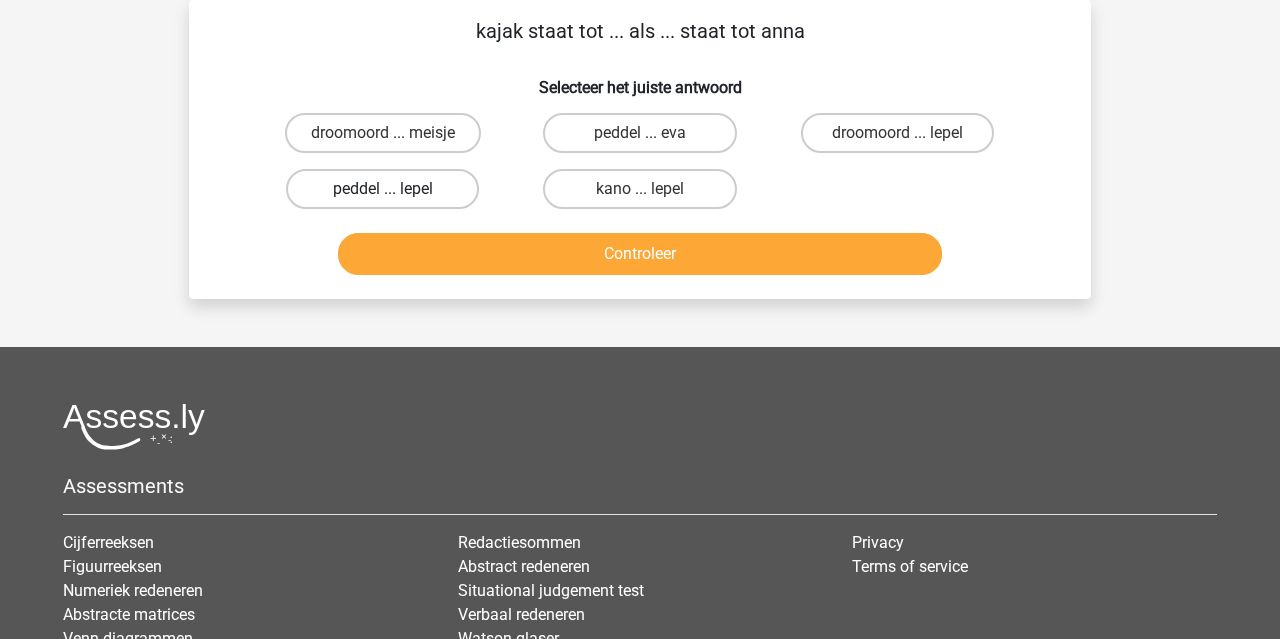 click on "peddel ... lepel" at bounding box center [382, 189] 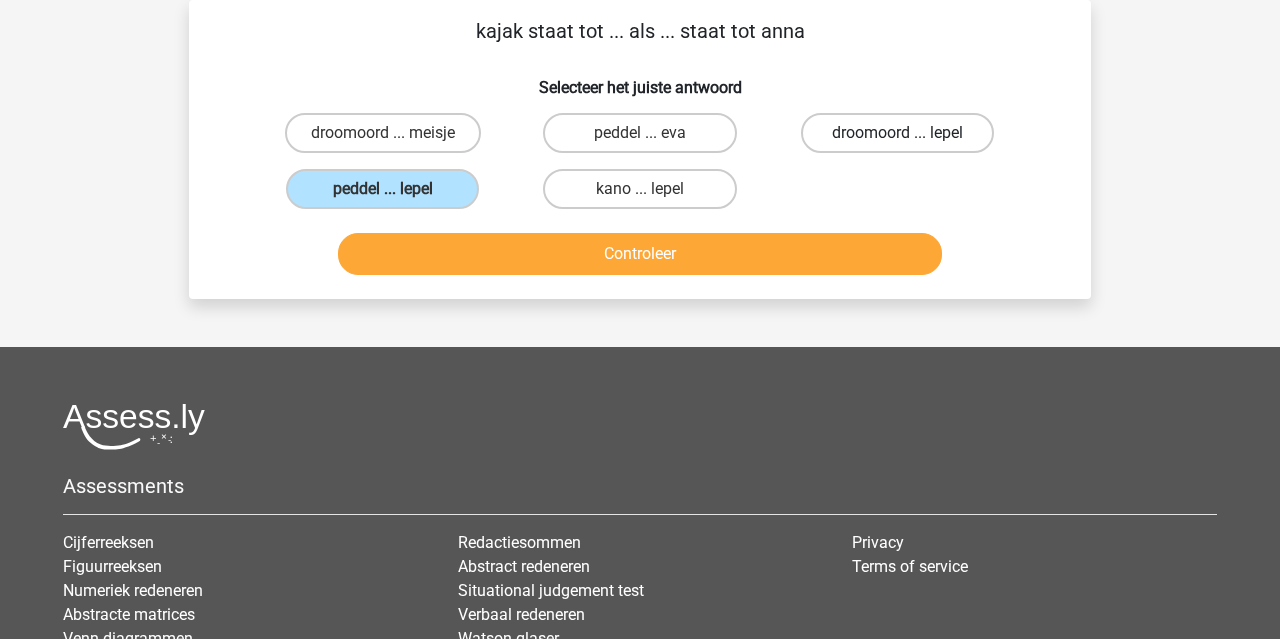 click on "droomoord ... lepel" at bounding box center [897, 133] 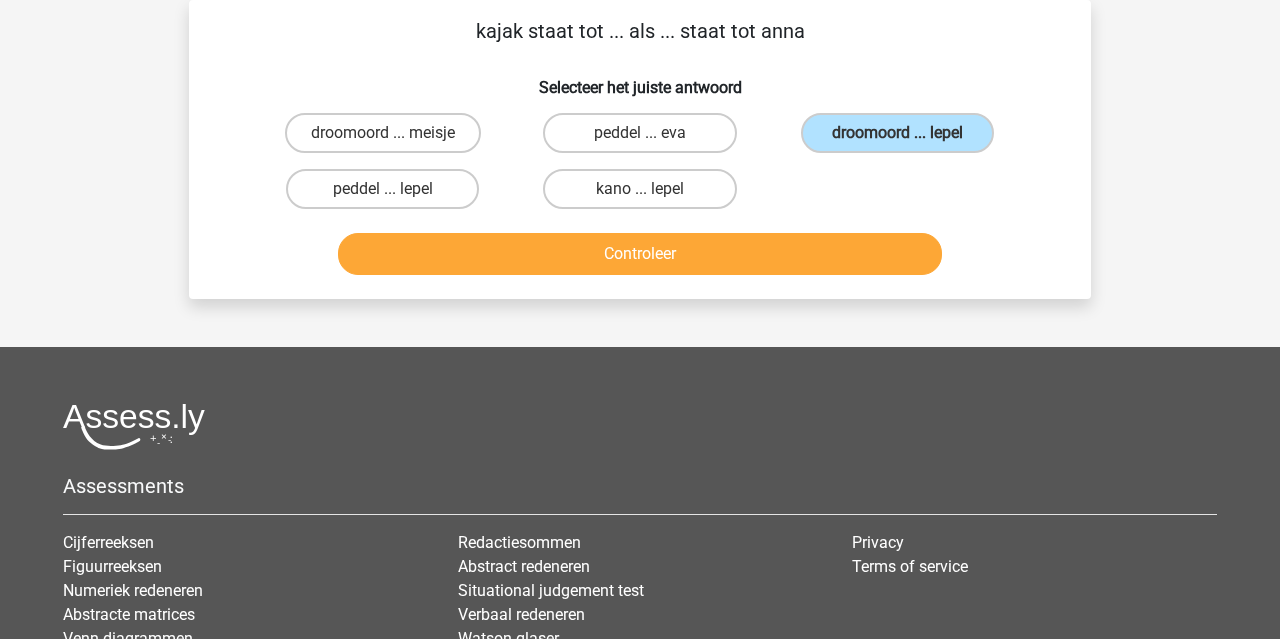 click on "Controleer" at bounding box center [640, 254] 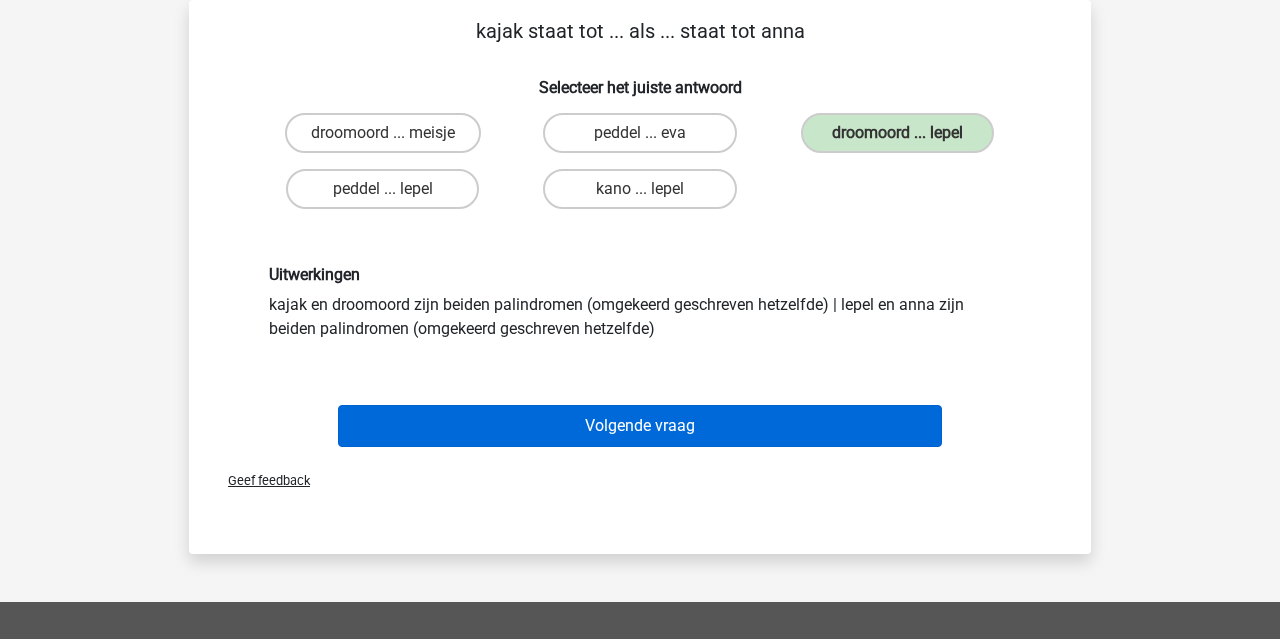 click on "Volgende vraag" at bounding box center (640, 426) 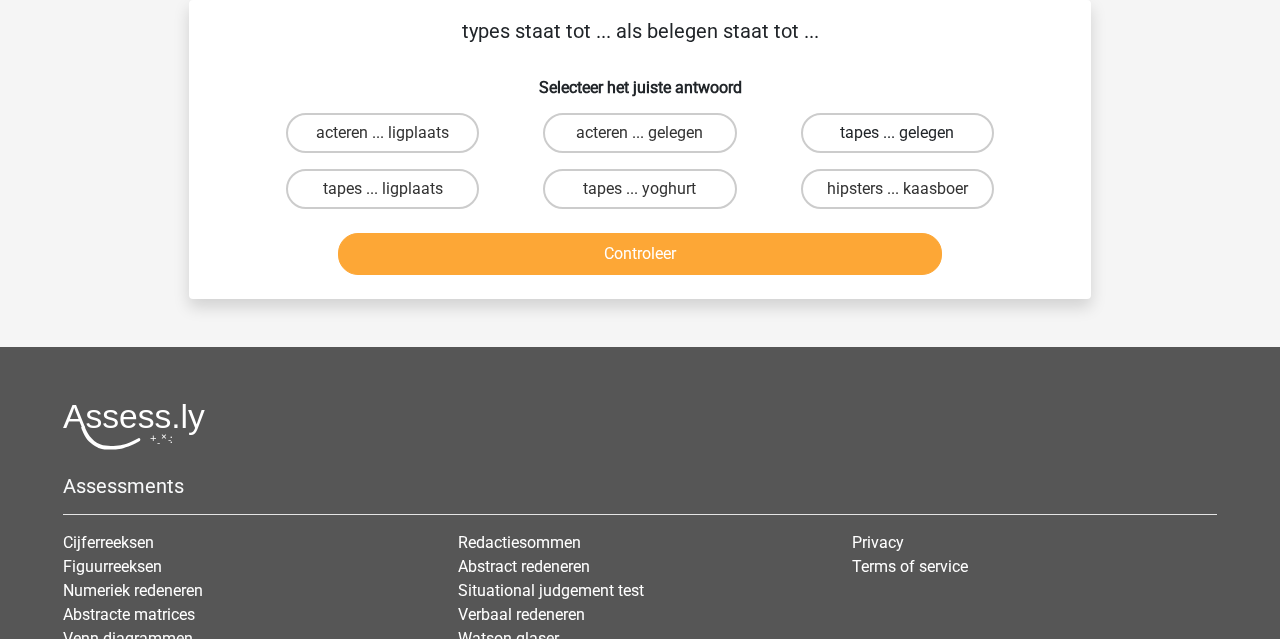 click on "tapes ... gelegen" at bounding box center [897, 133] 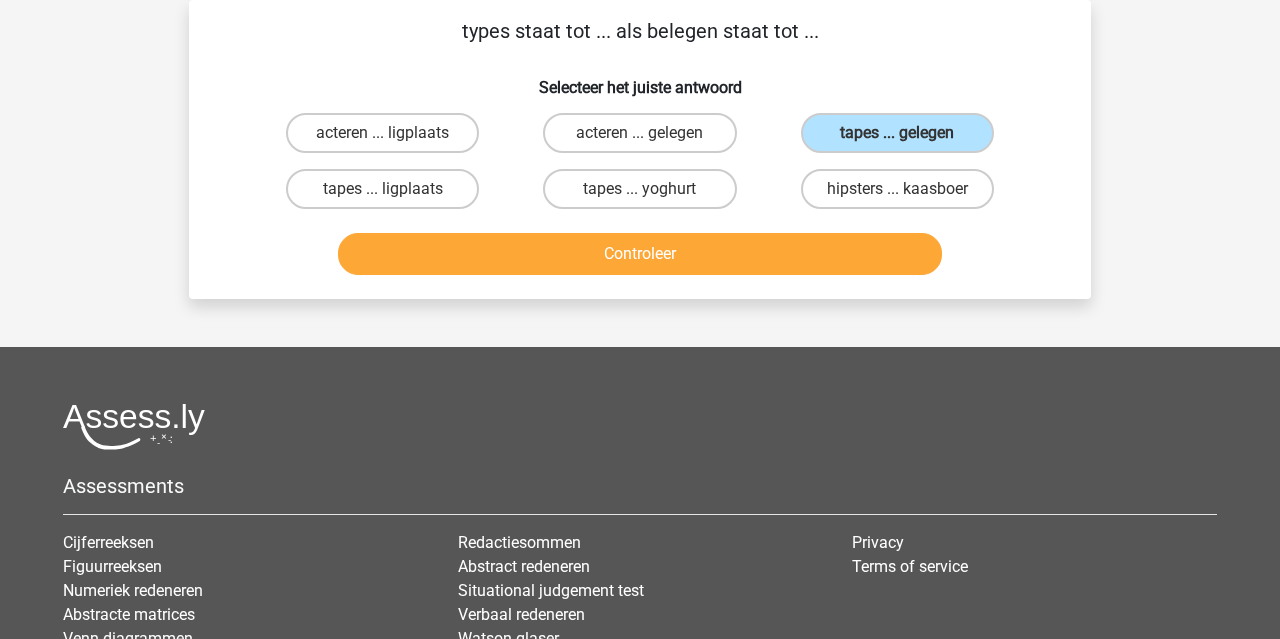 click on "Controleer" at bounding box center (640, 254) 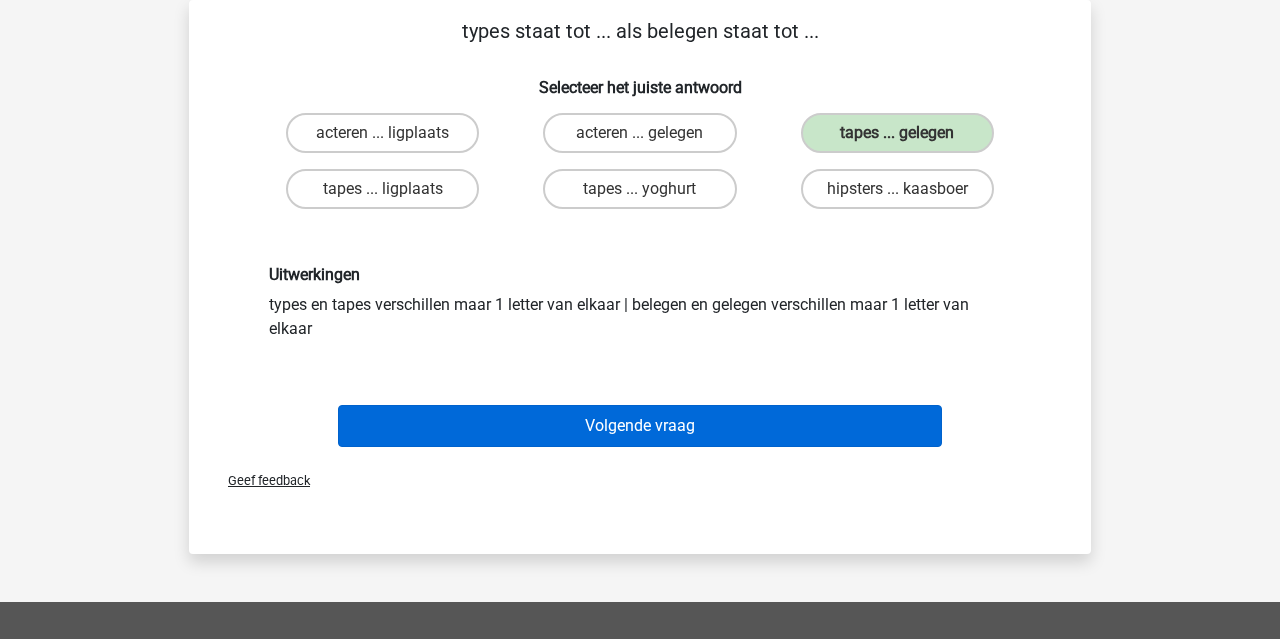 click on "Volgende vraag" at bounding box center (640, 426) 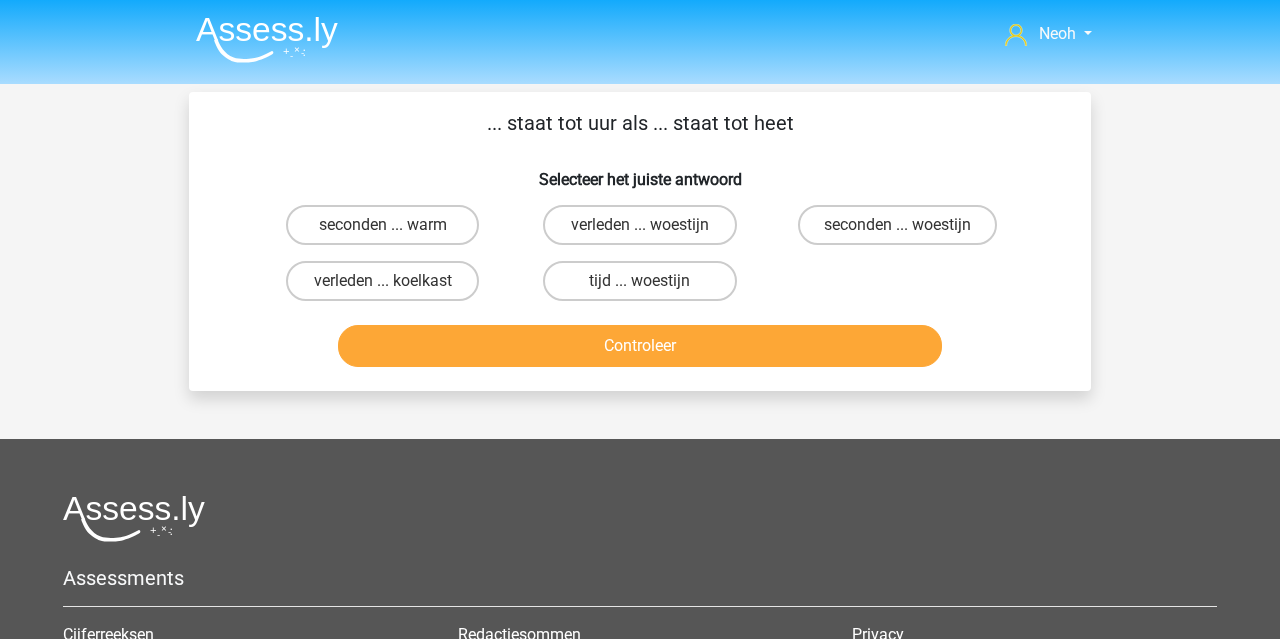 scroll, scrollTop: 0, scrollLeft: 0, axis: both 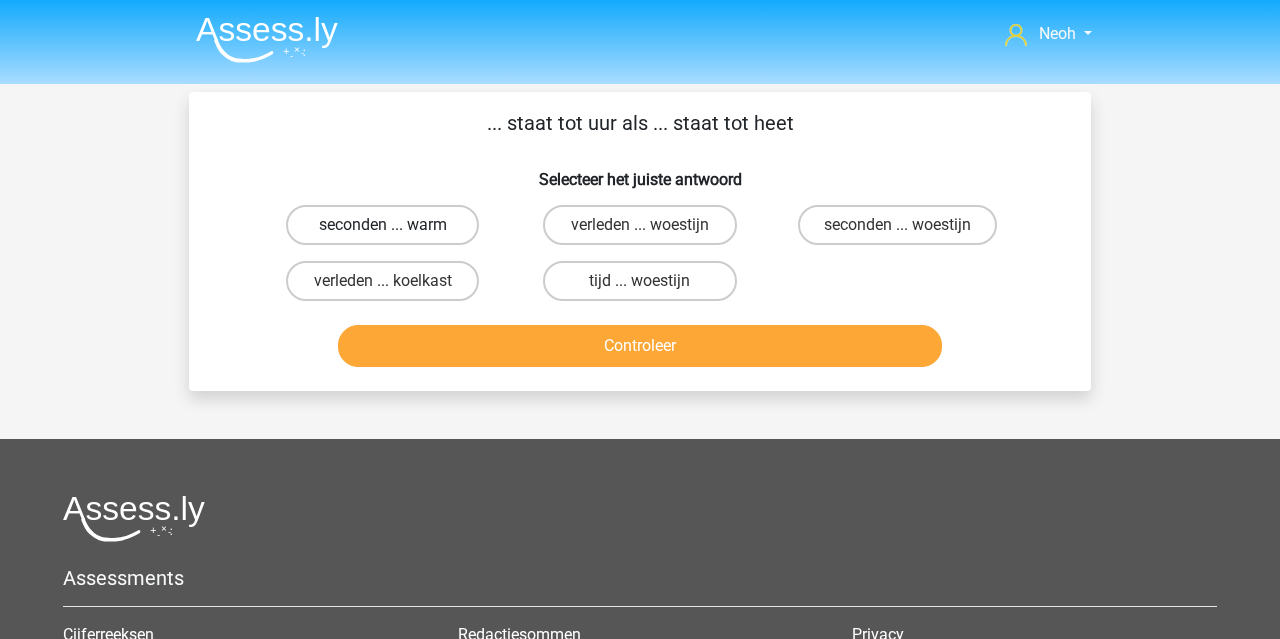 click on "seconden ... warm" at bounding box center (382, 225) 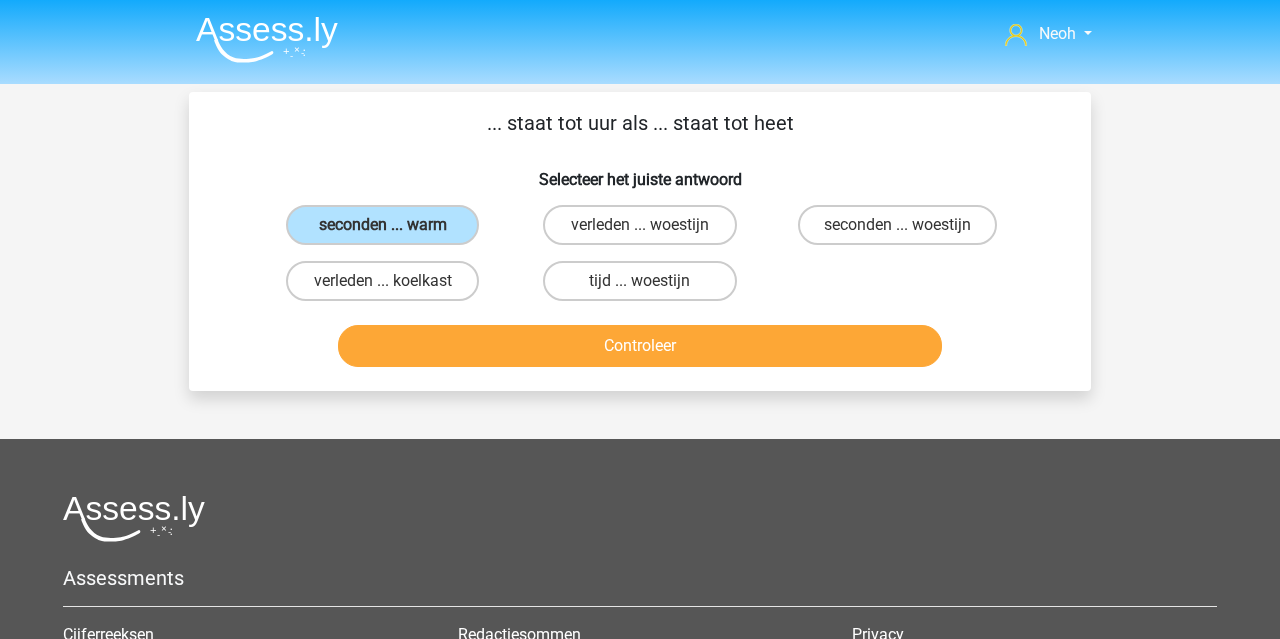 click on "Controleer" at bounding box center [640, 346] 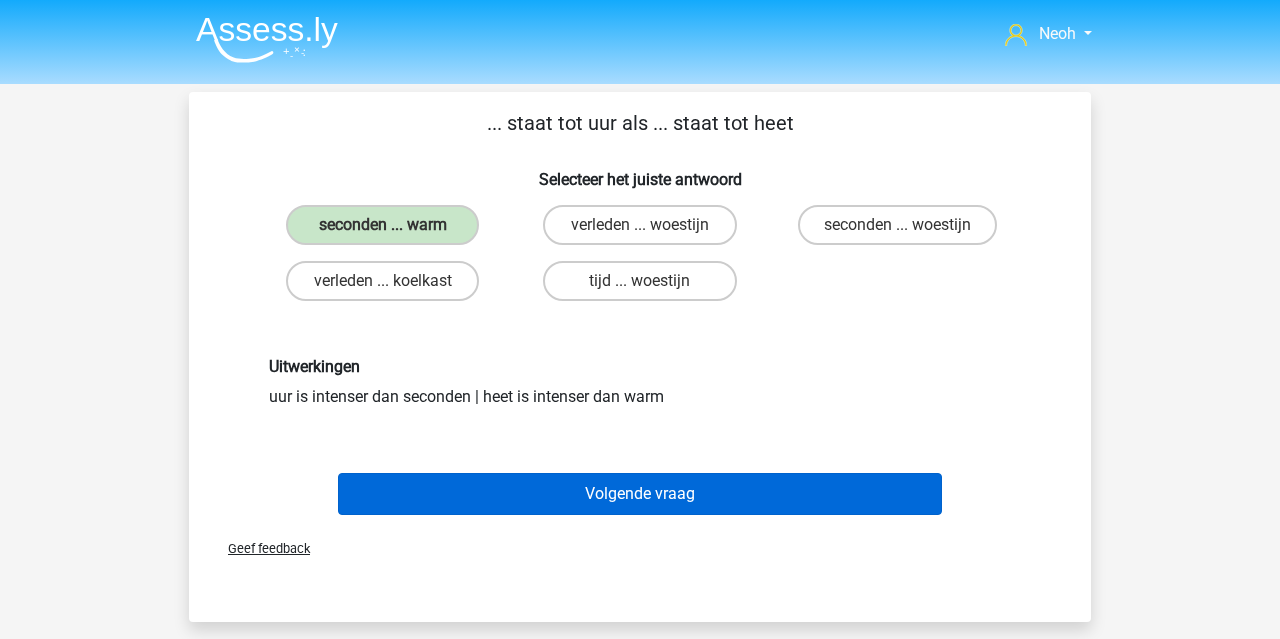 click on "Volgende vraag" at bounding box center (640, 494) 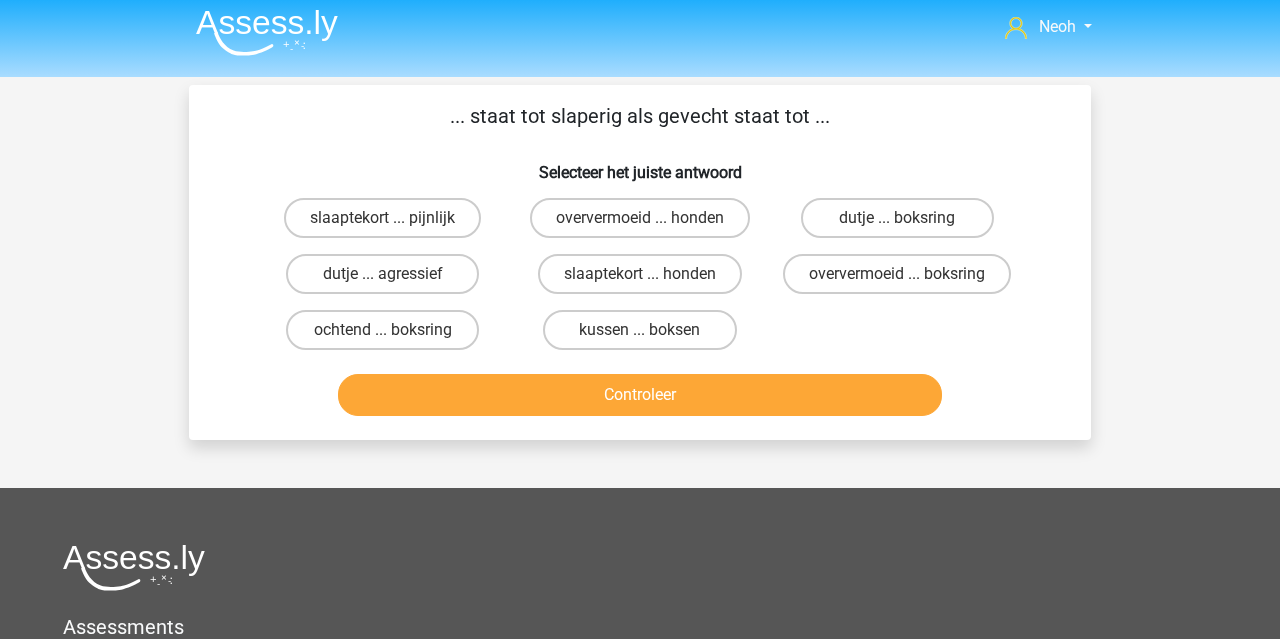 scroll, scrollTop: 0, scrollLeft: 0, axis: both 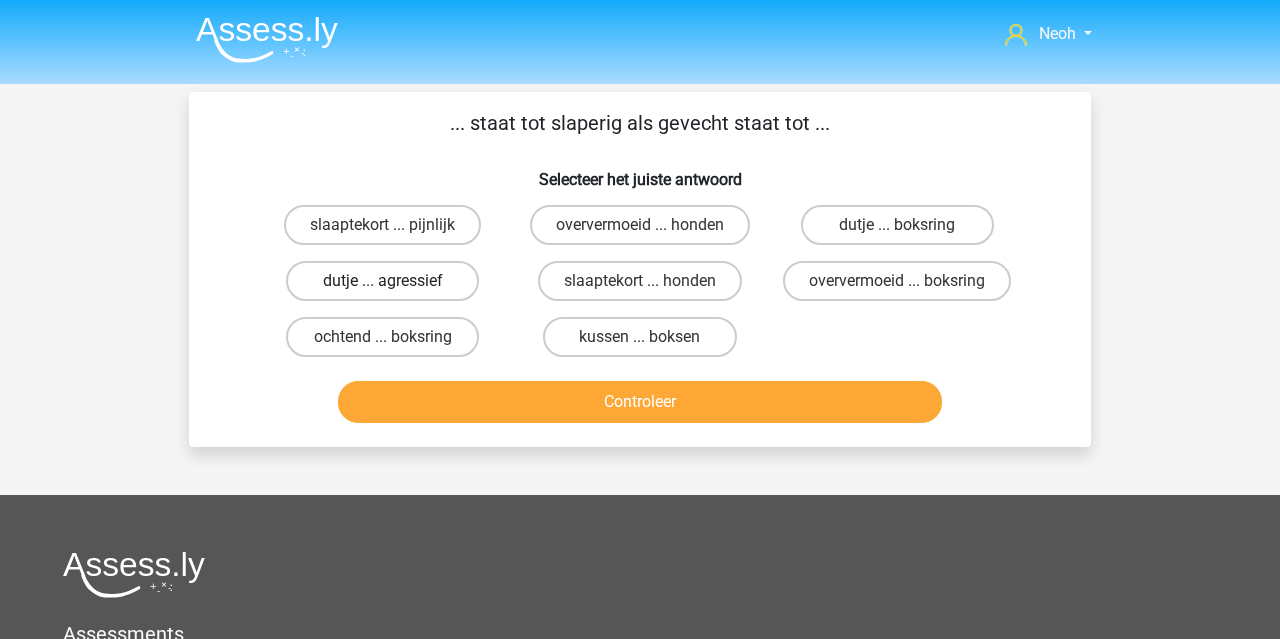 click on "dutje ... agressief" at bounding box center [382, 281] 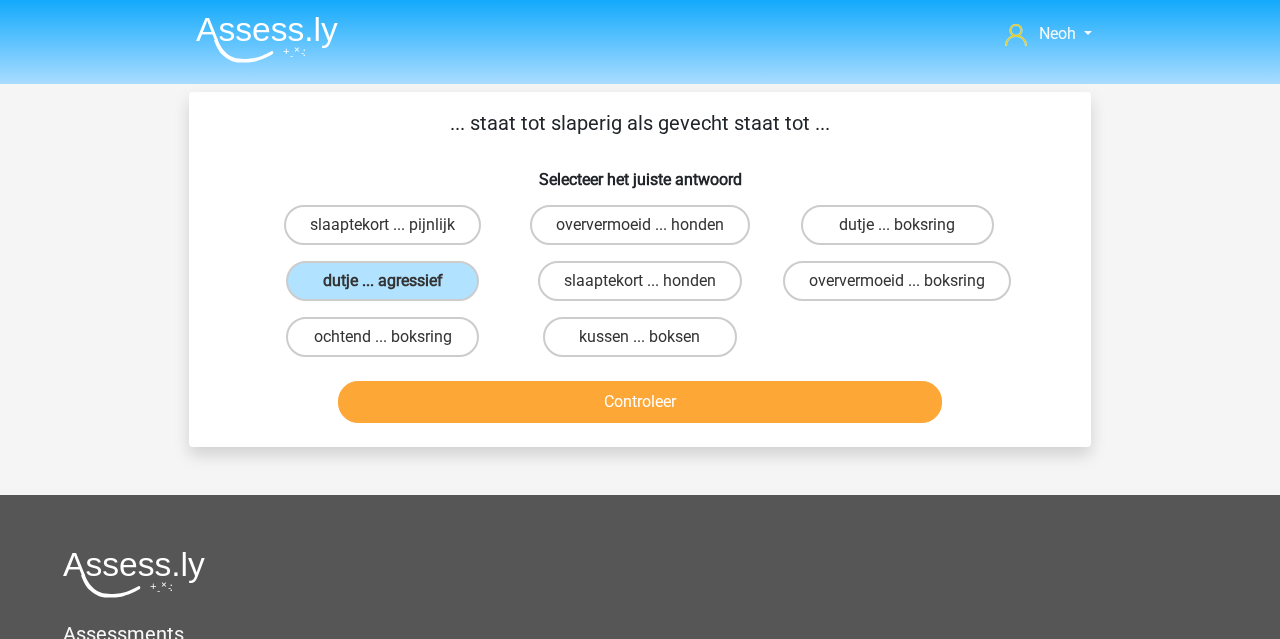 click on "Controleer" at bounding box center (640, 402) 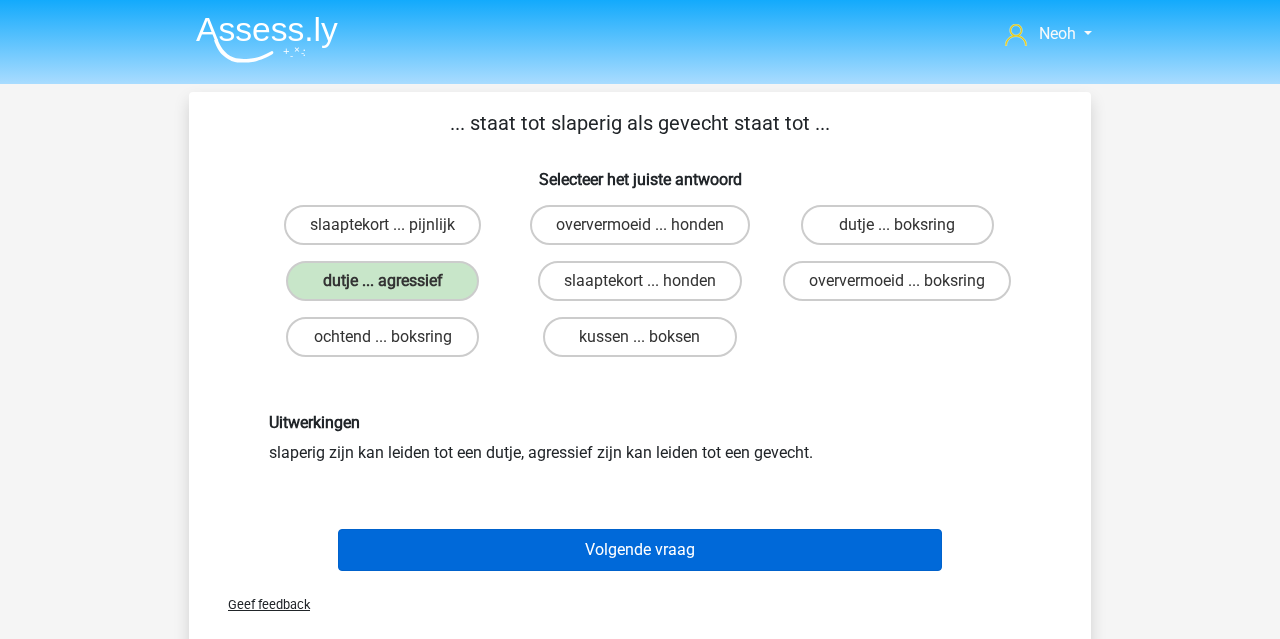 click on "Volgende vraag" at bounding box center (640, 550) 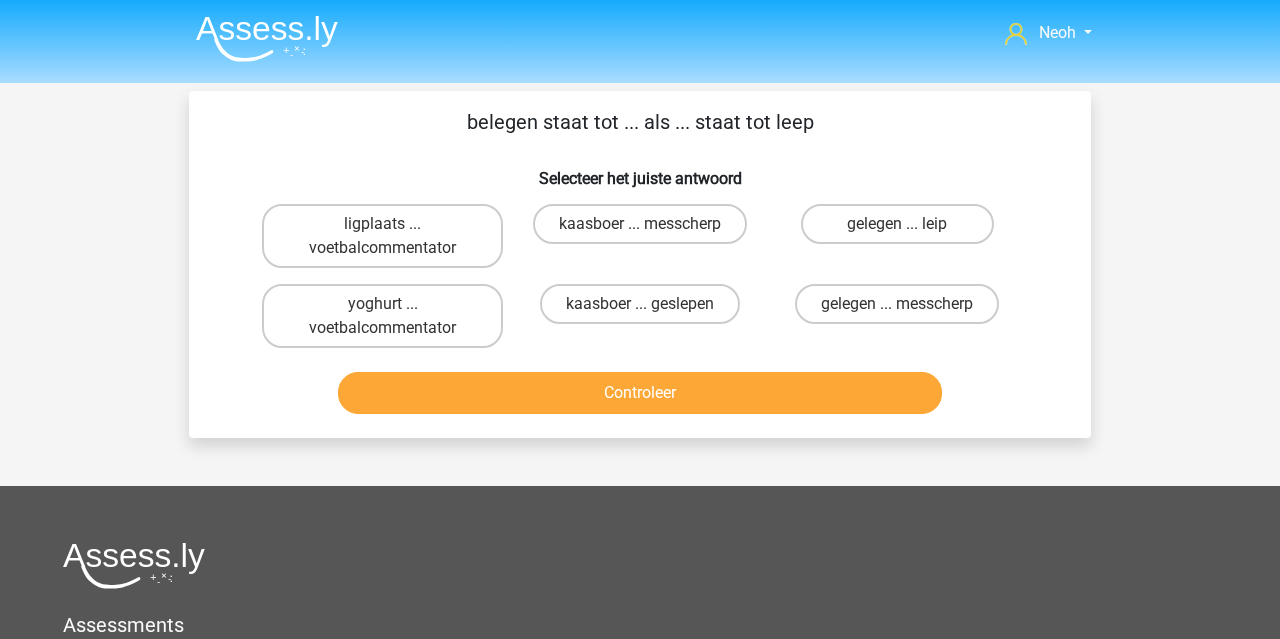 scroll, scrollTop: 0, scrollLeft: 0, axis: both 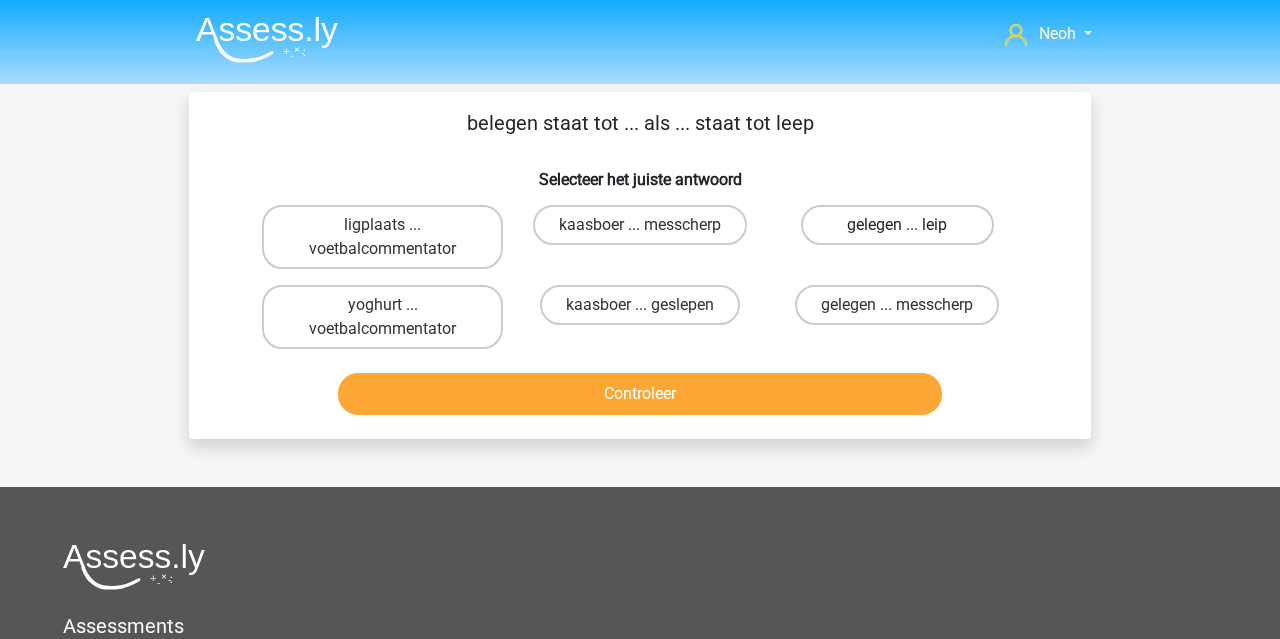 click on "gelegen ... leip" at bounding box center (897, 225) 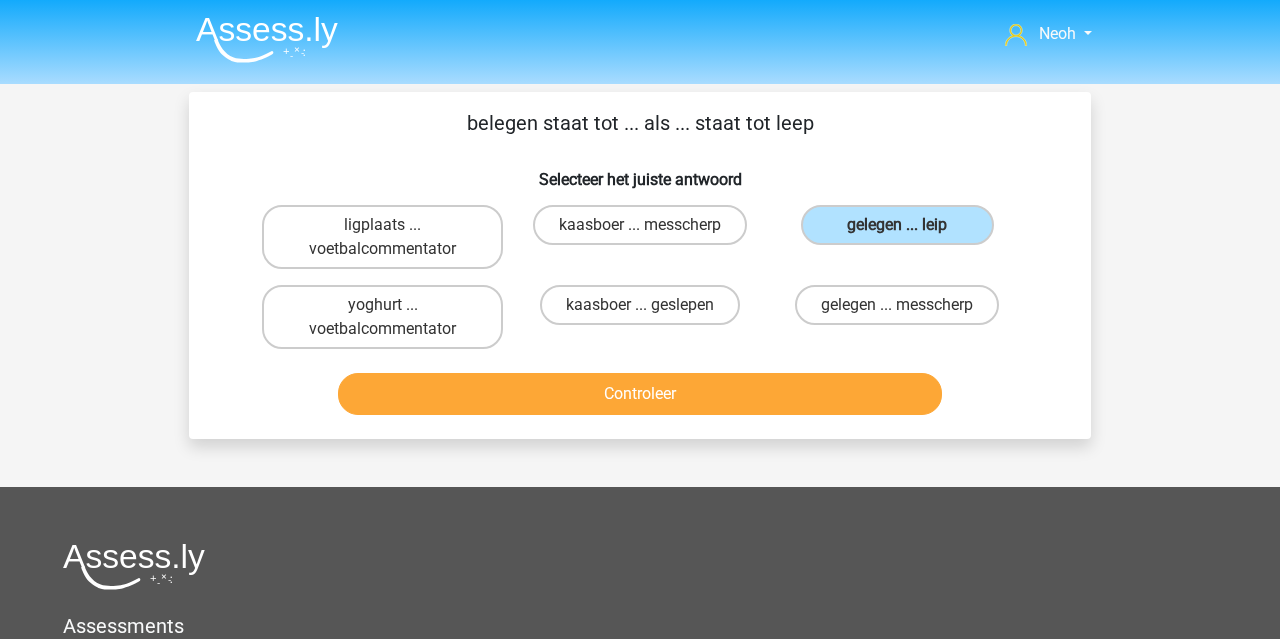 click on "Controleer" at bounding box center [640, 394] 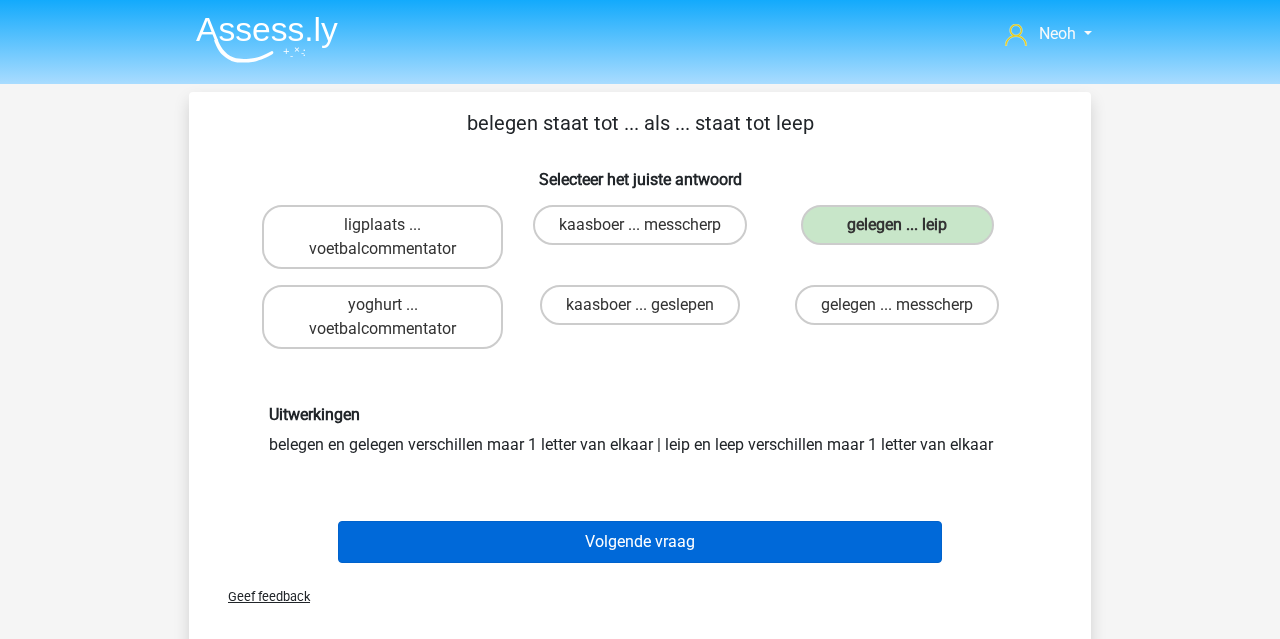 click on "Volgende vraag" at bounding box center [640, 542] 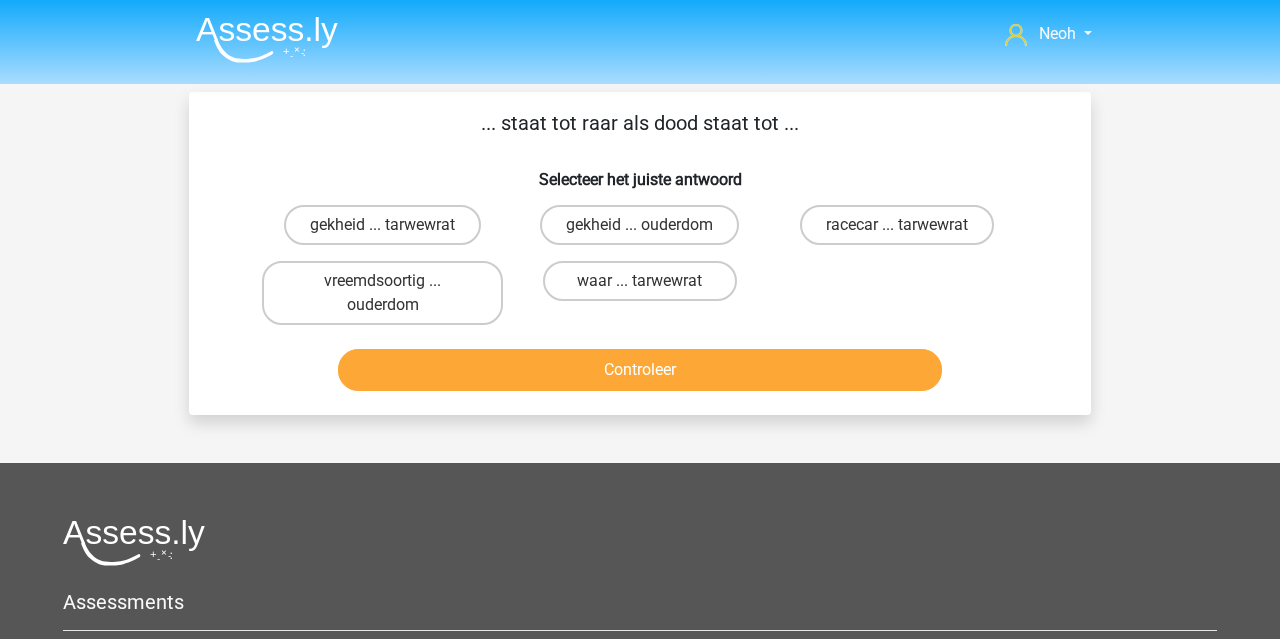 scroll, scrollTop: 0, scrollLeft: 0, axis: both 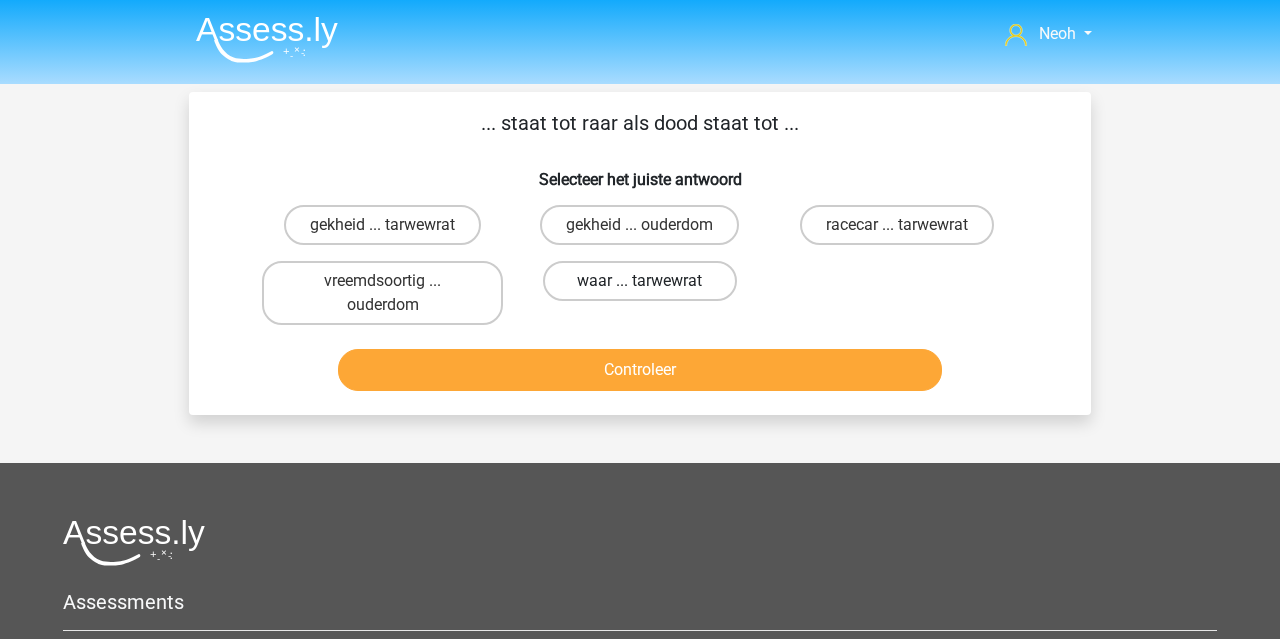 click on "waar ... tarwewrat" at bounding box center [639, 281] 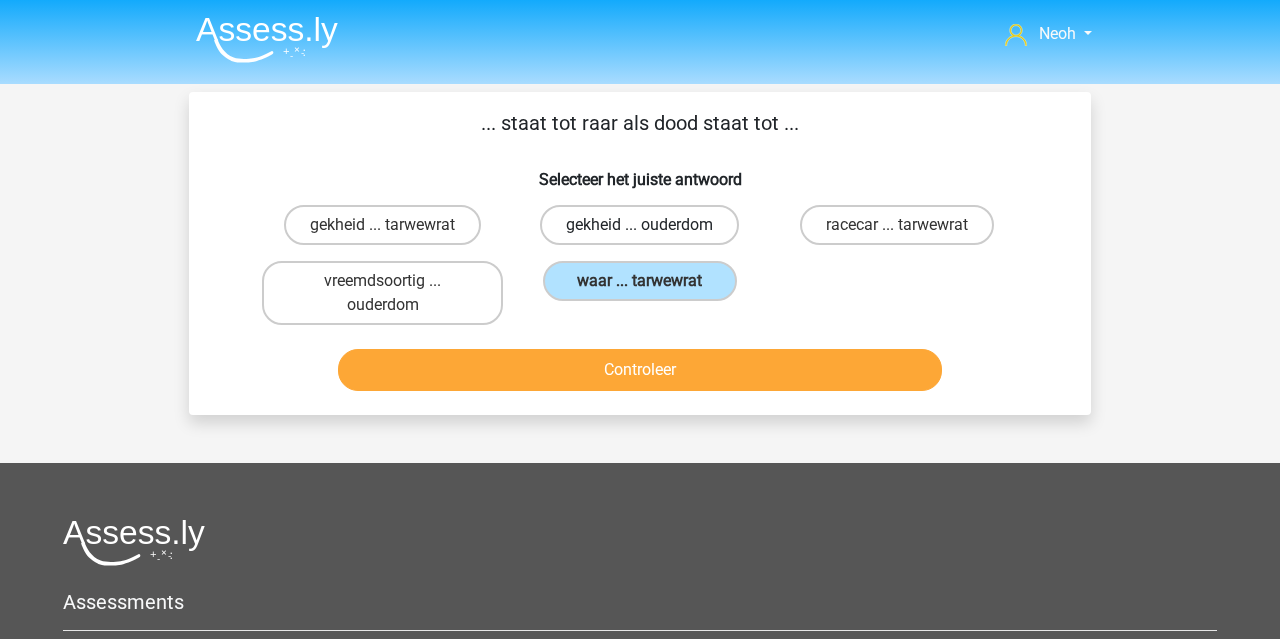 click on "gekheid ... ouderdom" at bounding box center [639, 225] 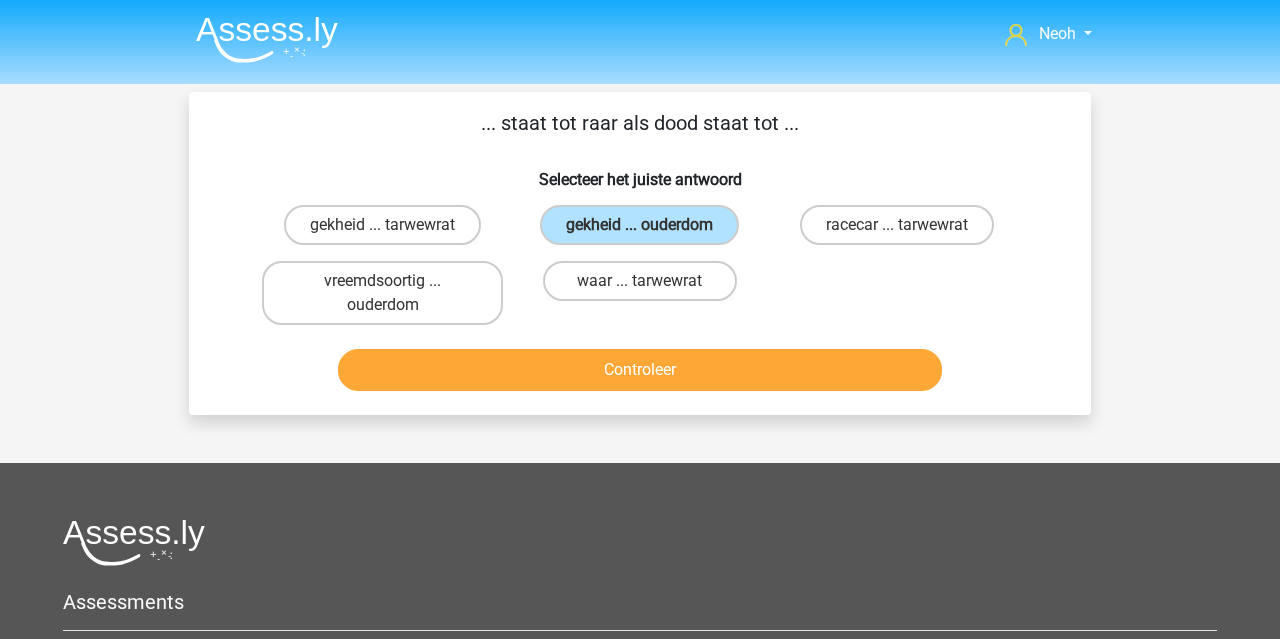 click on "Controleer" at bounding box center (640, 370) 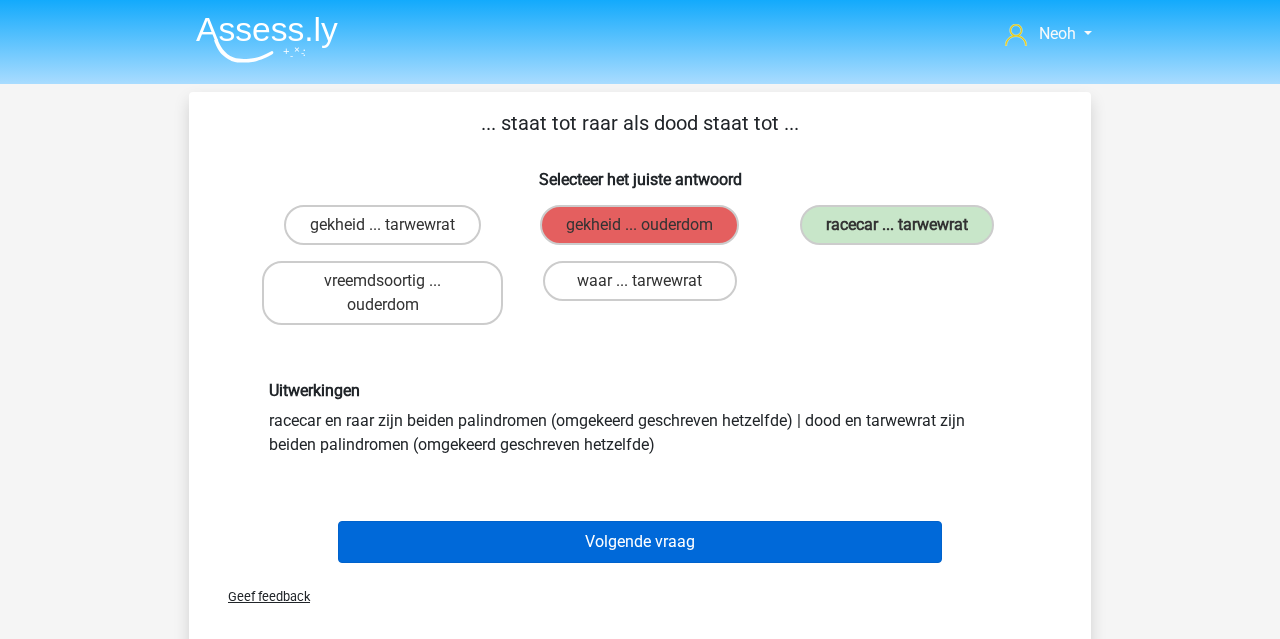 click on "Volgende vraag" at bounding box center [640, 542] 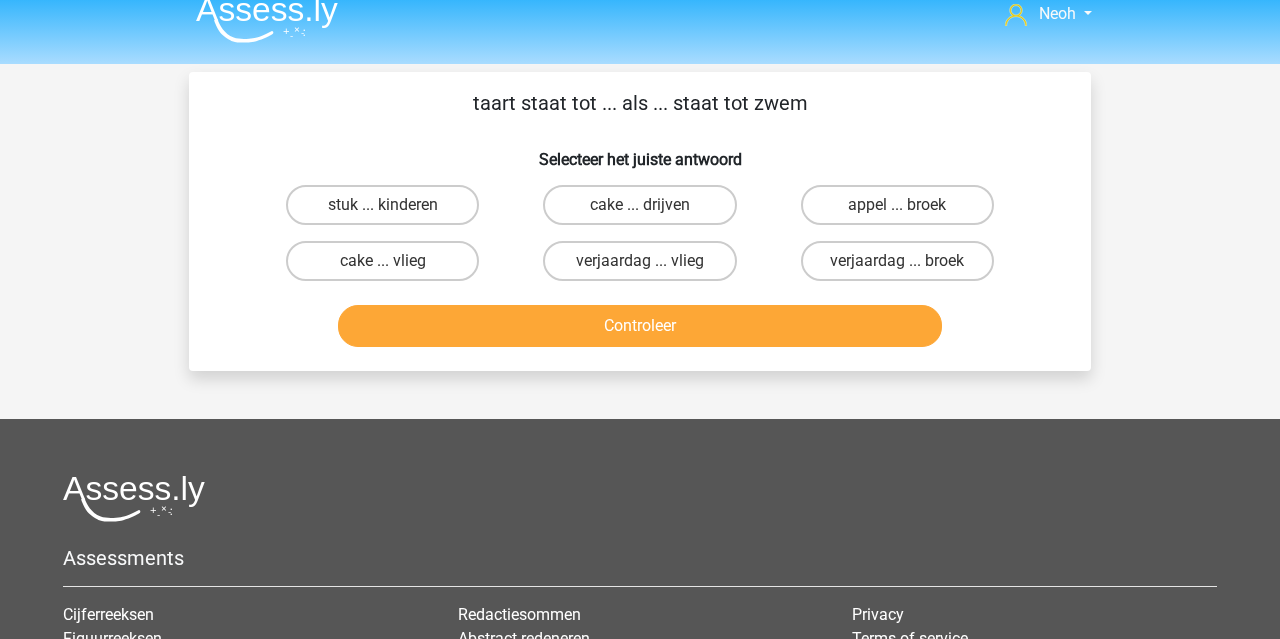 scroll, scrollTop: 16, scrollLeft: 0, axis: vertical 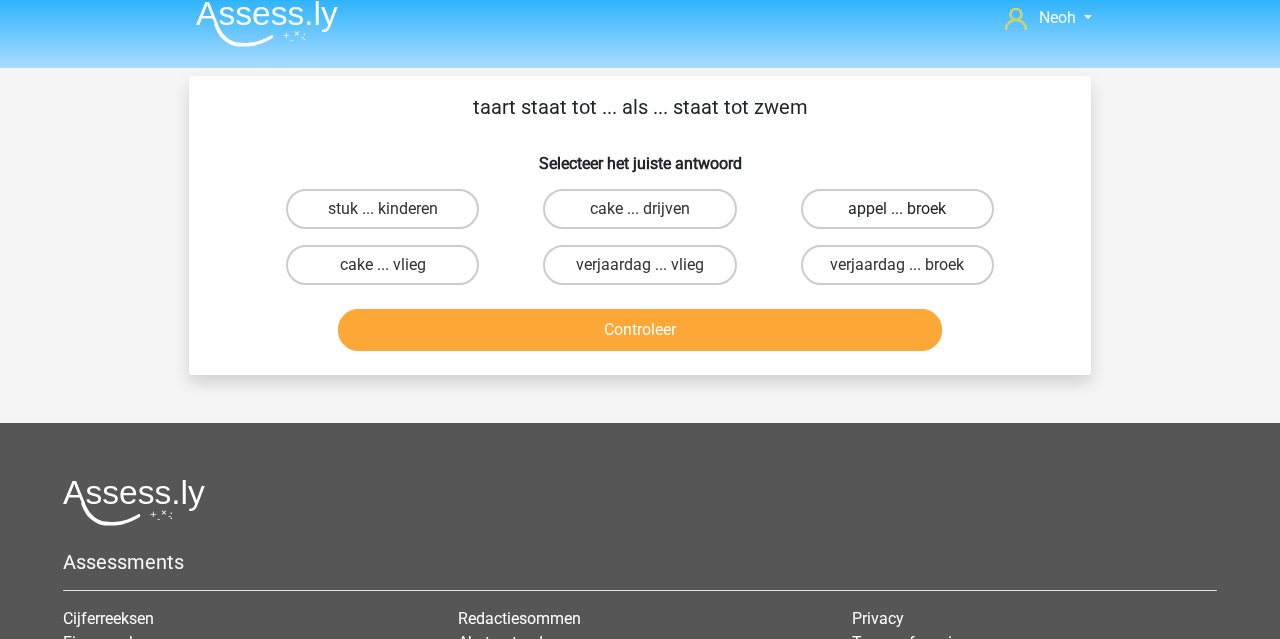 click on "appel ... broek" at bounding box center [897, 209] 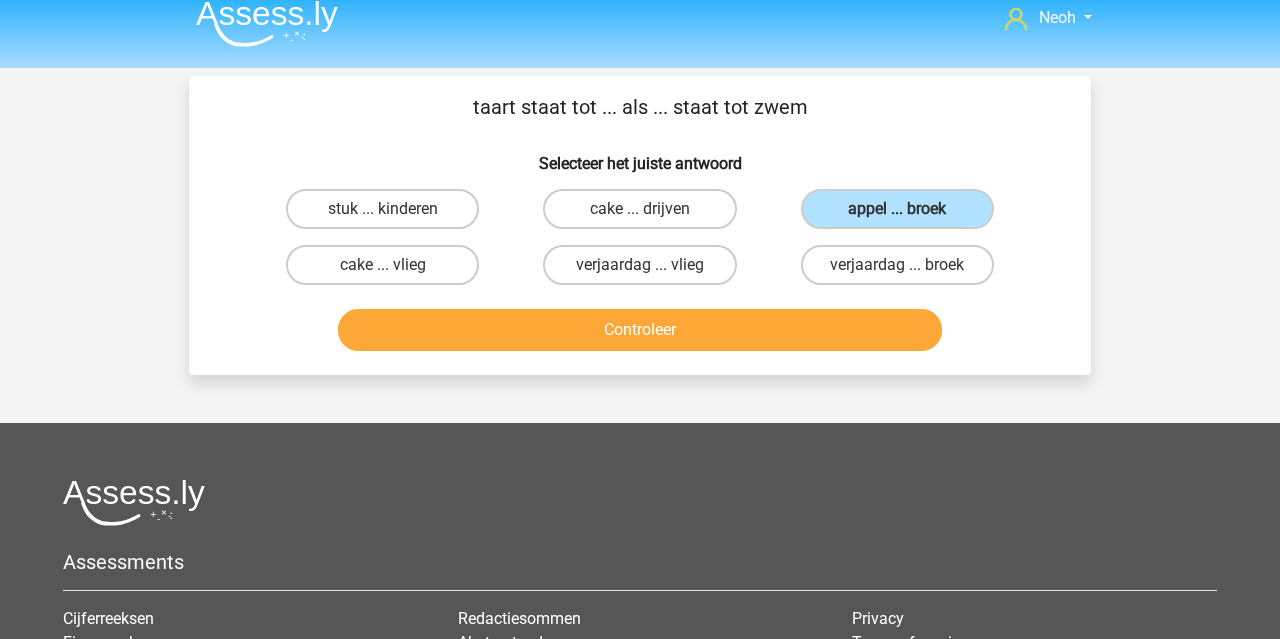 click on "Controleer" at bounding box center [640, 330] 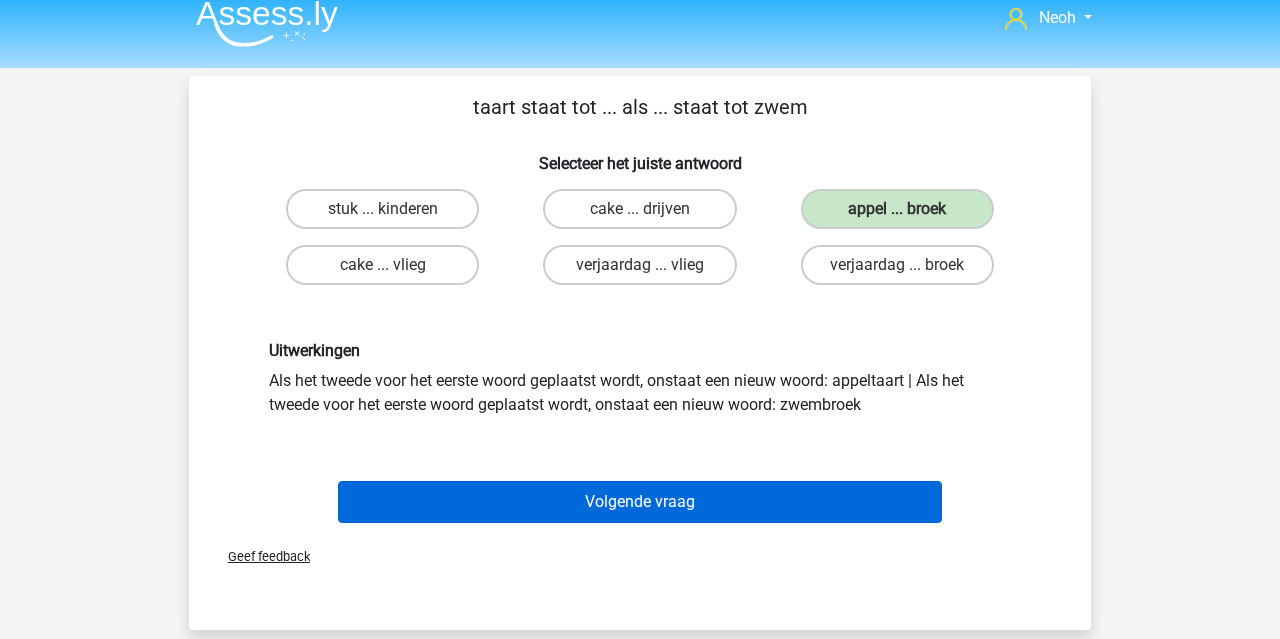 click on "Volgende vraag" at bounding box center [640, 502] 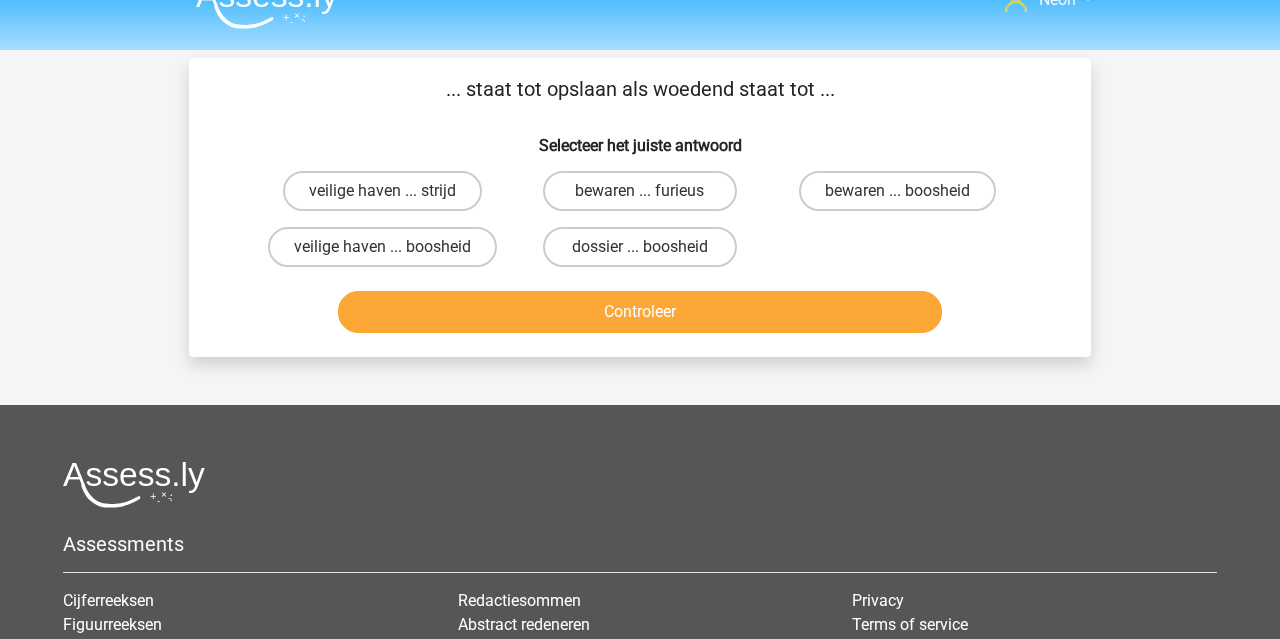 scroll, scrollTop: 25, scrollLeft: 0, axis: vertical 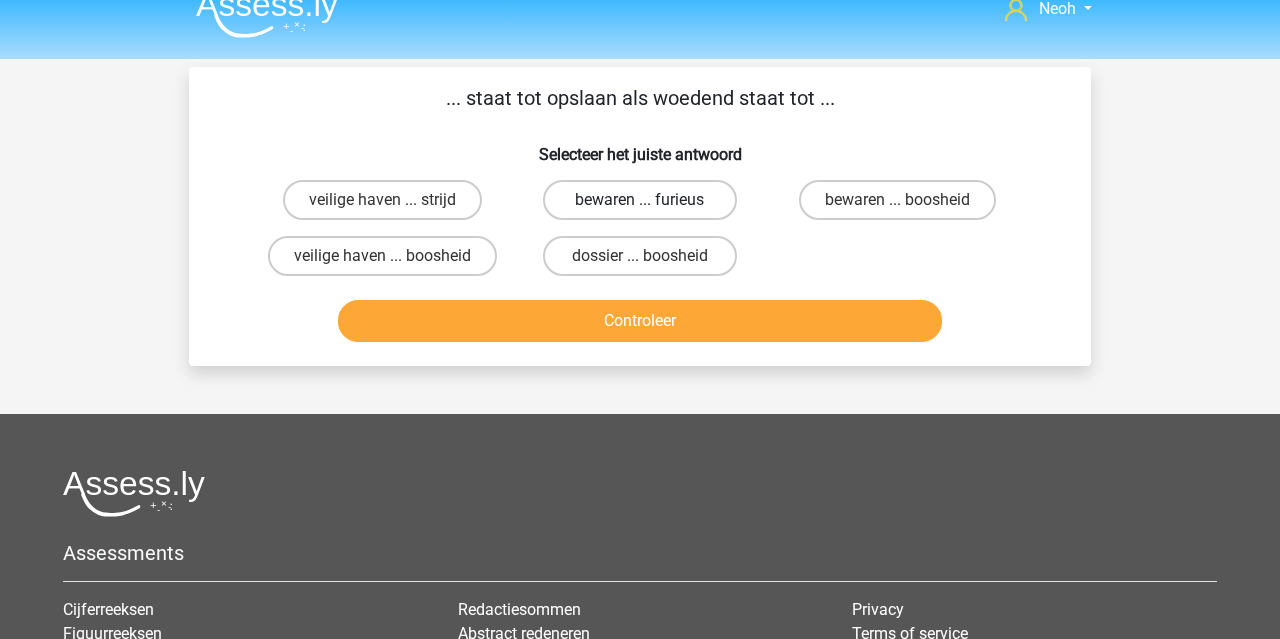 click on "bewaren ... furieus" at bounding box center (639, 200) 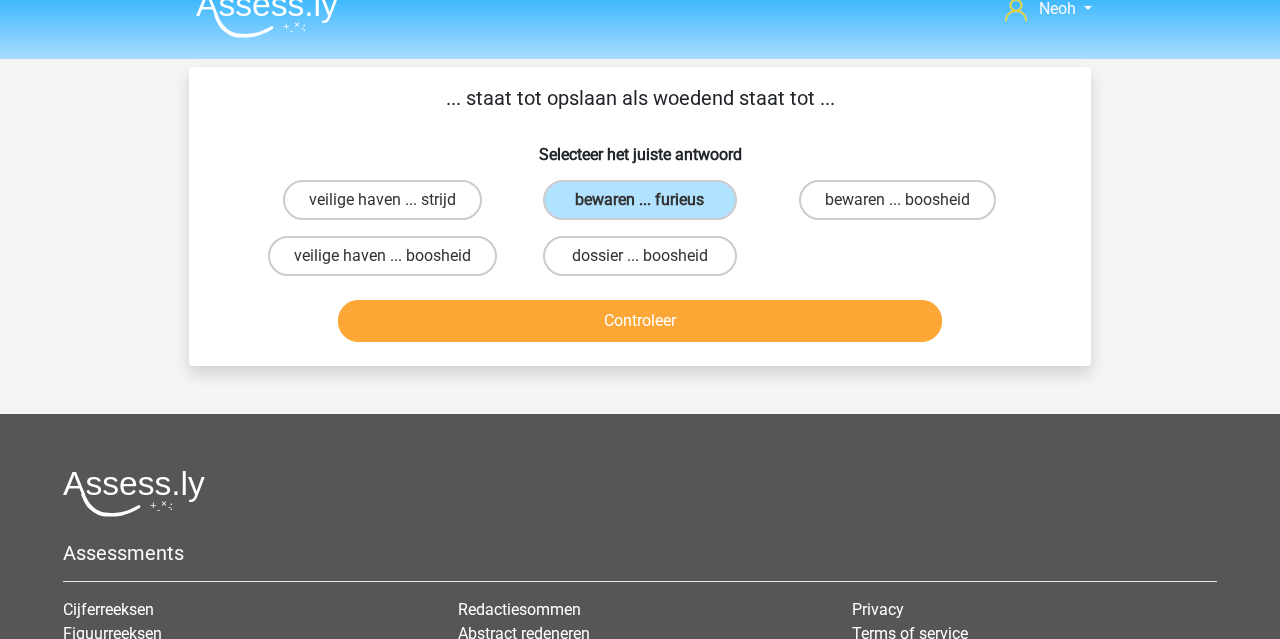 click on "Controleer" at bounding box center (640, 321) 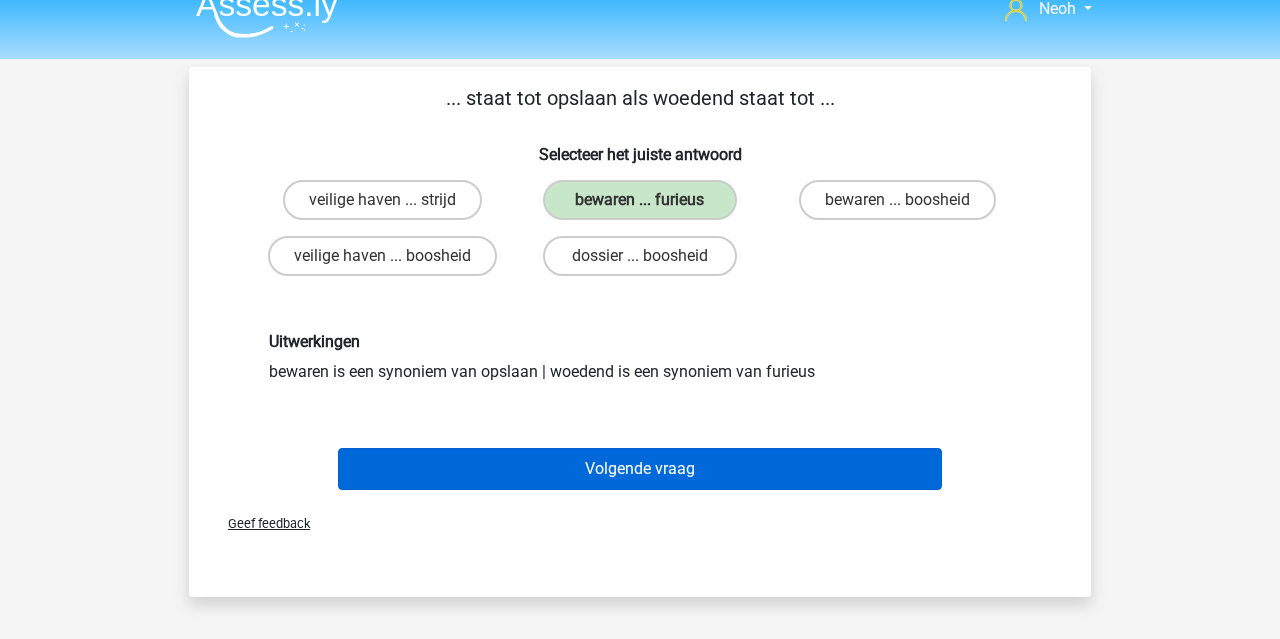 click on "Volgende vraag" at bounding box center [640, 469] 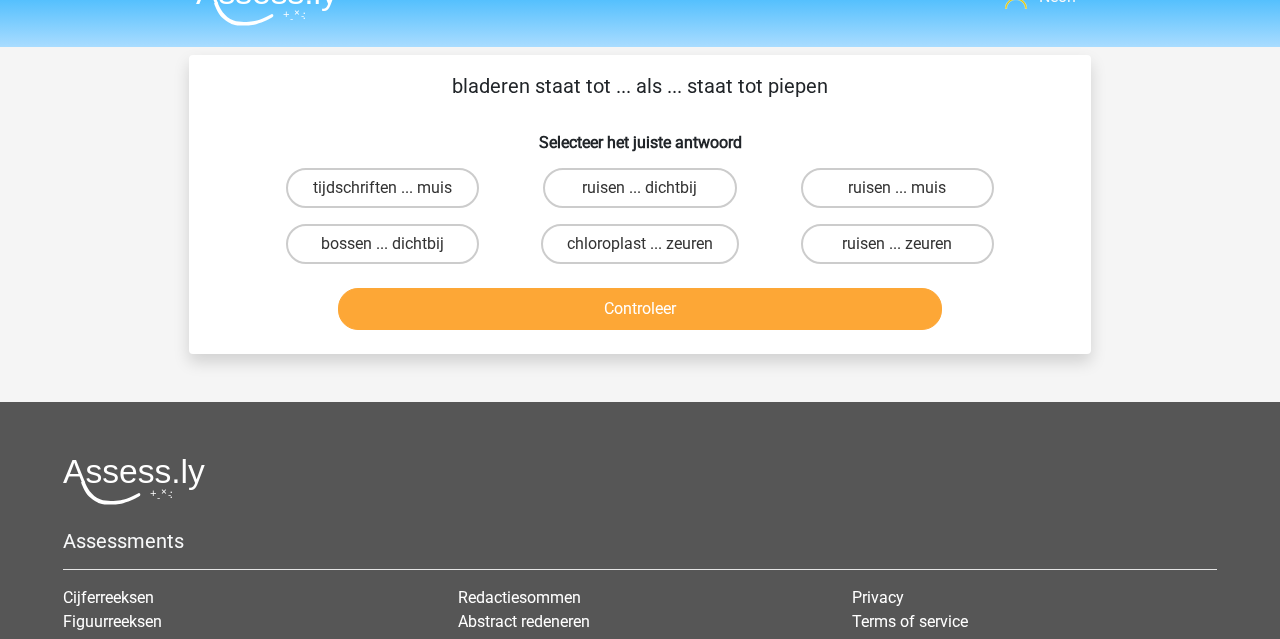 scroll, scrollTop: 36, scrollLeft: 0, axis: vertical 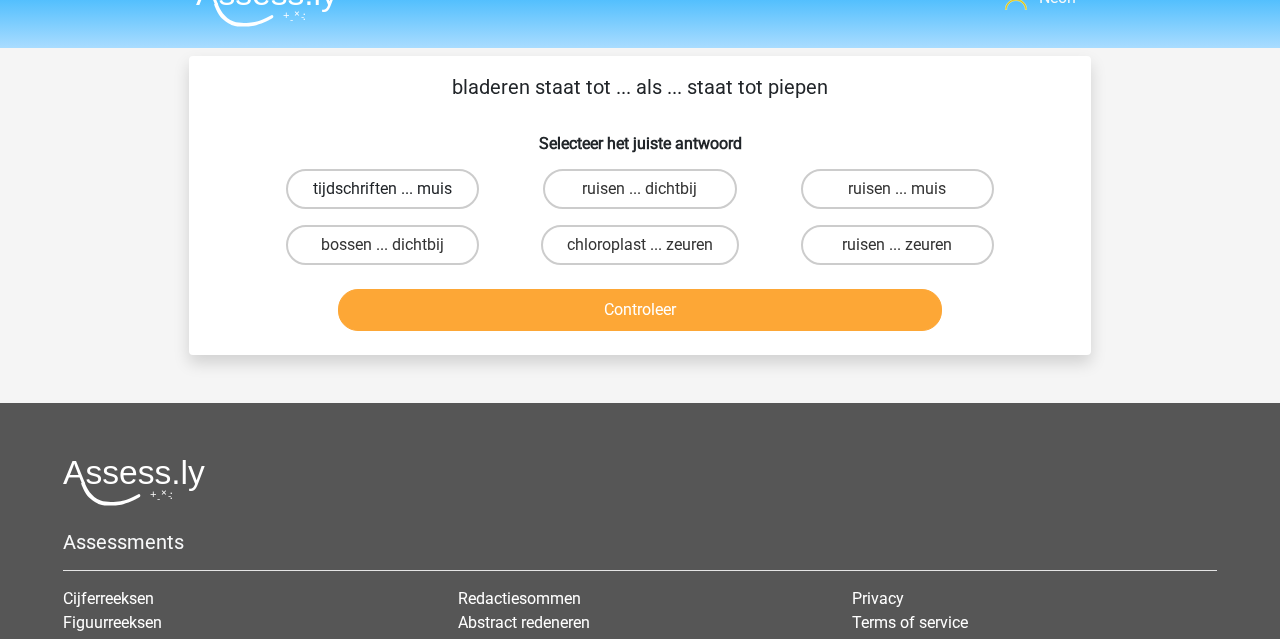 click on "tijdschriften ... muis" at bounding box center (382, 189) 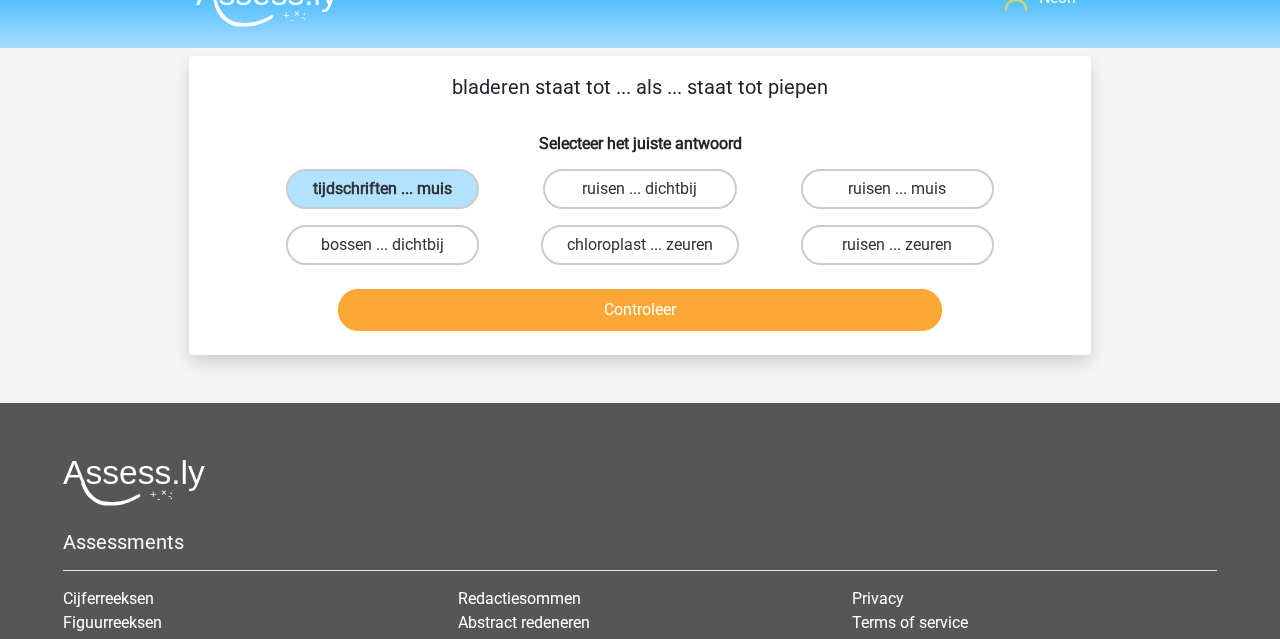 click on "Controleer" at bounding box center [640, 310] 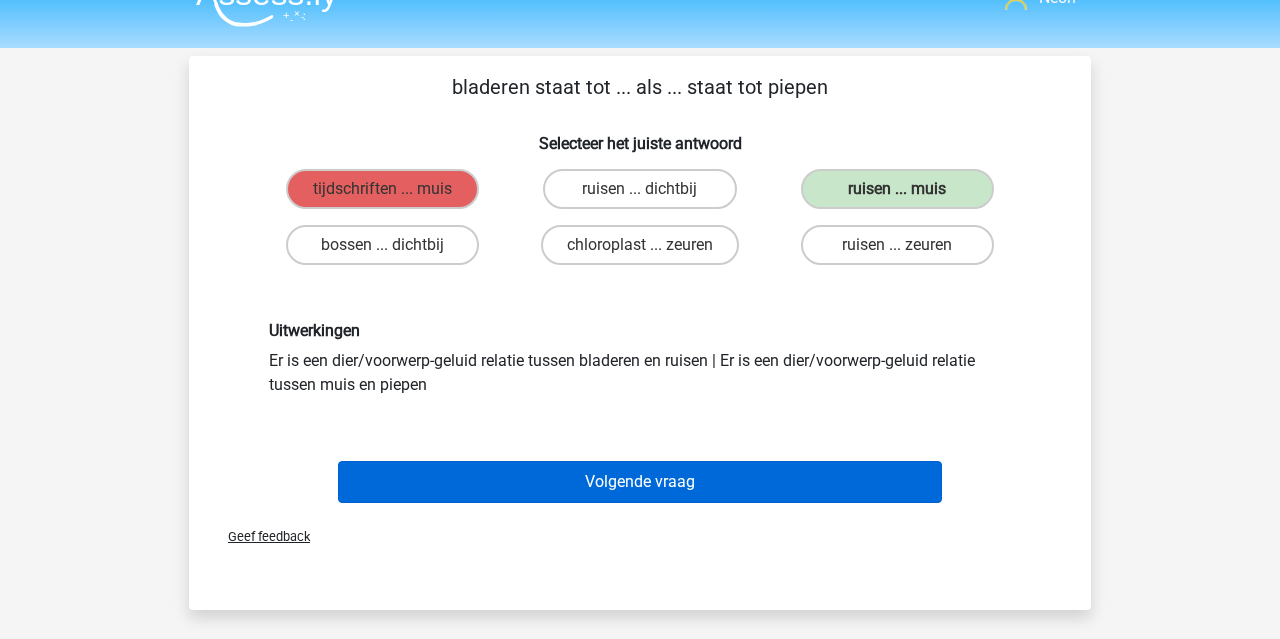 click on "Volgende vraag" at bounding box center (640, 482) 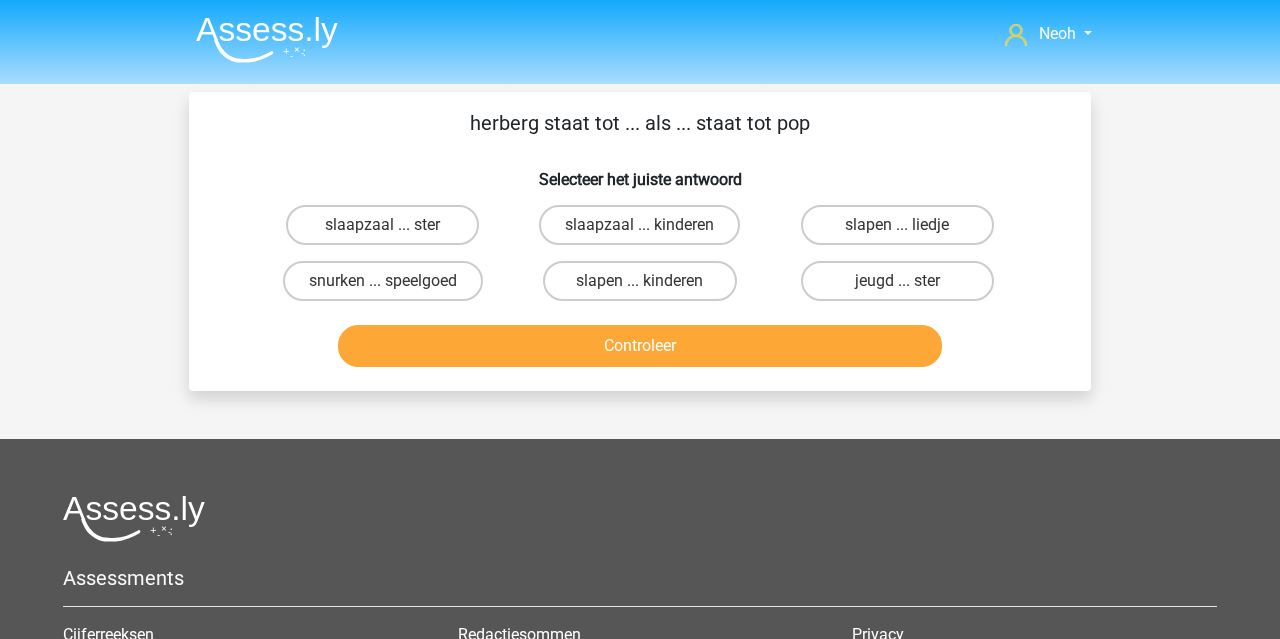 scroll, scrollTop: 0, scrollLeft: 0, axis: both 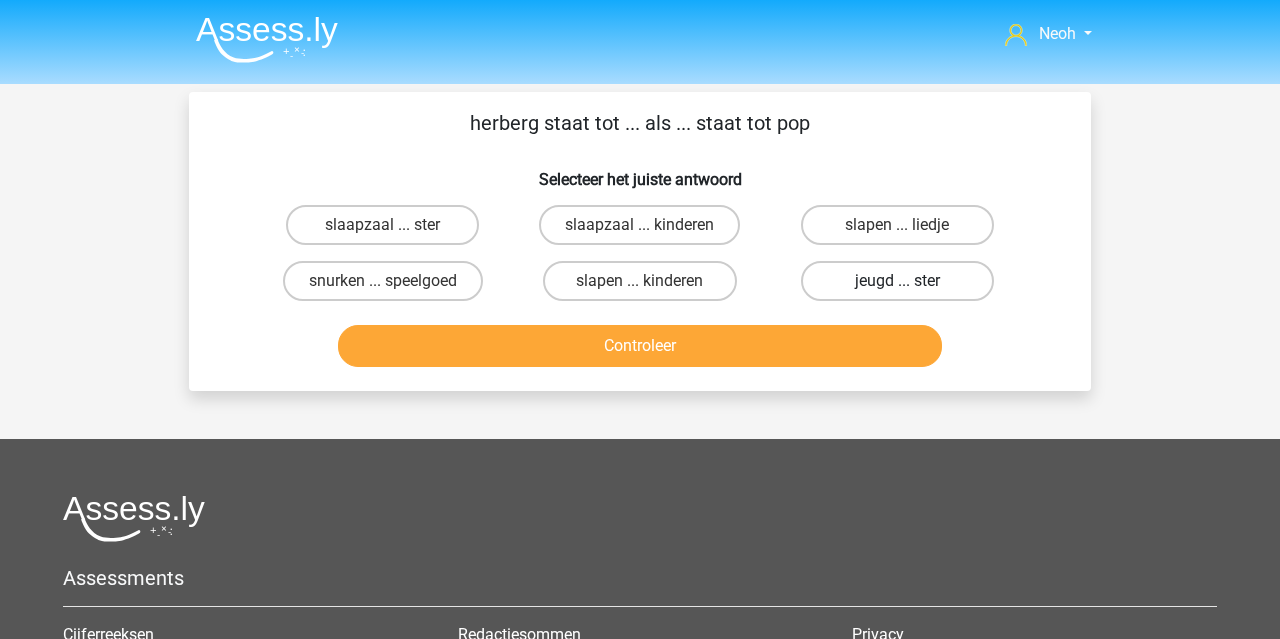 click on "jeugd ... ster" at bounding box center [897, 281] 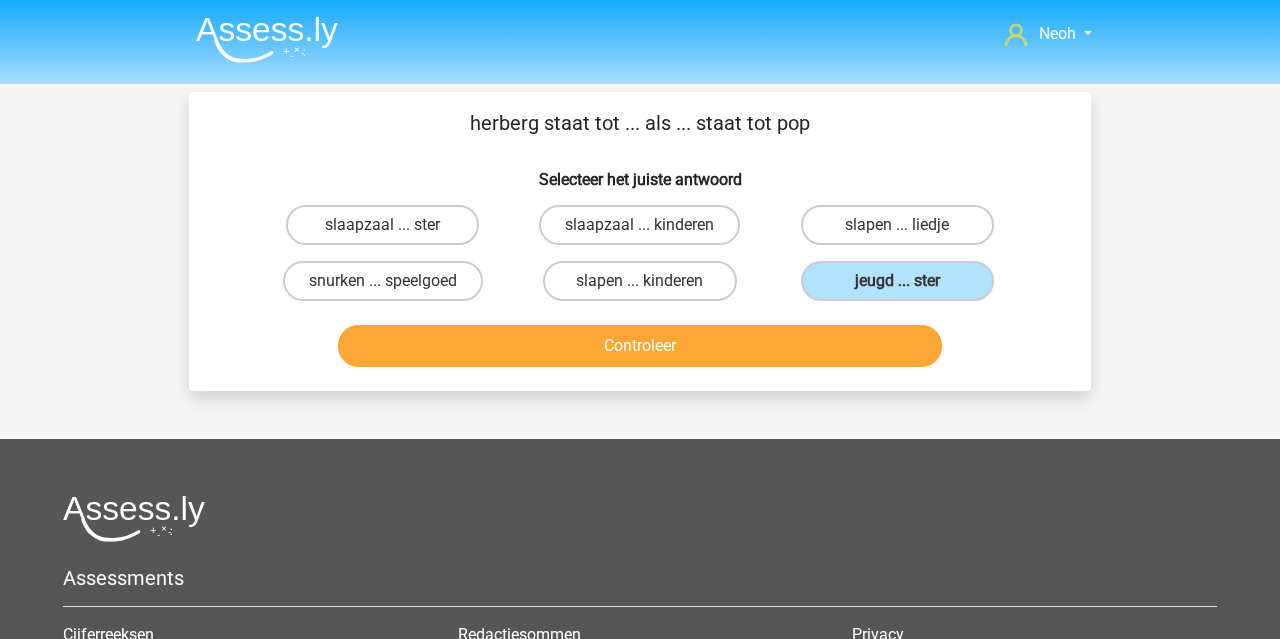 click on "Controleer" at bounding box center (640, 346) 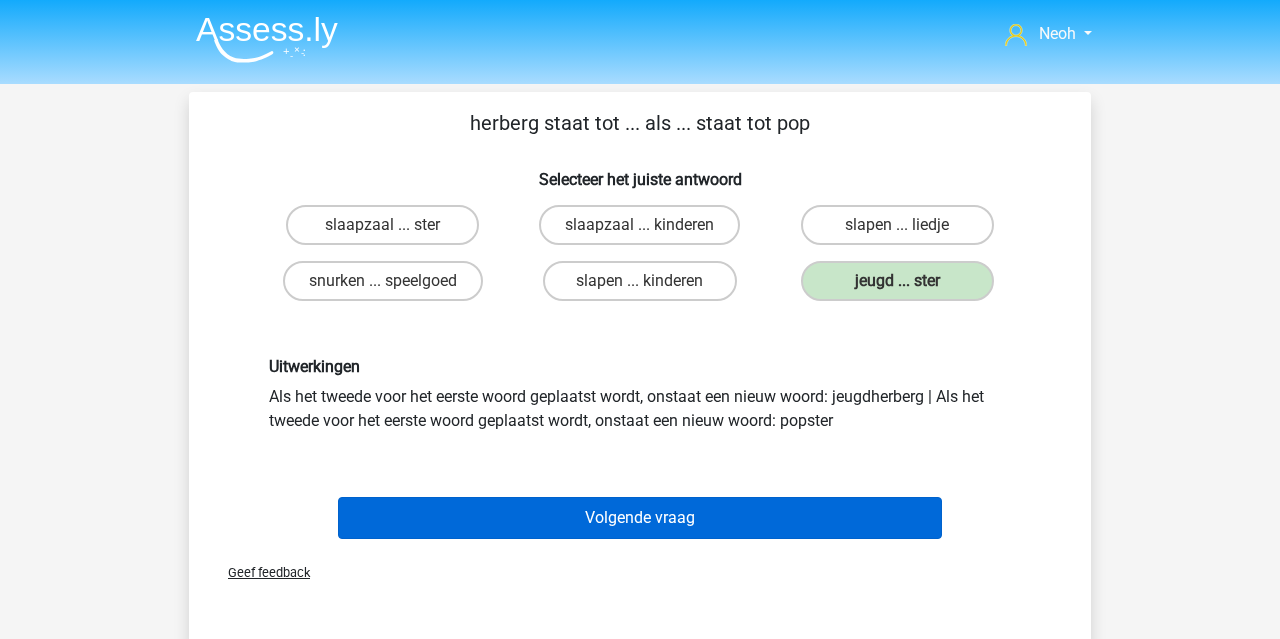 click on "Volgende vraag" at bounding box center [640, 518] 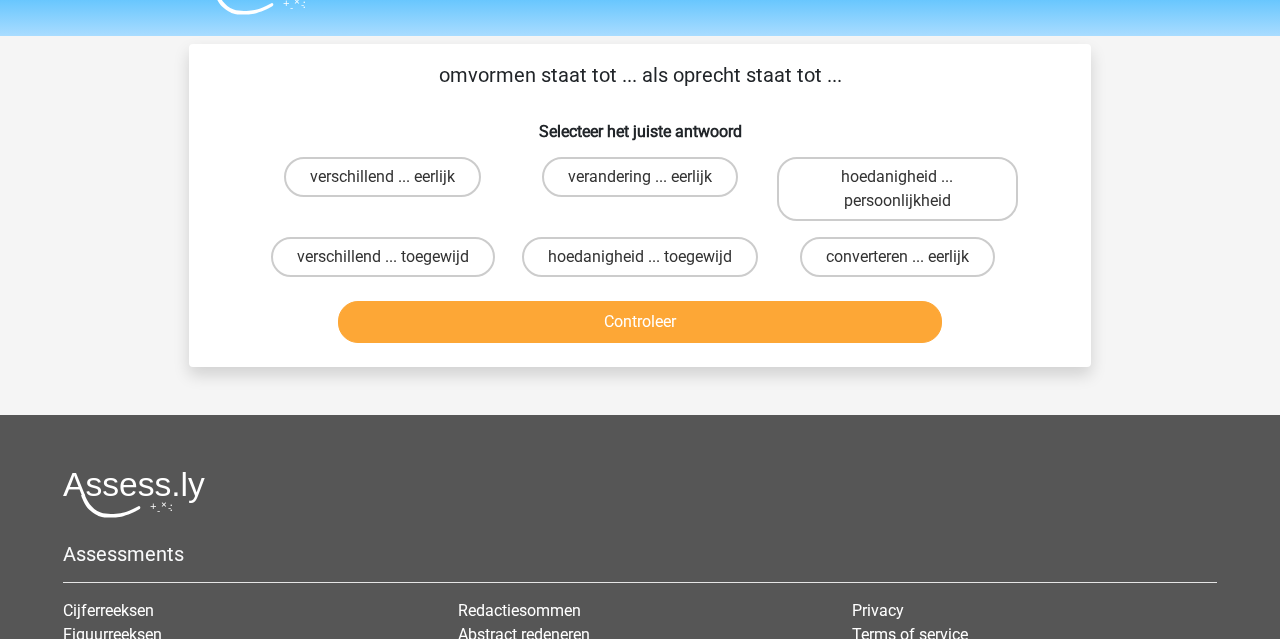 scroll, scrollTop: 40, scrollLeft: 0, axis: vertical 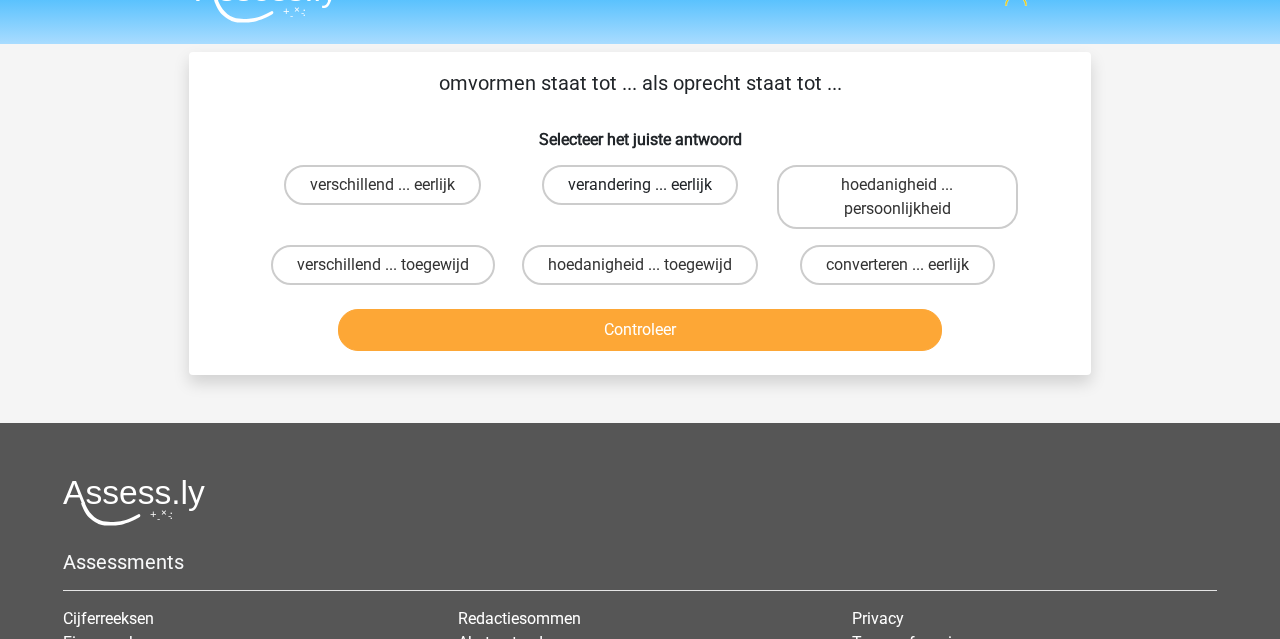 click on "verandering ... eerlijk" at bounding box center [640, 185] 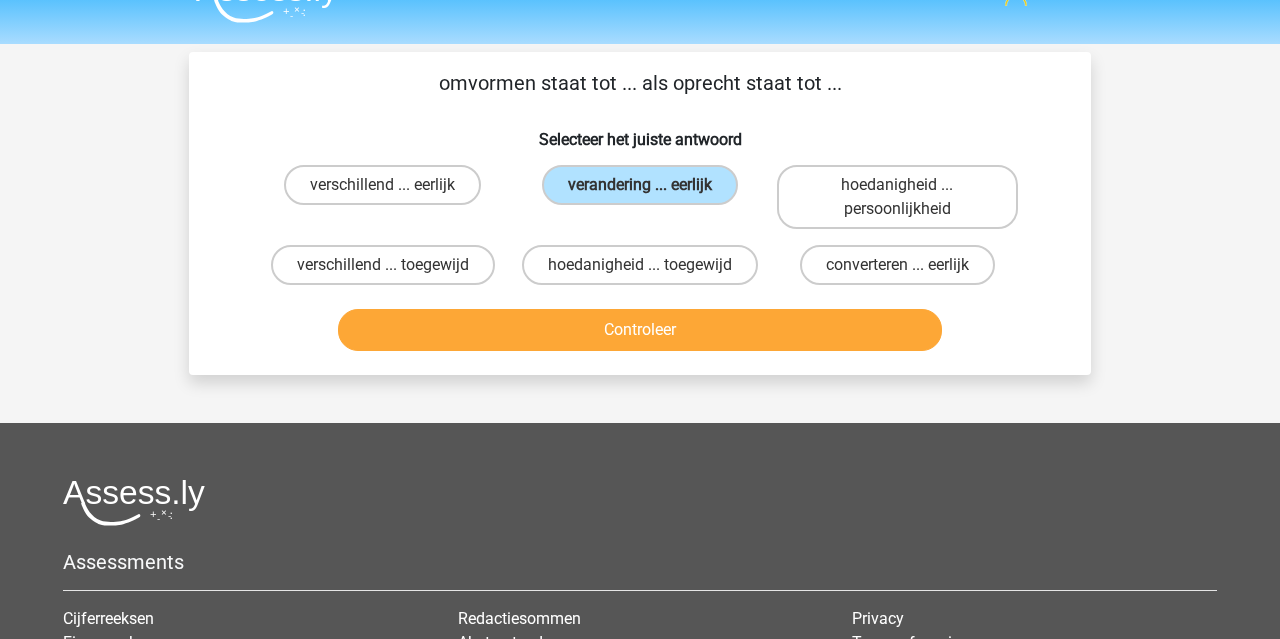 click on "Controleer" at bounding box center [640, 330] 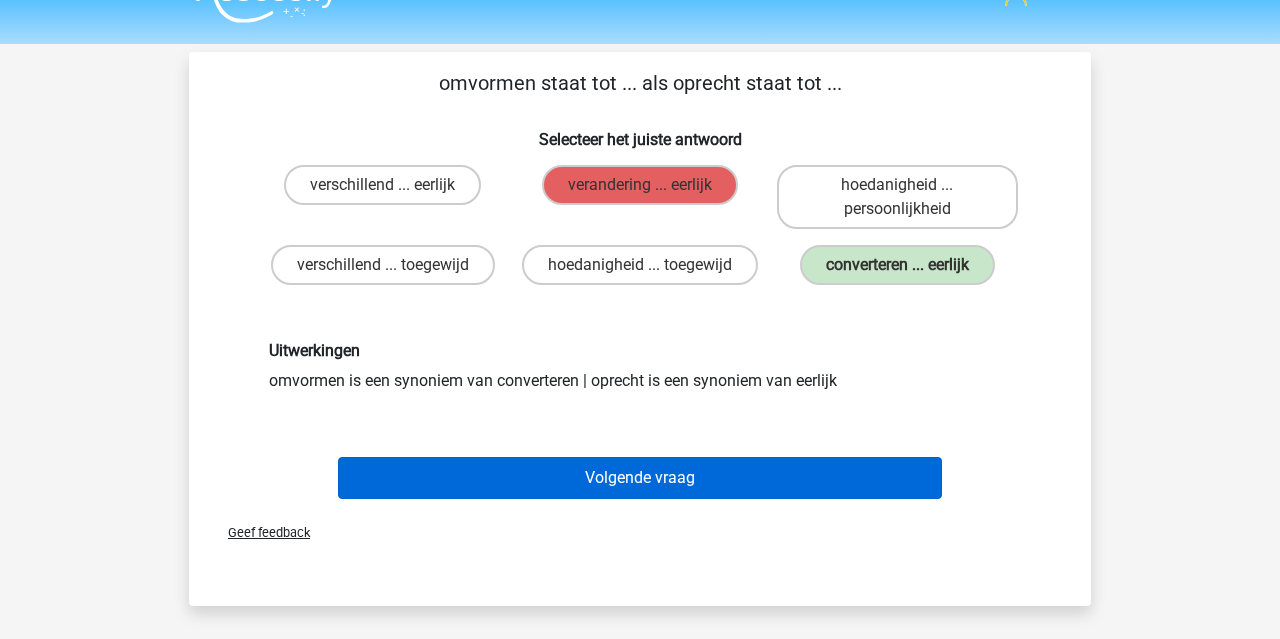 click on "Volgende vraag" at bounding box center [640, 478] 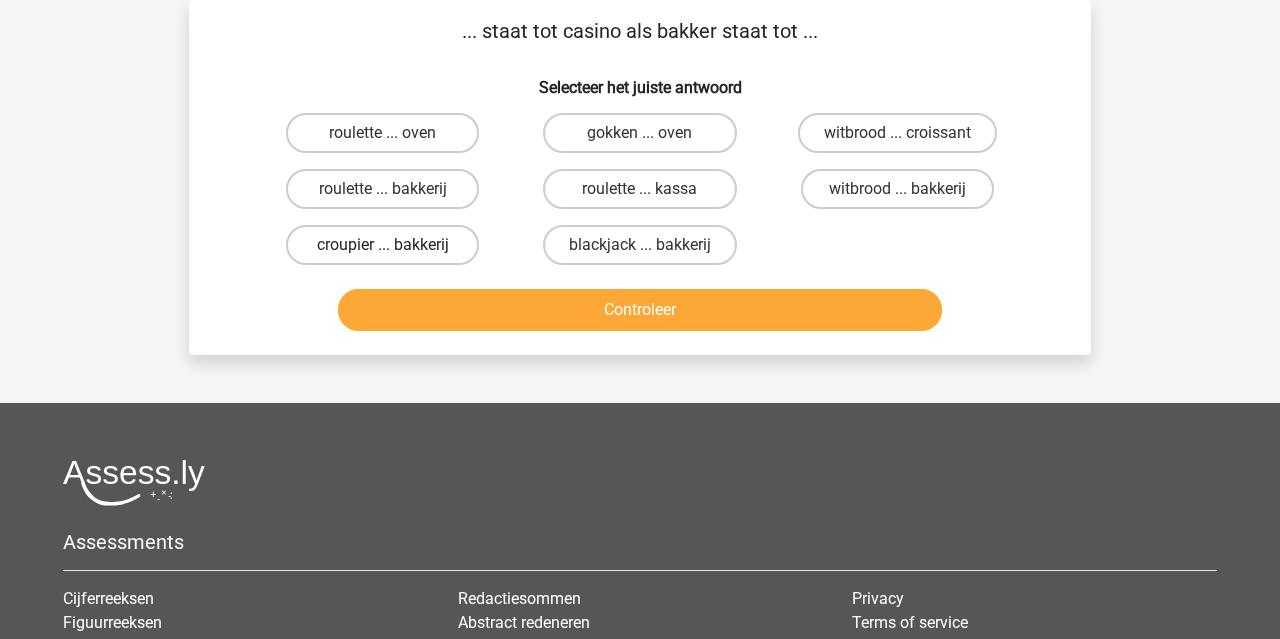 click on "croupier ... bakkerij" at bounding box center (382, 245) 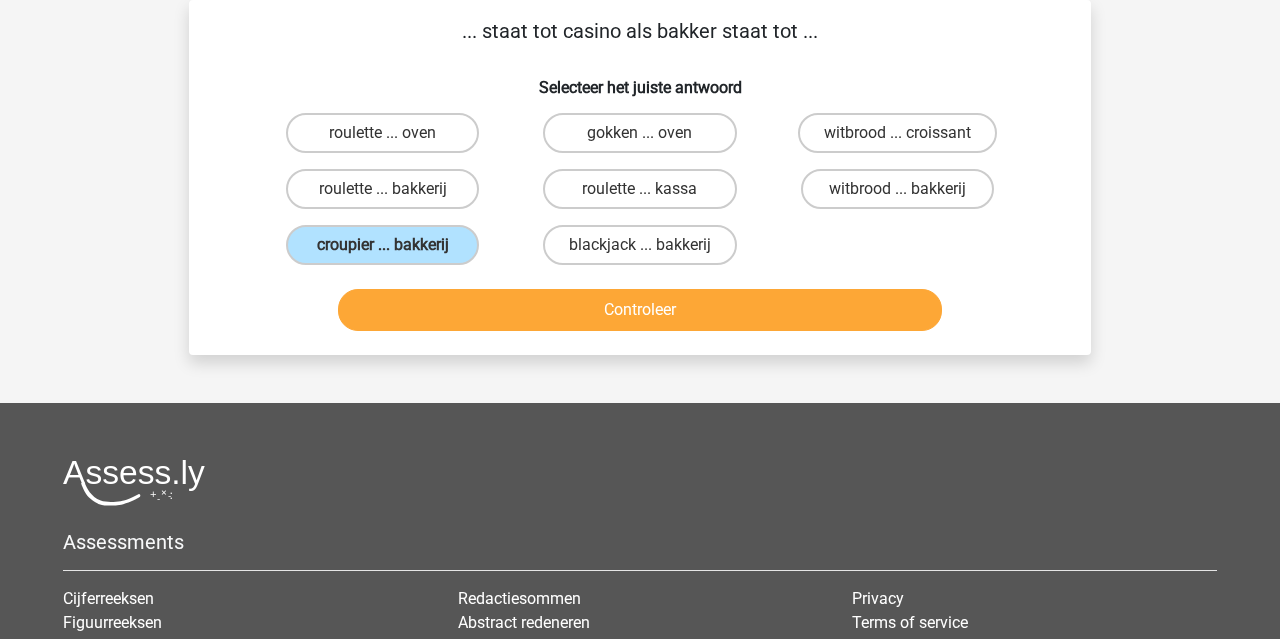 click on "Controleer" at bounding box center (640, 310) 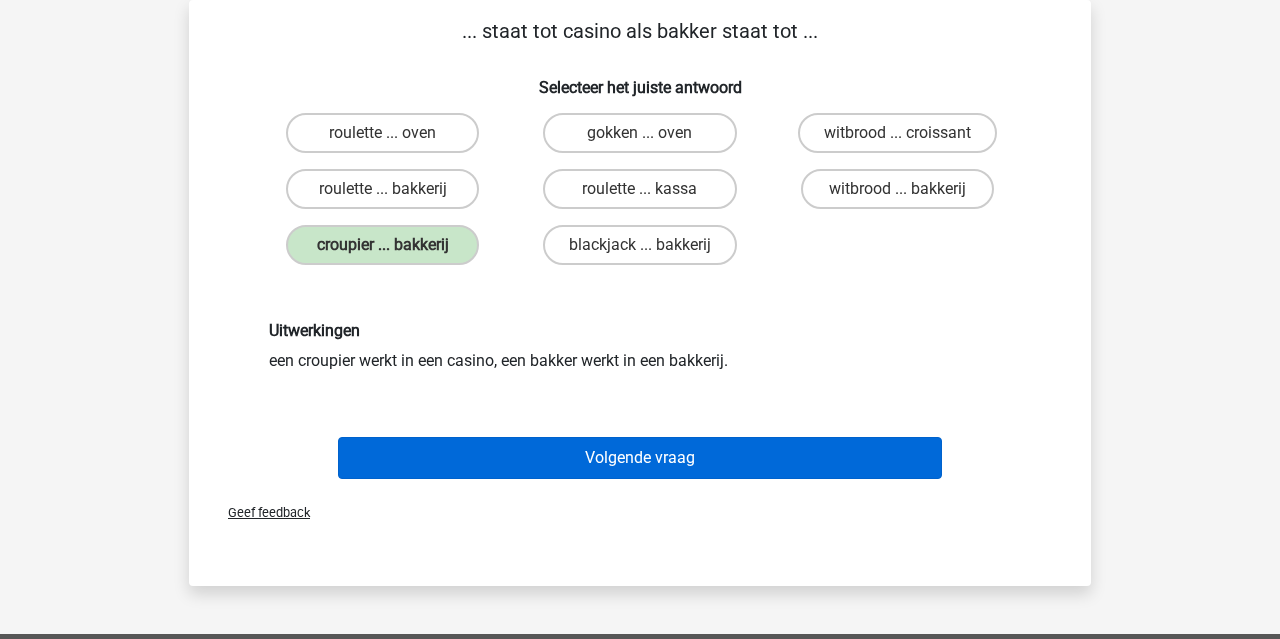 click on "Volgende vraag" at bounding box center [640, 458] 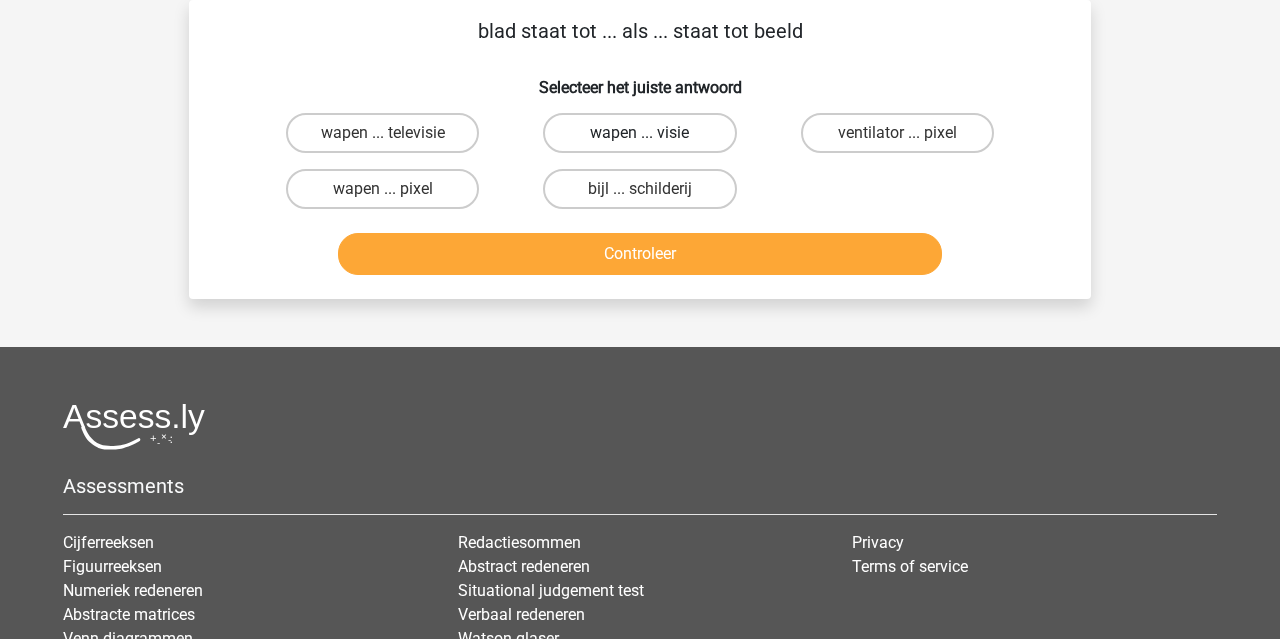 click on "wapen ... visie" at bounding box center (639, 133) 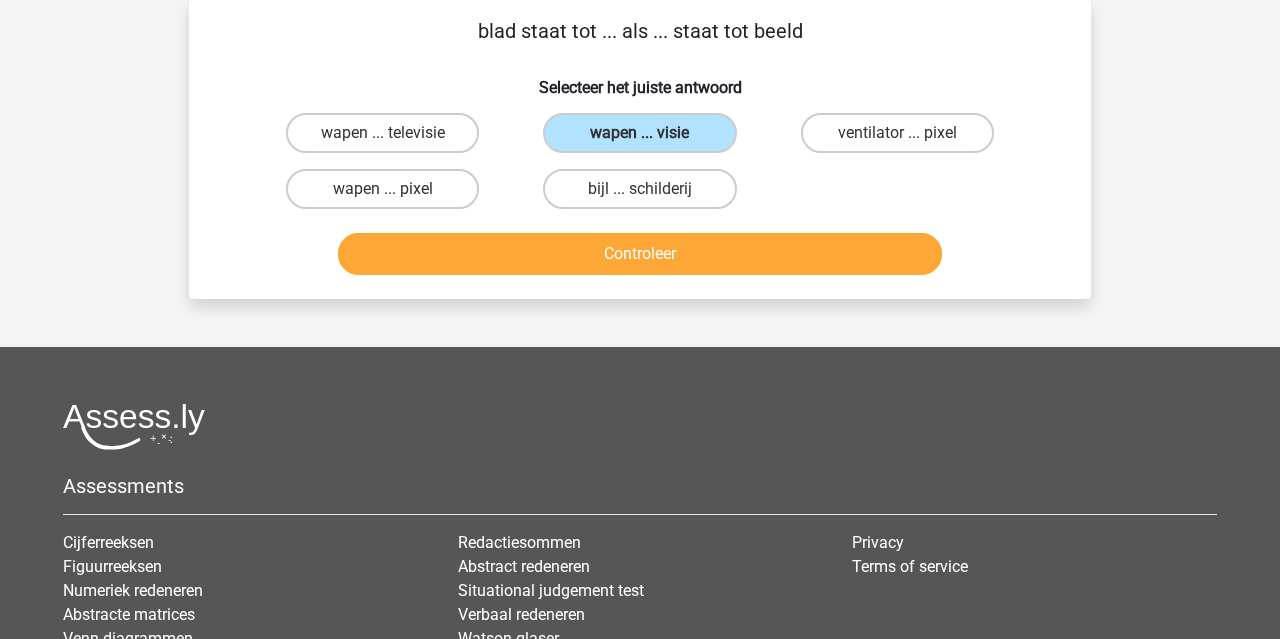 click on "wapen ... pixel" at bounding box center [382, 189] 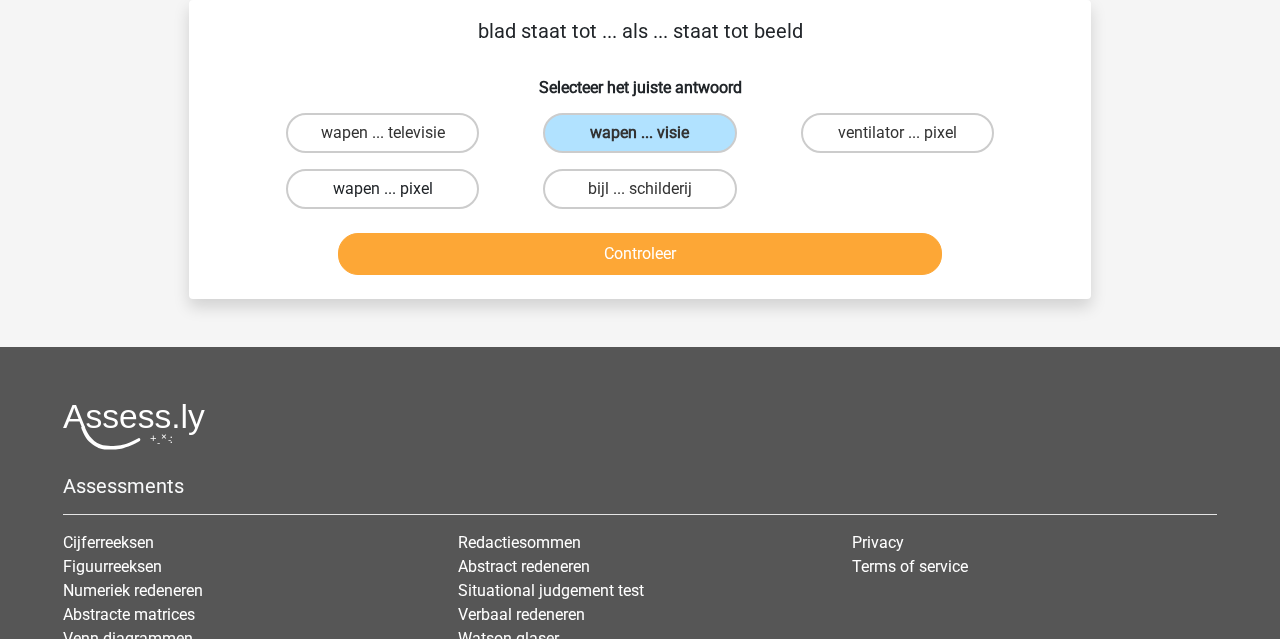 click on "wapen ... pixel" at bounding box center (382, 189) 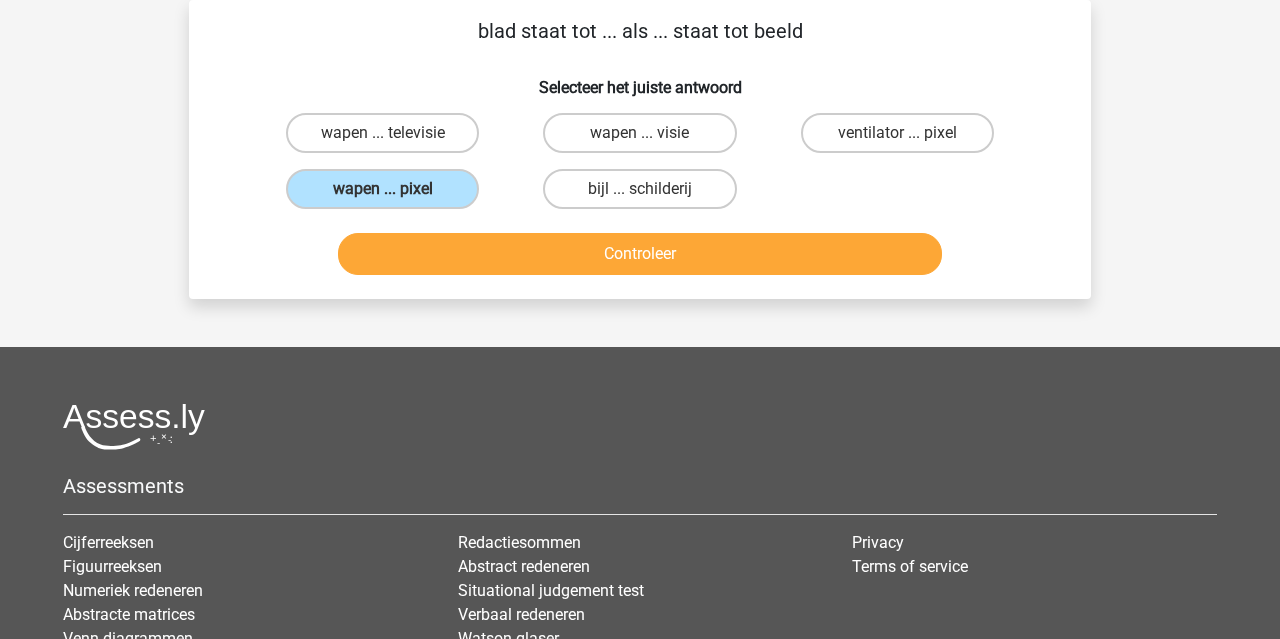 click on "Controleer" at bounding box center [640, 254] 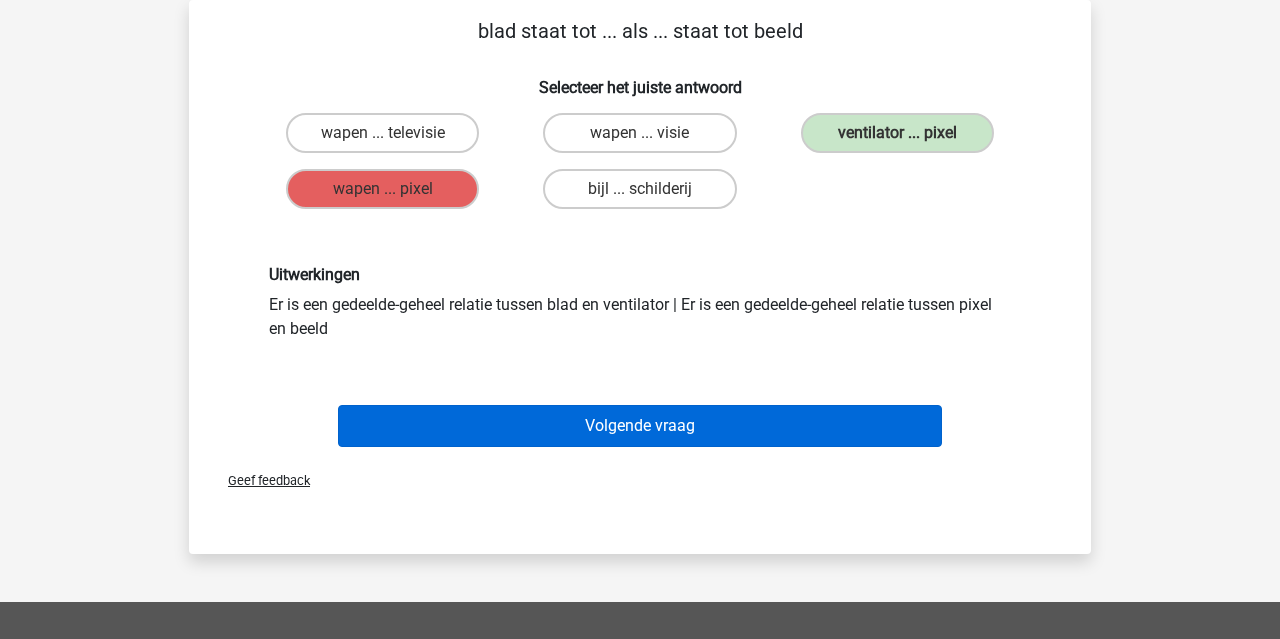 click on "Volgende vraag" at bounding box center (640, 426) 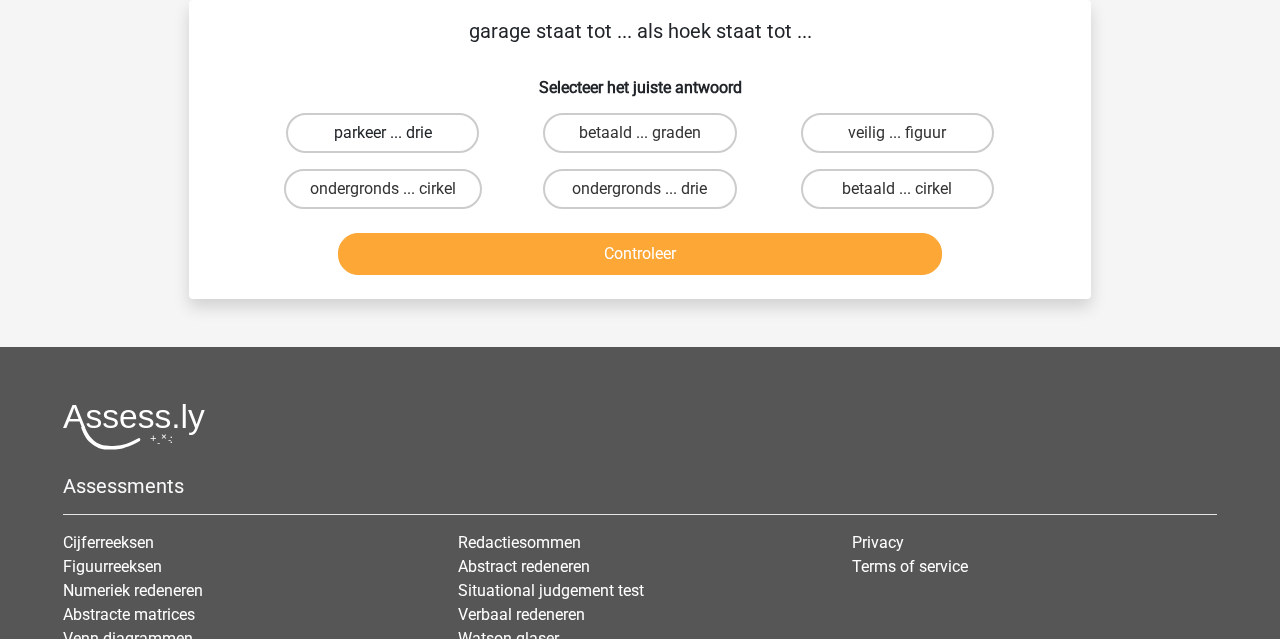 click on "parkeer ... drie" at bounding box center (382, 133) 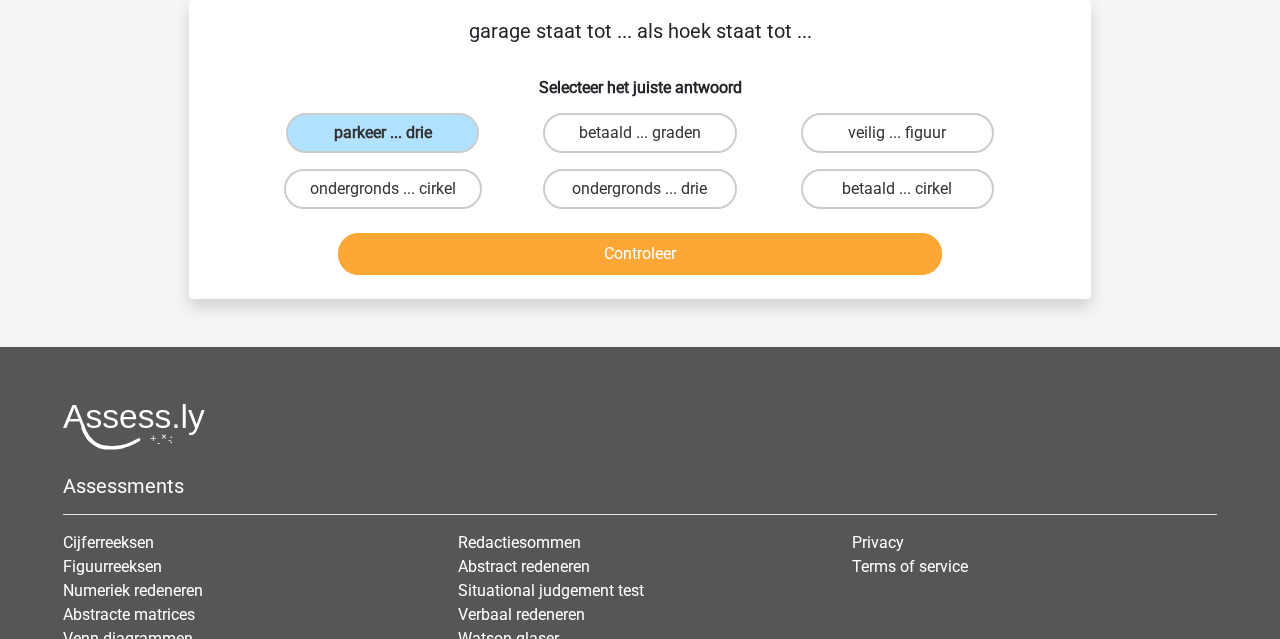 click on "Controleer" at bounding box center (640, 254) 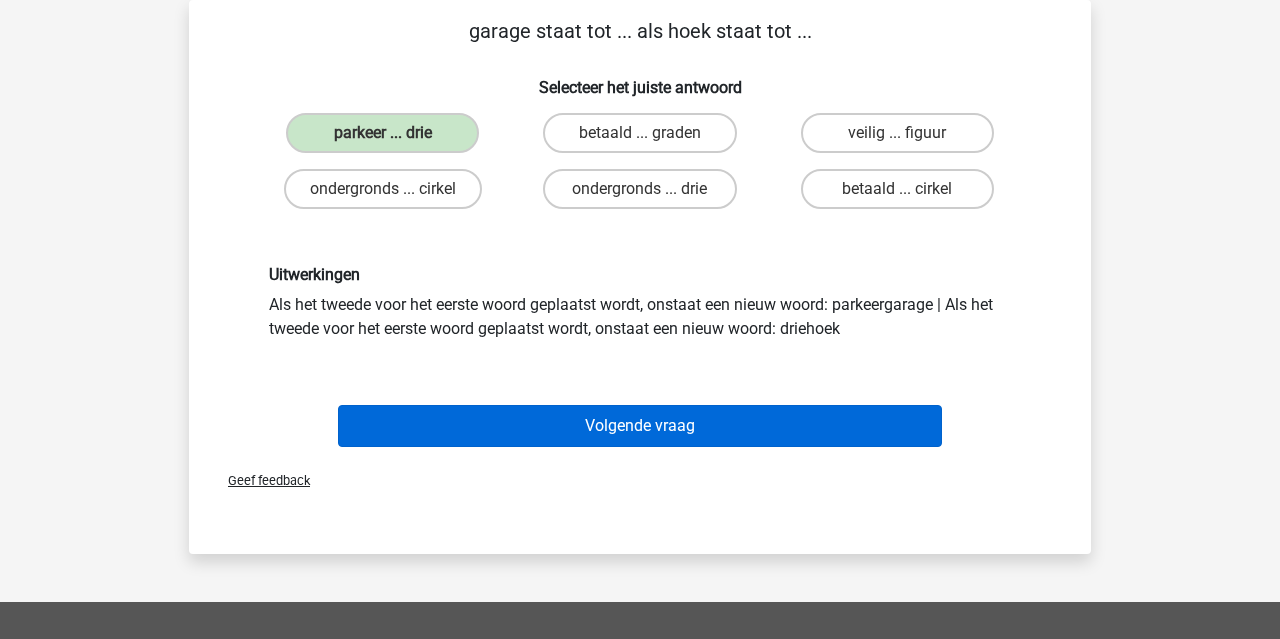 click on "Volgende vraag" at bounding box center [640, 426] 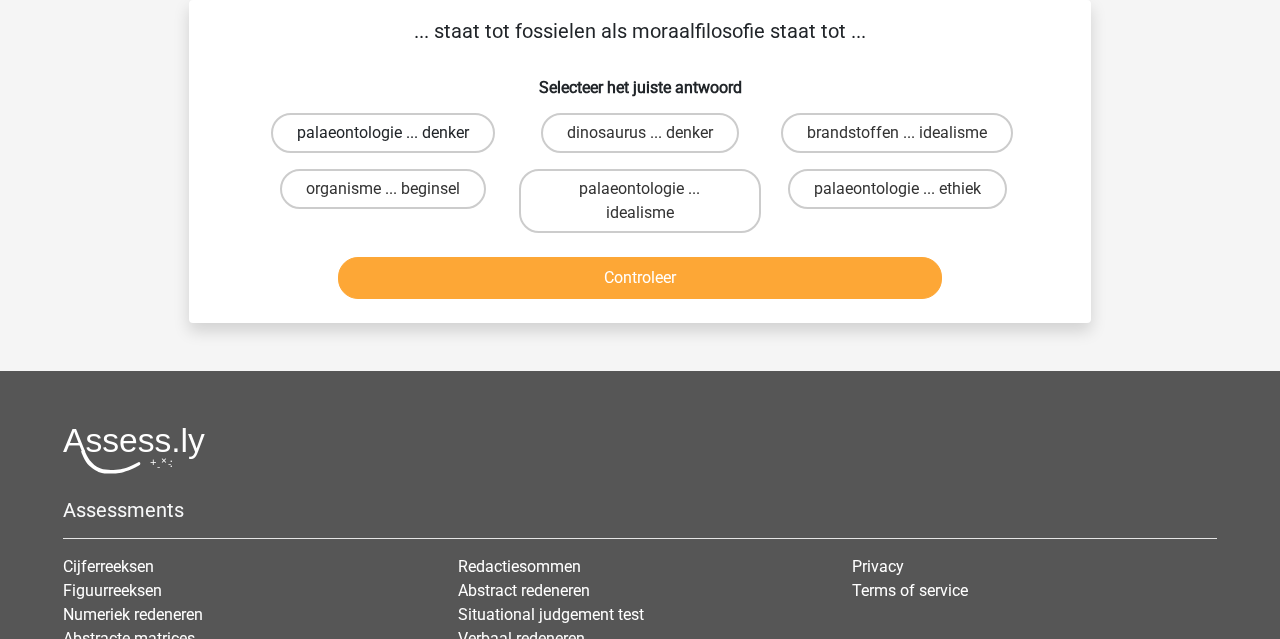 click on "palaeontologie ... denker" at bounding box center (383, 133) 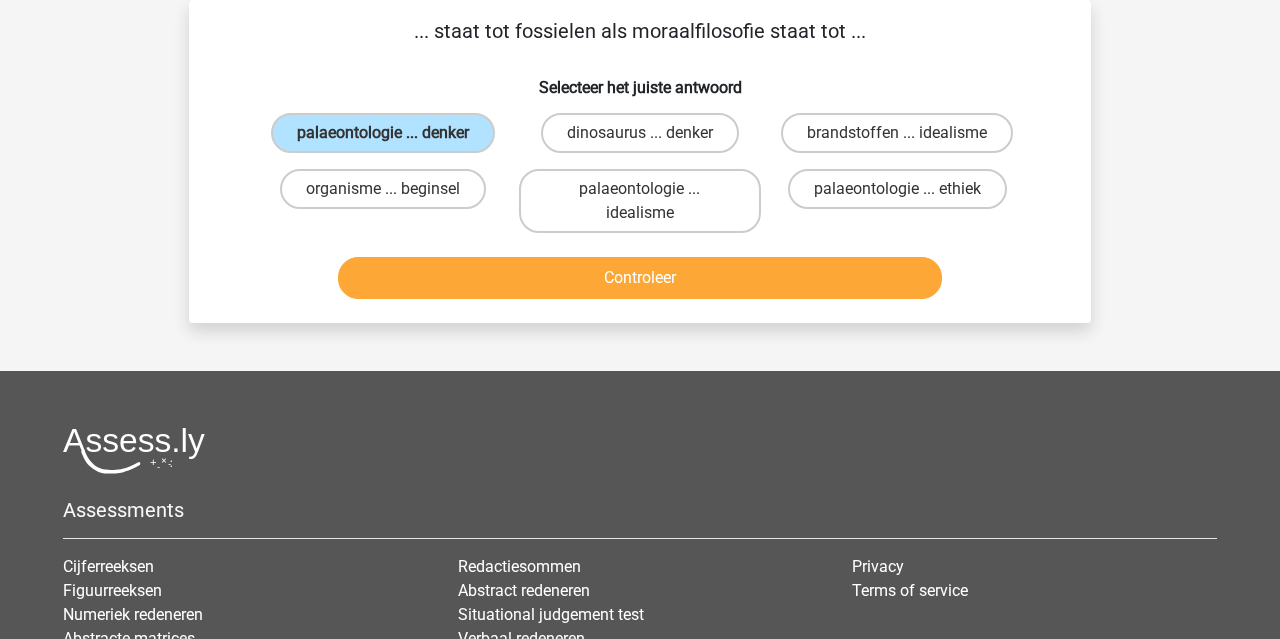 click on "Controleer" at bounding box center (640, 278) 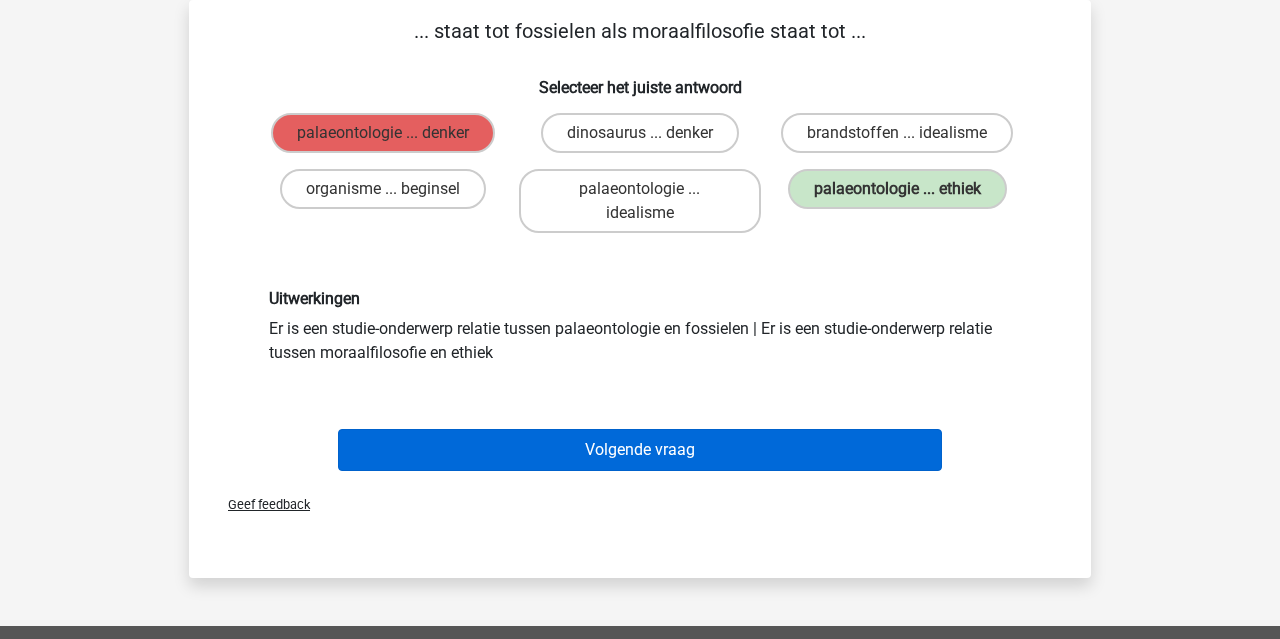 click on "Volgende vraag" at bounding box center (640, 450) 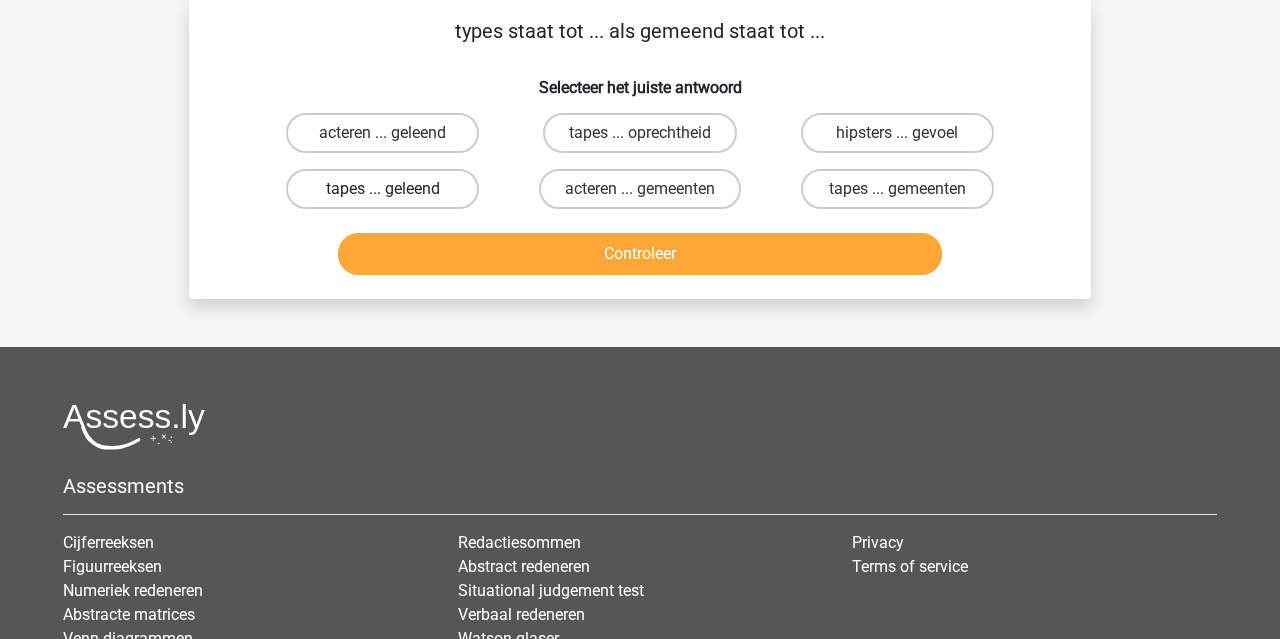 click on "tapes ... geleend" at bounding box center (382, 189) 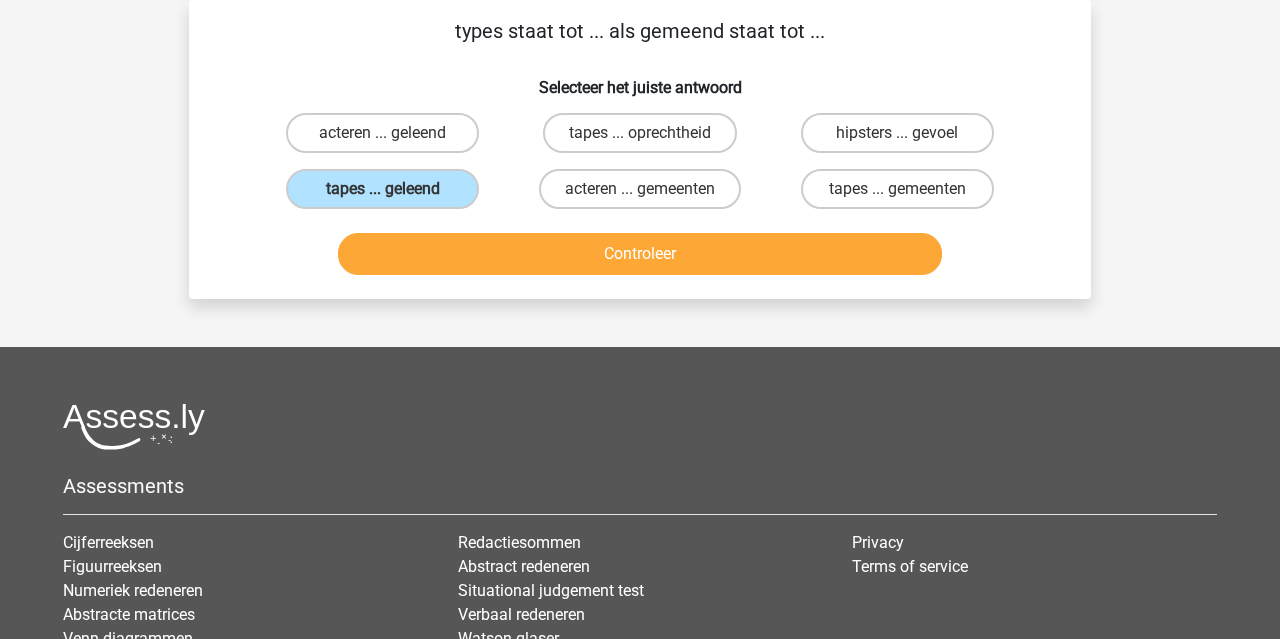click on "Controleer" at bounding box center [640, 254] 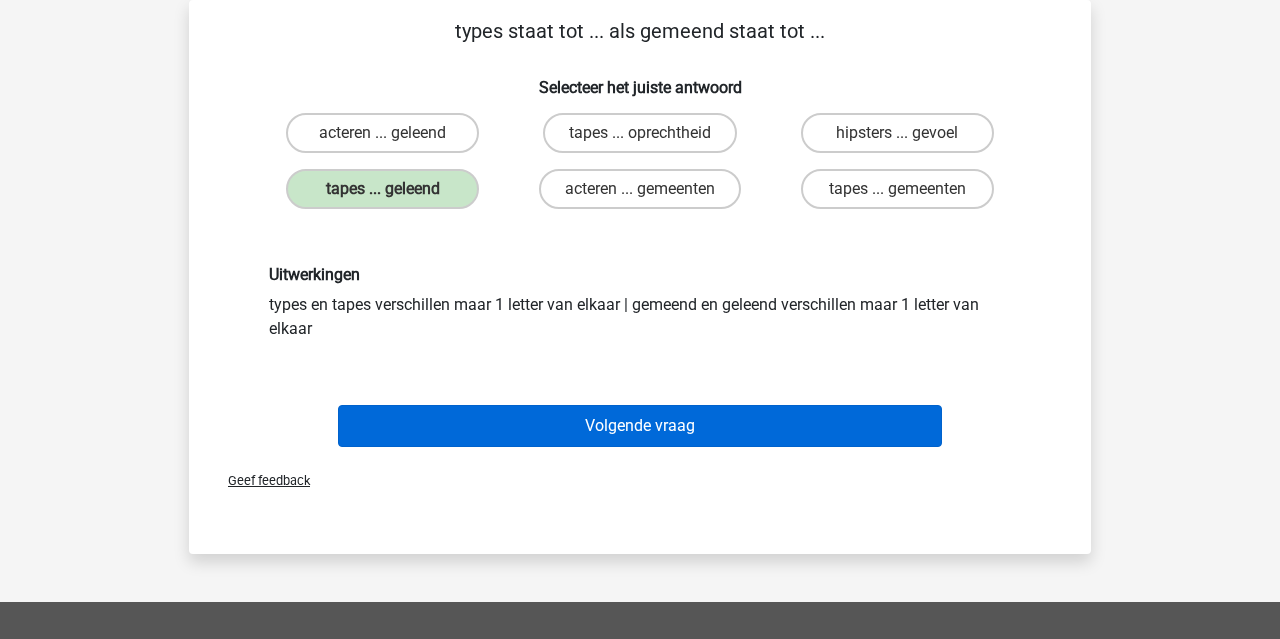 click on "Volgende vraag" at bounding box center (640, 426) 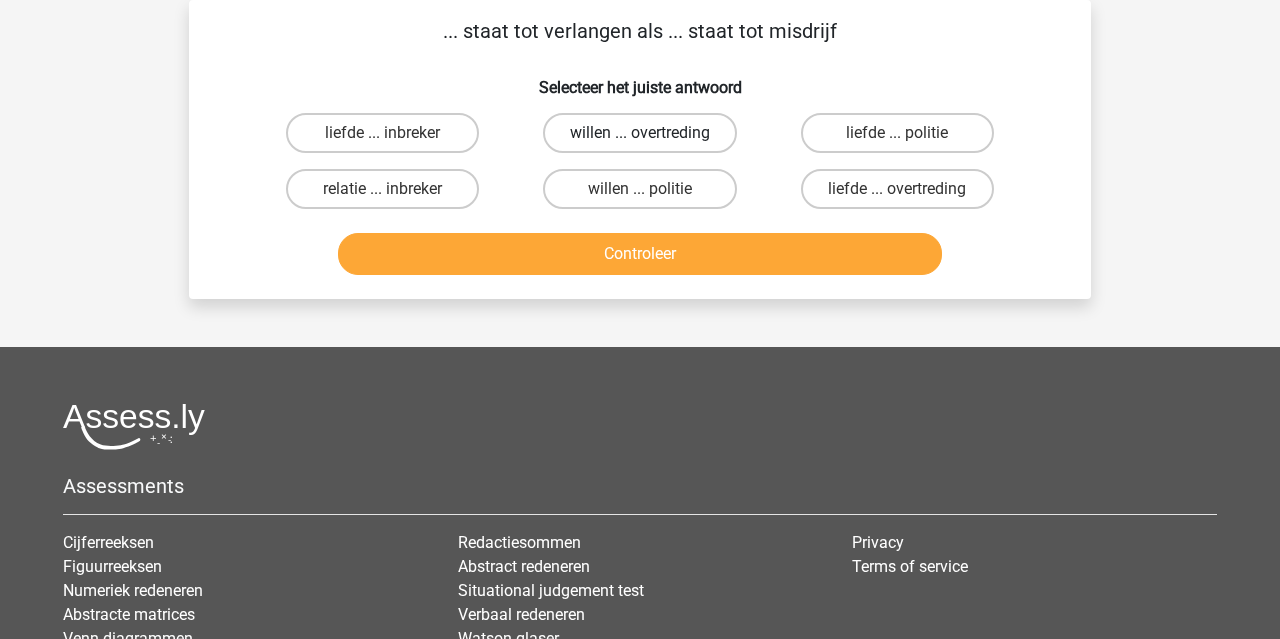 click on "willen ... overtreding" at bounding box center [639, 133] 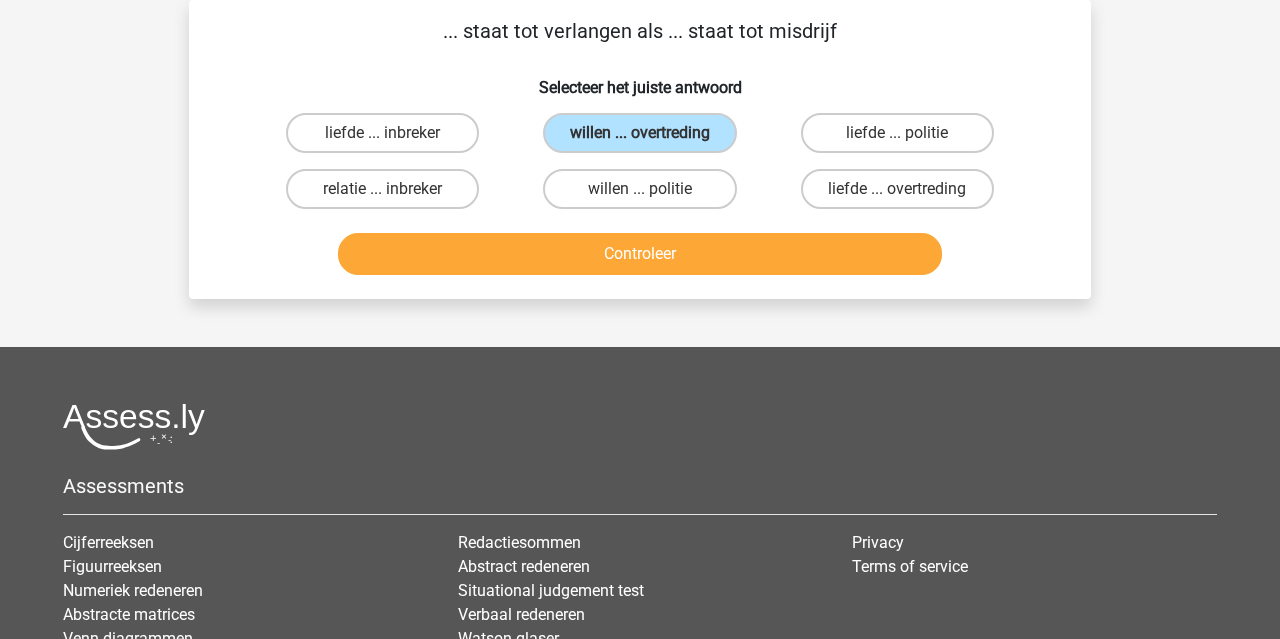 click on "Controleer" at bounding box center [640, 254] 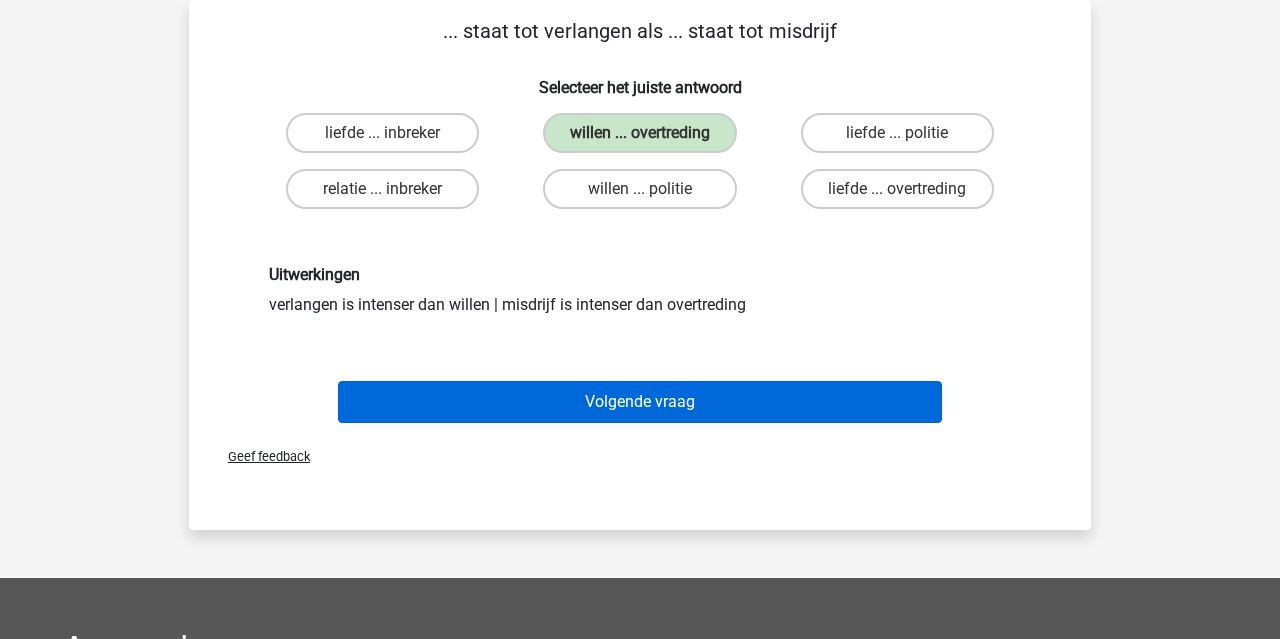 click on "Volgende vraag" at bounding box center [640, 402] 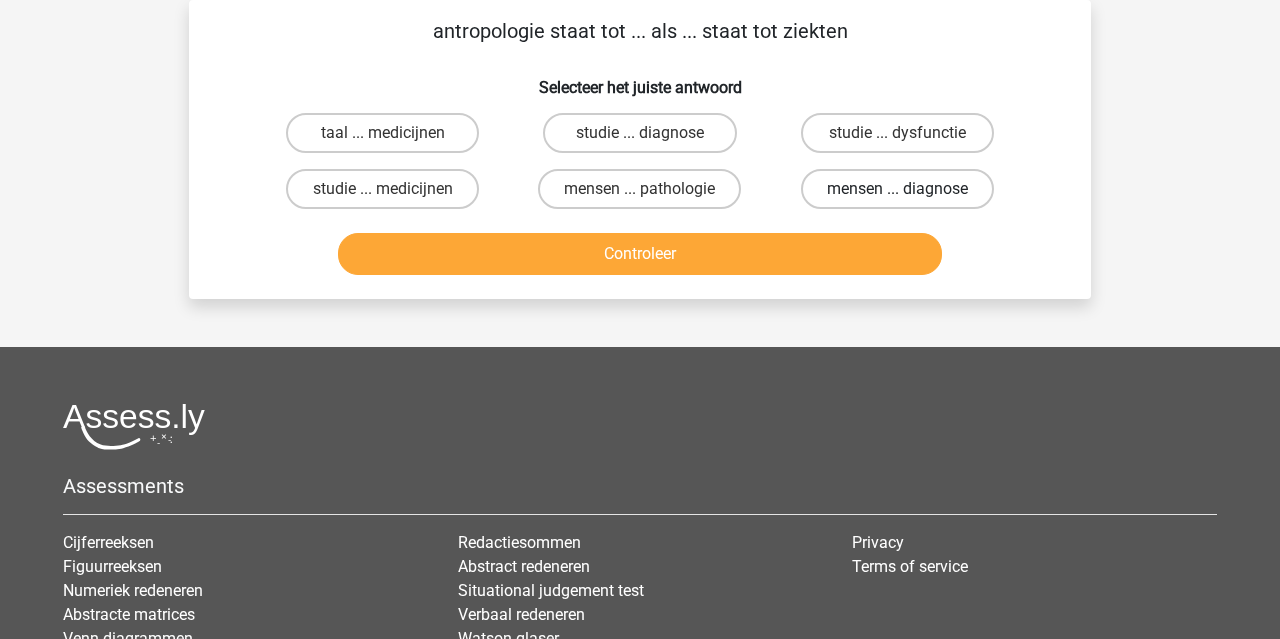 click on "mensen ... diagnose" at bounding box center [897, 189] 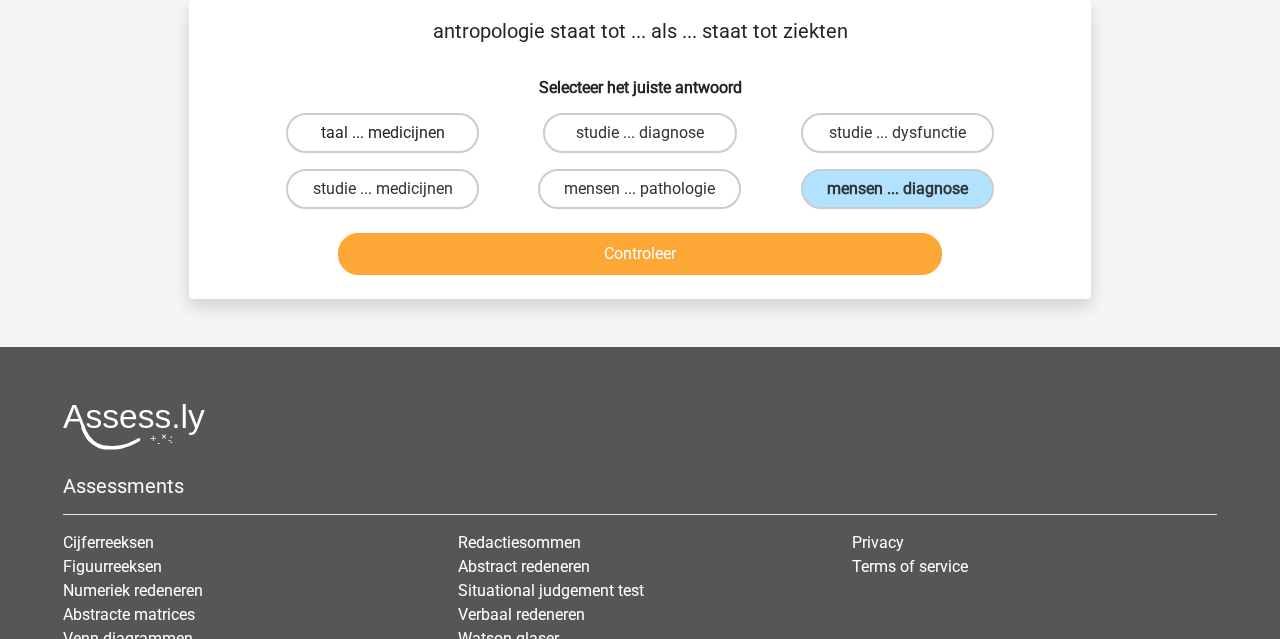 click on "taal ... medicijnen" at bounding box center [382, 133] 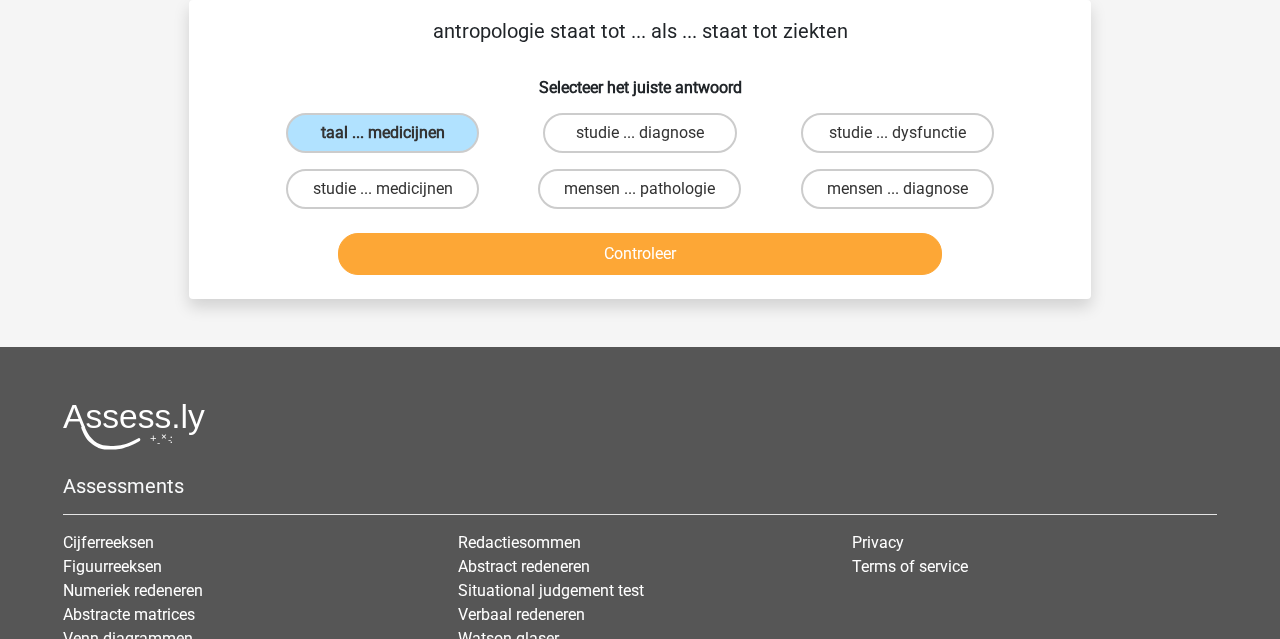 click on "Controleer" at bounding box center [640, 254] 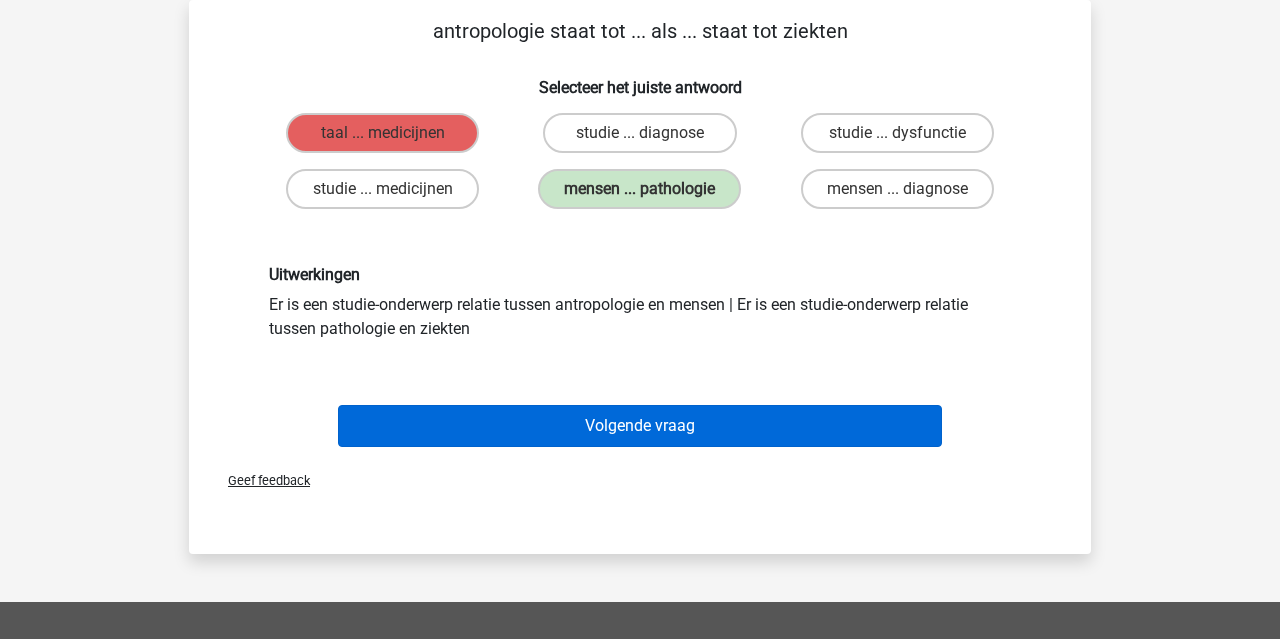 click on "Volgende vraag" at bounding box center (640, 426) 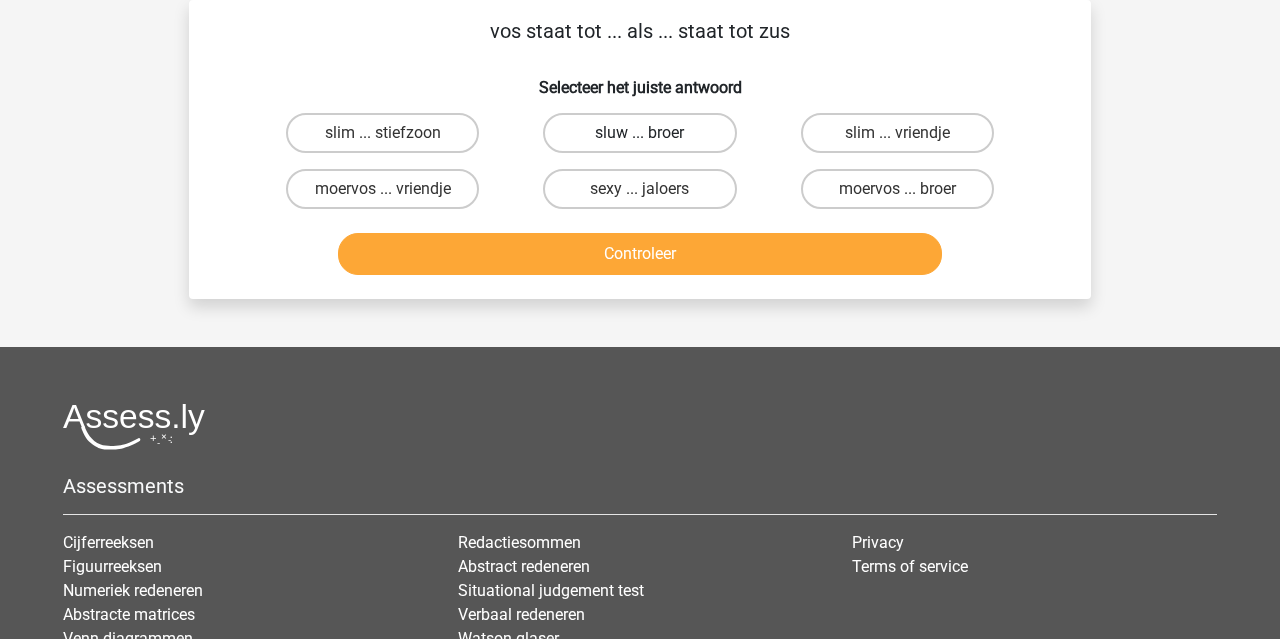 click on "sluw ... broer" at bounding box center [639, 133] 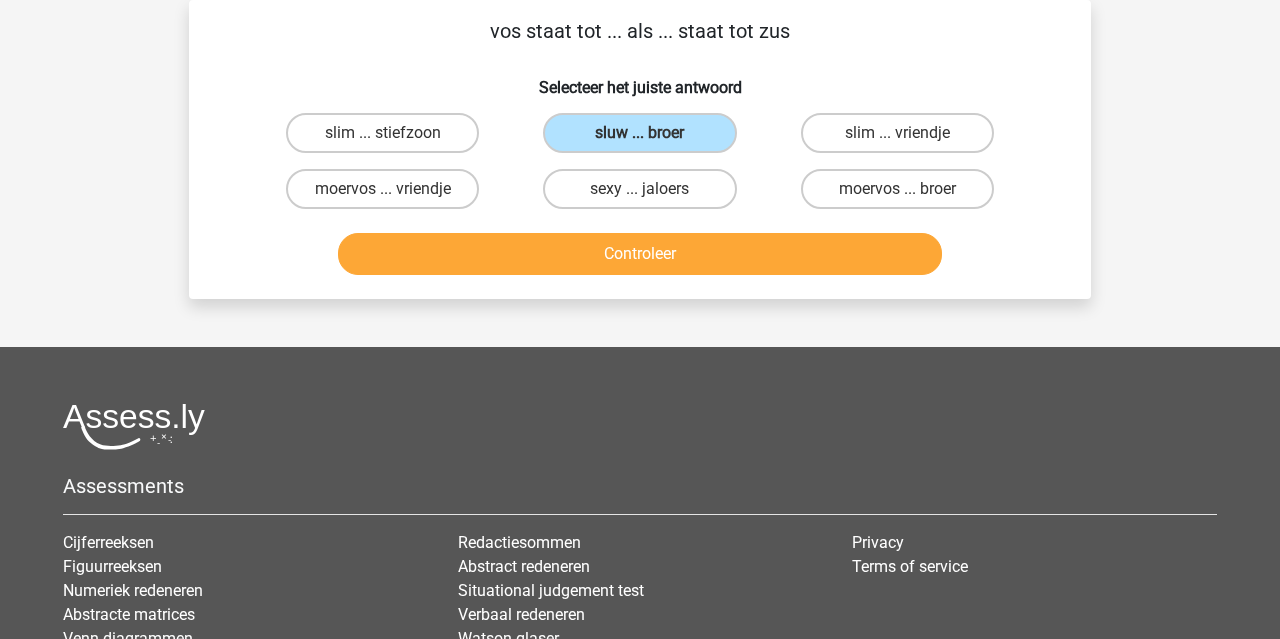 click on "Controleer" at bounding box center [640, 254] 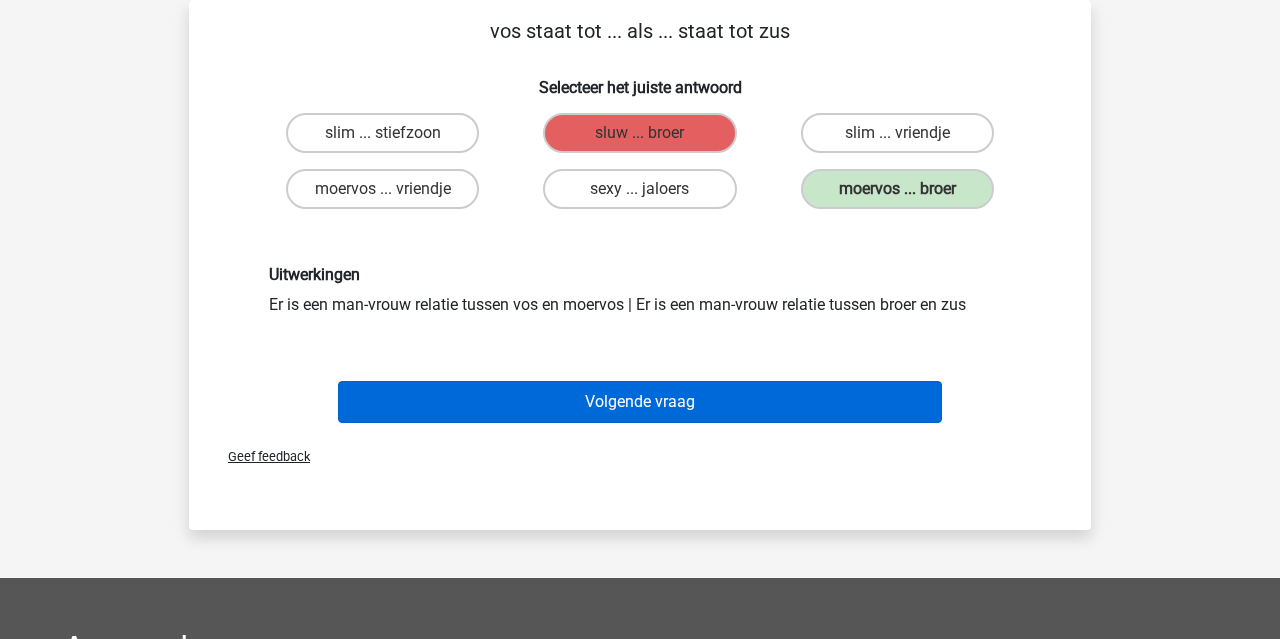 click on "Volgende vraag" at bounding box center [640, 402] 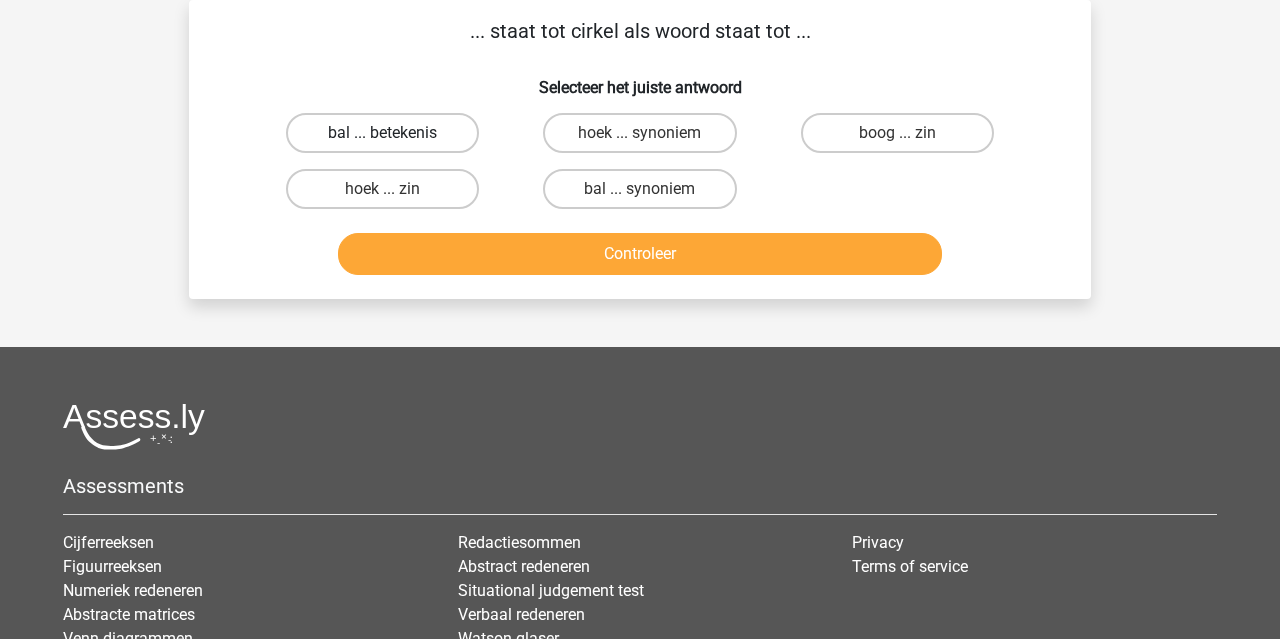 click on "bal ... betekenis" at bounding box center (382, 133) 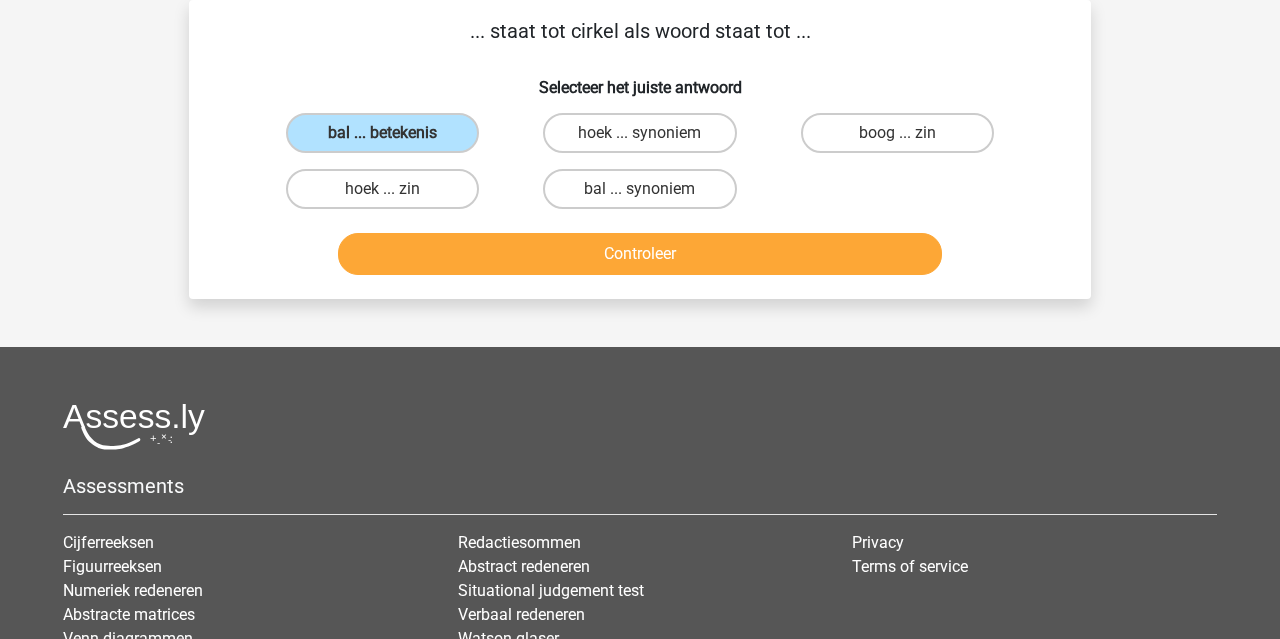 click on "Controleer" at bounding box center (640, 254) 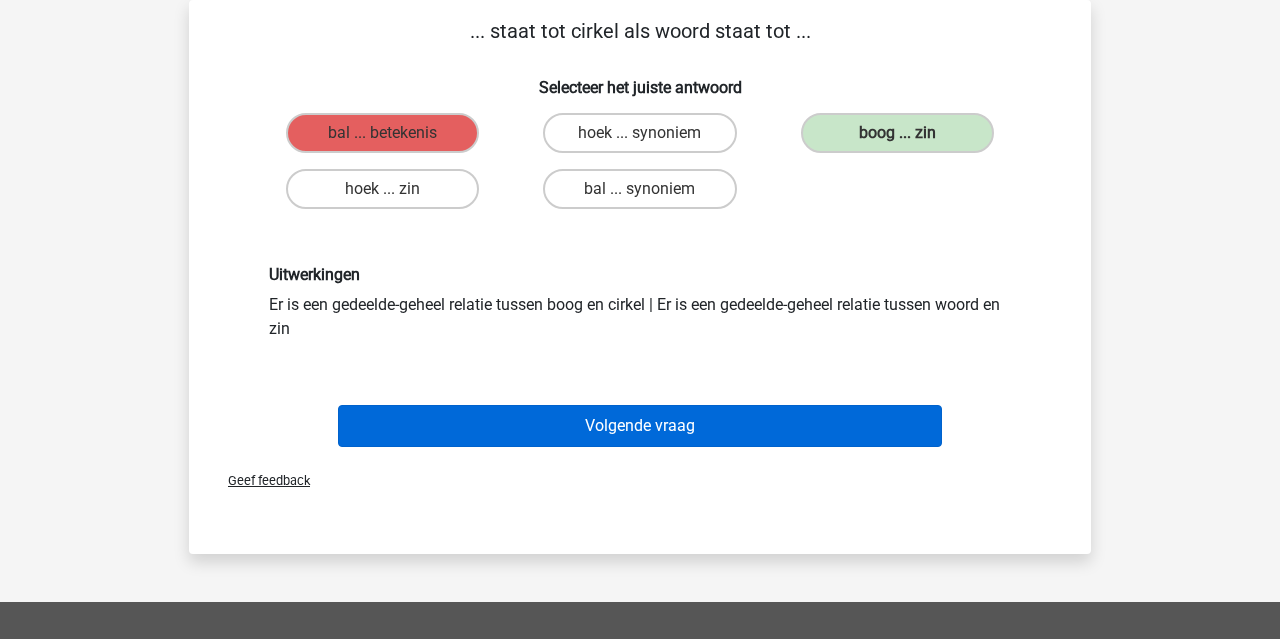 click on "Volgende vraag" at bounding box center [640, 426] 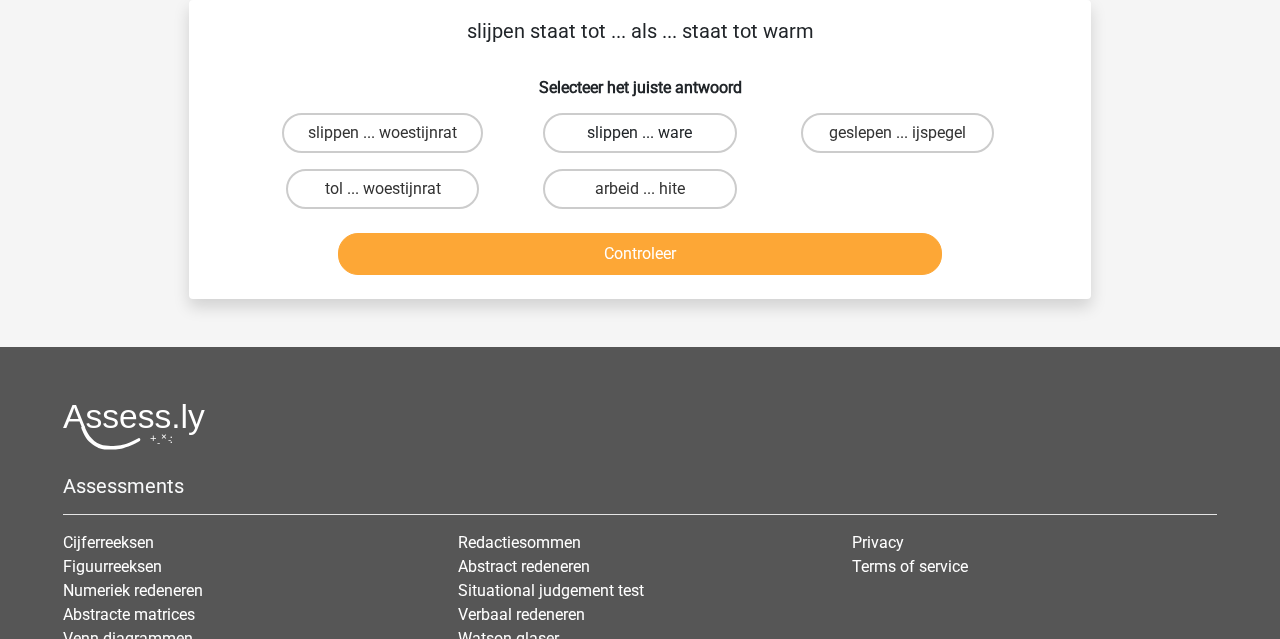 click on "slippen ... ware" at bounding box center (639, 133) 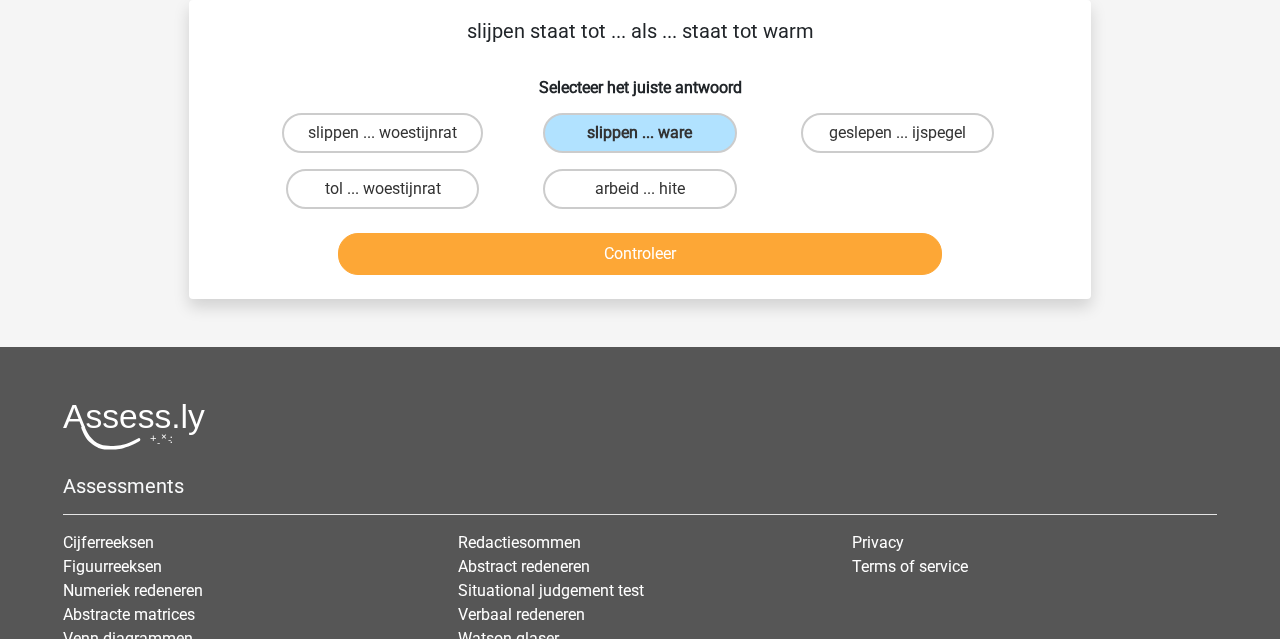click on "Controleer" at bounding box center (640, 254) 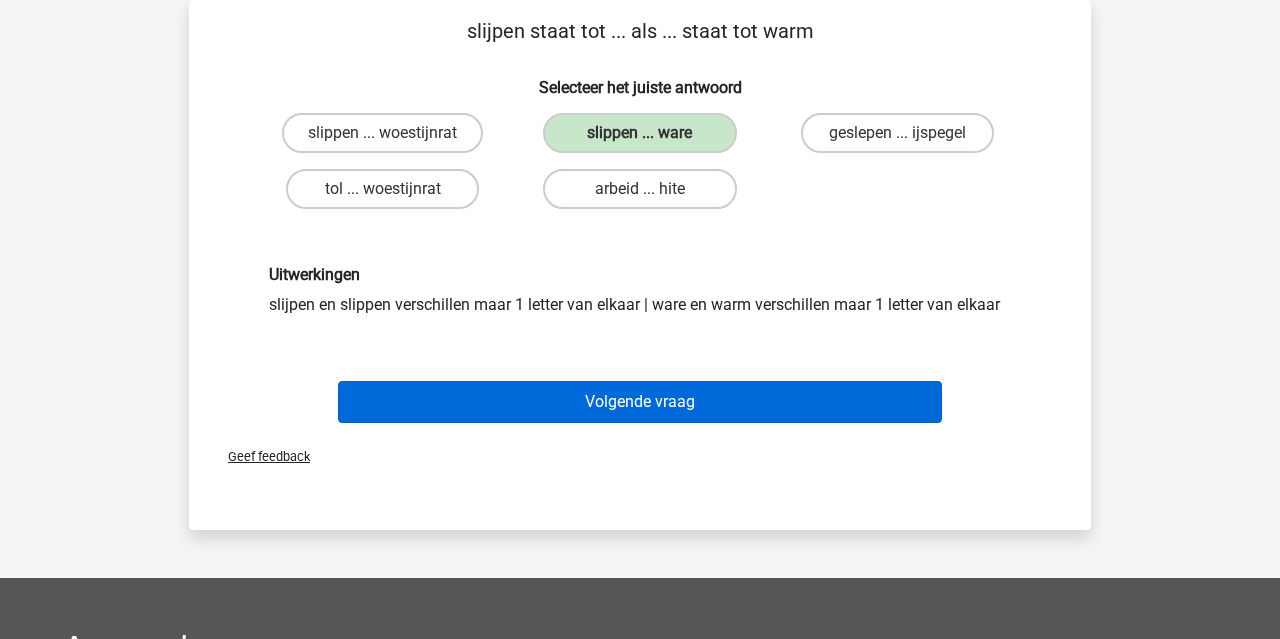 click on "Volgende vraag" at bounding box center (640, 402) 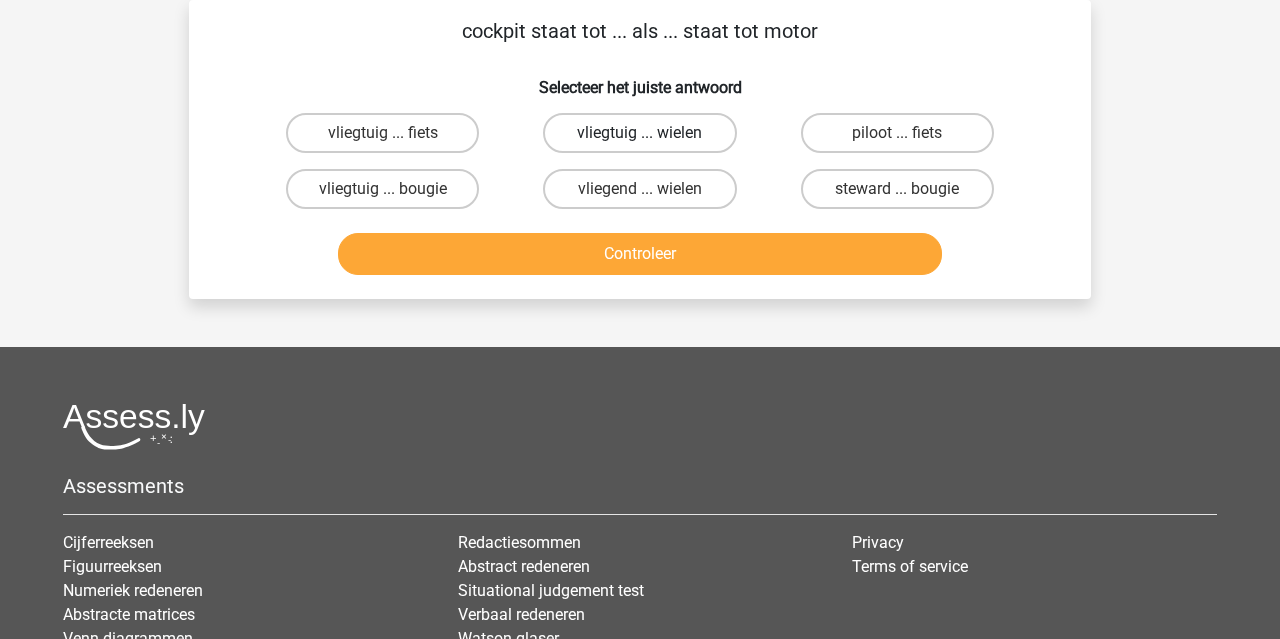 click on "vliegtuig ... wielen" at bounding box center (639, 133) 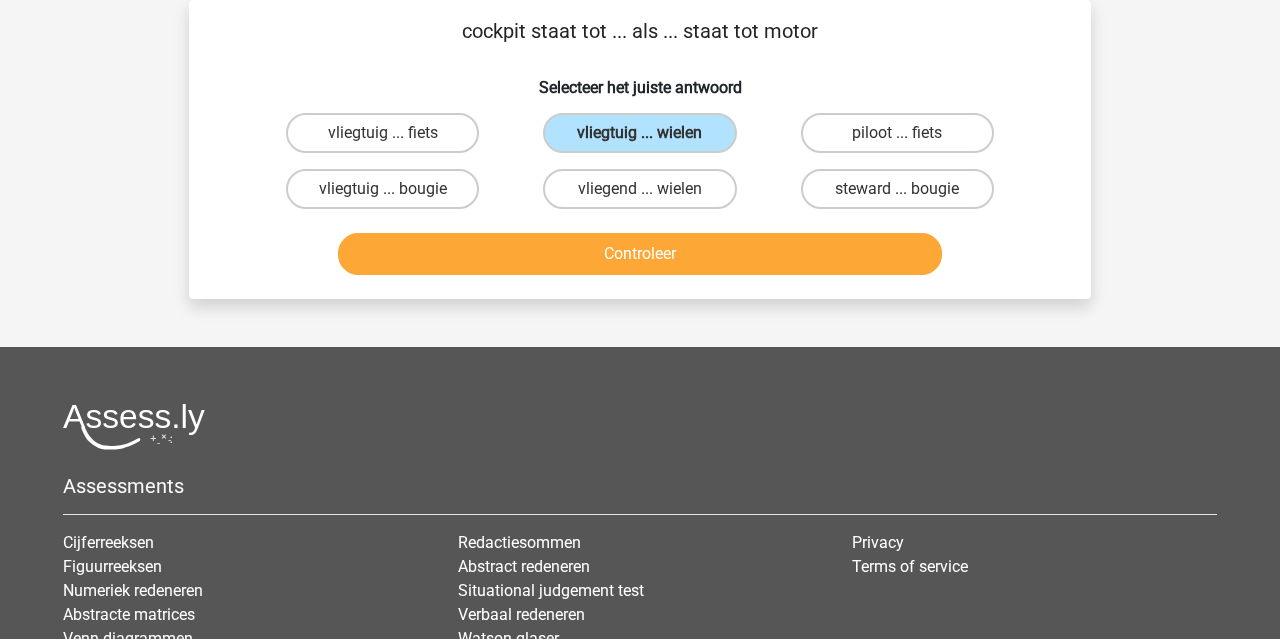 click on "Controleer" at bounding box center [640, 254] 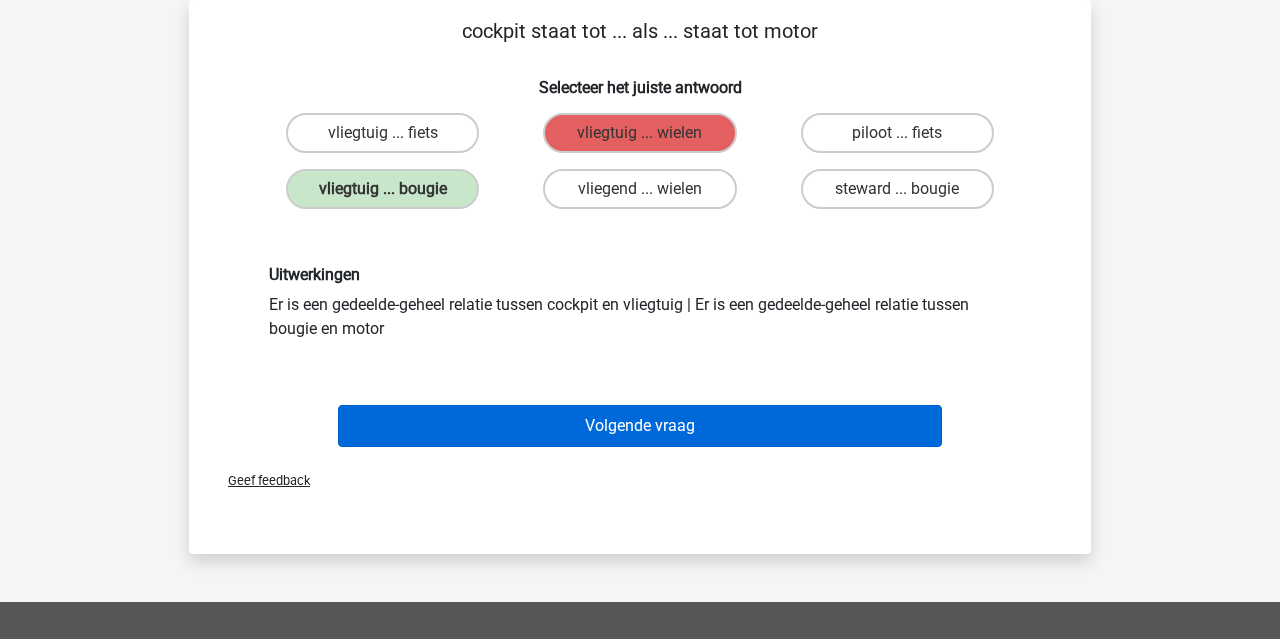 click on "Volgende vraag" at bounding box center (640, 426) 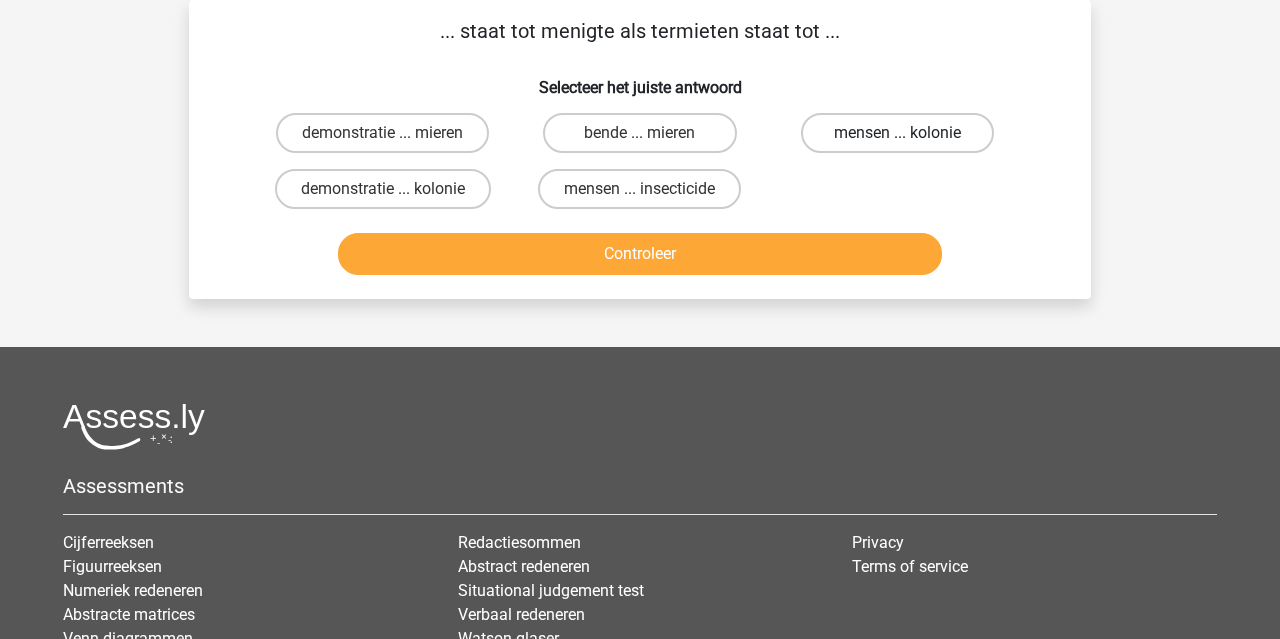 click on "mensen ... kolonie" at bounding box center [897, 133] 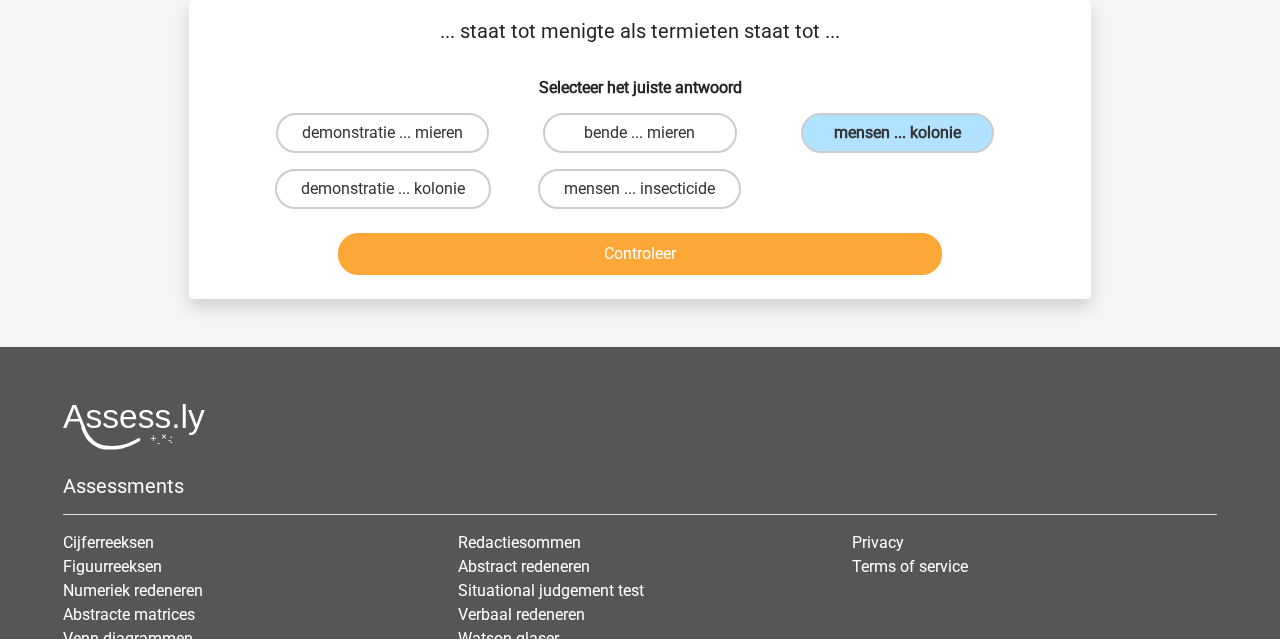 click on "Controleer" at bounding box center [640, 254] 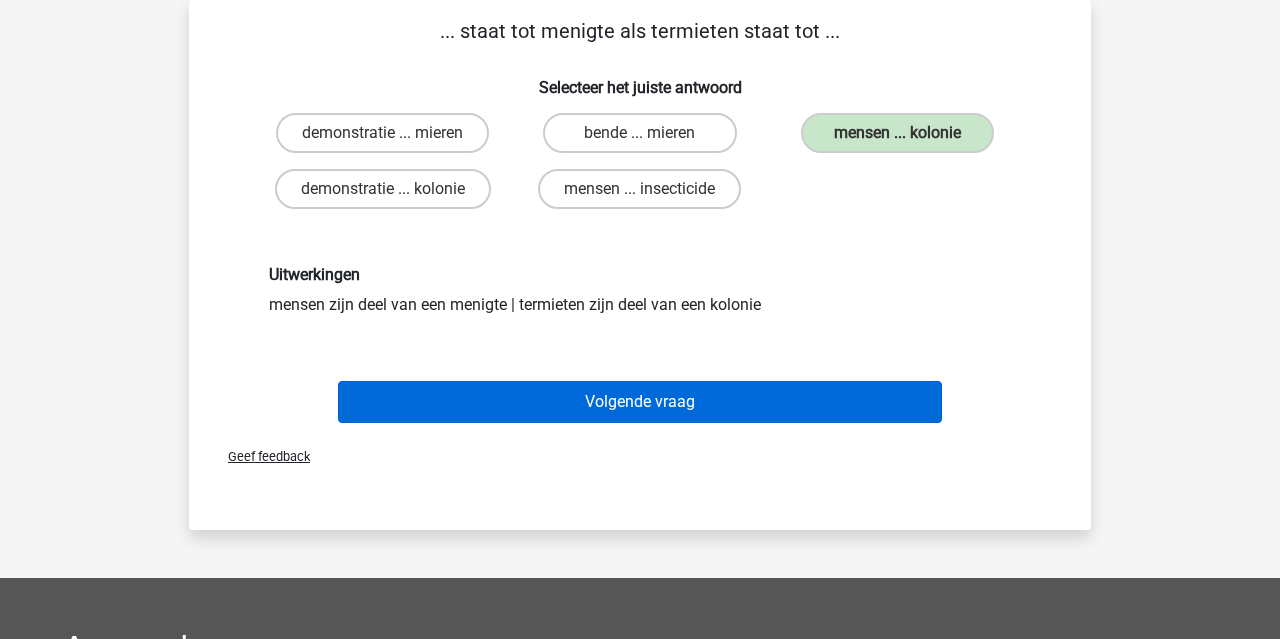 click on "Volgende vraag" at bounding box center [640, 402] 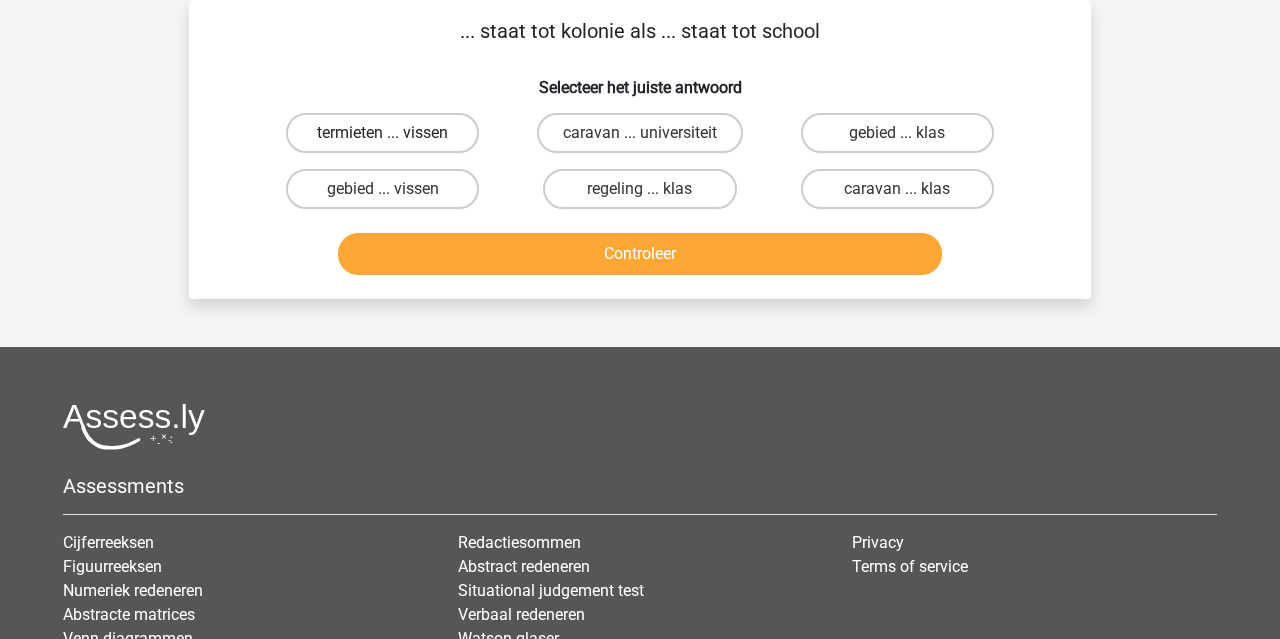 click on "termieten ... vissen" at bounding box center (382, 133) 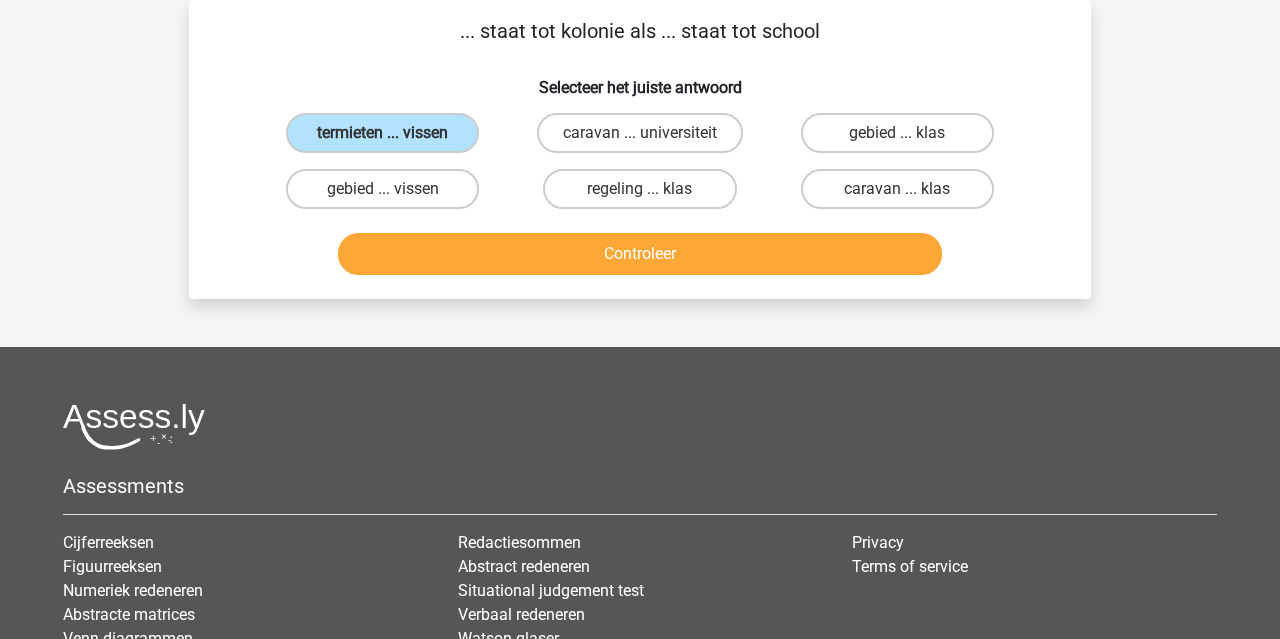 click on "Controleer" at bounding box center [640, 254] 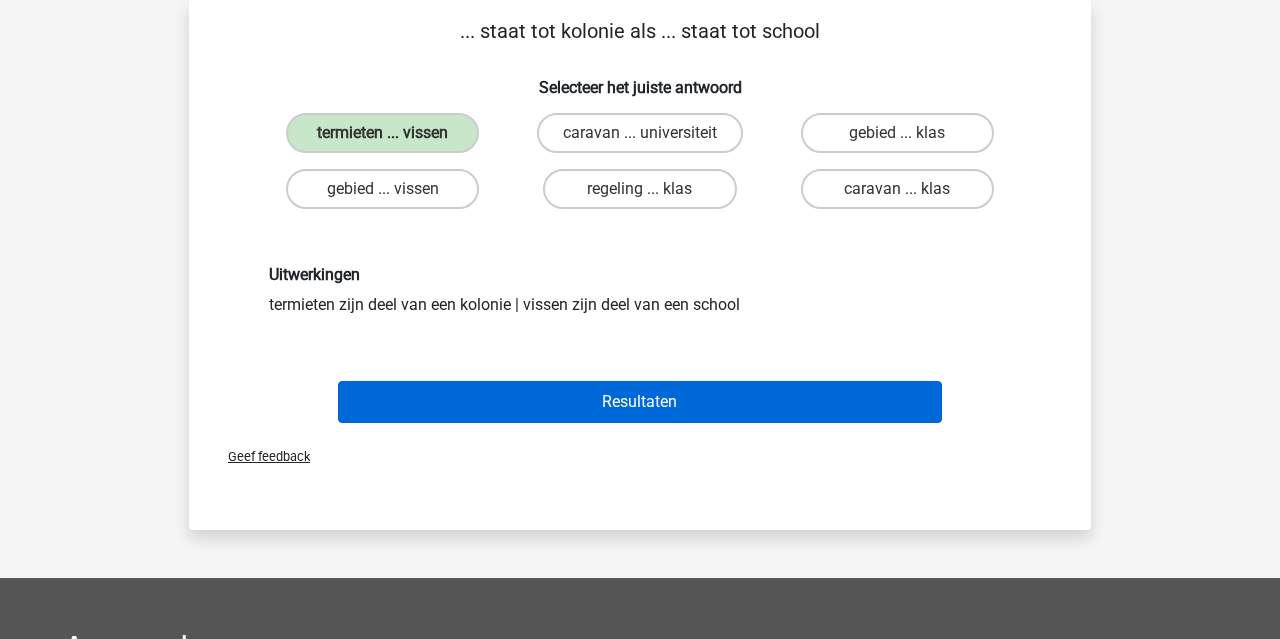click on "Resultaten" at bounding box center [640, 402] 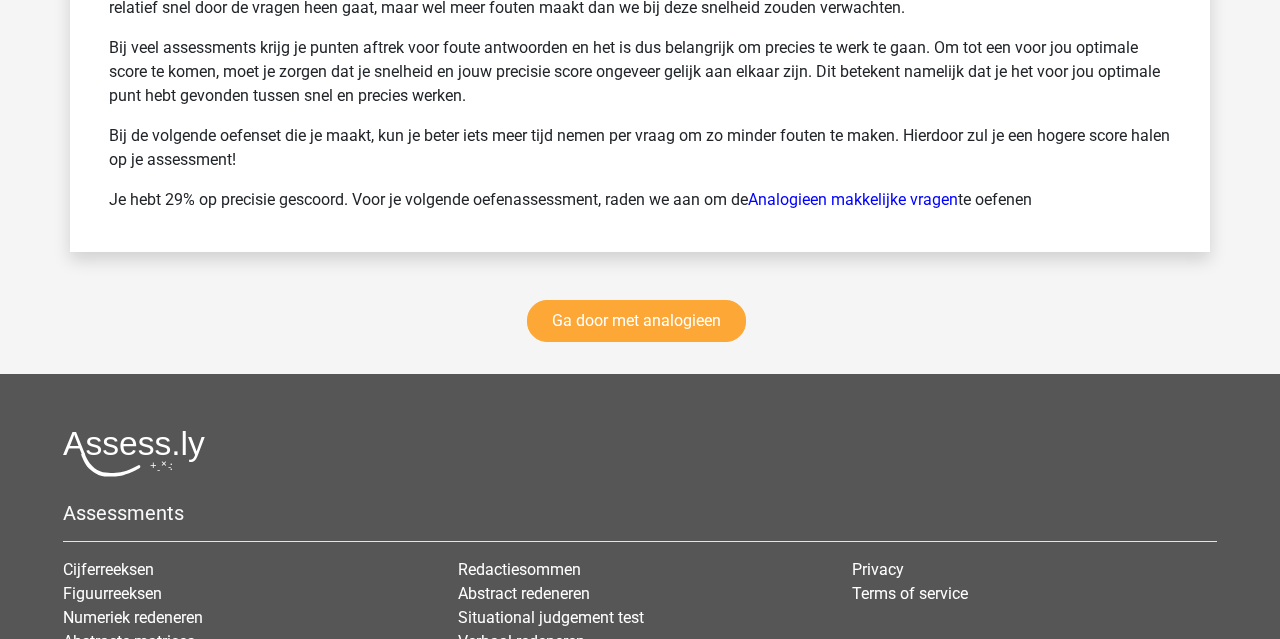 scroll, scrollTop: 3764, scrollLeft: 0, axis: vertical 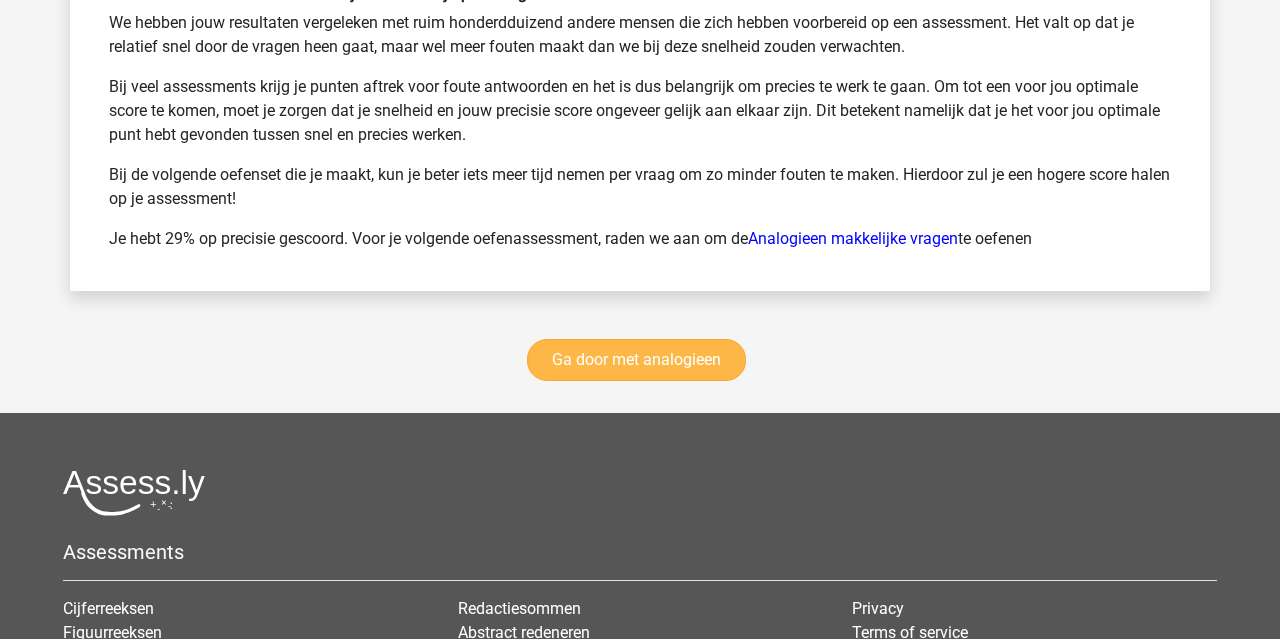 click on "Ga door met analogieen" at bounding box center [636, 360] 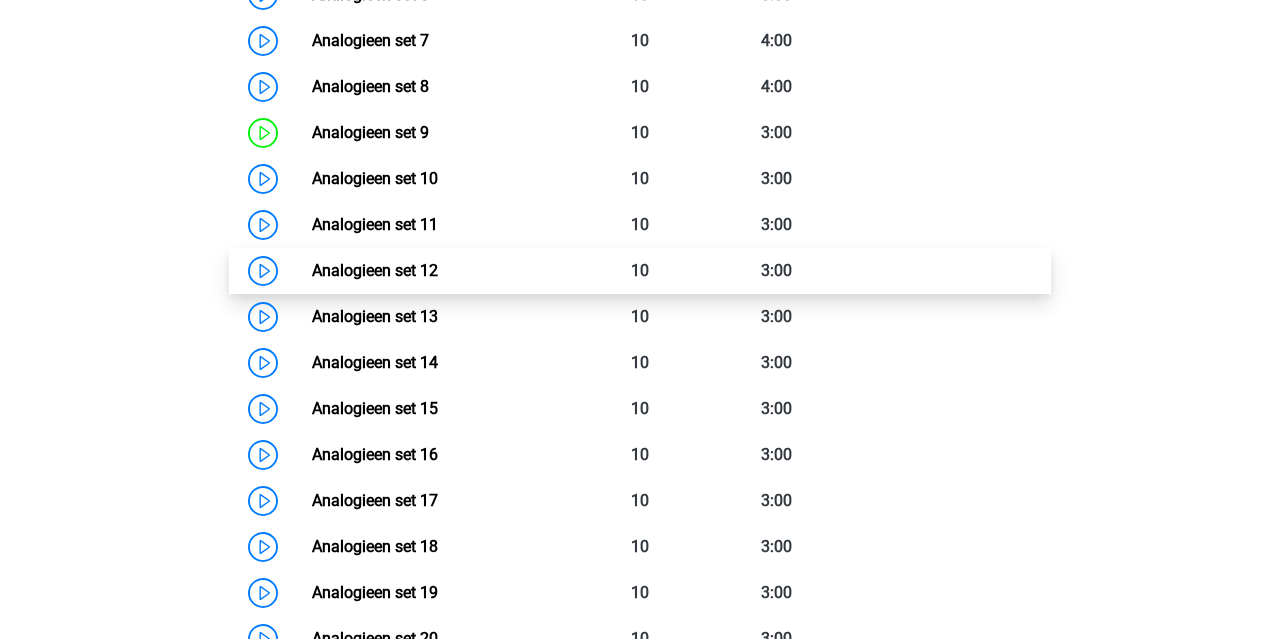 scroll, scrollTop: 1297, scrollLeft: 0, axis: vertical 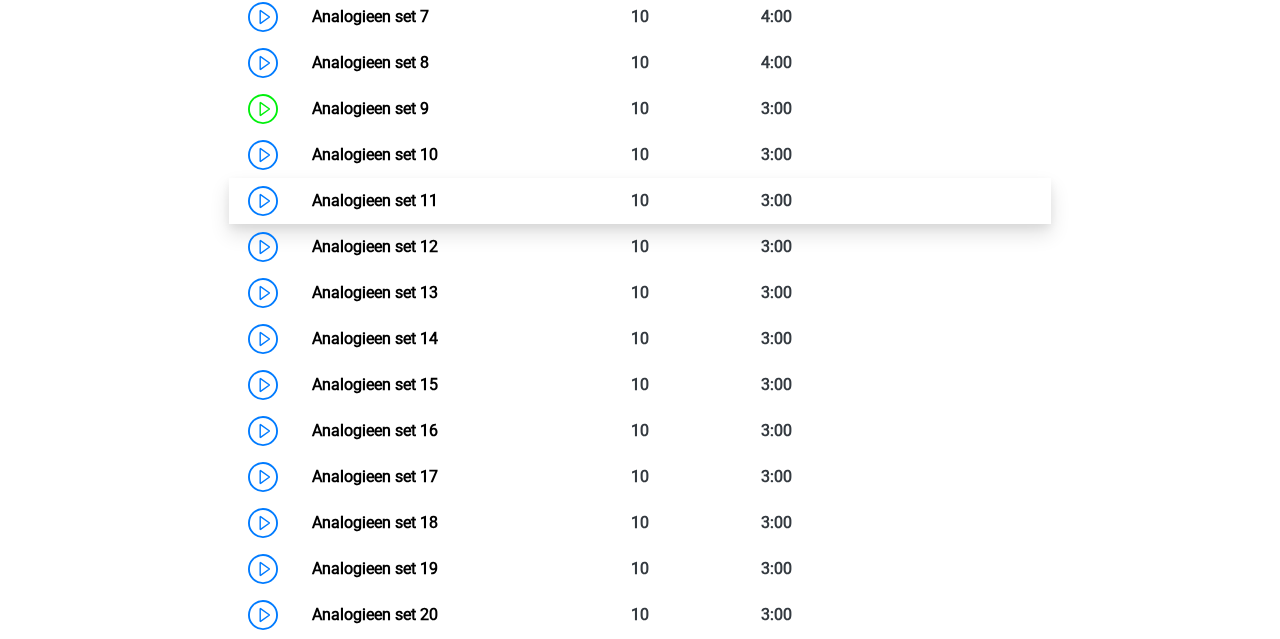 click on "Analogieen
set 11" at bounding box center (375, 200) 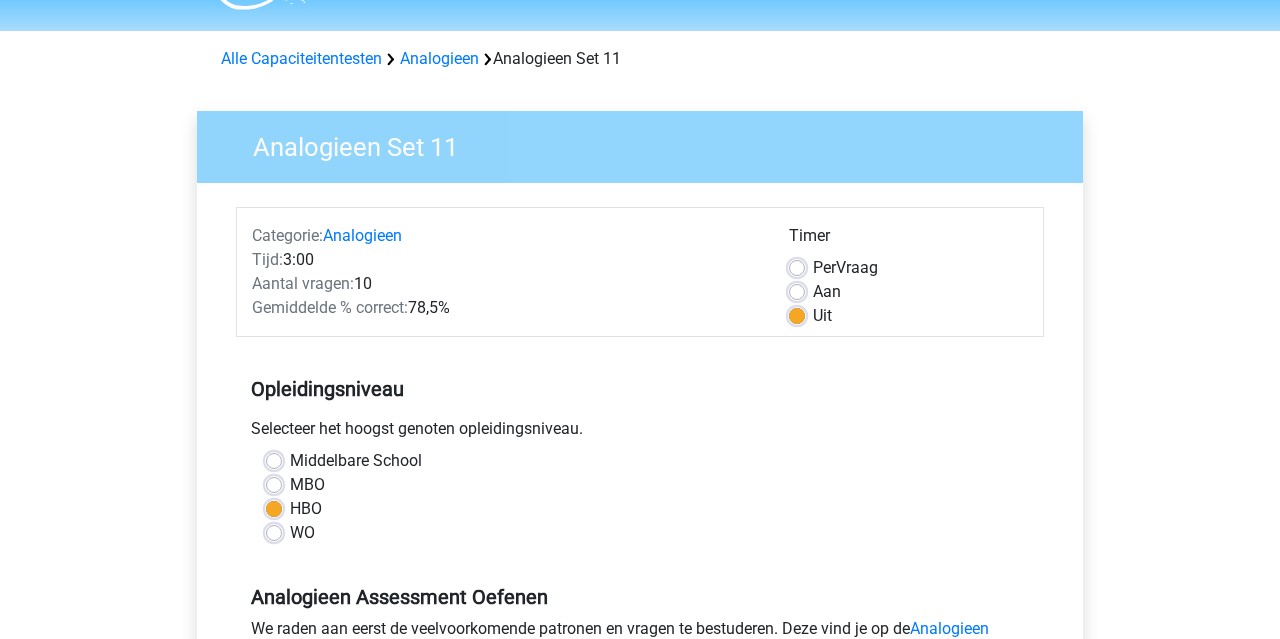 scroll, scrollTop: 64, scrollLeft: 0, axis: vertical 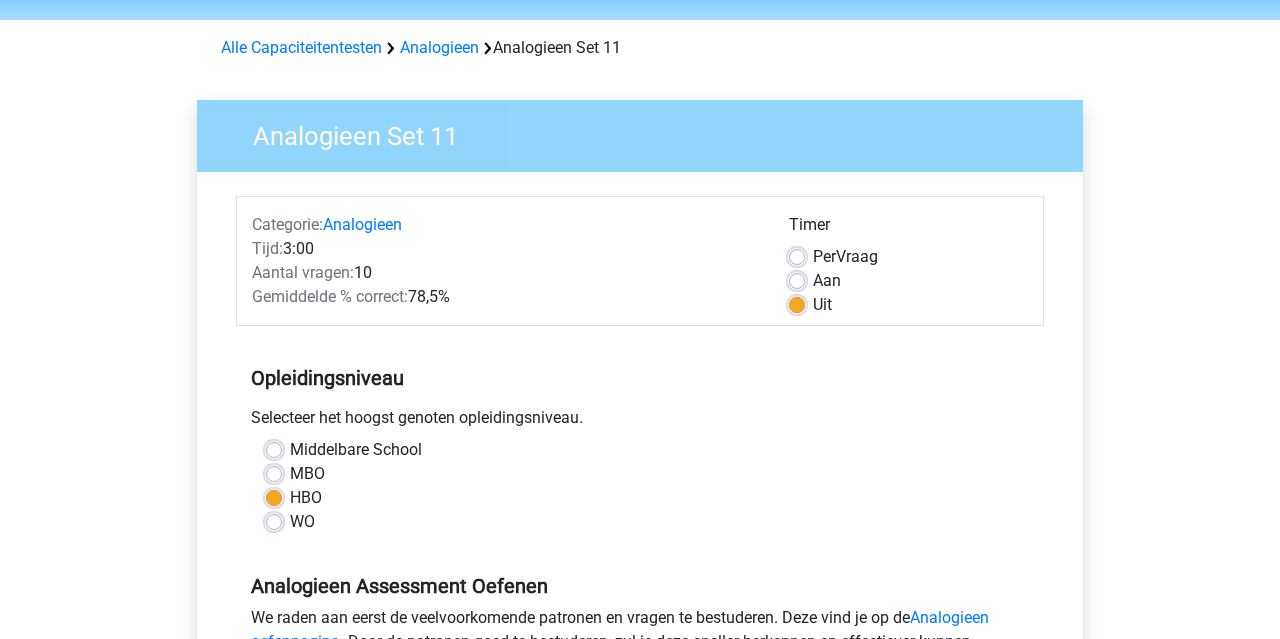 click on "Aan" at bounding box center (827, 281) 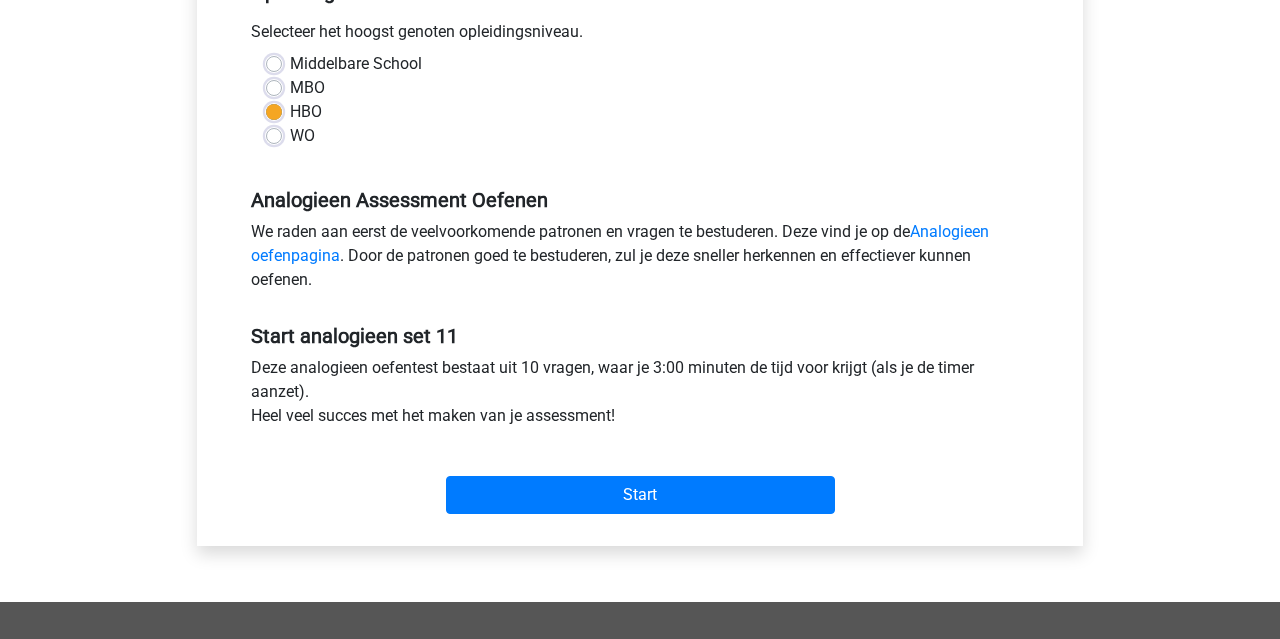 scroll, scrollTop: 470, scrollLeft: 0, axis: vertical 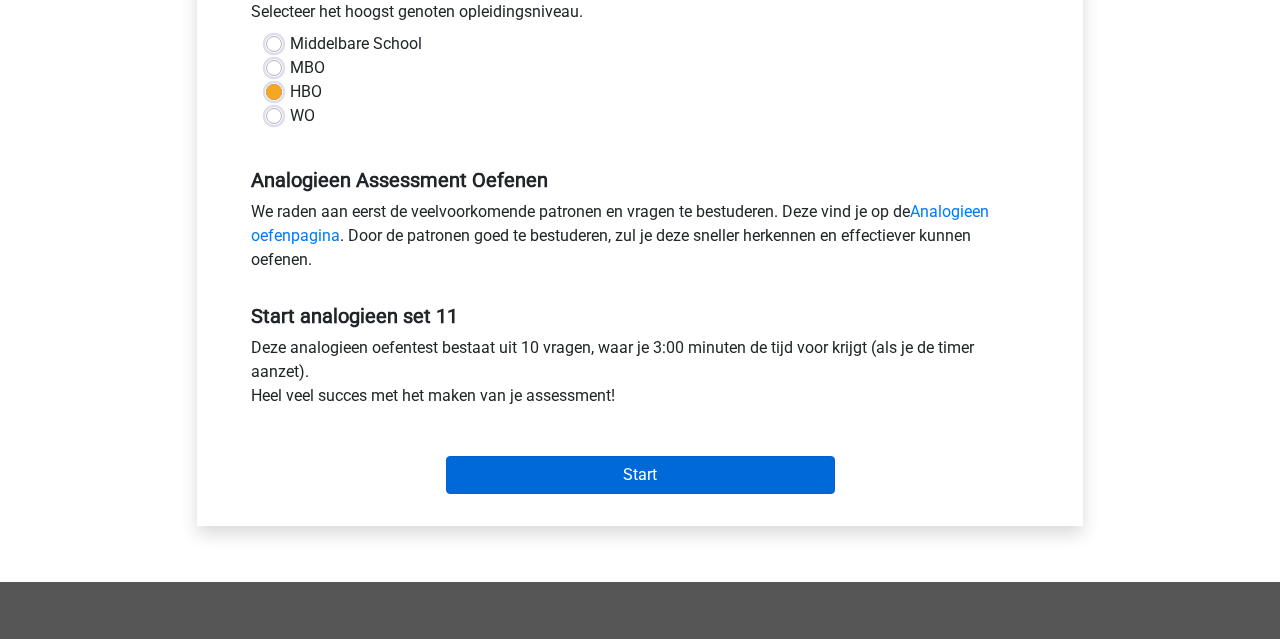 click on "Start" at bounding box center [640, 475] 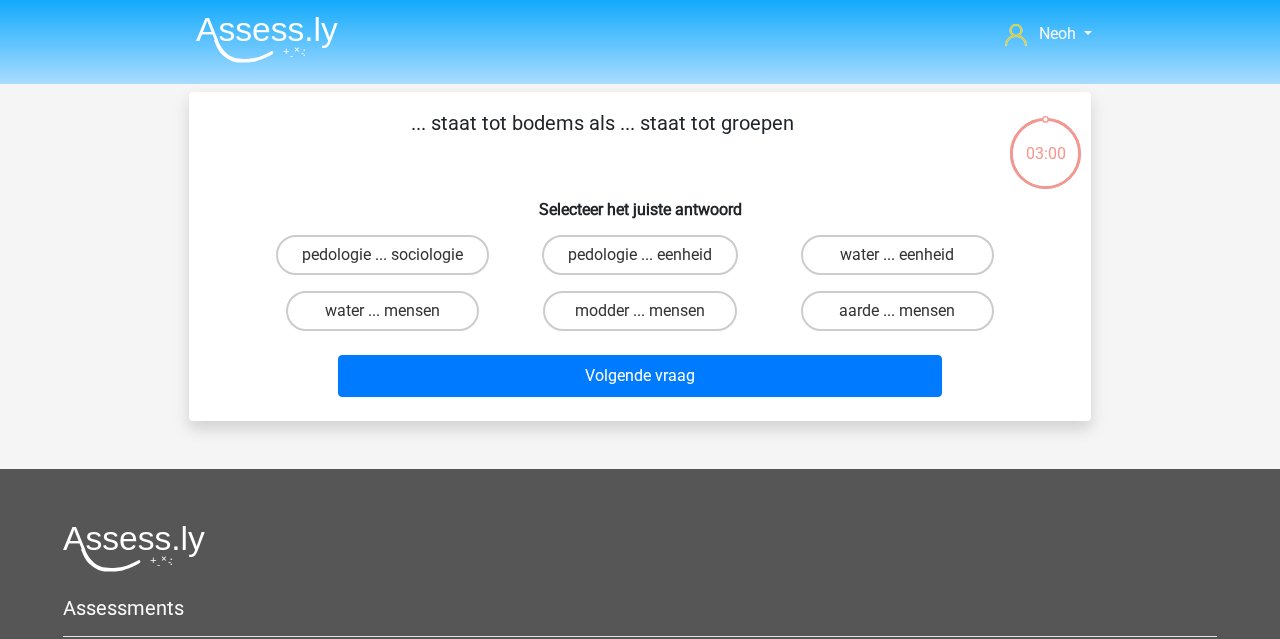 scroll, scrollTop: 0, scrollLeft: 0, axis: both 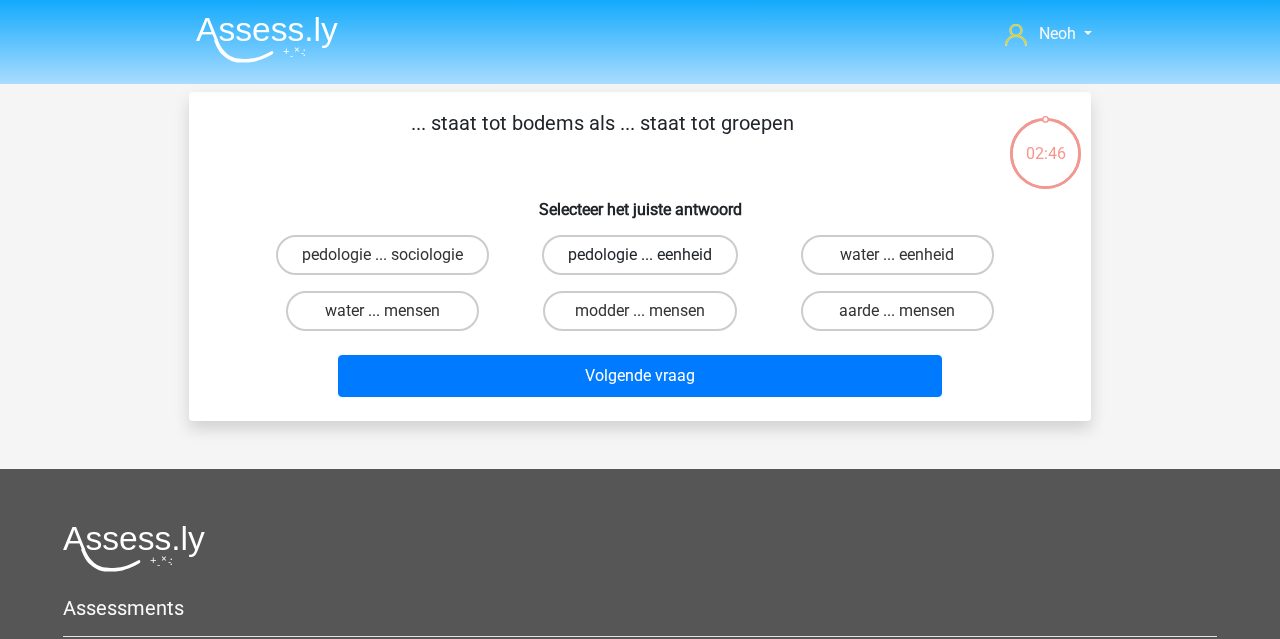 click on "pedologie ... eenheid" at bounding box center (640, 255) 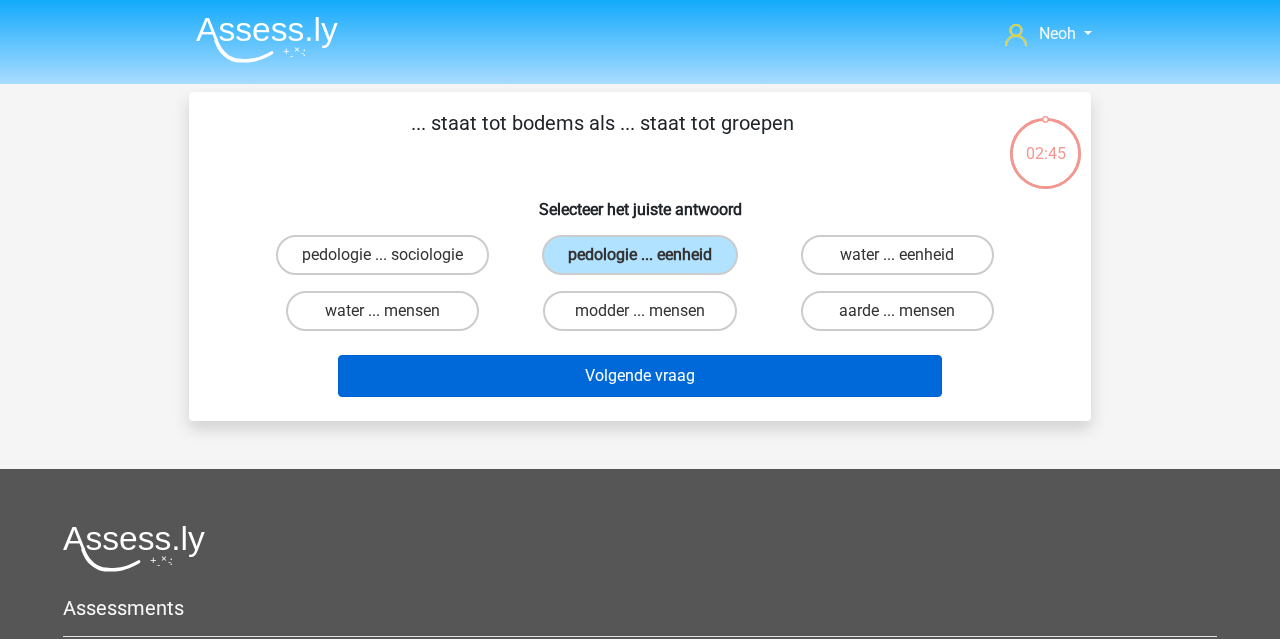 click on "Volgende vraag" at bounding box center [640, 376] 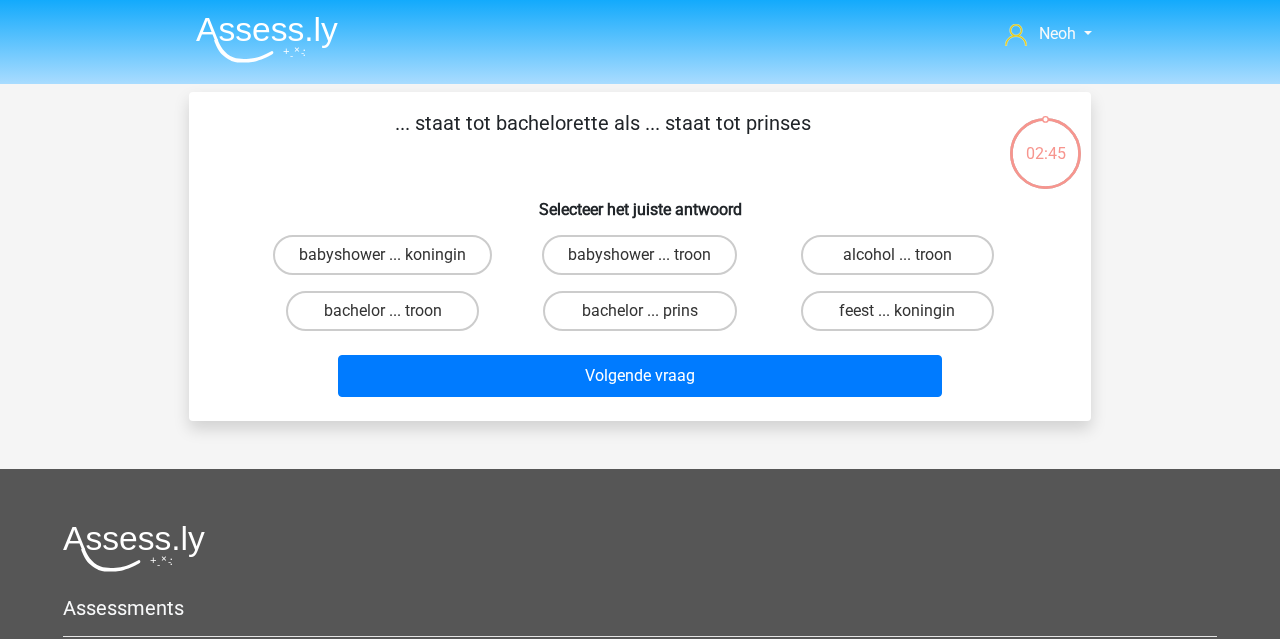 scroll, scrollTop: 92, scrollLeft: 0, axis: vertical 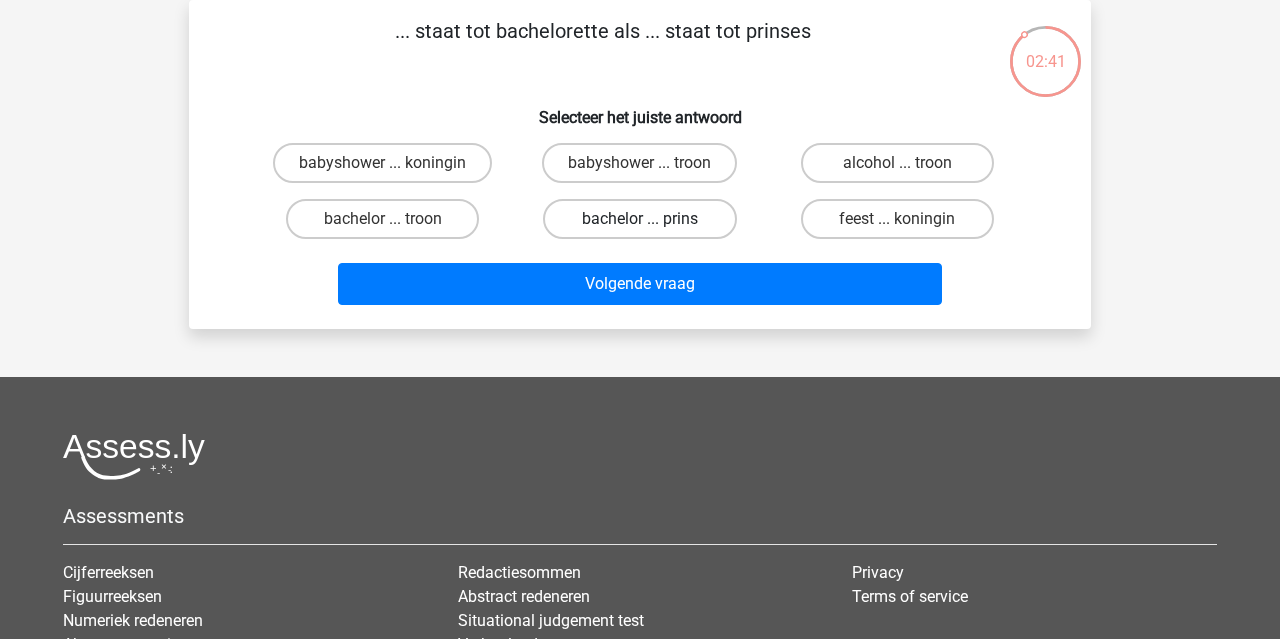 click on "bachelor ... prins" at bounding box center (639, 219) 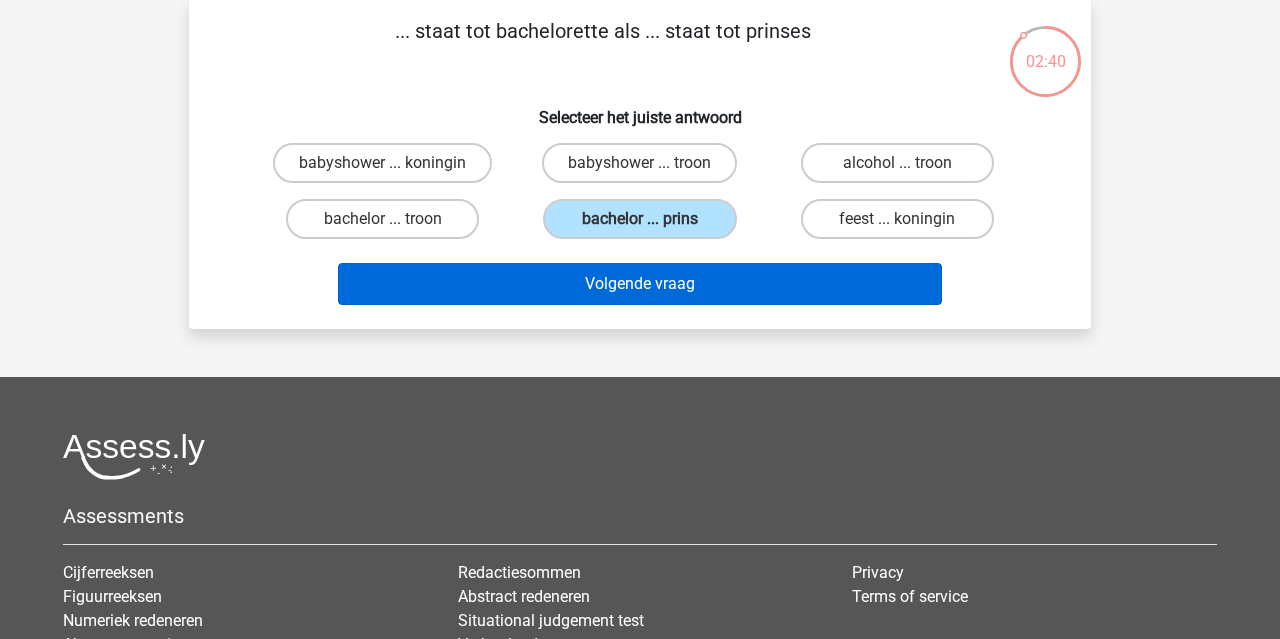 click on "Volgende vraag" at bounding box center [640, 284] 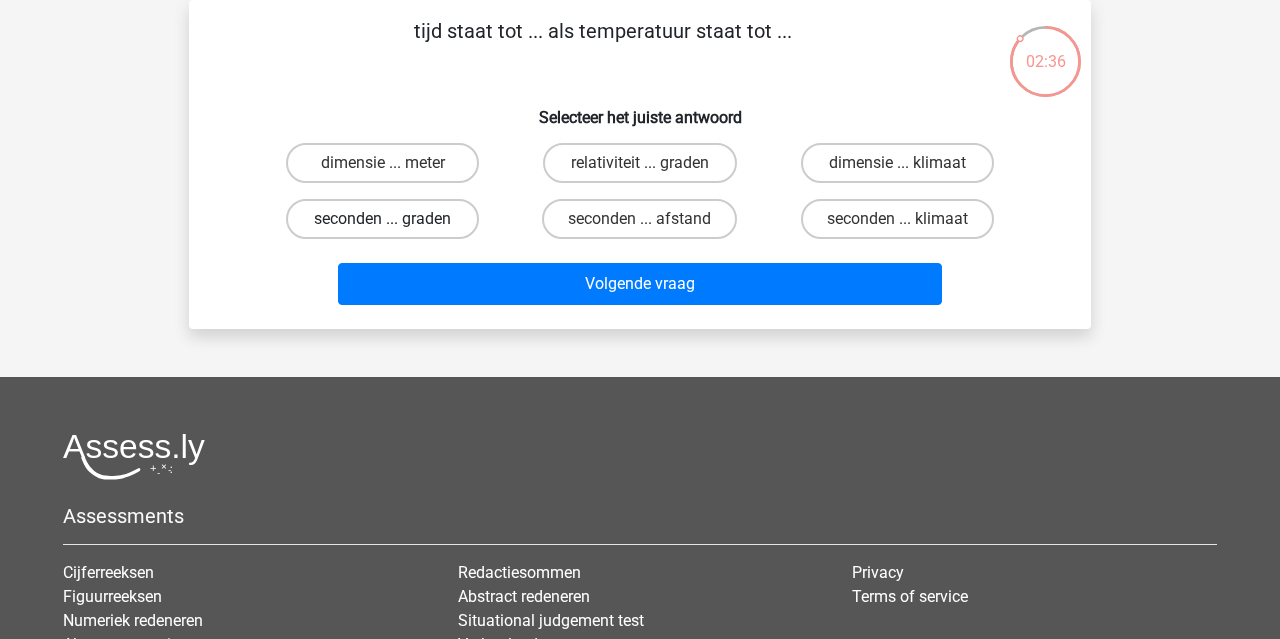 click on "seconden ... graden" at bounding box center [382, 219] 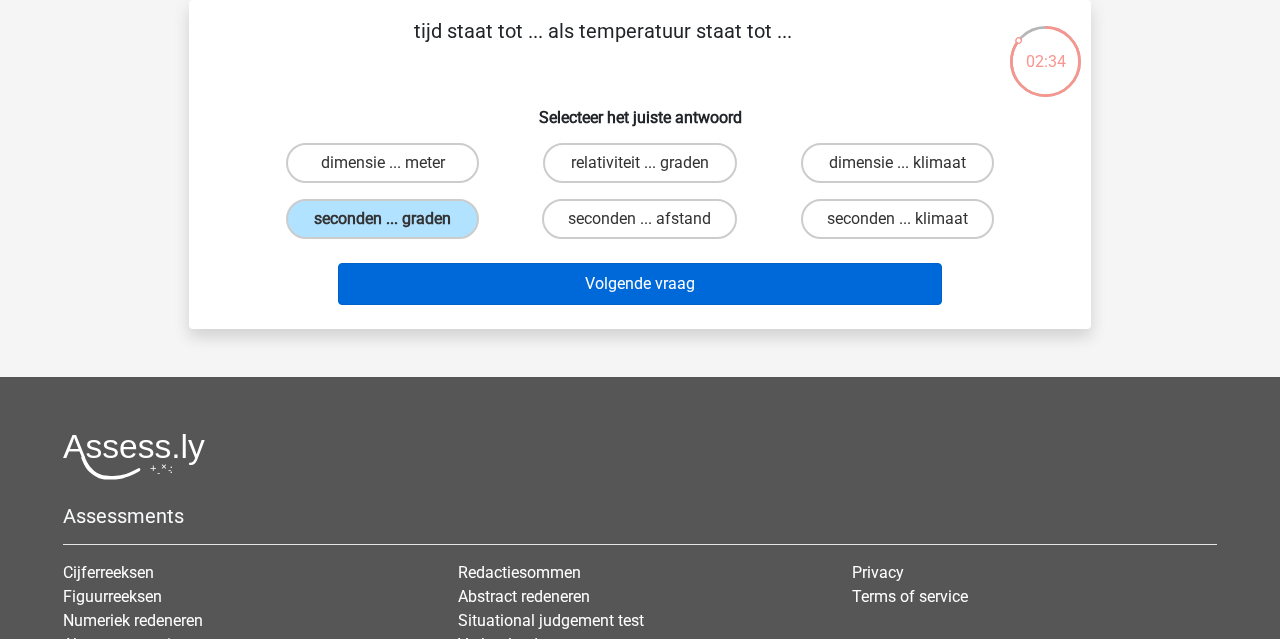 click on "Volgende vraag" at bounding box center [640, 284] 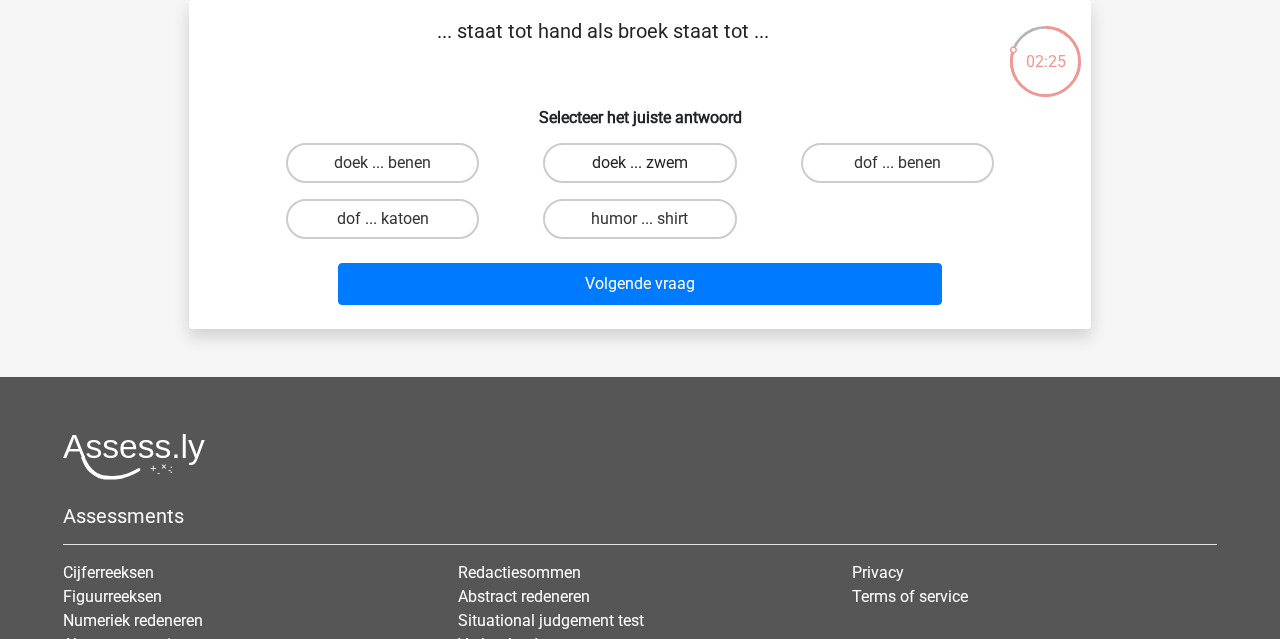 click on "doek ... zwem" at bounding box center (639, 163) 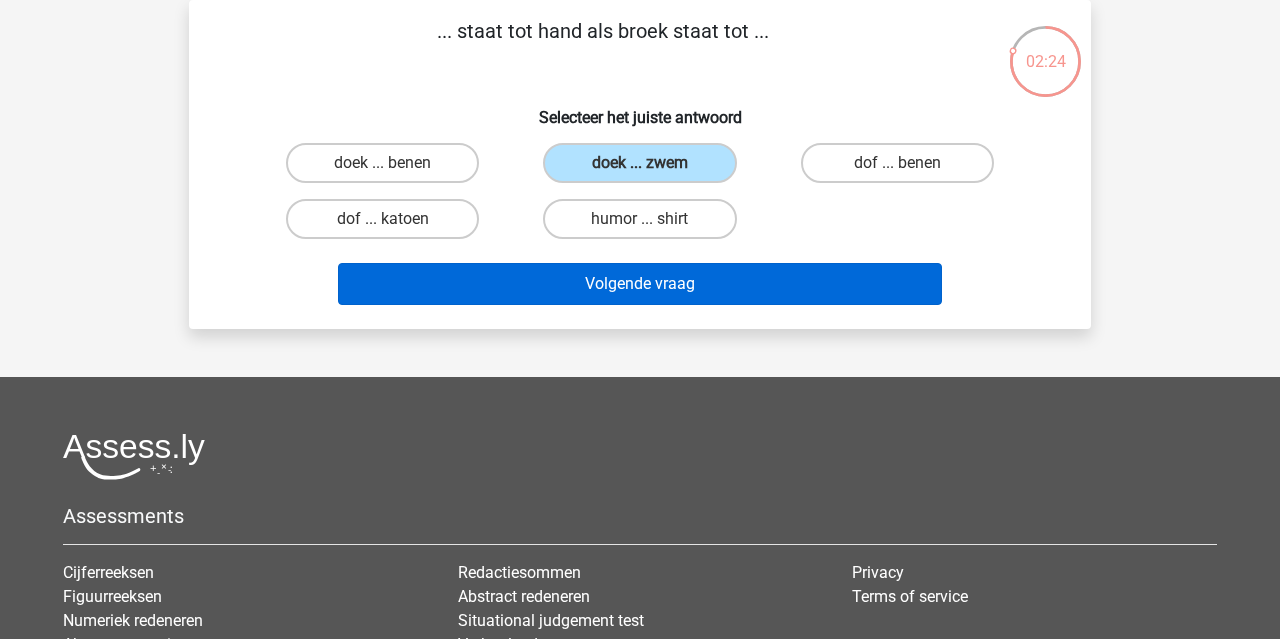 click on "Volgende vraag" at bounding box center (640, 284) 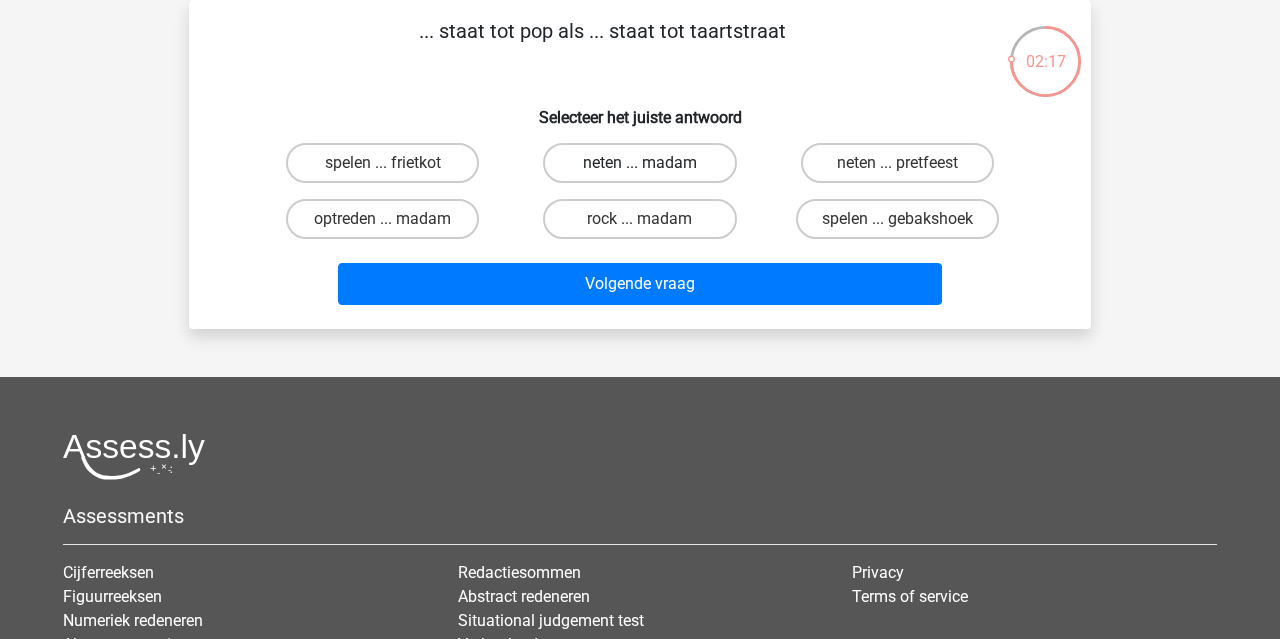 click on "neten ... madam" at bounding box center (639, 163) 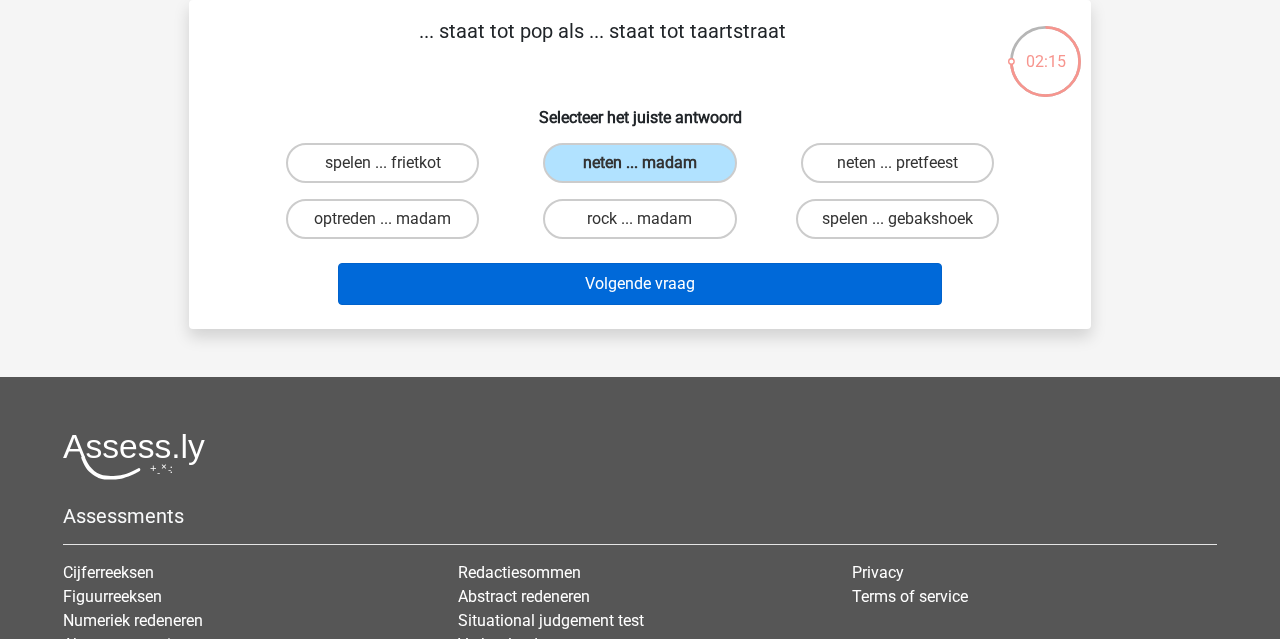 click on "Volgende vraag" at bounding box center [640, 284] 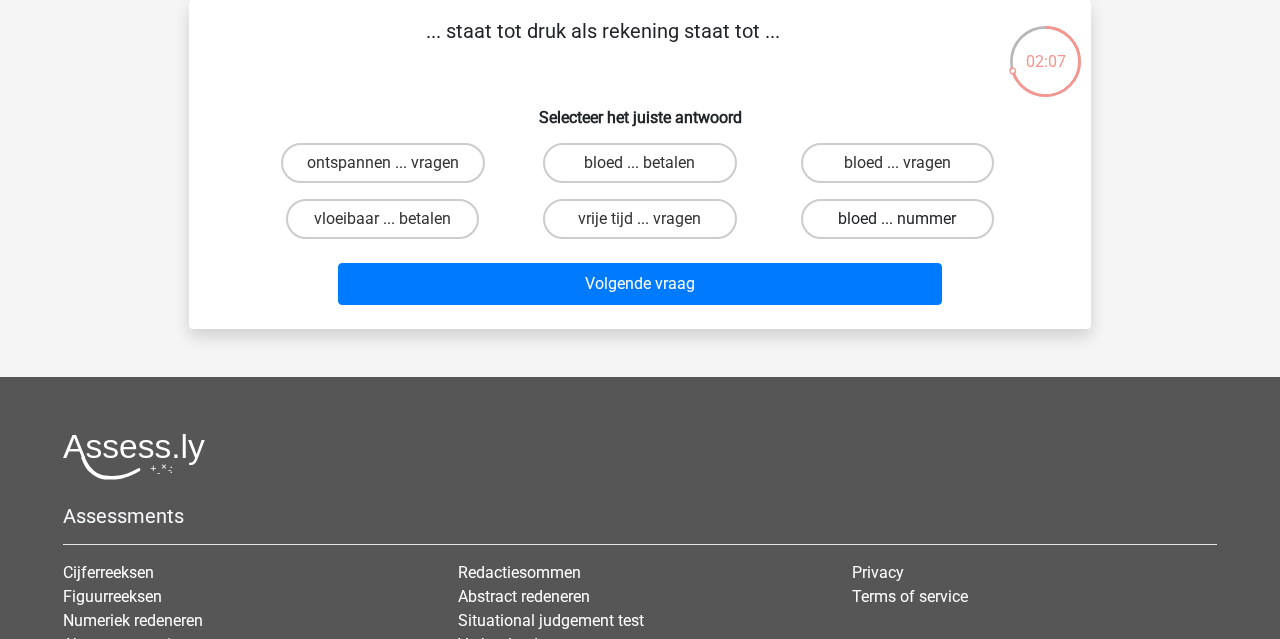 click on "bloed ... nummer" at bounding box center [897, 219] 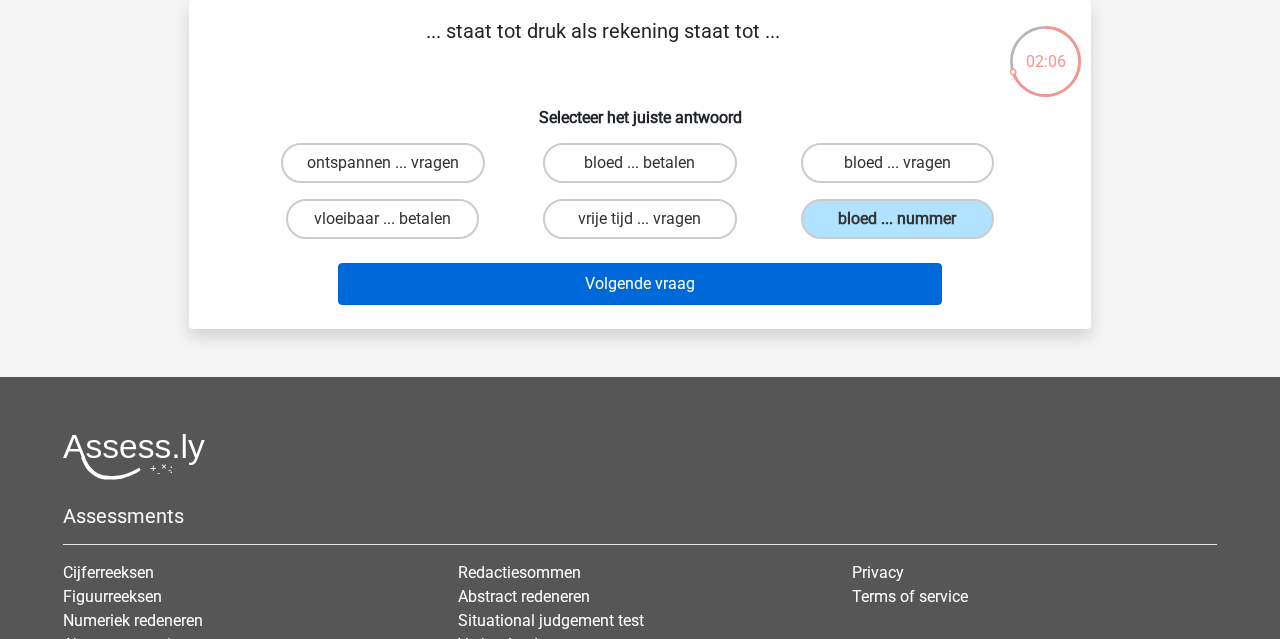 click on "Volgende vraag" at bounding box center (640, 284) 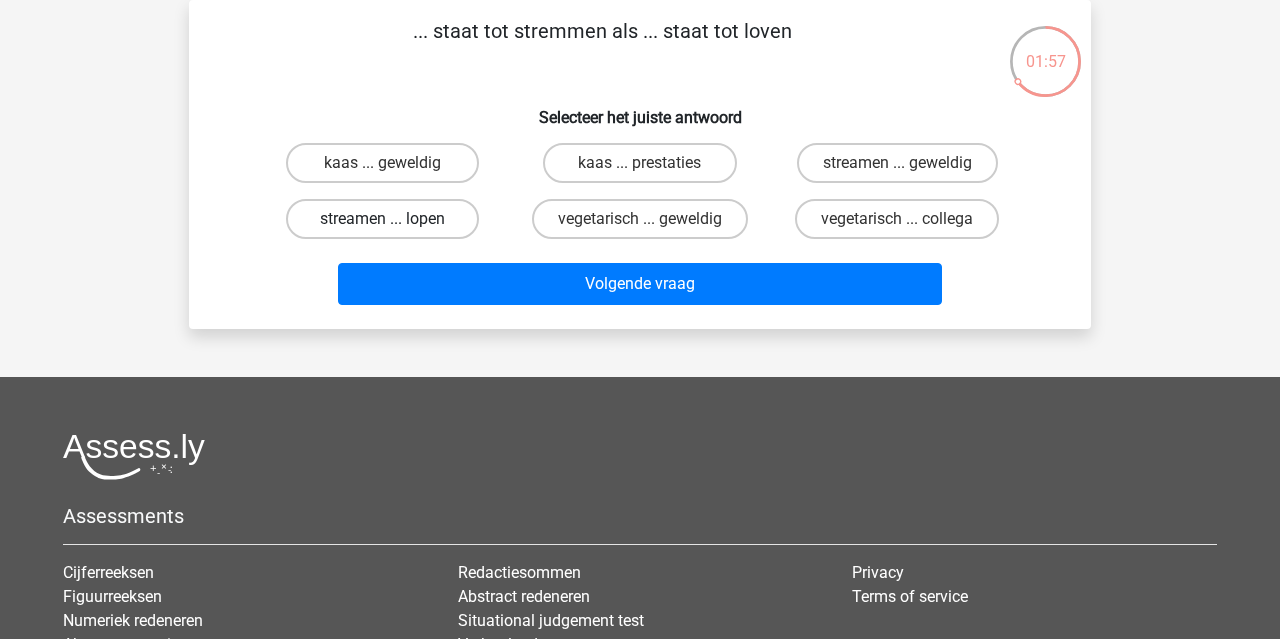 click on "streamen ... lopen" at bounding box center [382, 219] 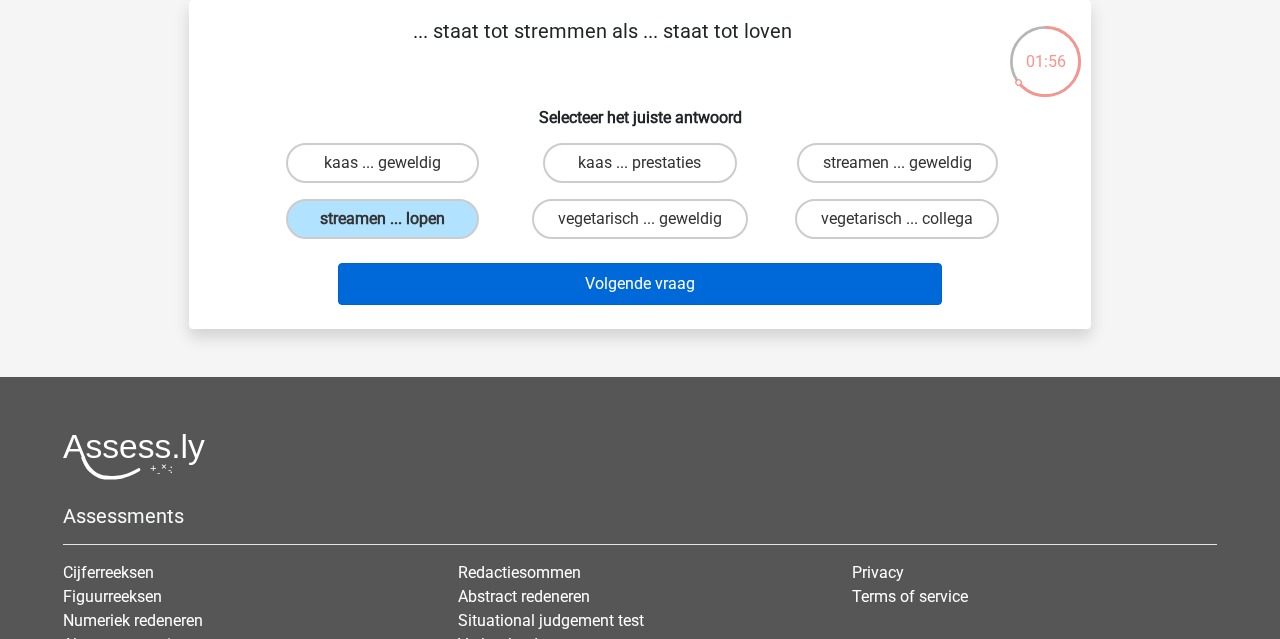 click on "Volgende vraag" at bounding box center (640, 284) 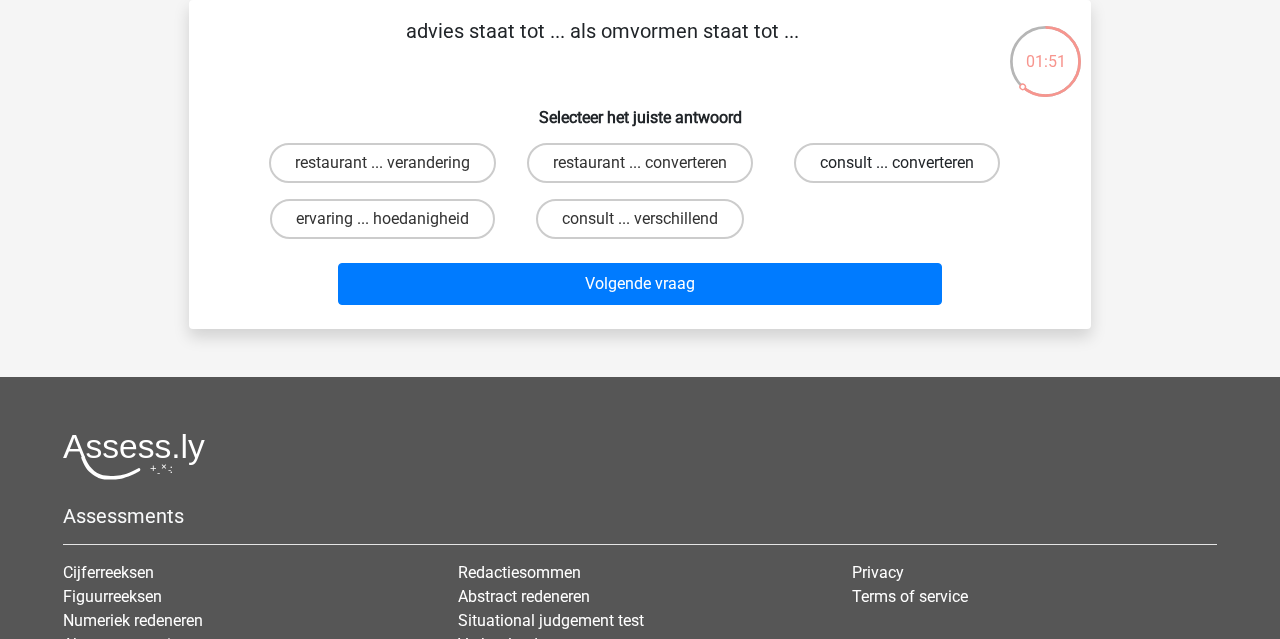 click on "consult ... converteren" at bounding box center (897, 163) 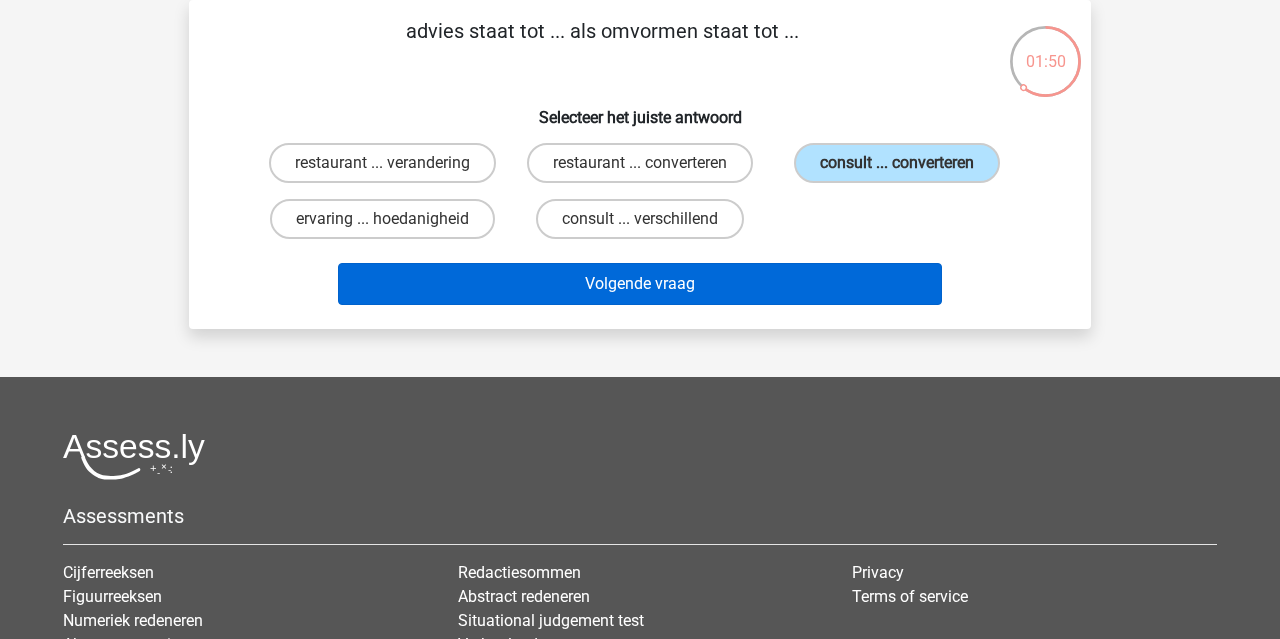 click on "Volgende vraag" at bounding box center [640, 284] 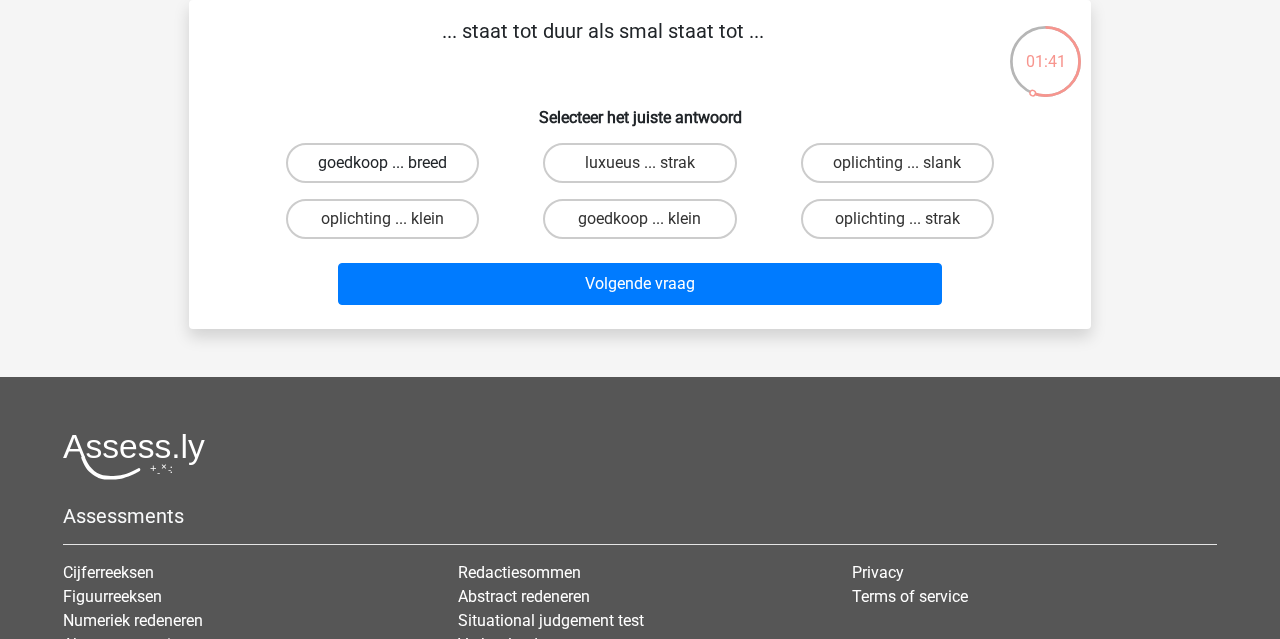 click on "goedkoop ... breed" at bounding box center [382, 163] 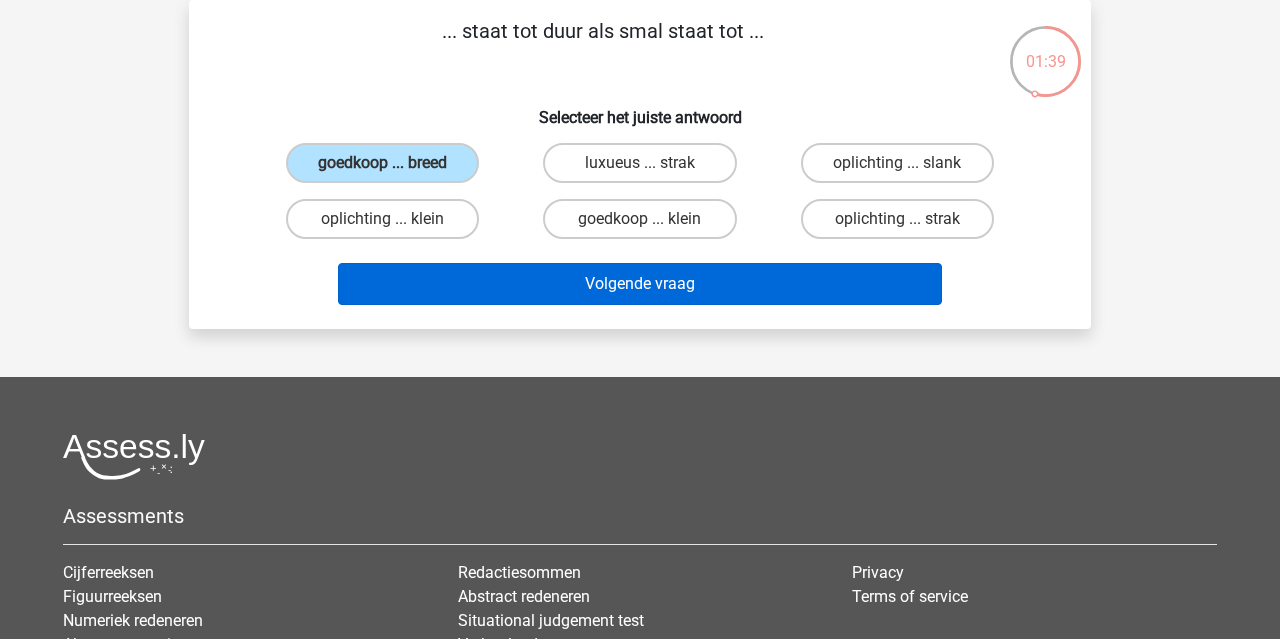 click on "Volgende vraag" at bounding box center (640, 284) 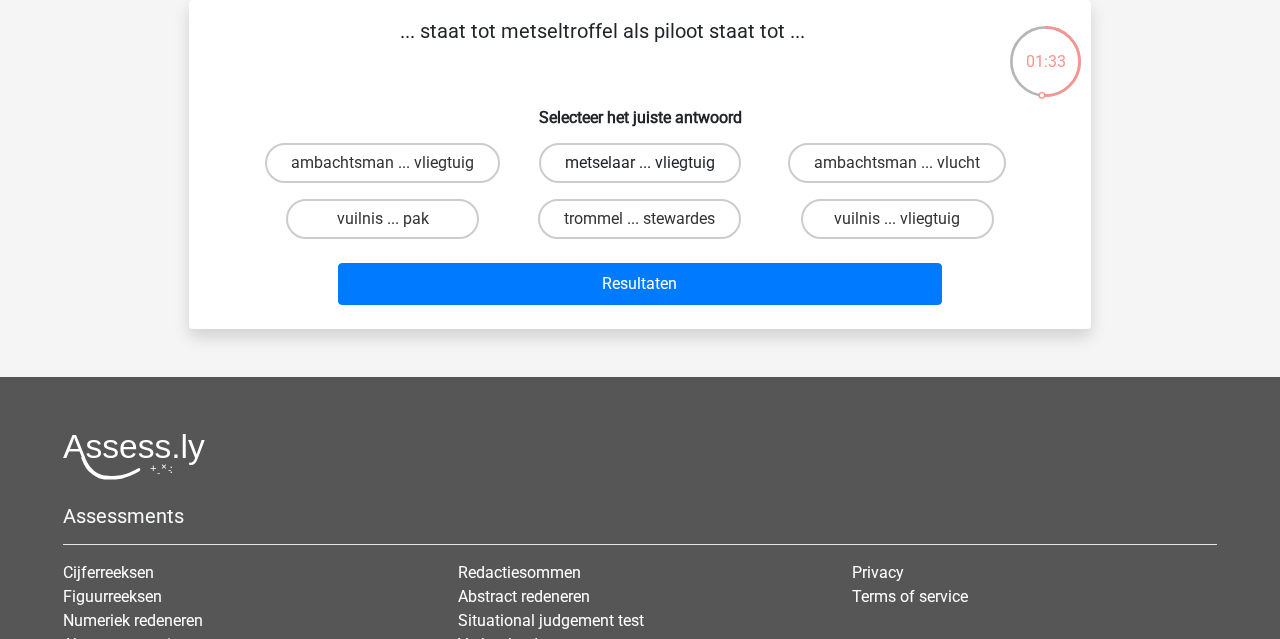 click on "metselaar ... vliegtuig" at bounding box center (640, 163) 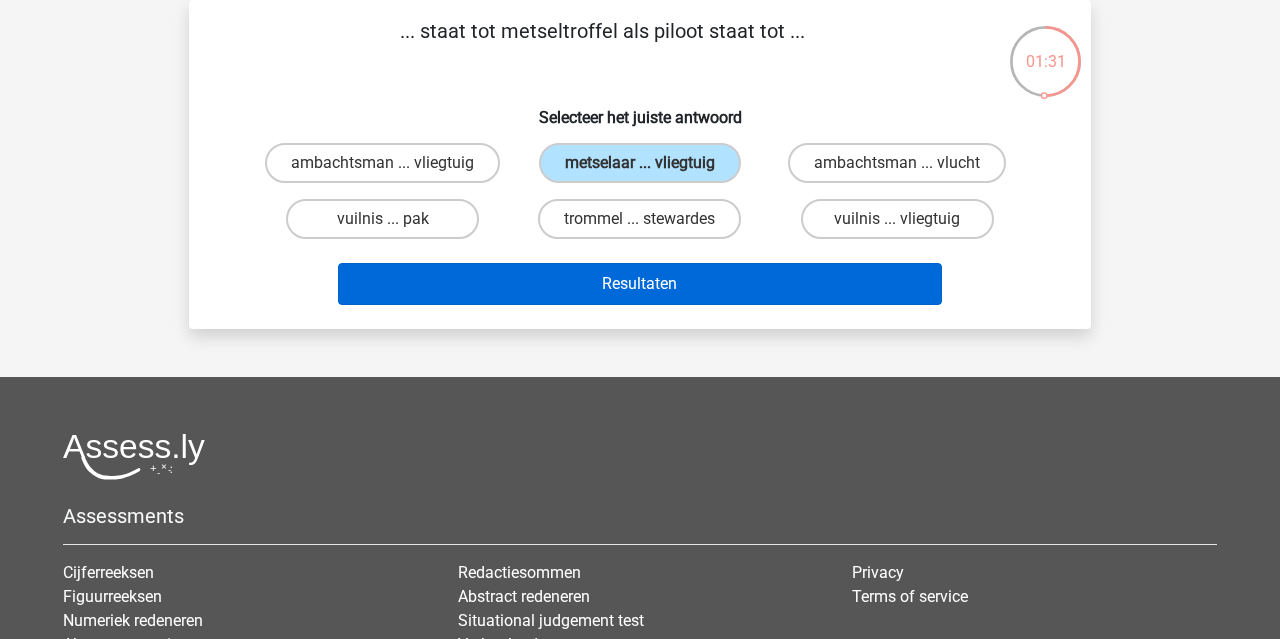 click on "Resultaten" at bounding box center [640, 284] 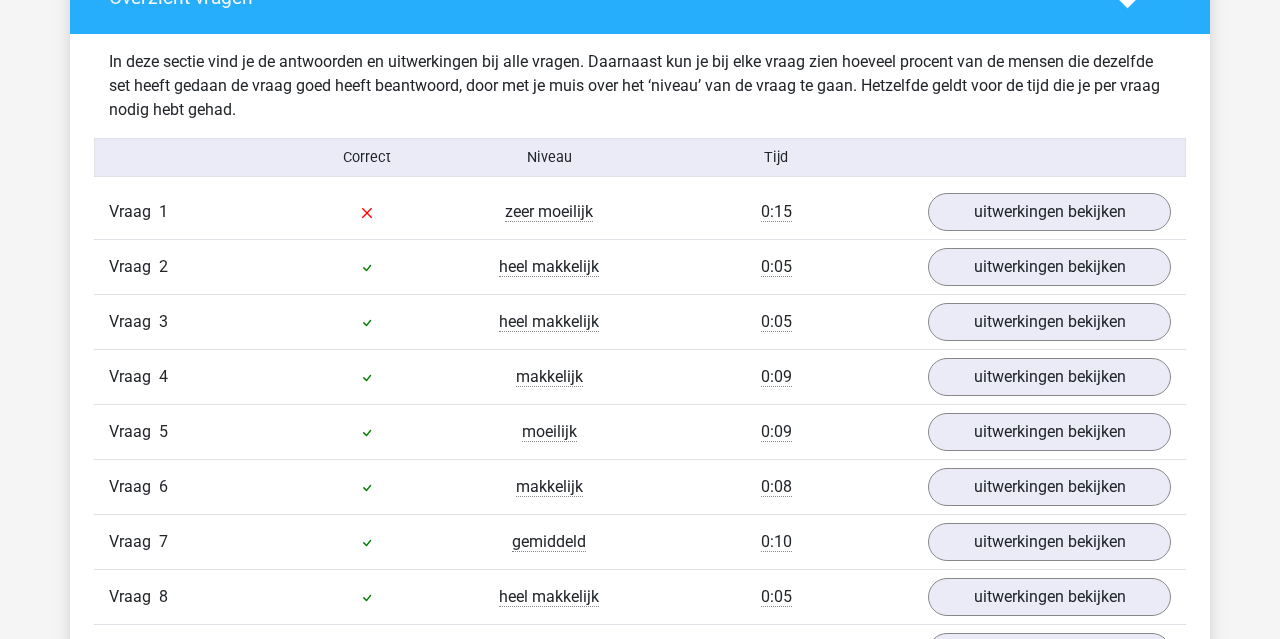 scroll, scrollTop: 1142, scrollLeft: 0, axis: vertical 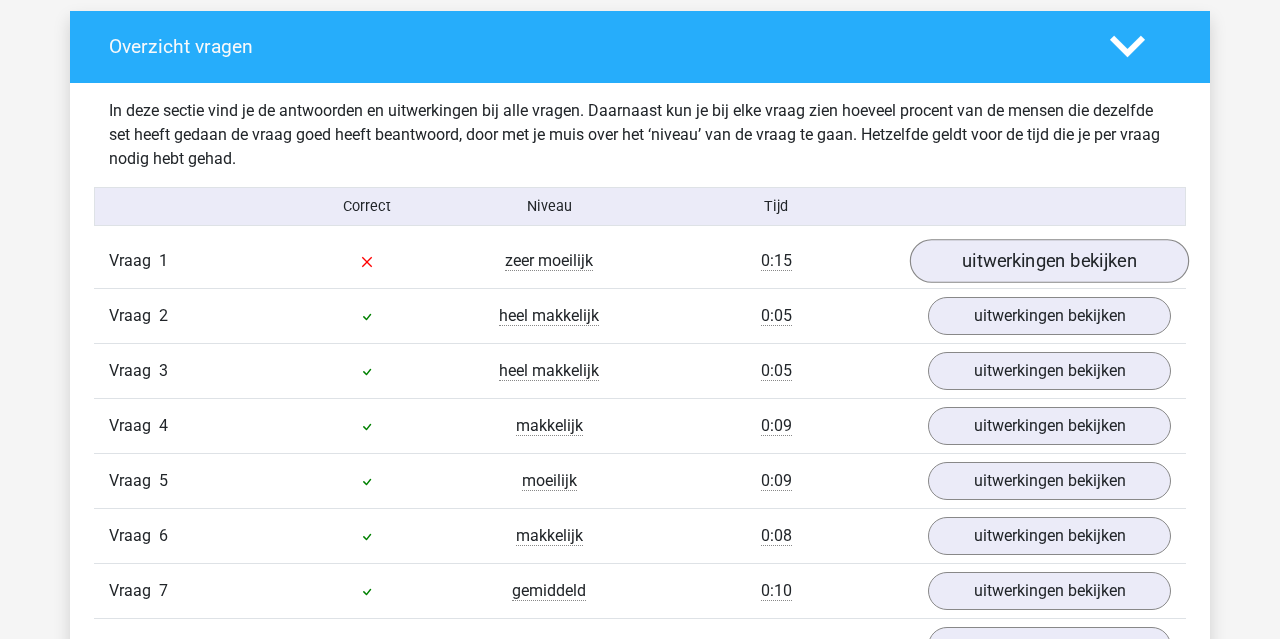 click on "uitwerkingen bekijken" at bounding box center (1049, 261) 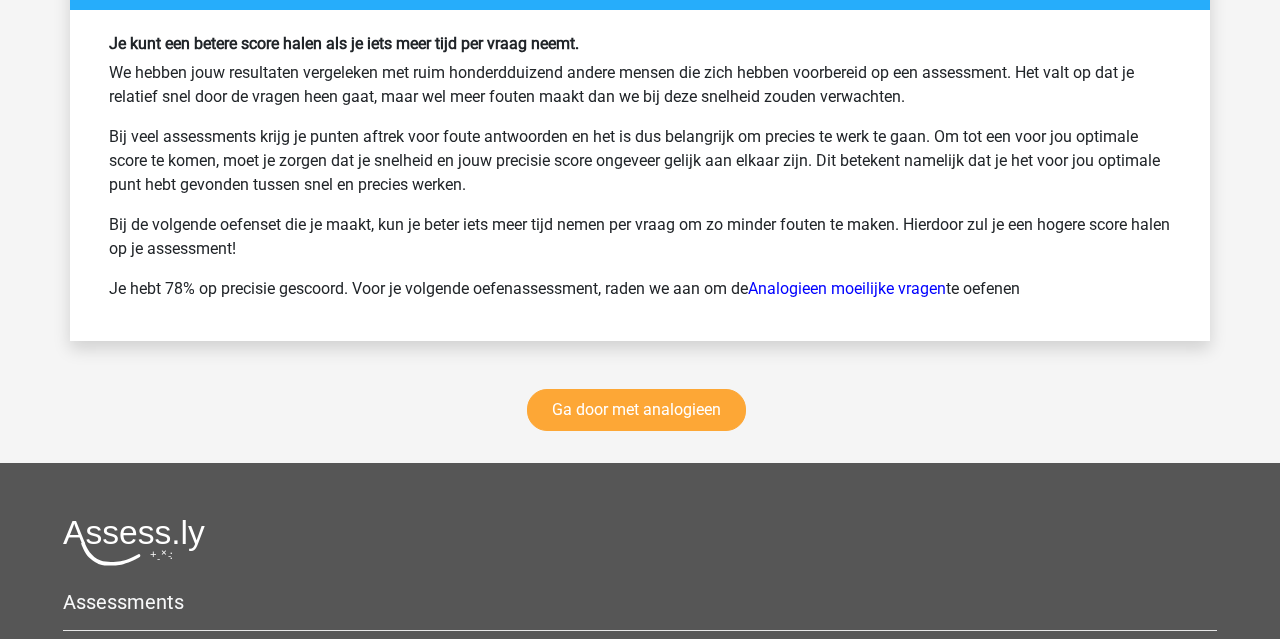 scroll, scrollTop: 3150, scrollLeft: 0, axis: vertical 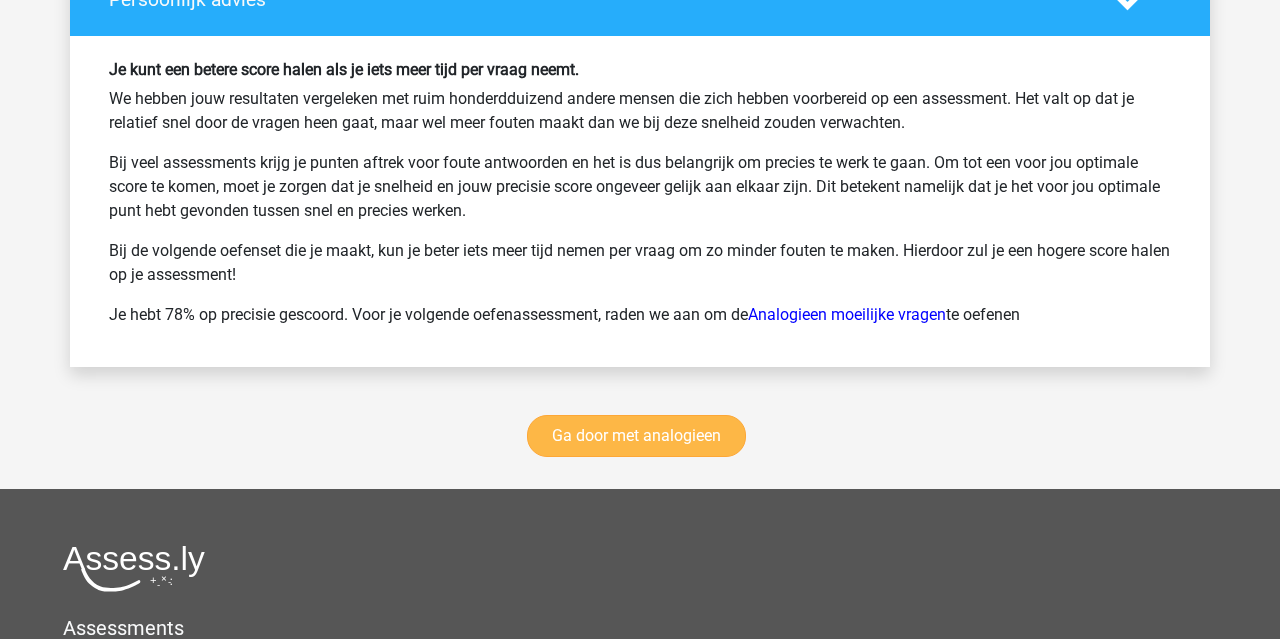 click on "Ga door met analogieen" at bounding box center [636, 436] 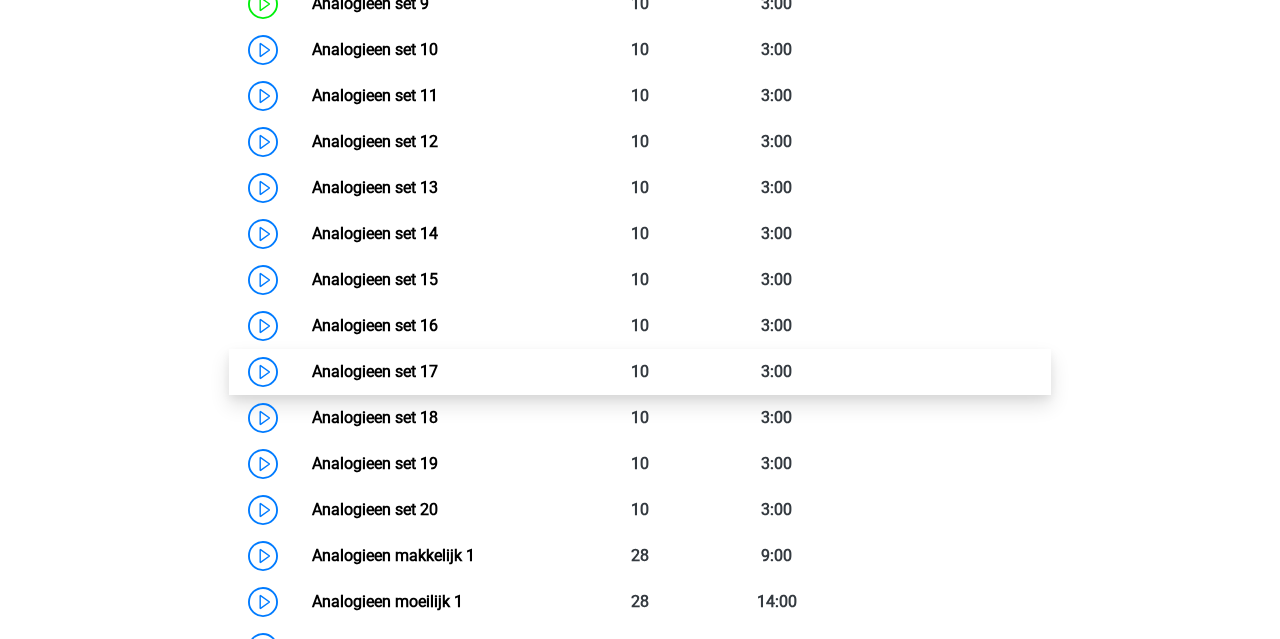 scroll, scrollTop: 1404, scrollLeft: 0, axis: vertical 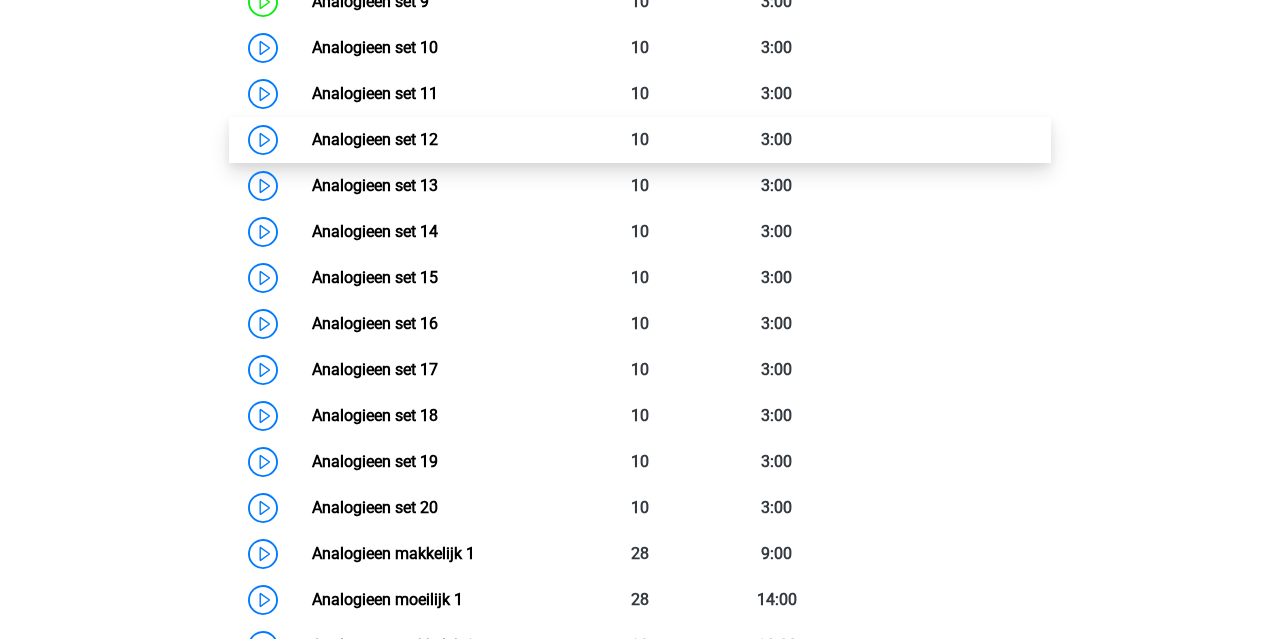 click on "Analogieen
set 12" at bounding box center [375, 139] 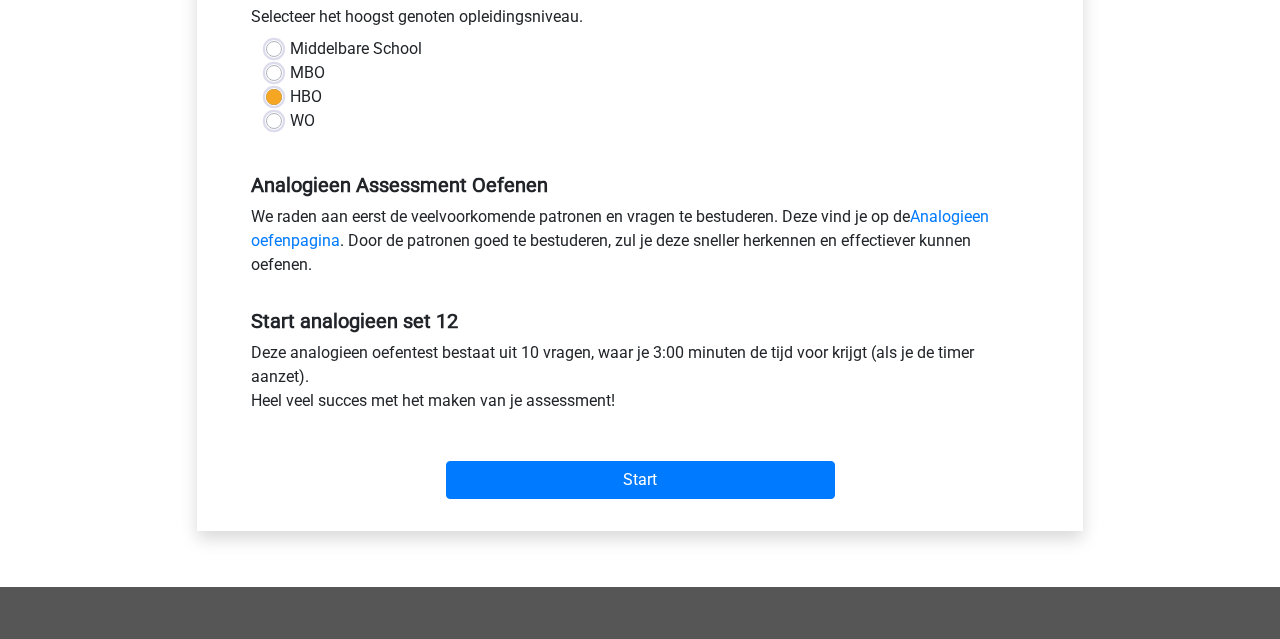 scroll, scrollTop: 434, scrollLeft: 0, axis: vertical 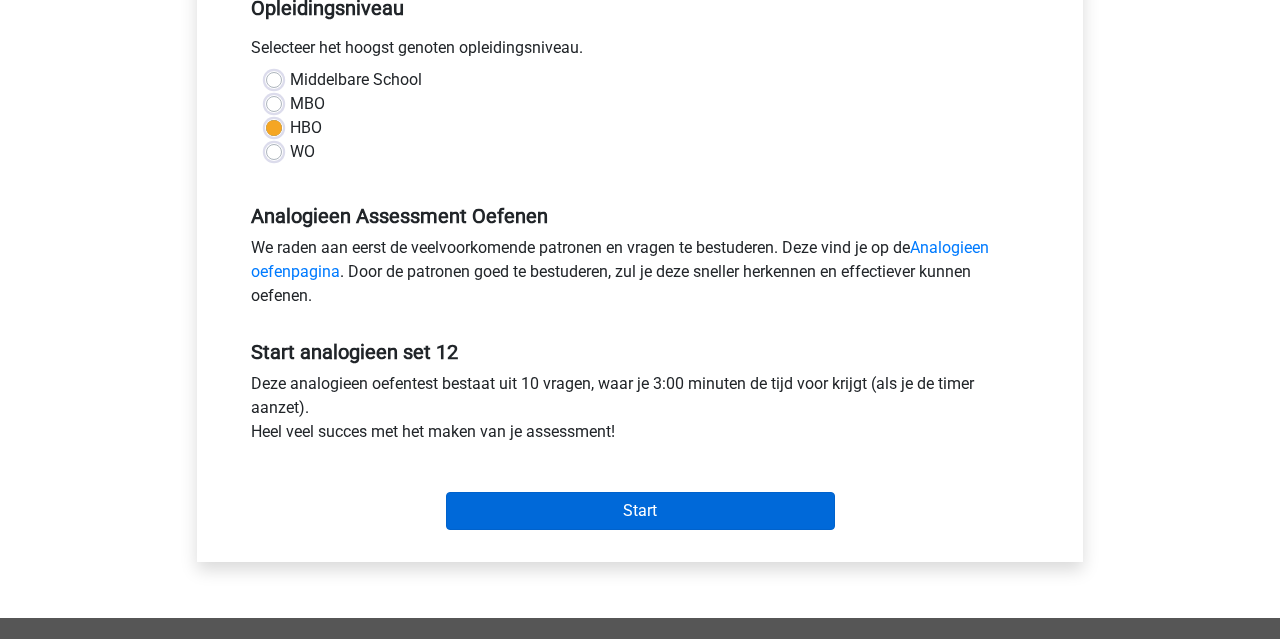 click on "Start" at bounding box center [640, 511] 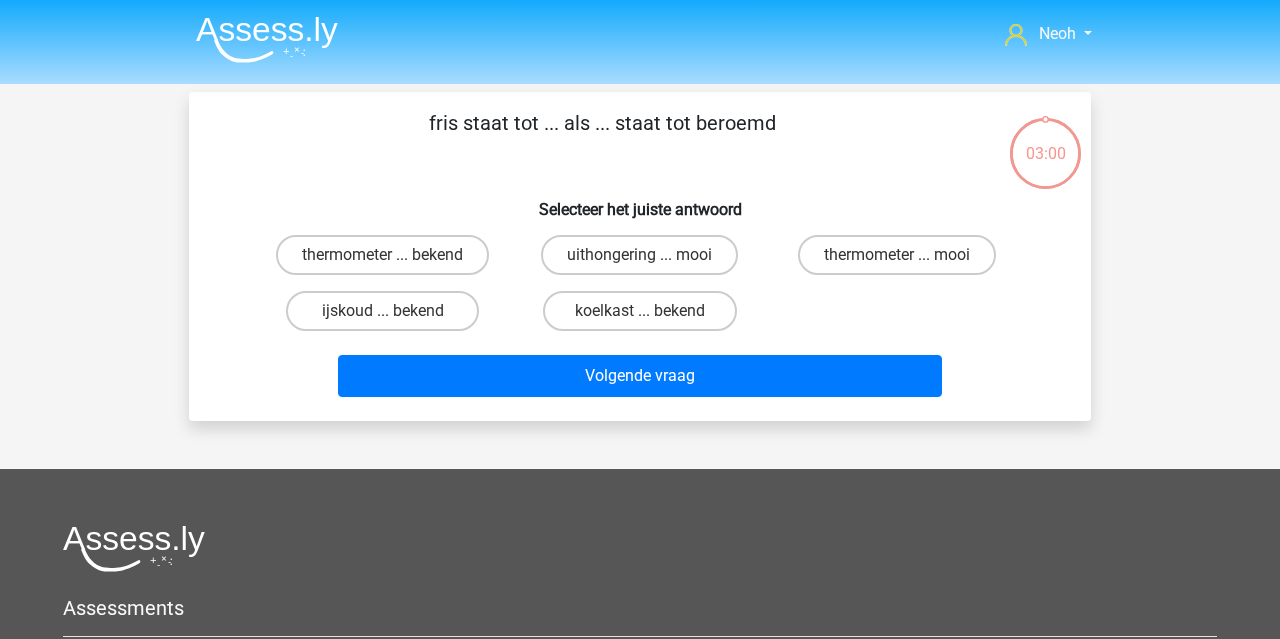 scroll, scrollTop: 0, scrollLeft: 0, axis: both 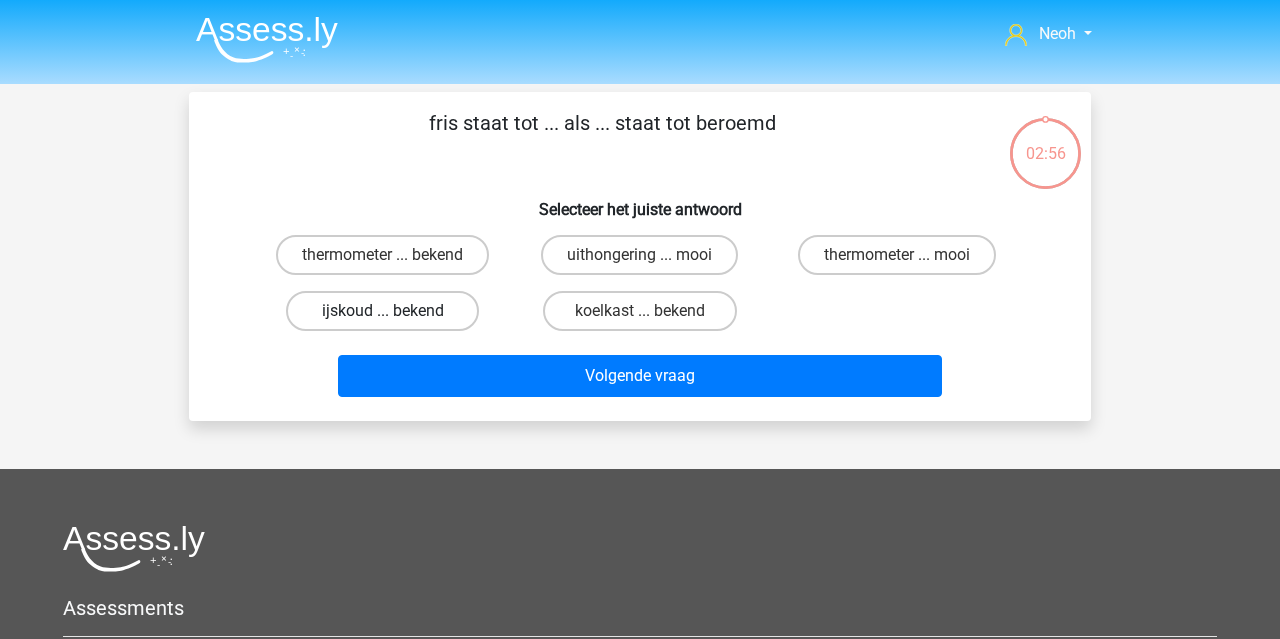 click on "ijskoud ... bekend" at bounding box center (382, 311) 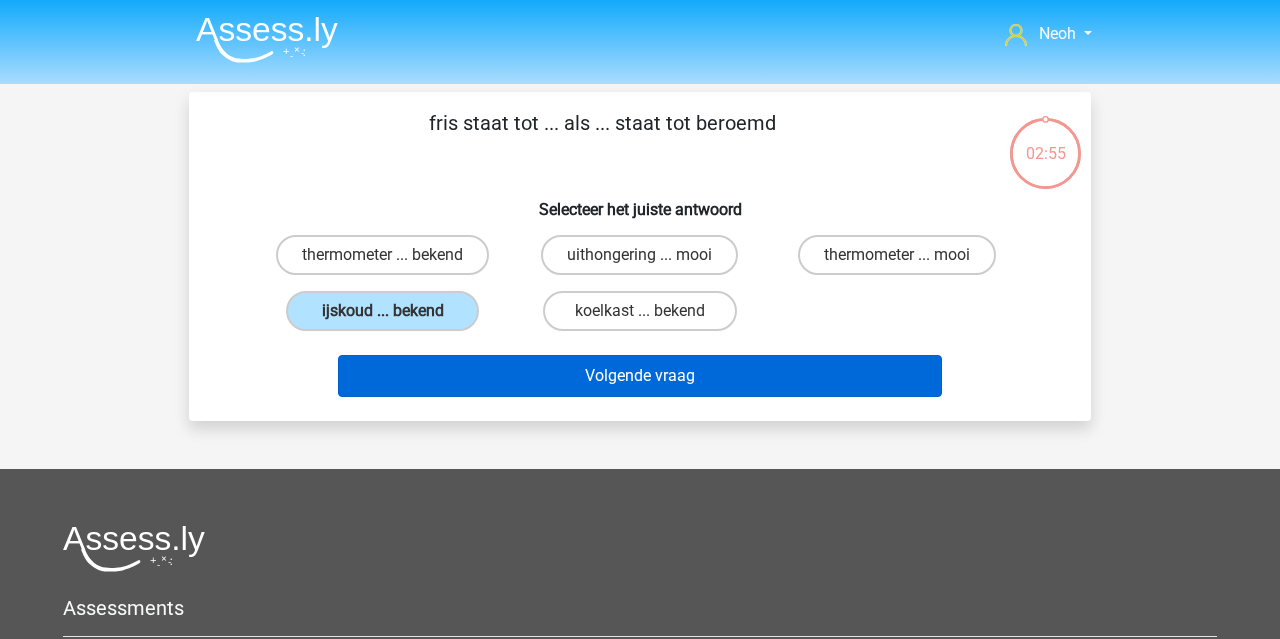 click on "Volgende vraag" at bounding box center (640, 376) 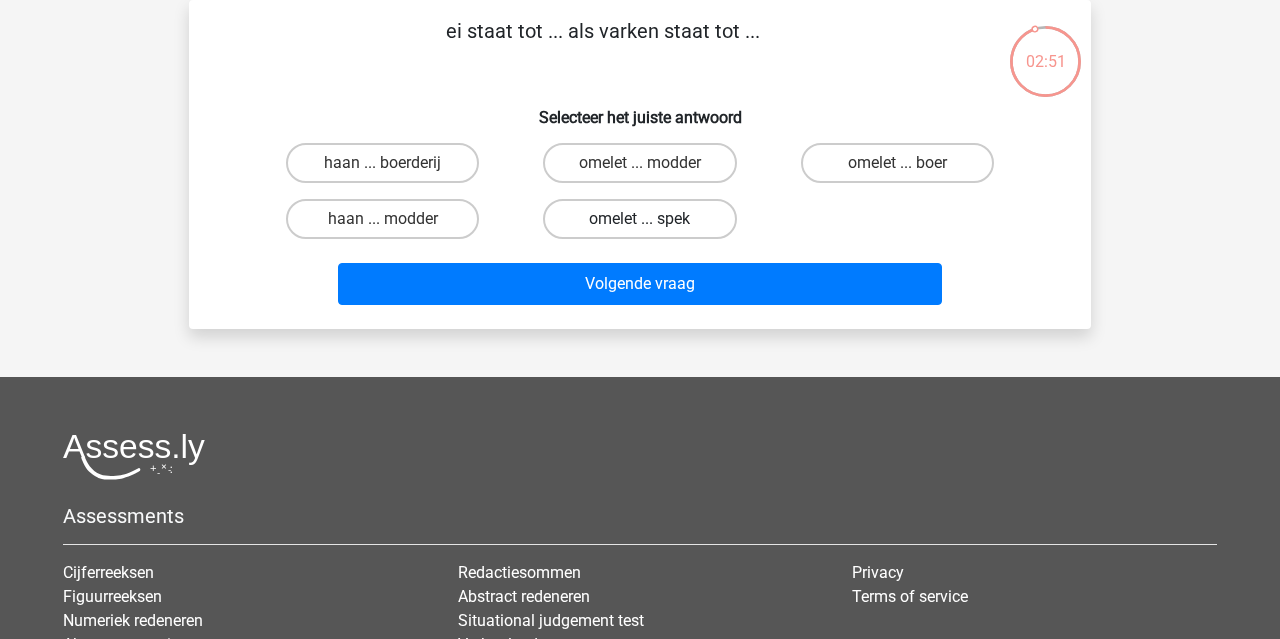 click on "omelet ... spek" at bounding box center (639, 219) 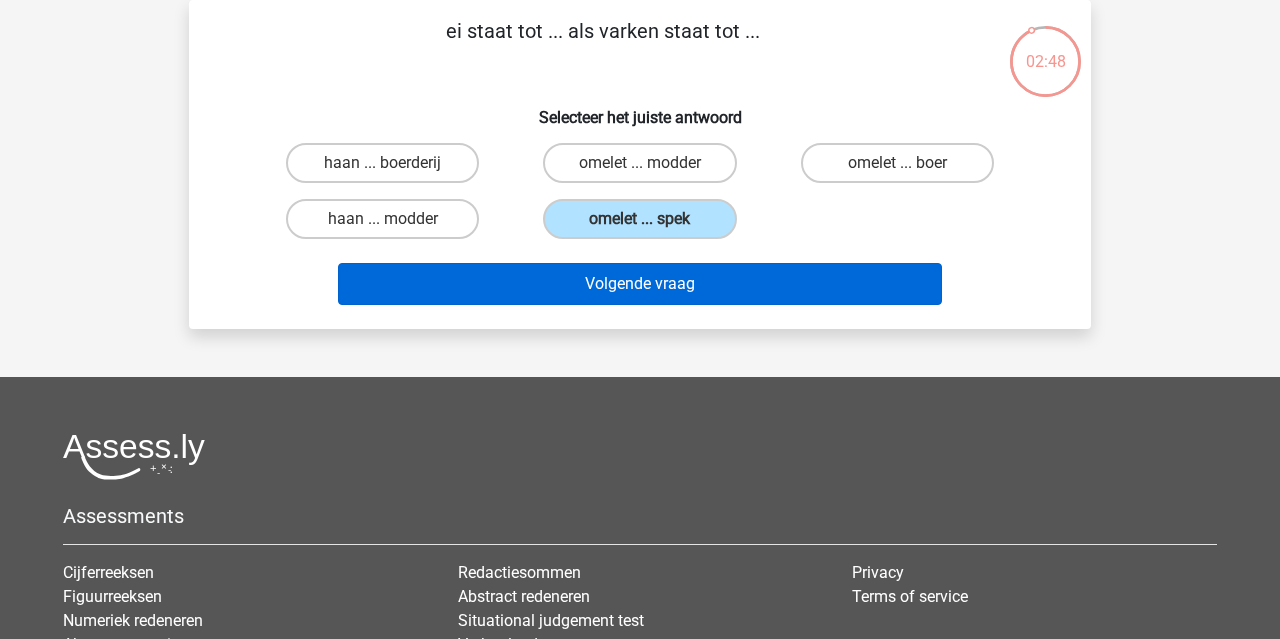 click on "Volgende vraag" at bounding box center (640, 284) 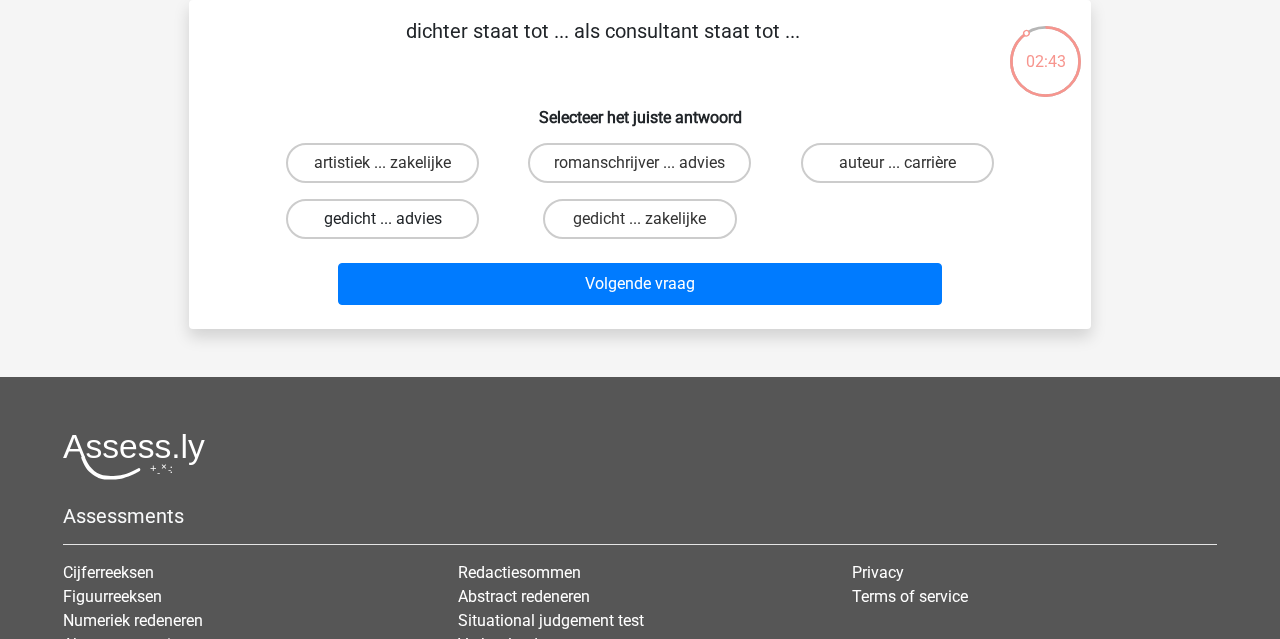 click on "gedicht ... advies" at bounding box center [382, 219] 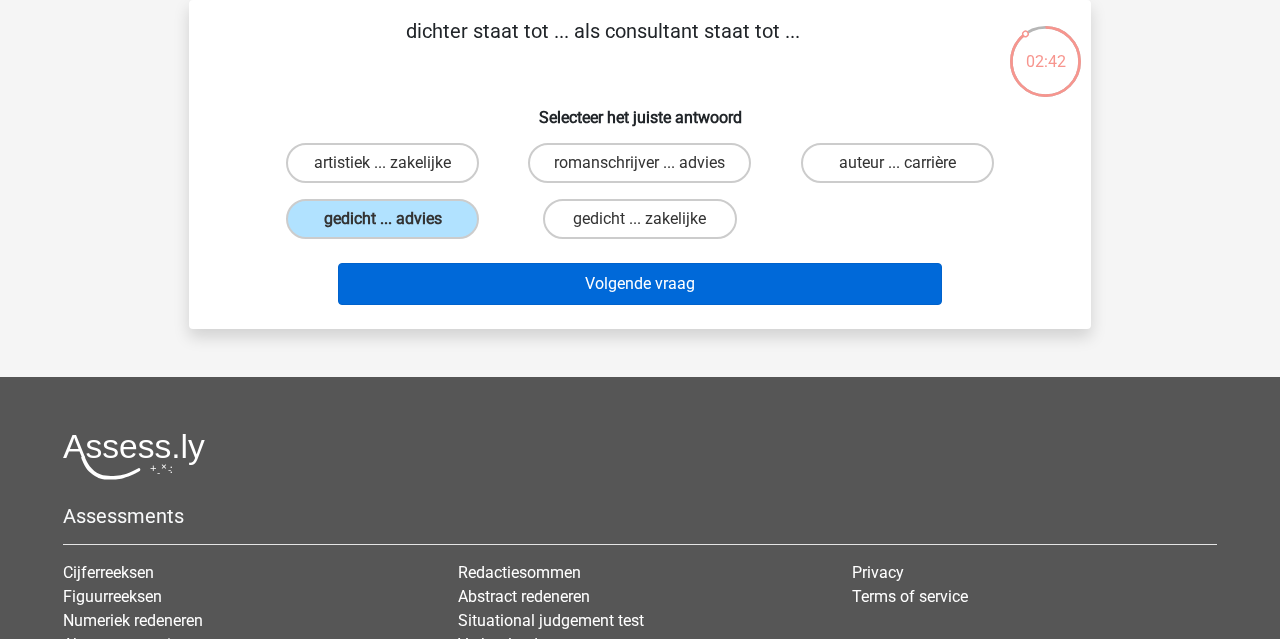 click on "Volgende vraag" at bounding box center [640, 284] 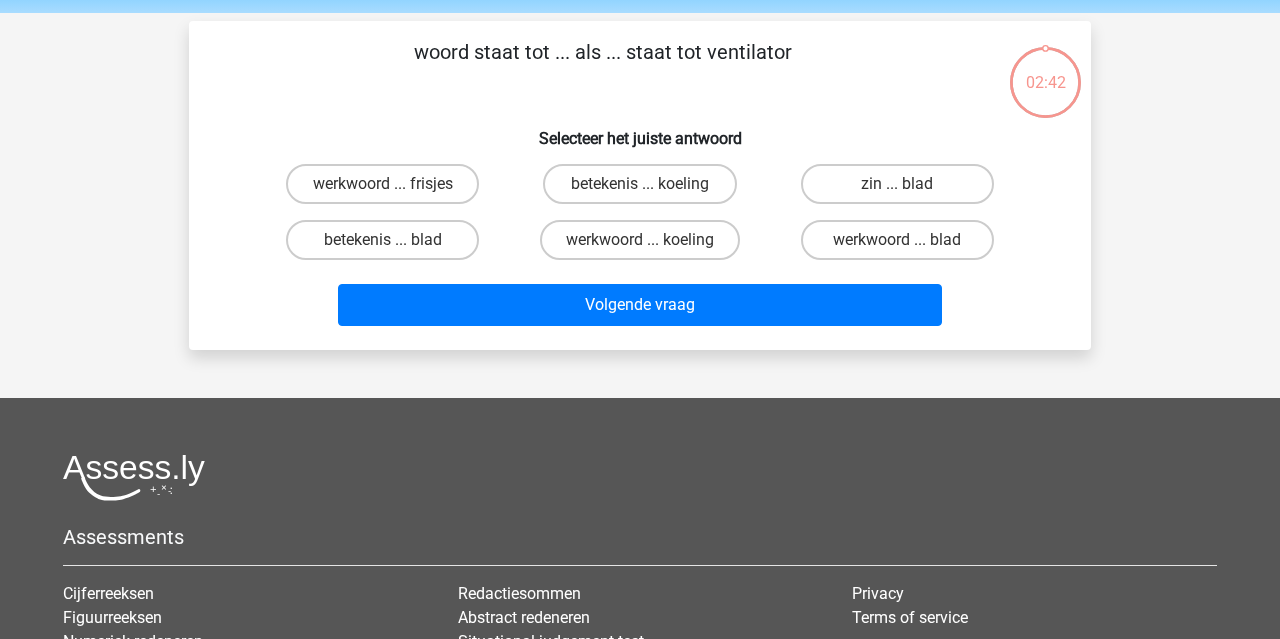 scroll, scrollTop: 62, scrollLeft: 0, axis: vertical 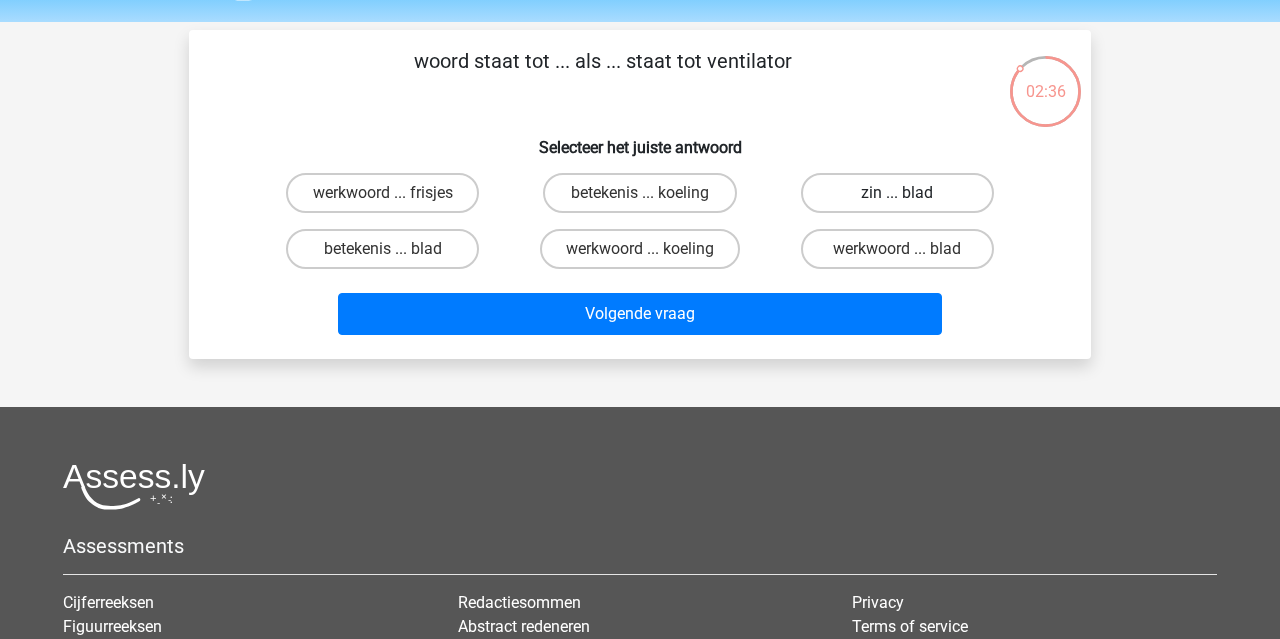 click on "zin ... blad" at bounding box center (897, 193) 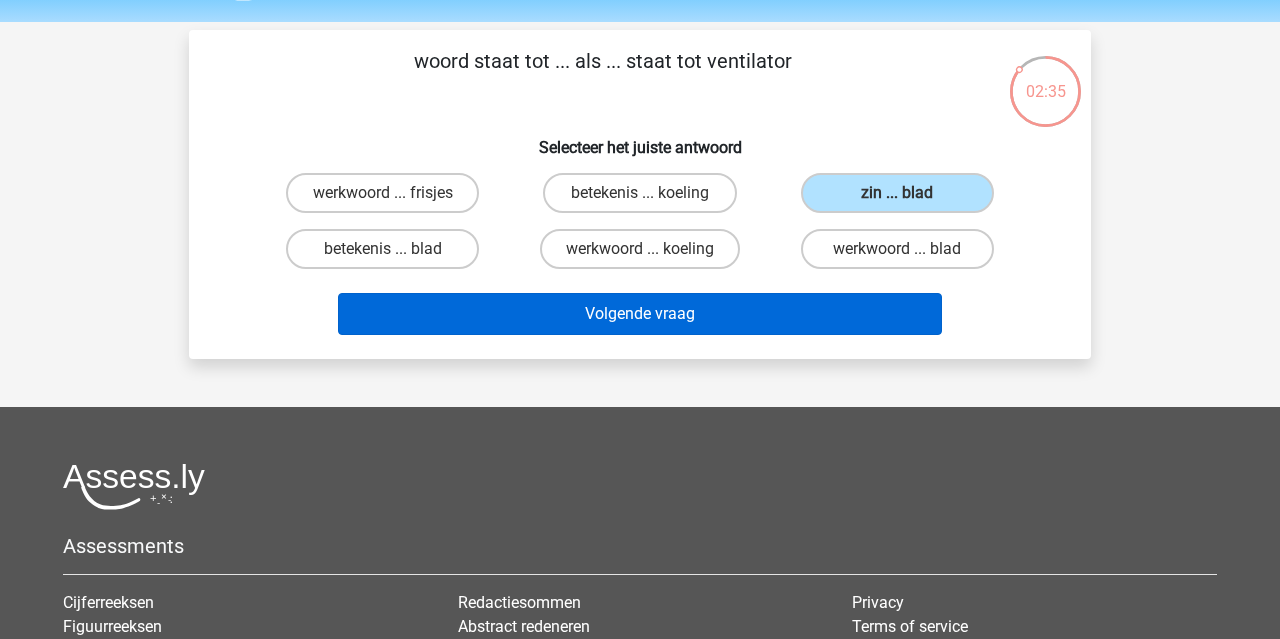 click on "Volgende vraag" at bounding box center (640, 314) 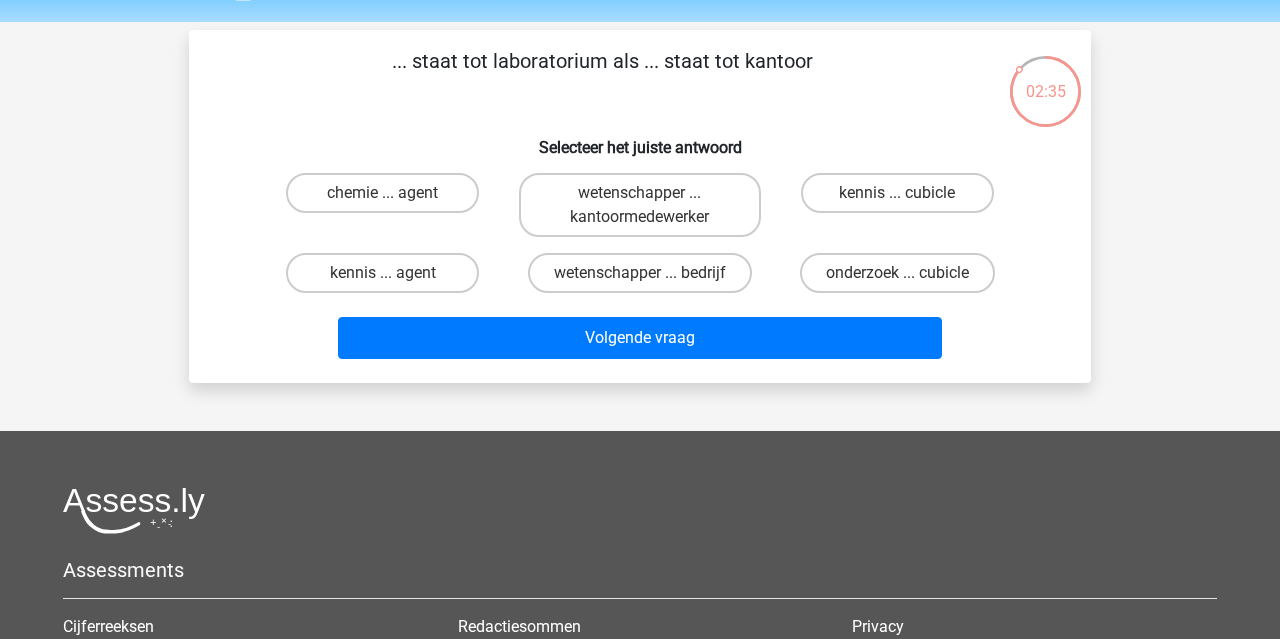 scroll, scrollTop: 92, scrollLeft: 0, axis: vertical 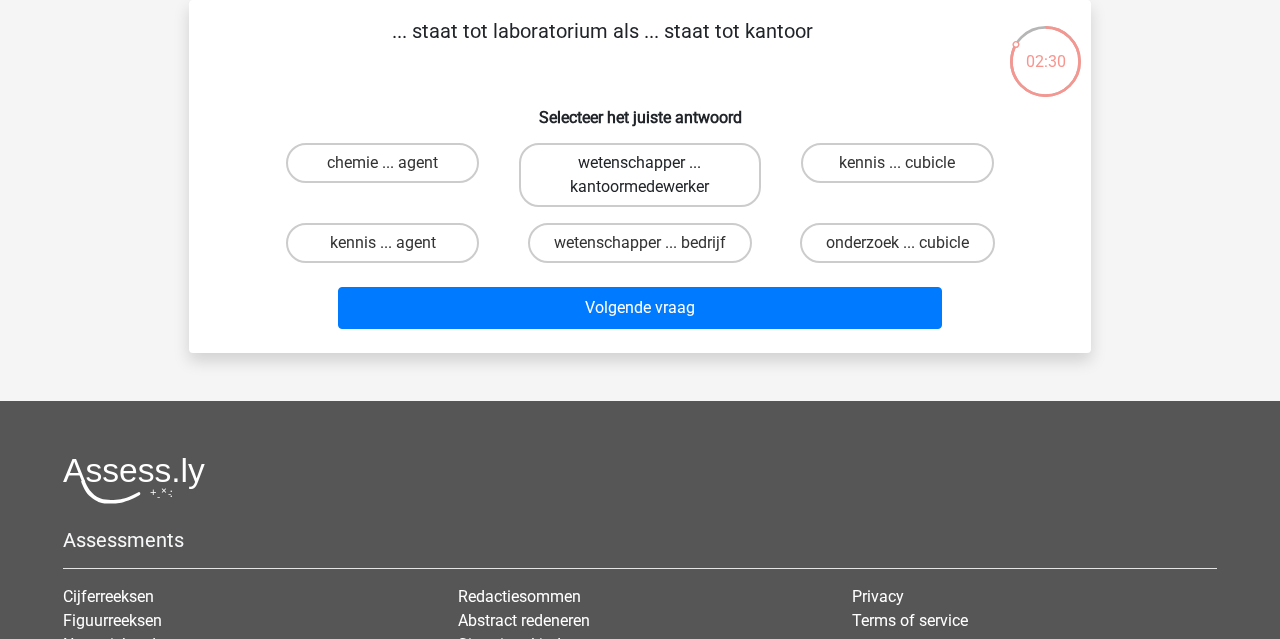 click on "wetenschapper ... kantoormedewerker" at bounding box center [639, 175] 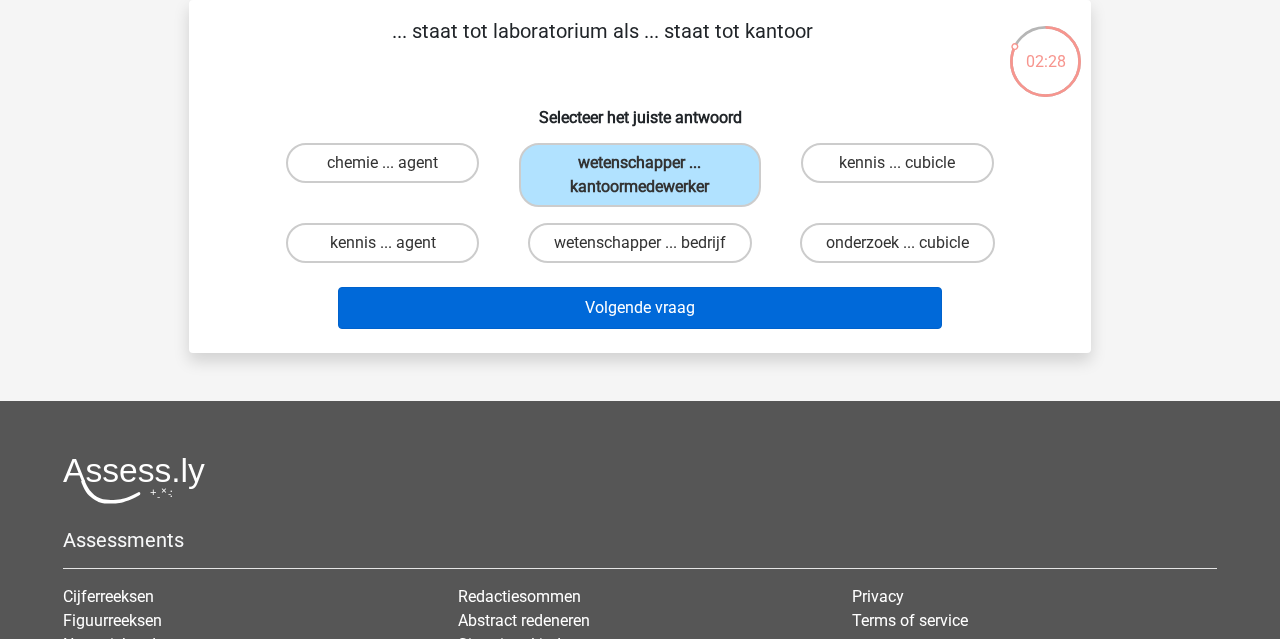 click on "Volgende vraag" at bounding box center [640, 308] 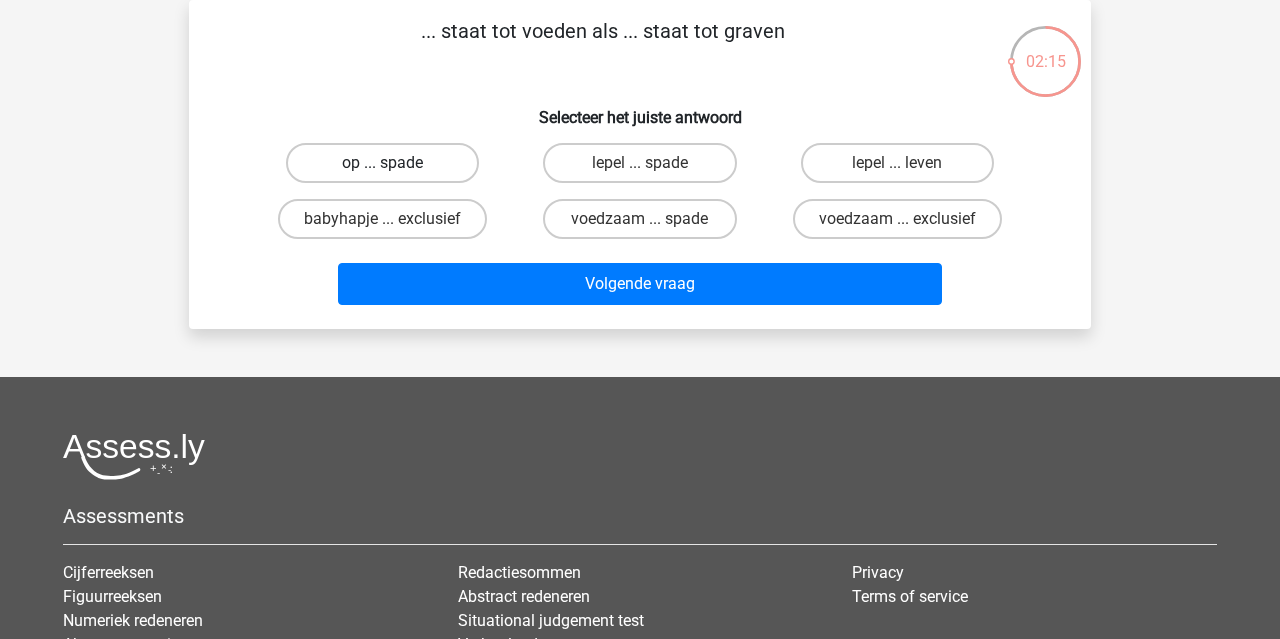 click on "op ... spade" at bounding box center [382, 163] 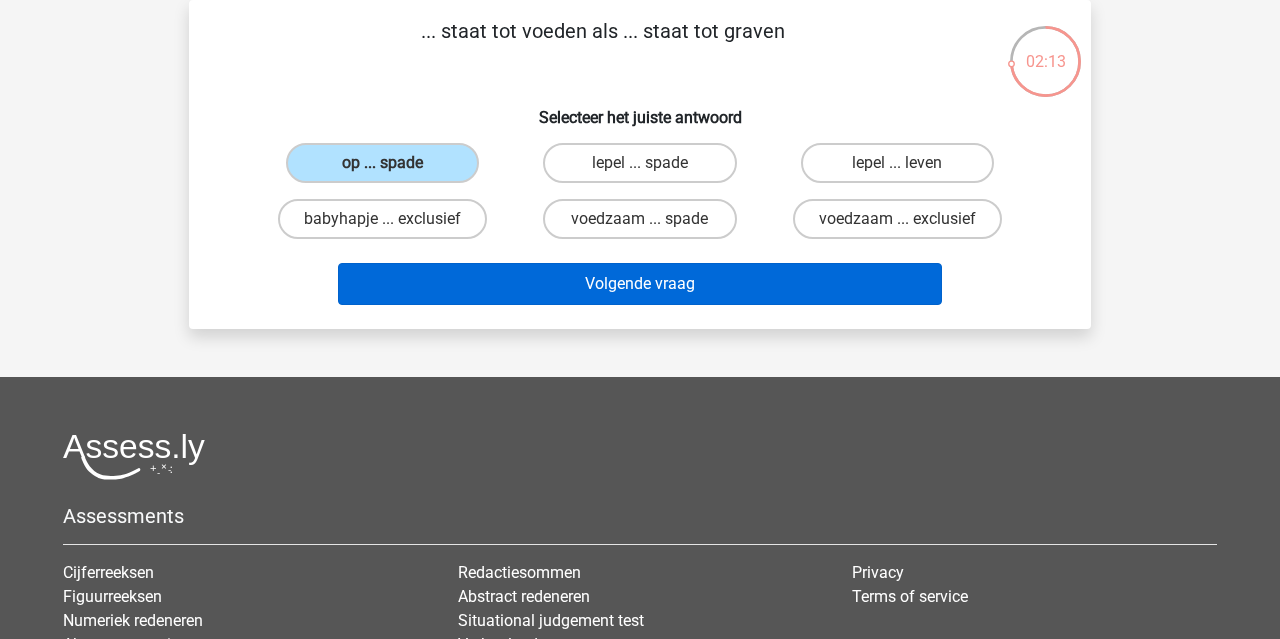 click on "Volgende vraag" at bounding box center (640, 284) 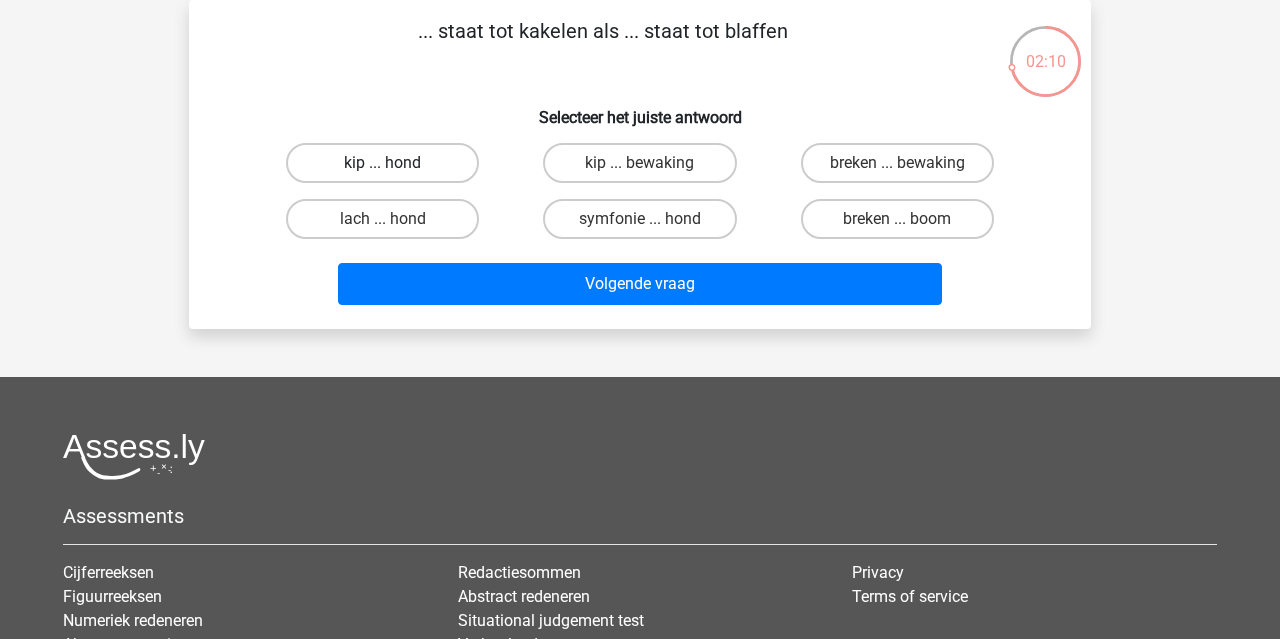 click on "kip ... hond" at bounding box center (382, 163) 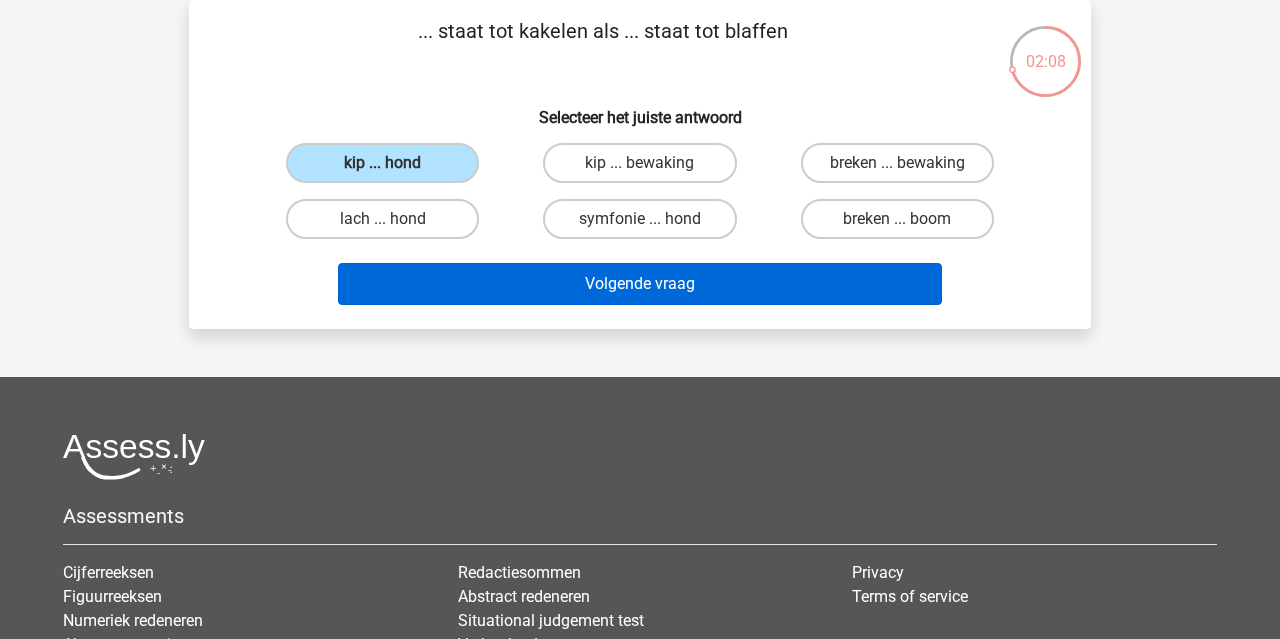 click on "Volgende vraag" at bounding box center (640, 284) 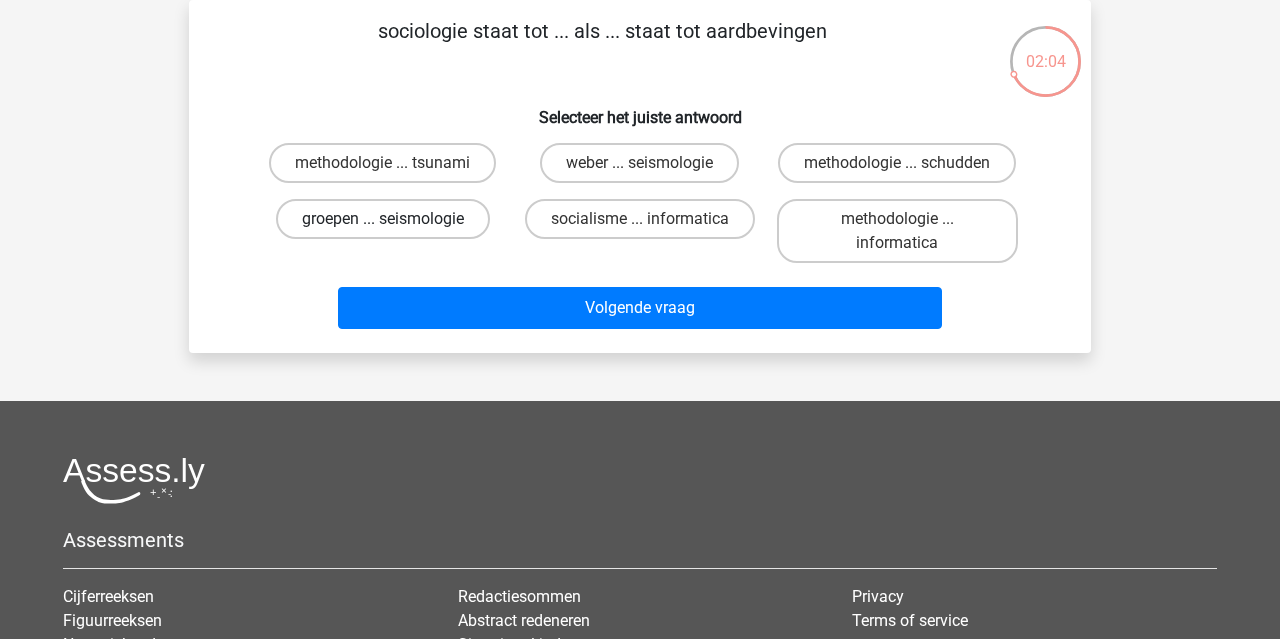 click on "groepen ... seismologie" at bounding box center (383, 219) 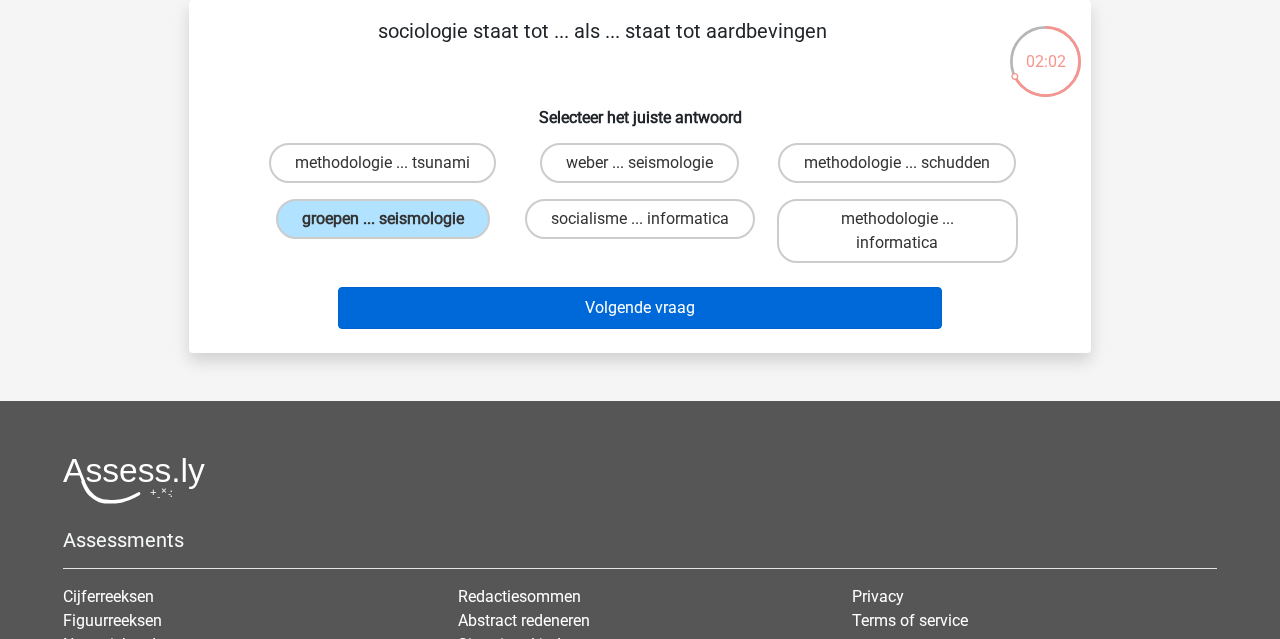 click on "Volgende vraag" at bounding box center (640, 308) 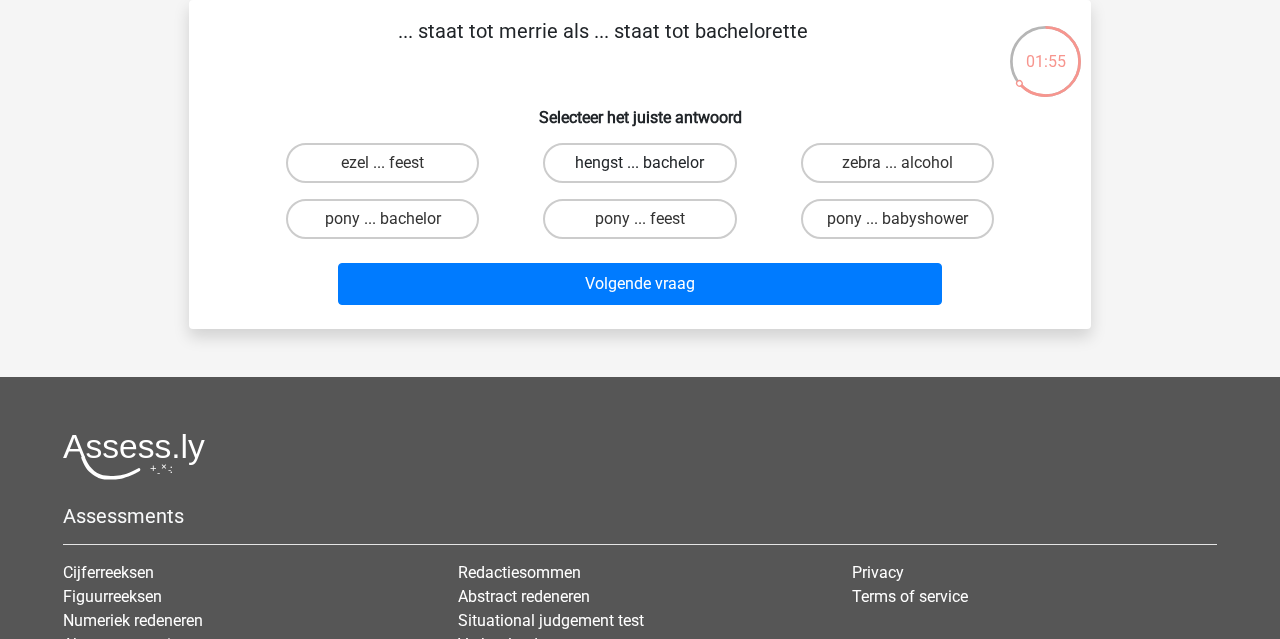 click on "hengst ... bachelor" at bounding box center (639, 163) 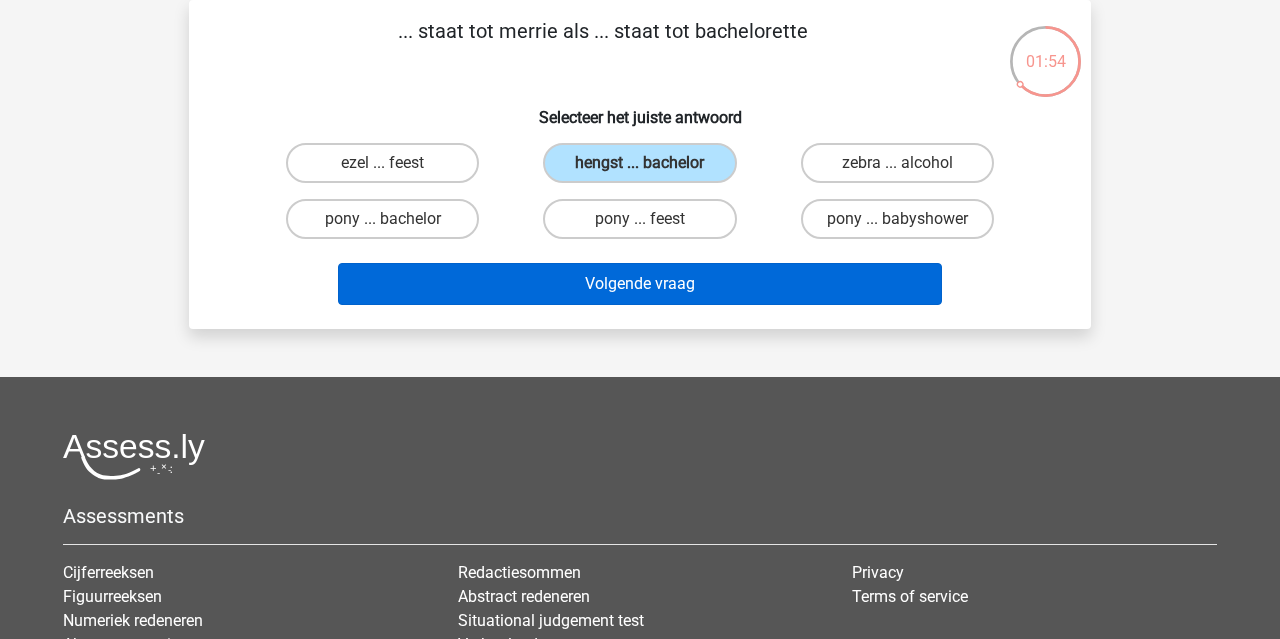 click on "Volgende vraag" at bounding box center [640, 284] 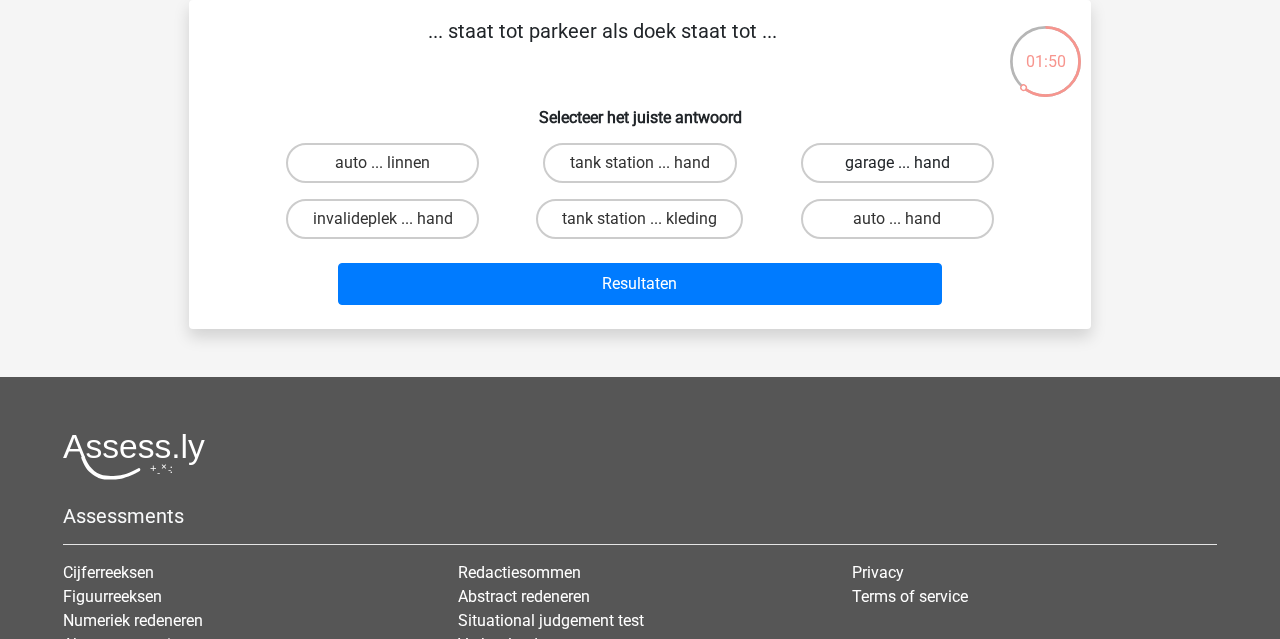 click on "garage ... hand" at bounding box center [897, 163] 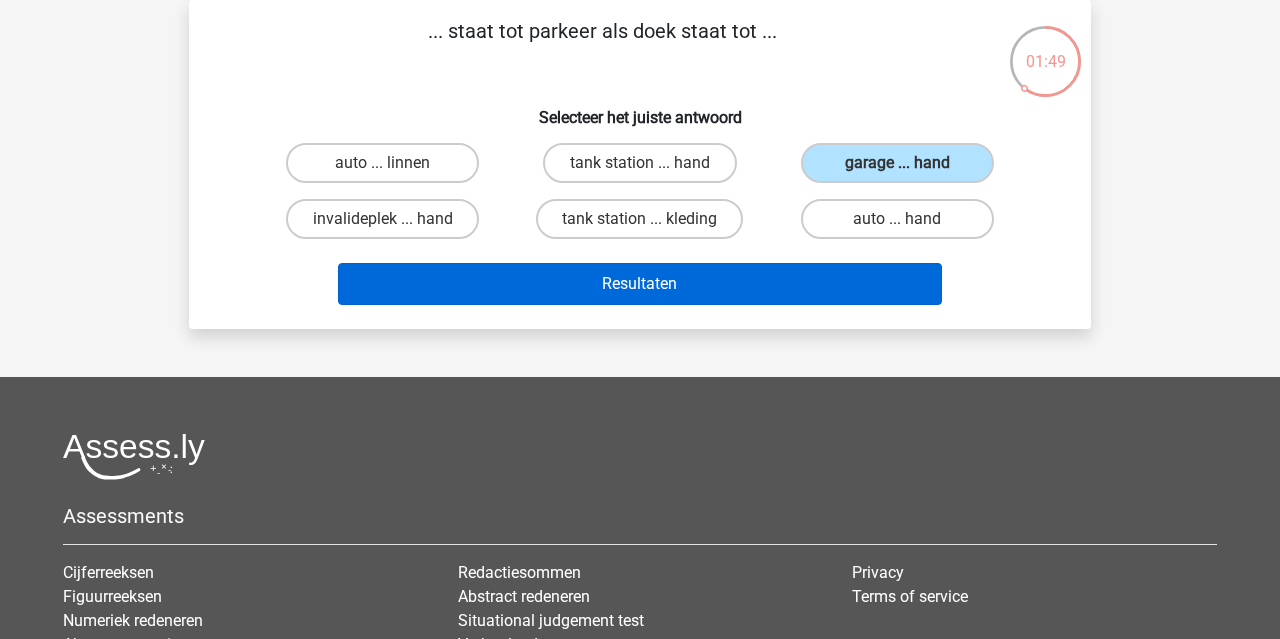 click on "Resultaten" at bounding box center (640, 284) 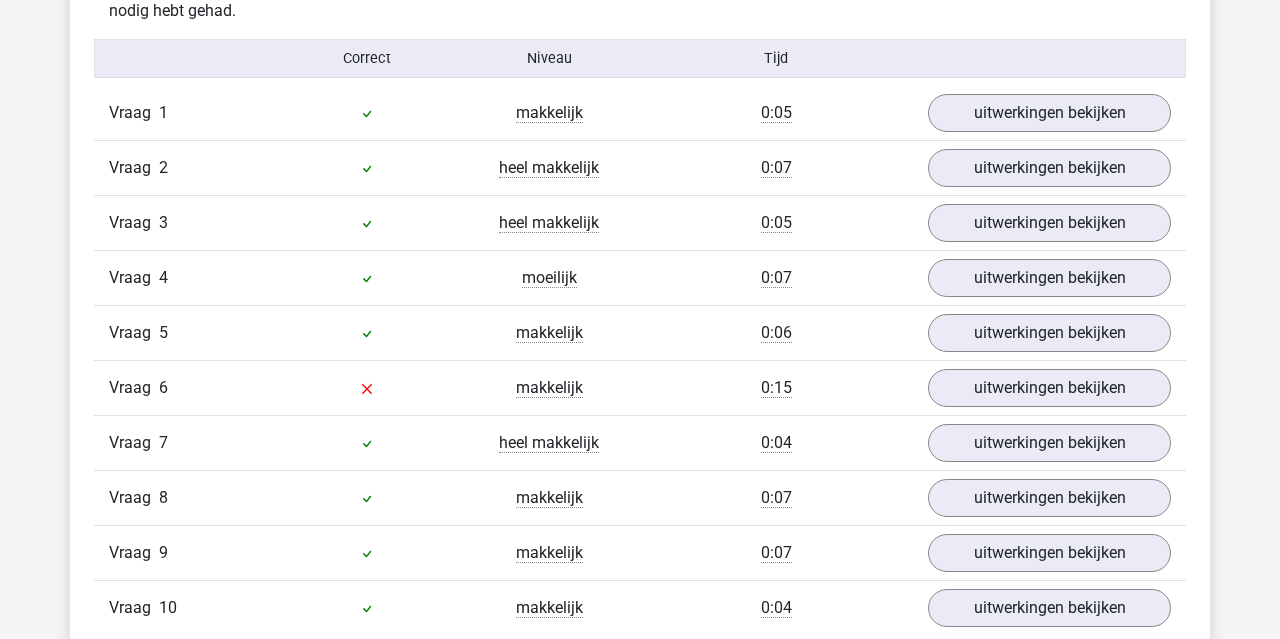 scroll, scrollTop: 1287, scrollLeft: 0, axis: vertical 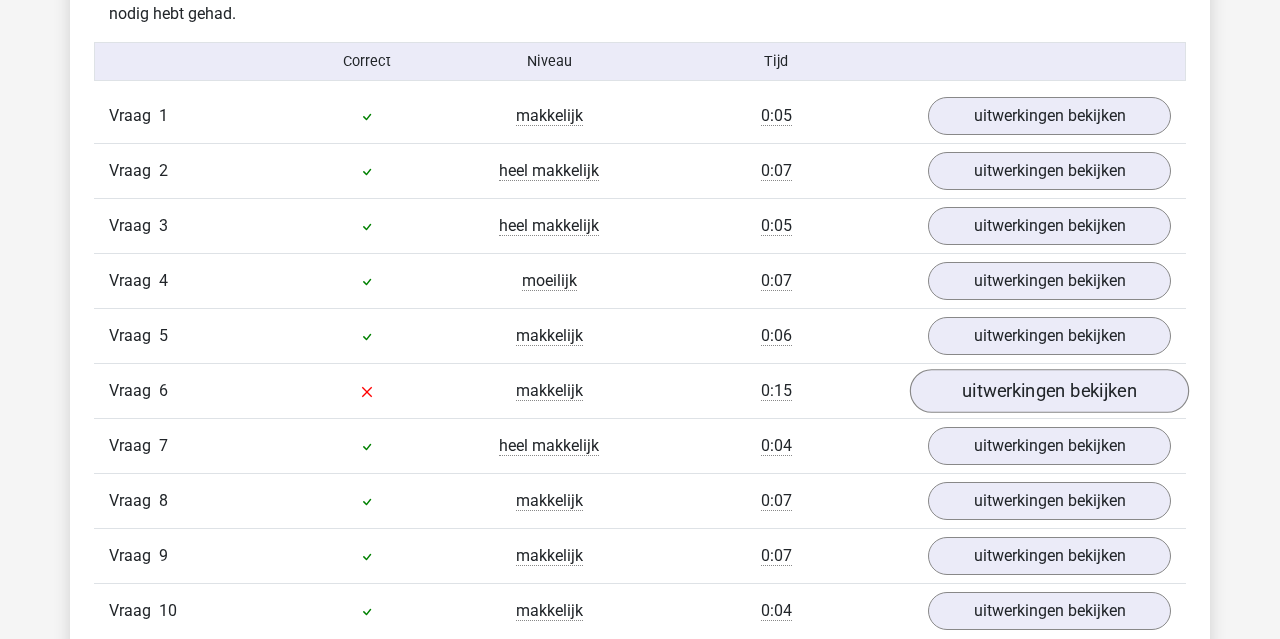 click on "uitwerkingen bekijken" at bounding box center (1049, 391) 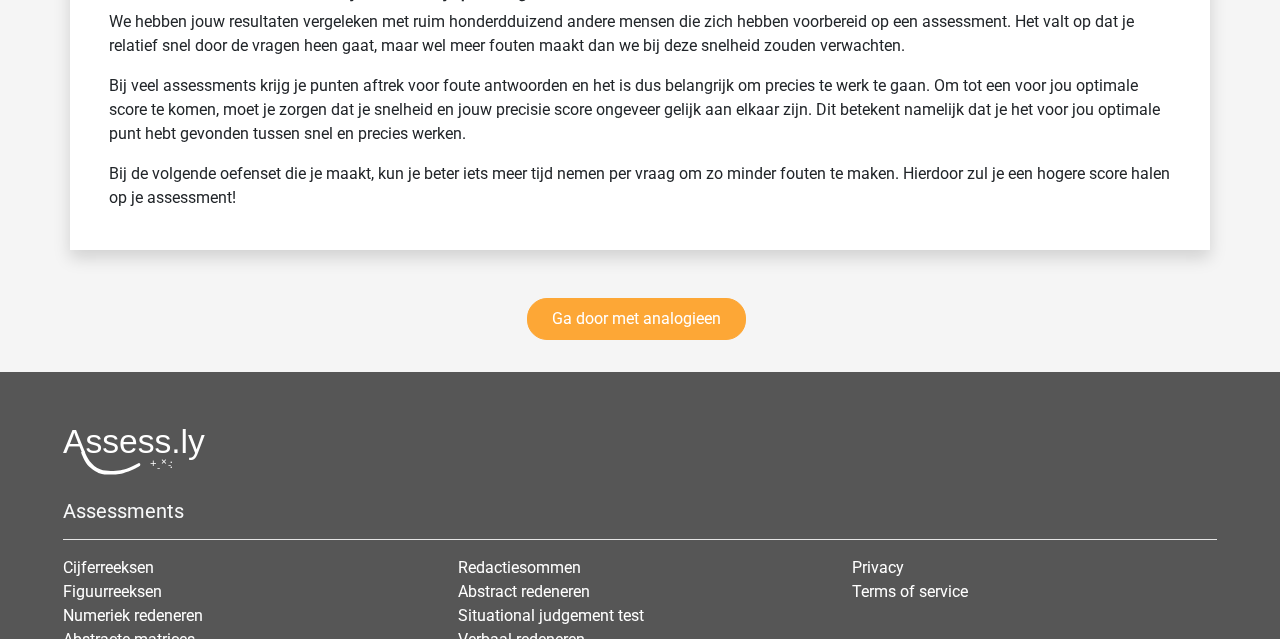 scroll, scrollTop: 3170, scrollLeft: 0, axis: vertical 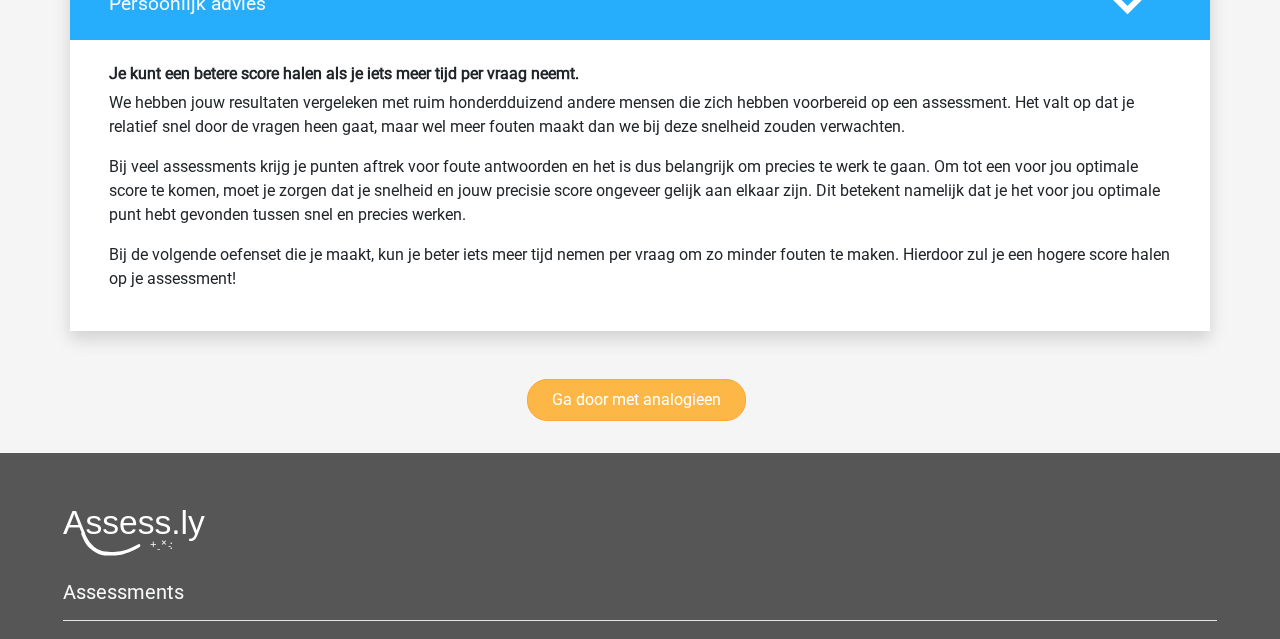 click on "Ga door met analogieen" at bounding box center [636, 400] 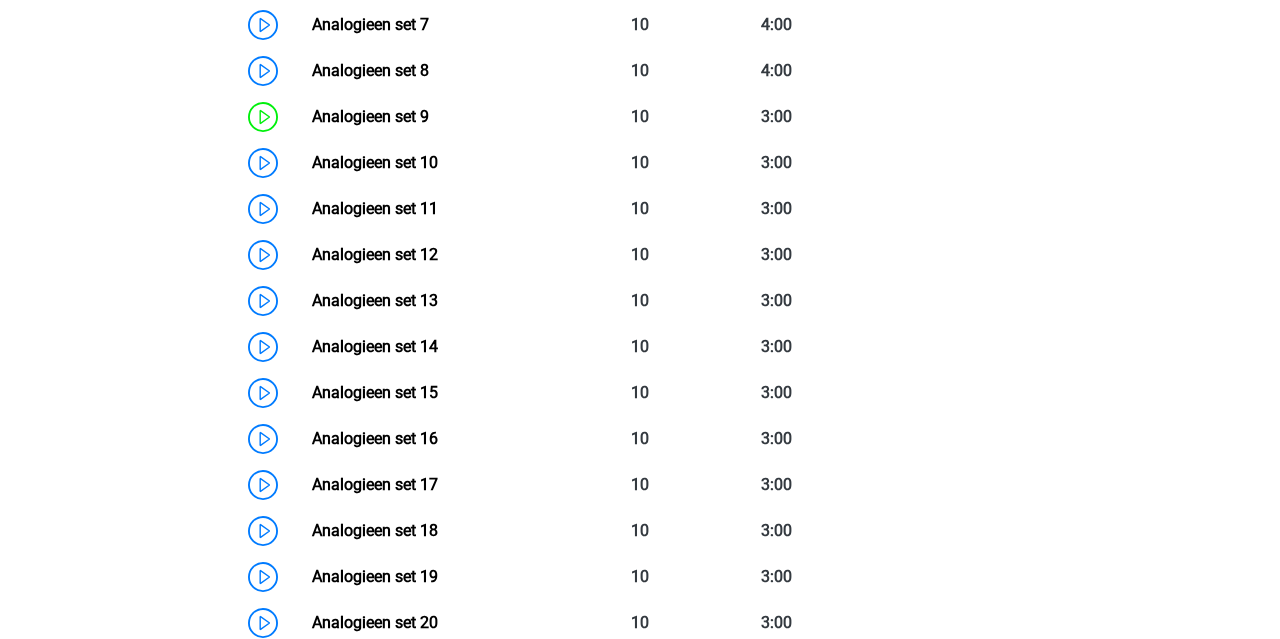 scroll, scrollTop: 1327, scrollLeft: 0, axis: vertical 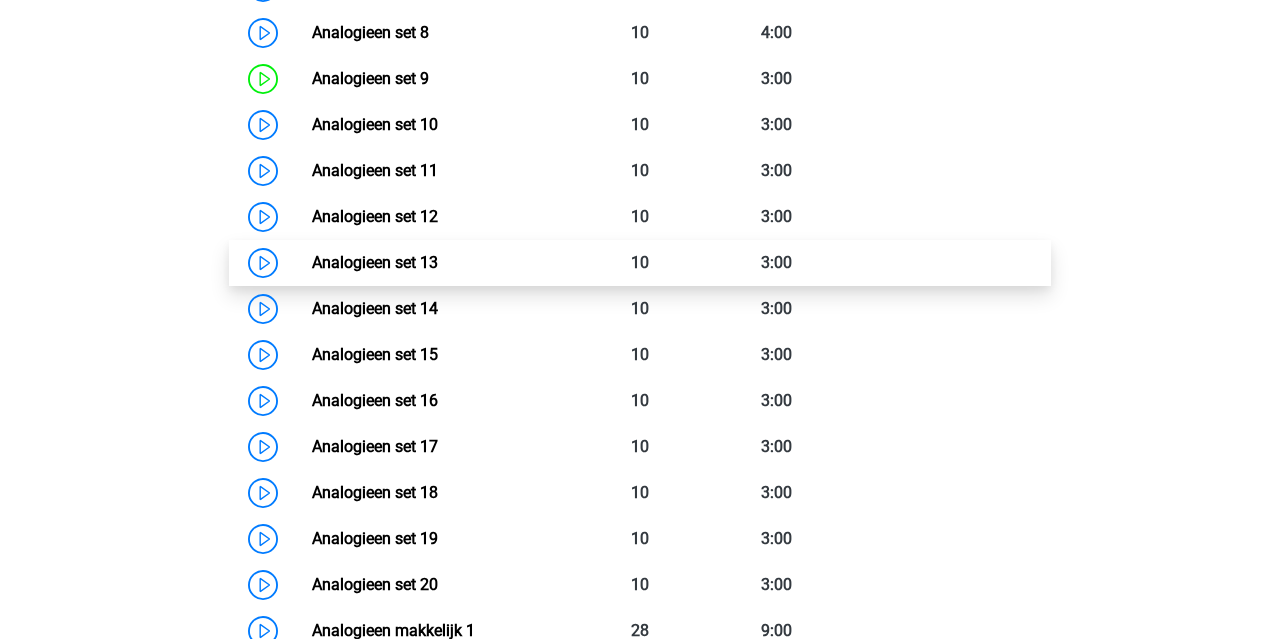click on "Analogieen
set 13" at bounding box center (375, 262) 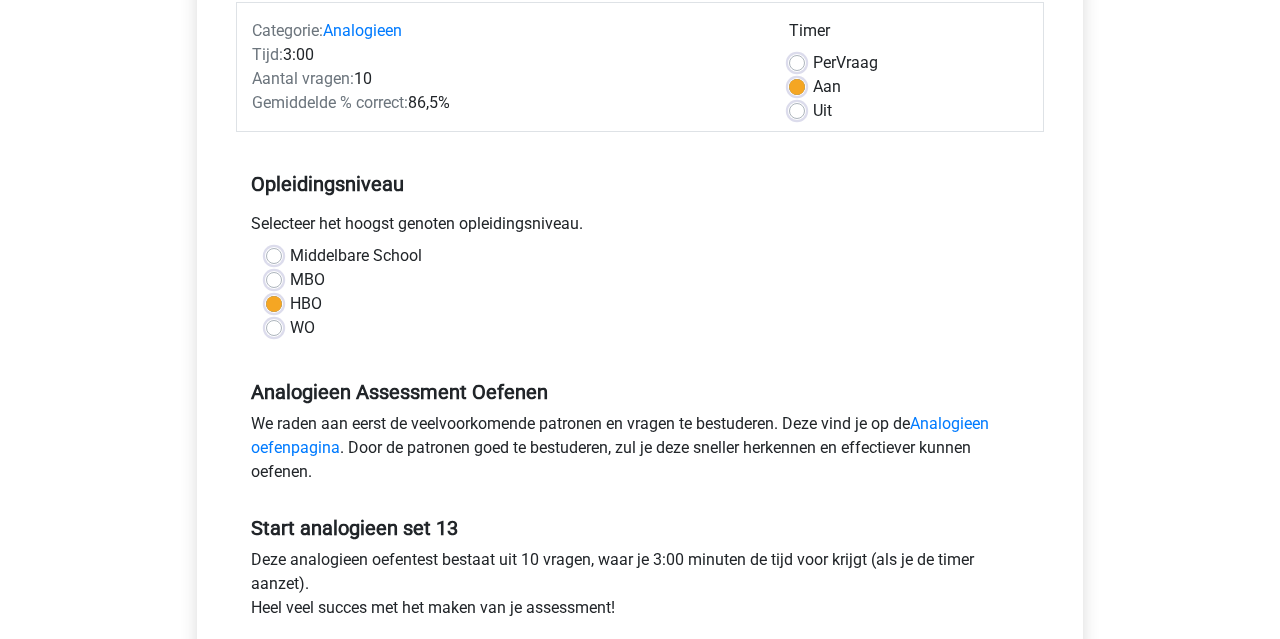 scroll, scrollTop: 507, scrollLeft: 0, axis: vertical 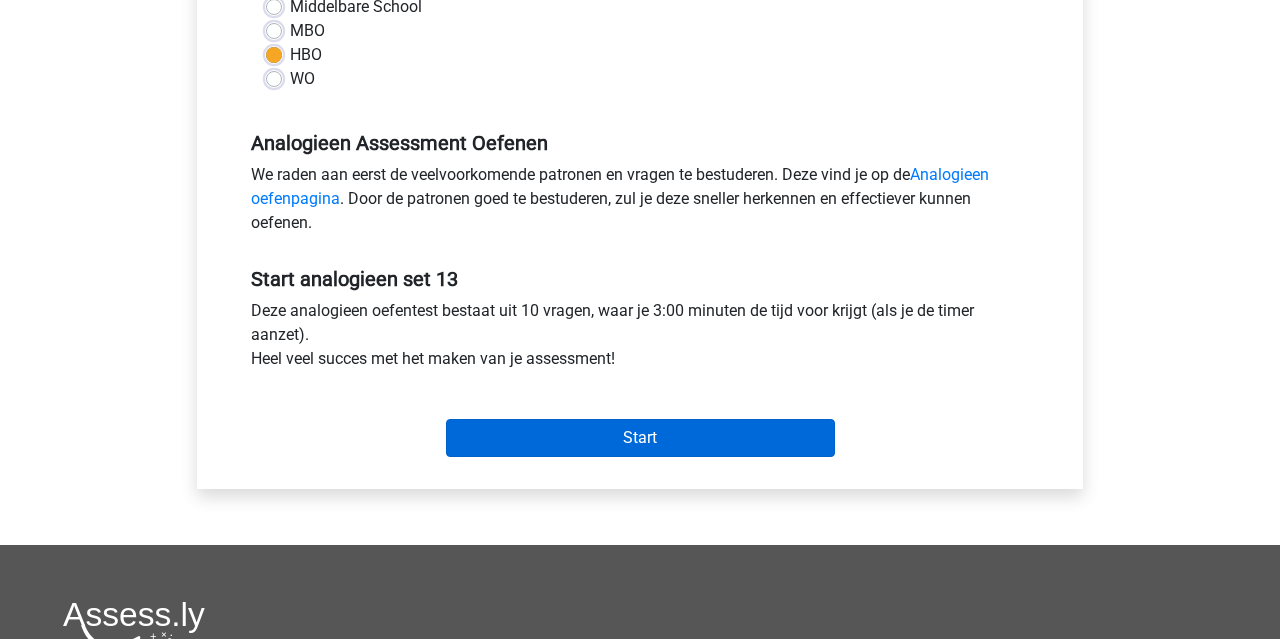 click on "Start" at bounding box center [640, 438] 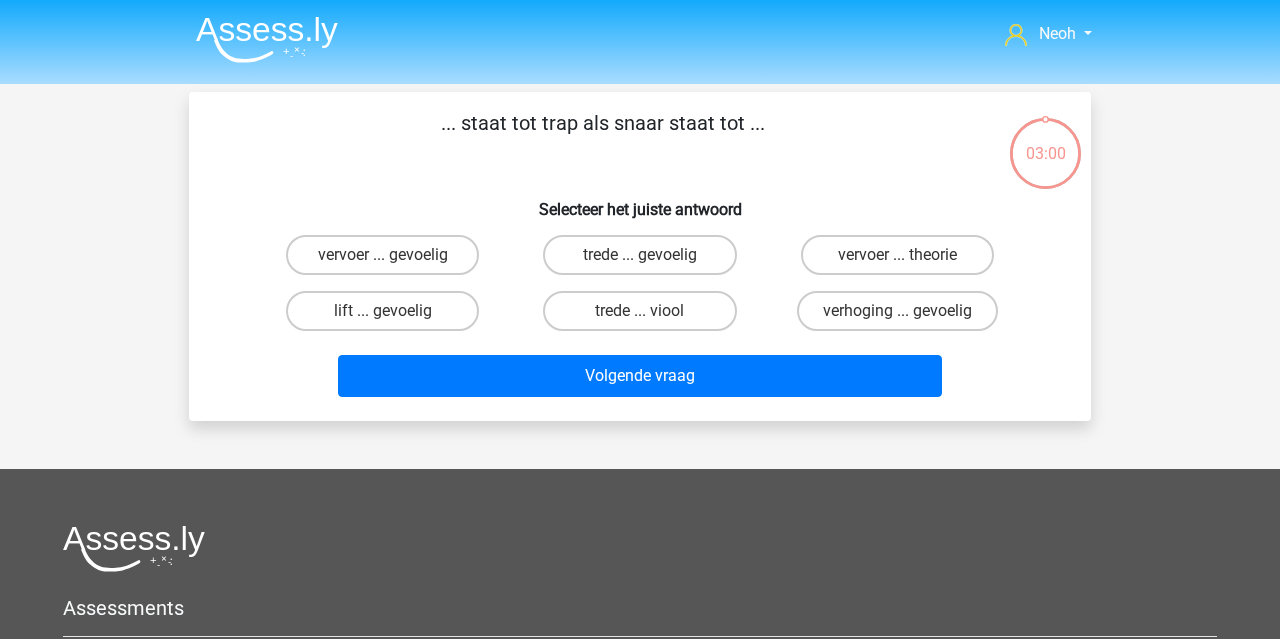 scroll, scrollTop: 0, scrollLeft: 0, axis: both 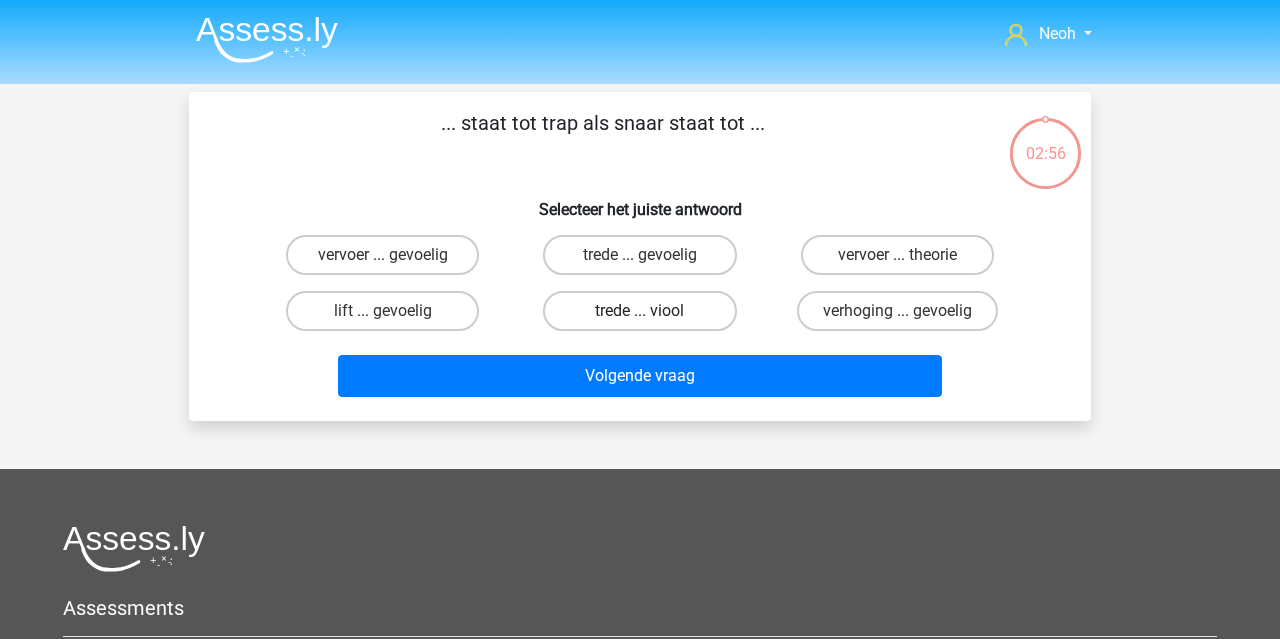 click on "trede ... viool" at bounding box center (639, 311) 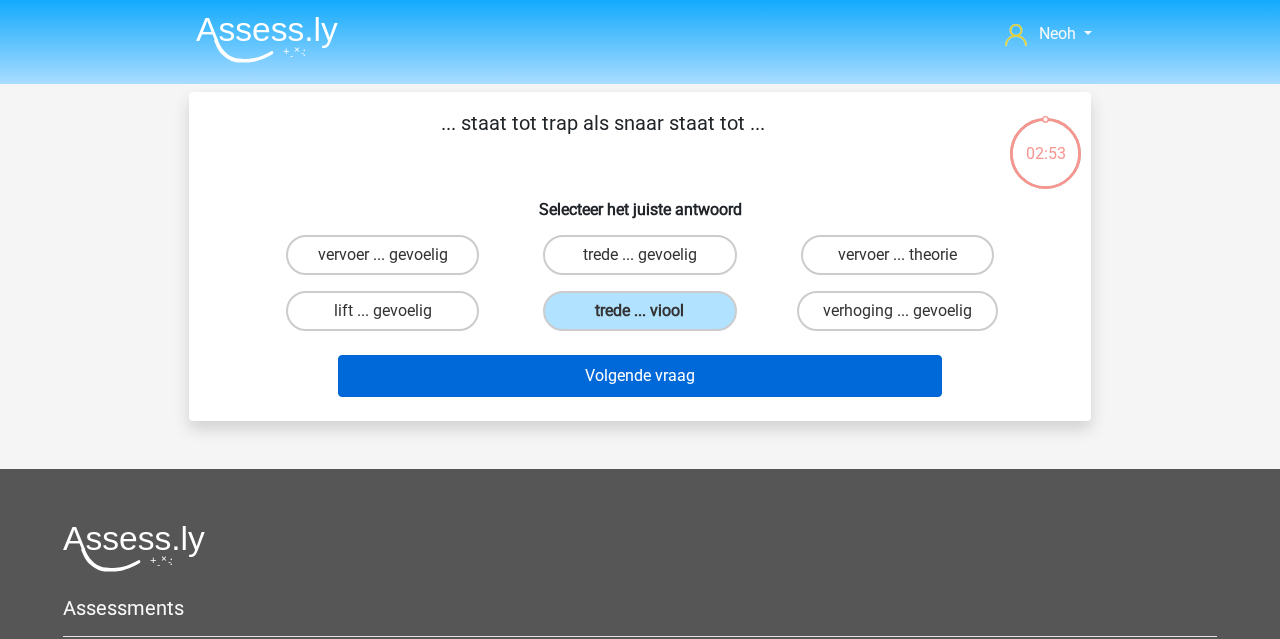 click on "Volgende vraag" at bounding box center (640, 376) 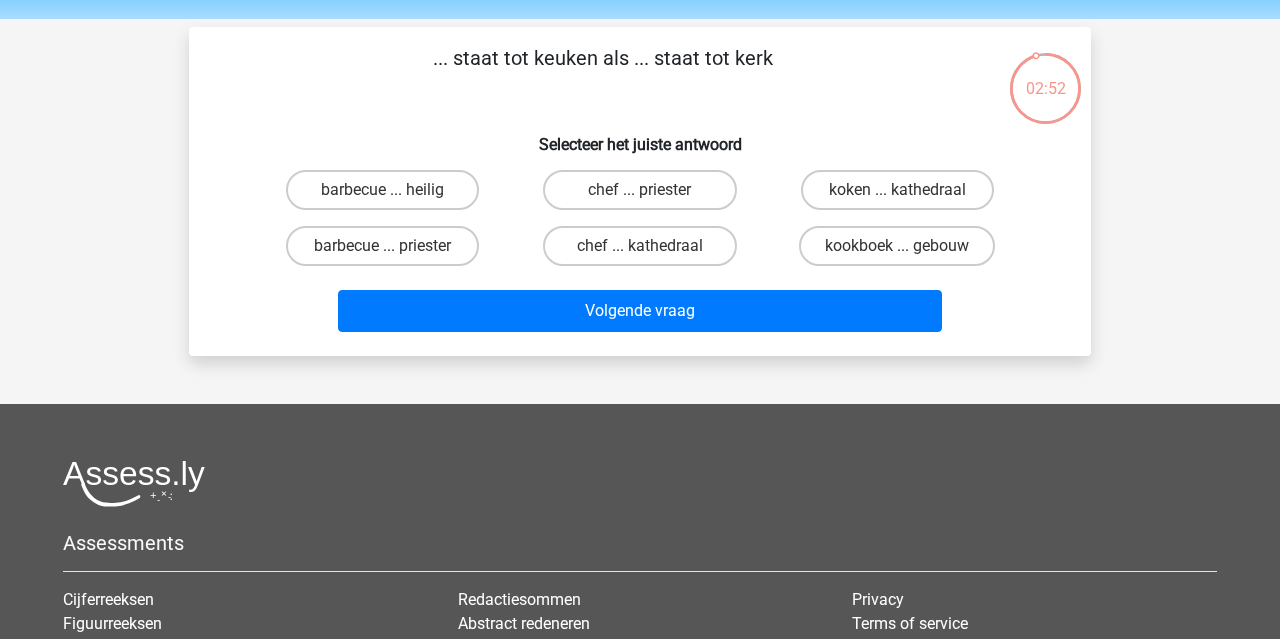 scroll, scrollTop: 60, scrollLeft: 0, axis: vertical 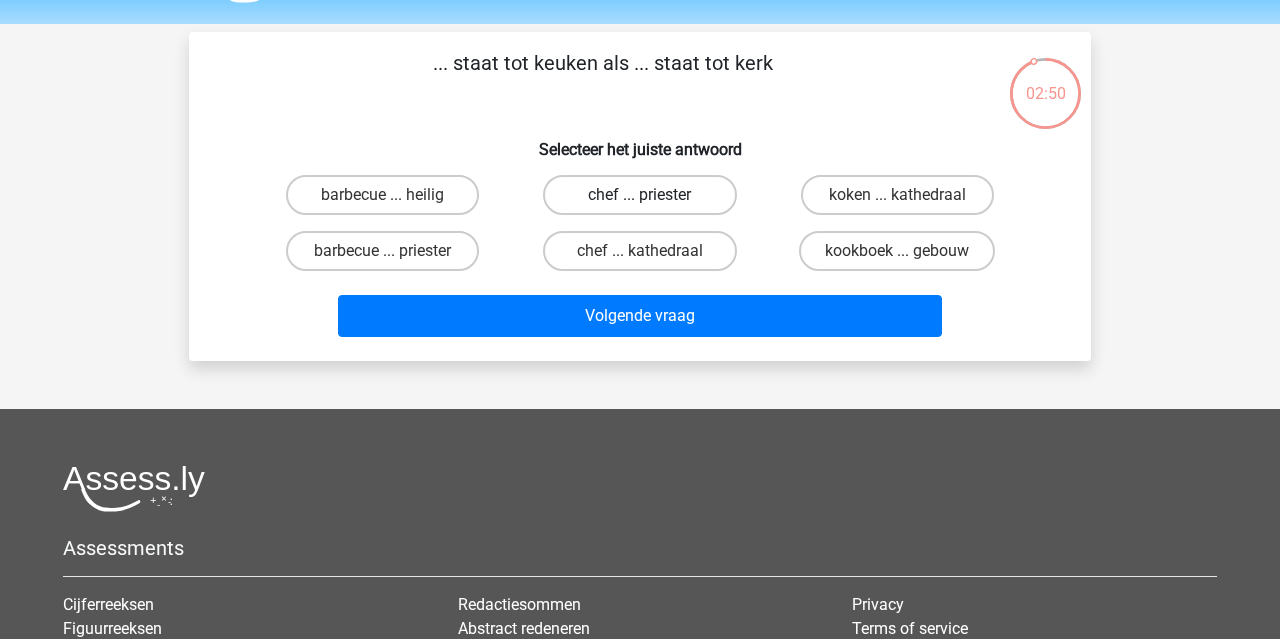 click on "chef ... priester" at bounding box center (639, 195) 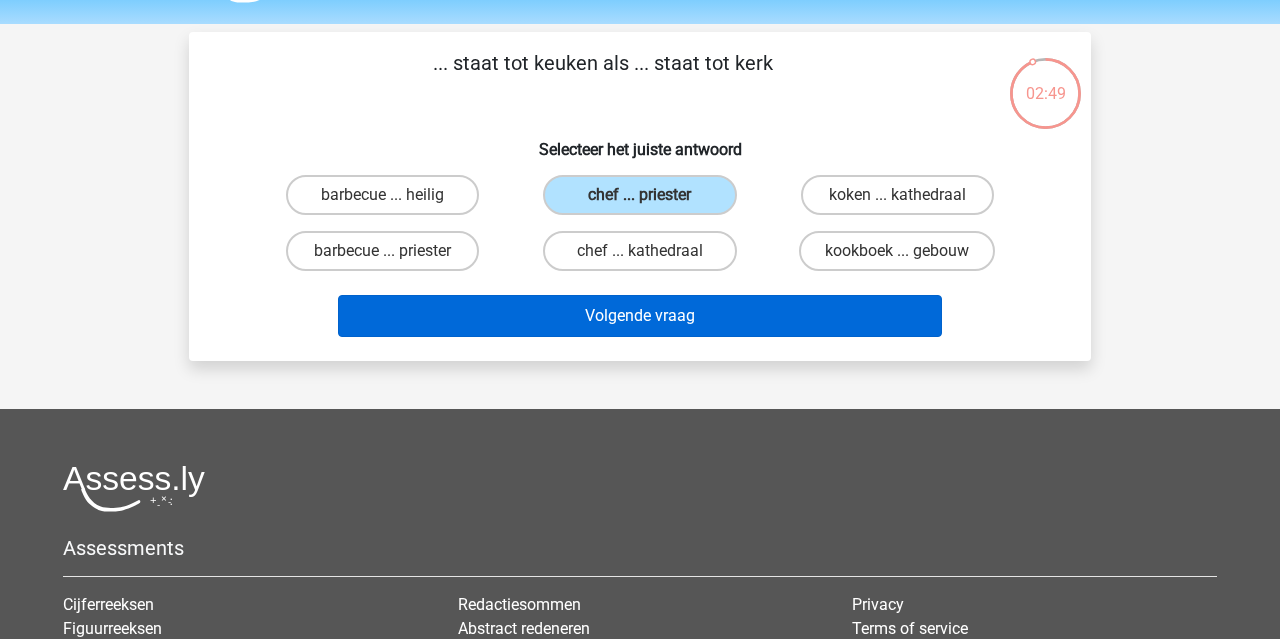 click on "Volgende vraag" at bounding box center [640, 316] 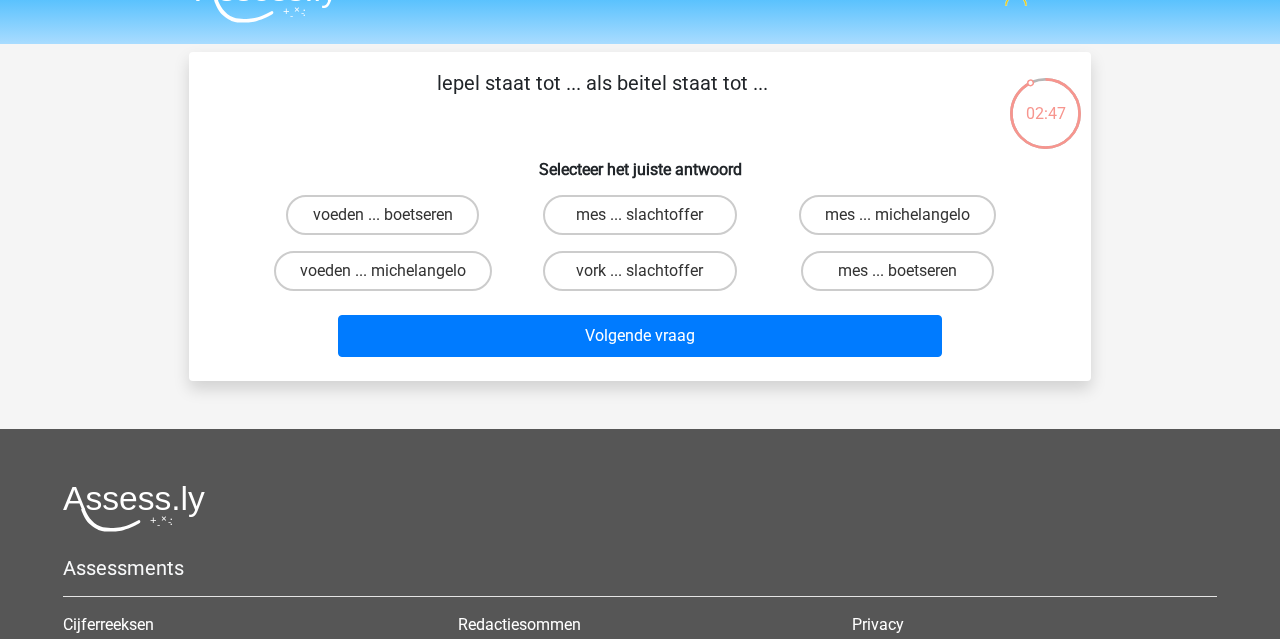 scroll, scrollTop: 39, scrollLeft: 0, axis: vertical 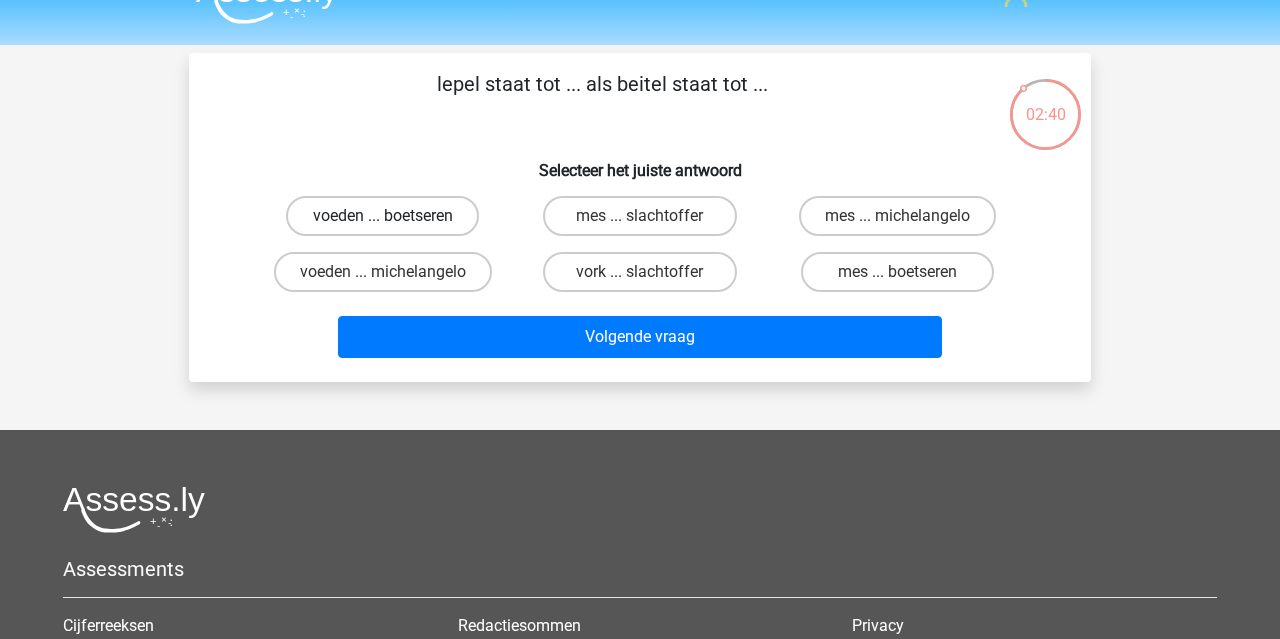 click on "voeden ... boetseren" at bounding box center [382, 216] 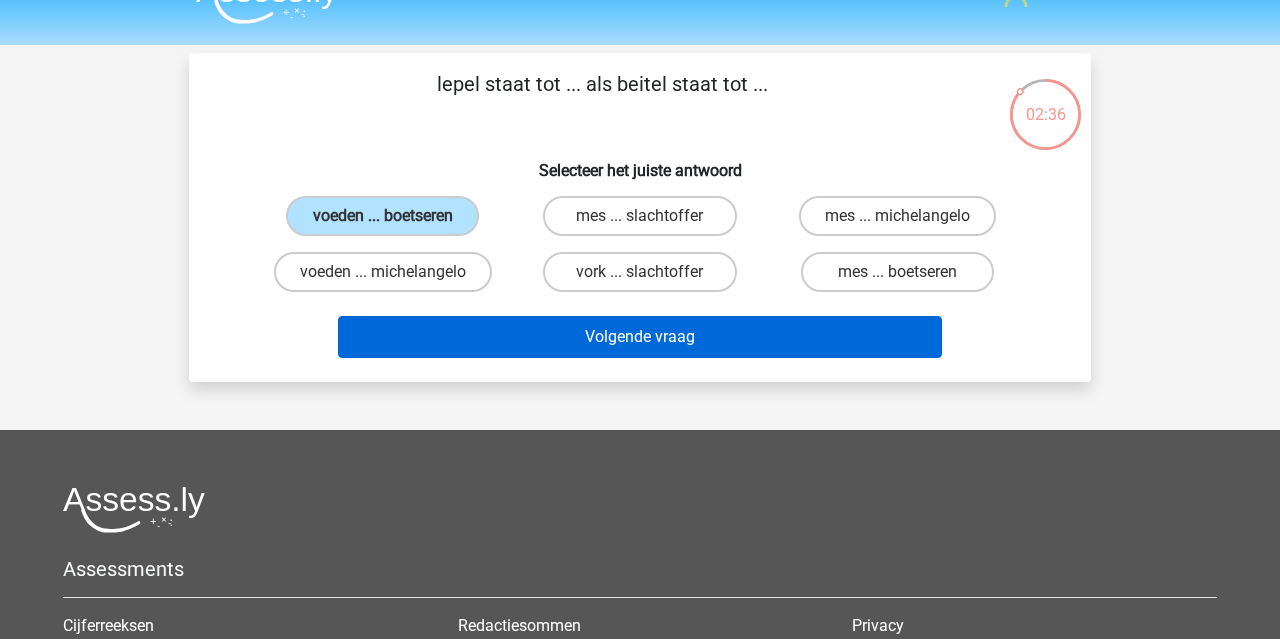 click on "Volgende vraag" at bounding box center [640, 337] 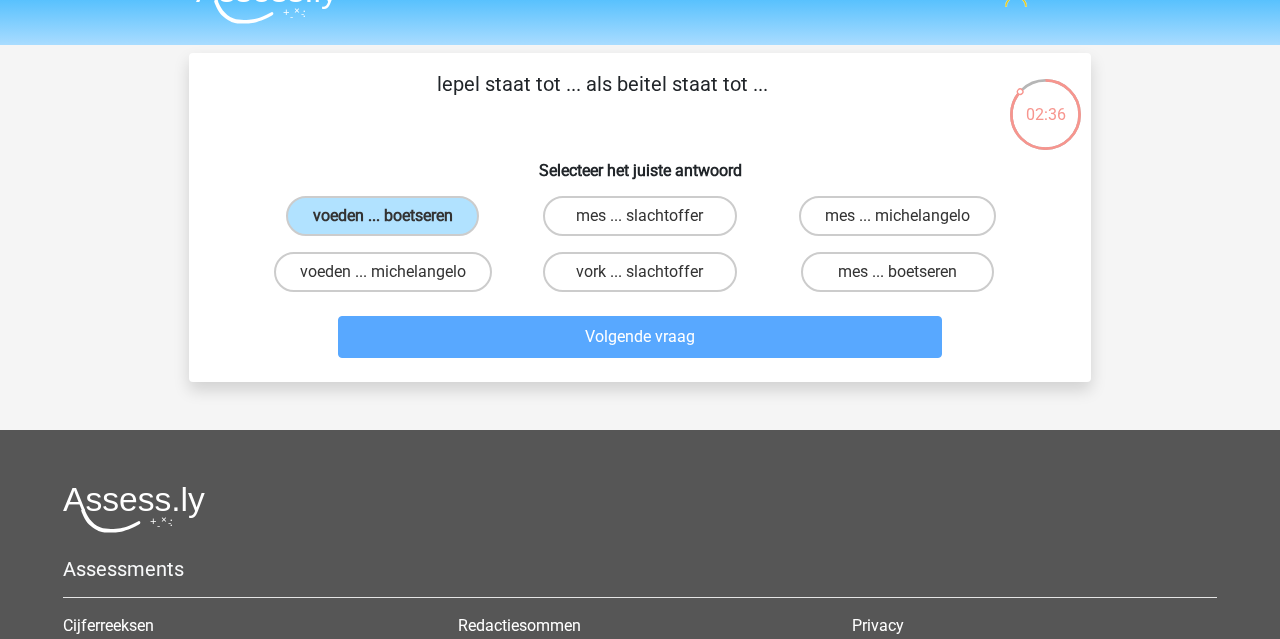 scroll, scrollTop: 92, scrollLeft: 0, axis: vertical 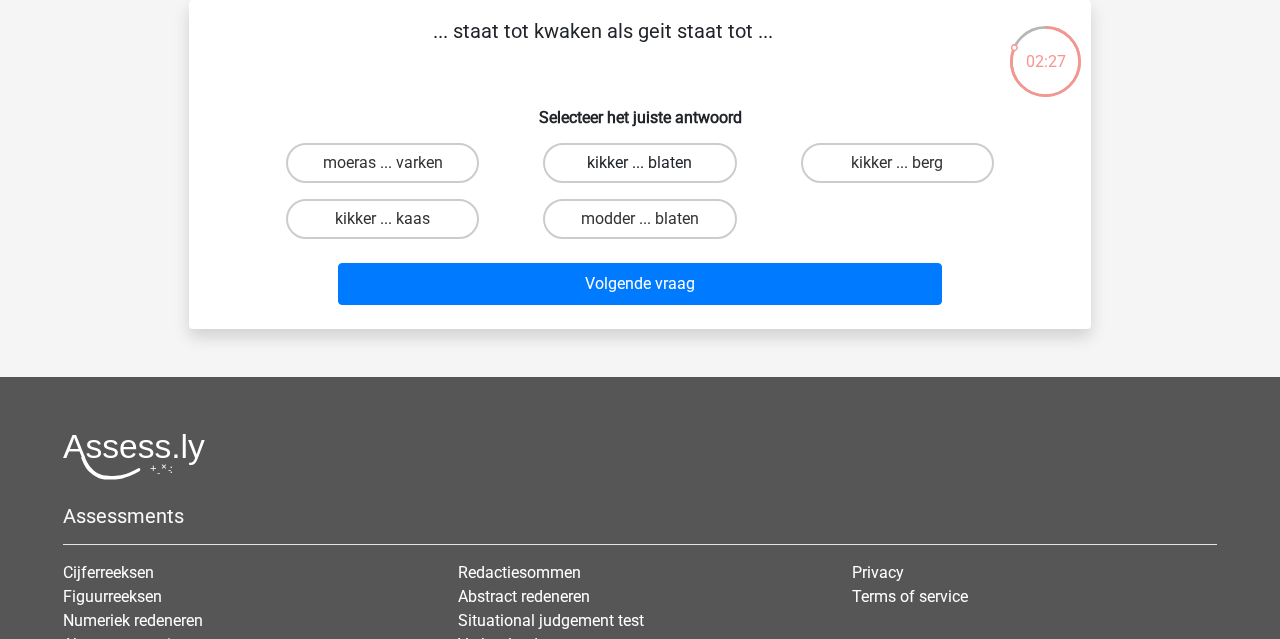 click on "kikker ... blaten" at bounding box center (639, 163) 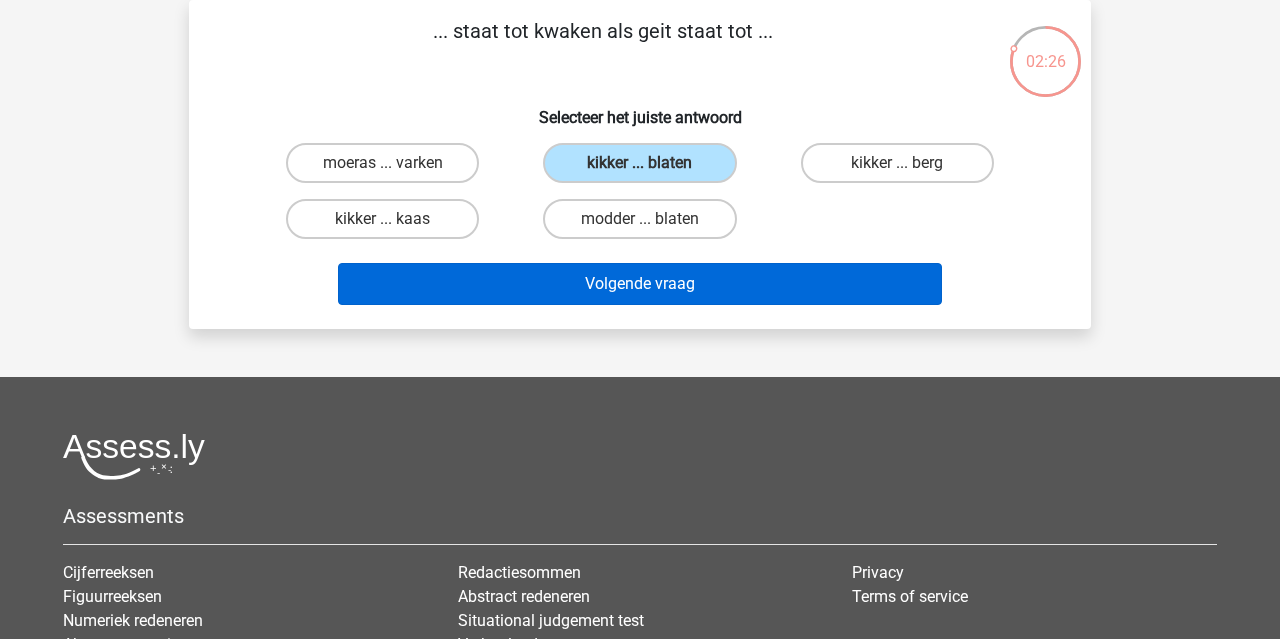click on "Volgende vraag" at bounding box center [640, 284] 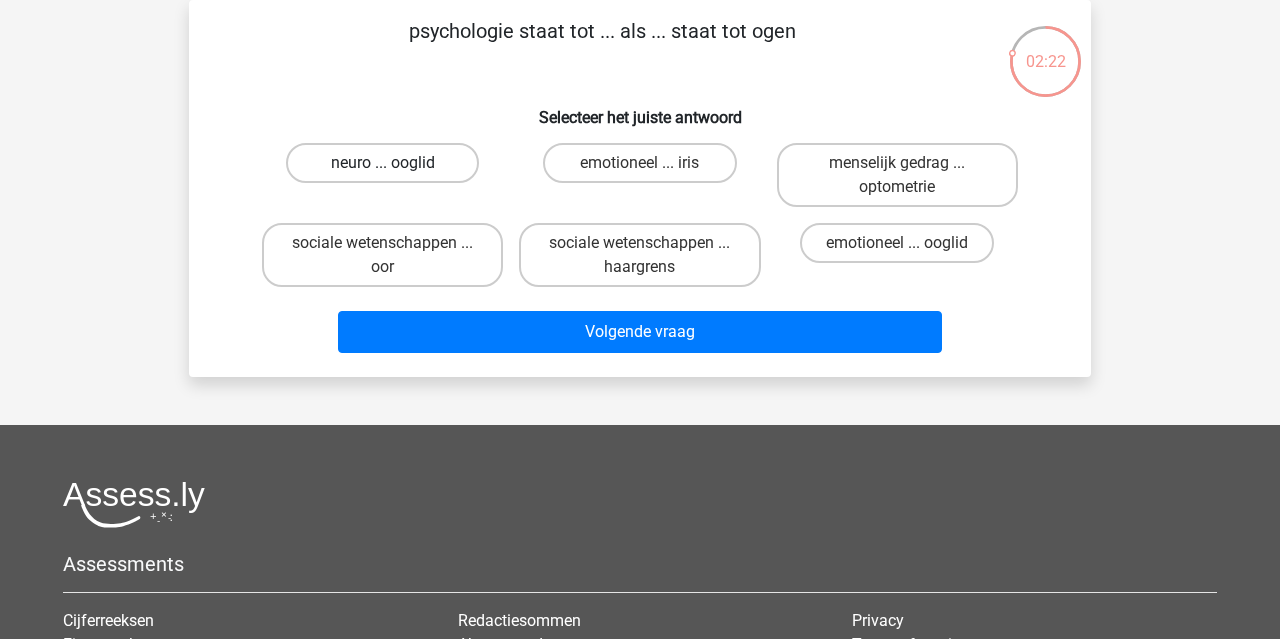 click on "neuro ... ooglid" at bounding box center (382, 163) 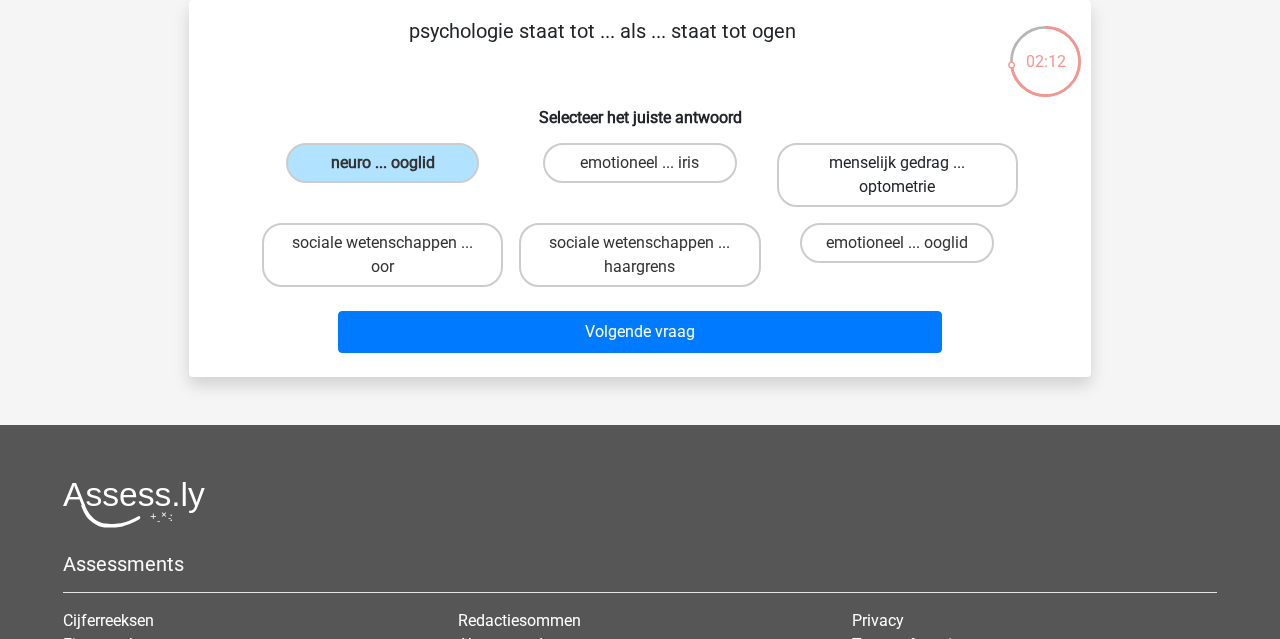 click on "menselijk gedrag ... optometrie" at bounding box center [897, 175] 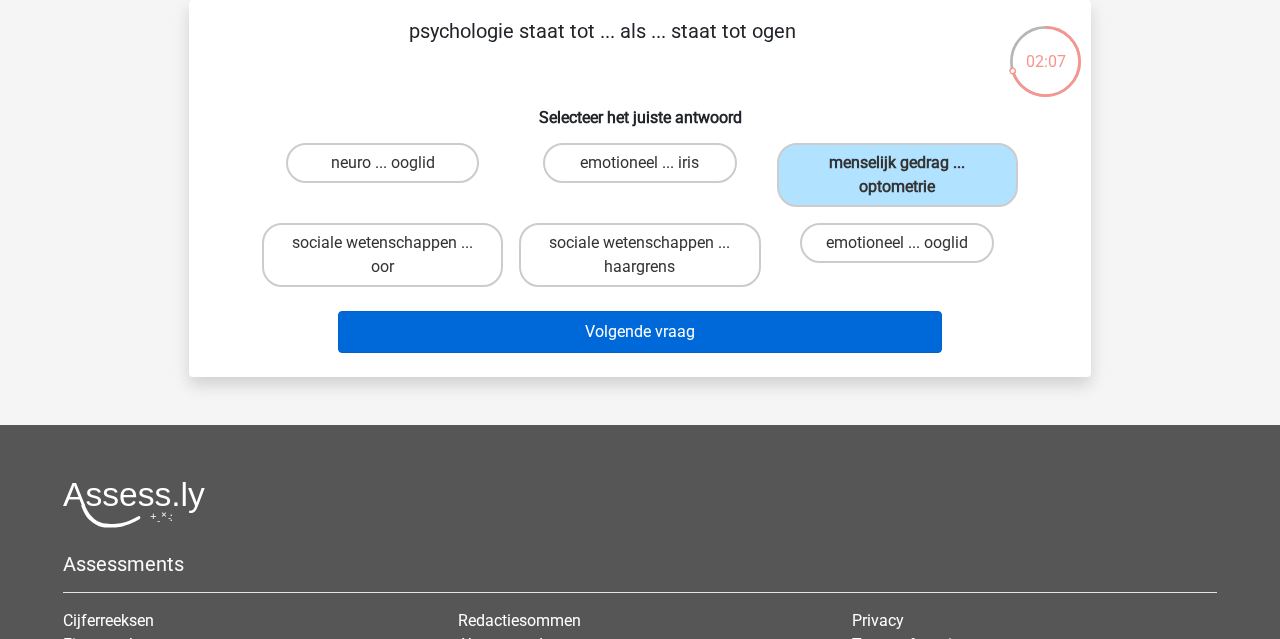 click on "Volgende vraag" at bounding box center [640, 332] 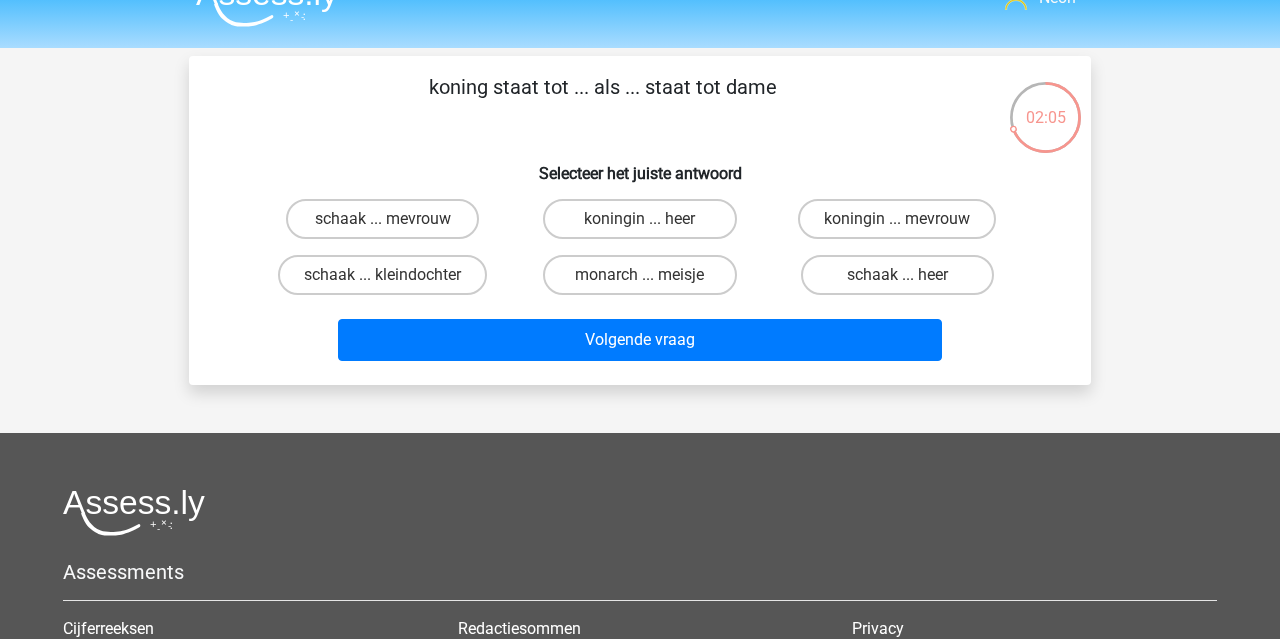 scroll, scrollTop: 26, scrollLeft: 0, axis: vertical 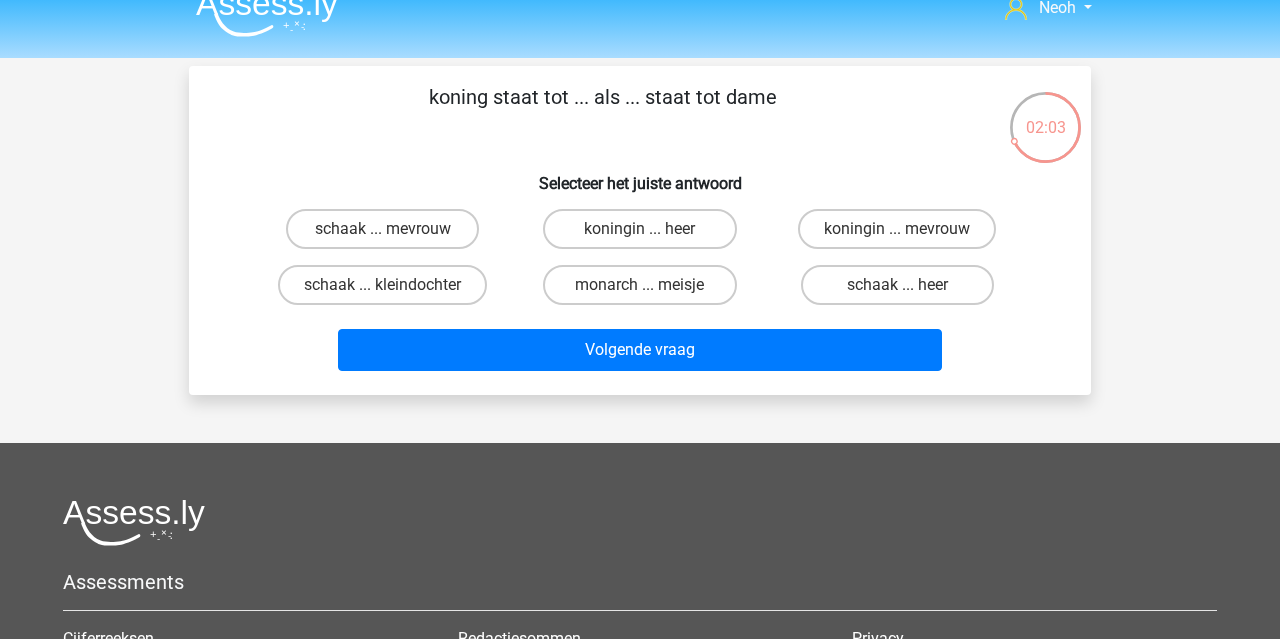click on "koningin ... heer" at bounding box center [646, 235] 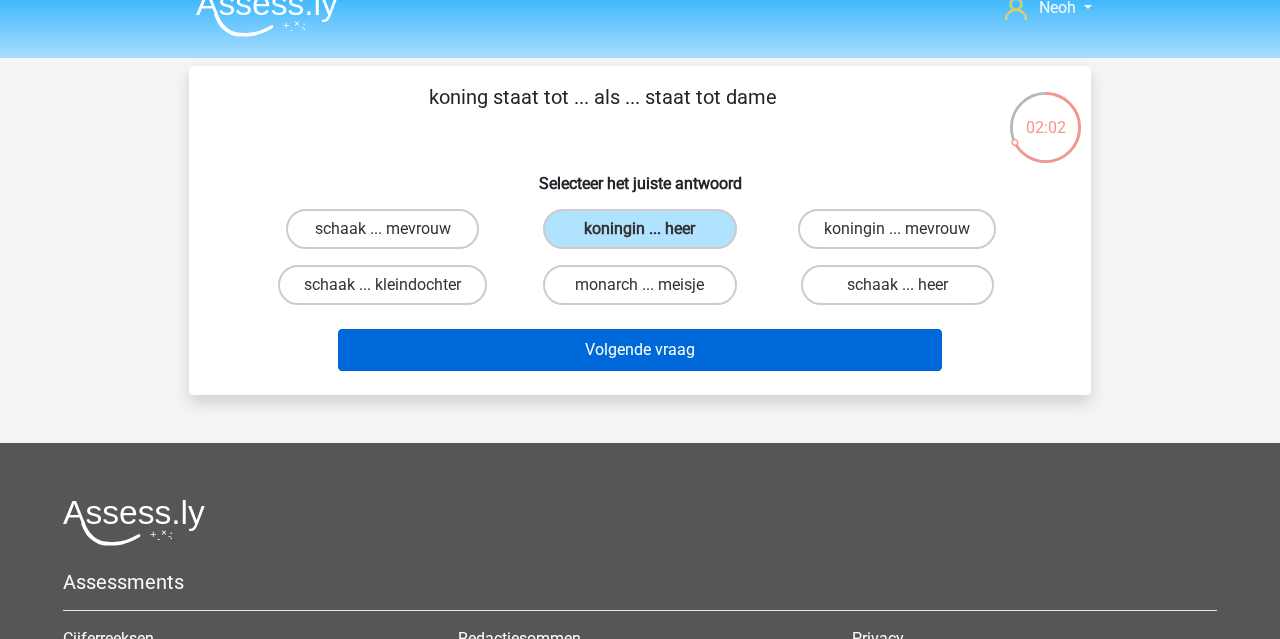 click on "Volgende vraag" at bounding box center [640, 350] 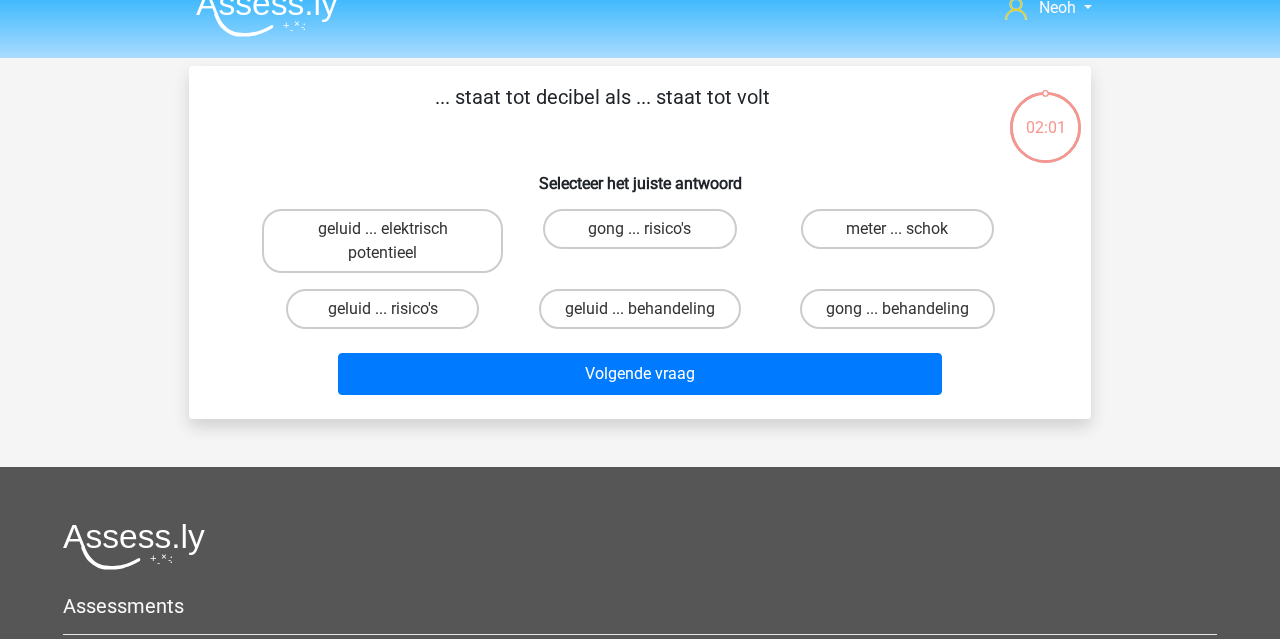 scroll, scrollTop: 92, scrollLeft: 0, axis: vertical 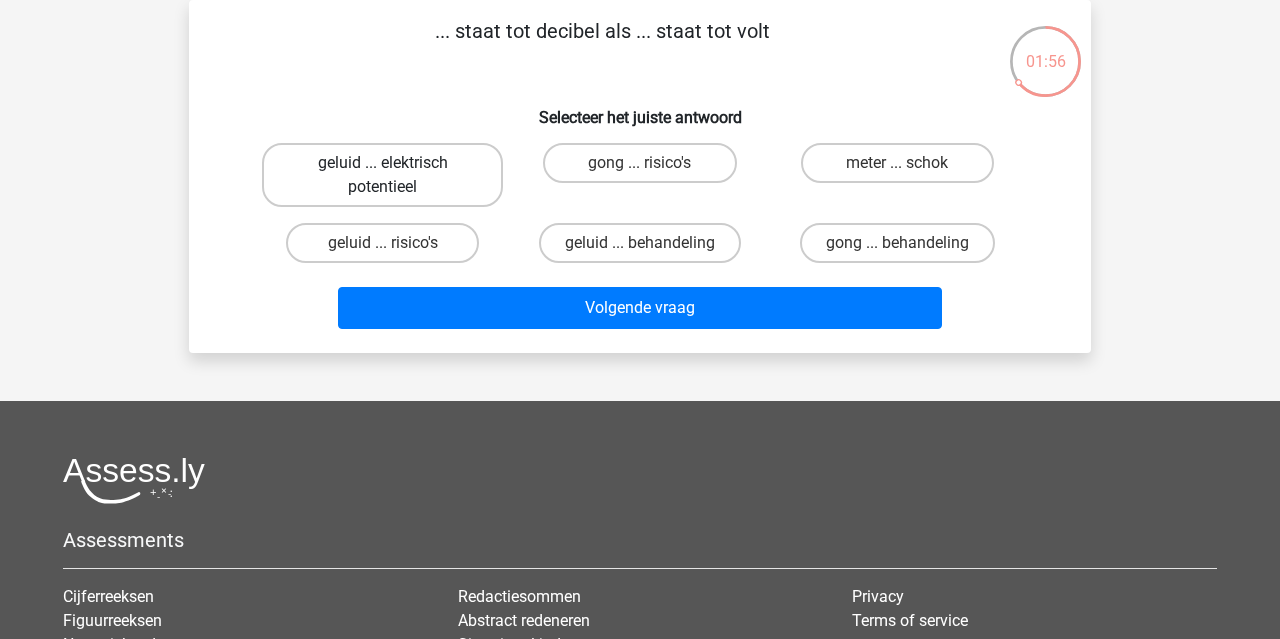 click on "geluid ... elektrisch potentieel" at bounding box center (382, 175) 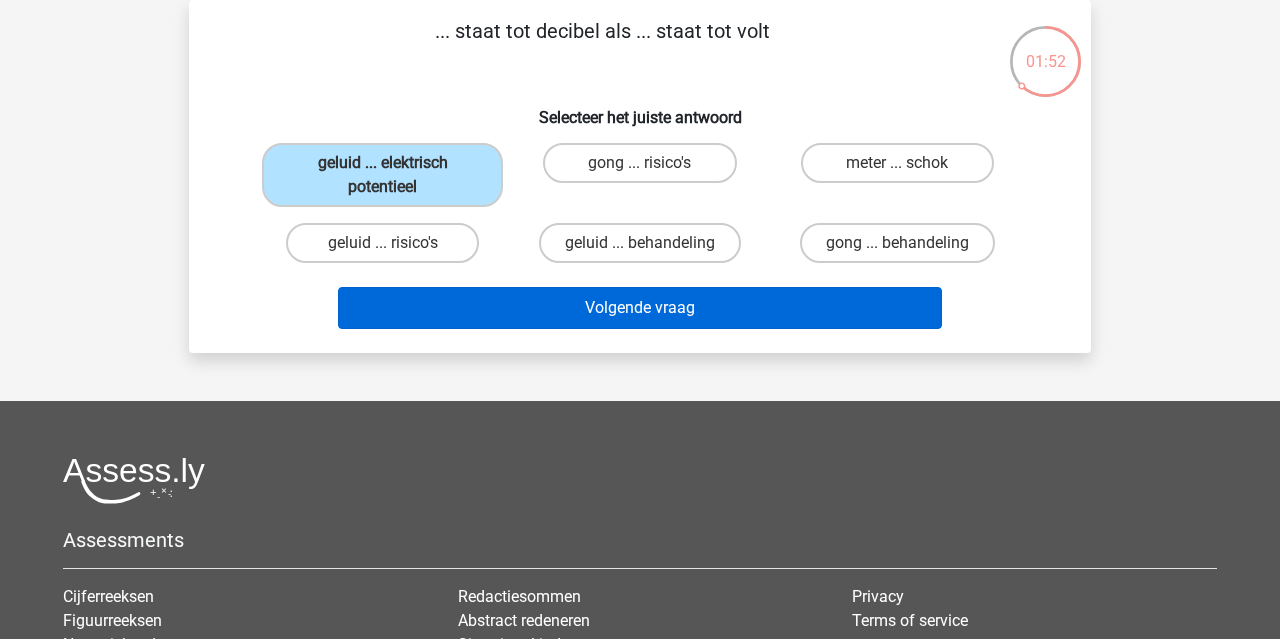 click on "Volgende vraag" at bounding box center (640, 308) 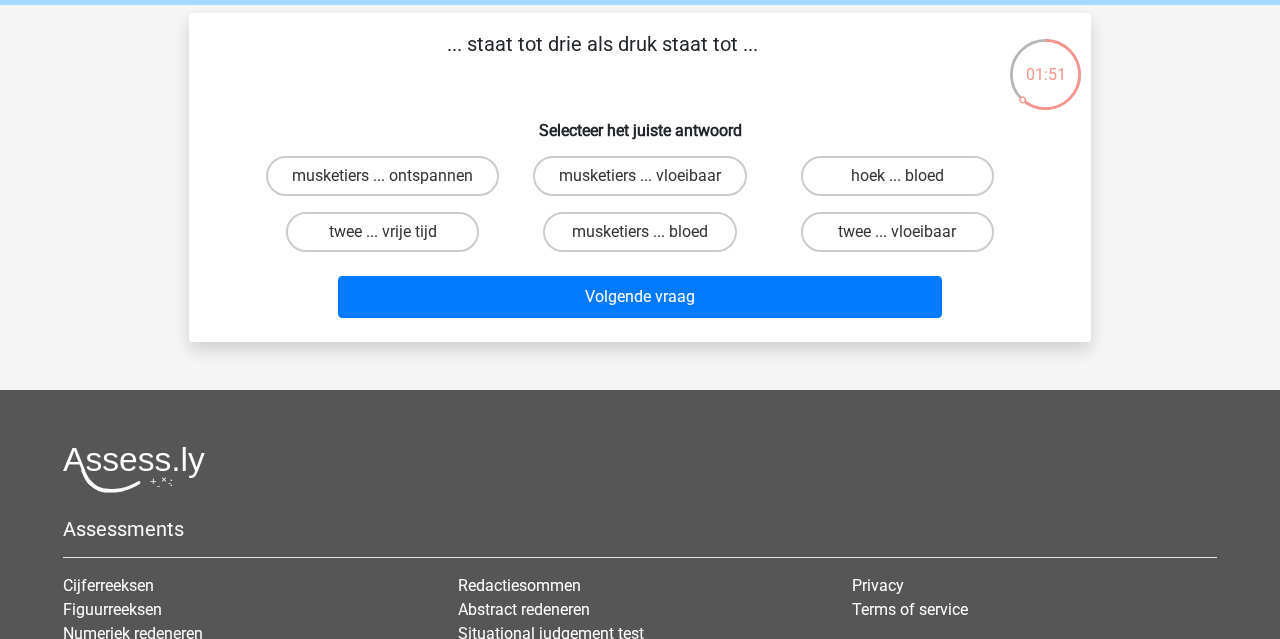 scroll, scrollTop: 71, scrollLeft: 0, axis: vertical 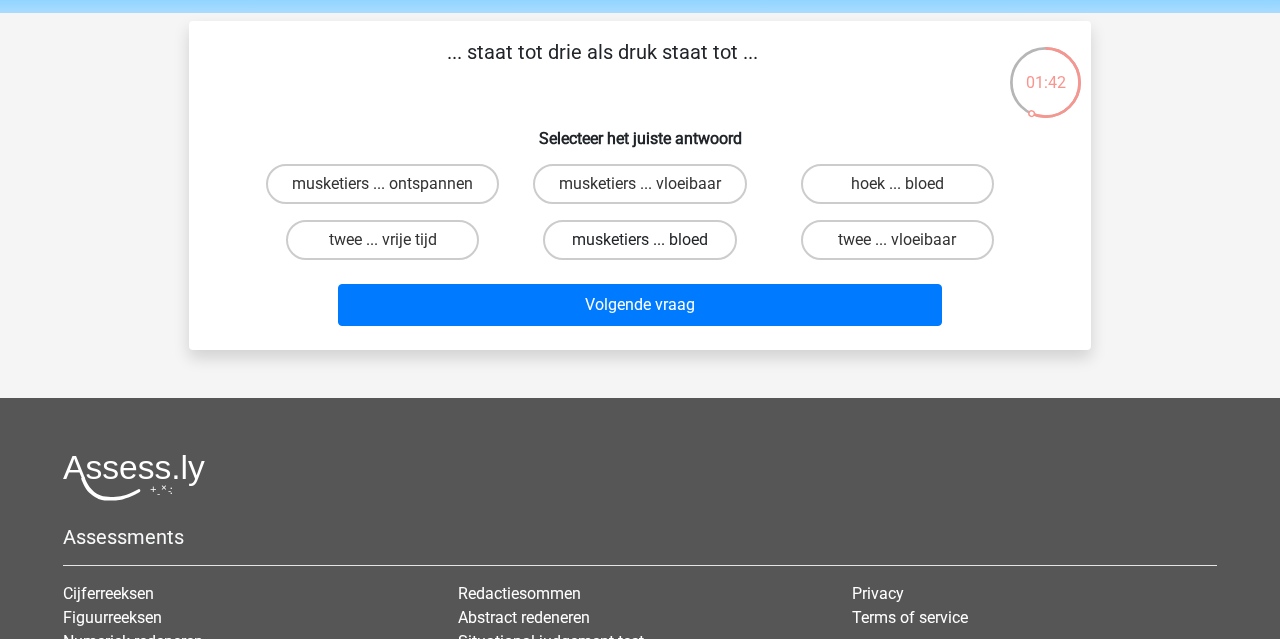 click on "musketiers ... bloed" at bounding box center [639, 240] 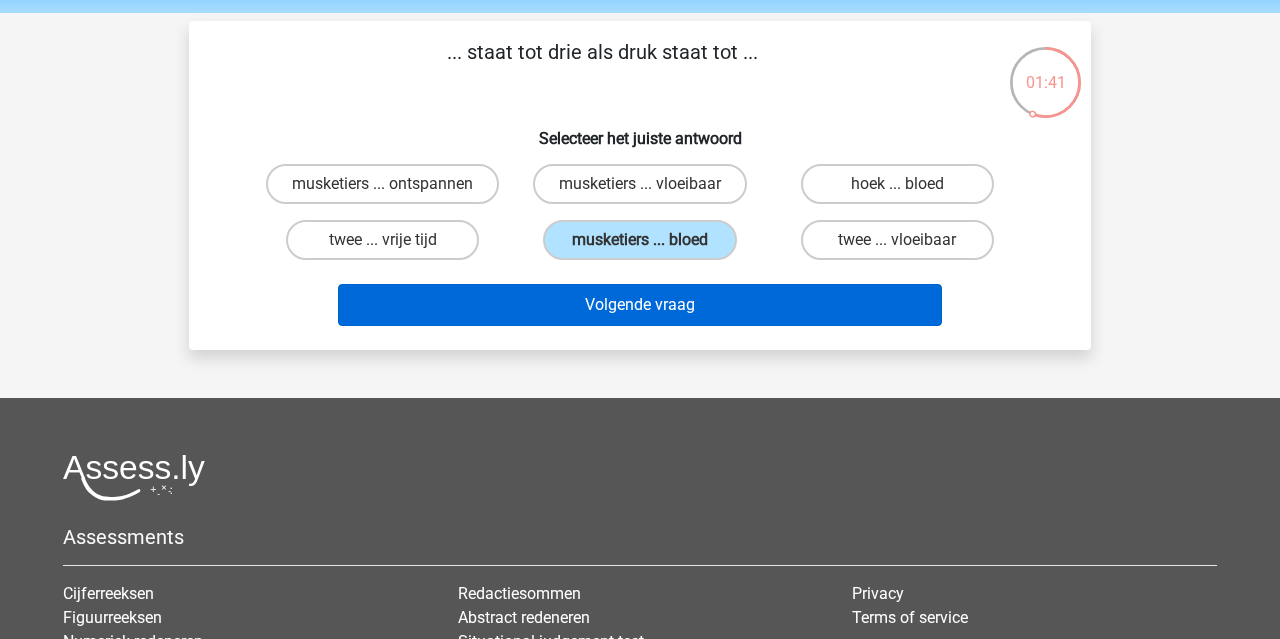 click on "Volgende vraag" at bounding box center [640, 305] 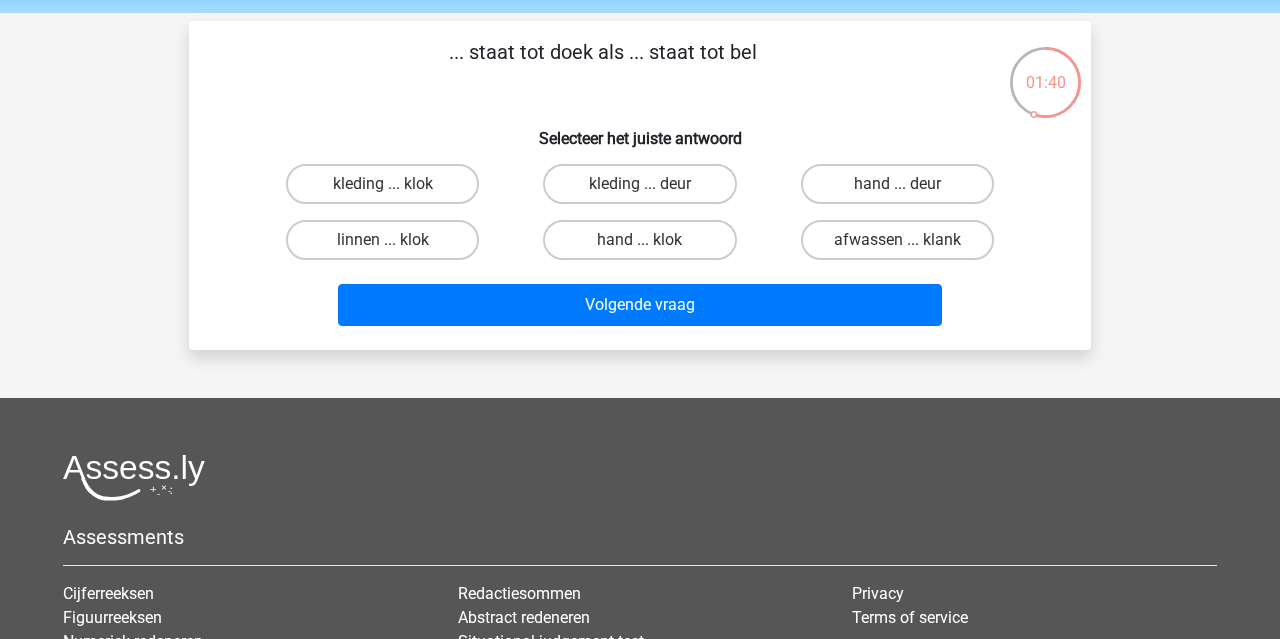 scroll, scrollTop: 92, scrollLeft: 0, axis: vertical 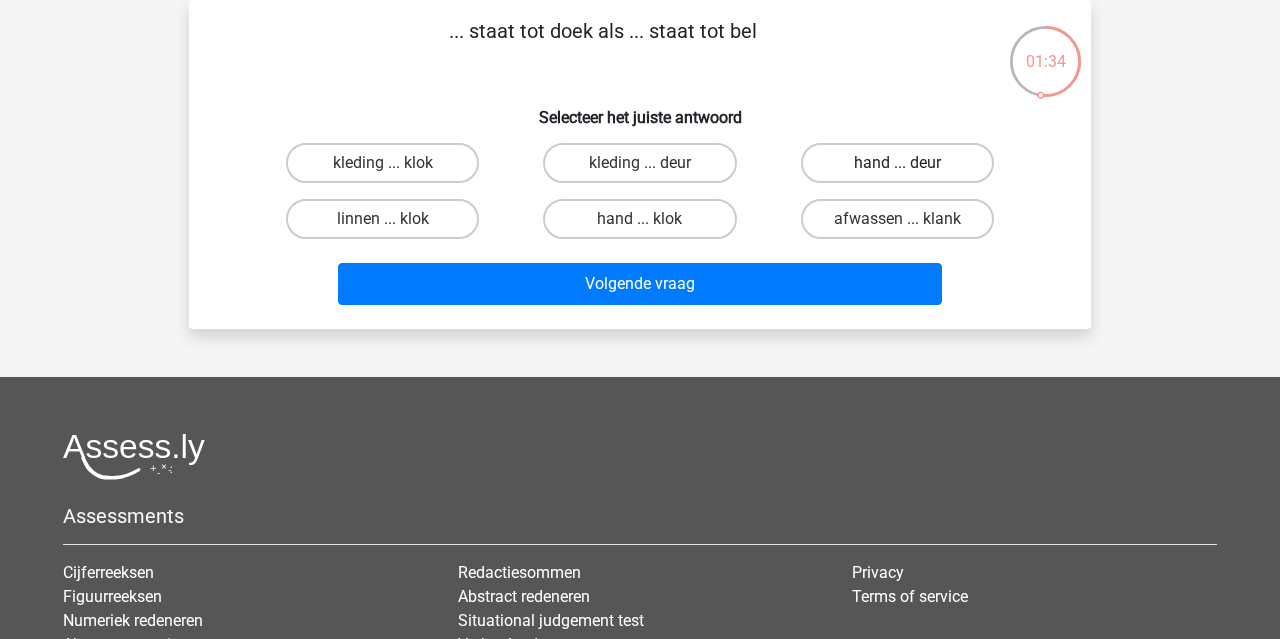 click on "hand ... deur" at bounding box center [897, 163] 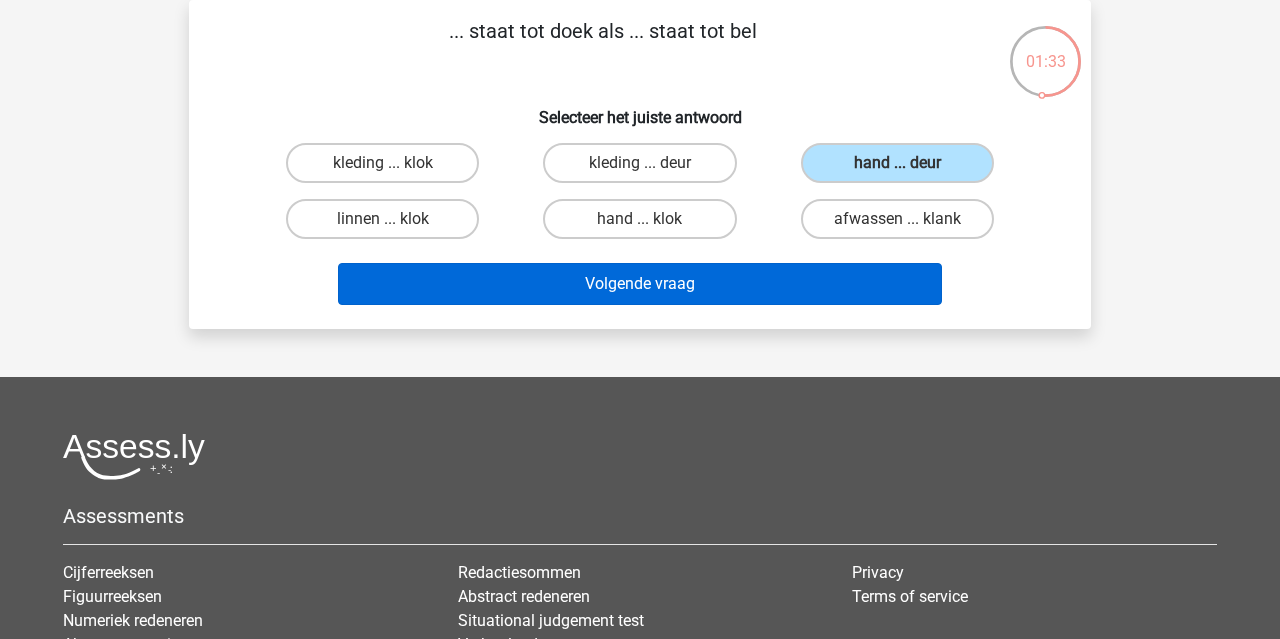 click on "Volgende vraag" at bounding box center [640, 284] 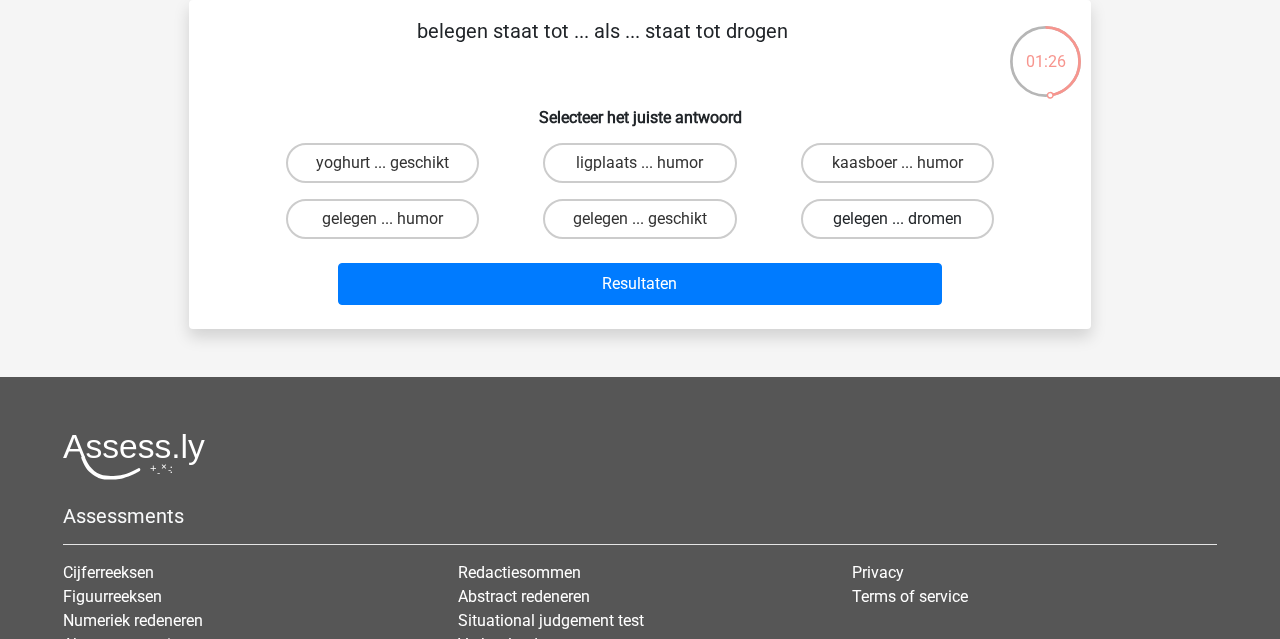 click on "gelegen ... dromen" at bounding box center [897, 219] 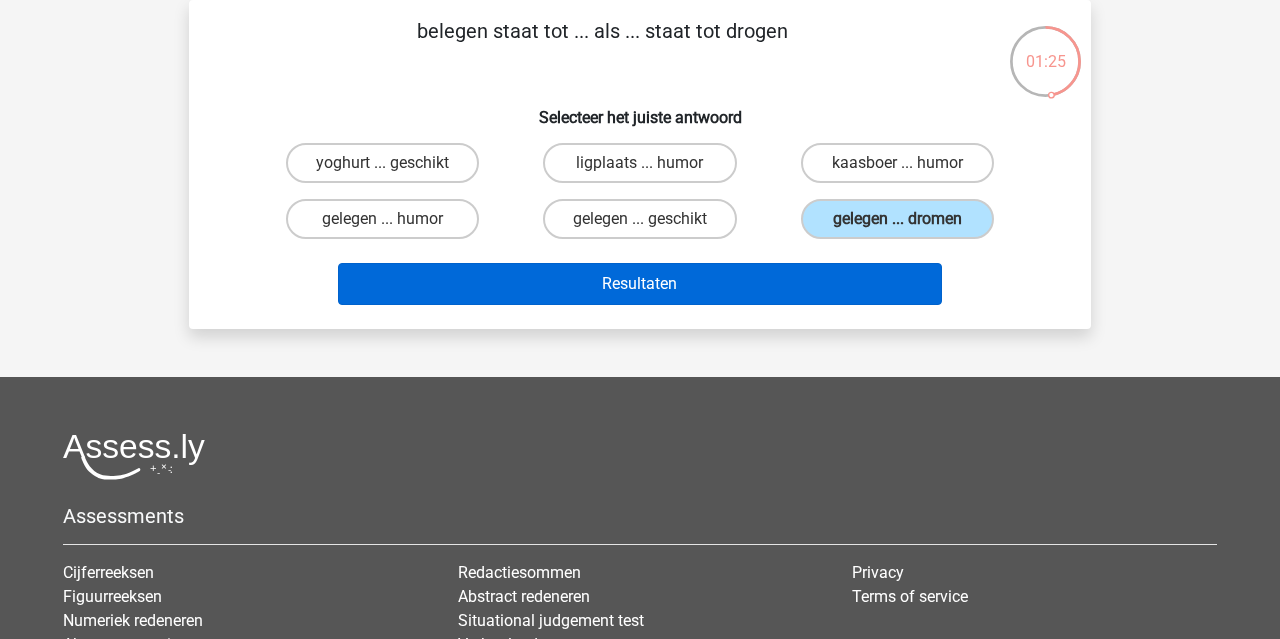 click on "Resultaten" at bounding box center (640, 284) 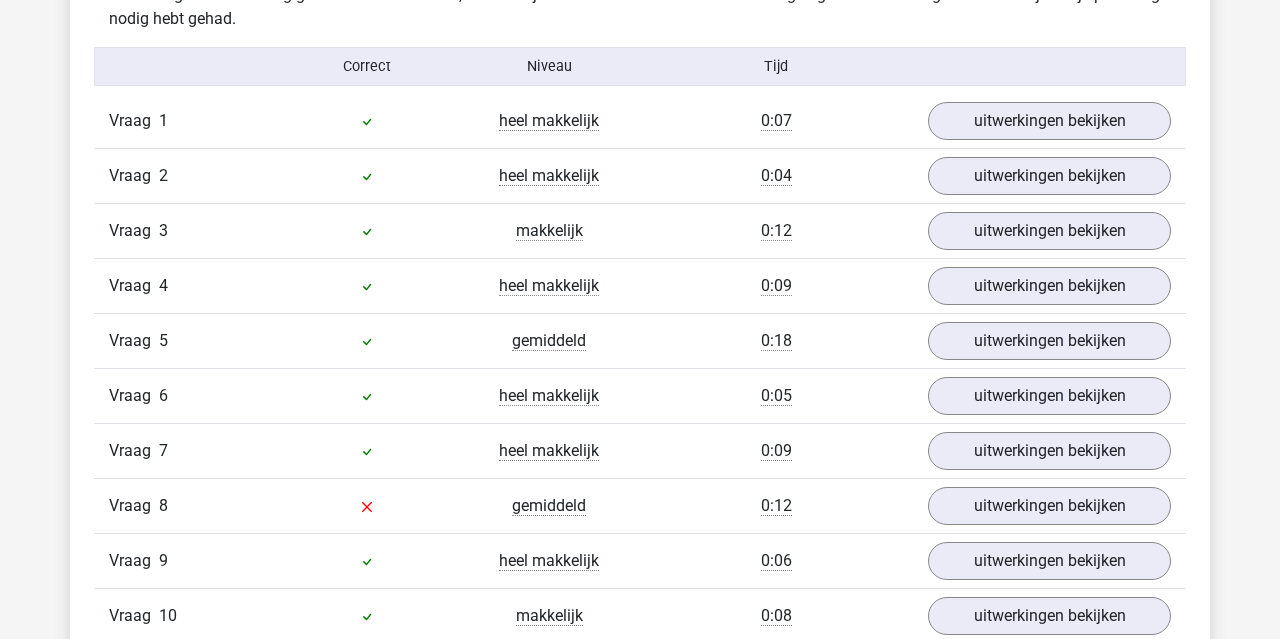 scroll, scrollTop: 1284, scrollLeft: 0, axis: vertical 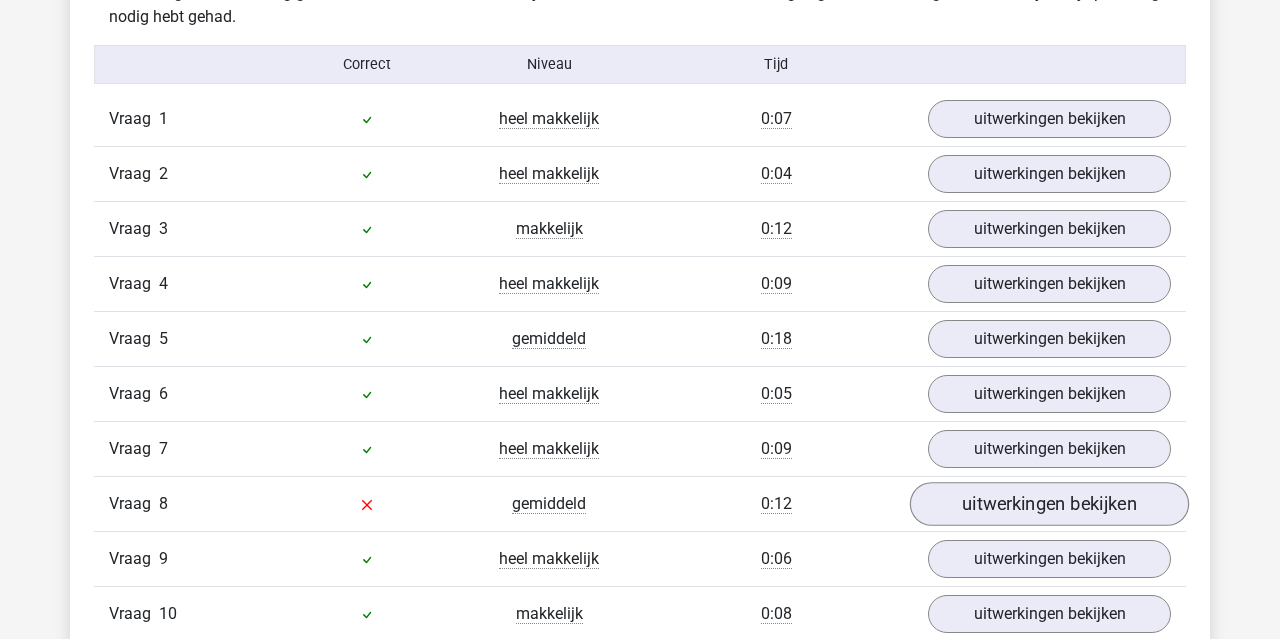 click on "uitwerkingen bekijken" at bounding box center (1049, 504) 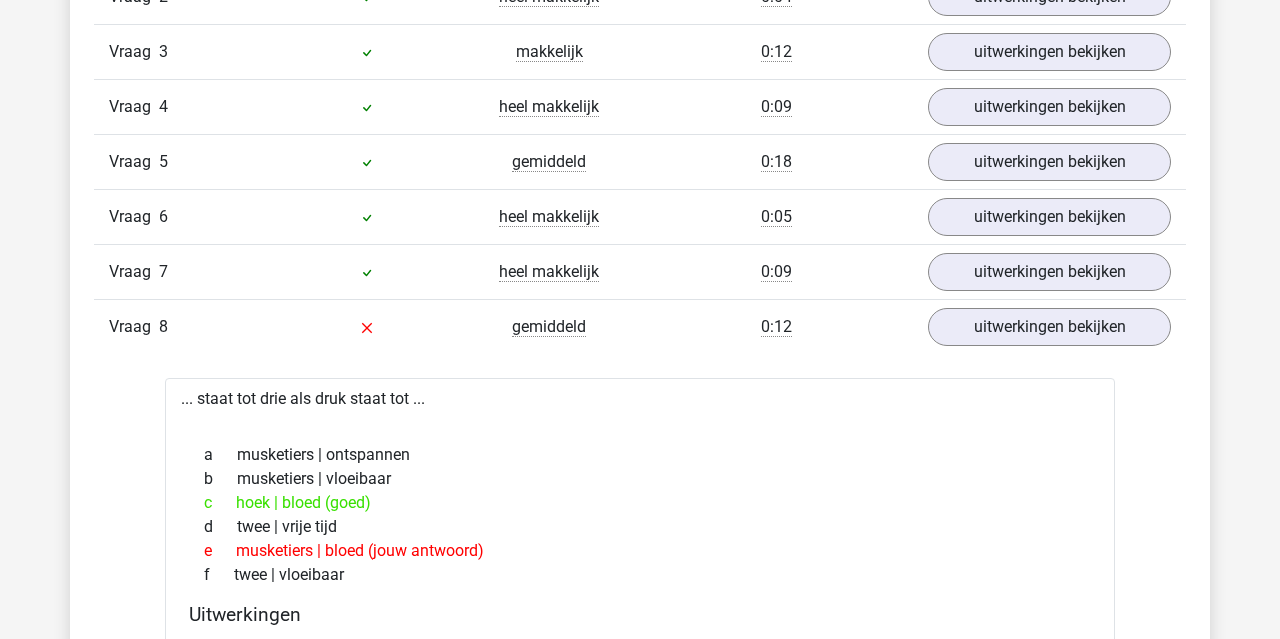scroll, scrollTop: 1465, scrollLeft: 0, axis: vertical 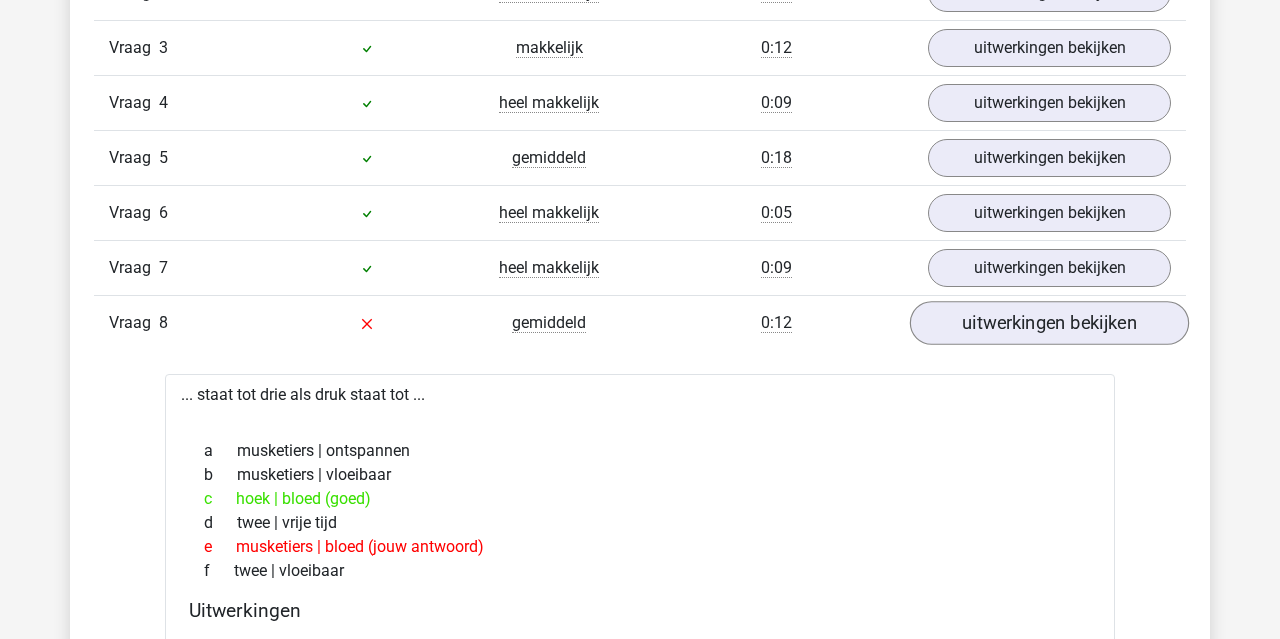click on "uitwerkingen bekijken" at bounding box center [1049, 323] 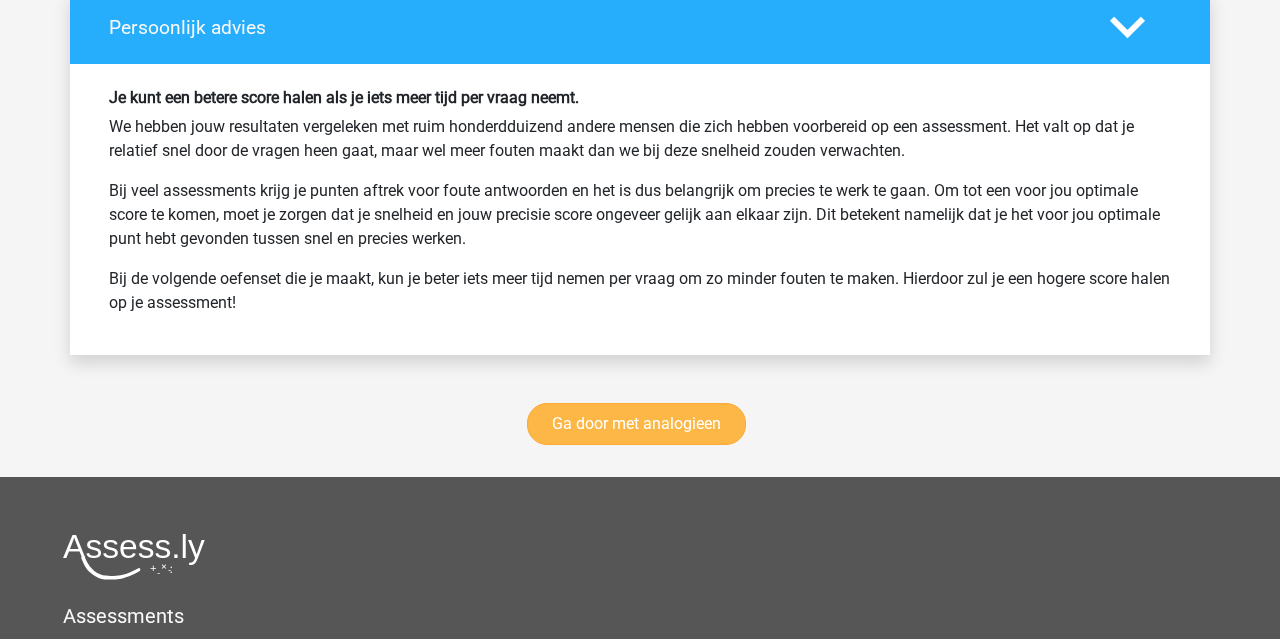 scroll, scrollTop: 2834, scrollLeft: 0, axis: vertical 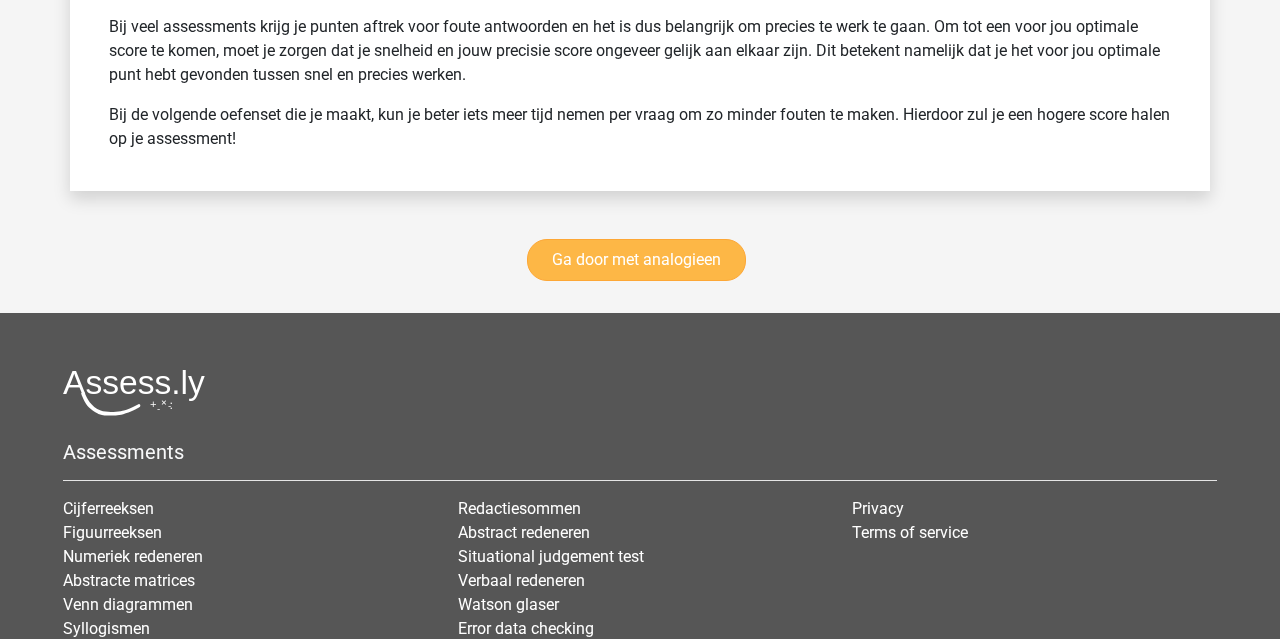 click on "Ga door met analogieen" at bounding box center [636, 260] 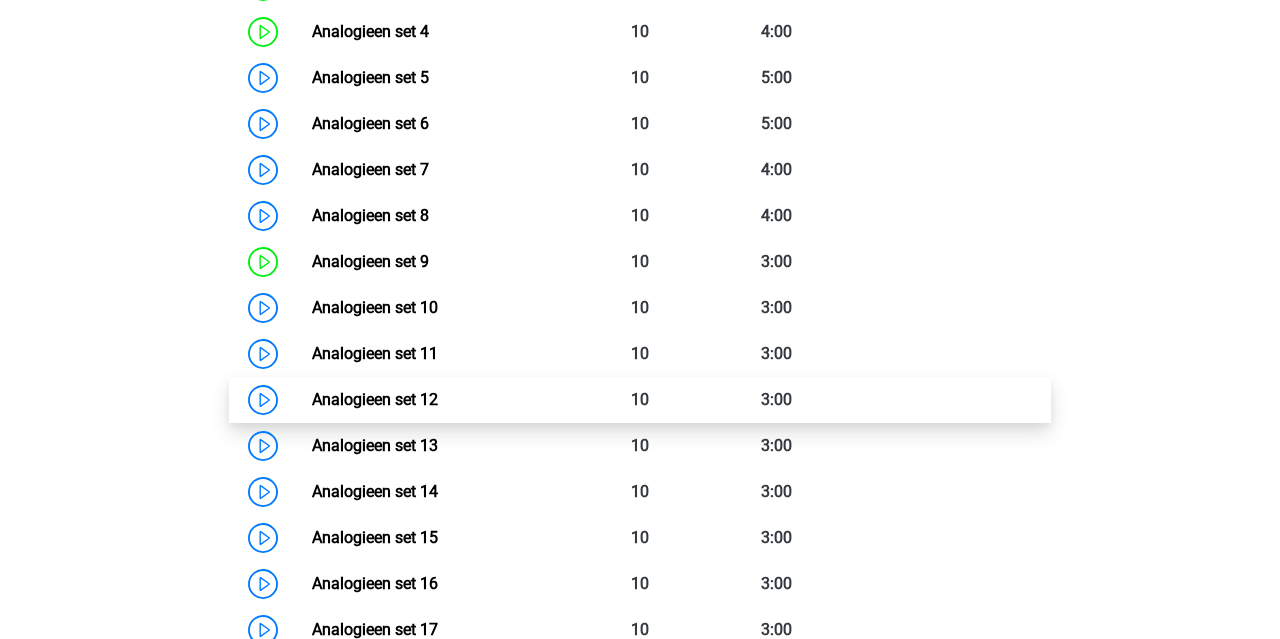 scroll, scrollTop: 1220, scrollLeft: 0, axis: vertical 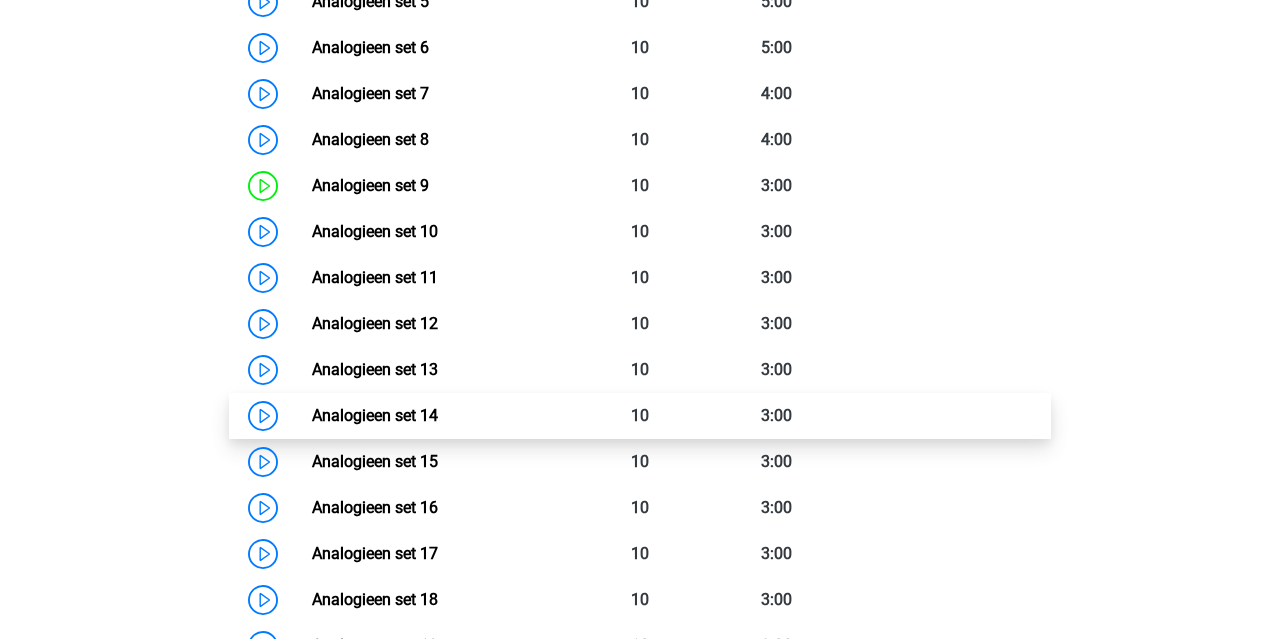 click on "Analogieen
set 14" at bounding box center (375, 415) 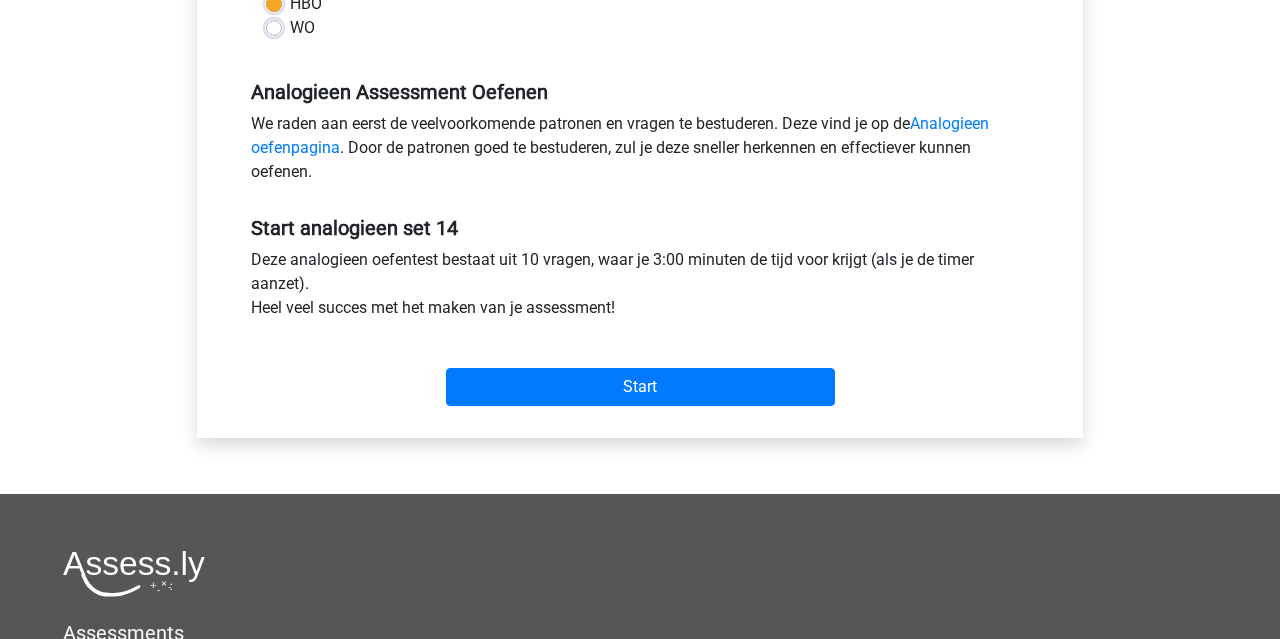 scroll, scrollTop: 575, scrollLeft: 0, axis: vertical 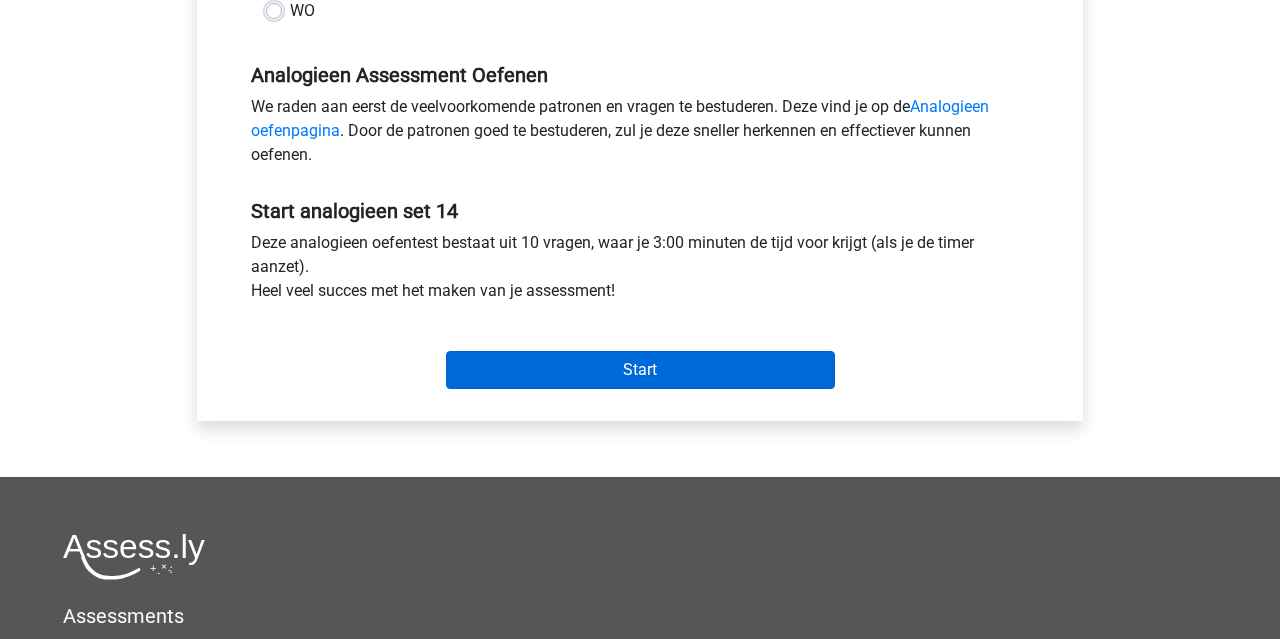click on "Start" at bounding box center [640, 370] 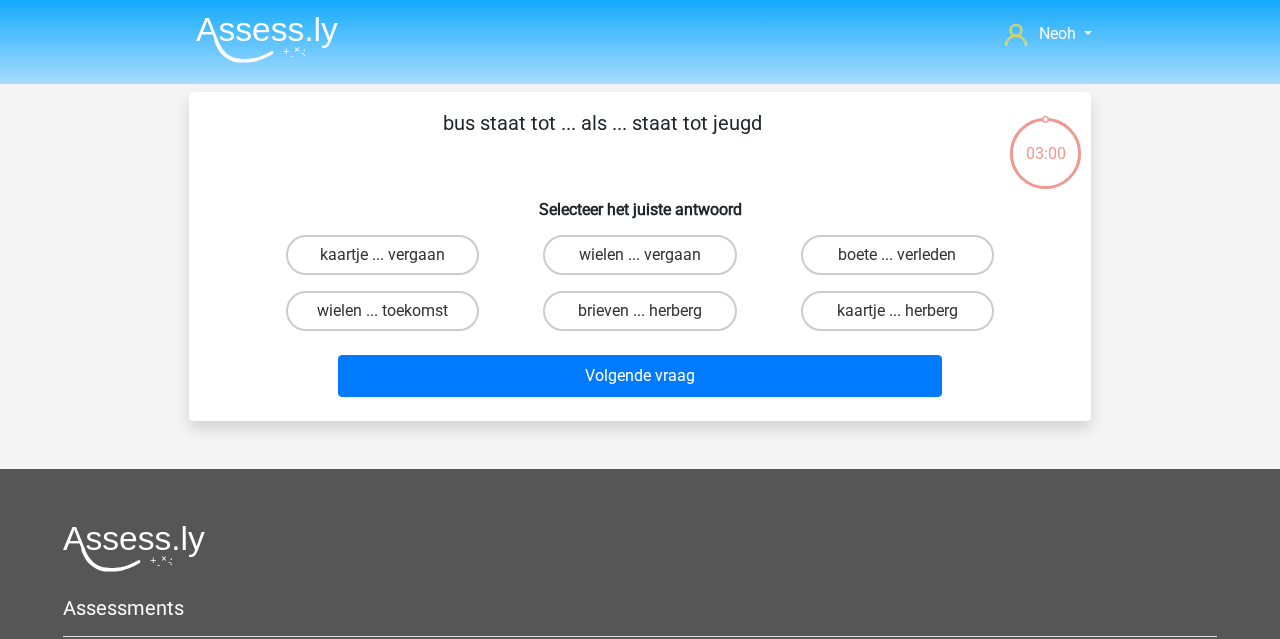 scroll, scrollTop: 0, scrollLeft: 0, axis: both 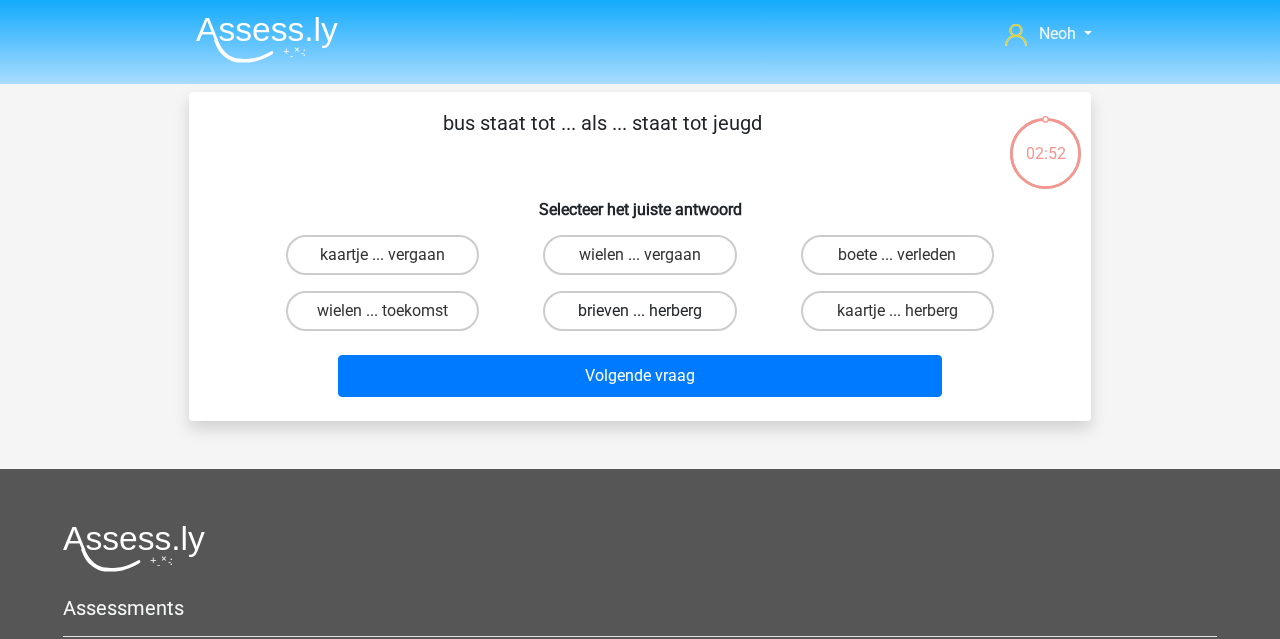 click on "brieven ... herberg" at bounding box center [639, 311] 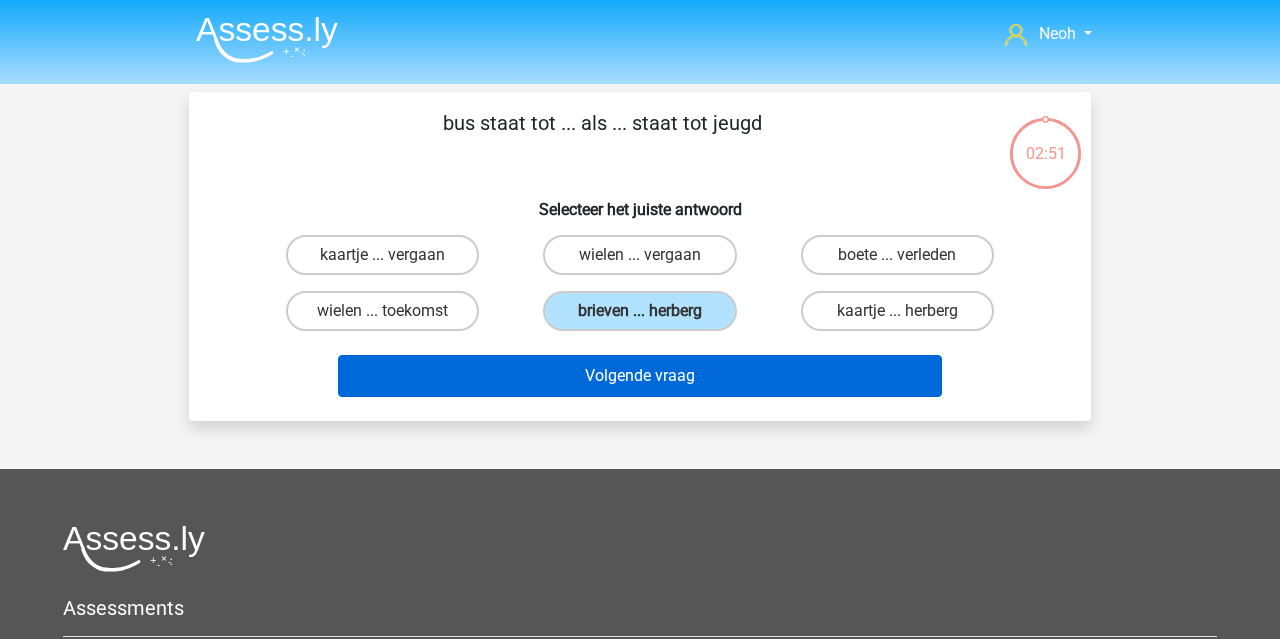 click on "Volgende vraag" at bounding box center (640, 376) 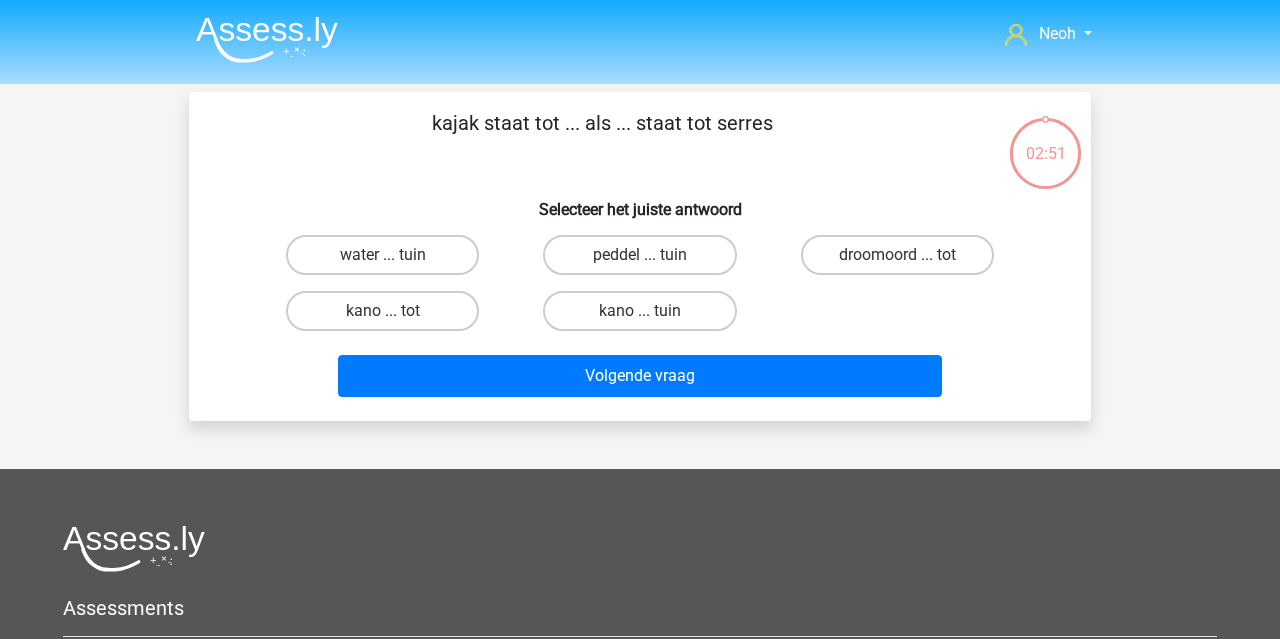 scroll, scrollTop: 92, scrollLeft: 0, axis: vertical 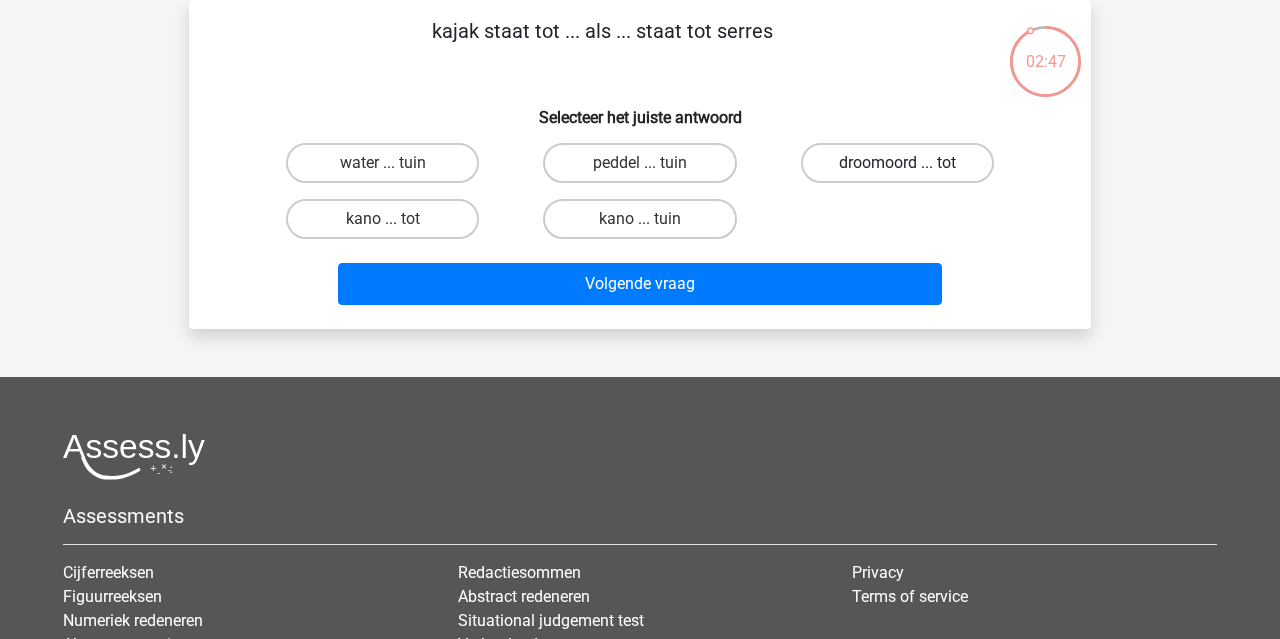 click on "droomoord ... tot" at bounding box center (897, 163) 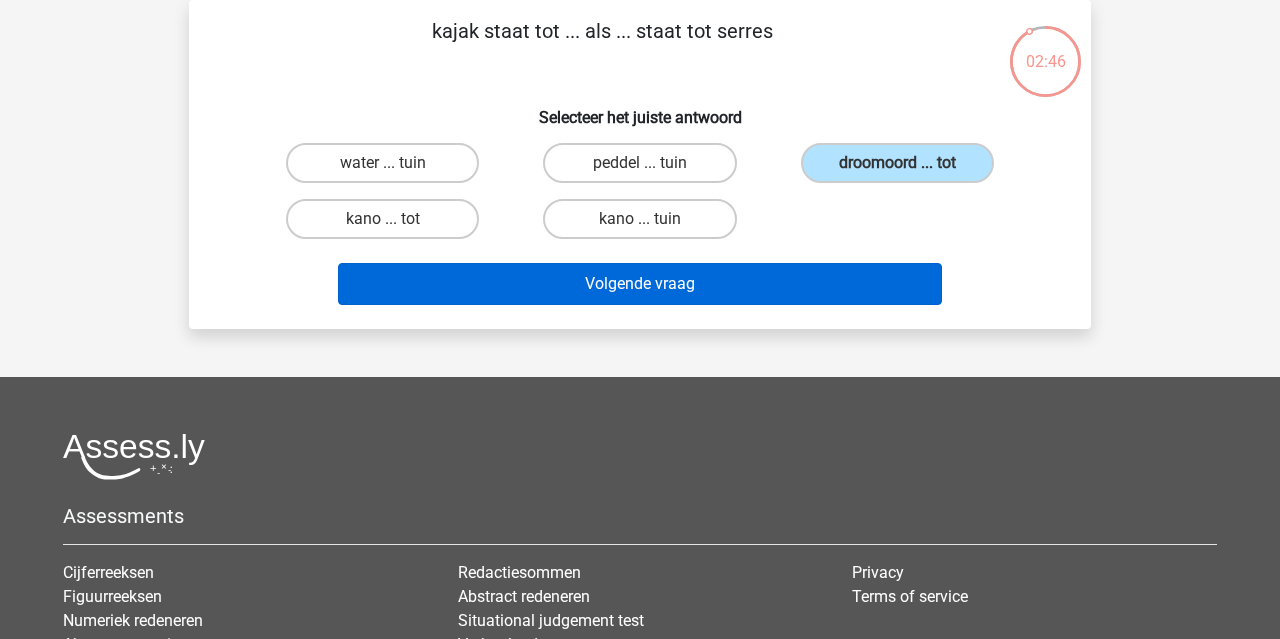 click on "Volgende vraag" at bounding box center [640, 284] 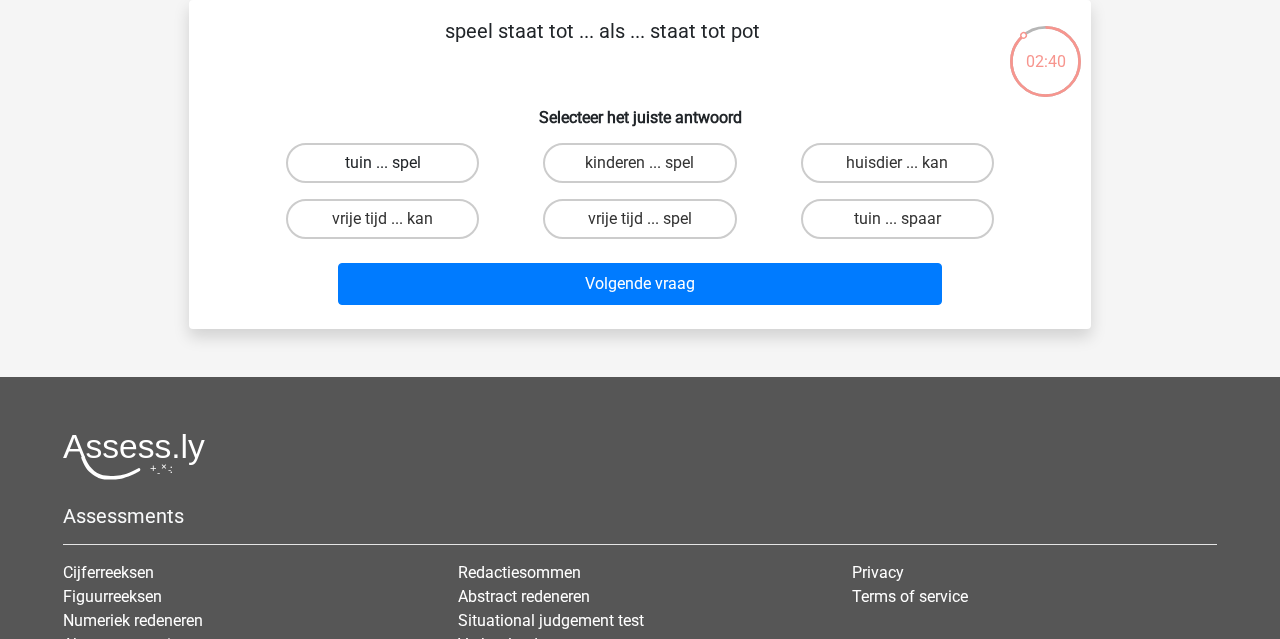 click on "tuin ... spel" at bounding box center (382, 163) 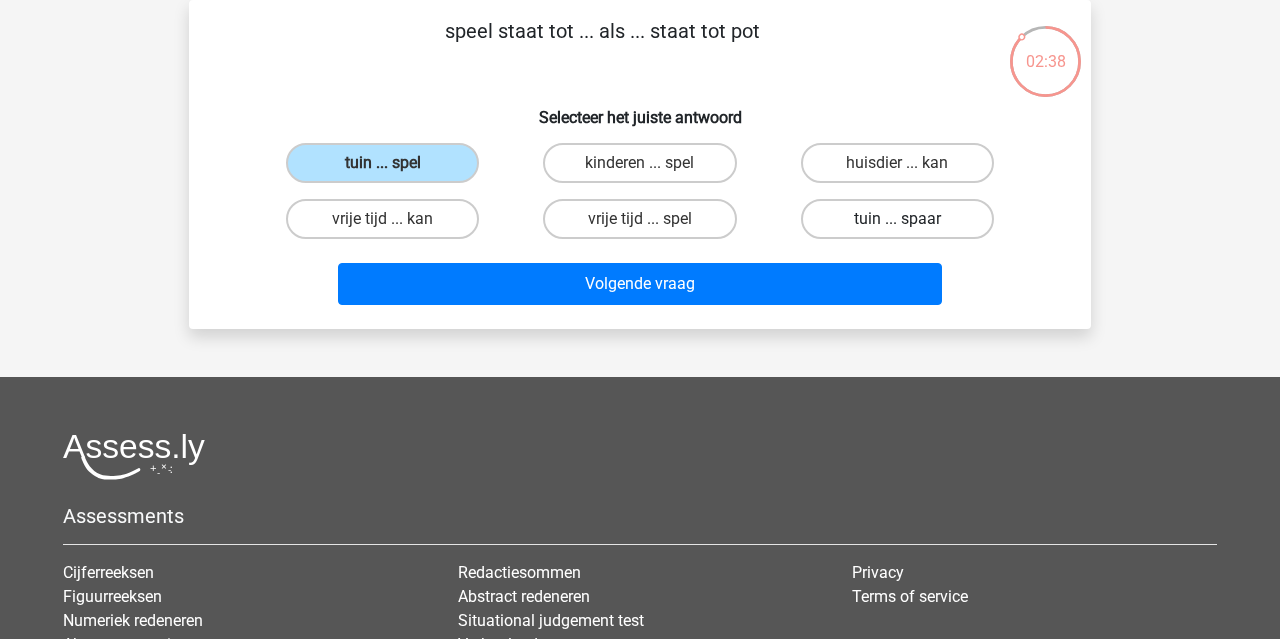 click on "tuin ... spaar" at bounding box center (897, 219) 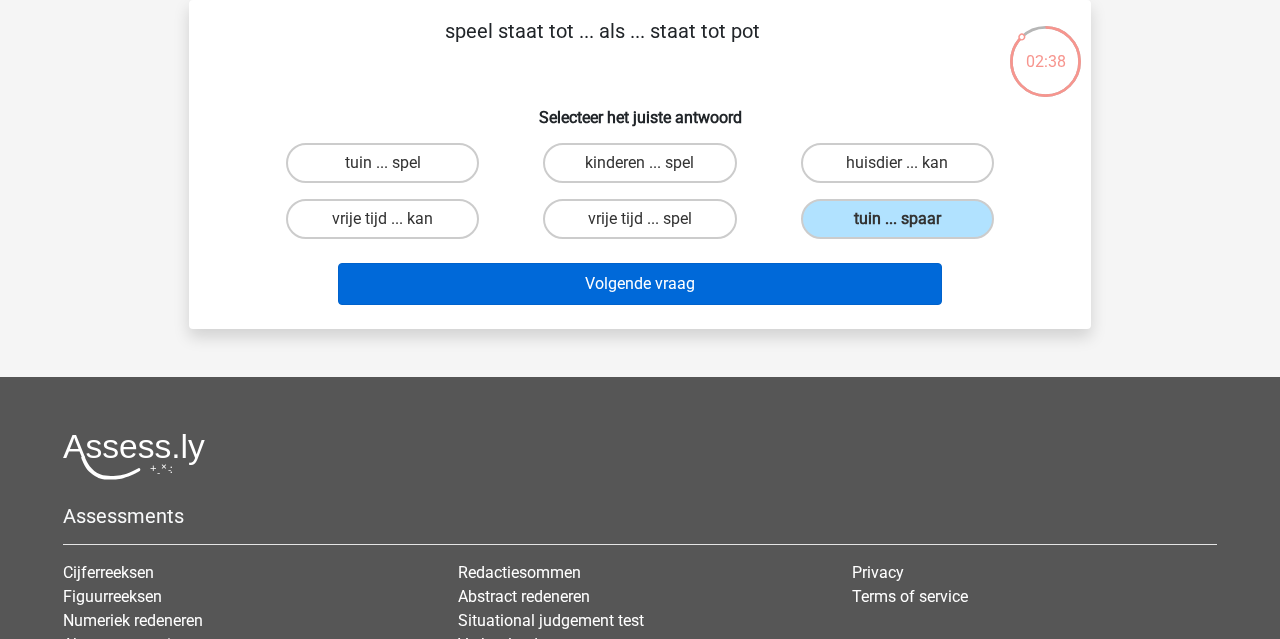 click on "Volgende vraag" at bounding box center [640, 284] 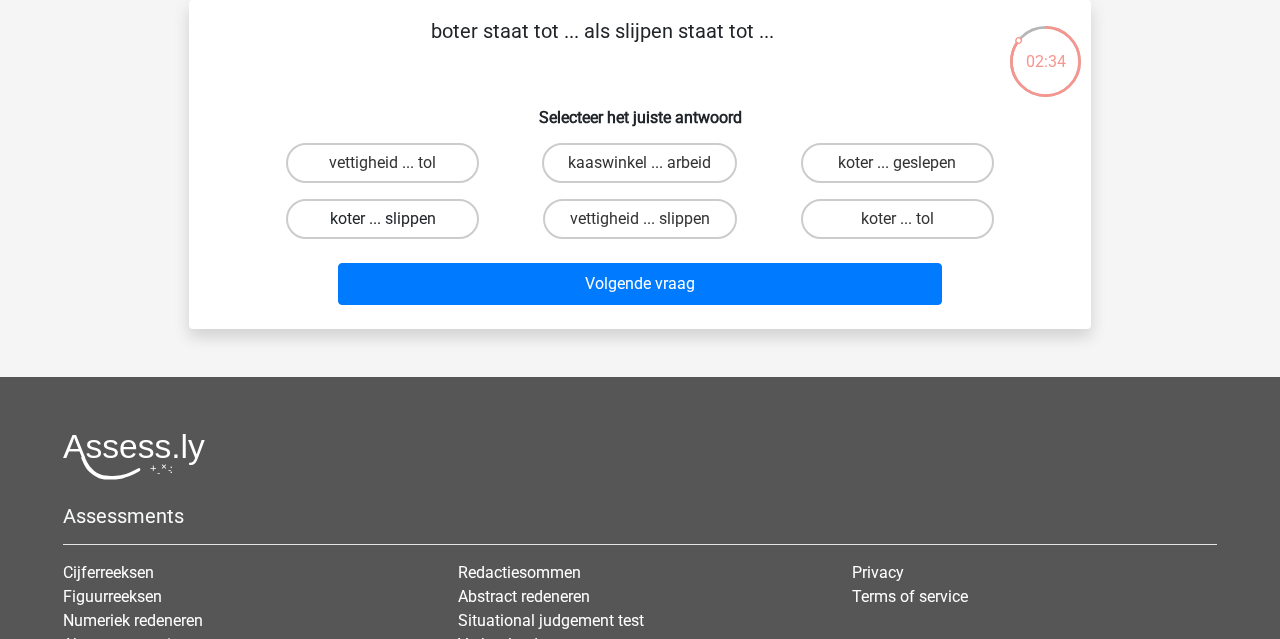 click on "koter ... slippen" at bounding box center [382, 219] 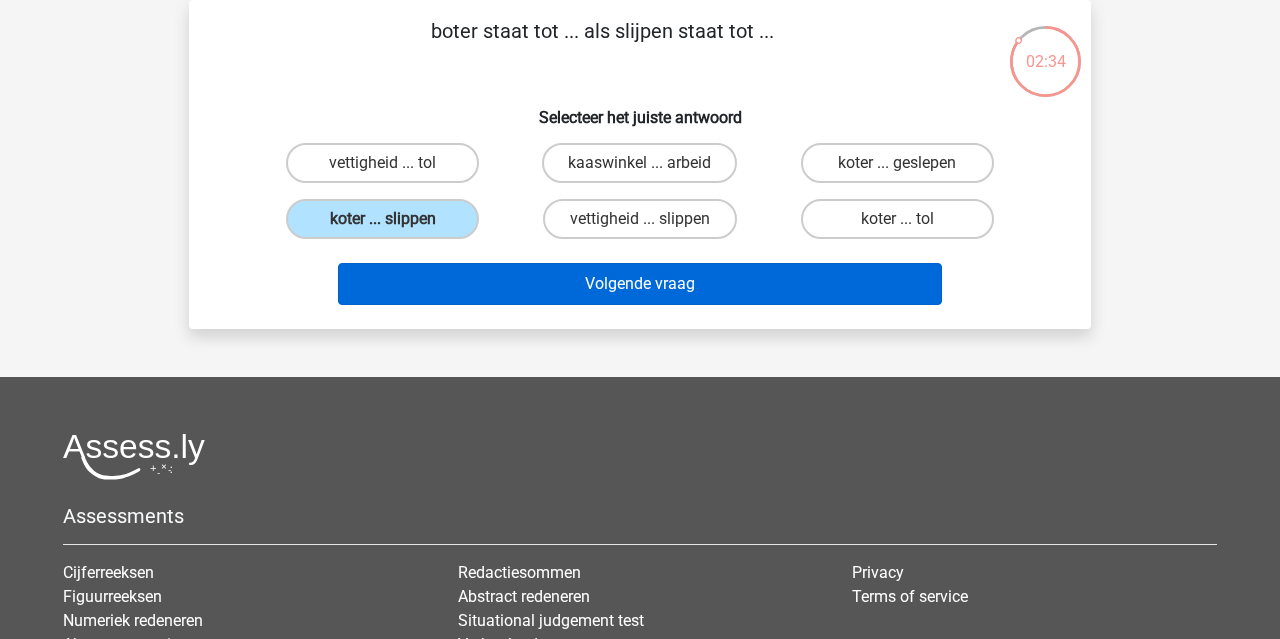 click on "Volgende vraag" at bounding box center [640, 284] 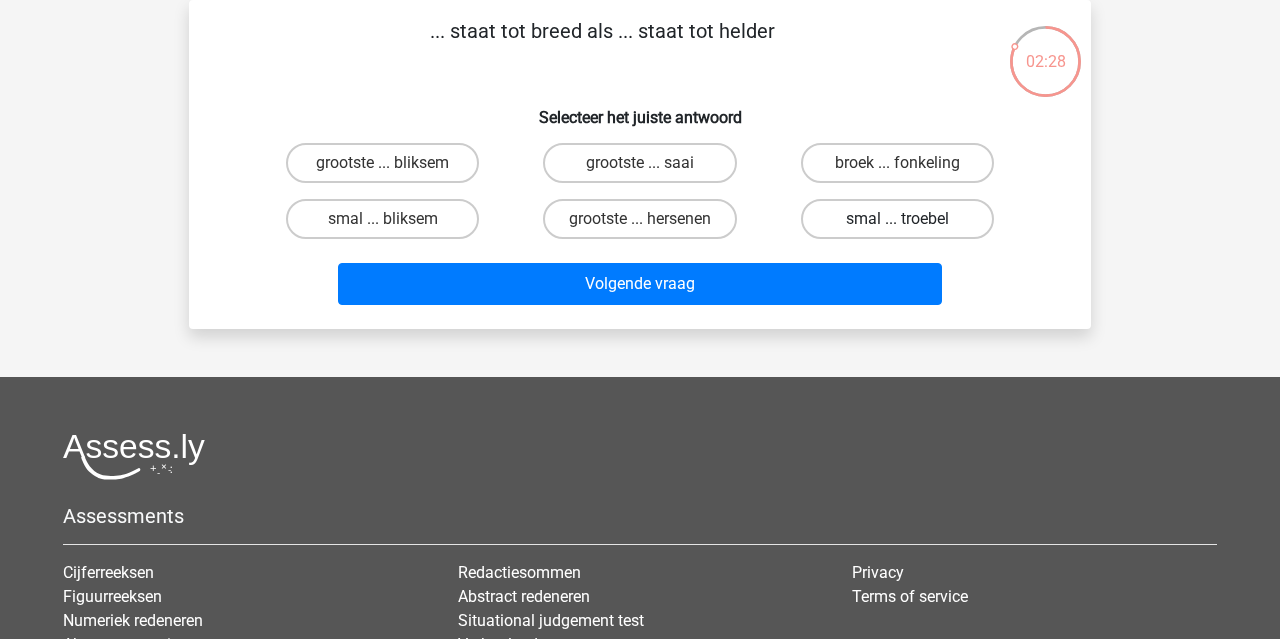 click on "smal ... troebel" at bounding box center [897, 219] 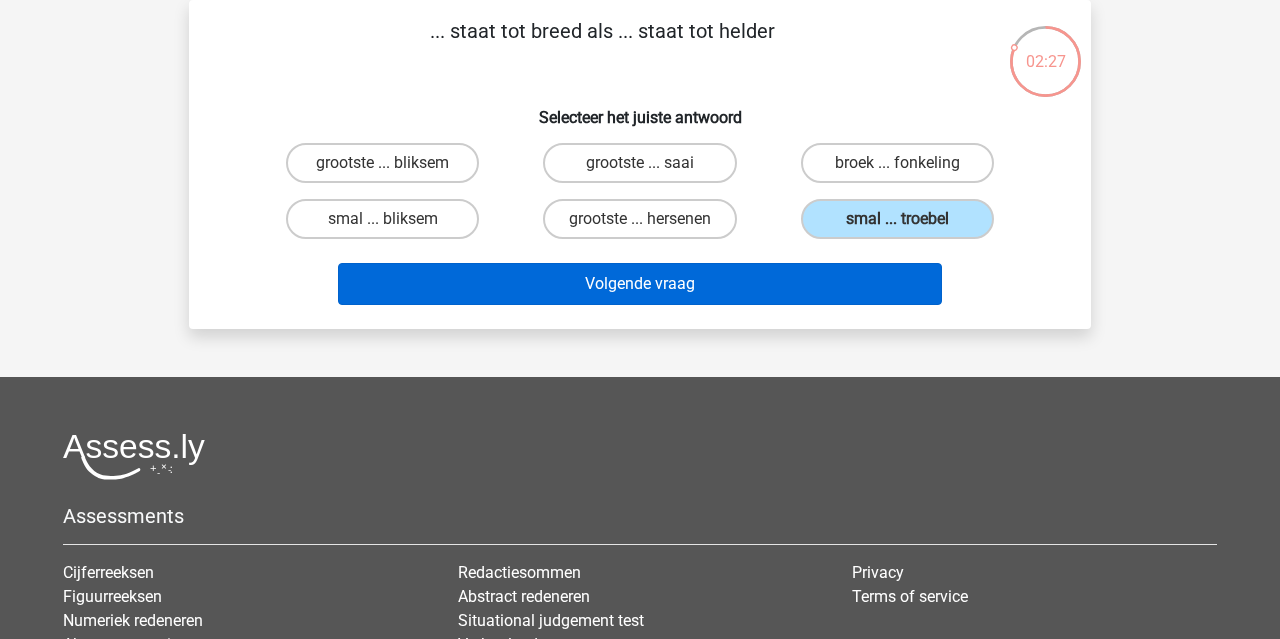 click on "Volgende vraag" at bounding box center [640, 284] 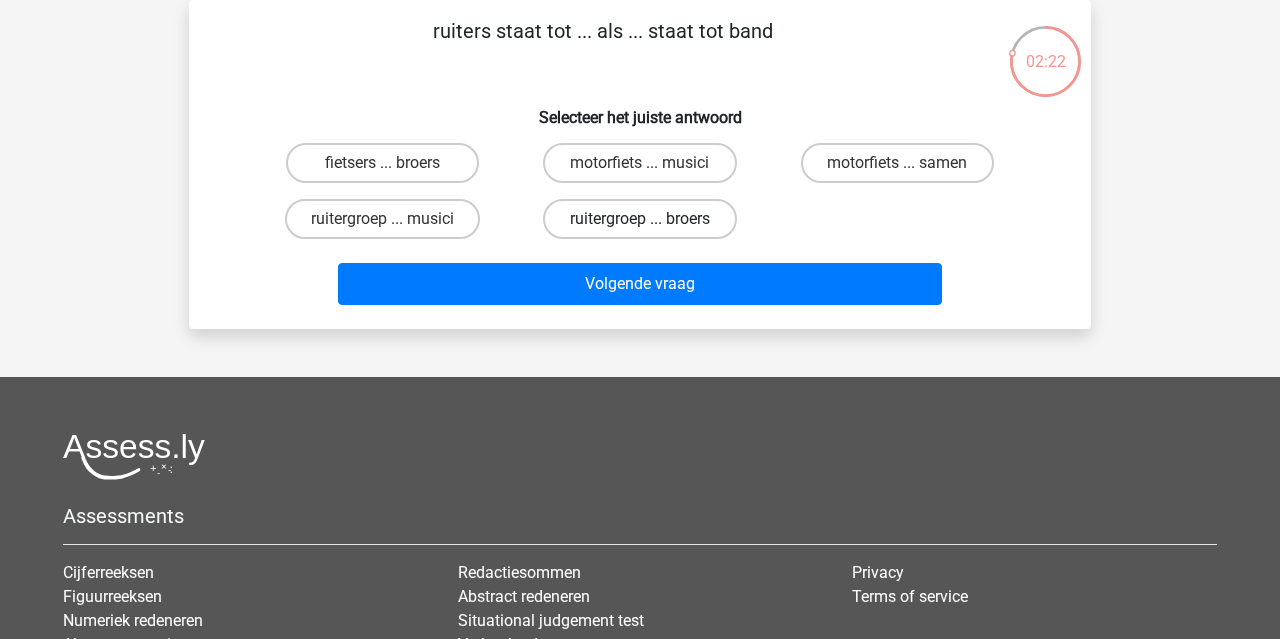 click on "ruitergroep ... broers" at bounding box center (639, 219) 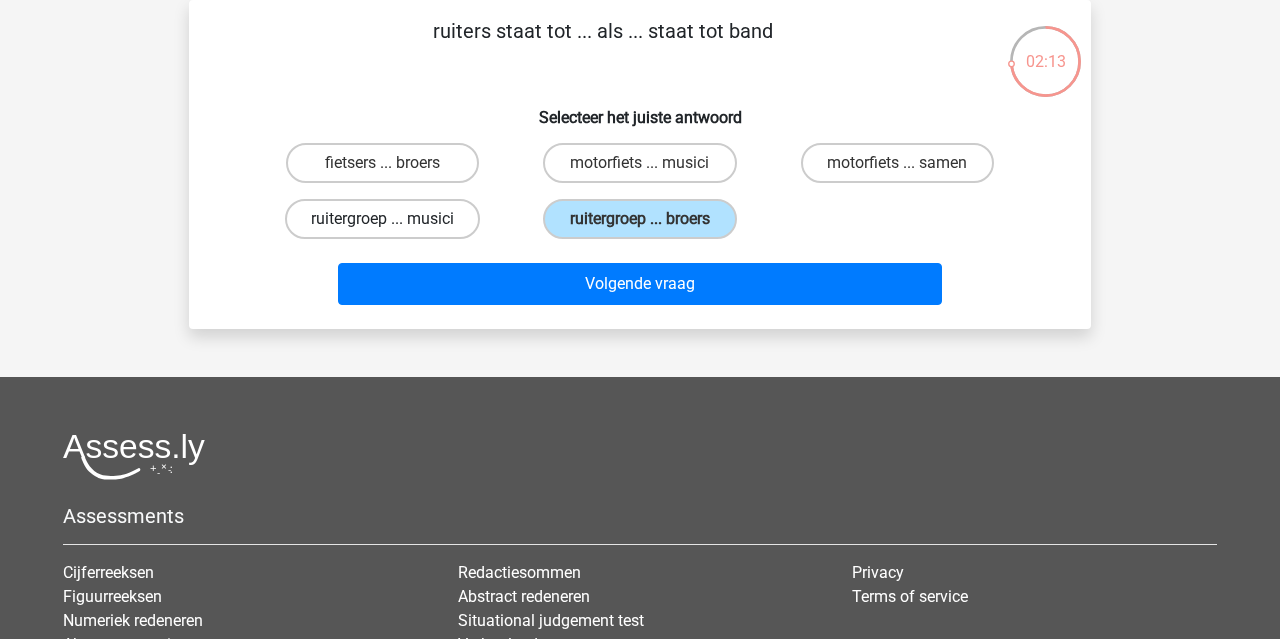 click on "ruitergroep ... musici" at bounding box center [382, 219] 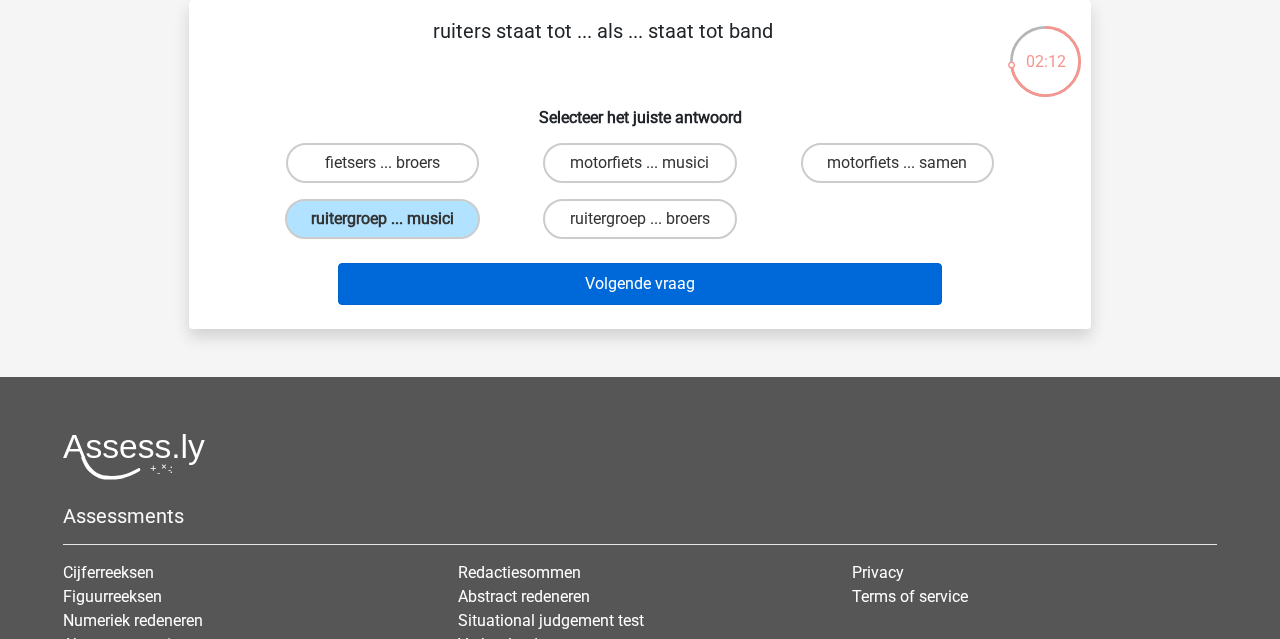 click on "Volgende vraag" at bounding box center [640, 284] 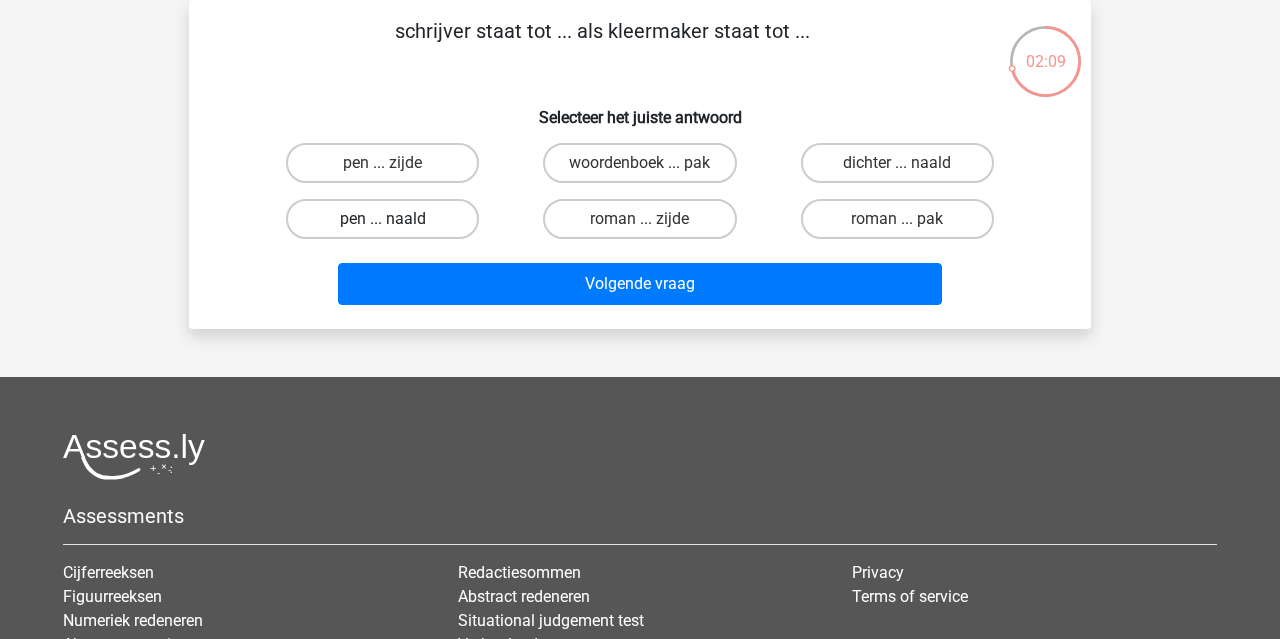 click on "pen ... naald" at bounding box center [382, 219] 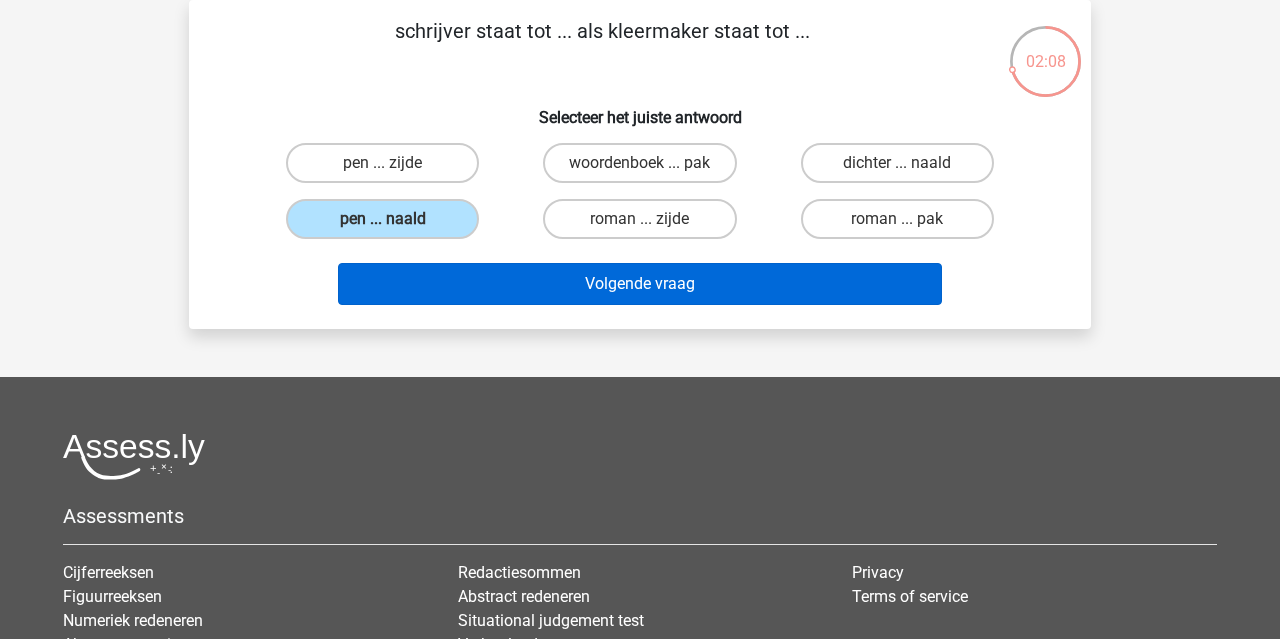 click on "Volgende vraag" at bounding box center (640, 284) 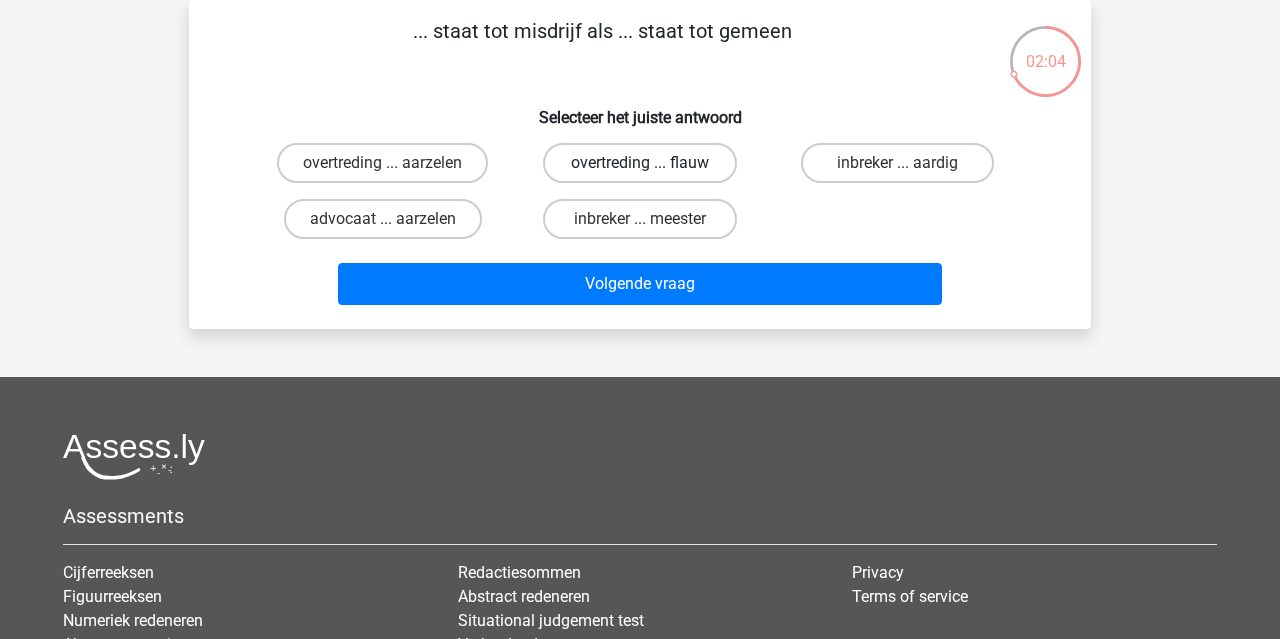 click on "overtreding ... flauw" at bounding box center [639, 163] 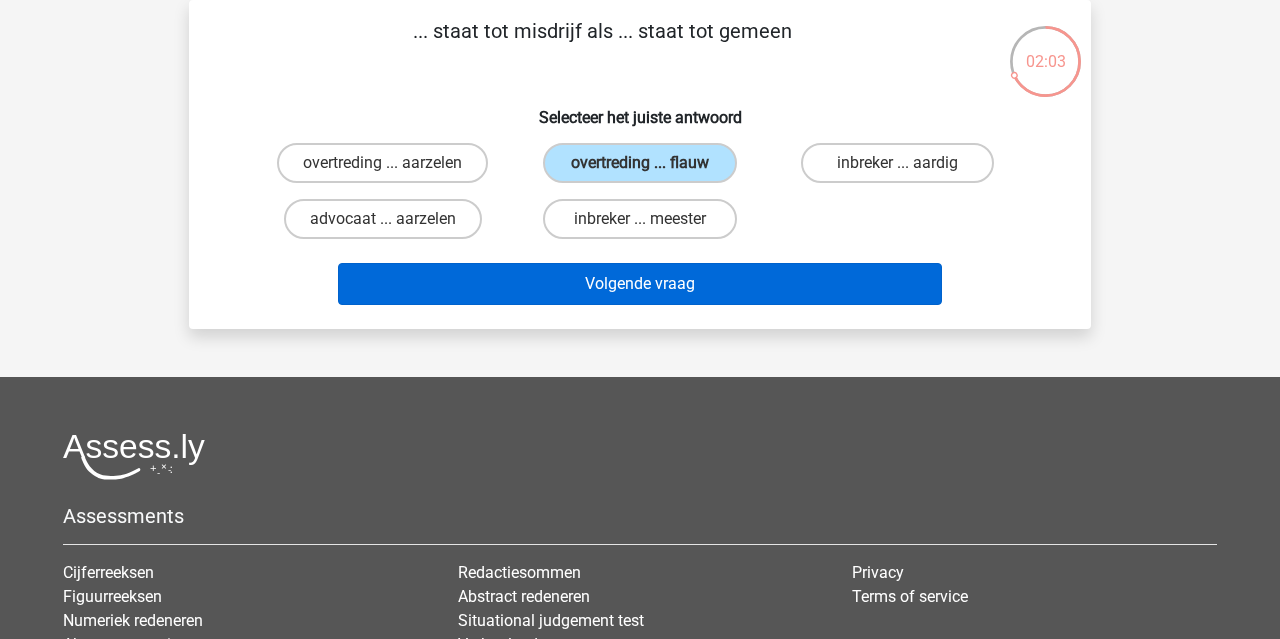 click on "Volgende vraag" at bounding box center (640, 284) 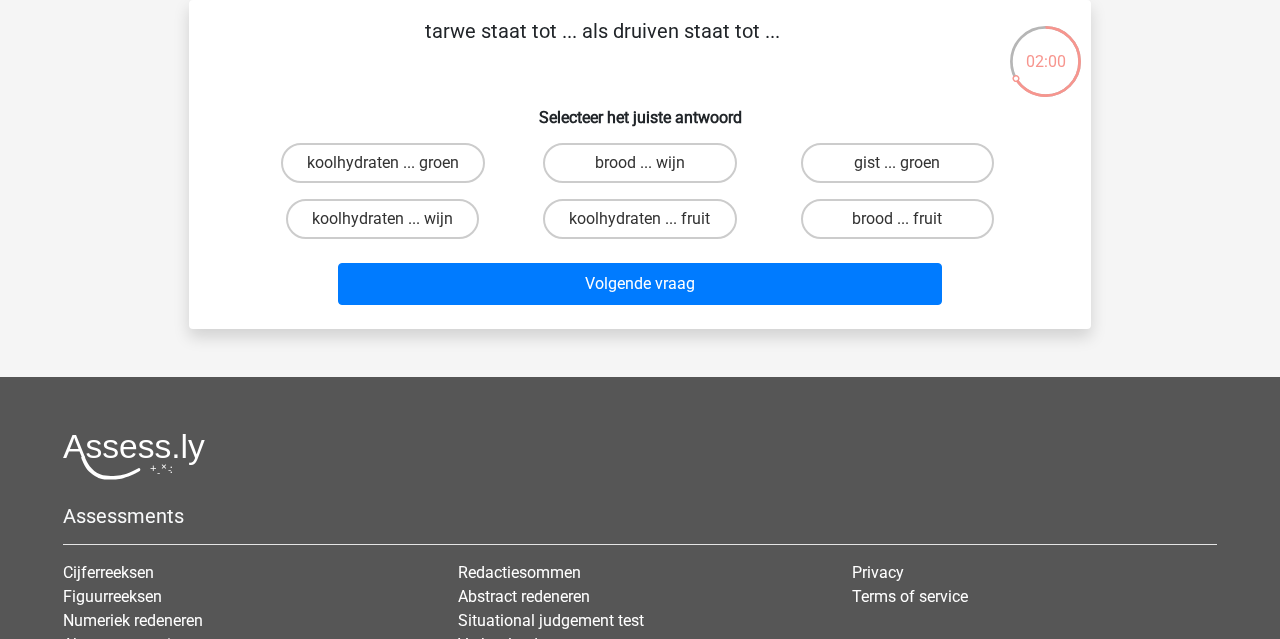 click on "brood ... wijn" at bounding box center [646, 169] 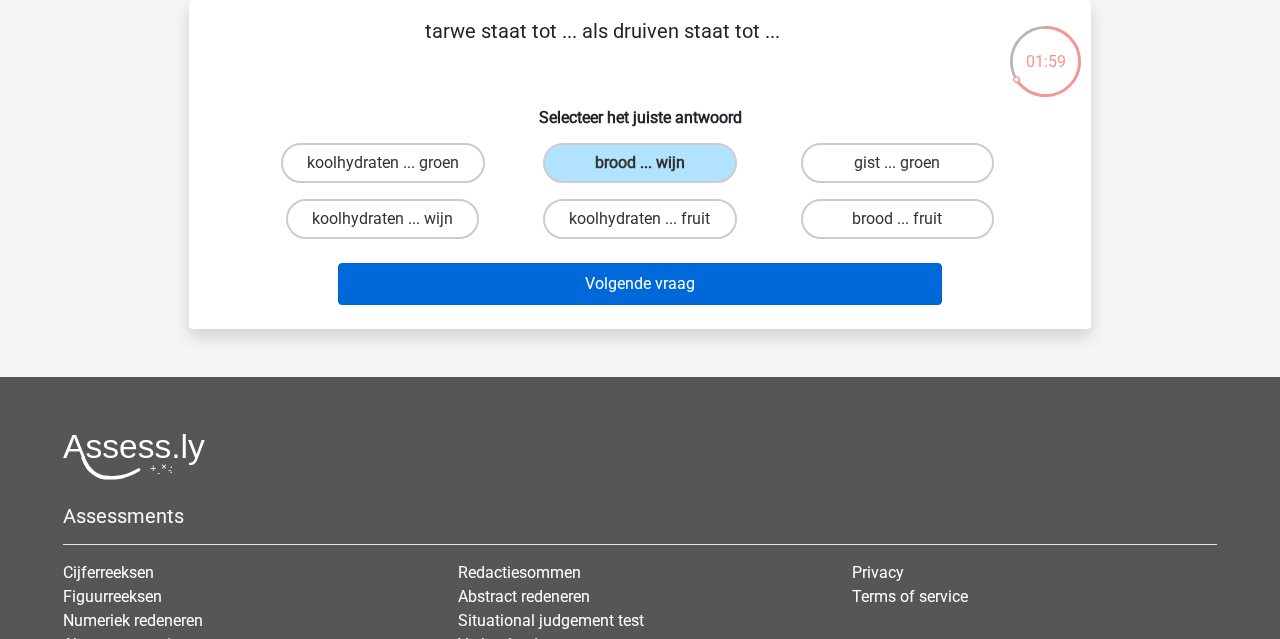 click on "Volgende vraag" at bounding box center [640, 284] 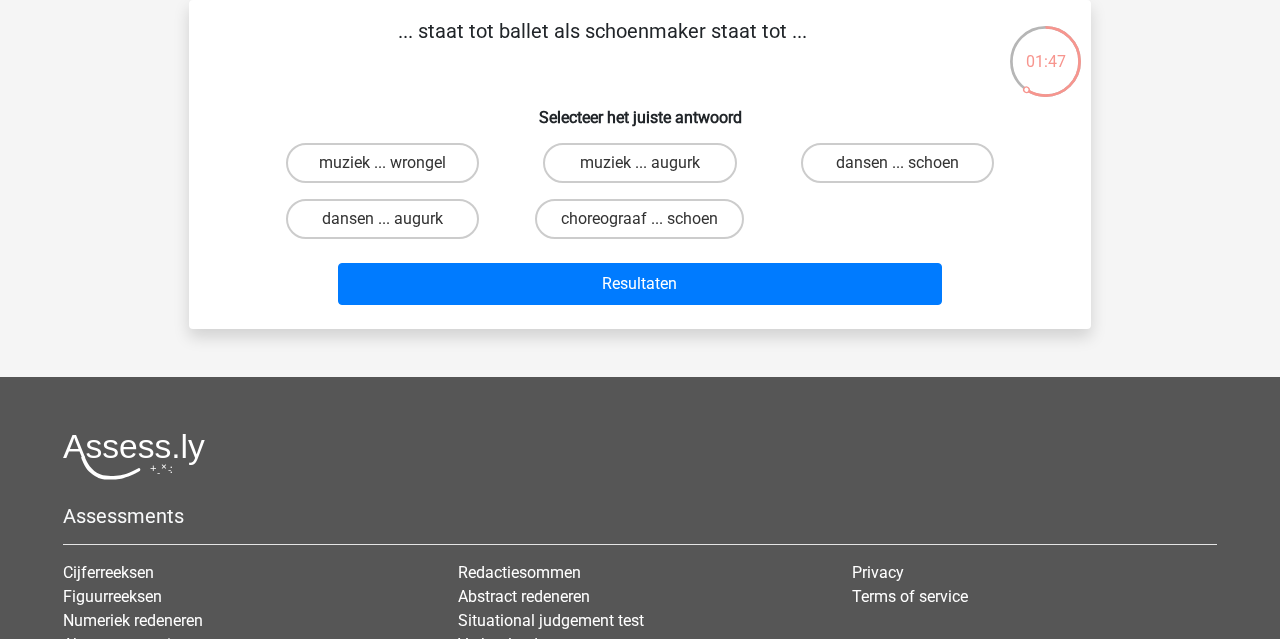 click on "choreograaf ... schoen" at bounding box center (646, 225) 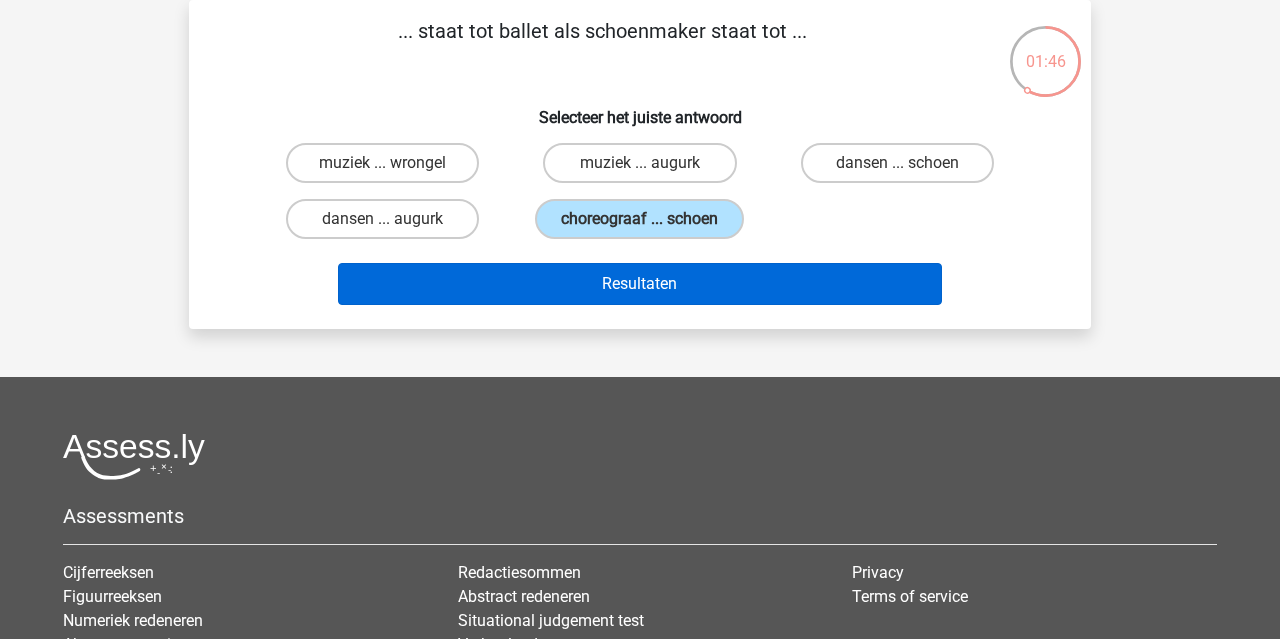 click on "Resultaten" at bounding box center (640, 284) 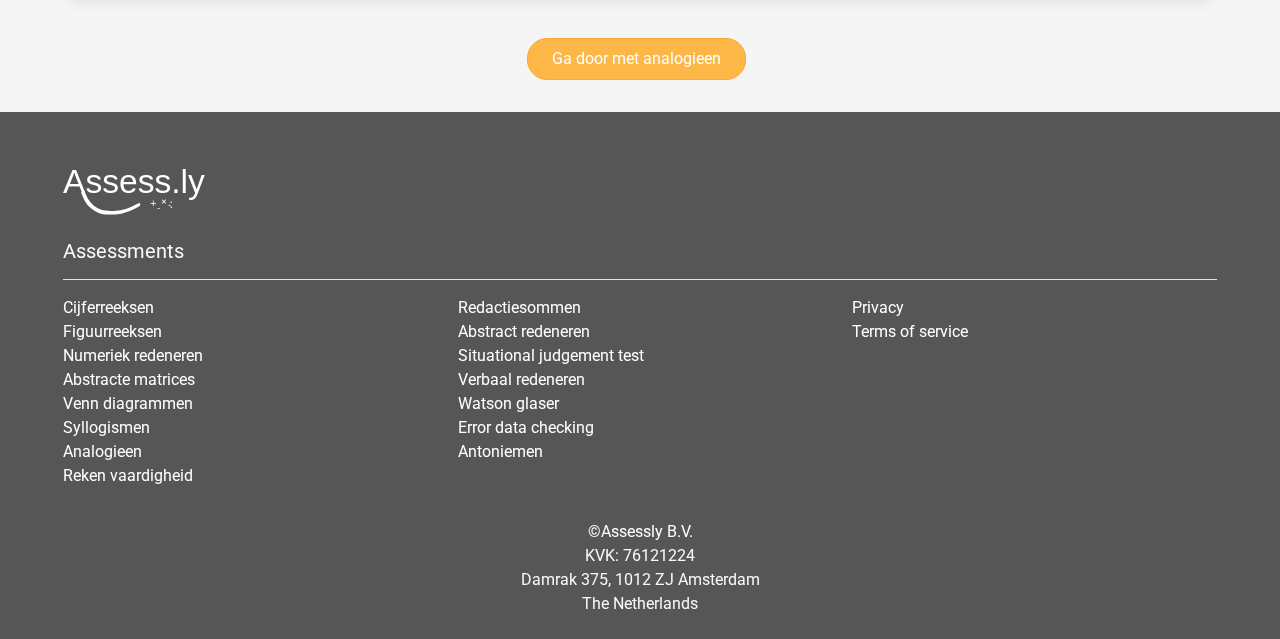scroll, scrollTop: 3098, scrollLeft: 0, axis: vertical 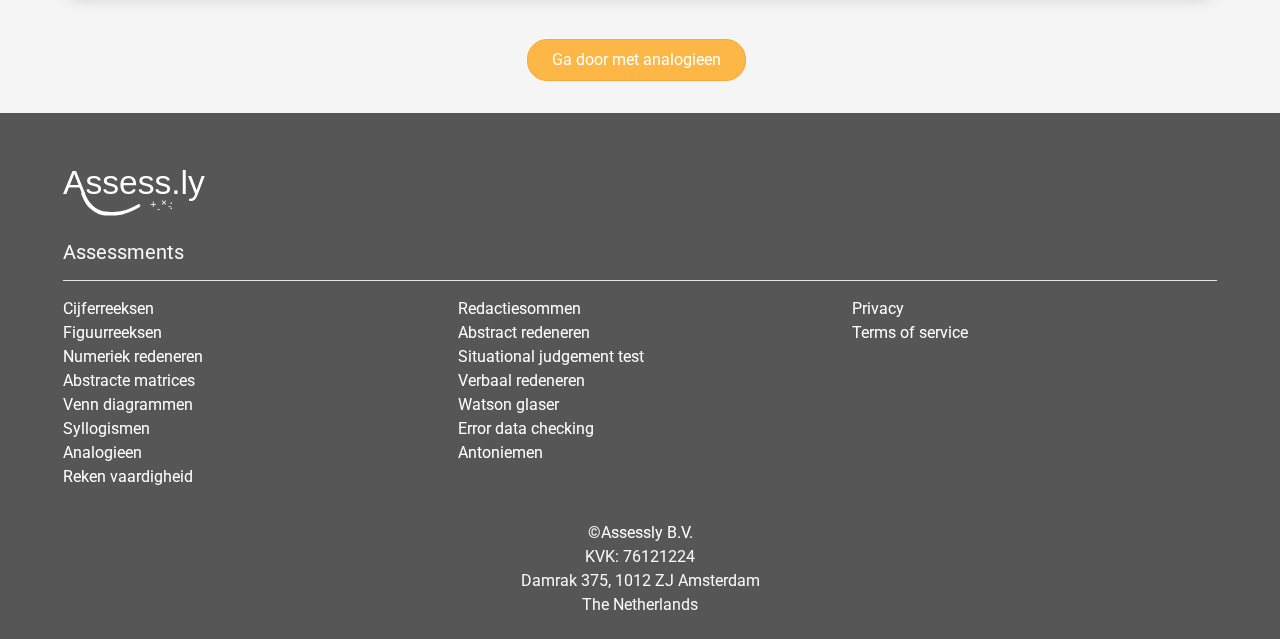 click on "Ga door met analogieen" at bounding box center (636, 60) 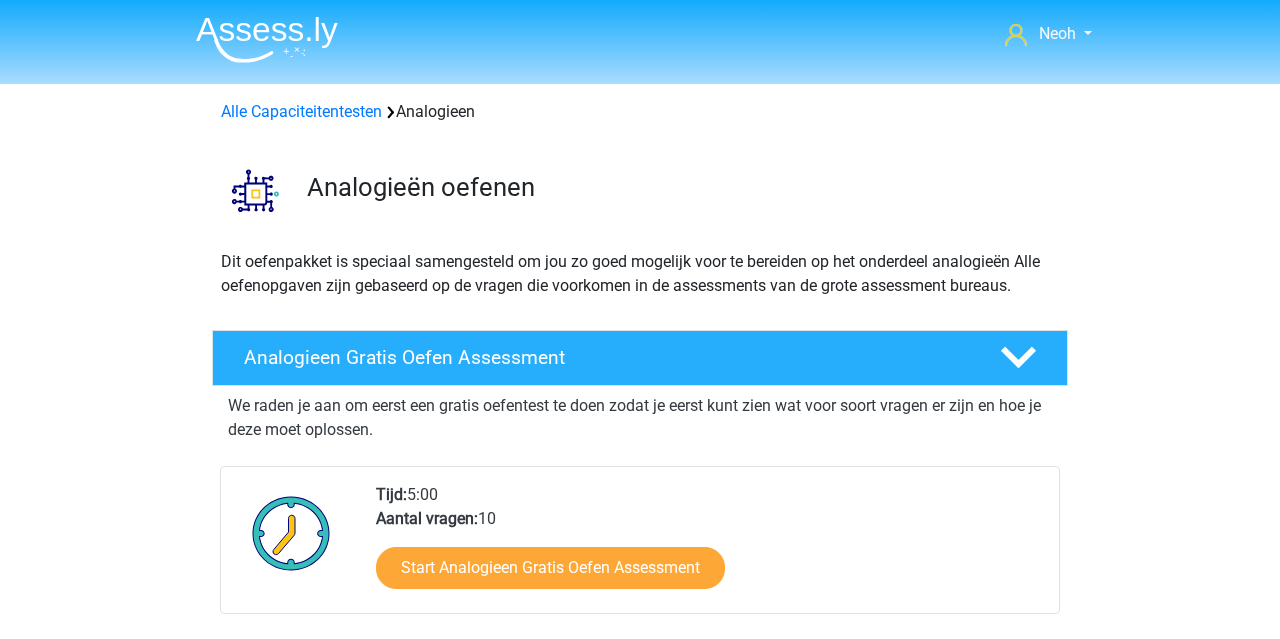 scroll, scrollTop: 0, scrollLeft: 0, axis: both 